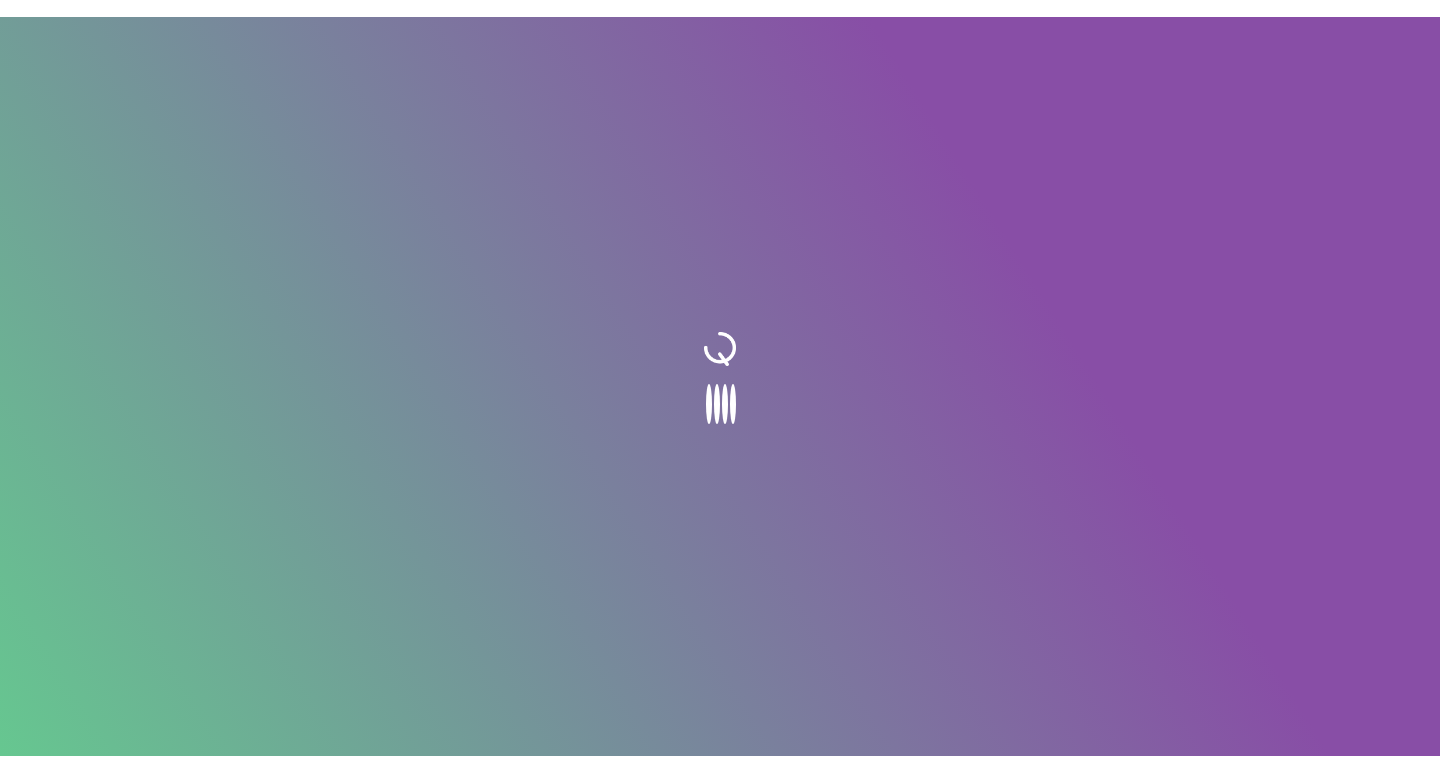 scroll, scrollTop: 0, scrollLeft: 0, axis: both 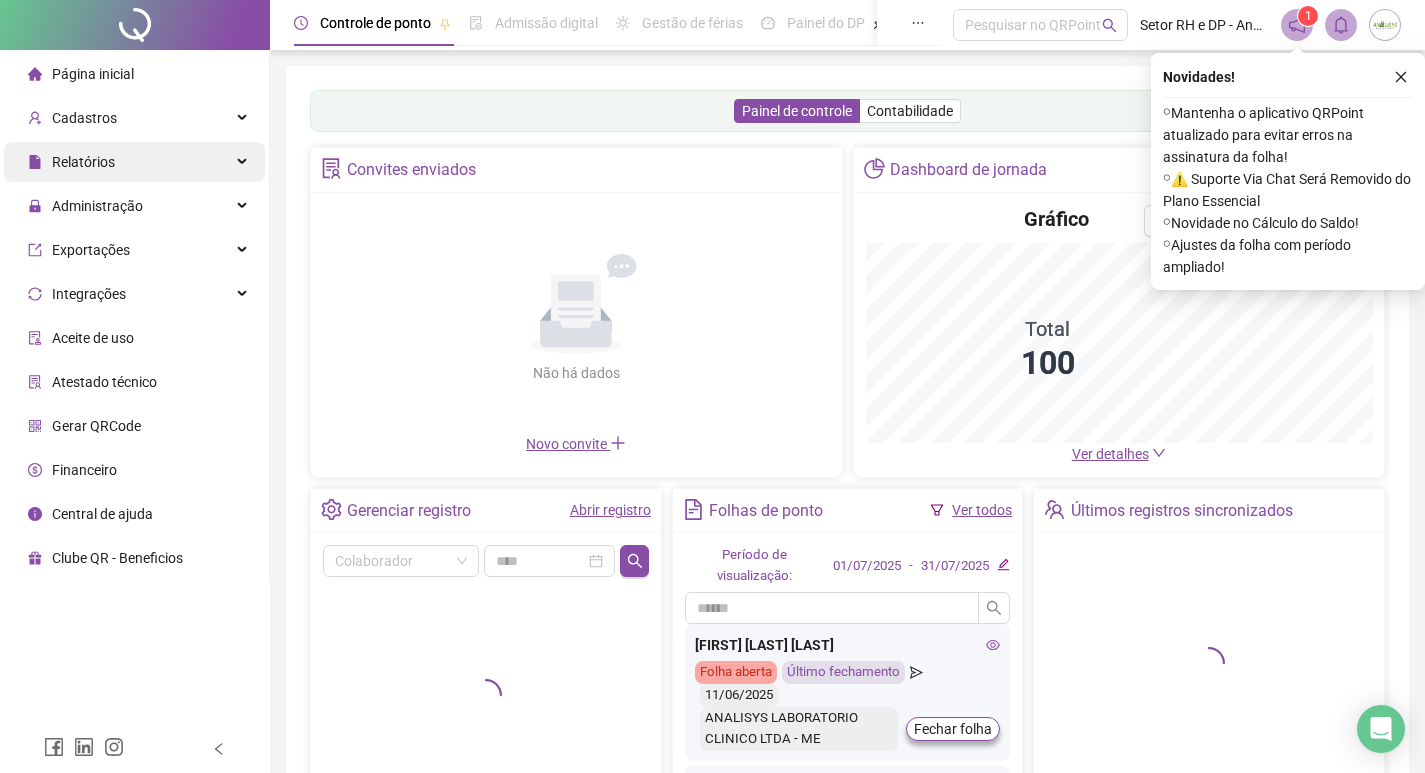 click on "Relatórios" at bounding box center [134, 162] 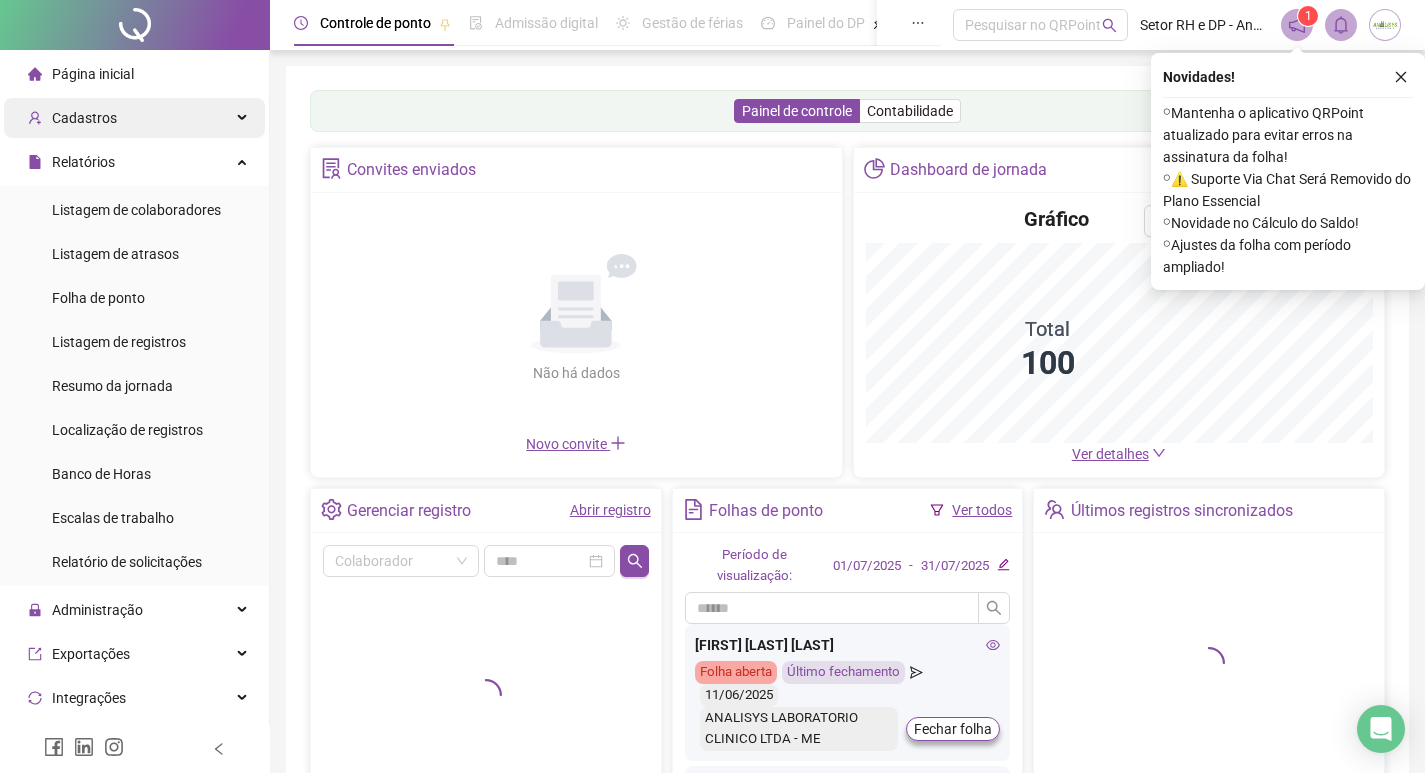 click on "Cadastros" at bounding box center (134, 118) 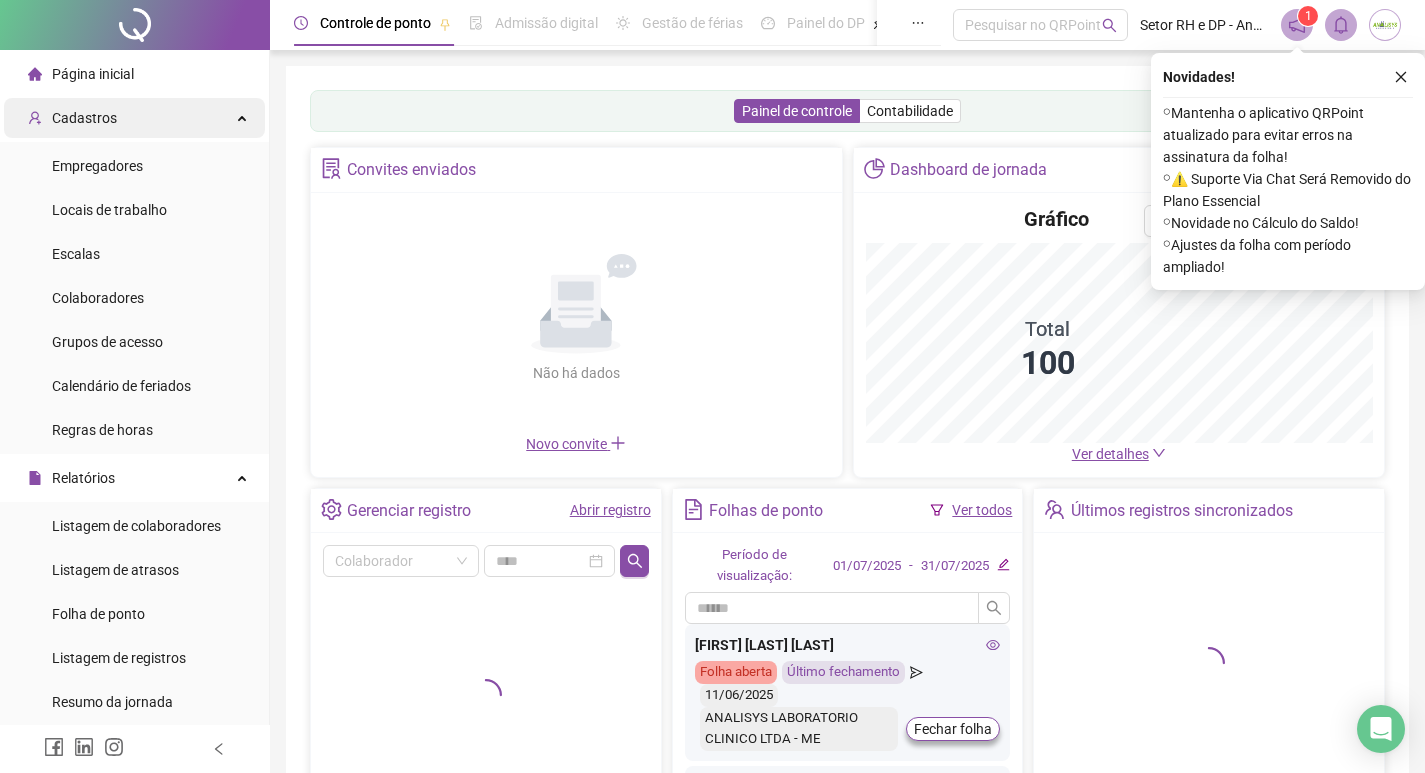 click on "Cadastros" at bounding box center [134, 118] 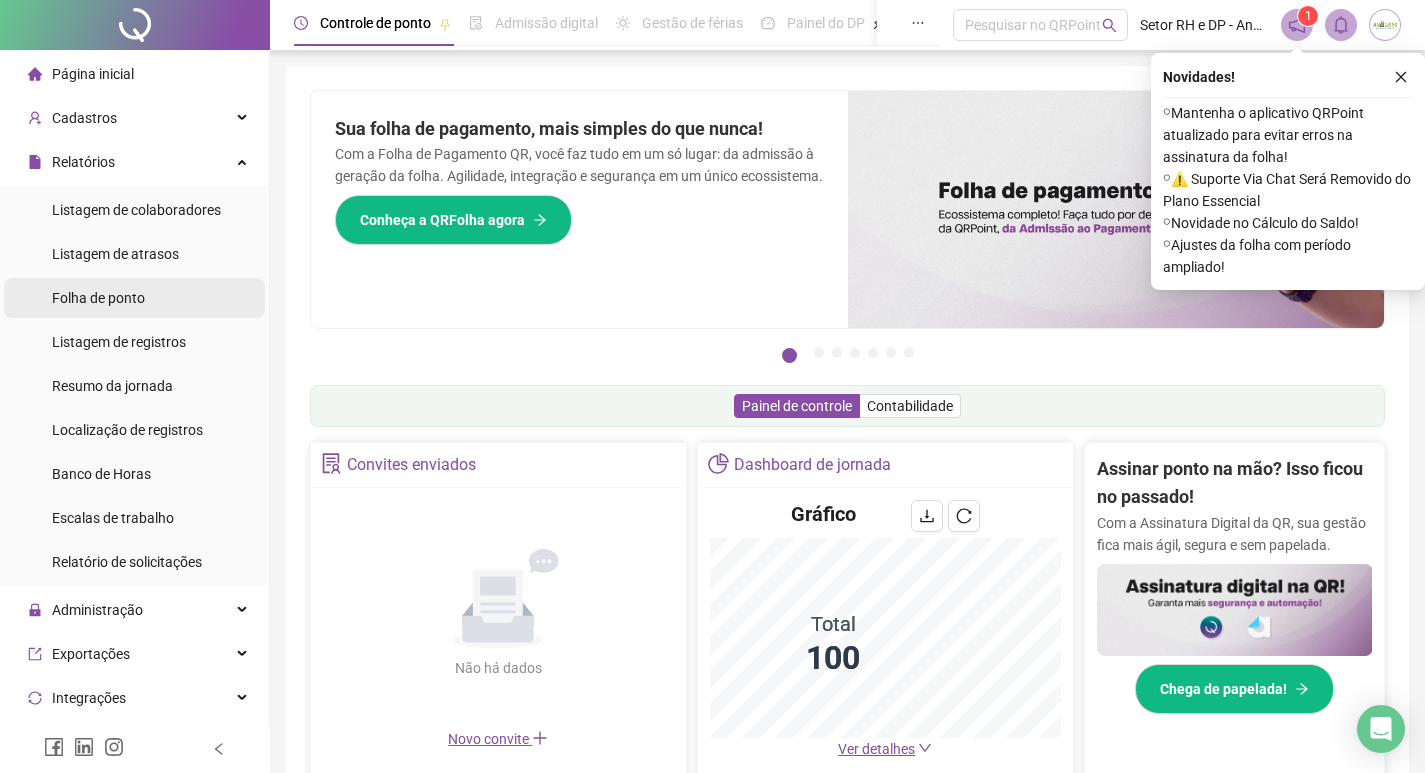 click on "Folha de ponto" at bounding box center [98, 298] 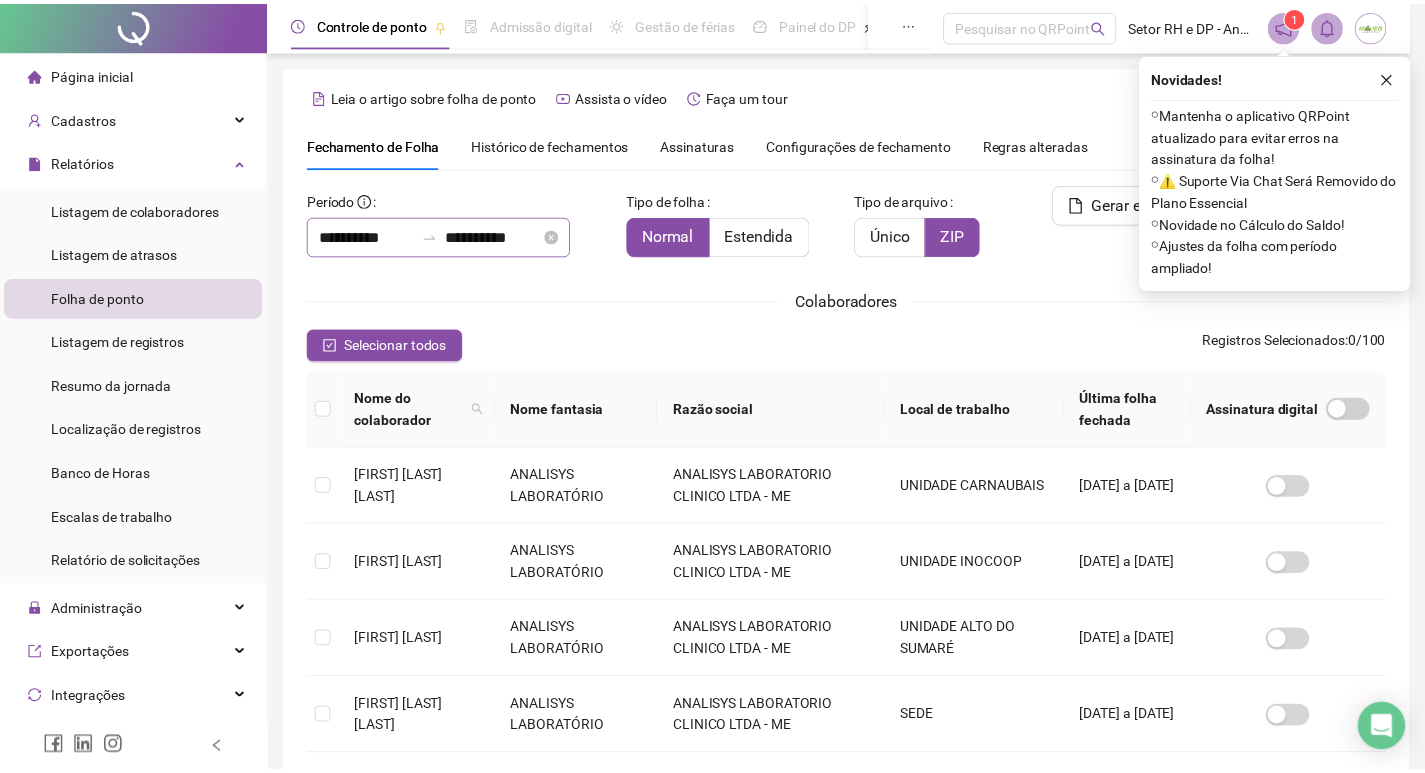 scroll, scrollTop: 23, scrollLeft: 0, axis: vertical 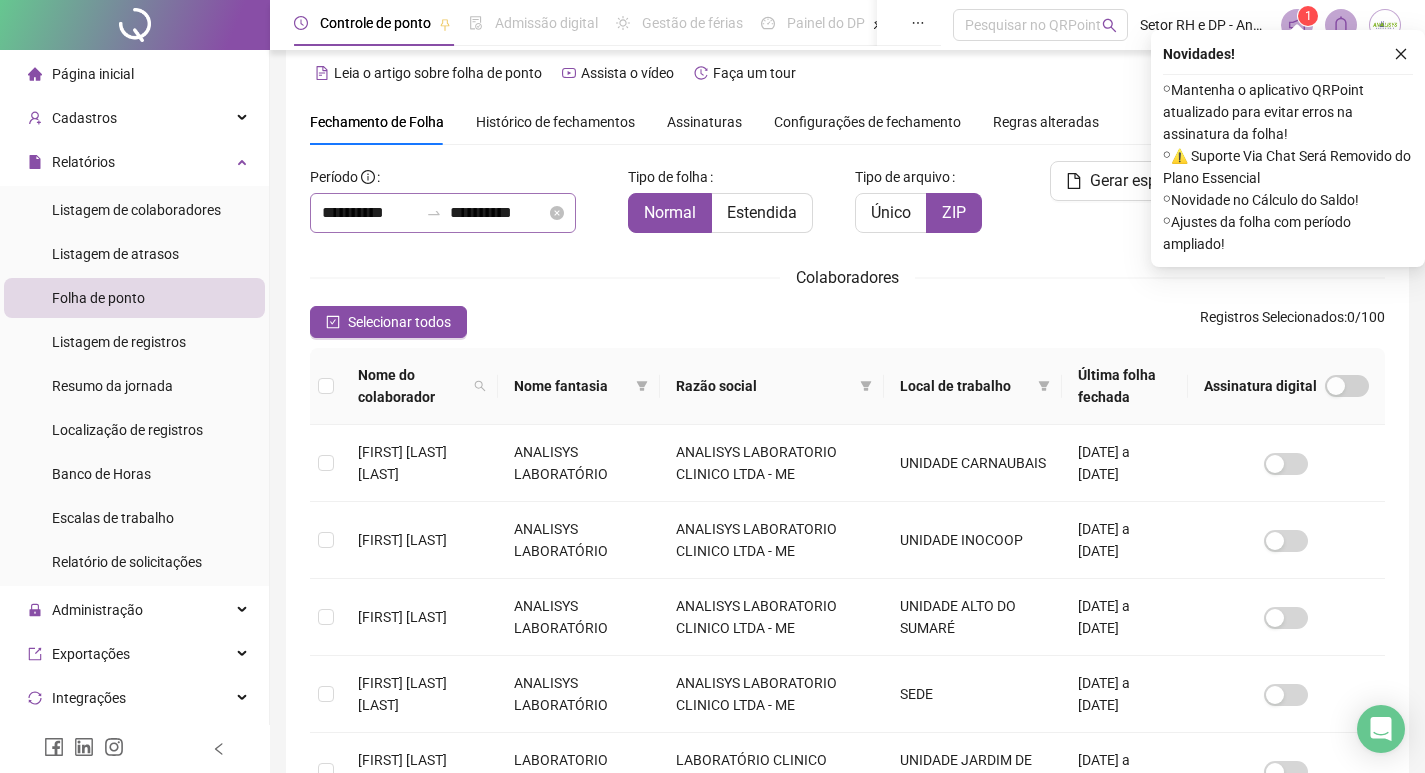 click on "**********" at bounding box center [443, 213] 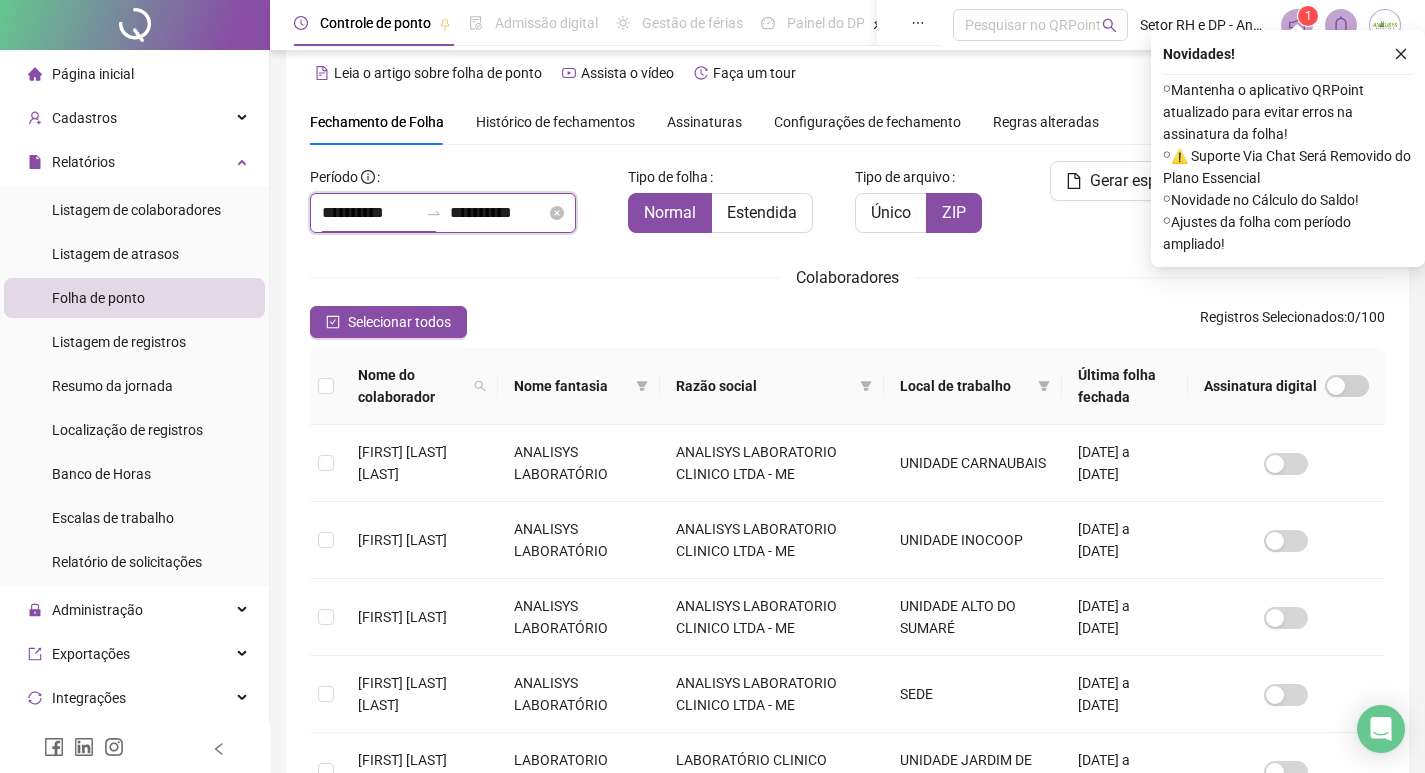 click on "**********" at bounding box center (370, 213) 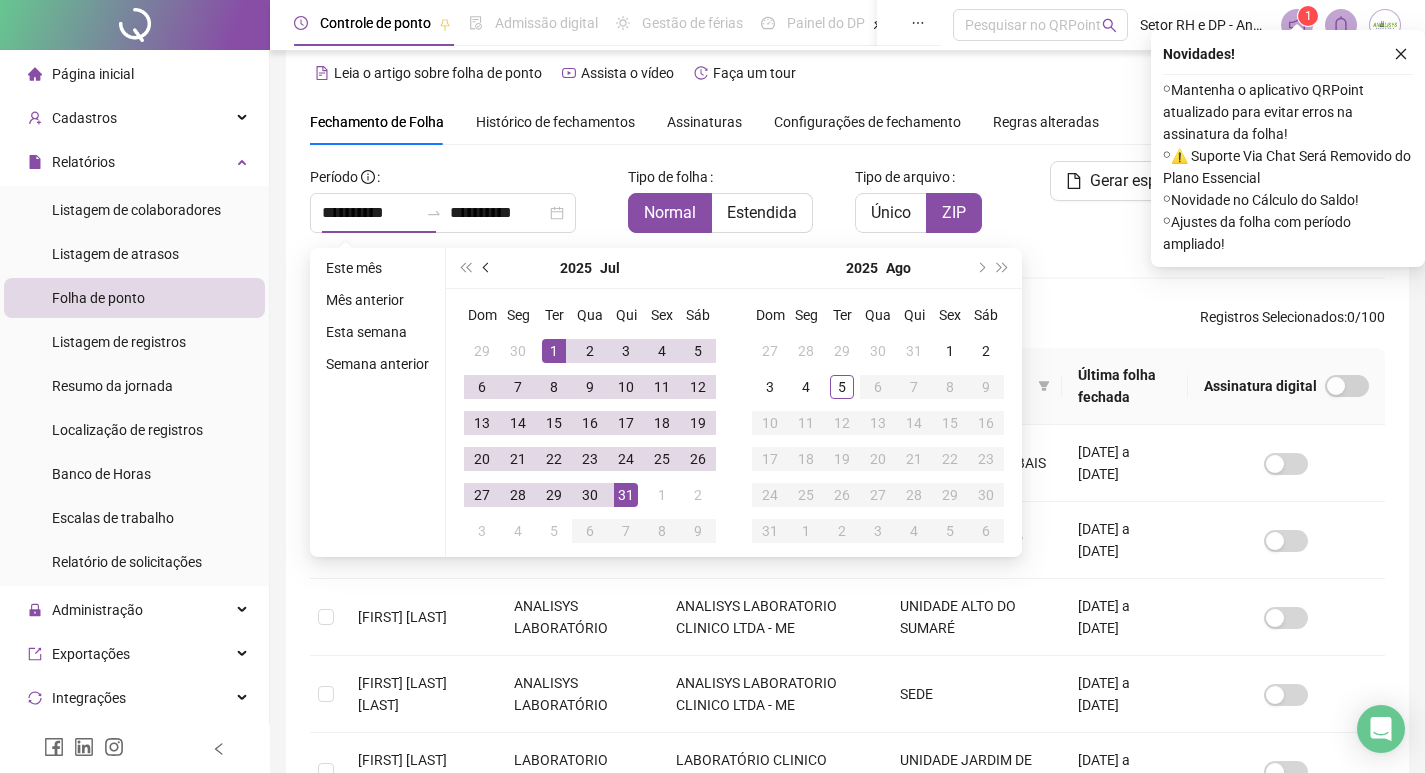click at bounding box center [488, 268] 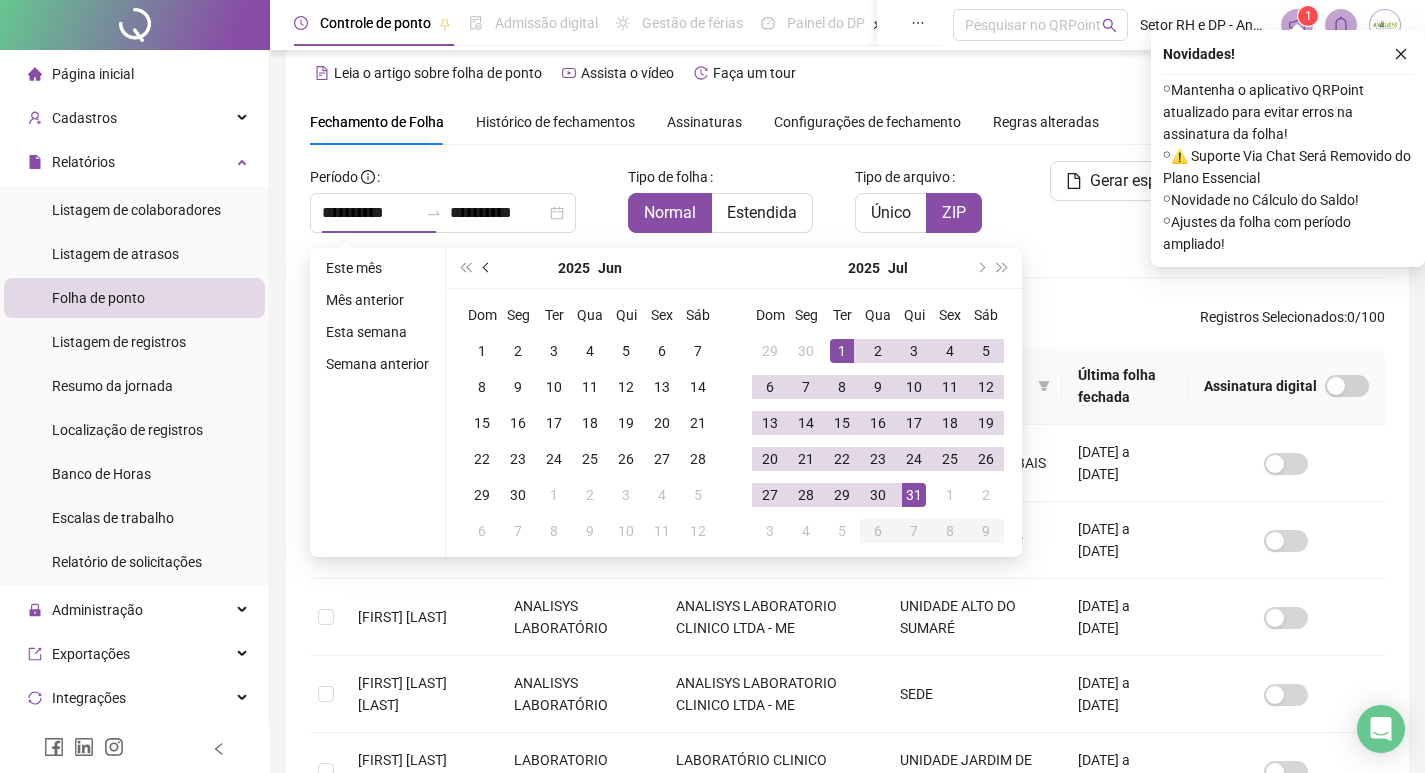 click at bounding box center [488, 268] 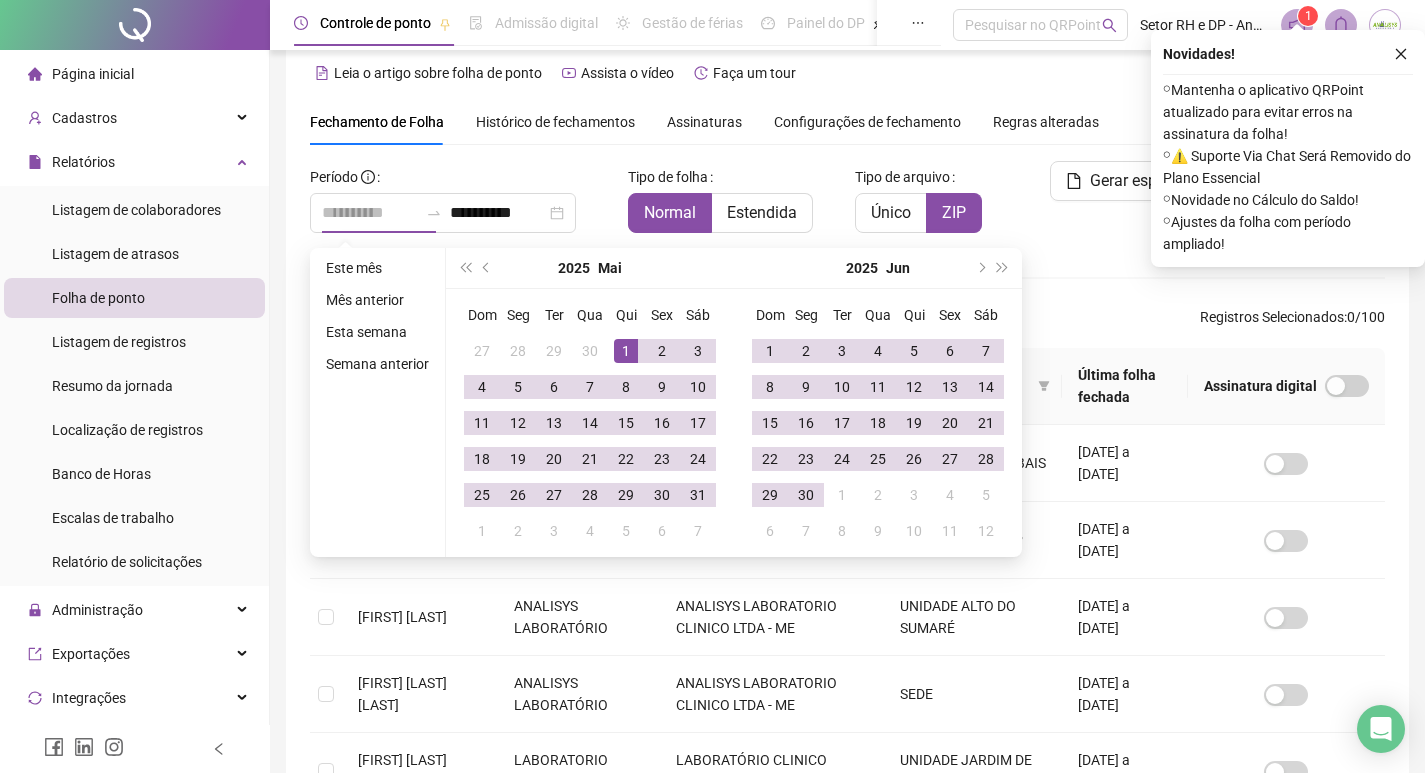 type on "**********" 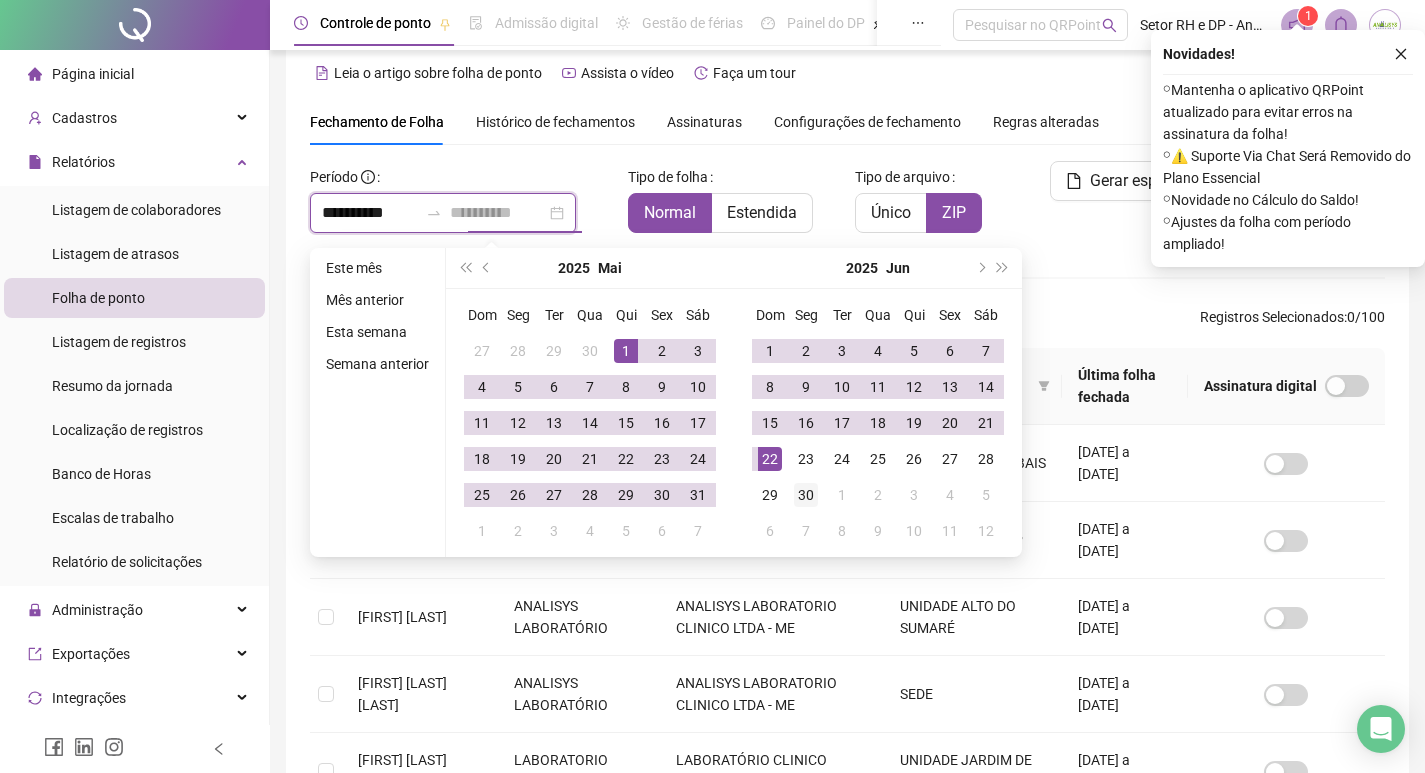 type on "**********" 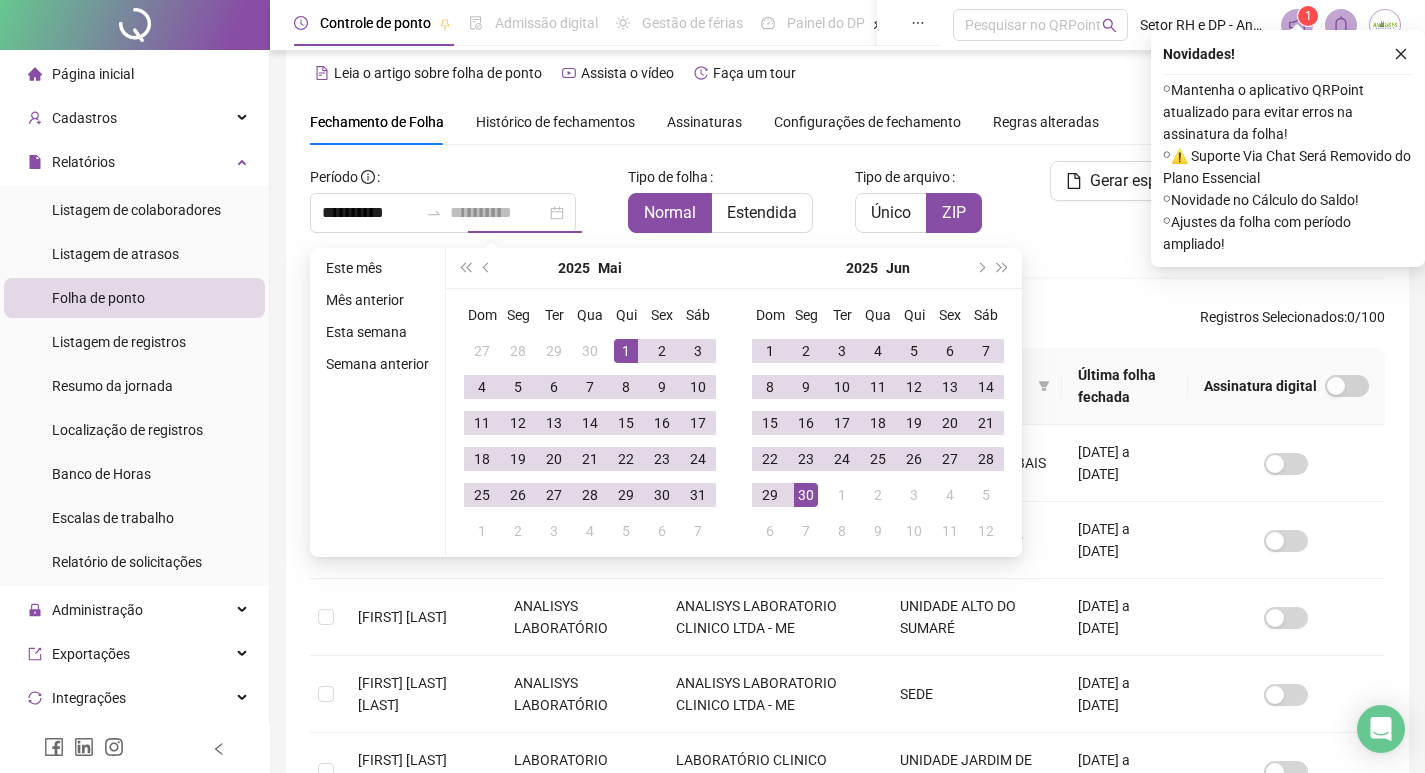 click on "30" at bounding box center (806, 495) 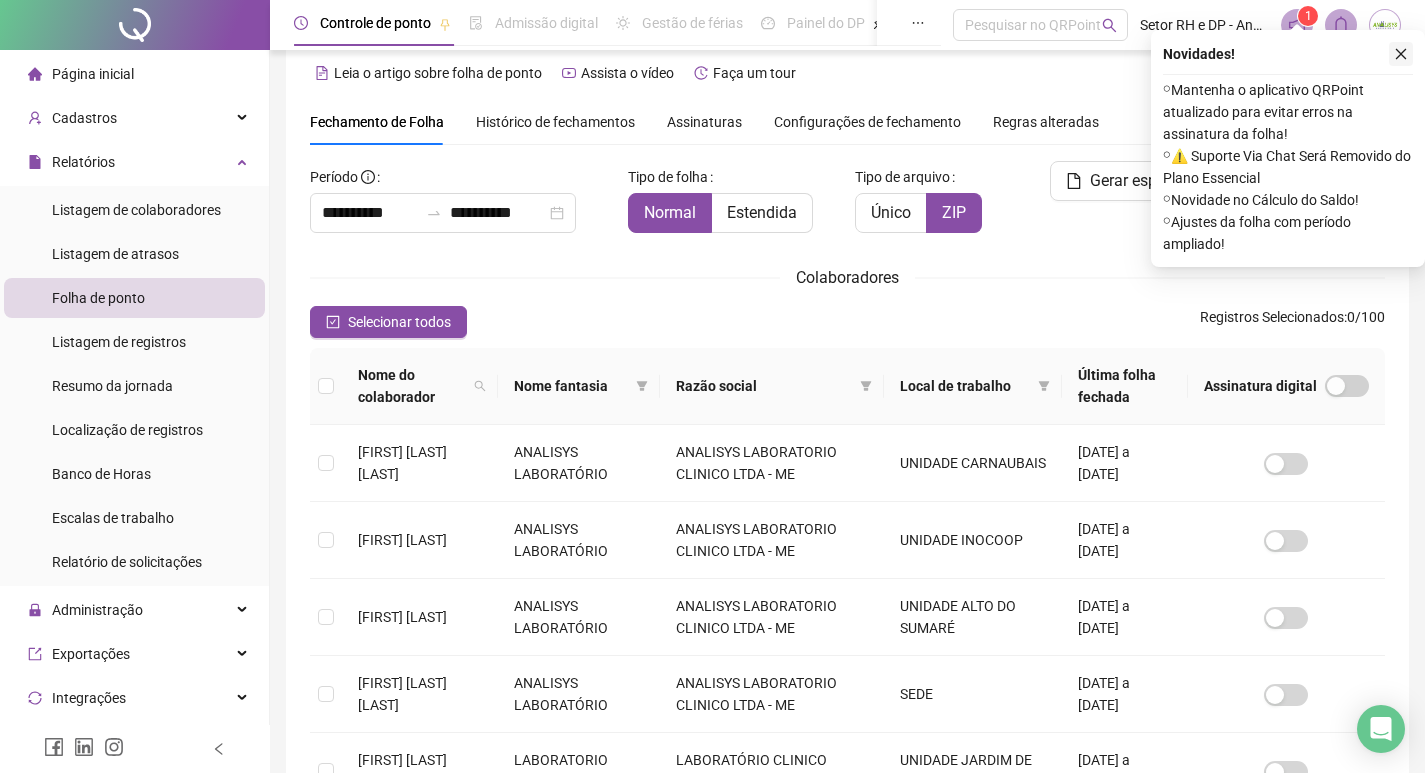 click at bounding box center (1401, 54) 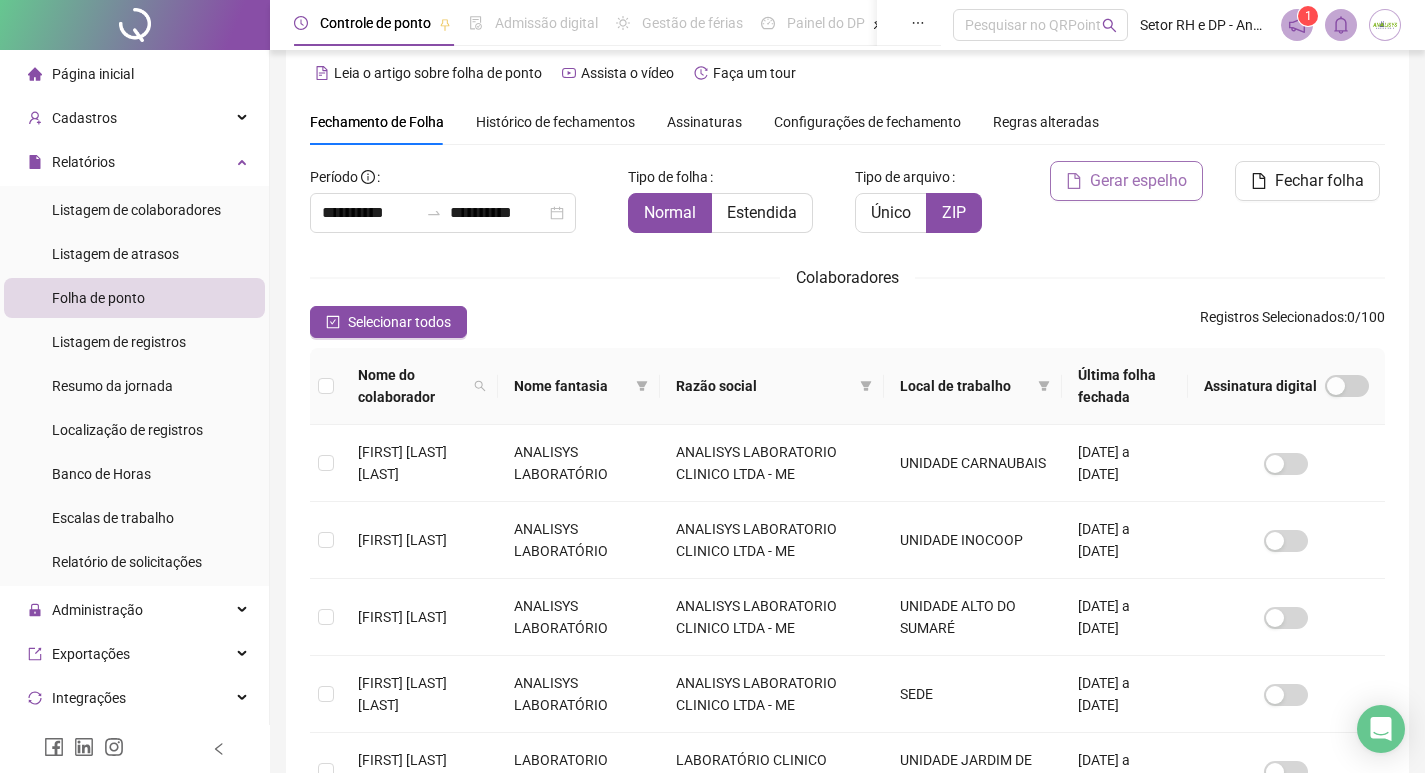 click on "Gerar espelho" at bounding box center [1138, 181] 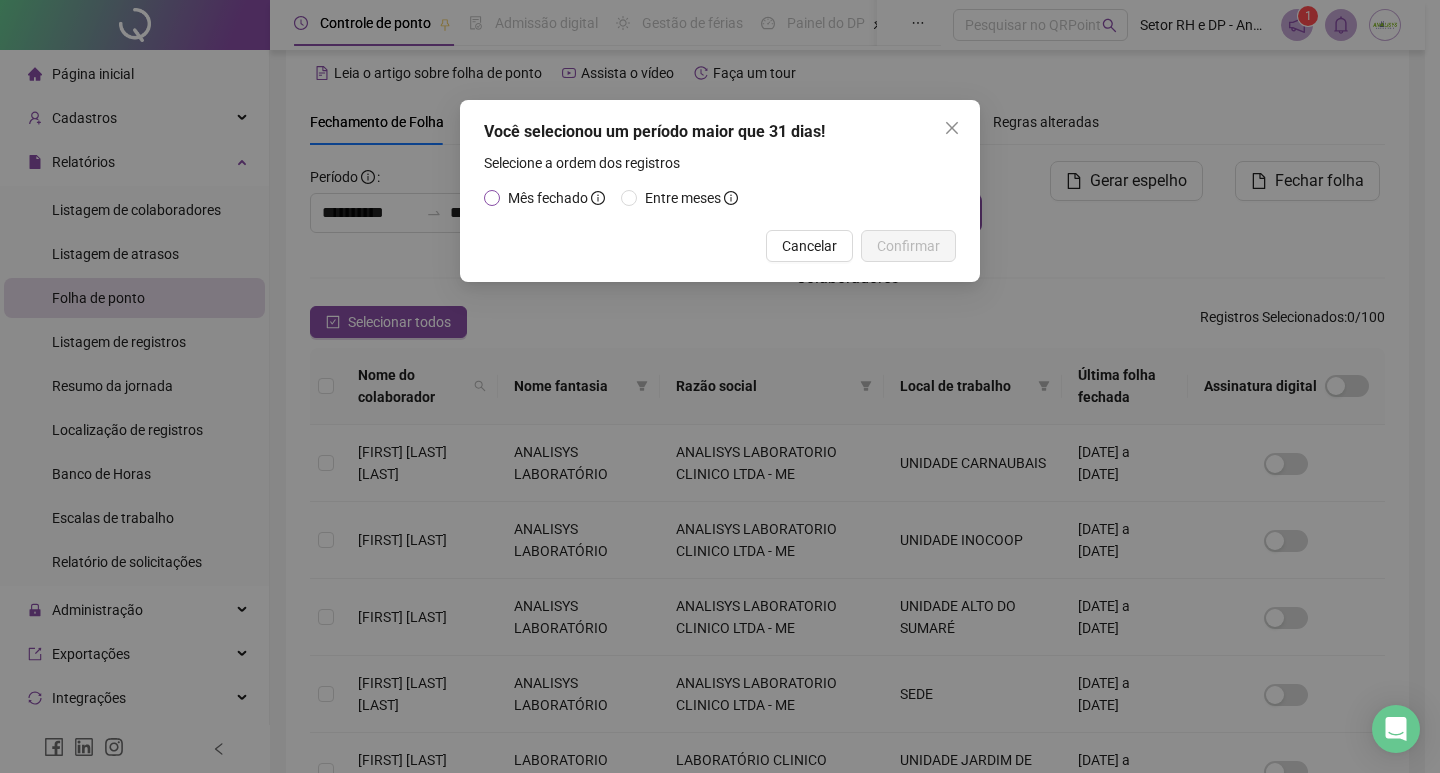 click on "Mês fechado" at bounding box center (556, 198) 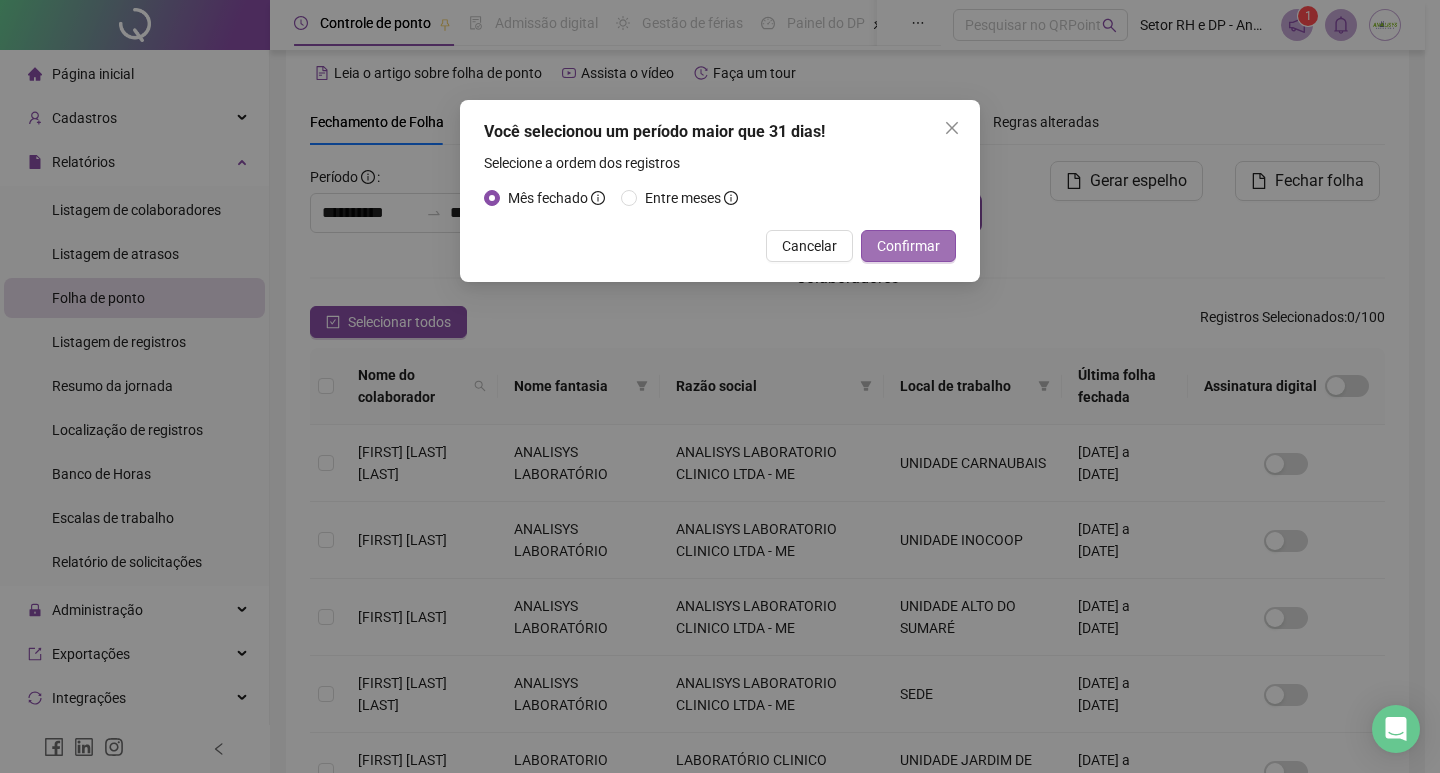 click on "Confirmar" at bounding box center (908, 246) 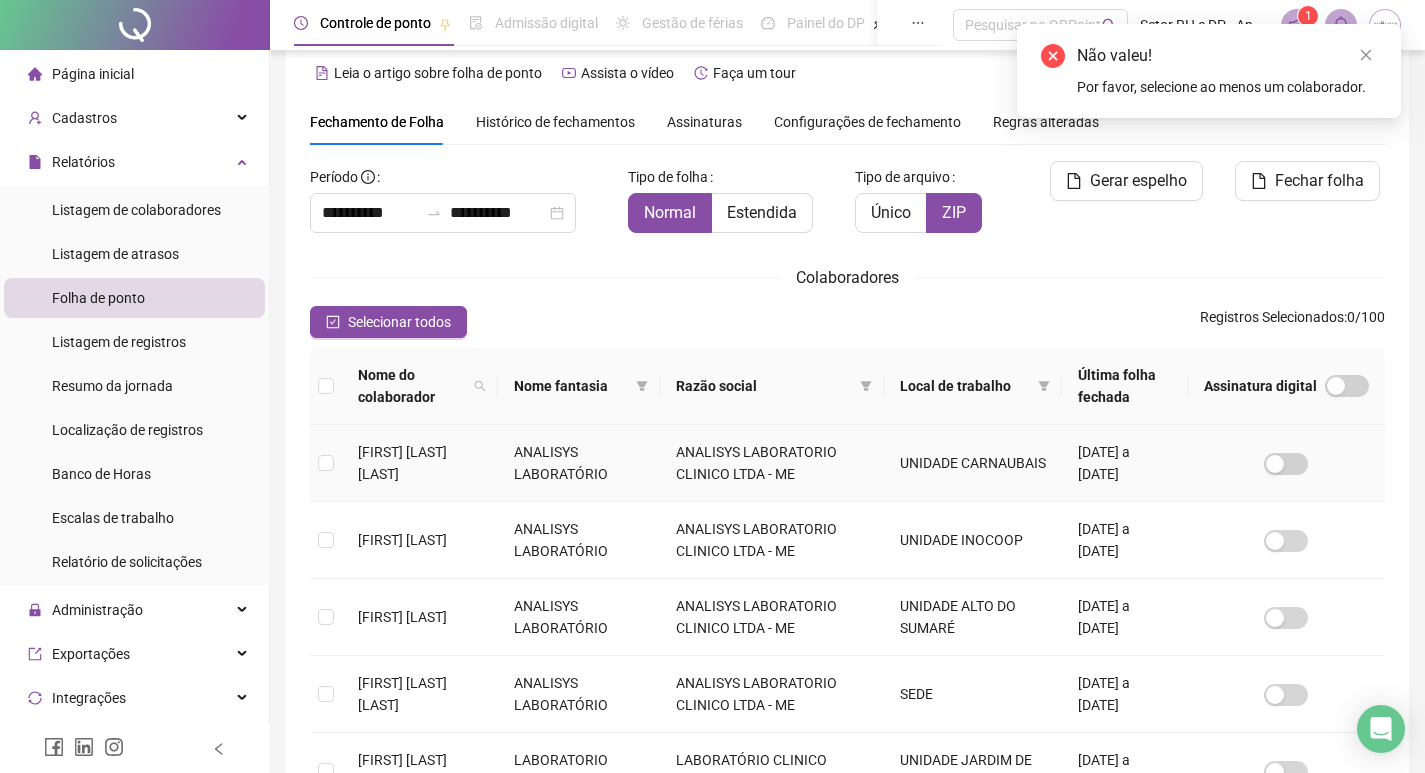 click at bounding box center [326, 463] 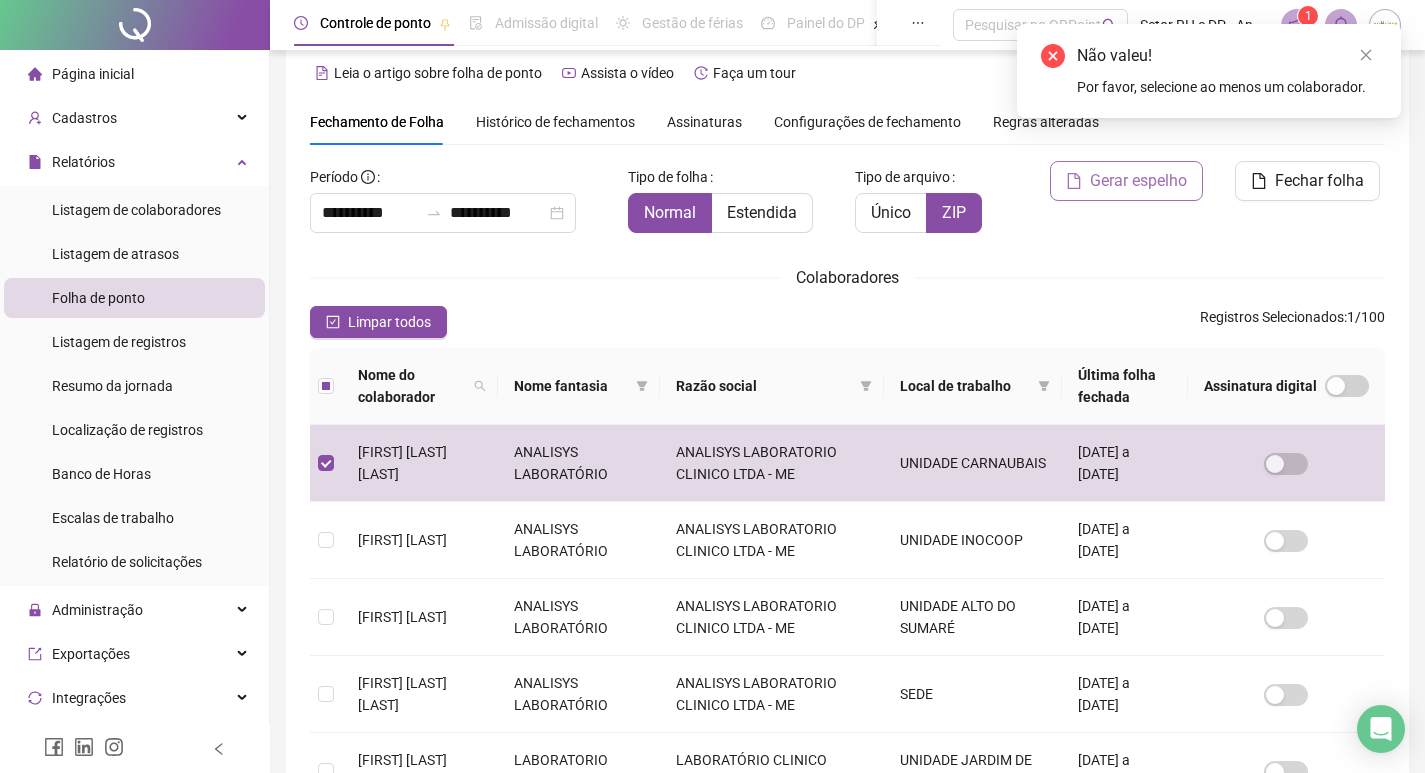 click on "Gerar espelho" at bounding box center (1138, 181) 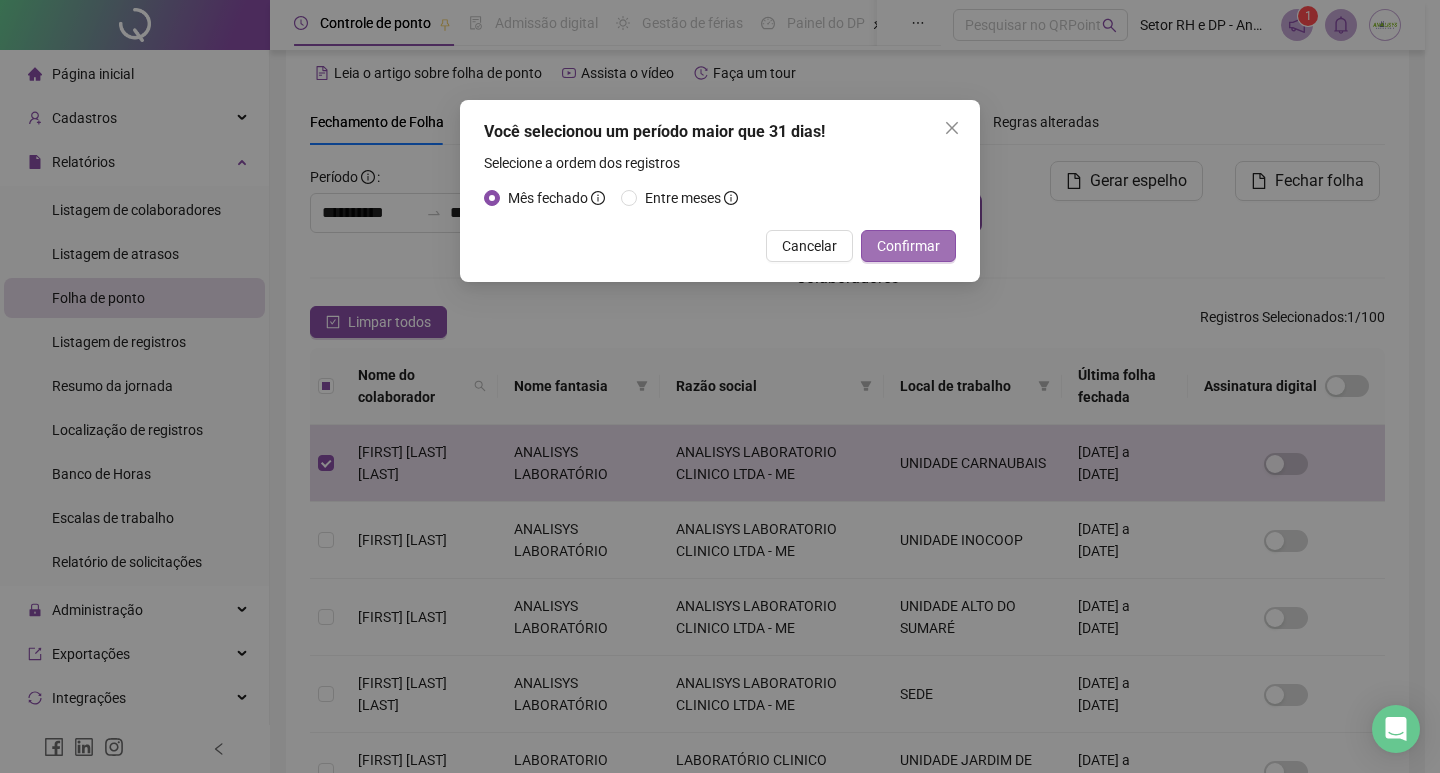 click on "Confirmar" at bounding box center [908, 246] 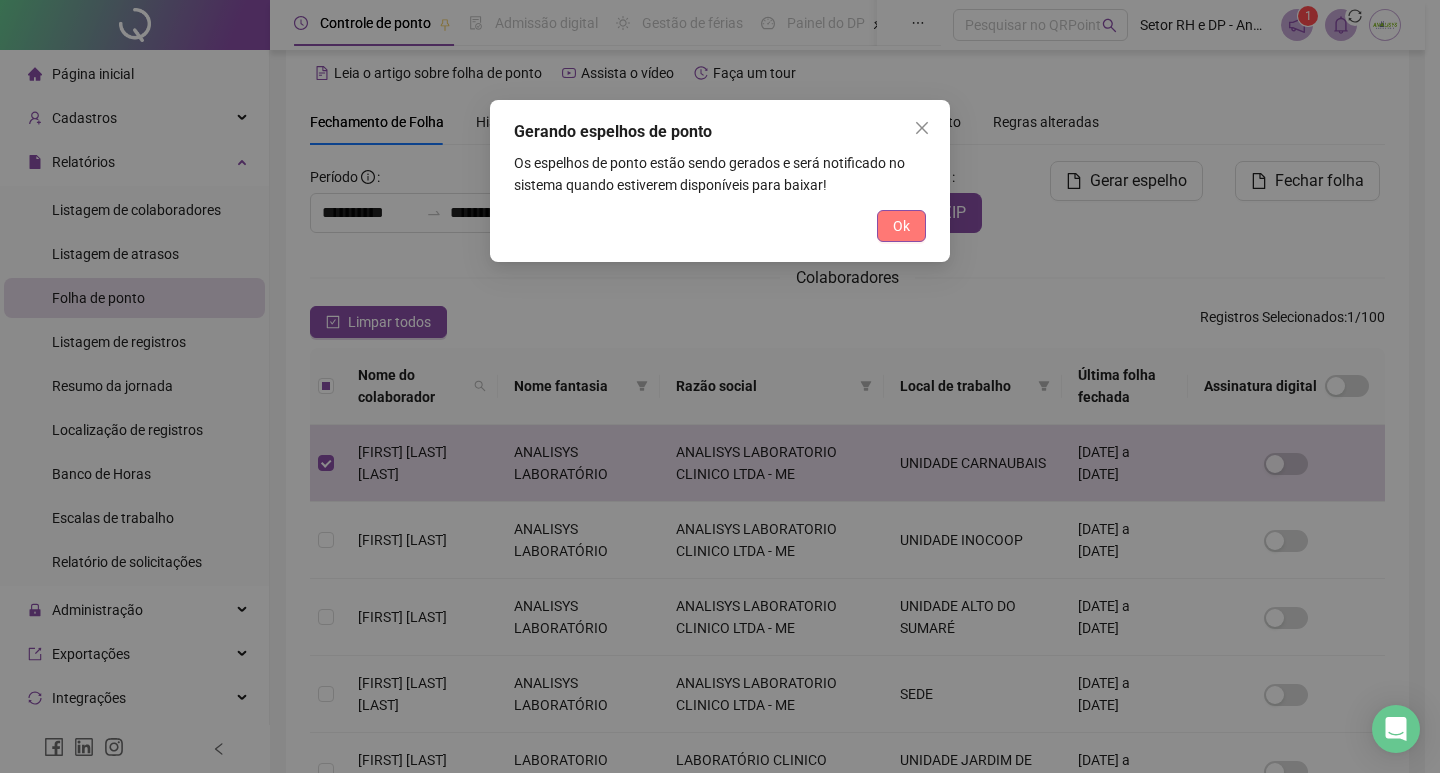 click on "Ok" at bounding box center (901, 226) 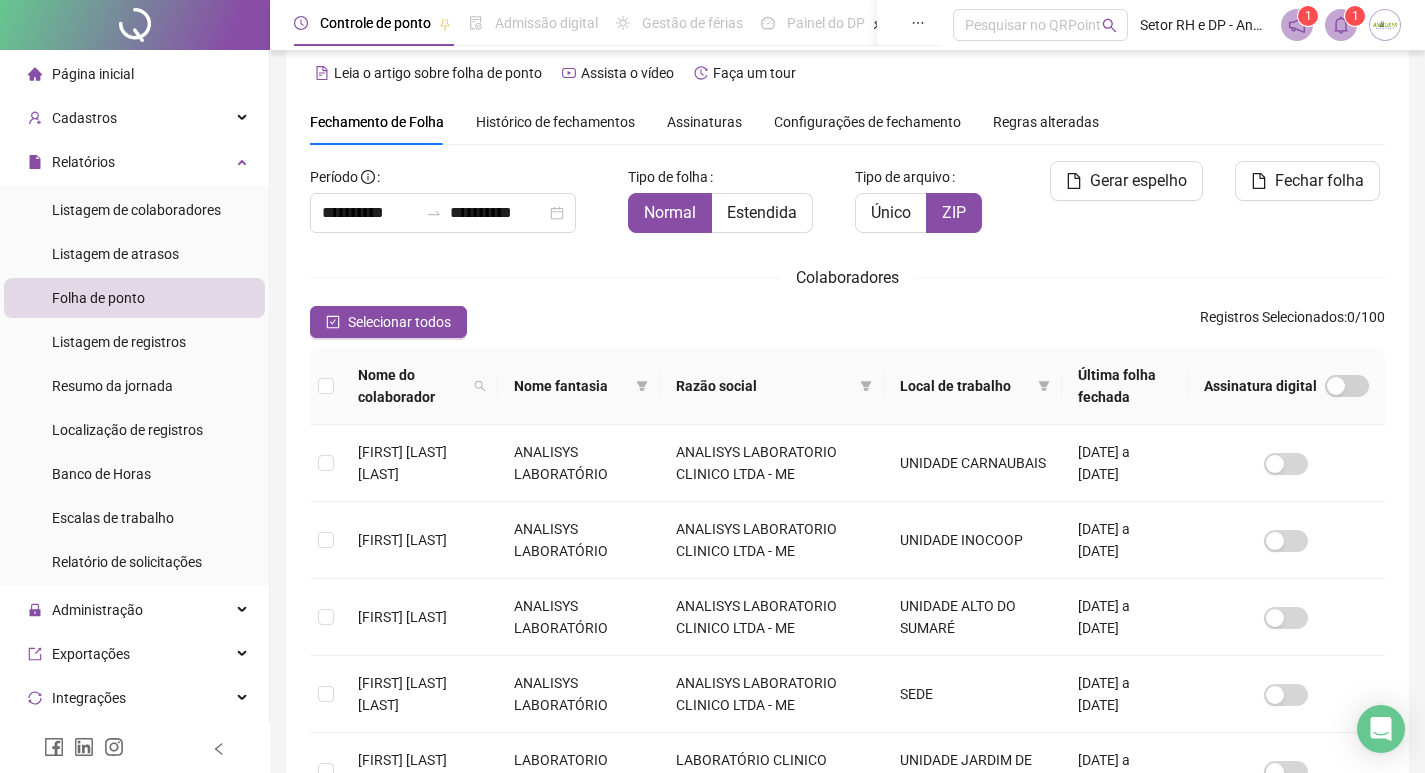 click on "1" at bounding box center (1355, 16) 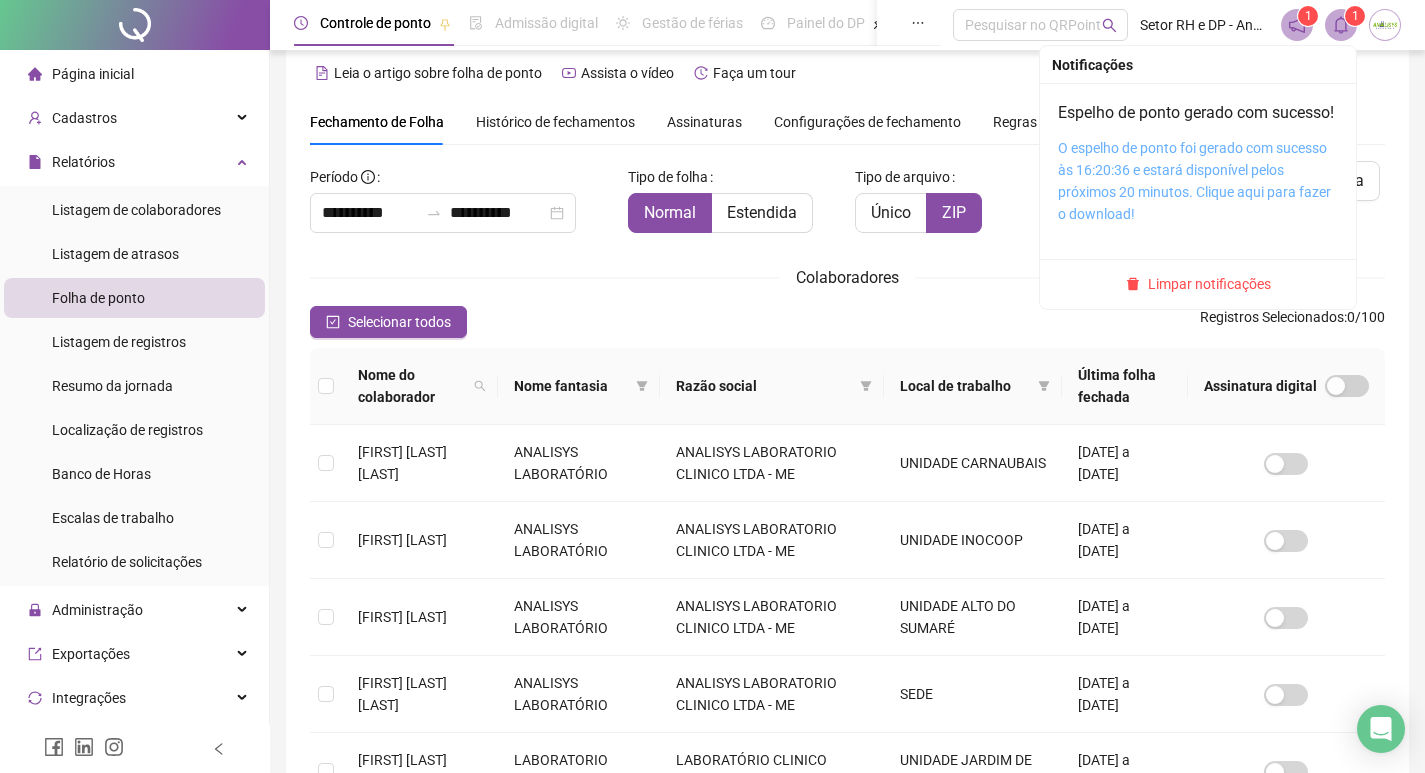 click on "O espelho de ponto foi gerado com sucesso às 16:20:36 e estará disponível pelos próximos 20 minutos.
Clique aqui para fazer o download!" at bounding box center [1194, 181] 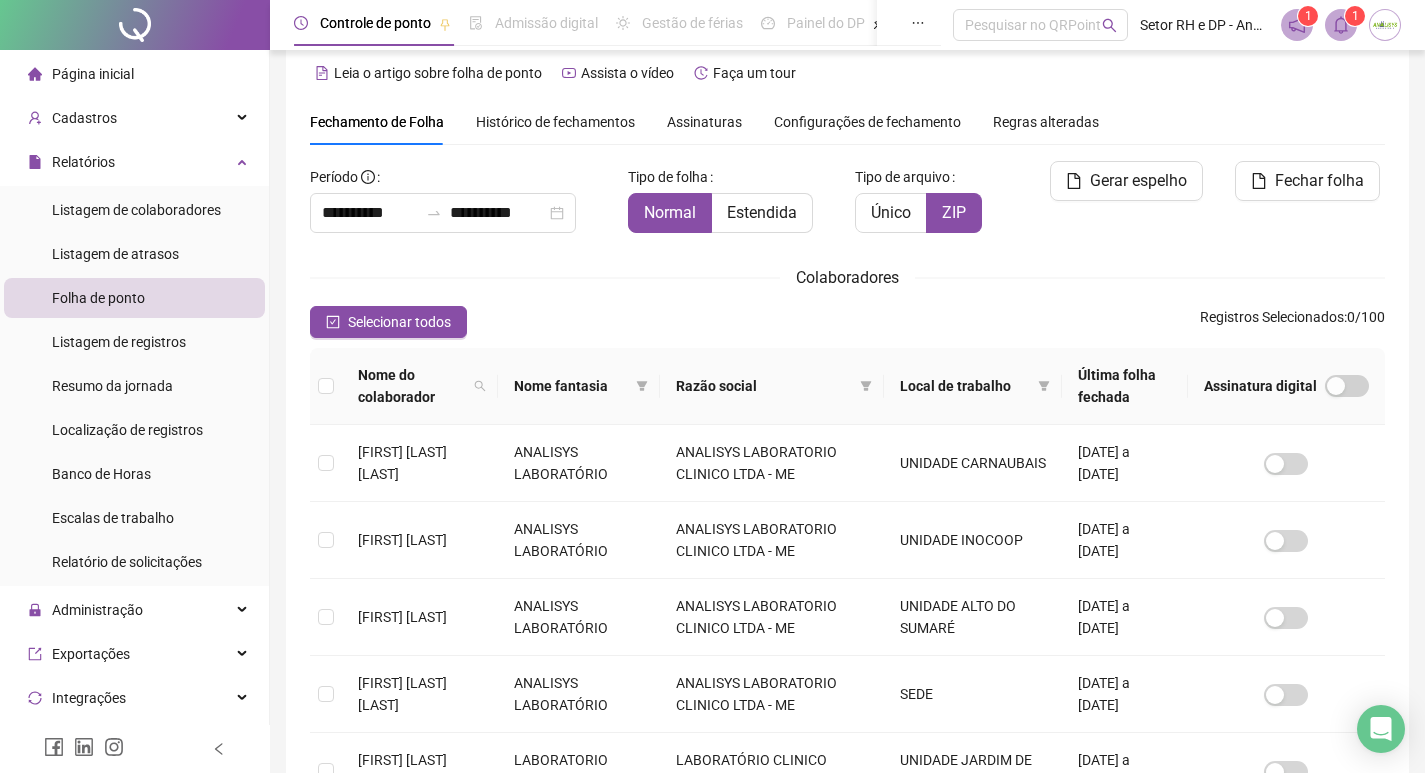 click on "Página inicial Cadastros Empregadores Locais de trabalho Escalas Colaboradores Grupos de acesso Calendário de feriados Regras de horas Relatórios Listagem de colaboradores Listagem de atrasos Folha de ponto Listagem de registros Resumo da jornada Localização de registros Banco de Horas Escalas de trabalho Relatório de solicitações Administração Exportações Integrações Aceite de uso Atestado técnico Gerar QRCode Financeiro Central de ajuda Clube QR - Beneficios" at bounding box center (135, 518) 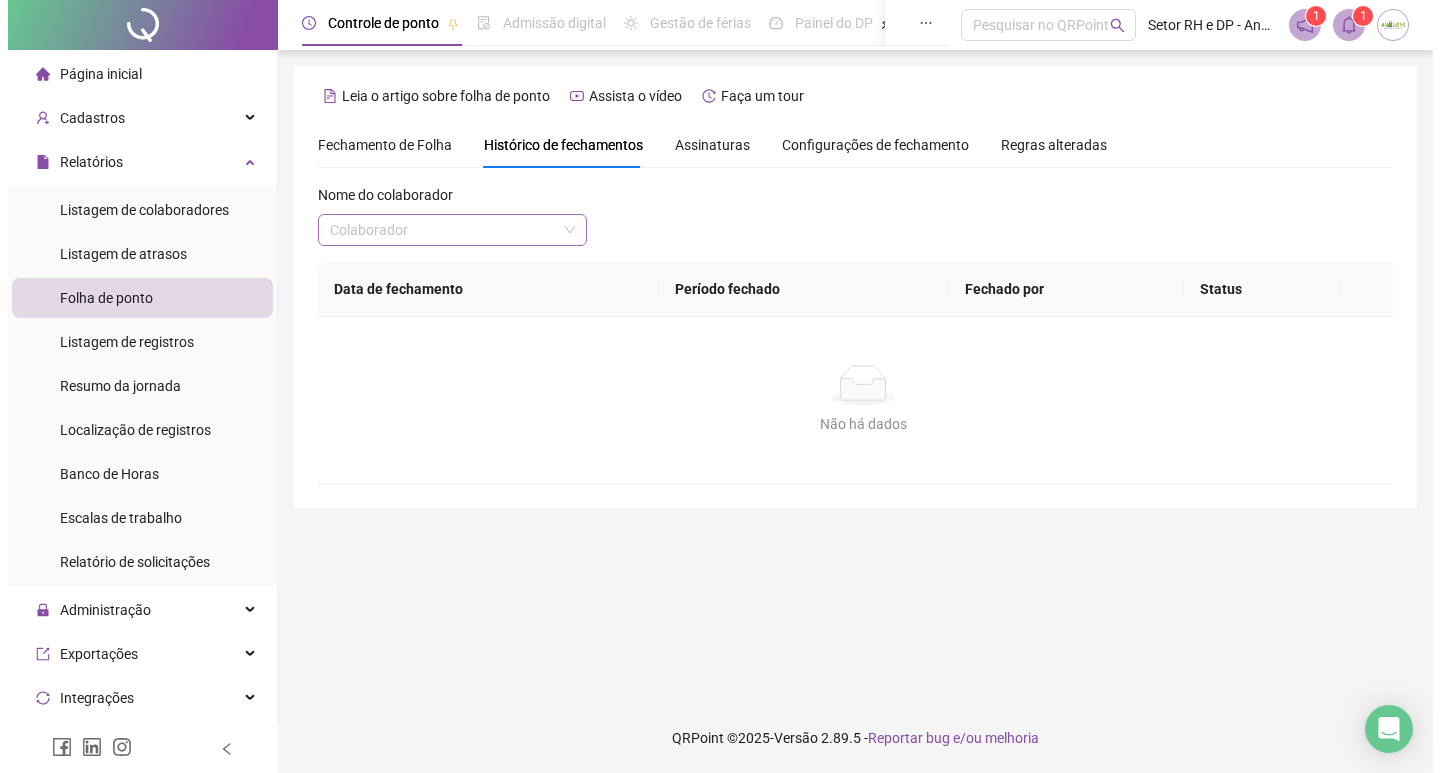 scroll, scrollTop: 0, scrollLeft: 0, axis: both 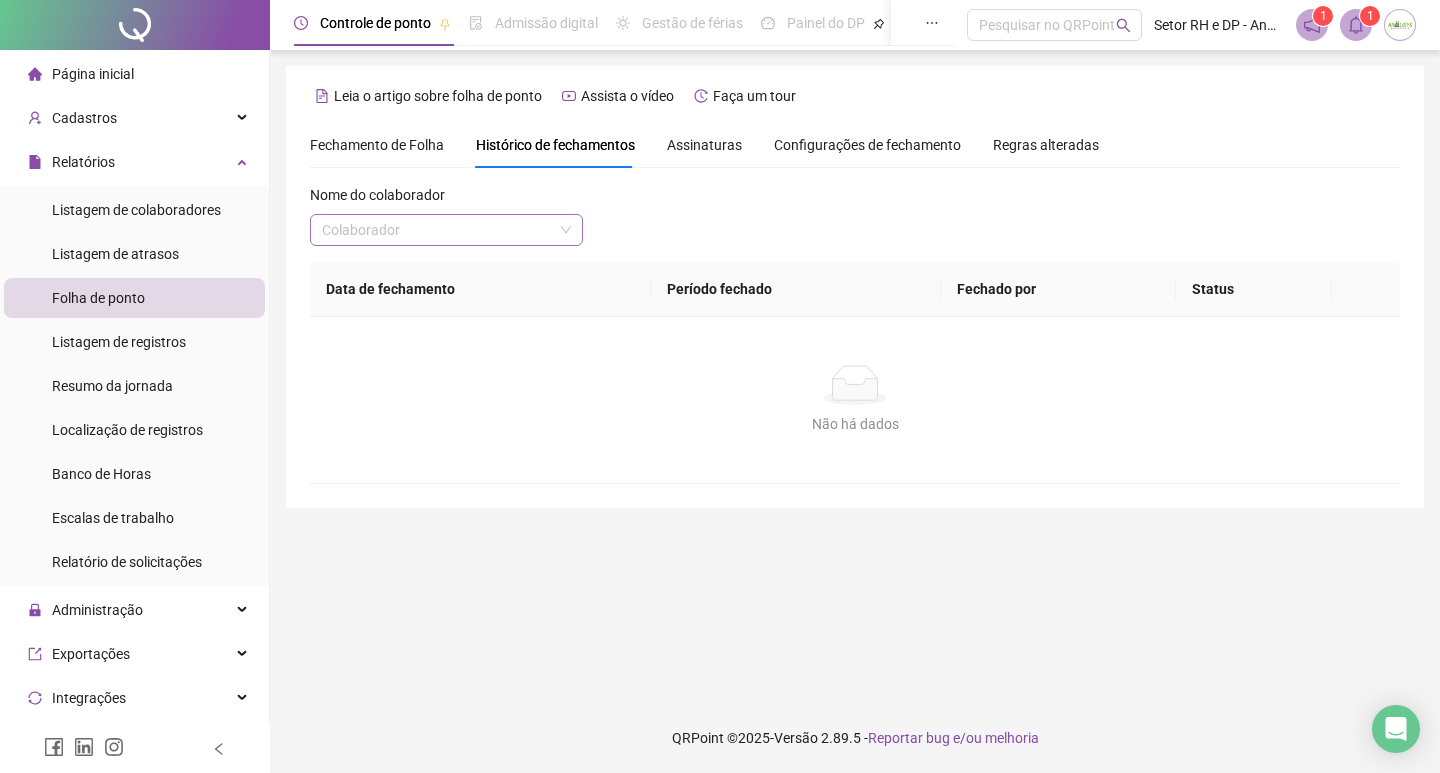 click at bounding box center [437, 230] 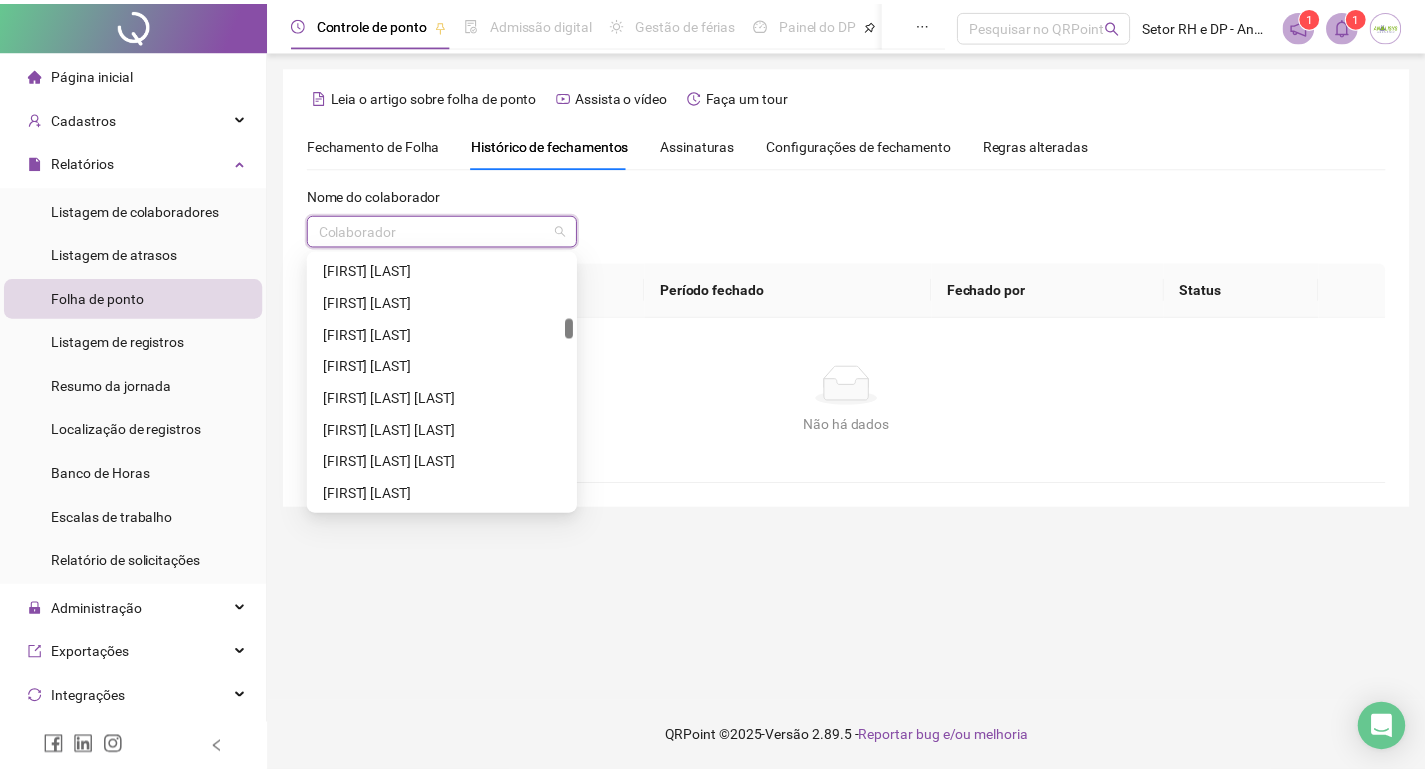 scroll, scrollTop: 900, scrollLeft: 0, axis: vertical 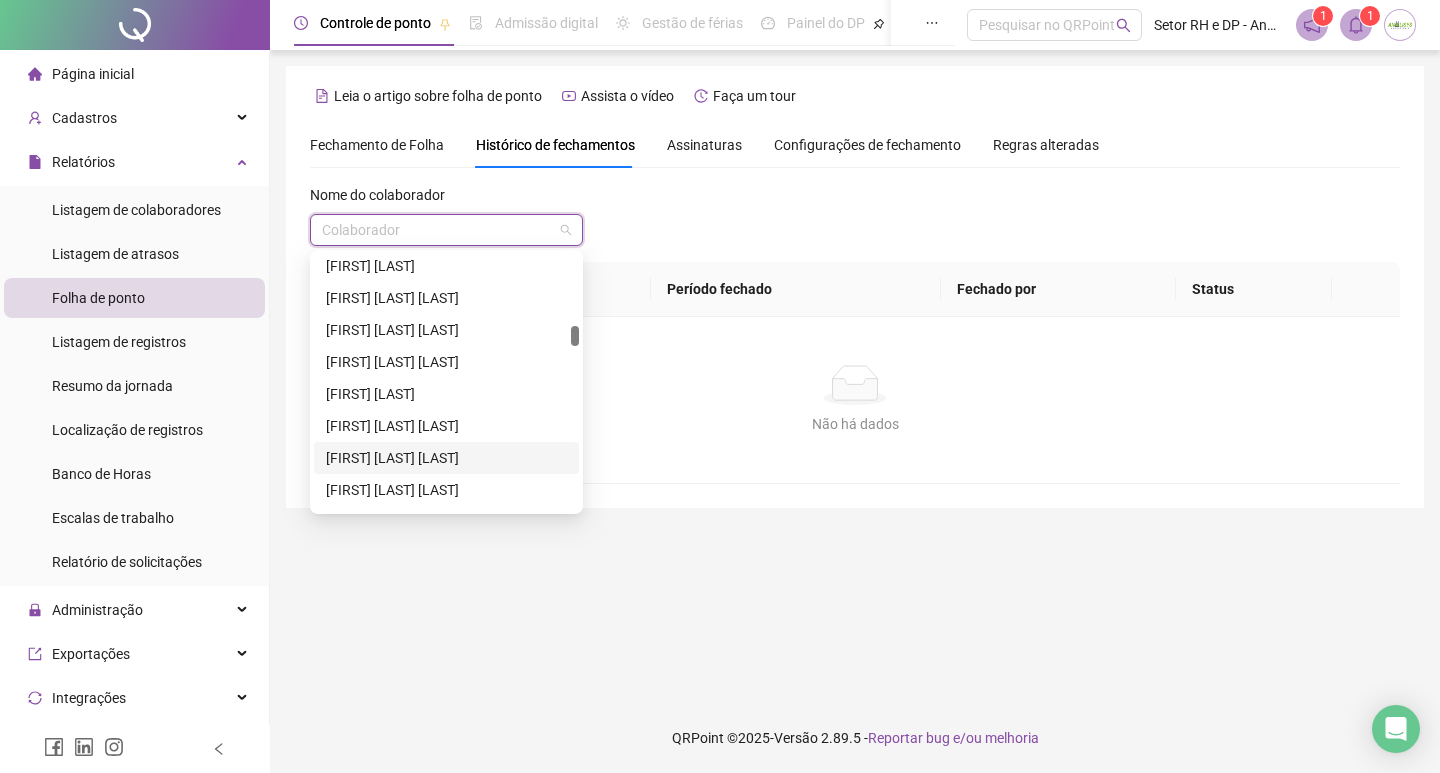 click on "[FIRST] [LAST] [LAST]" at bounding box center [446, 458] 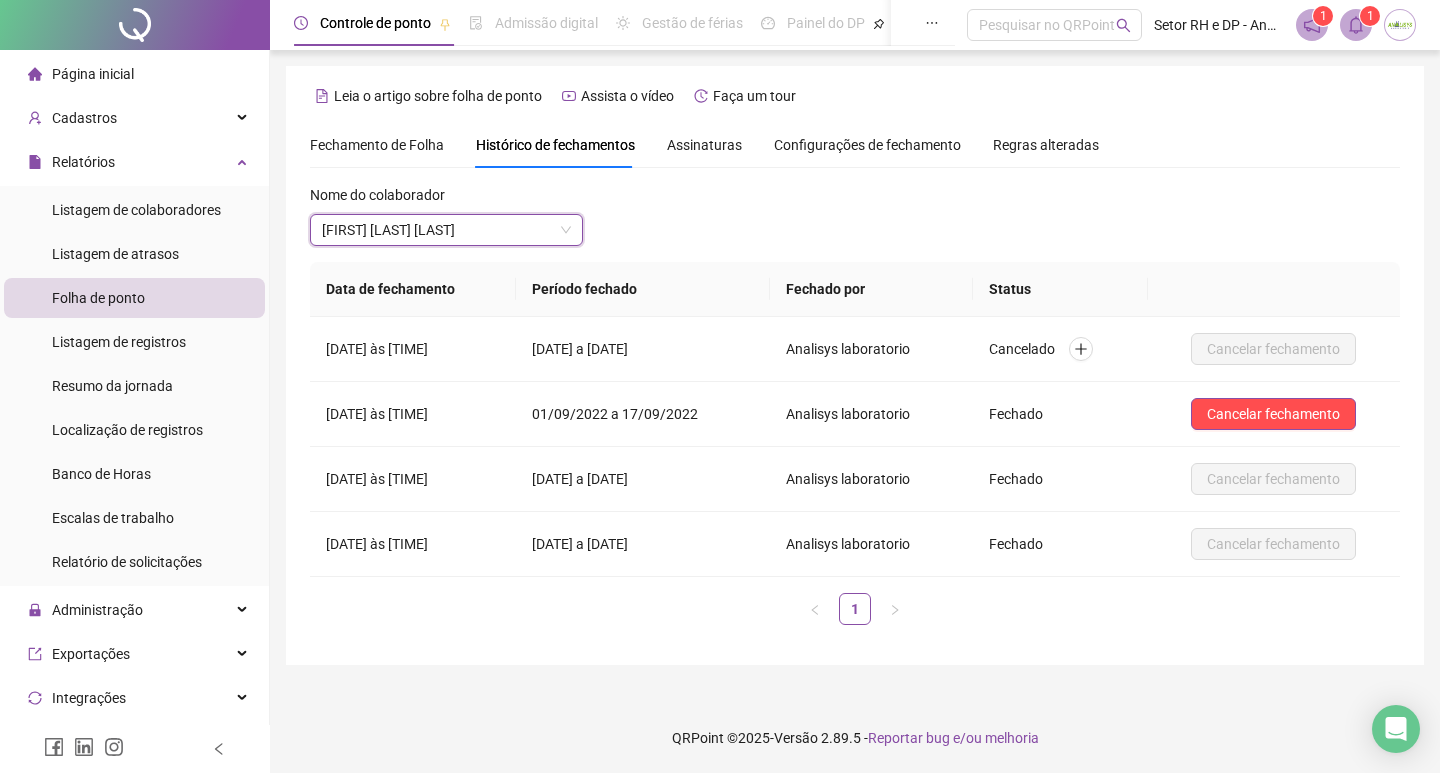 click on "Fechamento de Folha" at bounding box center [377, 145] 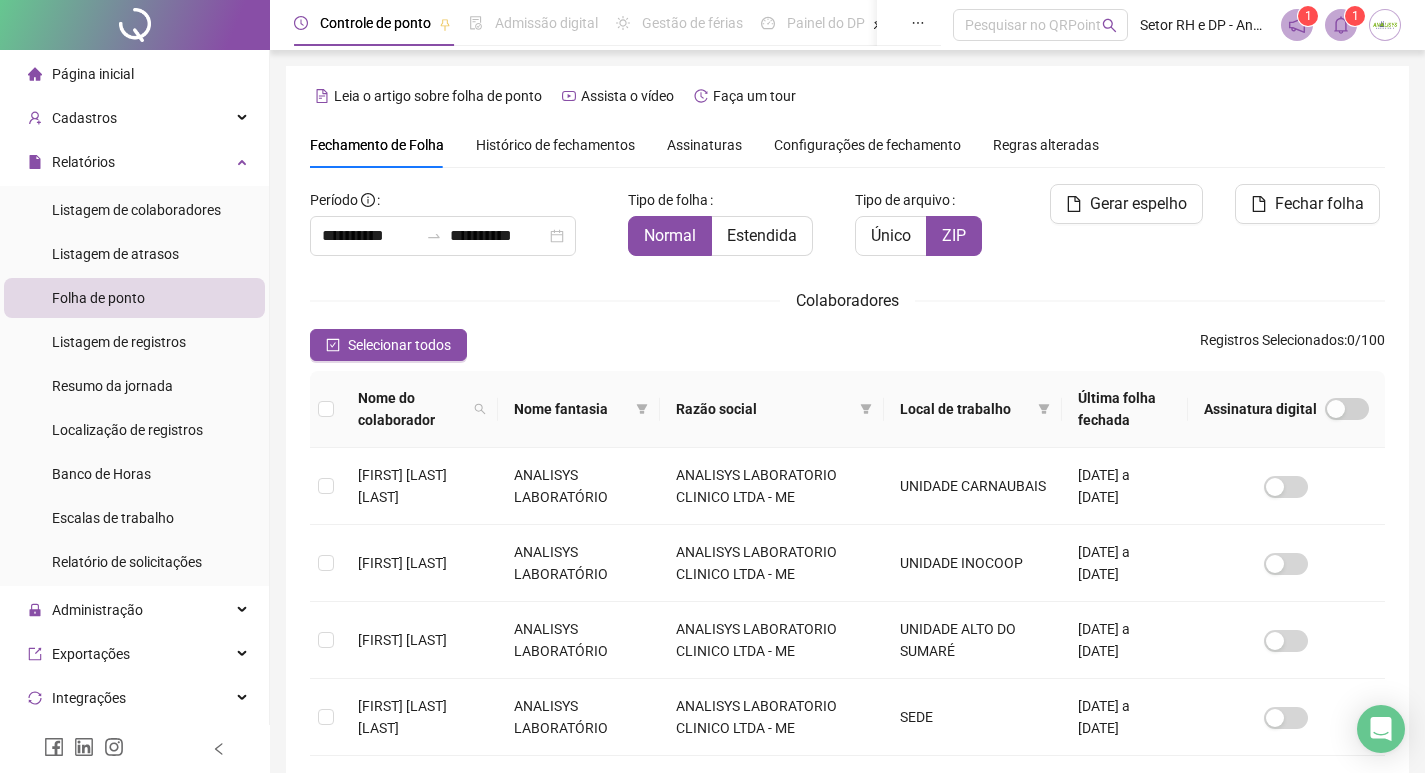 type on "**********" 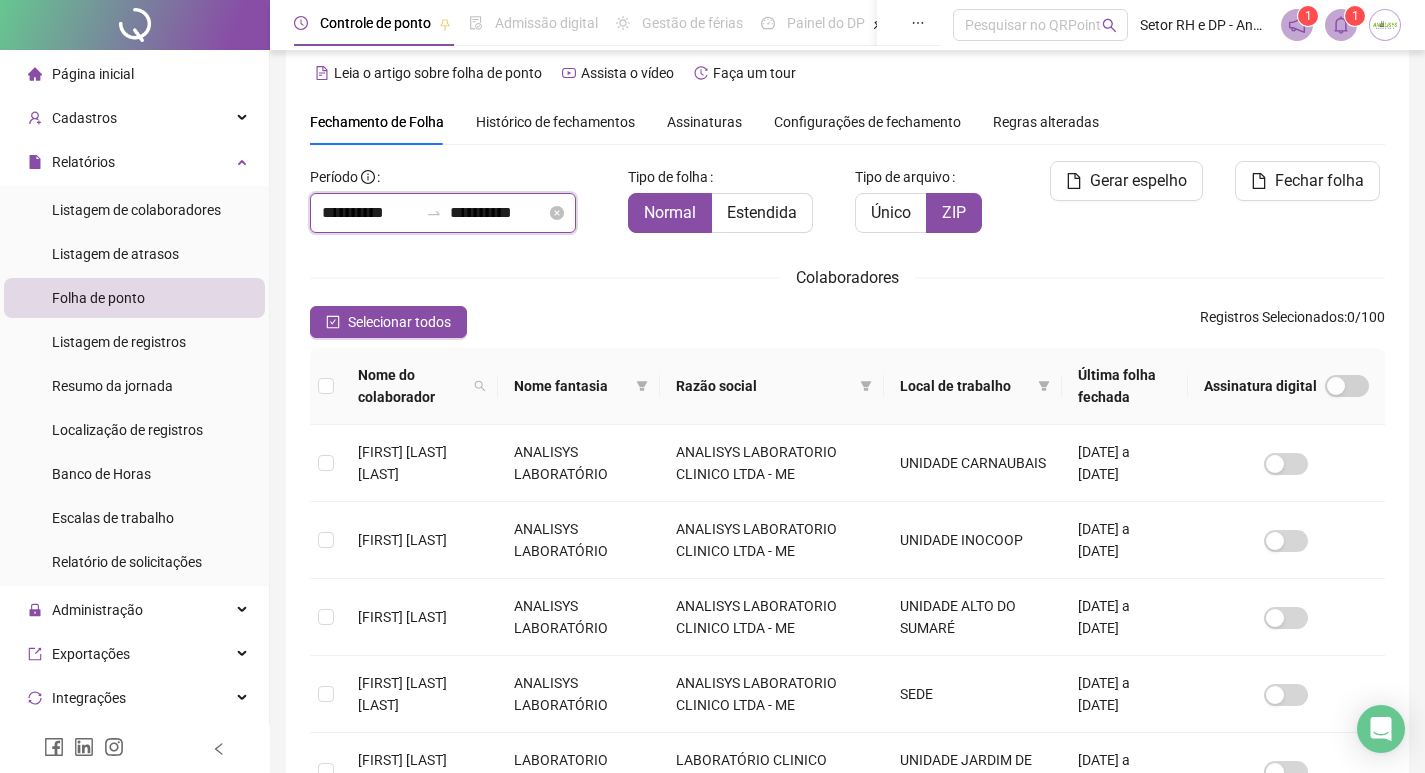 click on "**********" at bounding box center [370, 213] 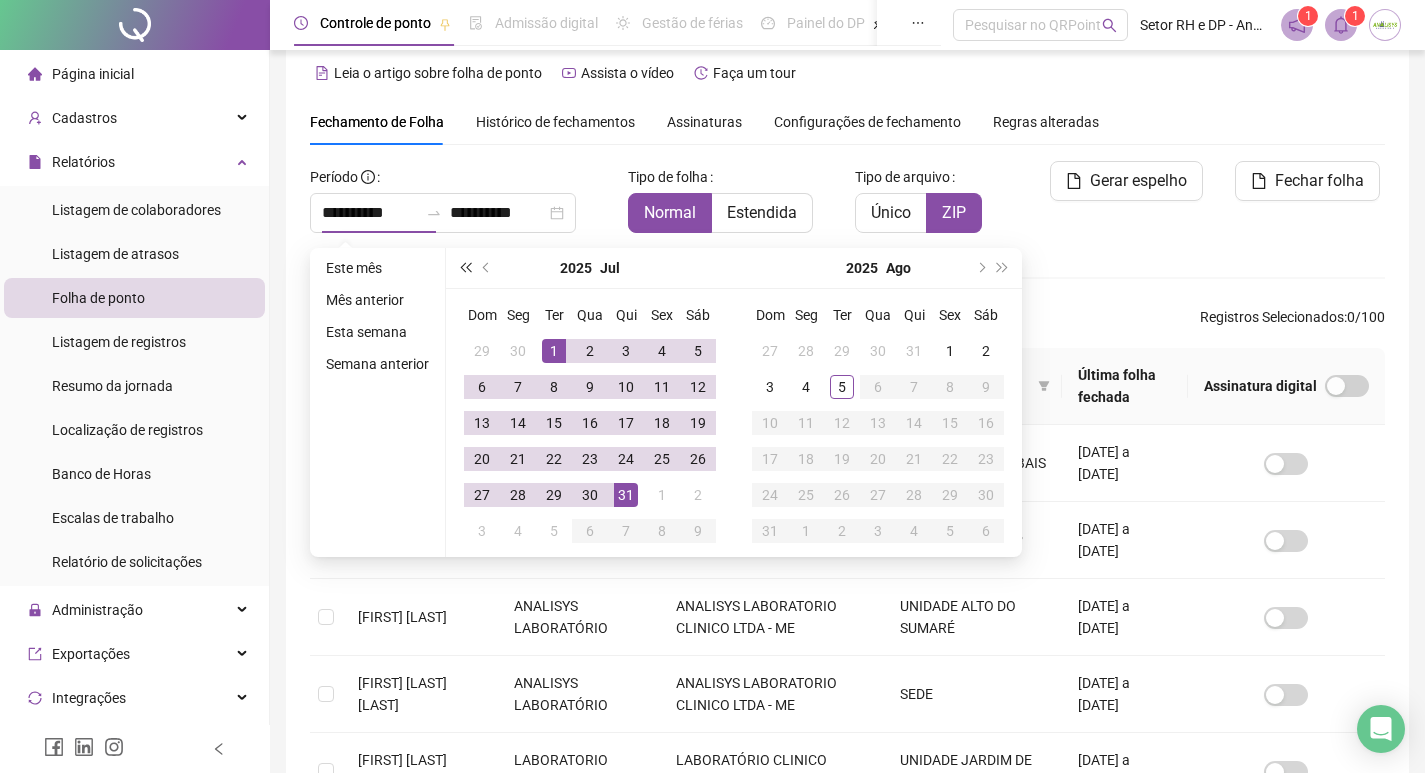 click at bounding box center (465, 268) 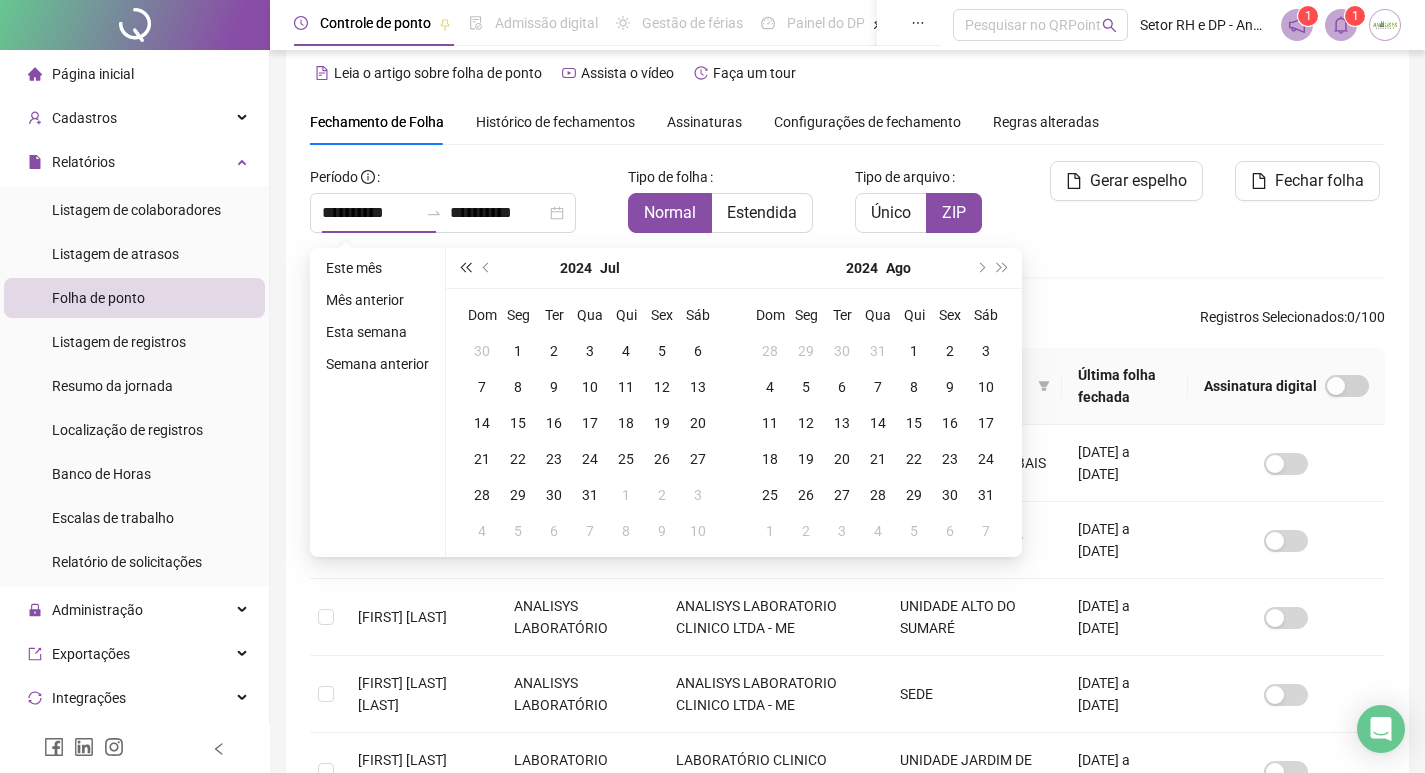 click at bounding box center (465, 268) 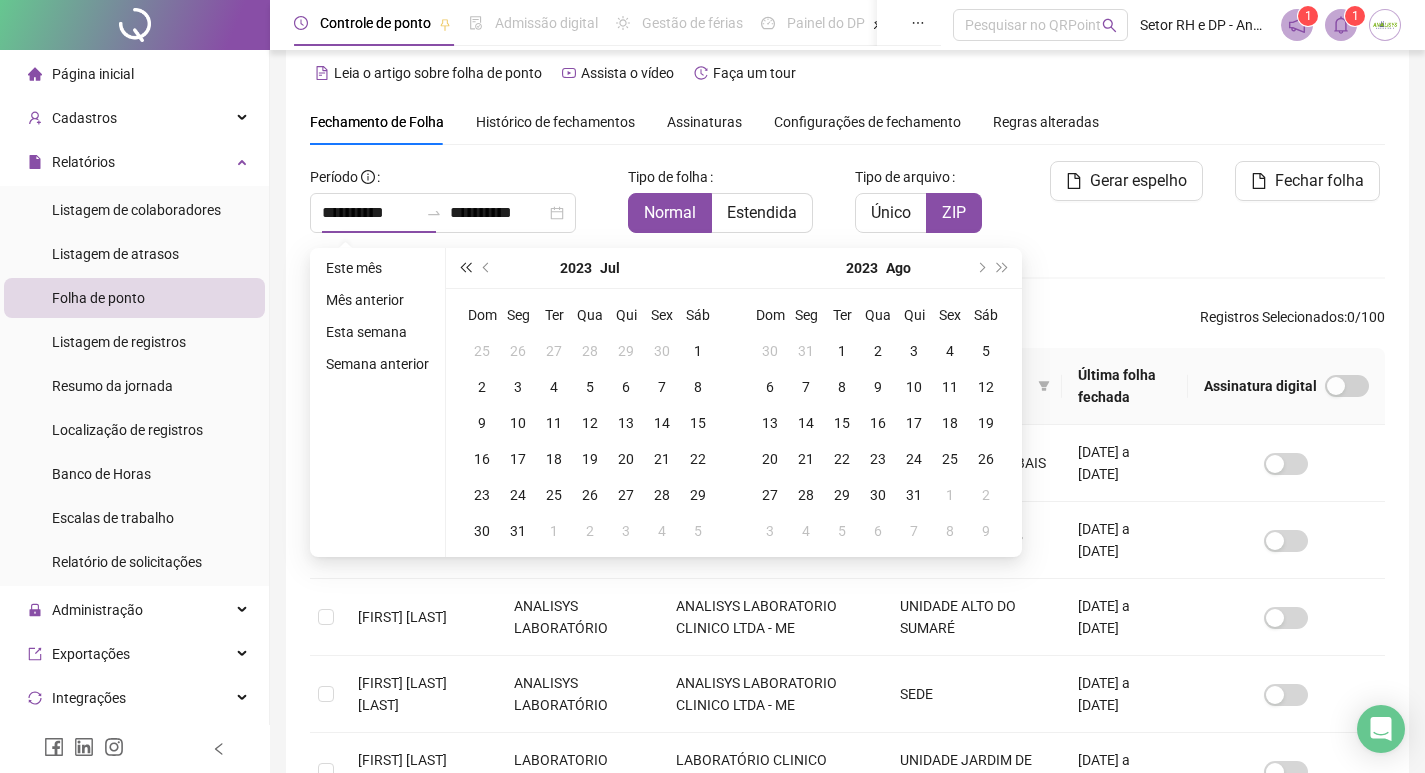 click at bounding box center (465, 268) 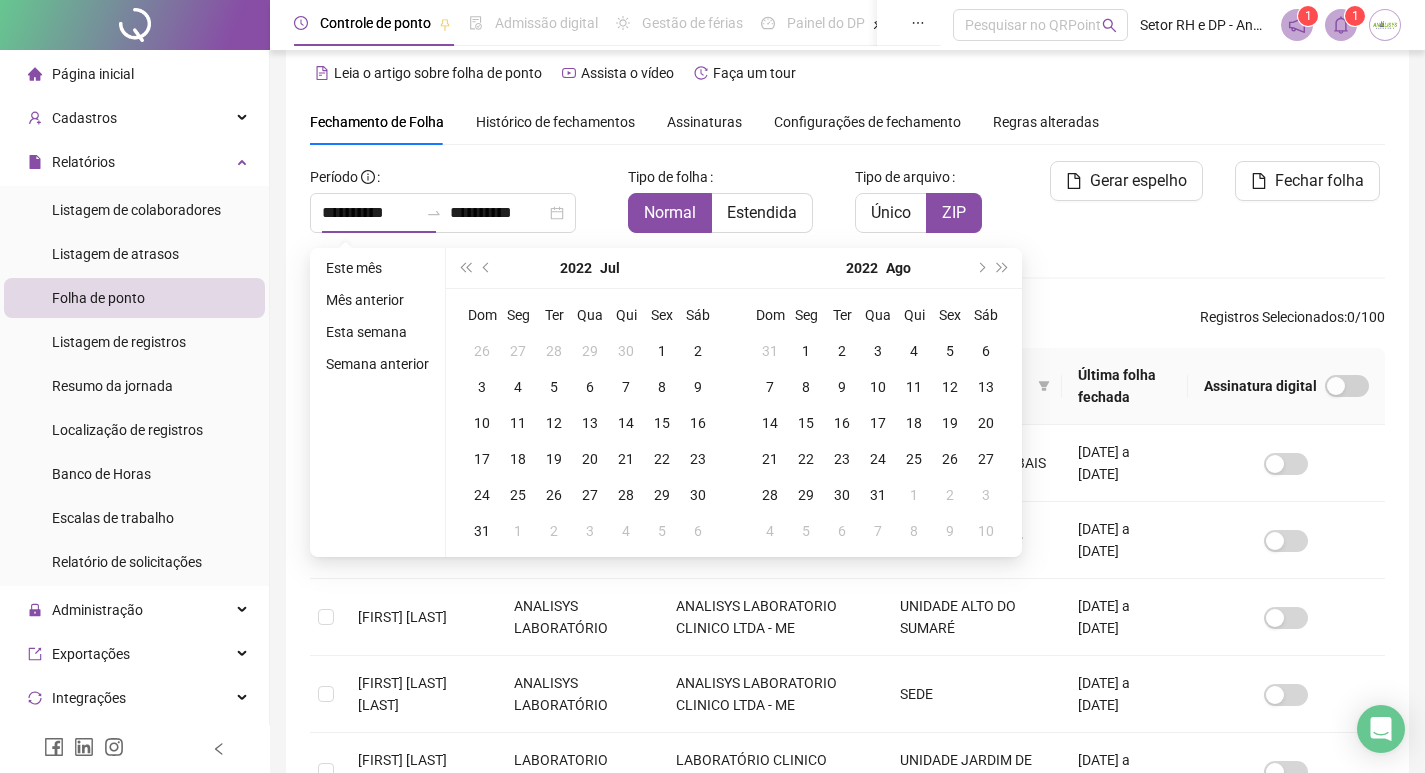 click on "Histórico de fechamentos" at bounding box center [555, 122] 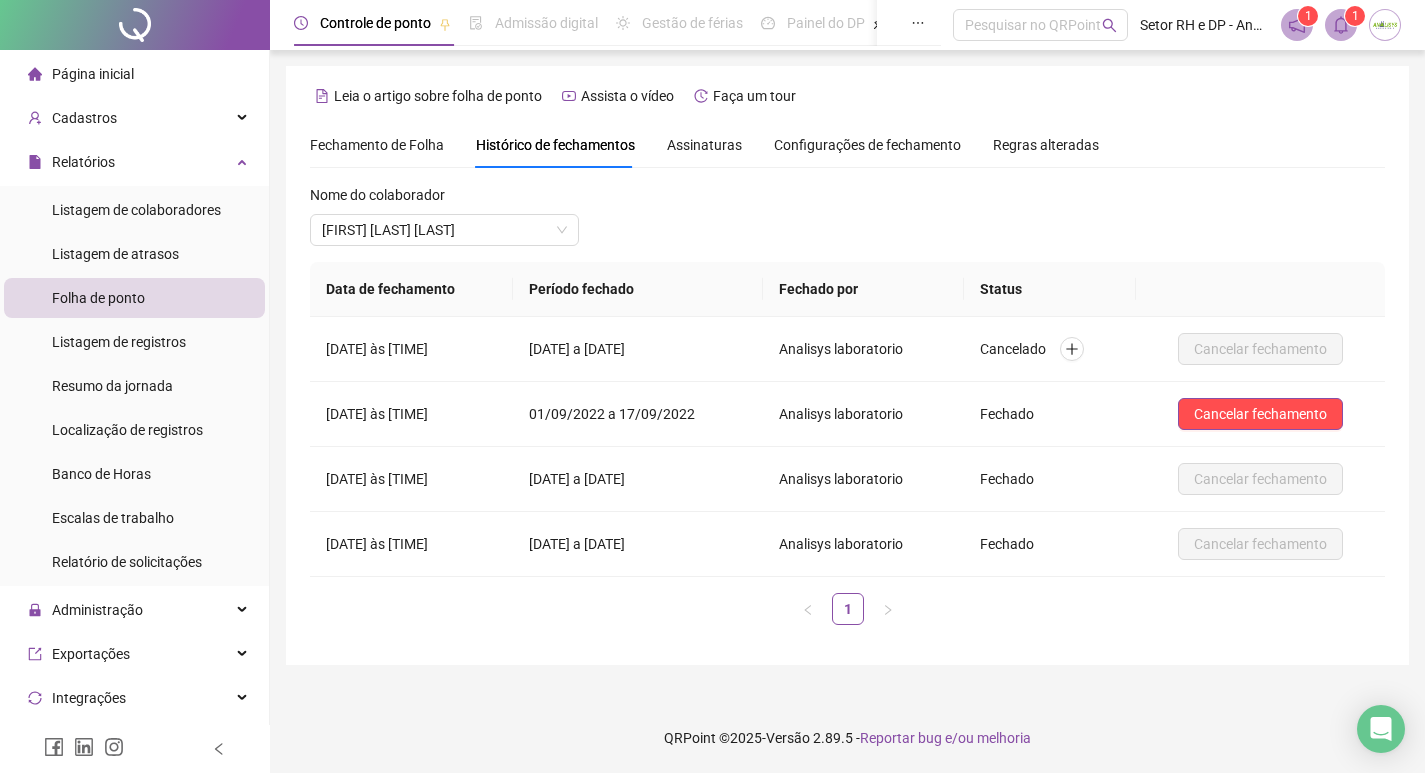 scroll, scrollTop: 0, scrollLeft: 0, axis: both 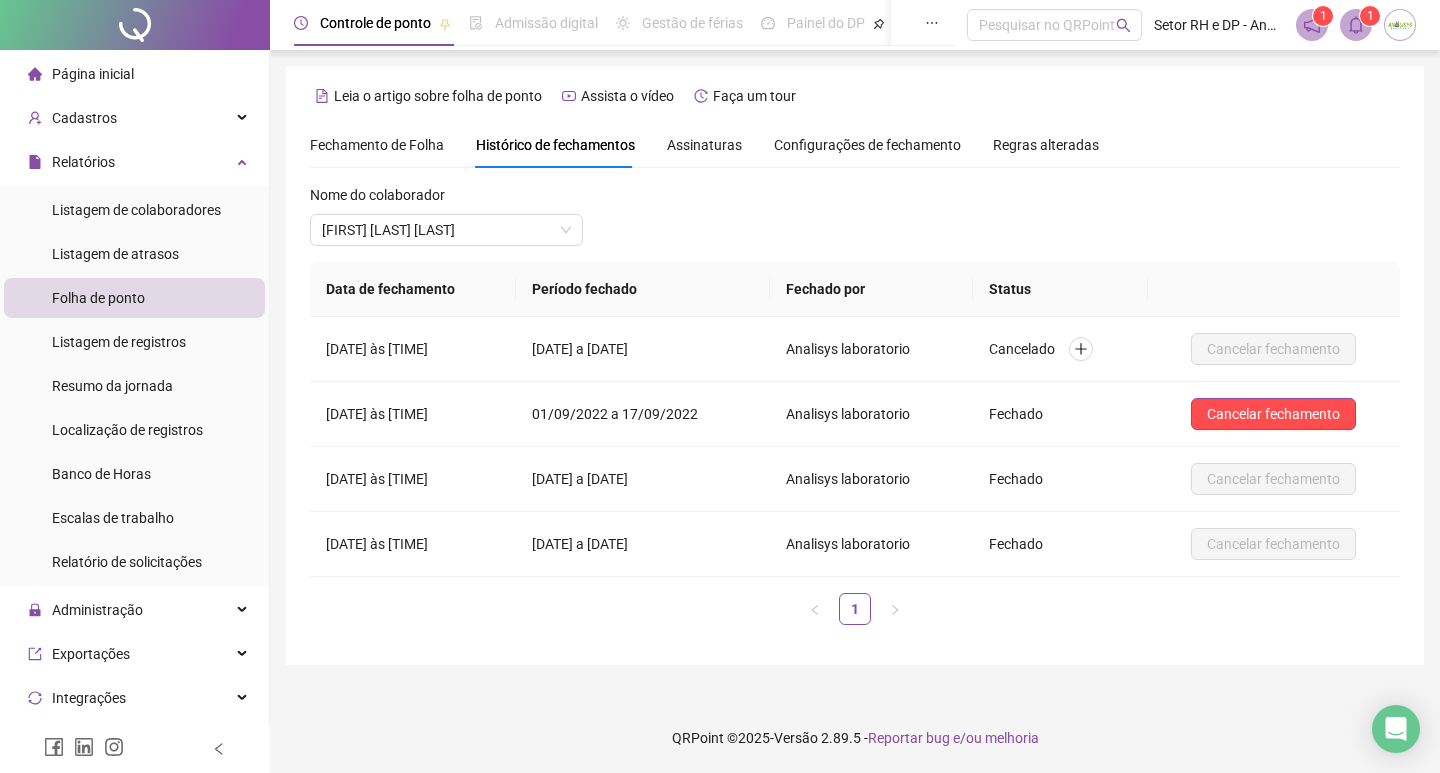 click on "Fechamento de Folha" at bounding box center [377, 145] 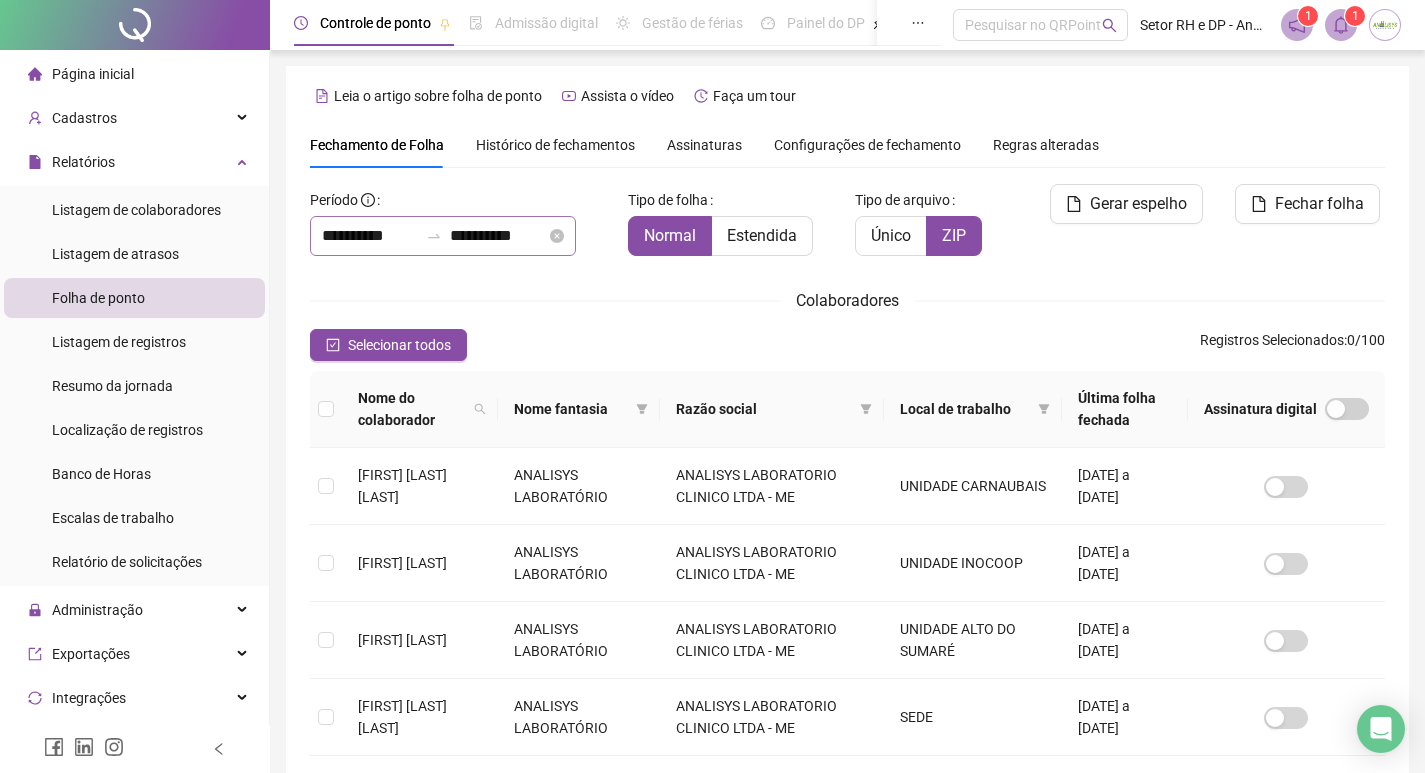 click on "**********" at bounding box center [461, 228] 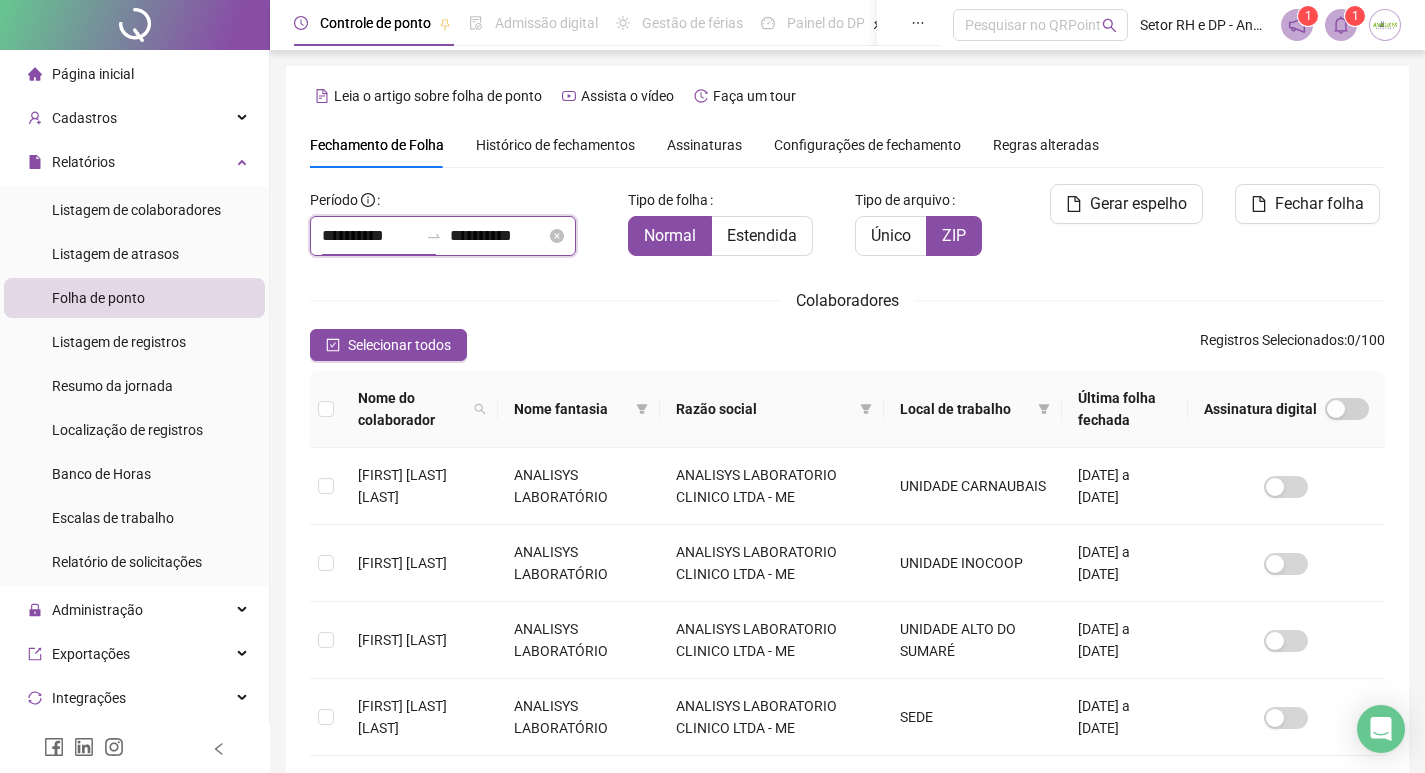 click on "**********" at bounding box center (370, 236) 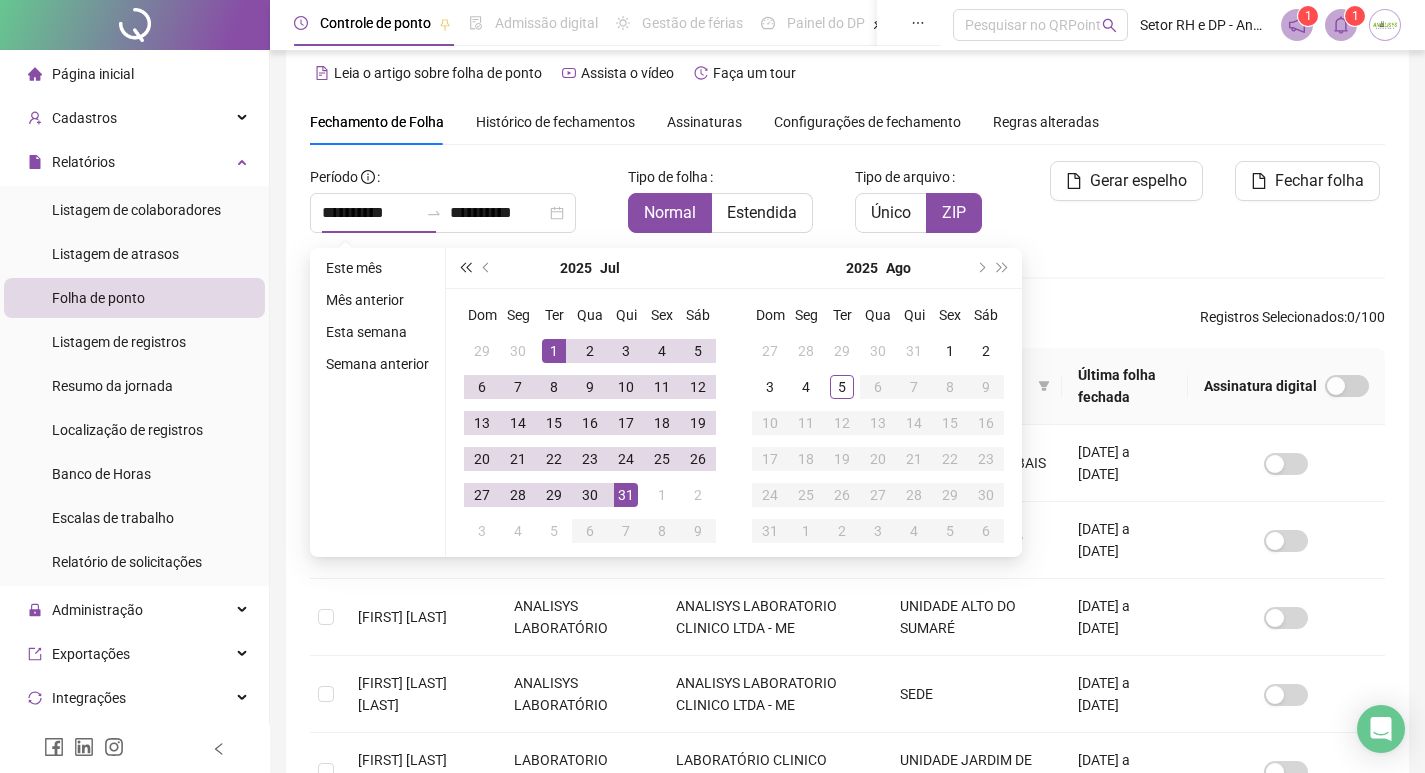 click at bounding box center (465, 268) 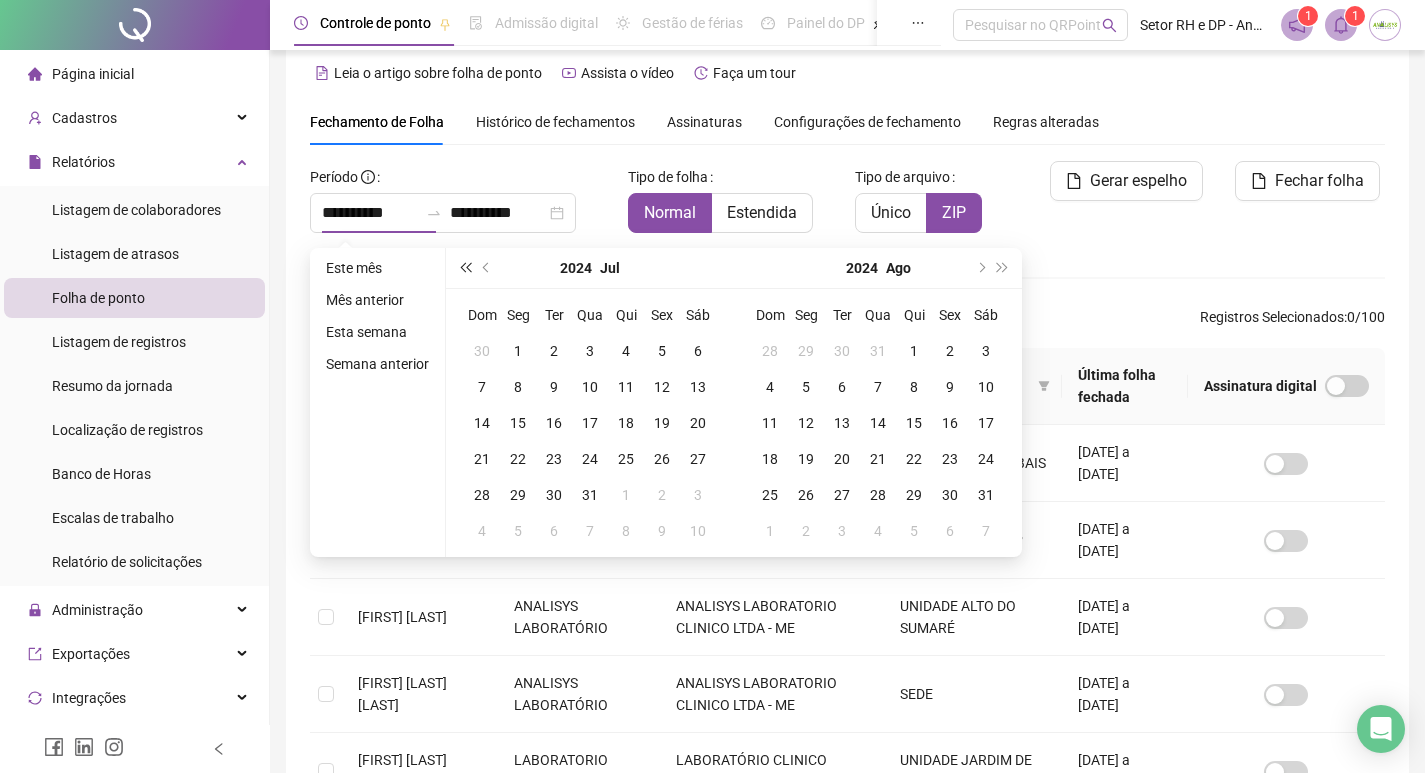 click at bounding box center [465, 268] 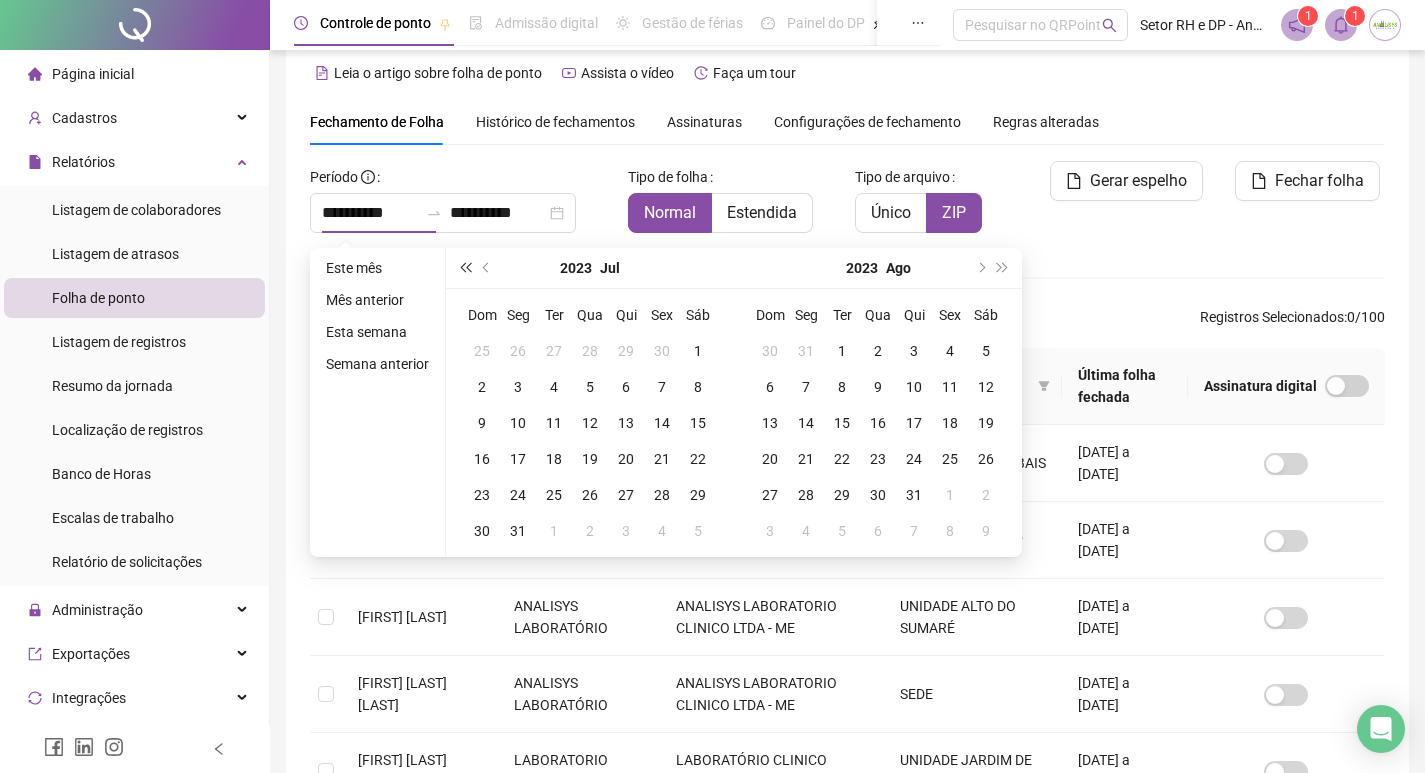 click at bounding box center [465, 268] 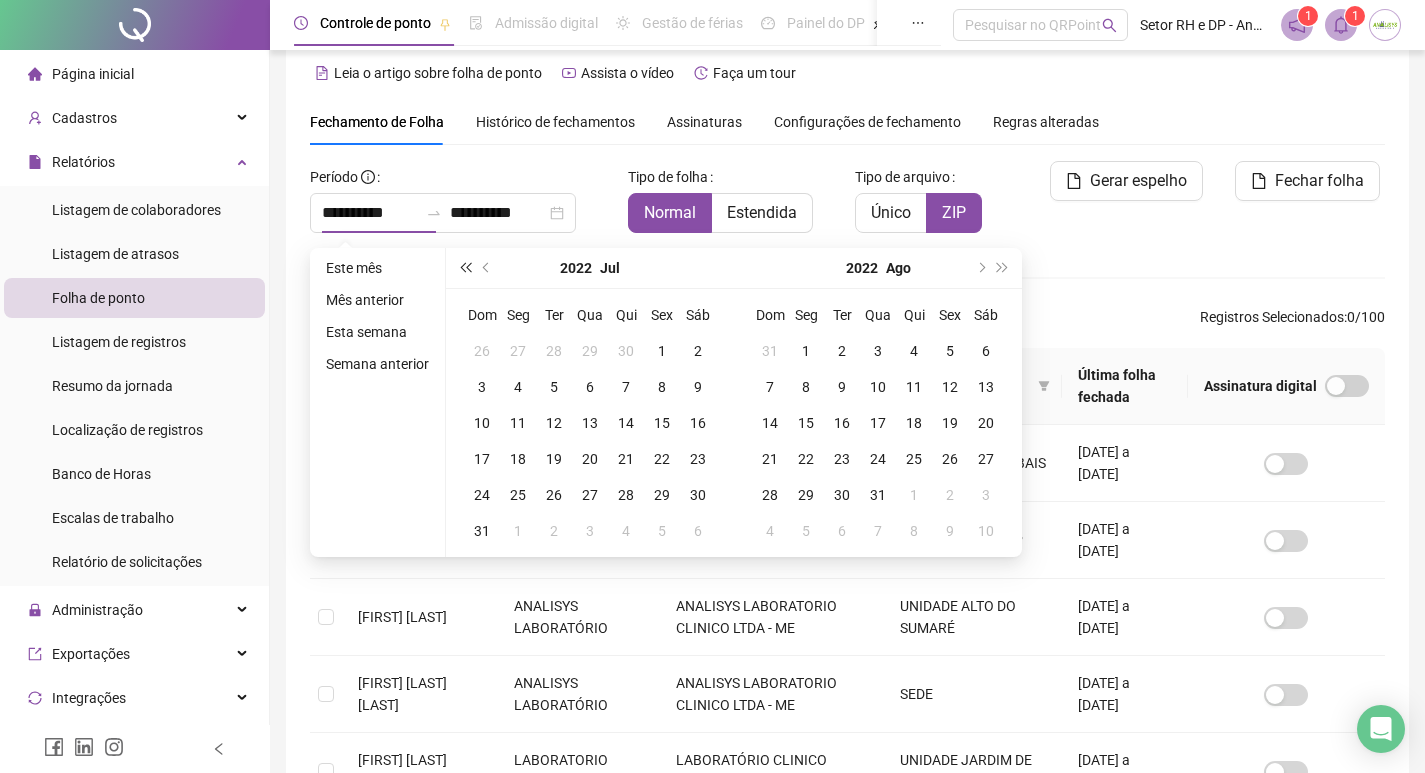 click at bounding box center [465, 268] 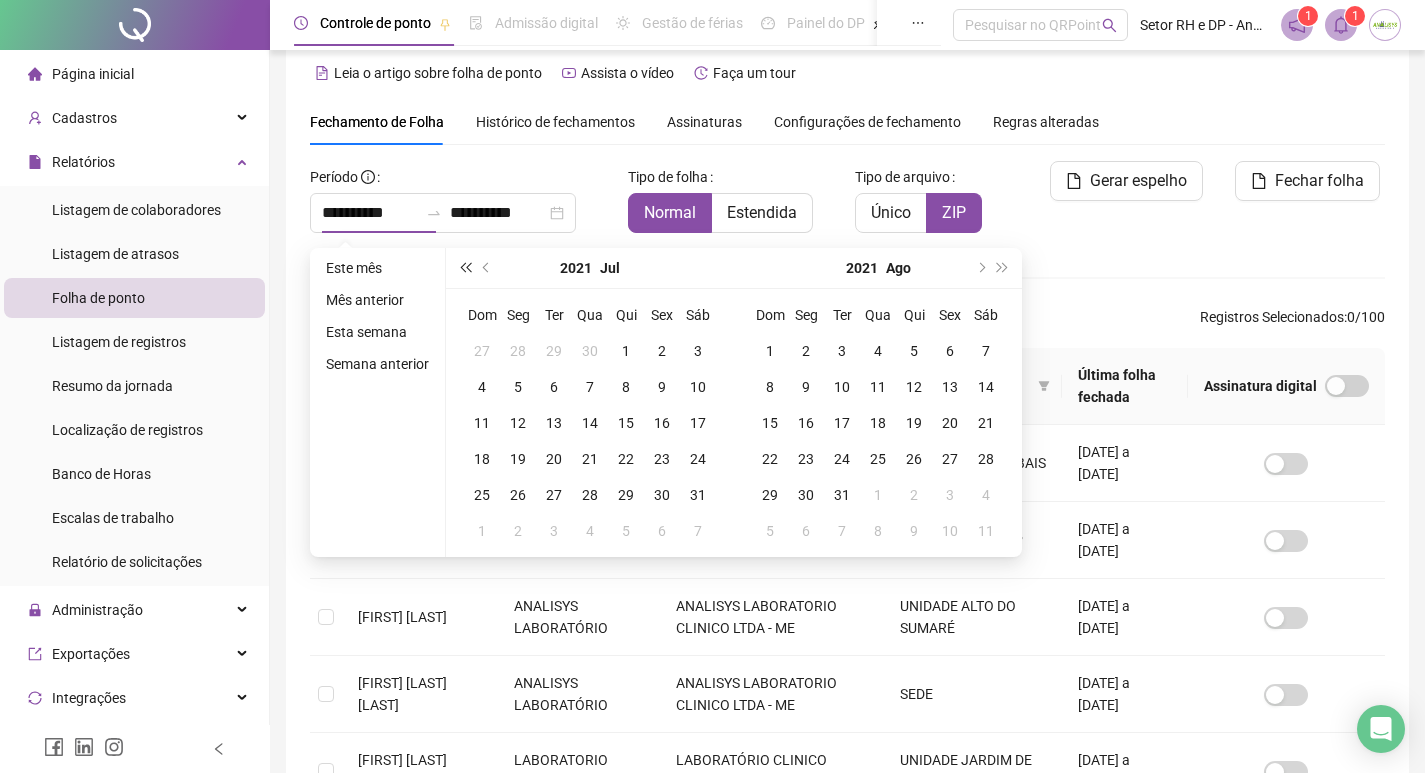 click at bounding box center [465, 268] 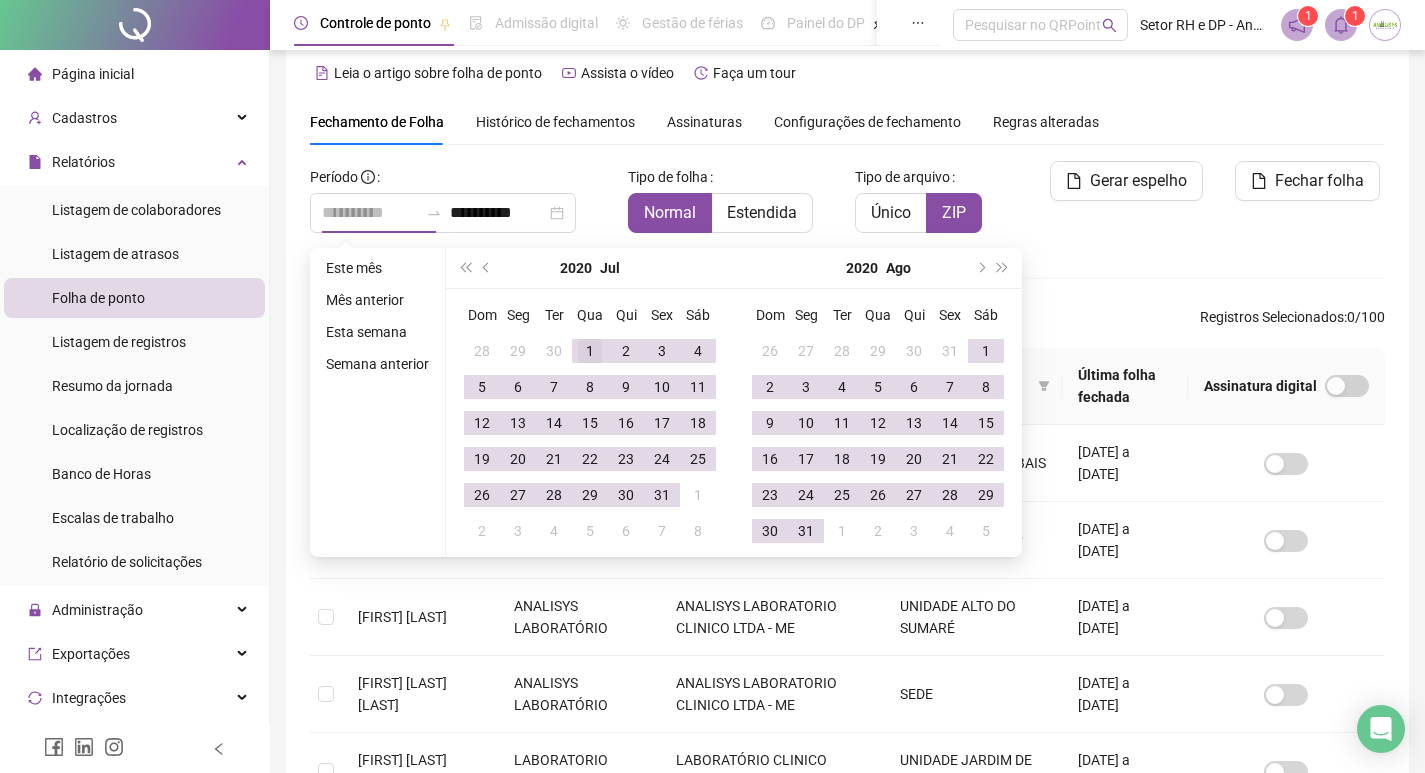 type on "**********" 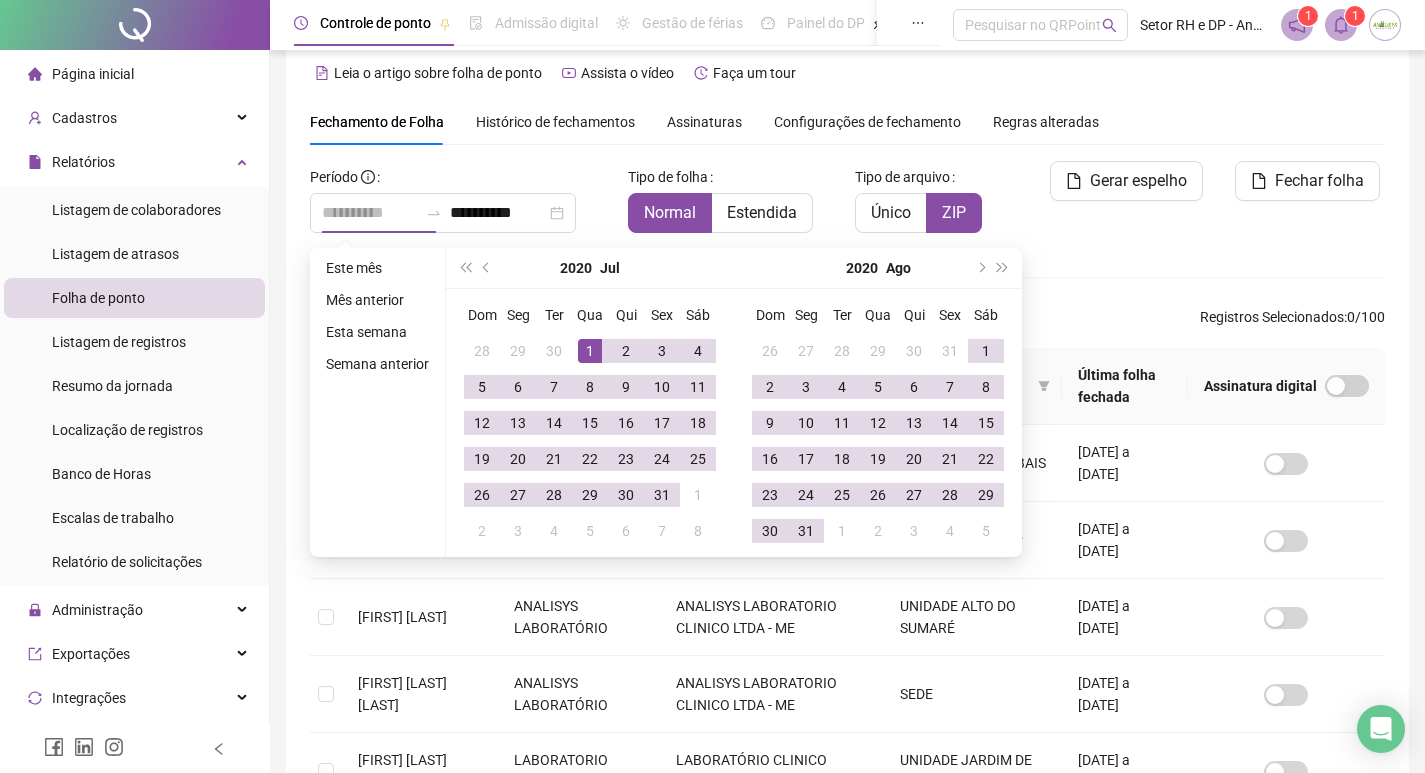 click on "1" at bounding box center (590, 351) 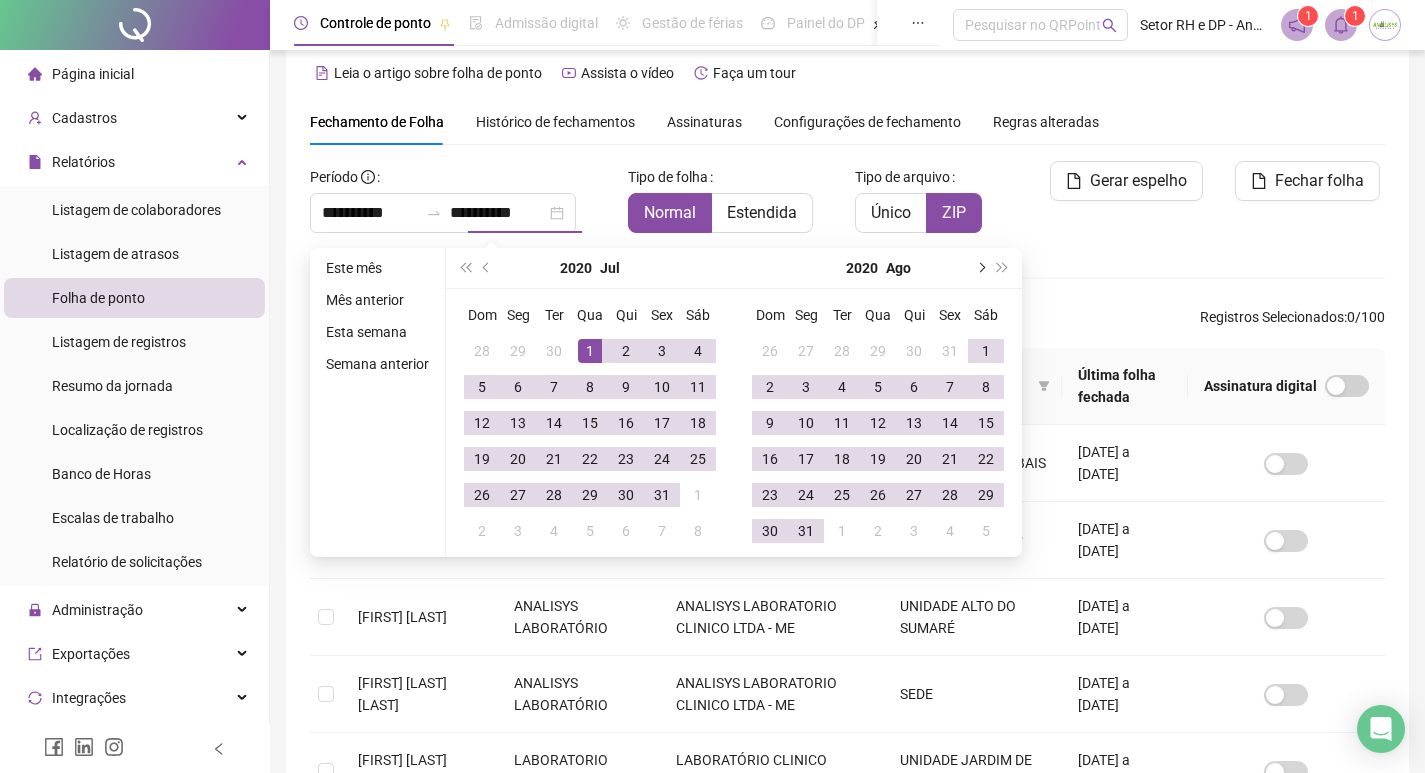 click at bounding box center (980, 268) 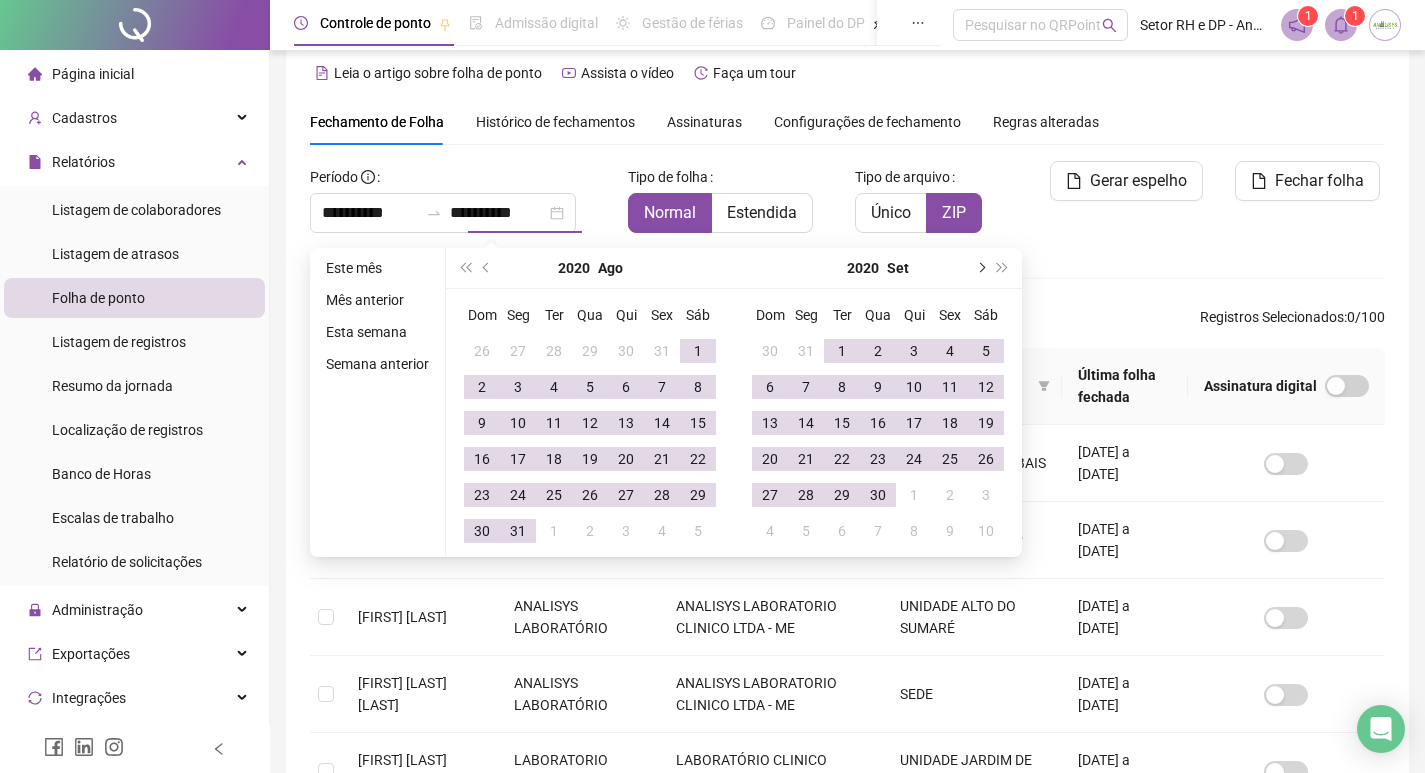 click at bounding box center [980, 268] 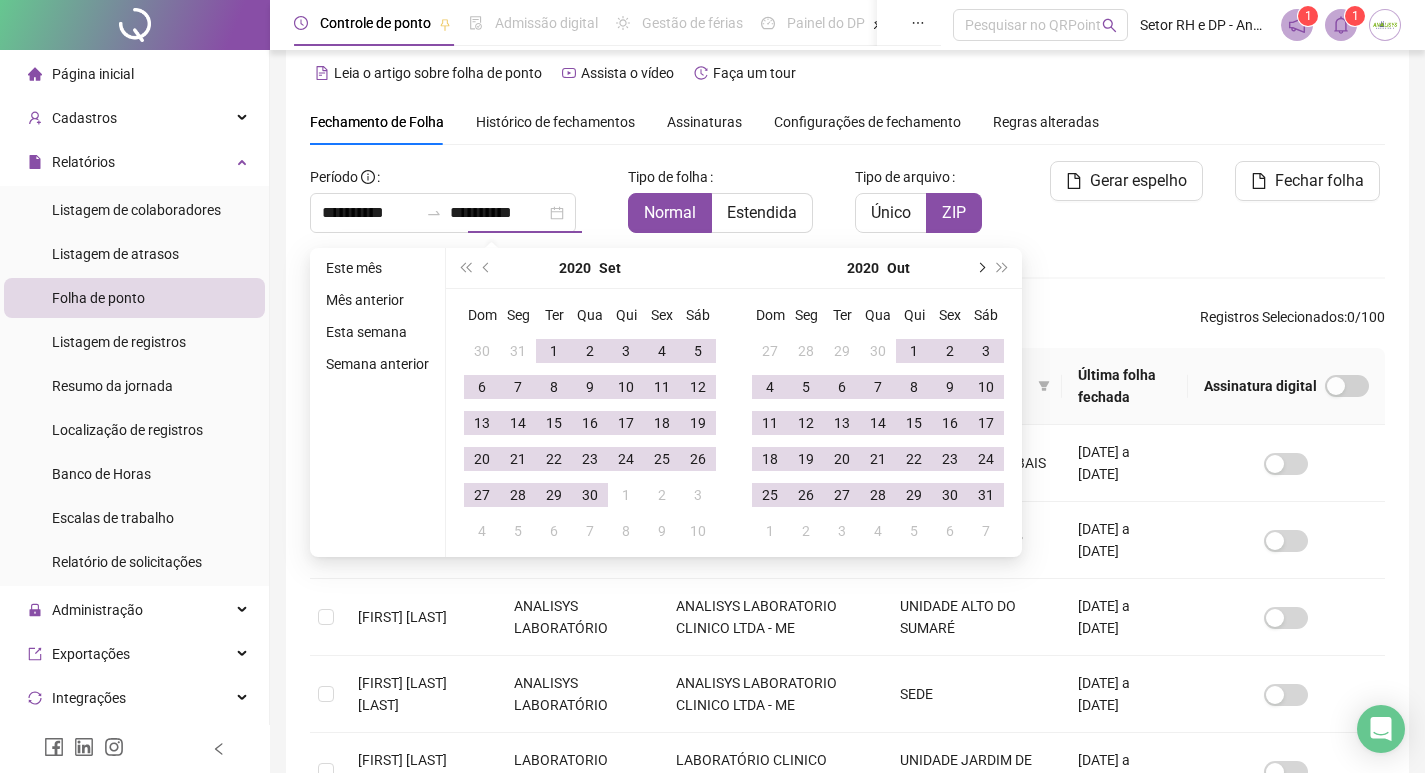 click at bounding box center (980, 268) 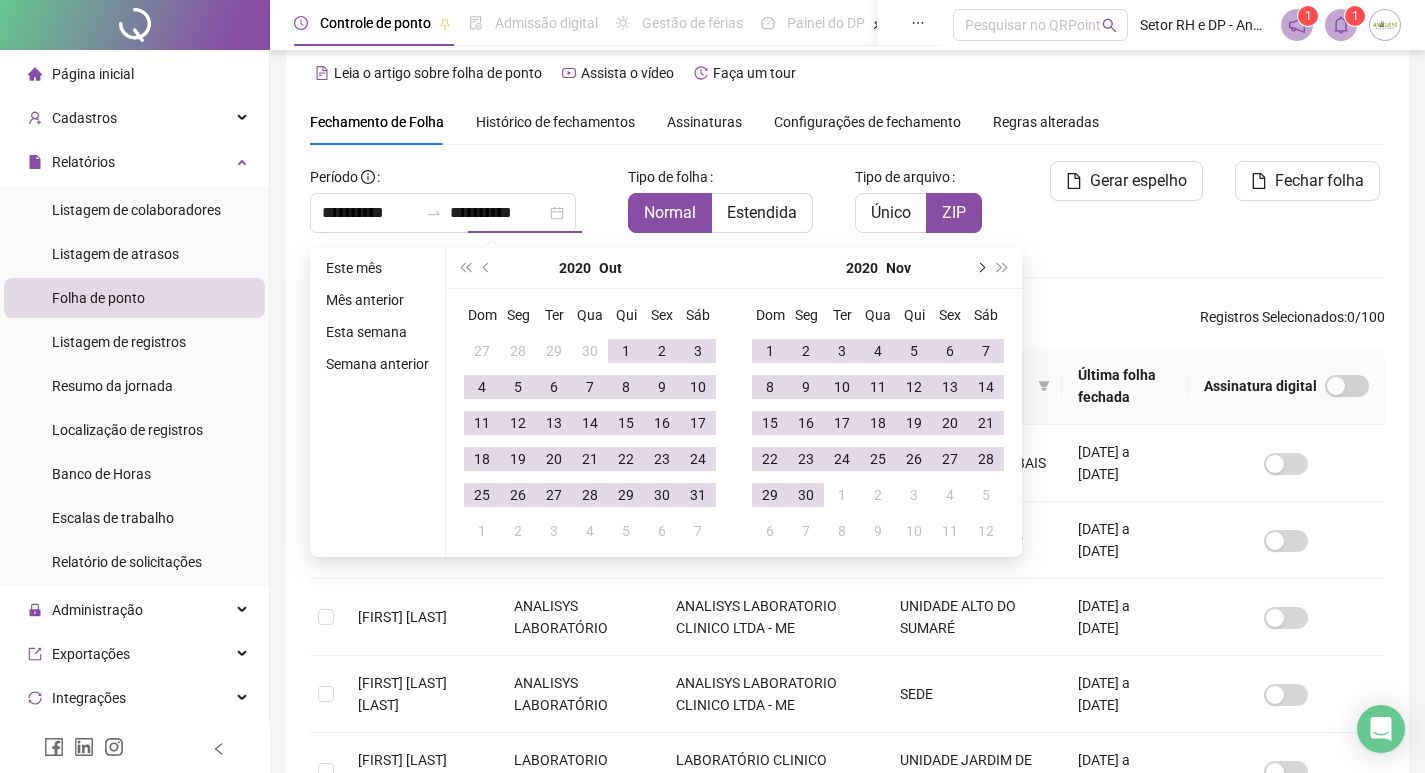 click at bounding box center [980, 268] 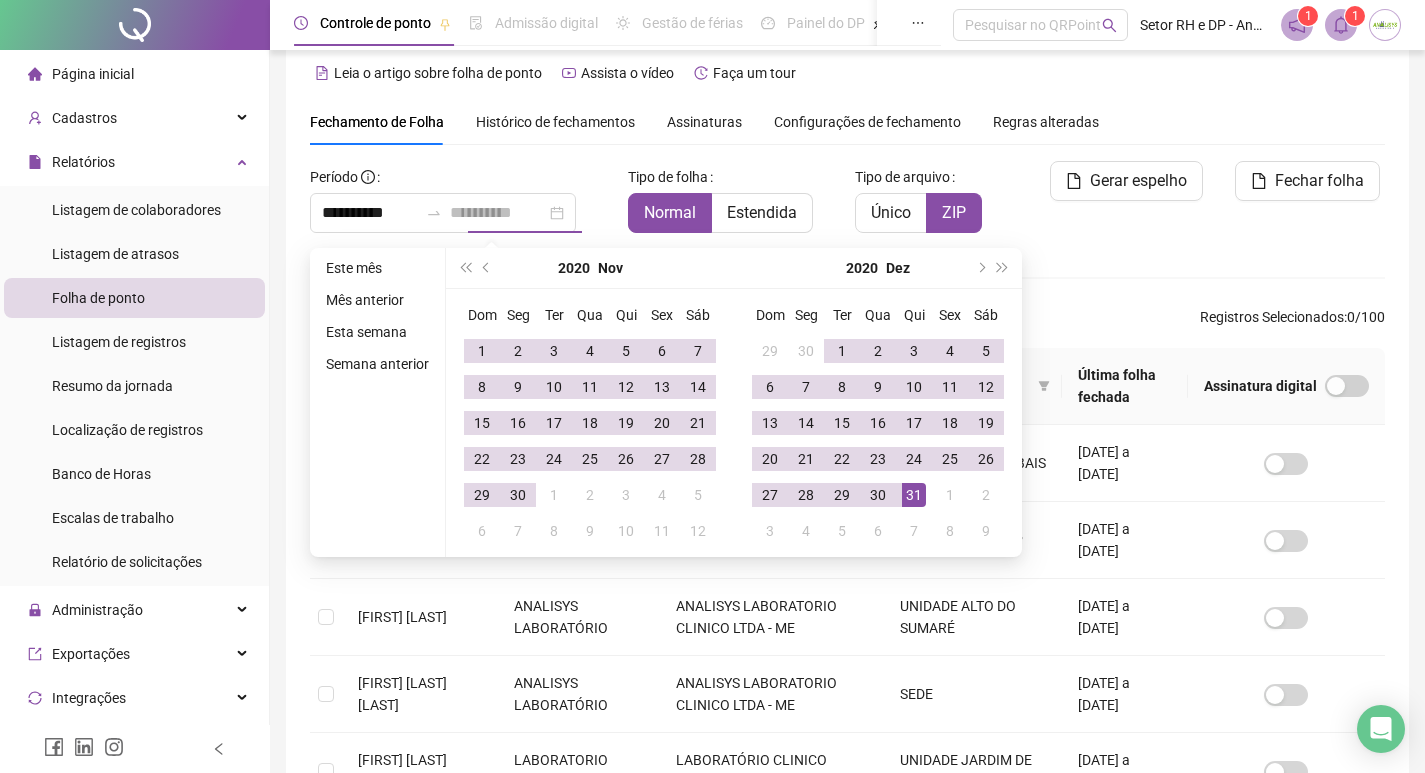 type on "**********" 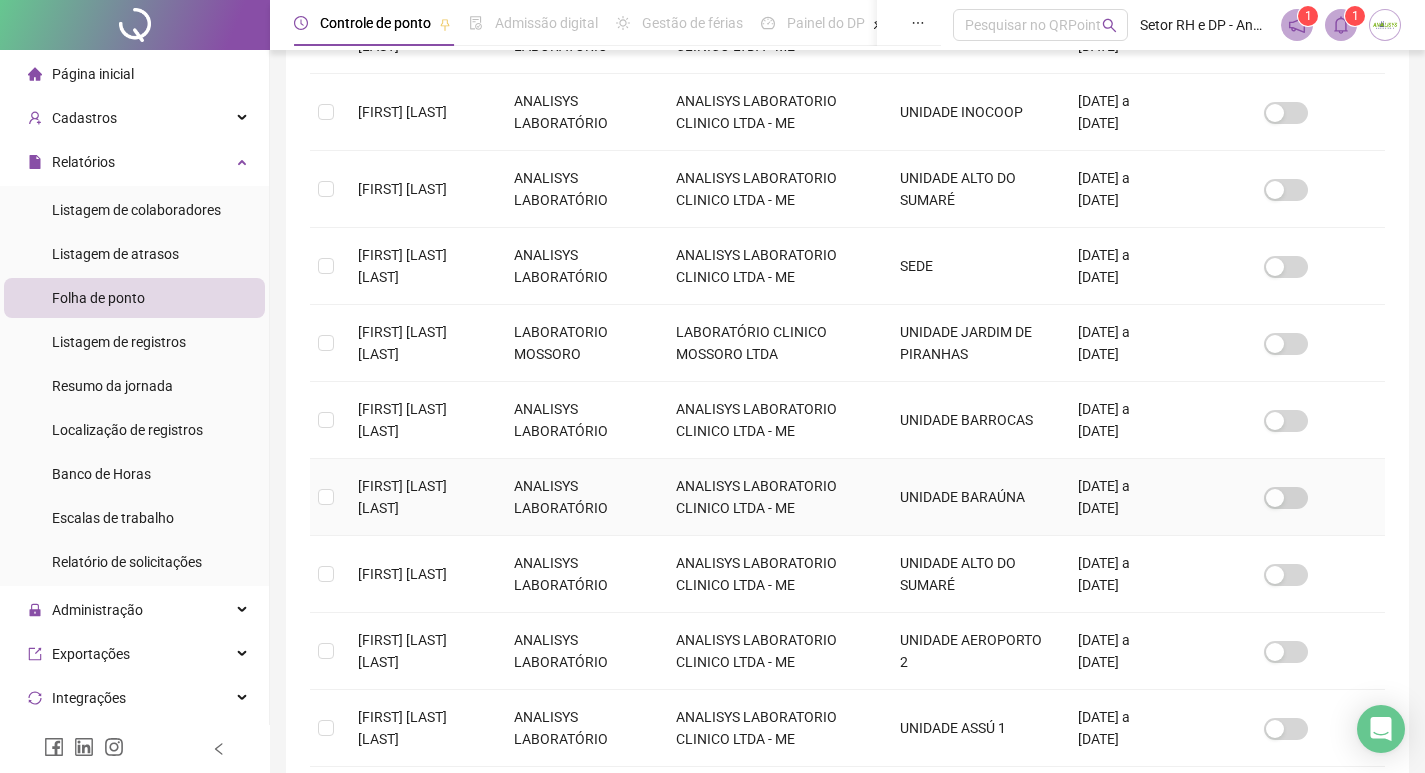 scroll, scrollTop: 619, scrollLeft: 0, axis: vertical 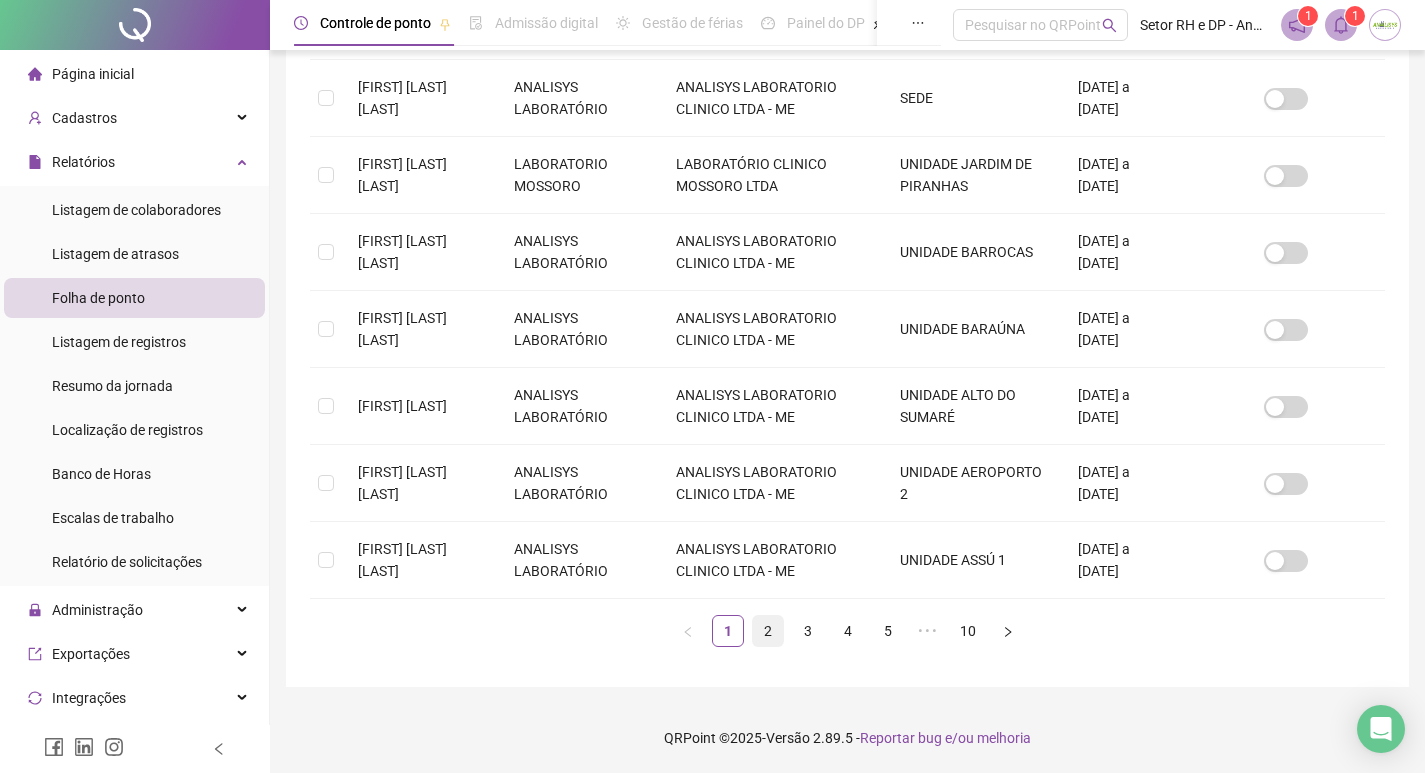 click on "2" at bounding box center (768, 631) 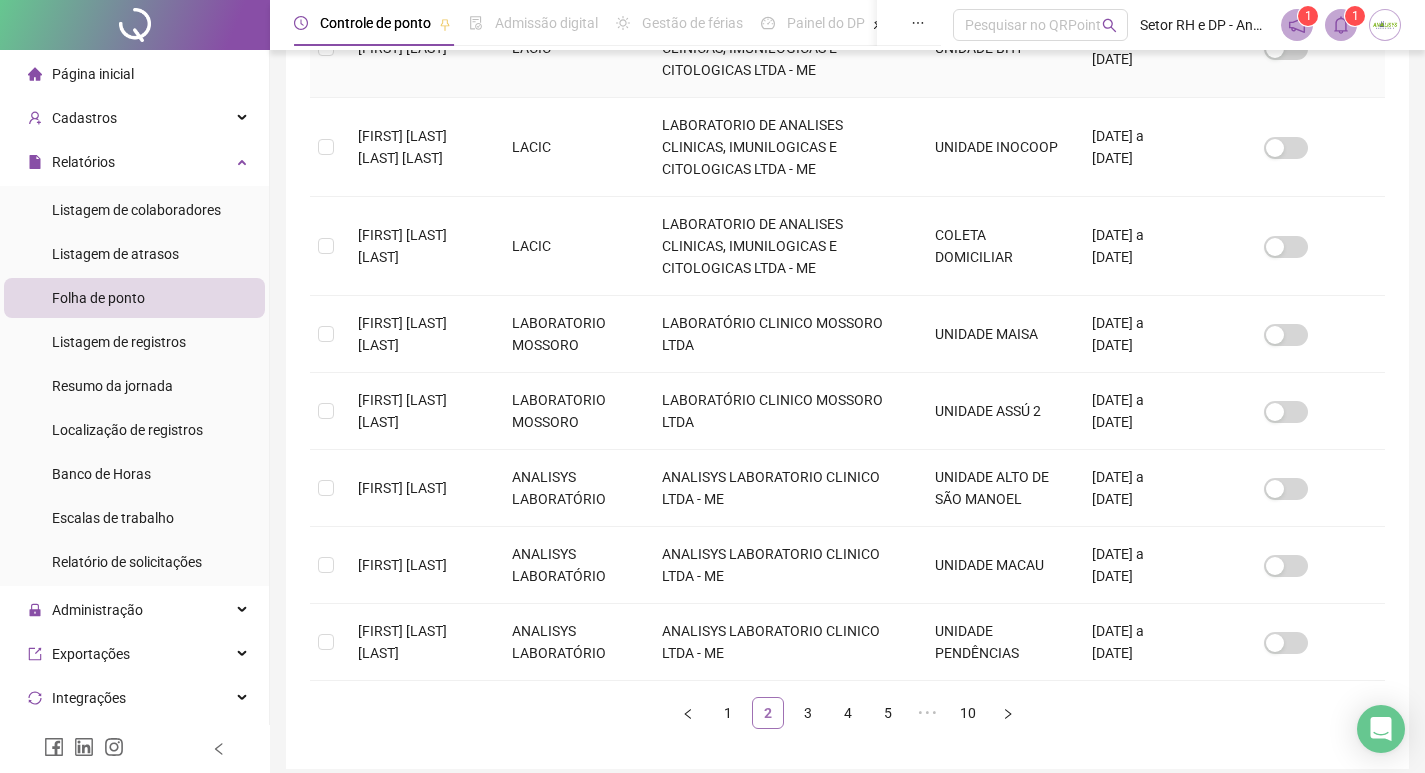 scroll, scrollTop: 685, scrollLeft: 0, axis: vertical 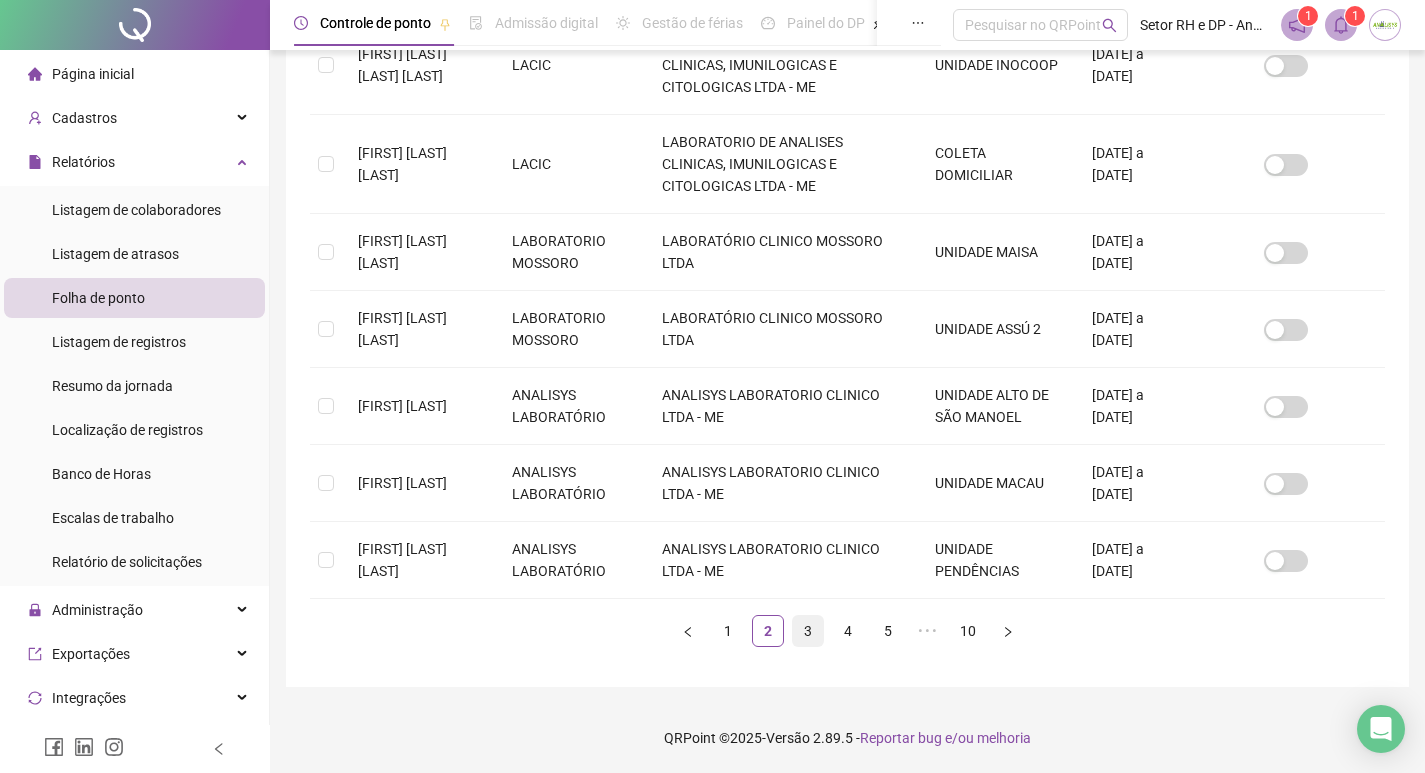 click on "3" at bounding box center [808, 631] 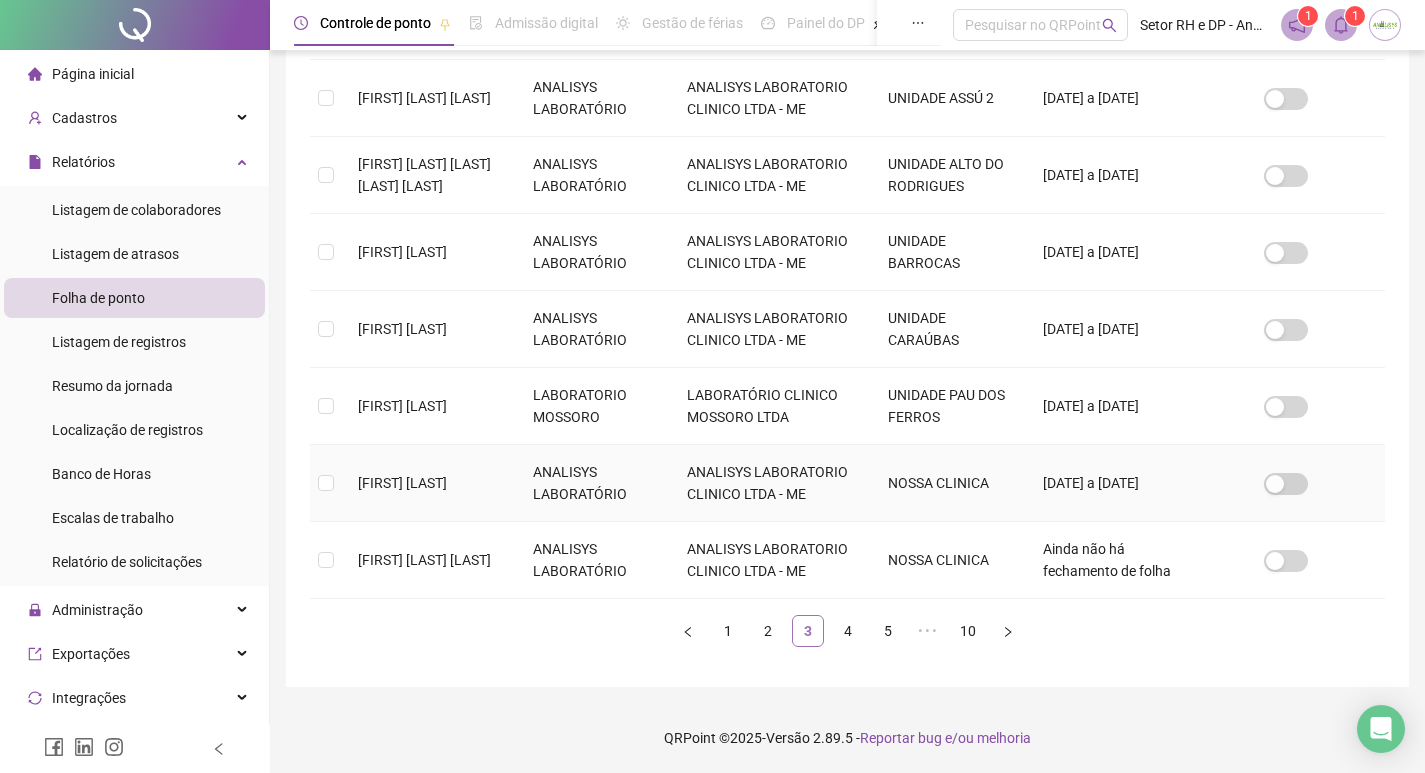 scroll, scrollTop: 795, scrollLeft: 0, axis: vertical 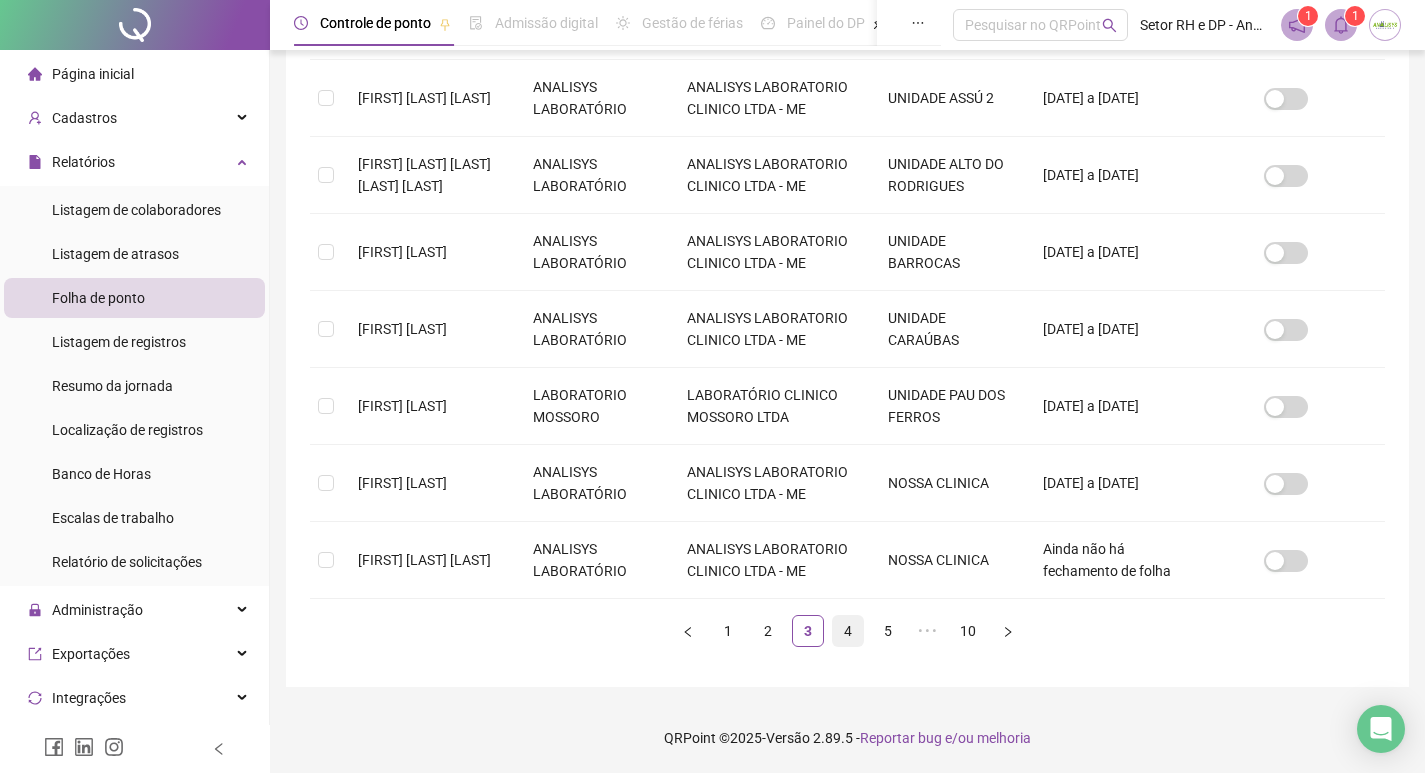 click on "4" at bounding box center [848, 631] 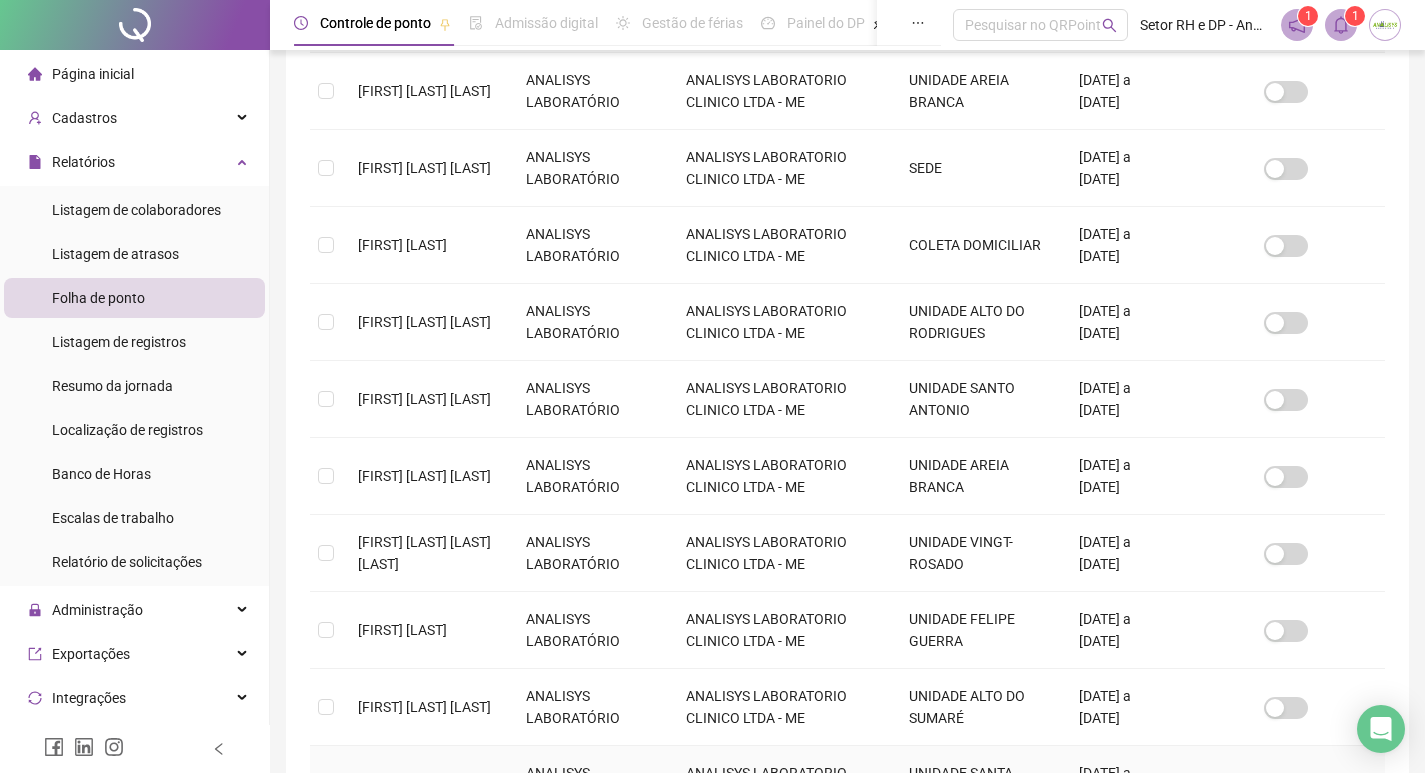 scroll, scrollTop: 319, scrollLeft: 0, axis: vertical 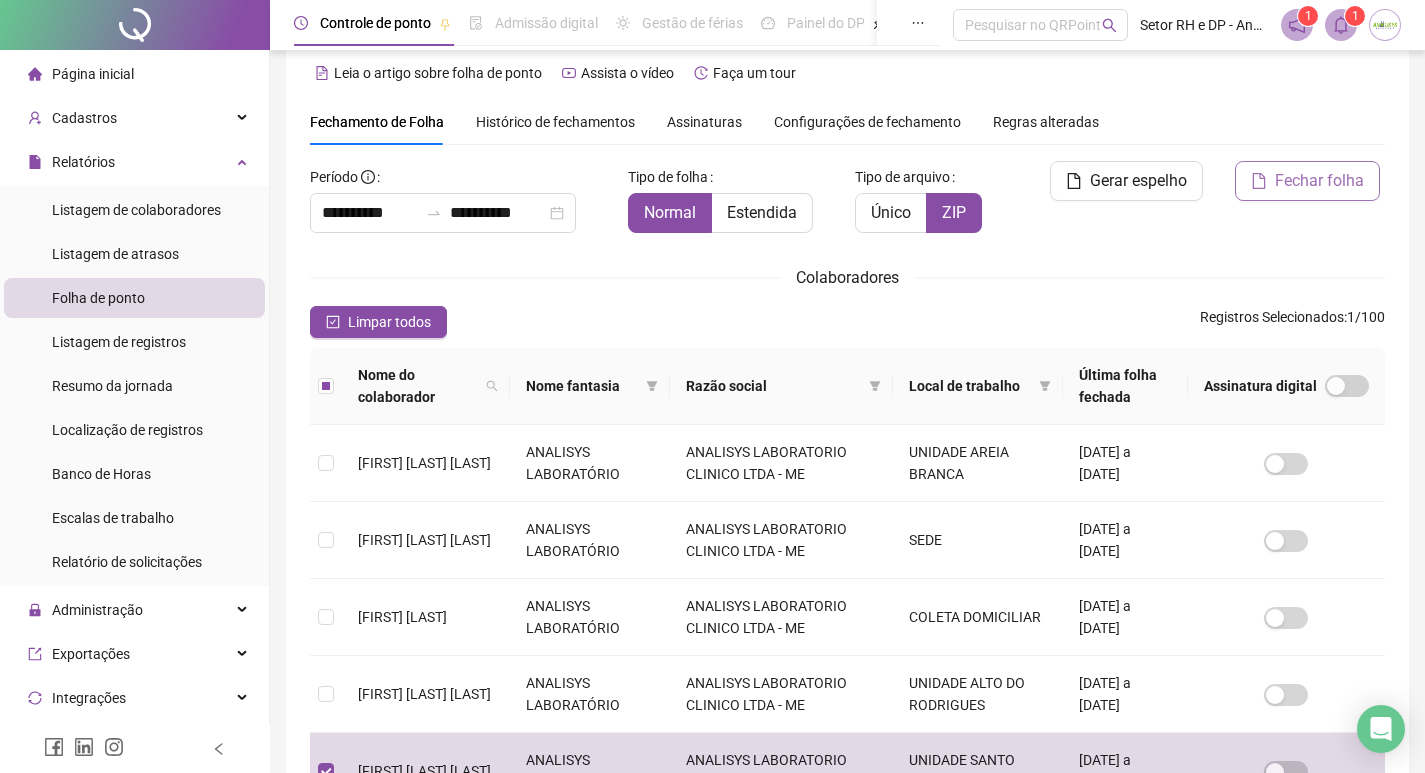 click on "Fechar folha" at bounding box center (1319, 181) 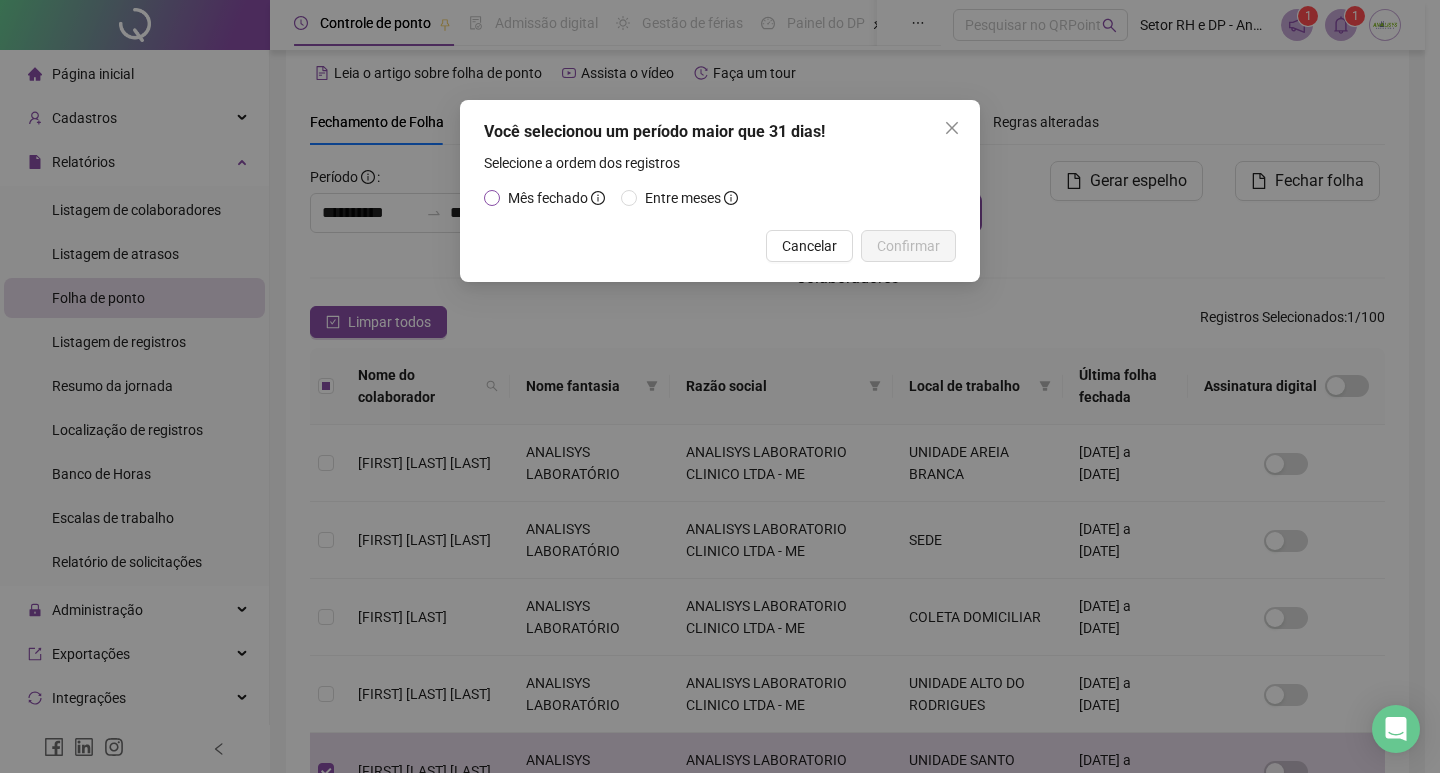 click on "Mês fechado" at bounding box center (556, 198) 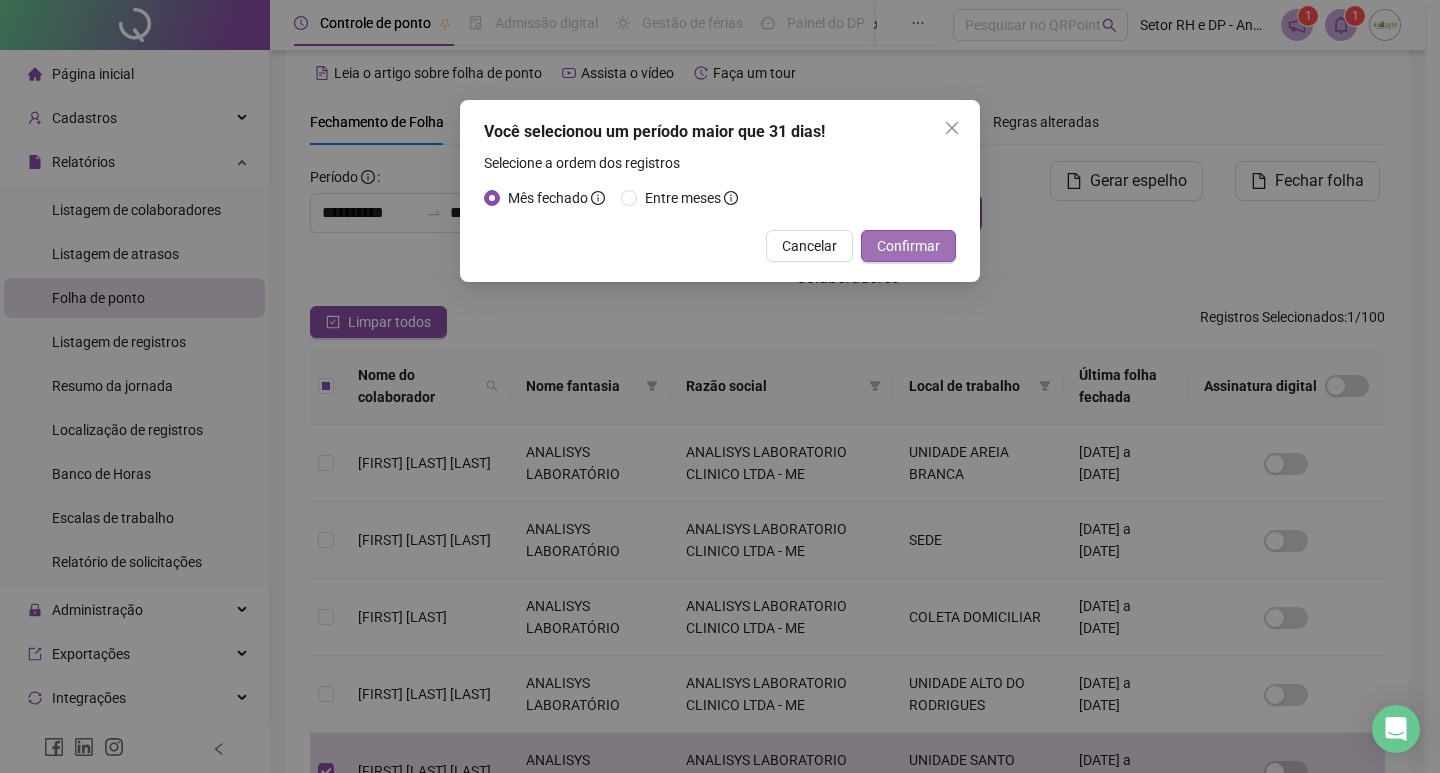 click on "Confirmar" at bounding box center [908, 246] 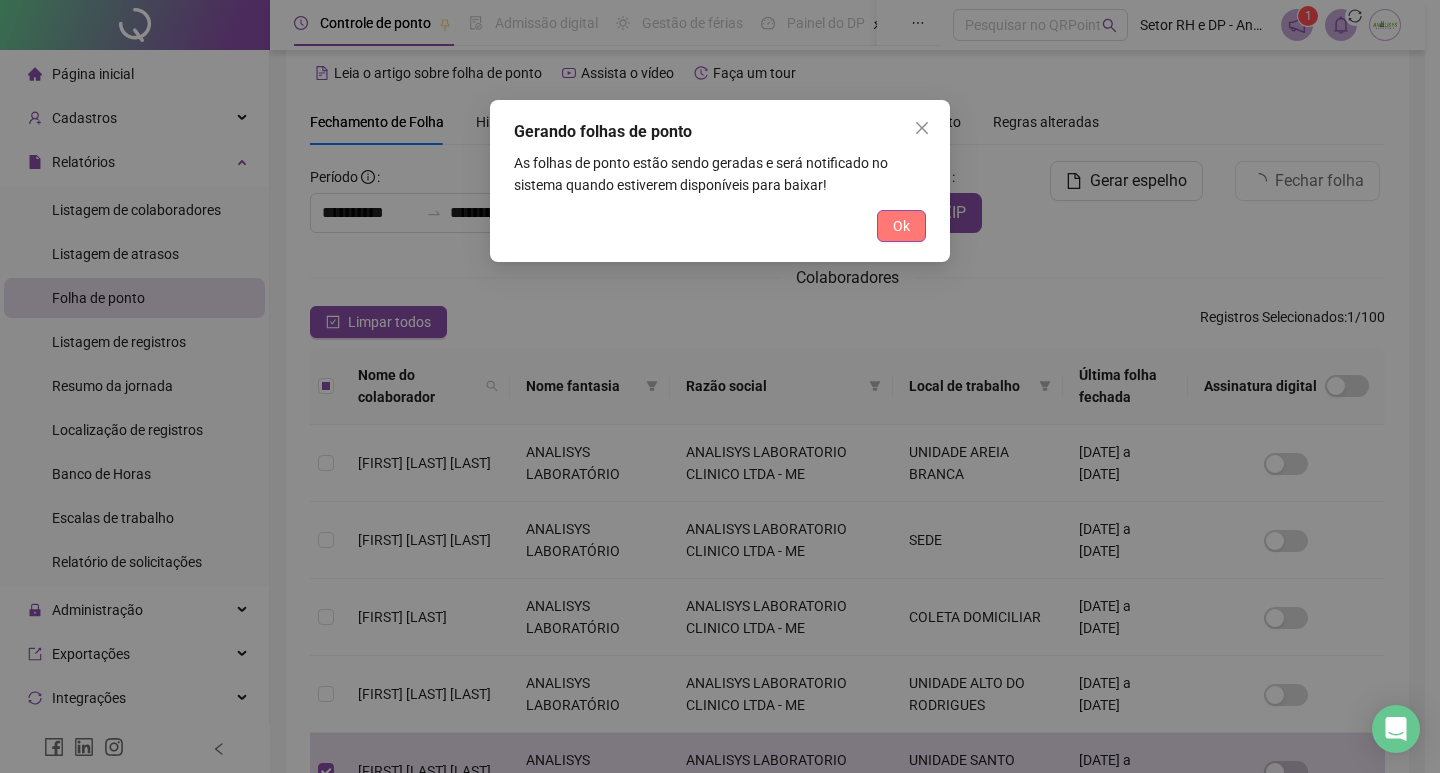 click on "Ok" at bounding box center (901, 226) 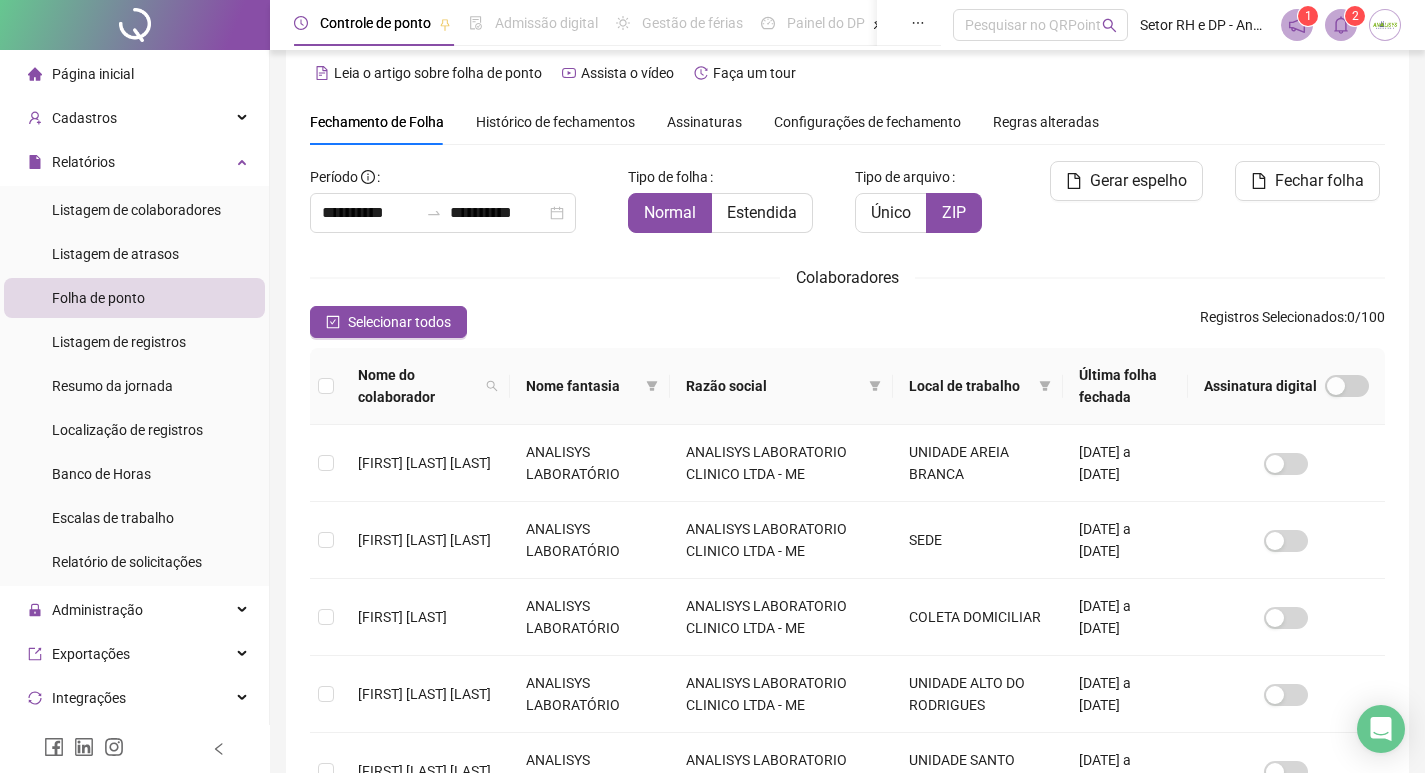click on "2" at bounding box center [1355, 16] 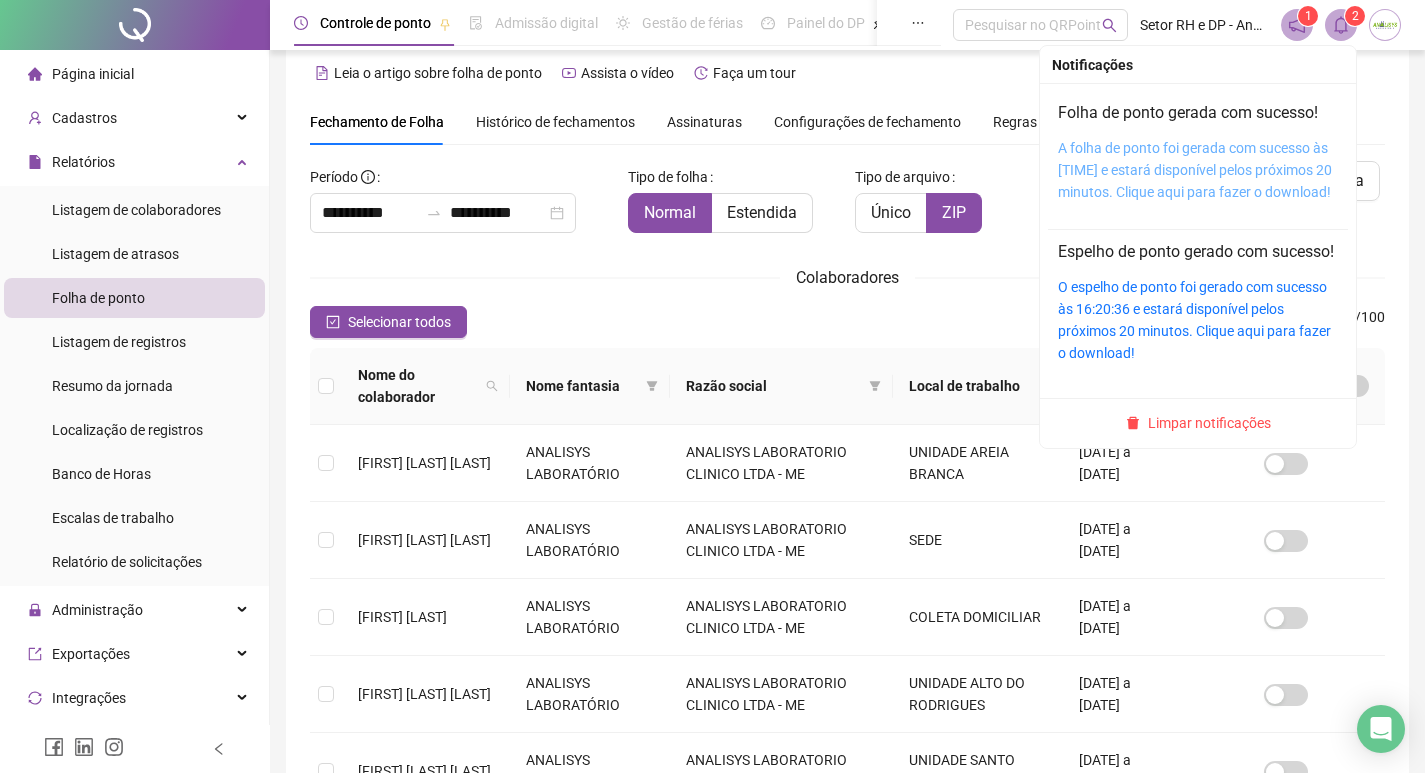 click on "A folha de ponto foi gerada com sucesso às [TIME] e estará disponível pelos próximos 20 minutos.
Clique aqui para fazer o download!" at bounding box center [1195, 170] 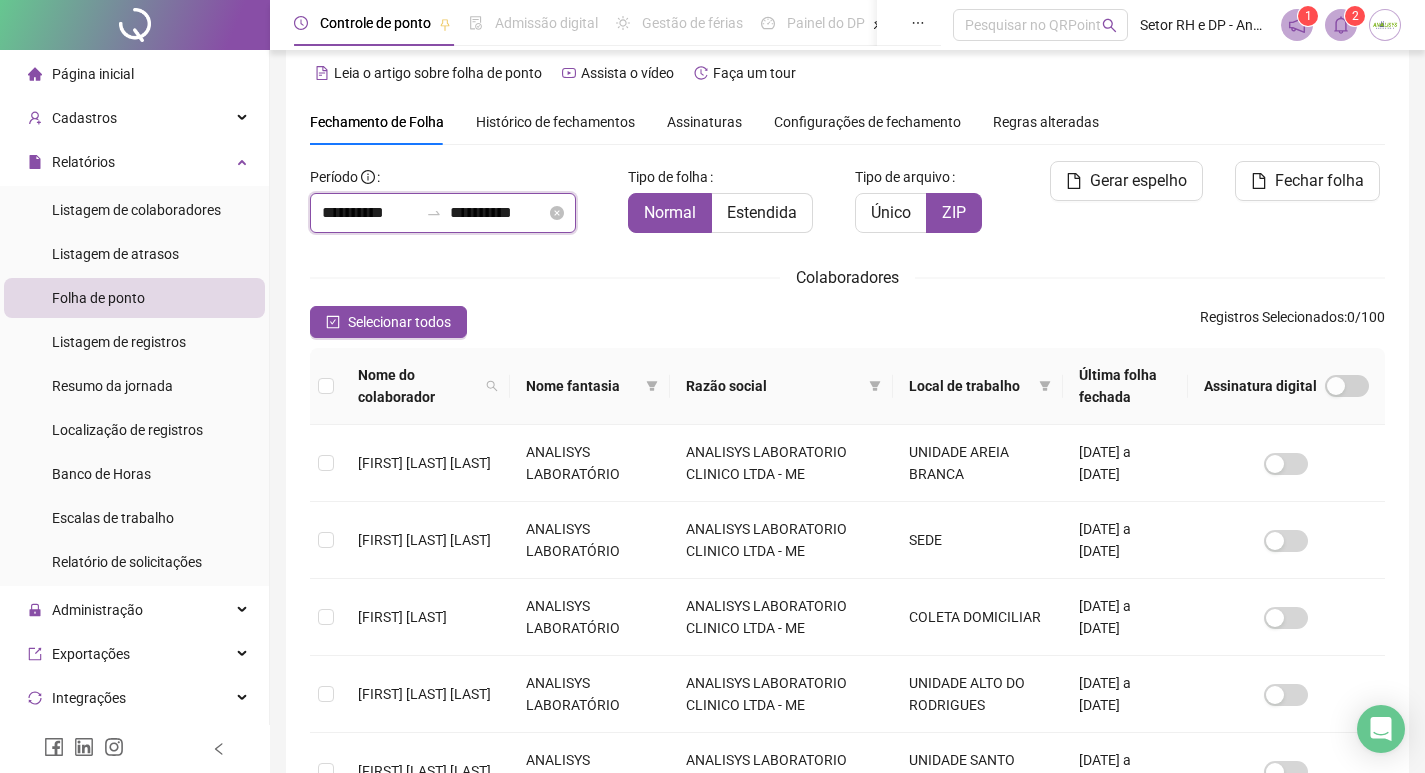 click on "**********" at bounding box center [370, 213] 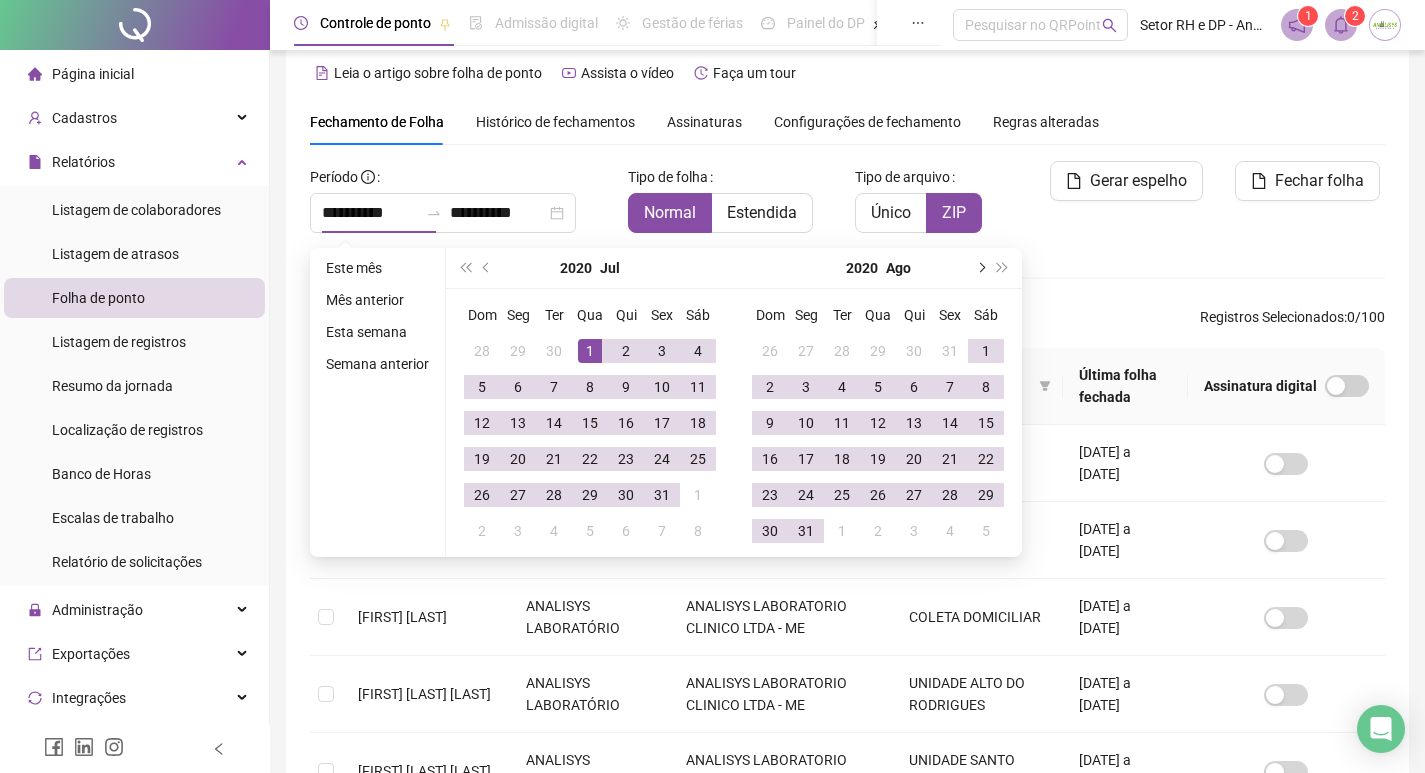 click at bounding box center [980, 268] 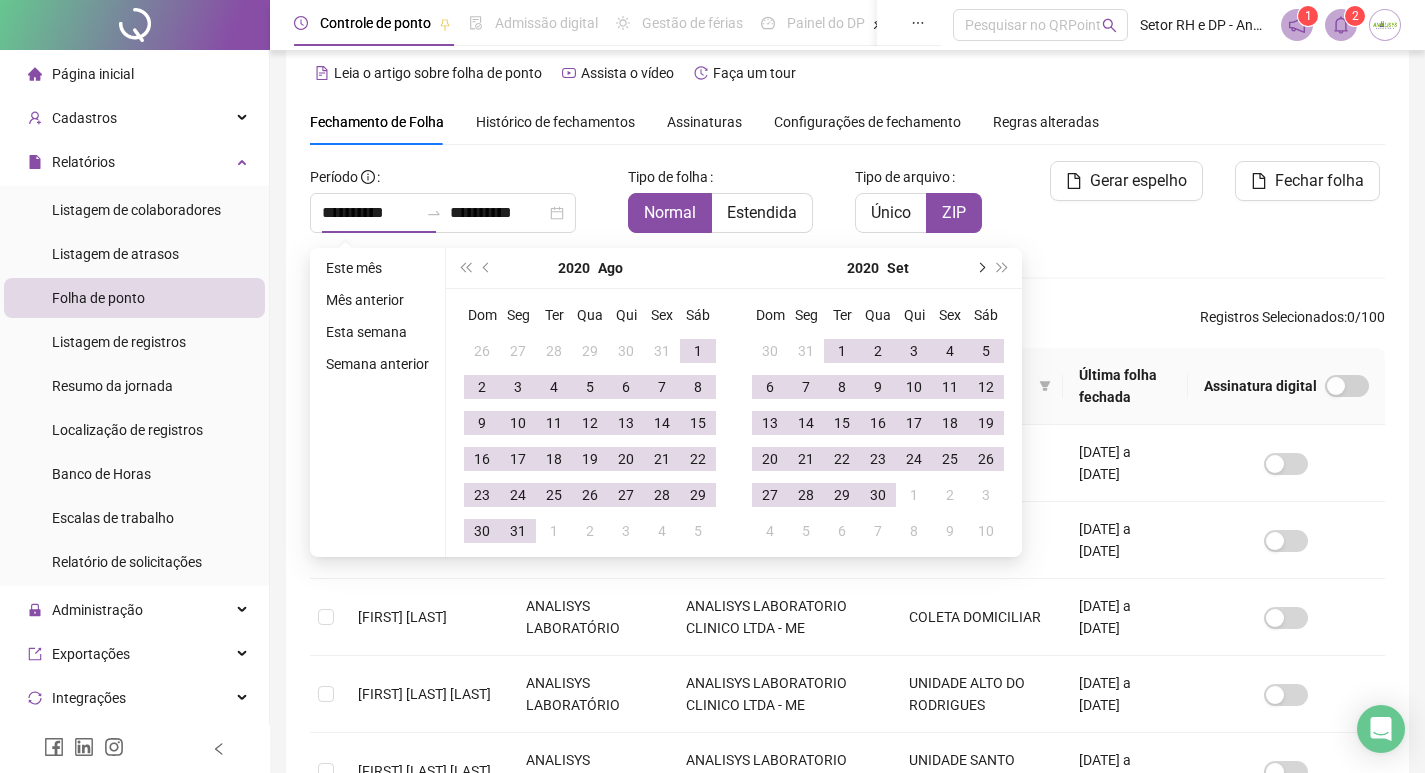 click at bounding box center [980, 268] 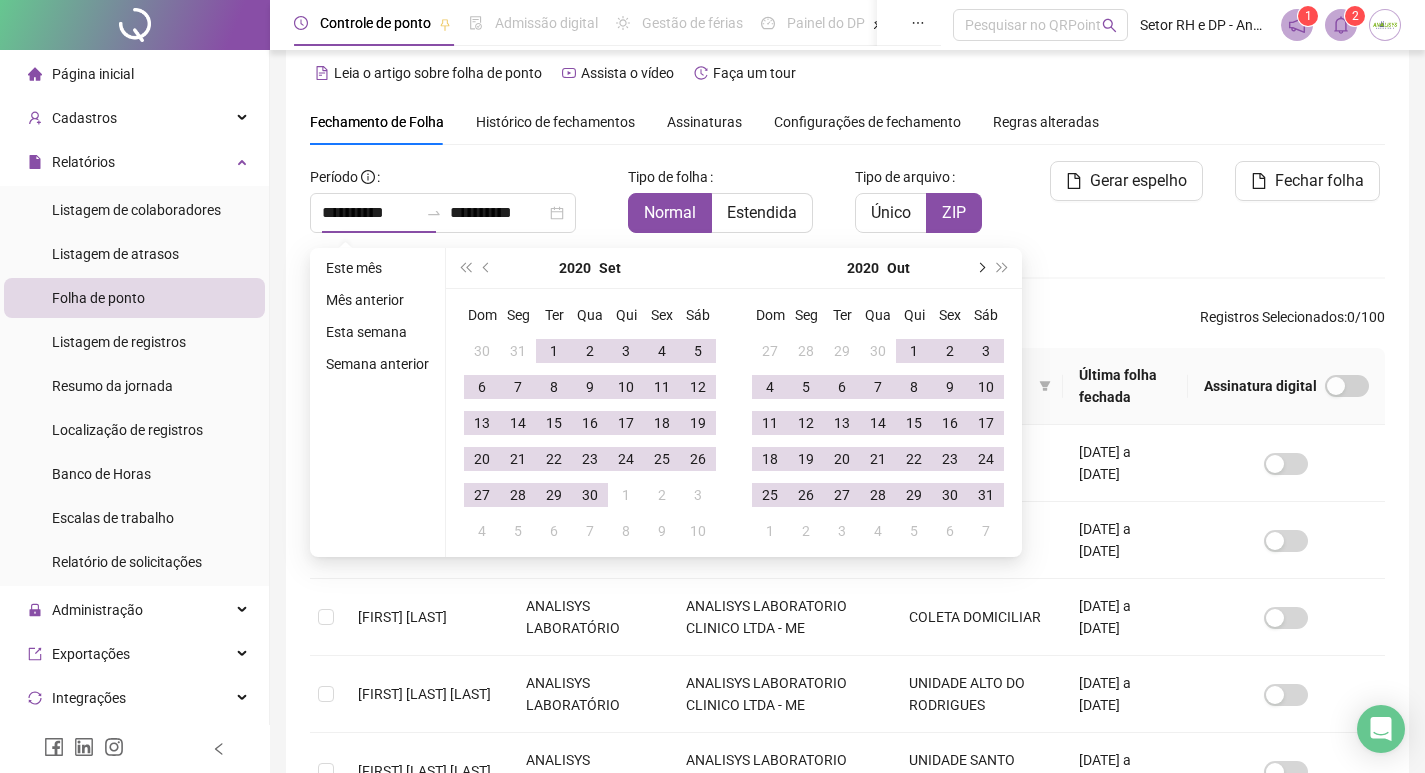 click at bounding box center (980, 268) 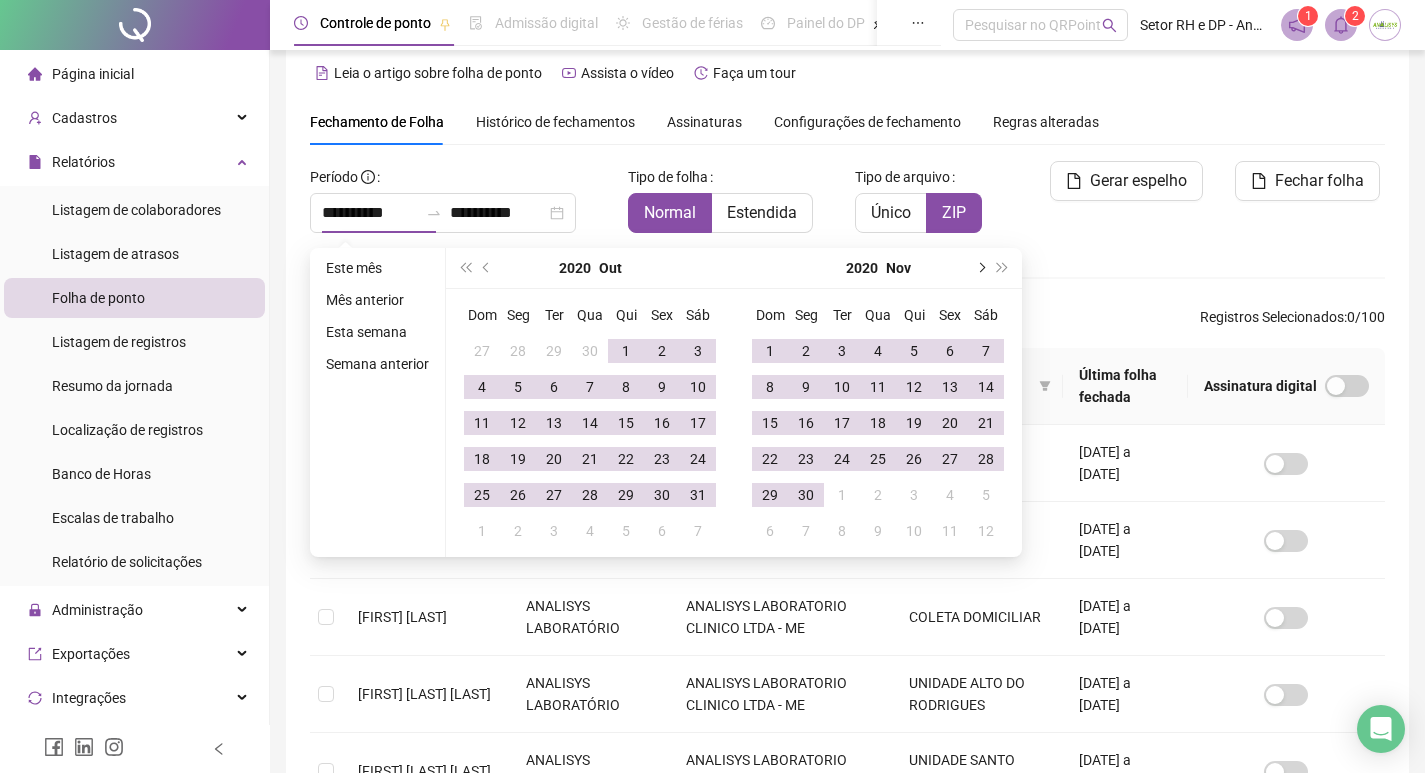 click at bounding box center [980, 268] 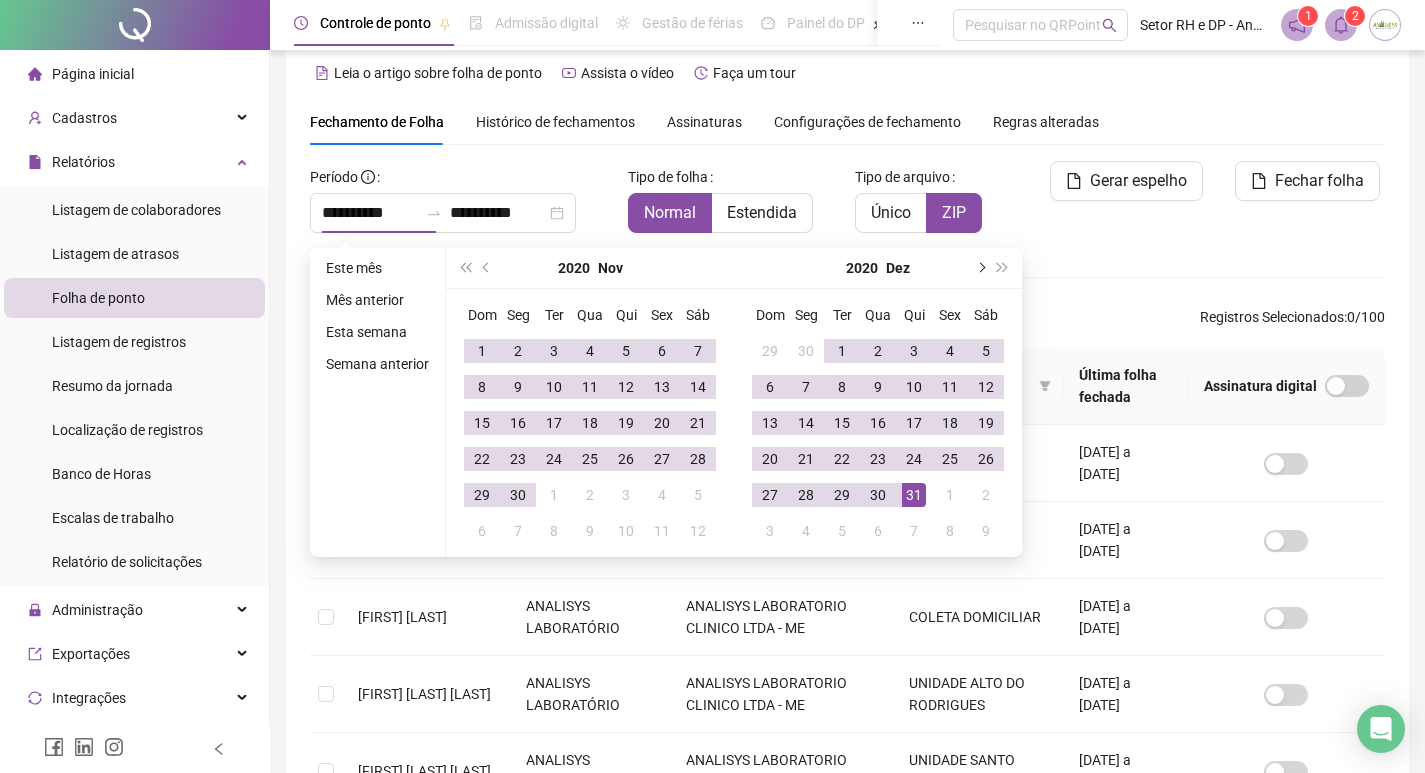 click at bounding box center (980, 268) 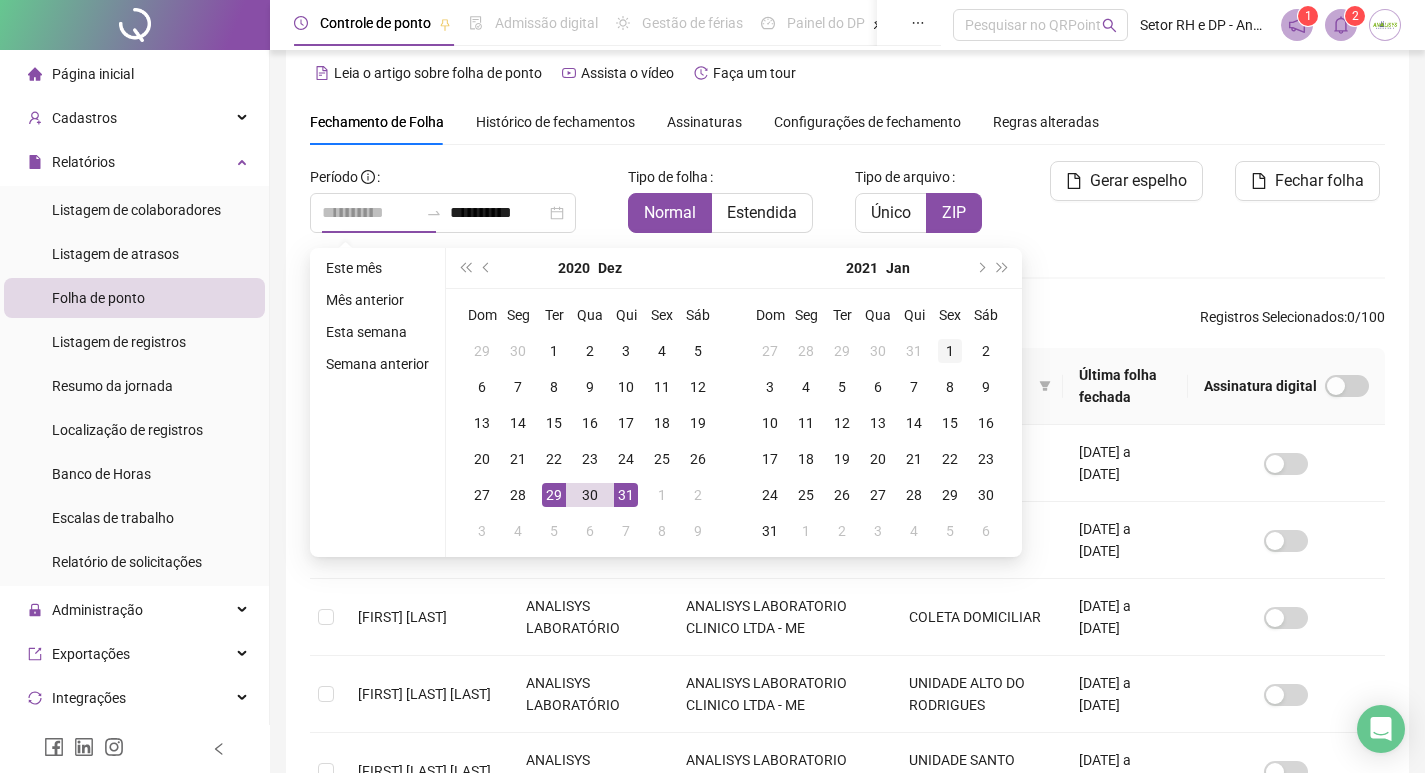type on "**********" 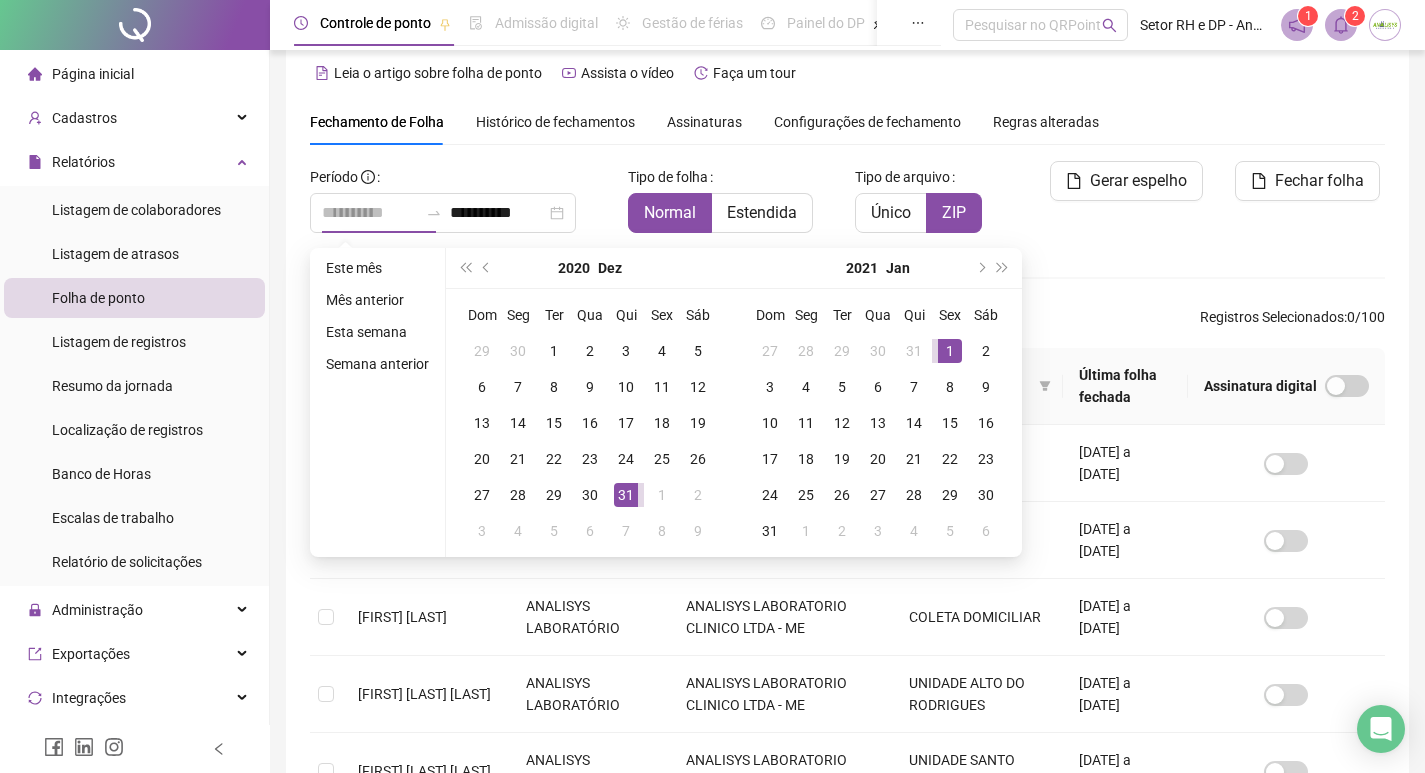 click on "1" at bounding box center [950, 351] 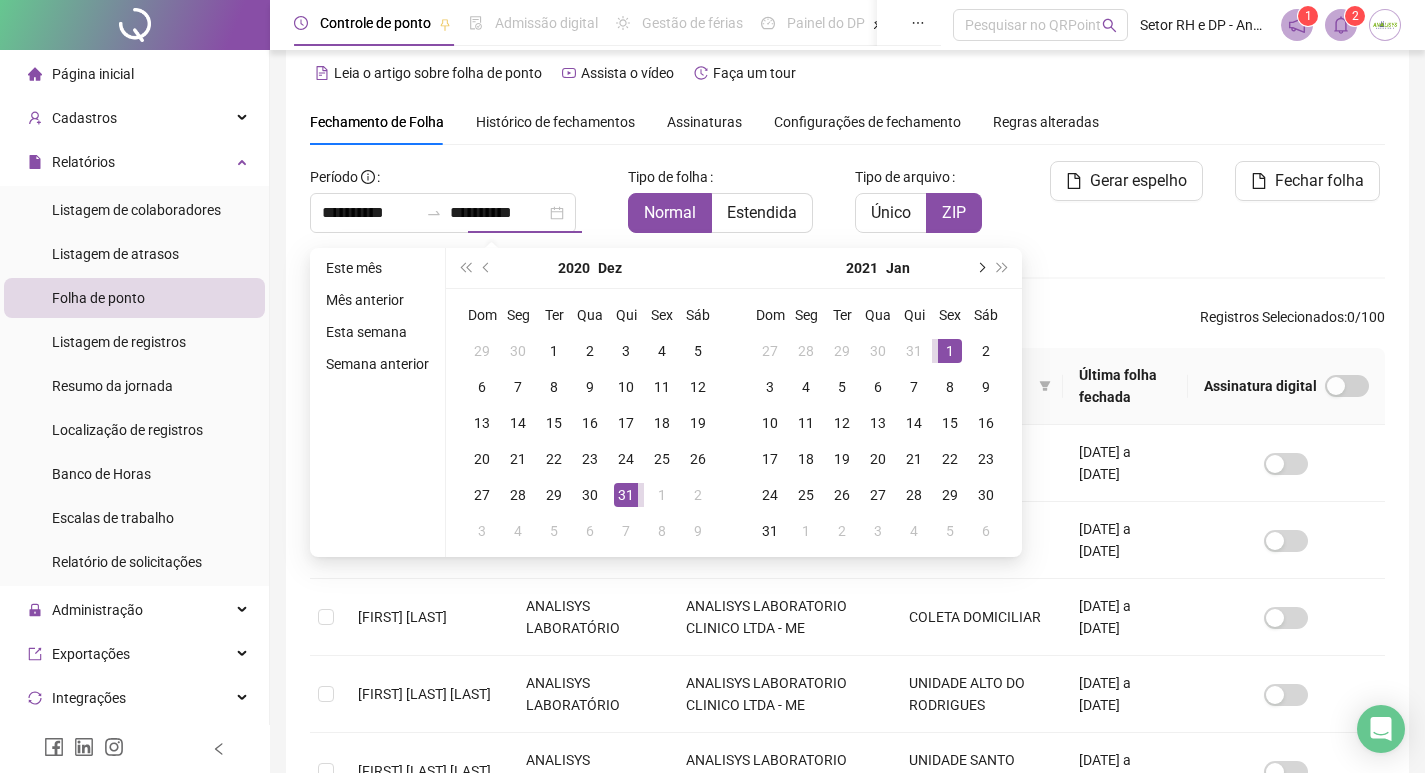 click at bounding box center [980, 268] 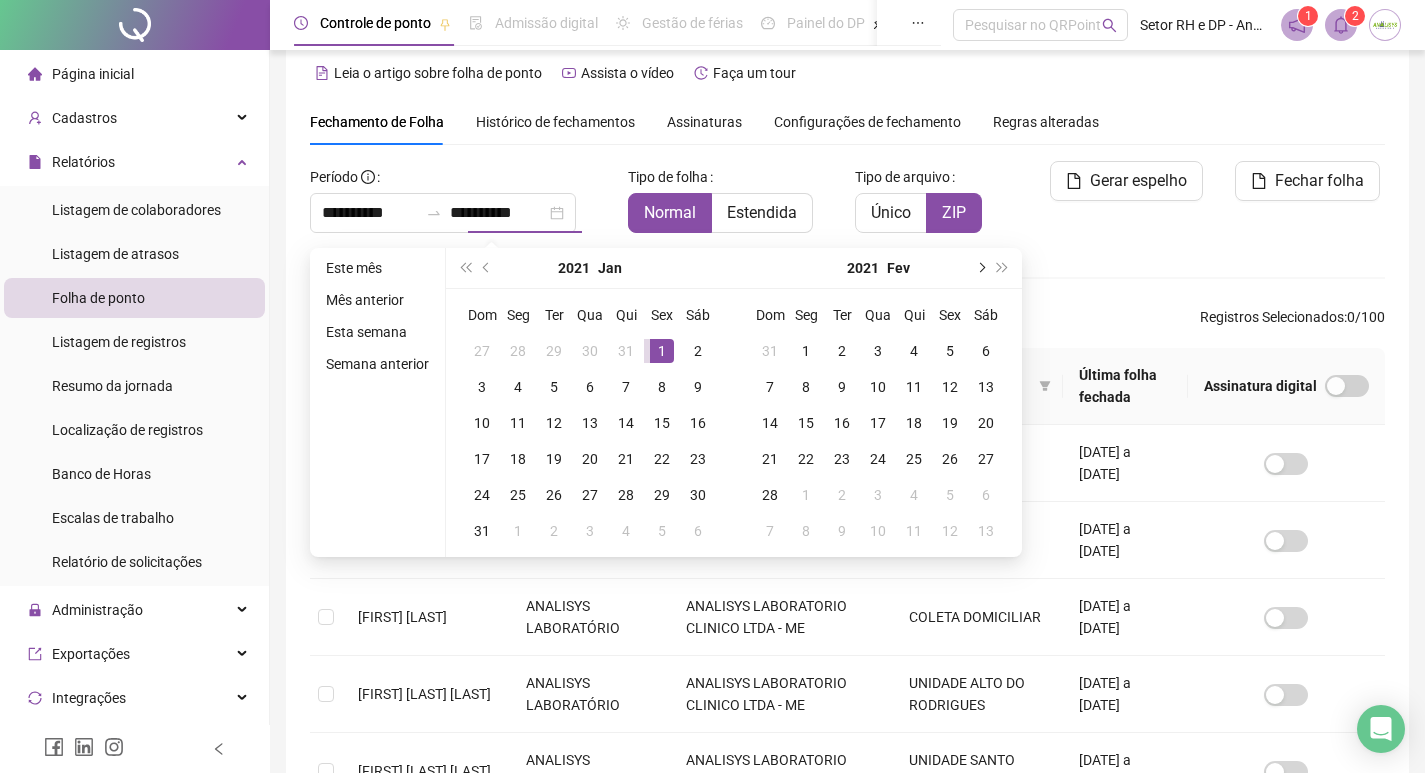 click at bounding box center (980, 268) 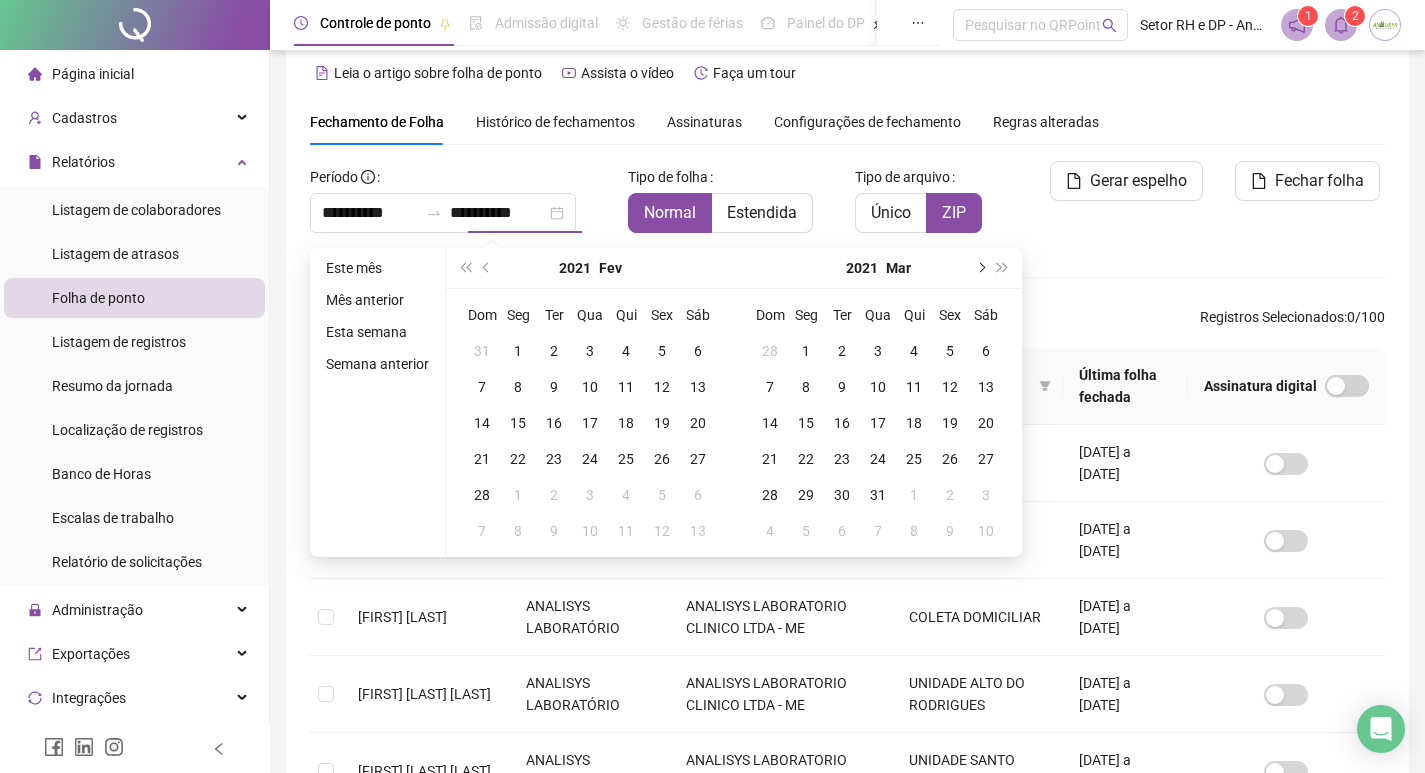 click at bounding box center [980, 268] 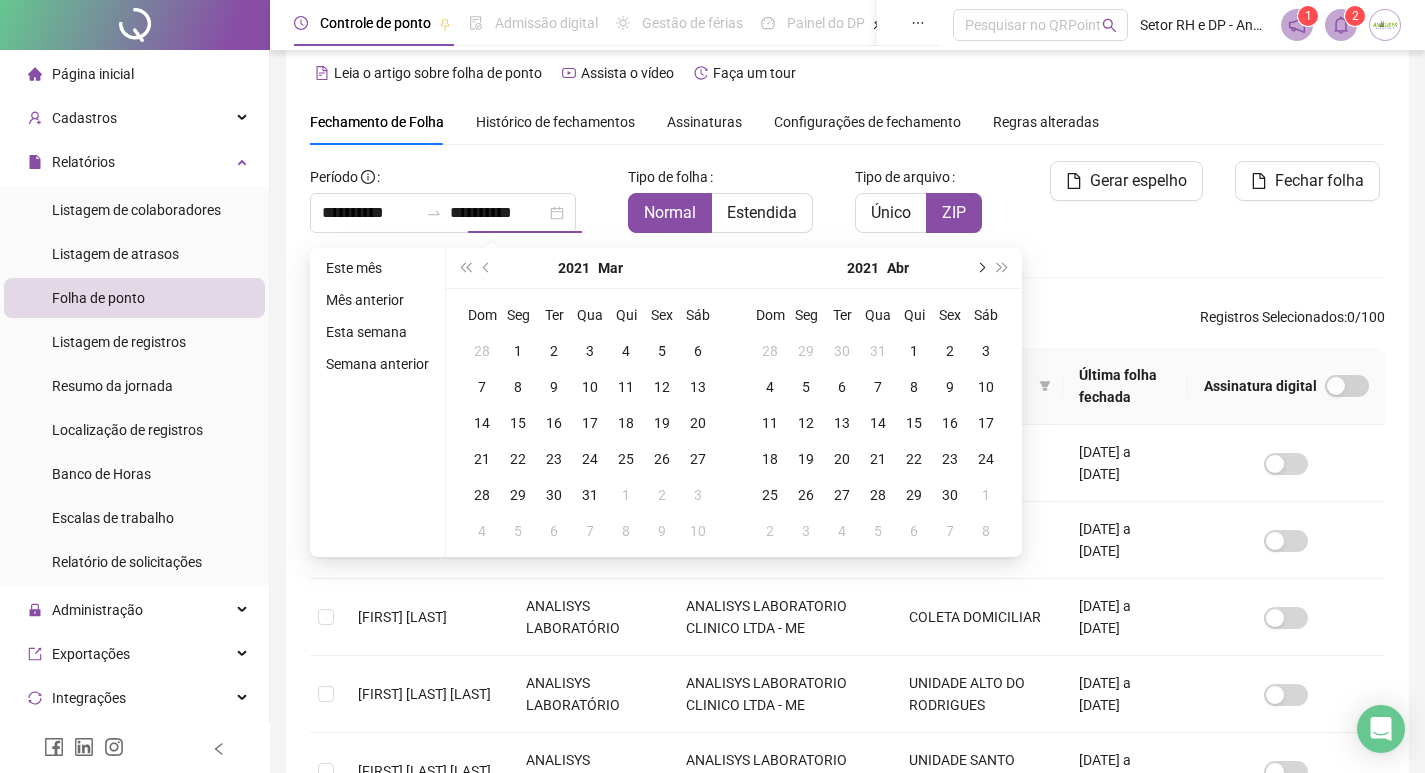 click at bounding box center (980, 268) 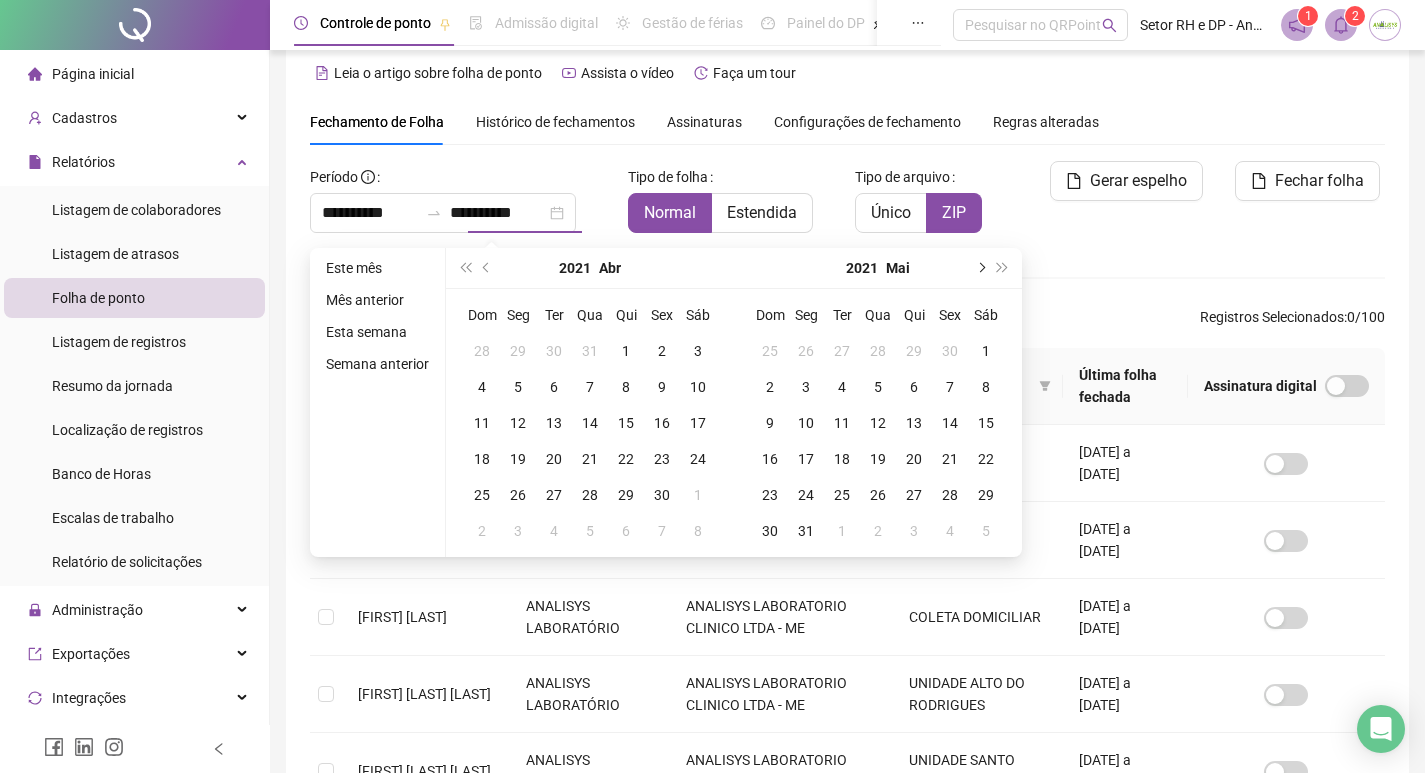 click at bounding box center [980, 268] 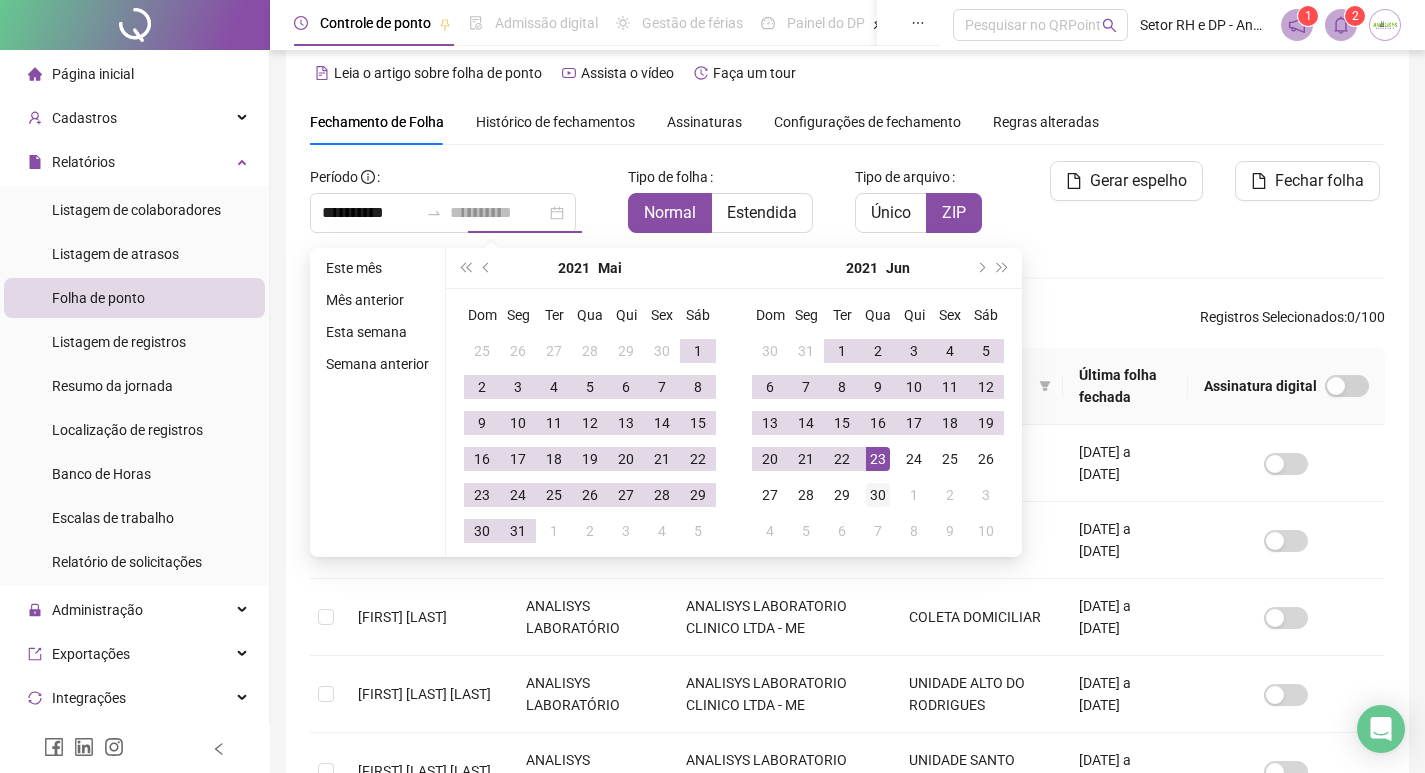 type on "**********" 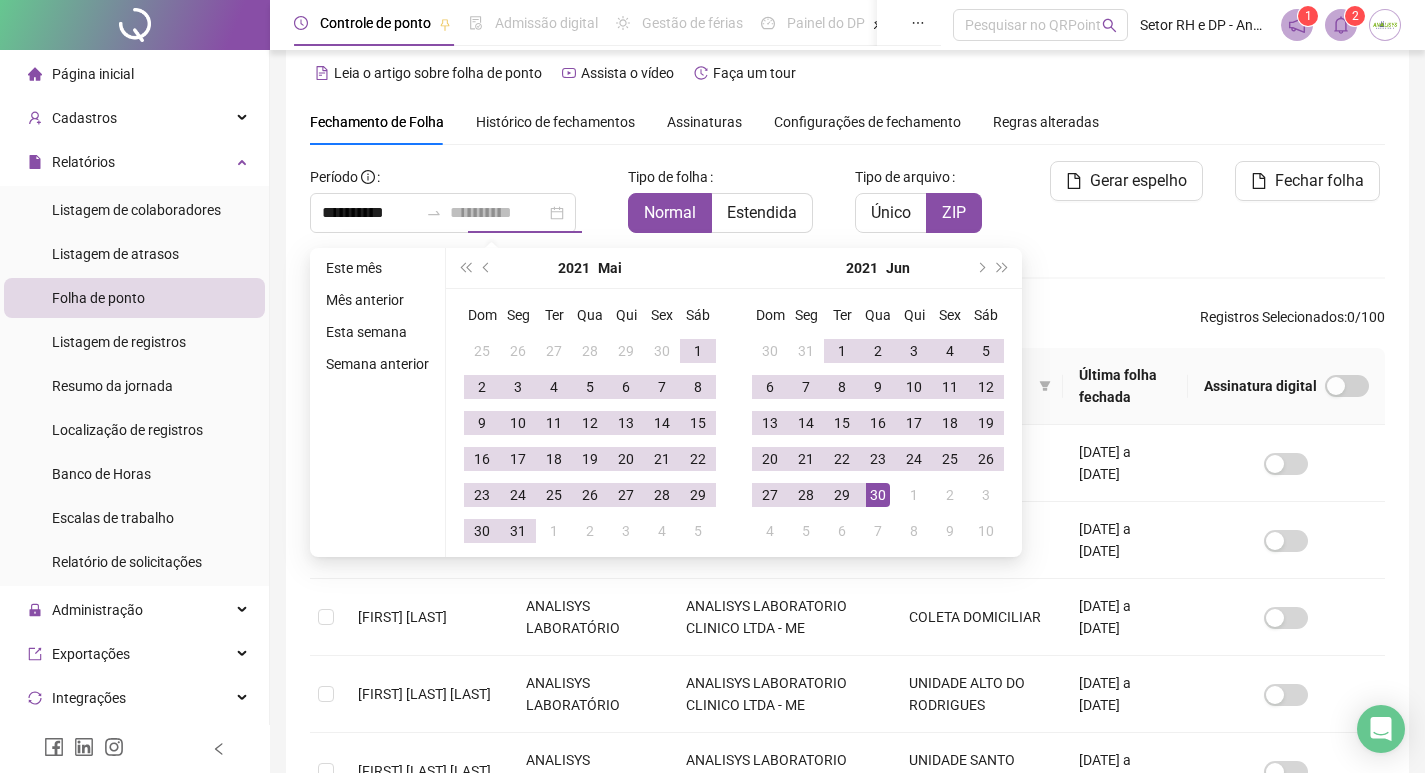 click on "30" at bounding box center (878, 495) 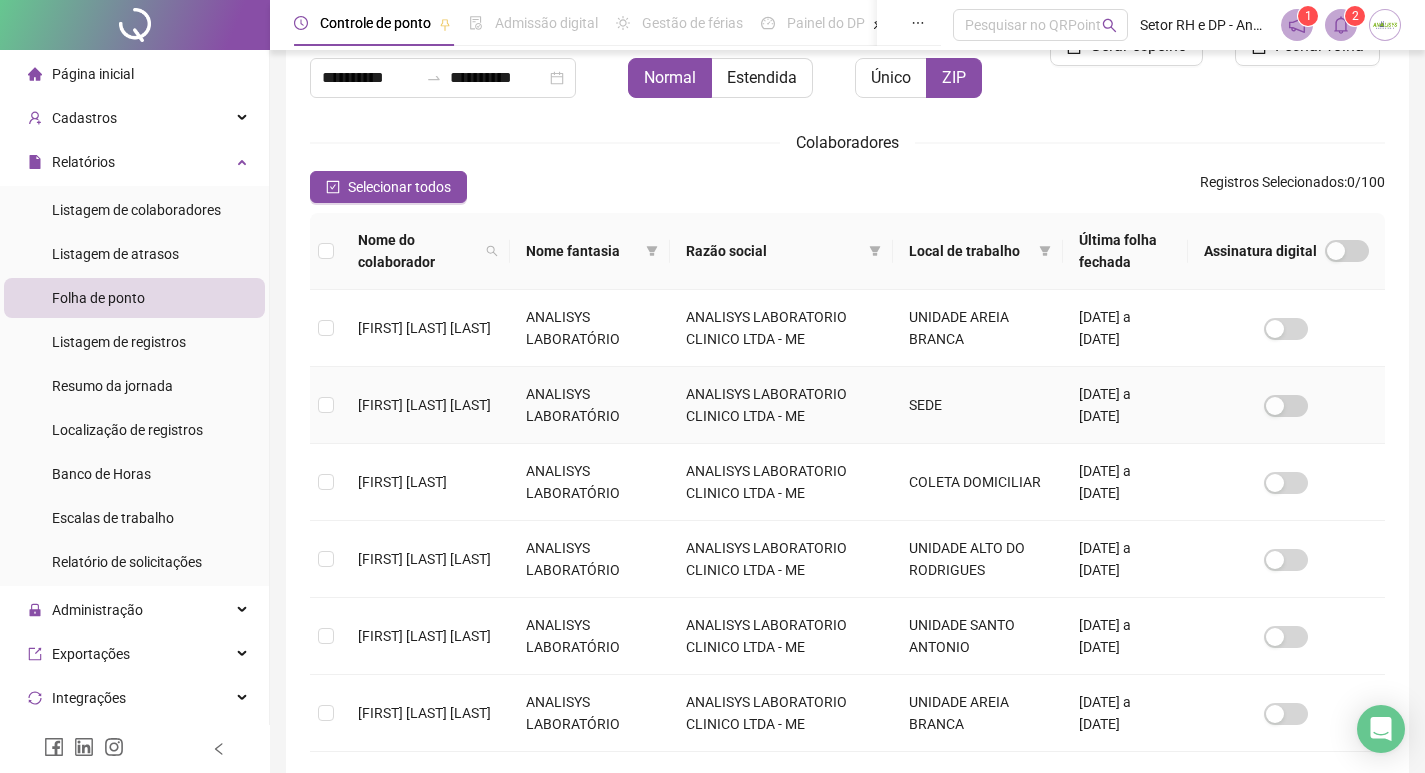 scroll, scrollTop: 423, scrollLeft: 0, axis: vertical 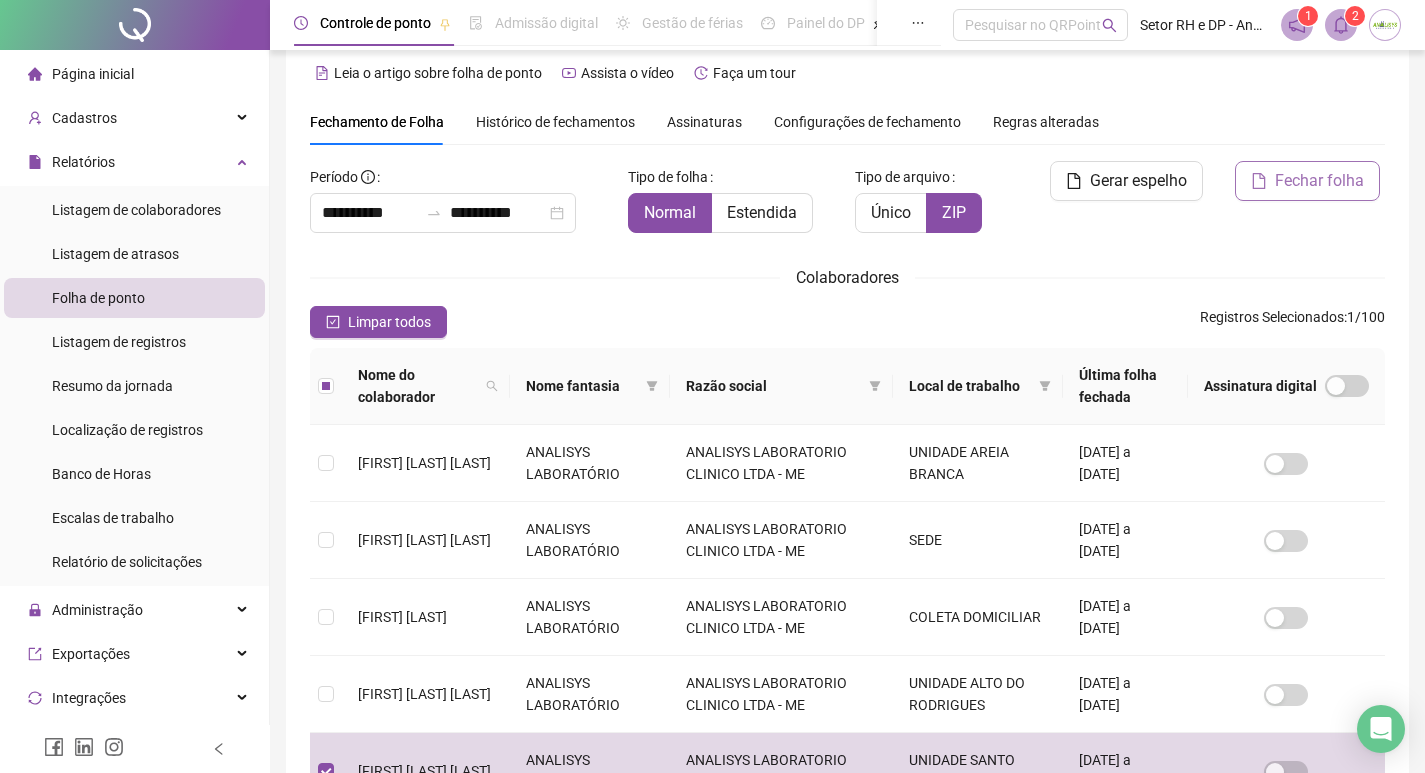 click on "Fechar folha" at bounding box center (1307, 181) 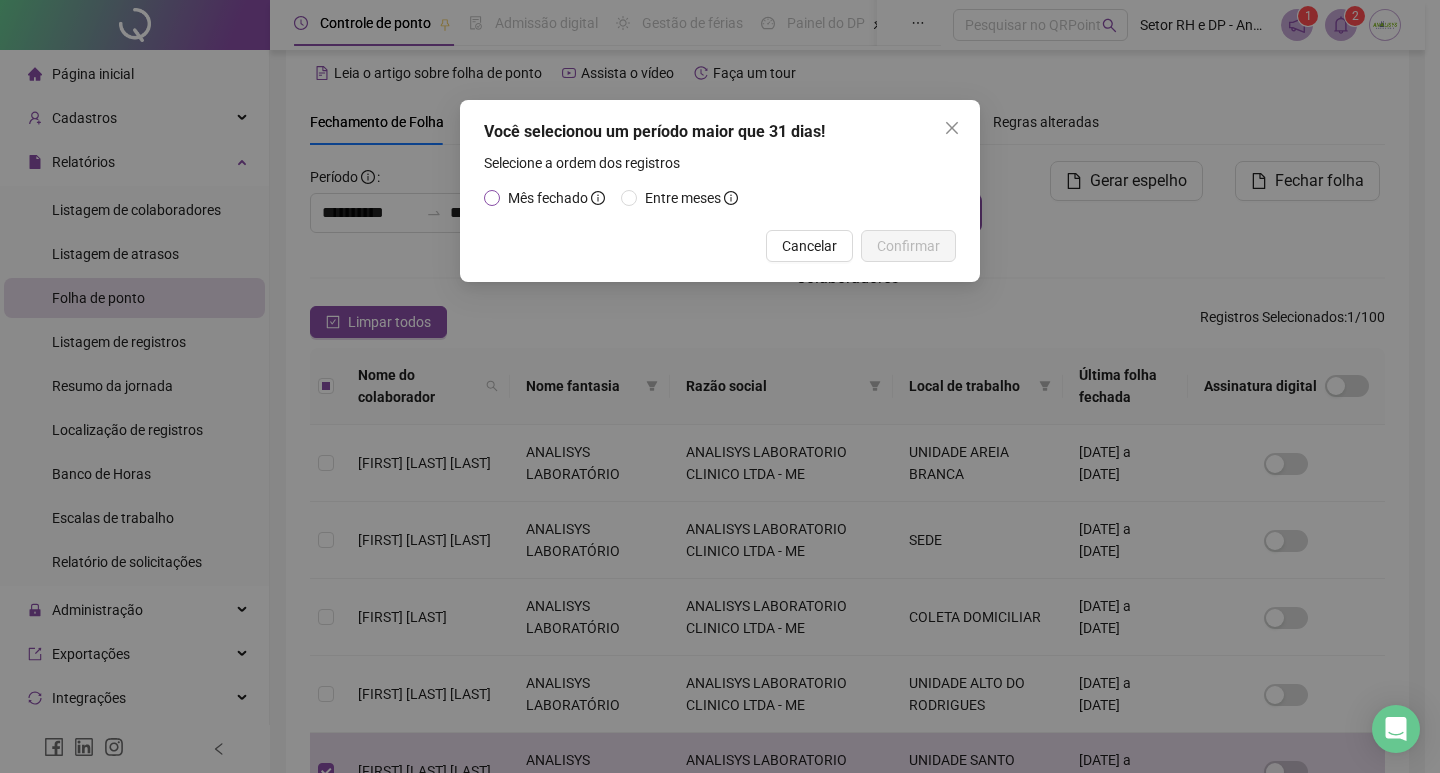 click on "Mês fechado" at bounding box center (548, 198) 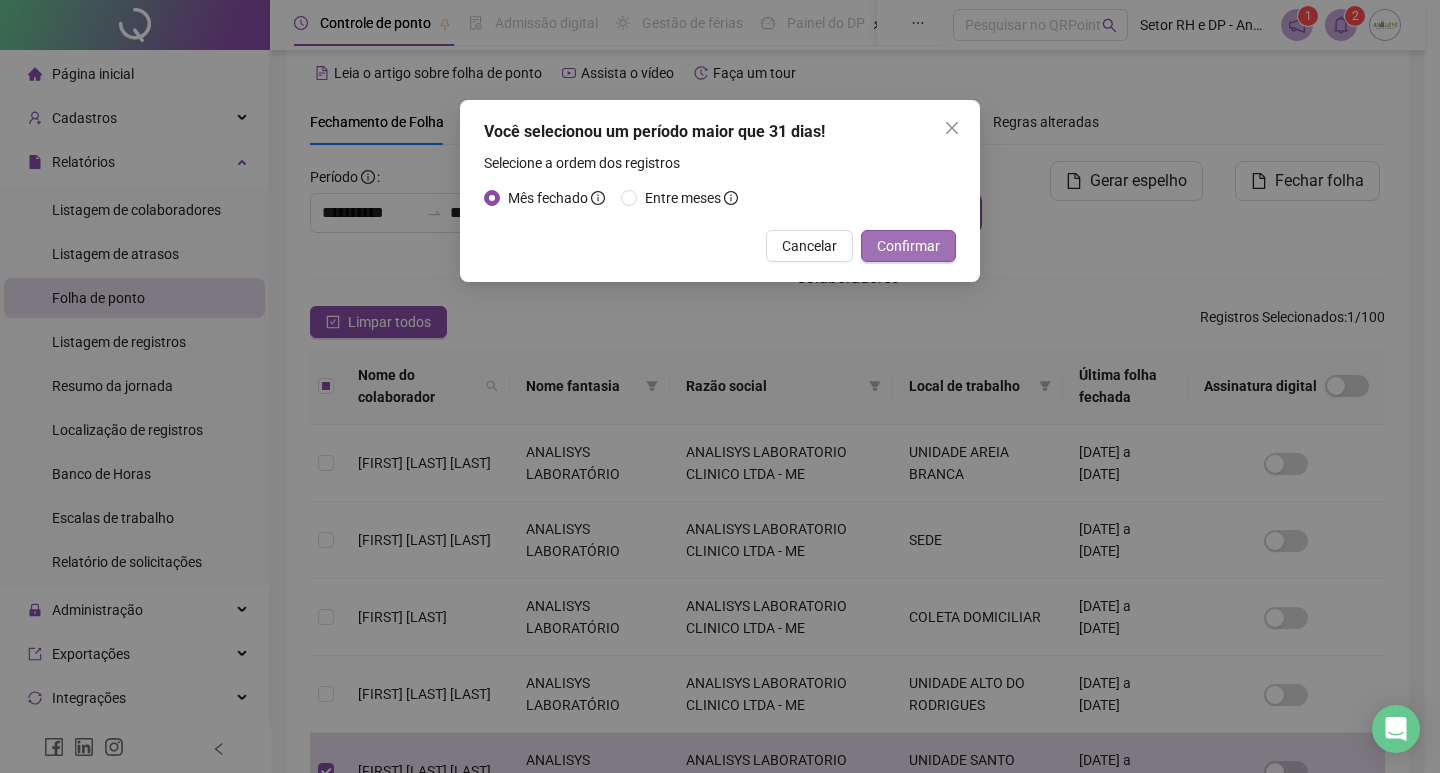 click on "Confirmar" at bounding box center [908, 246] 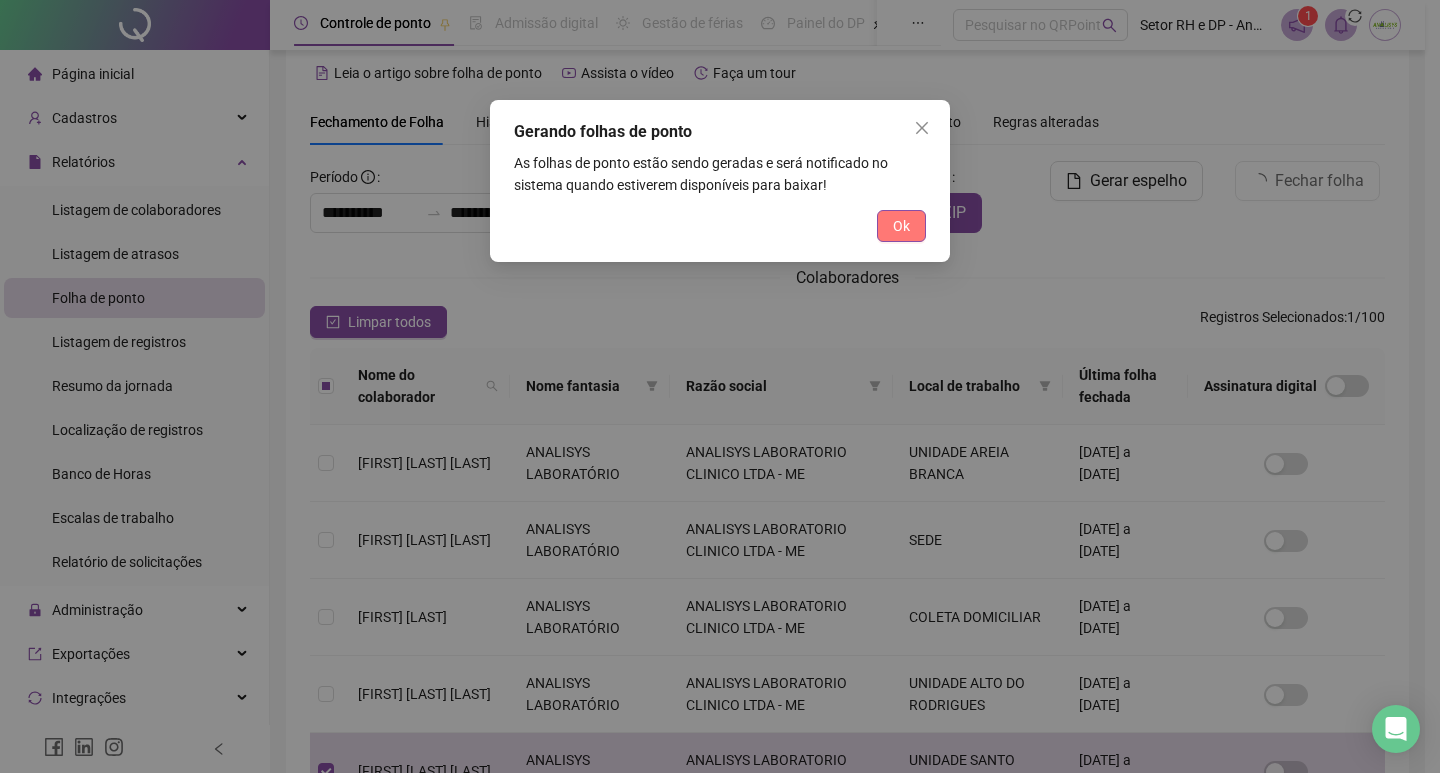 click on "Ok" at bounding box center (901, 226) 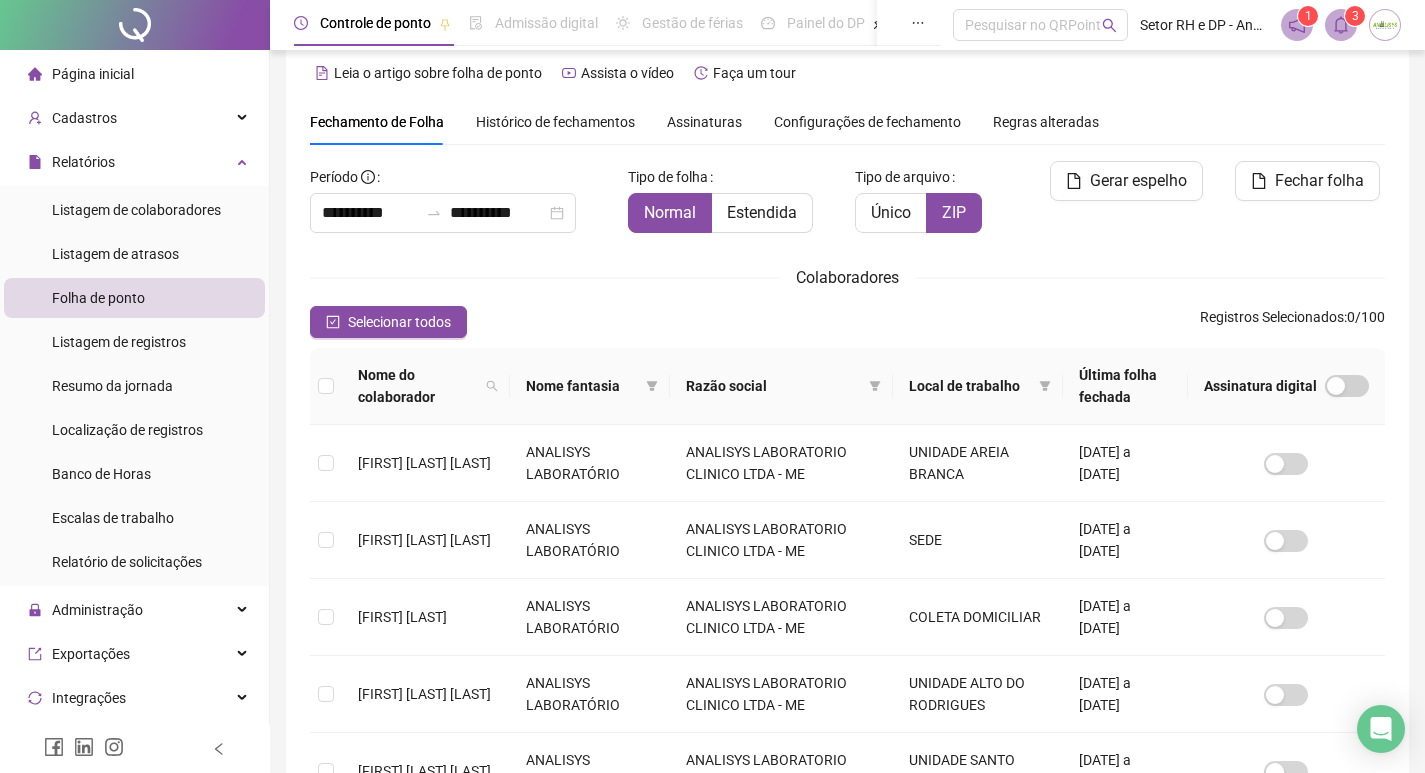 click 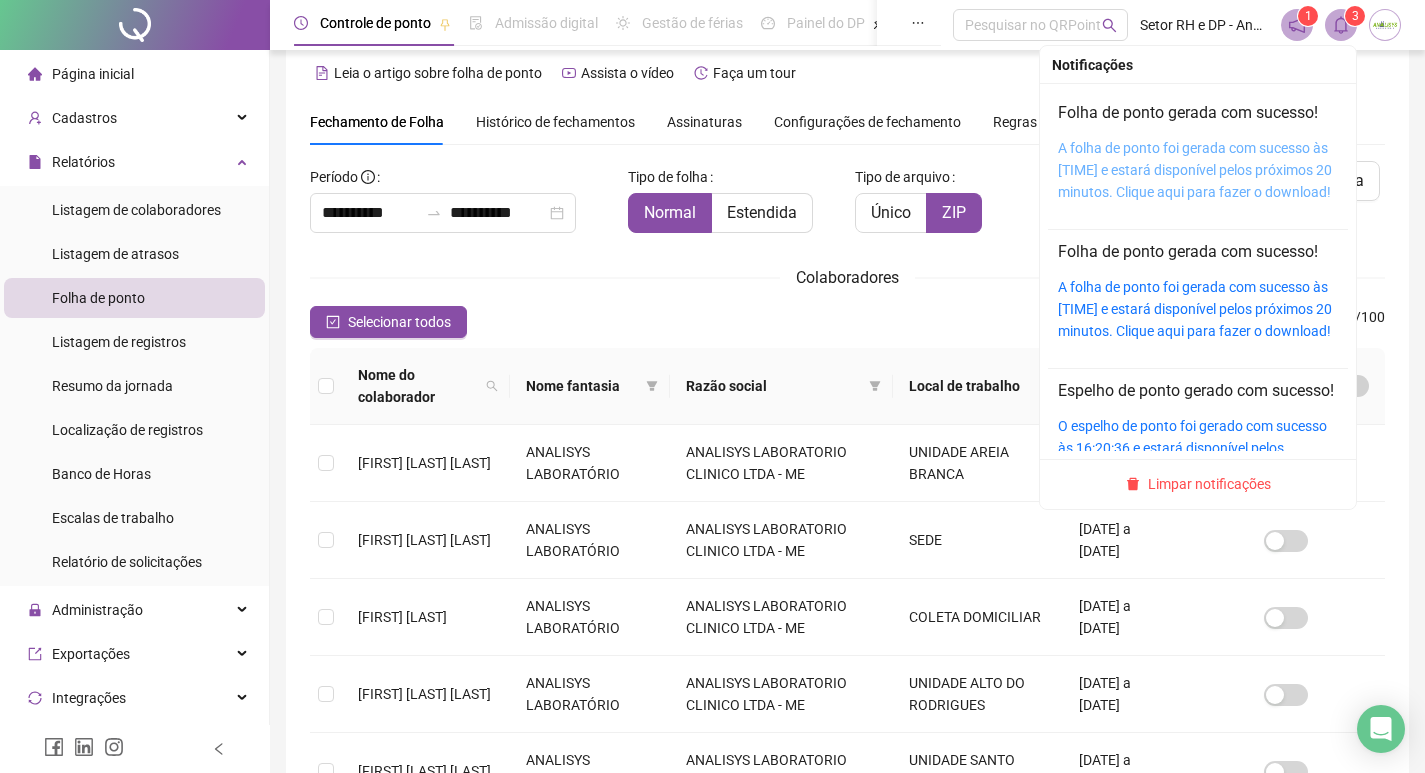 click on "A folha de ponto foi gerada com sucesso às [TIME] e estará disponível pelos próximos 20 minutos.
Clique aqui para fazer o download!" at bounding box center [1195, 170] 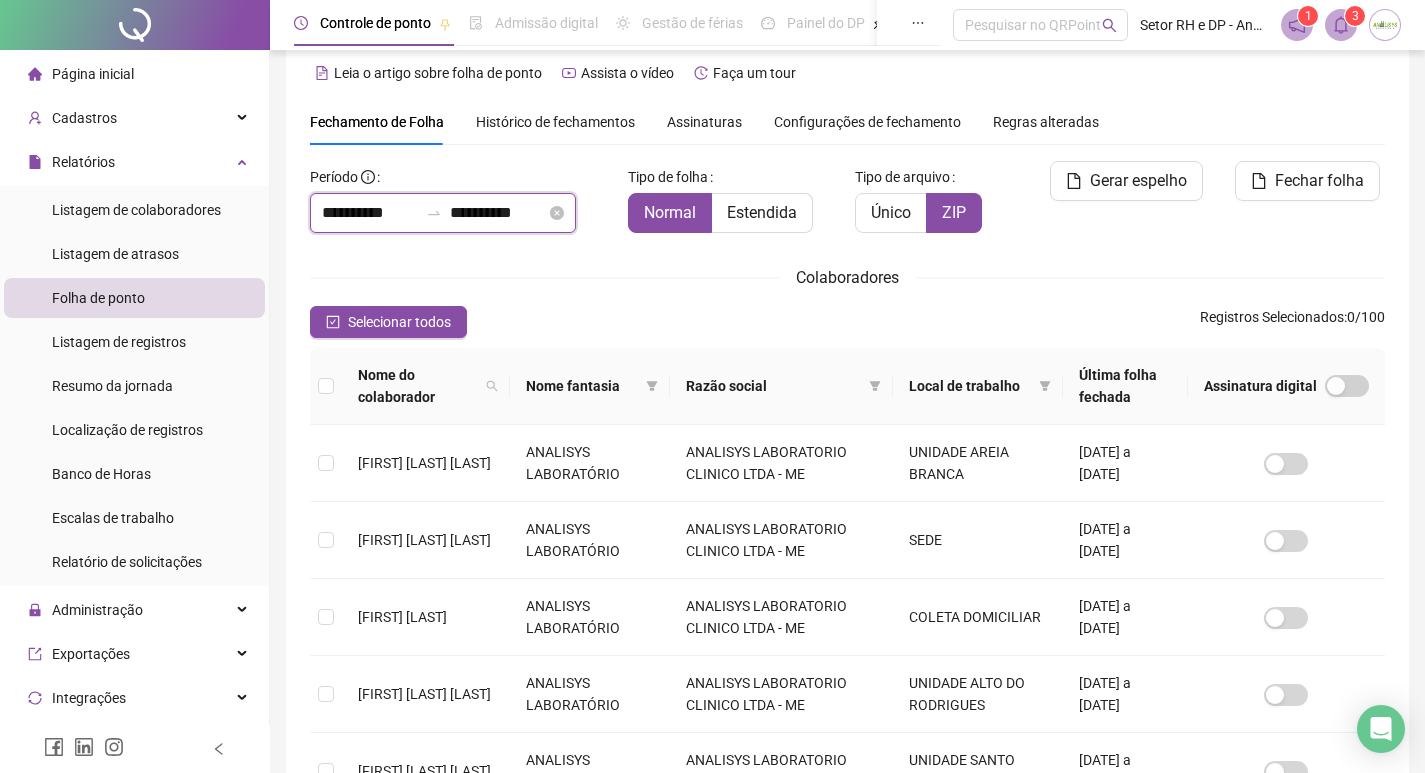 click on "**********" at bounding box center [370, 213] 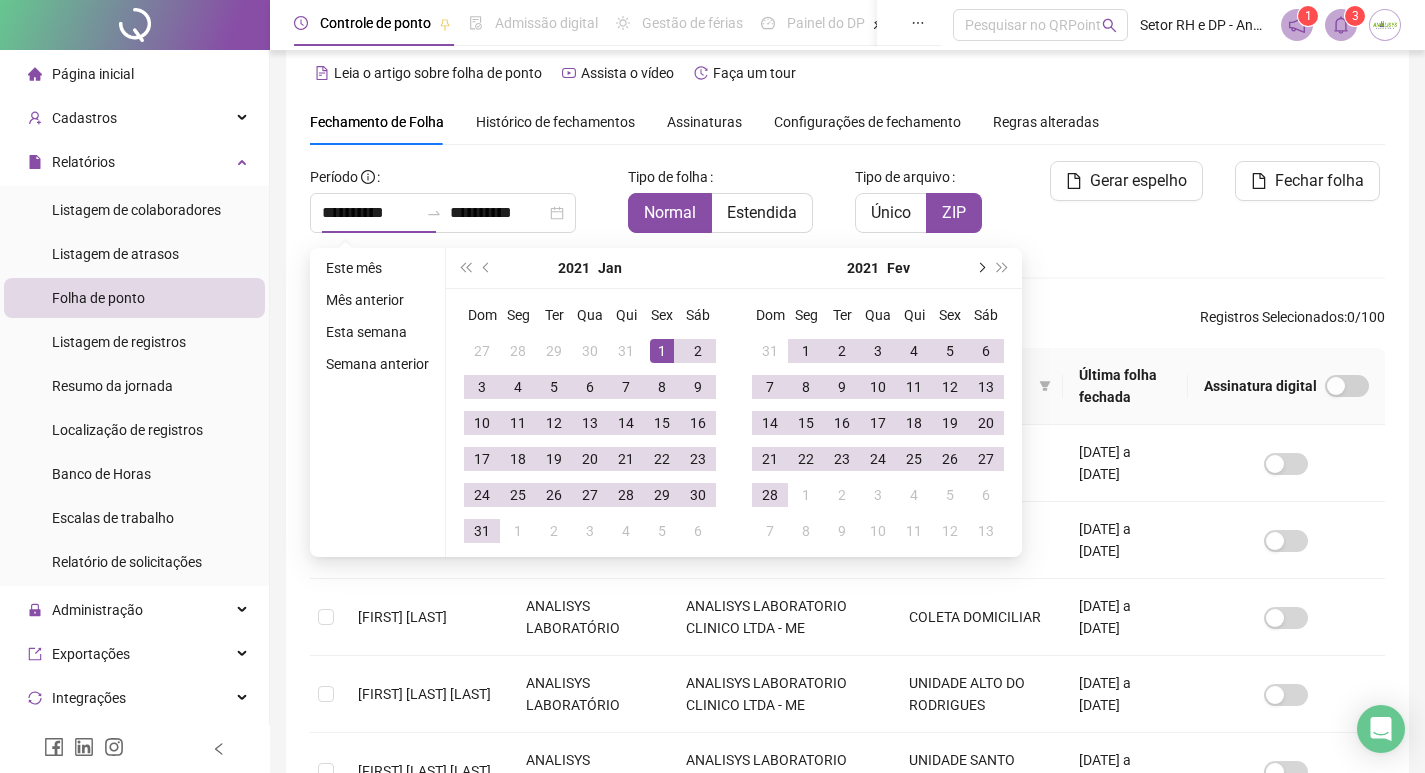 click at bounding box center [980, 268] 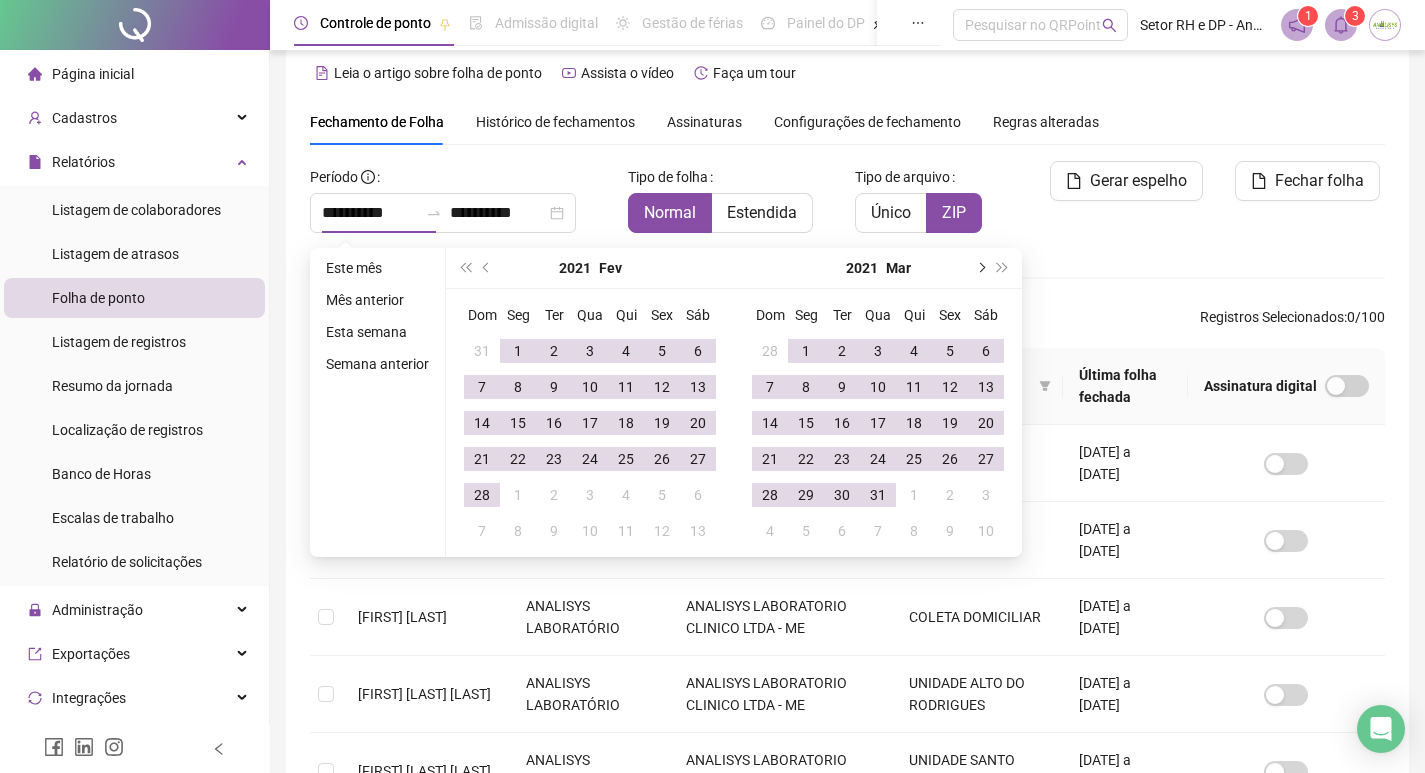 click at bounding box center (980, 268) 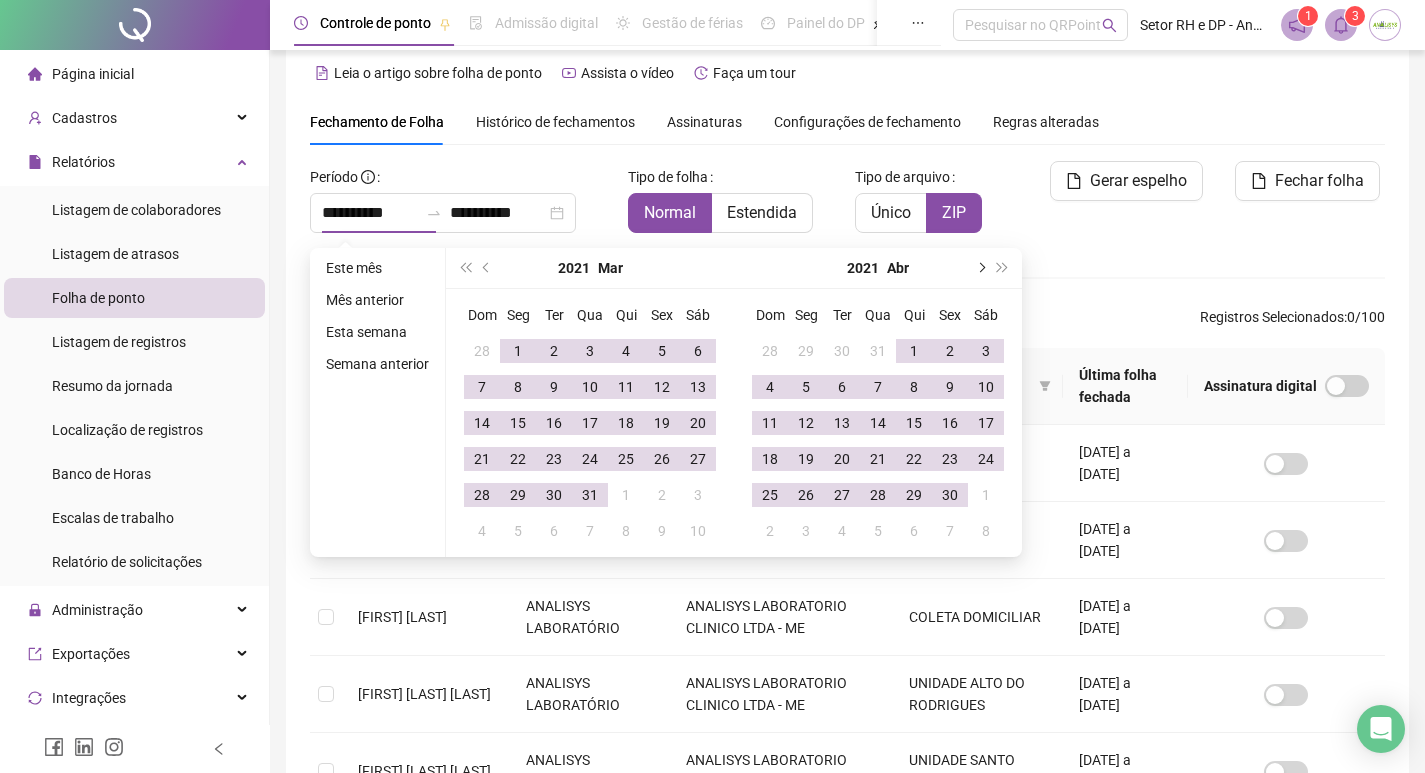 click at bounding box center [980, 268] 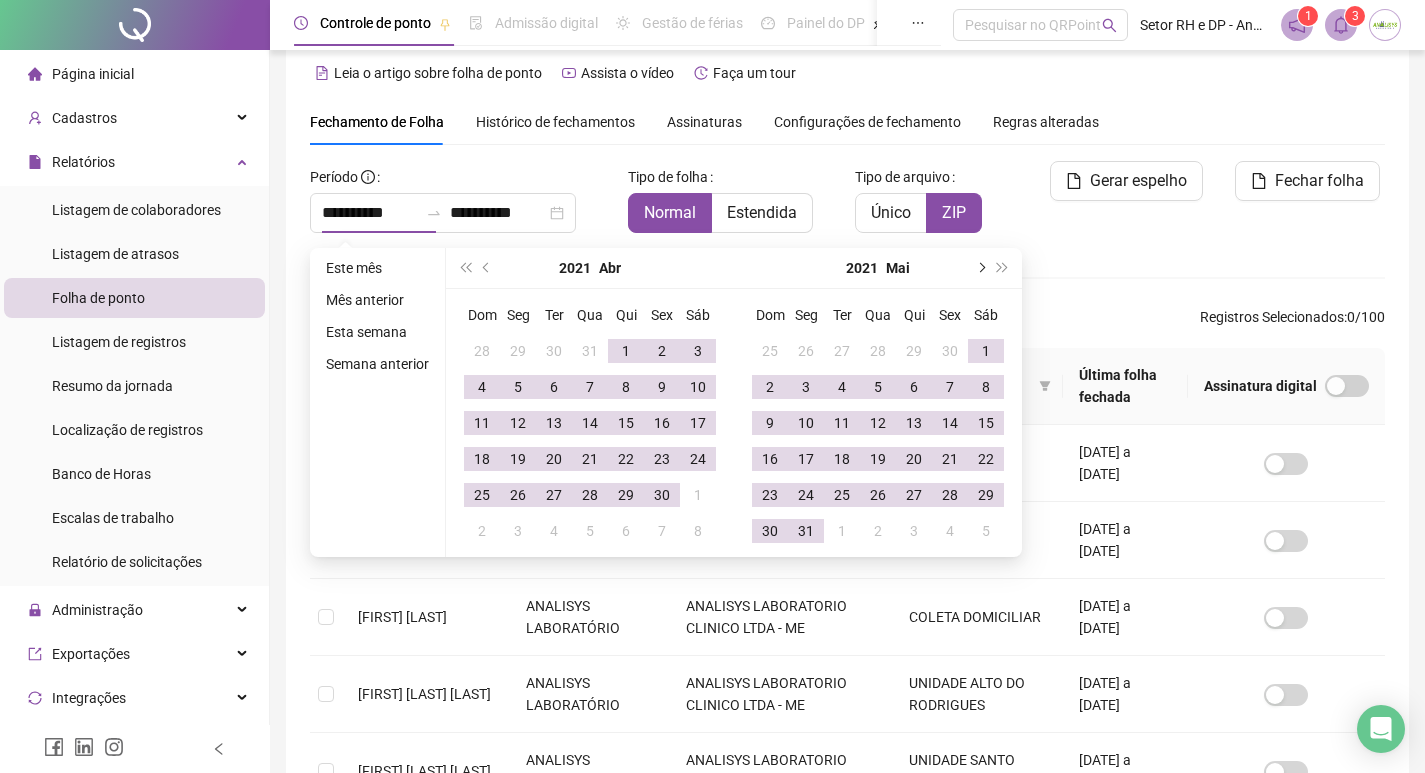 click at bounding box center [980, 268] 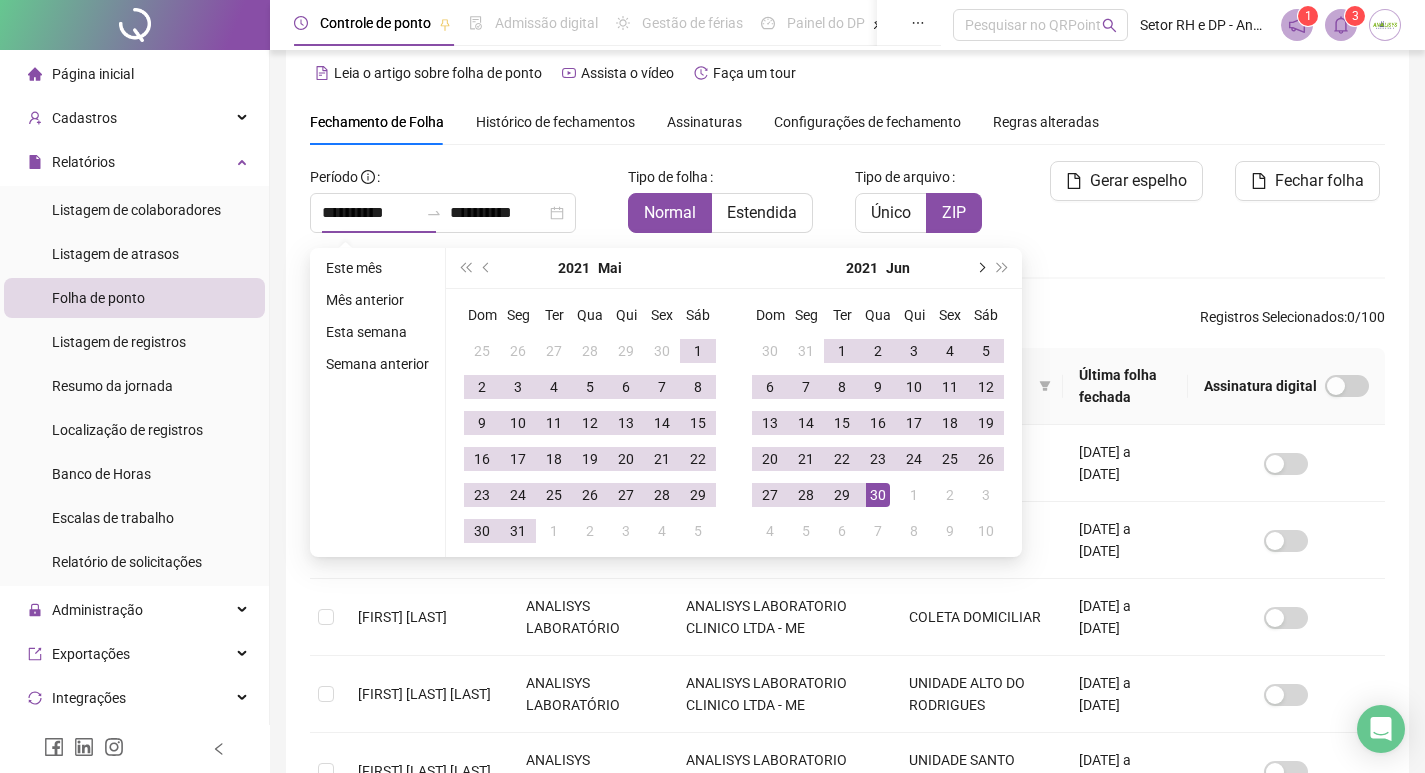 click at bounding box center [980, 268] 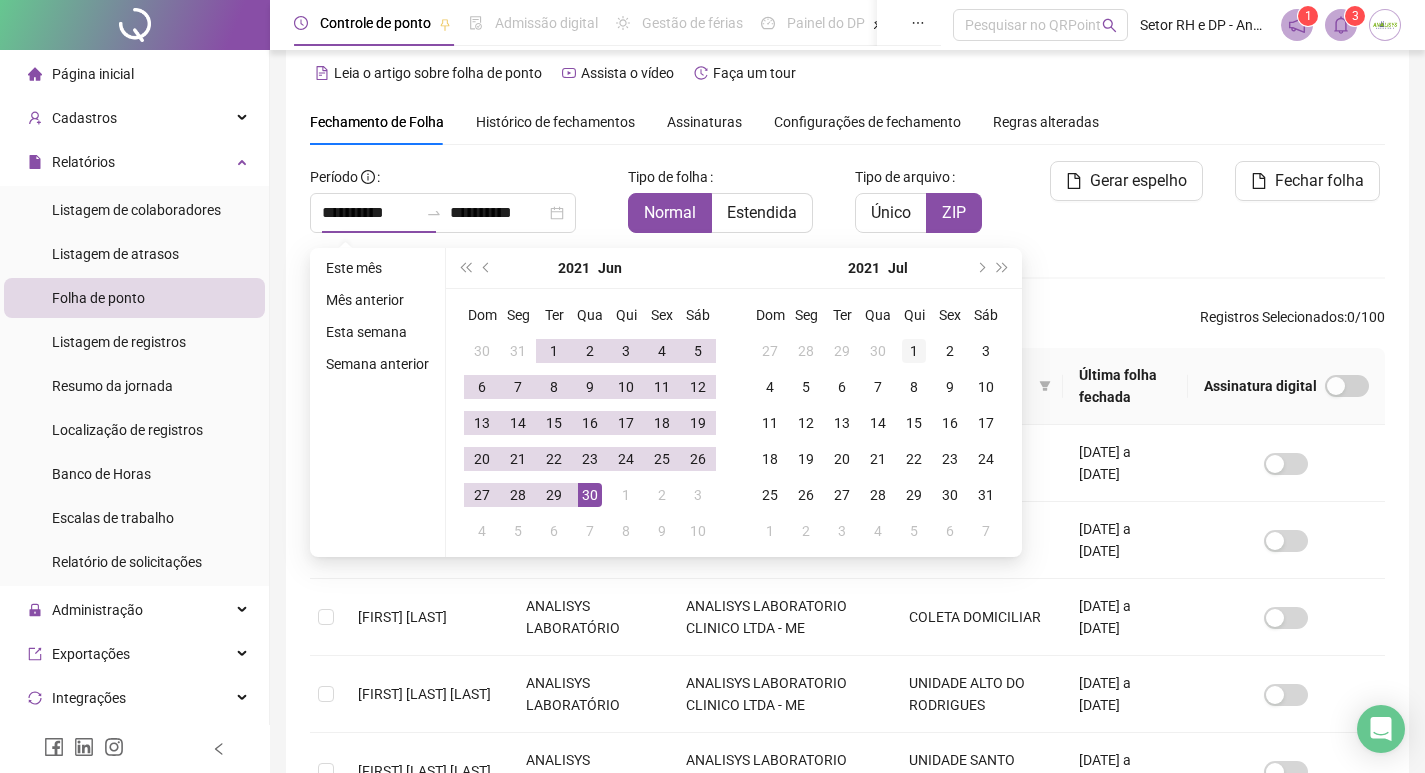 type on "**********" 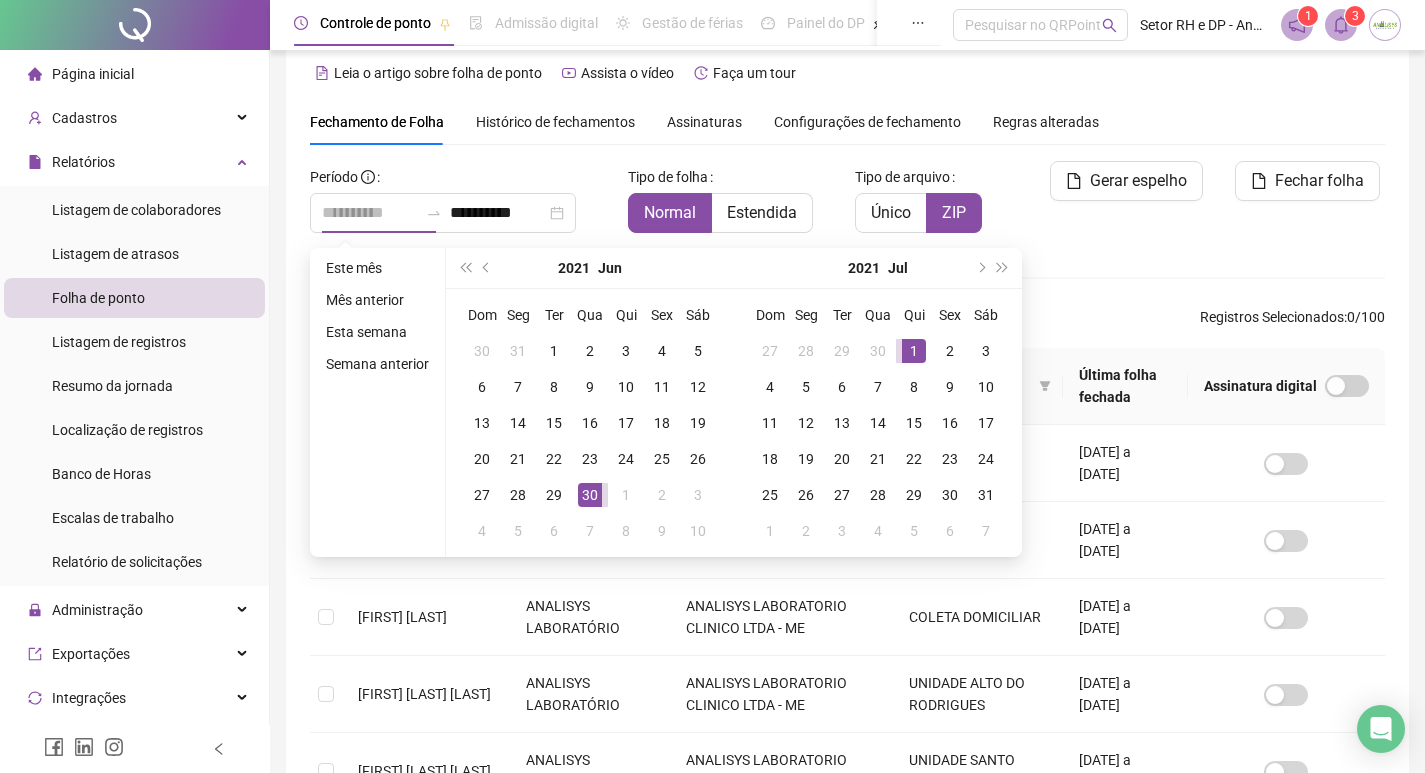 click on "1" at bounding box center [914, 351] 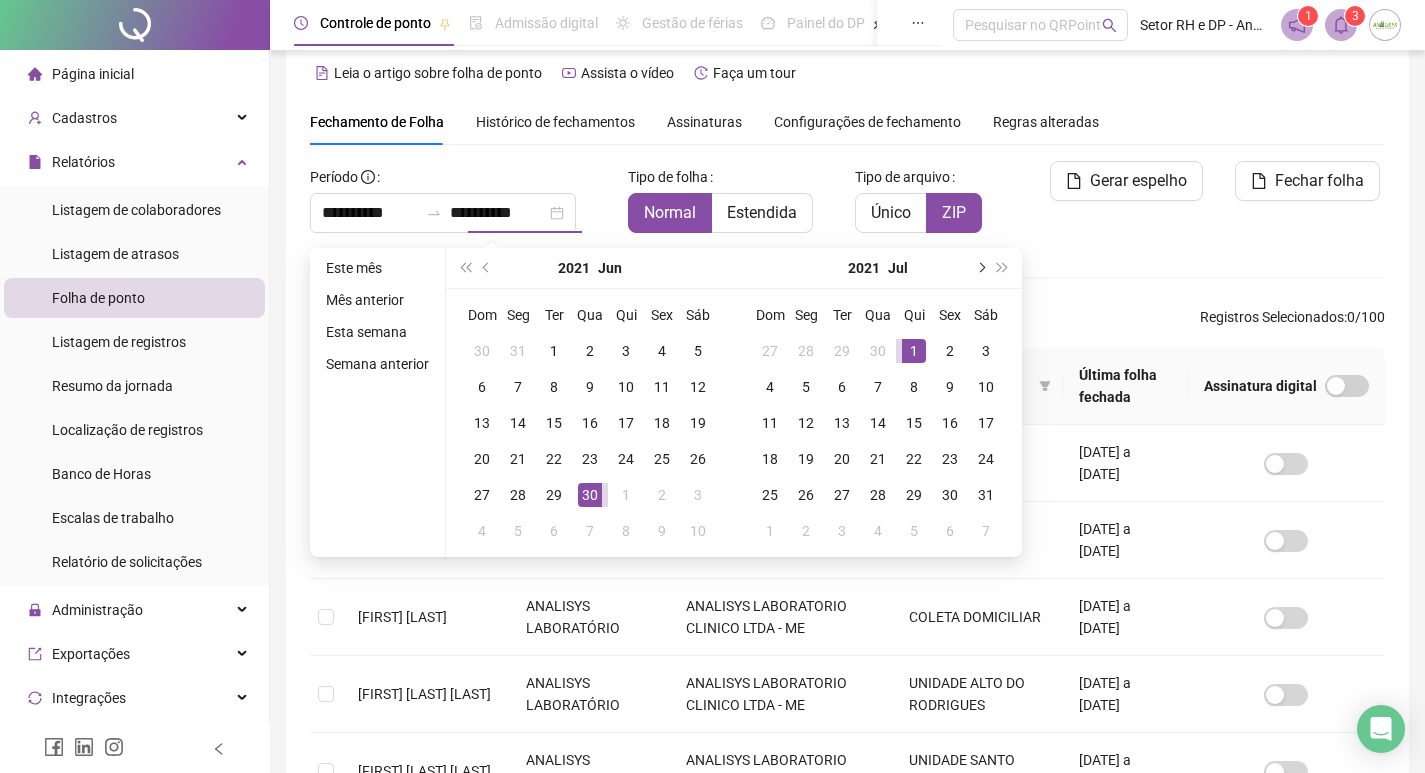 click at bounding box center (980, 268) 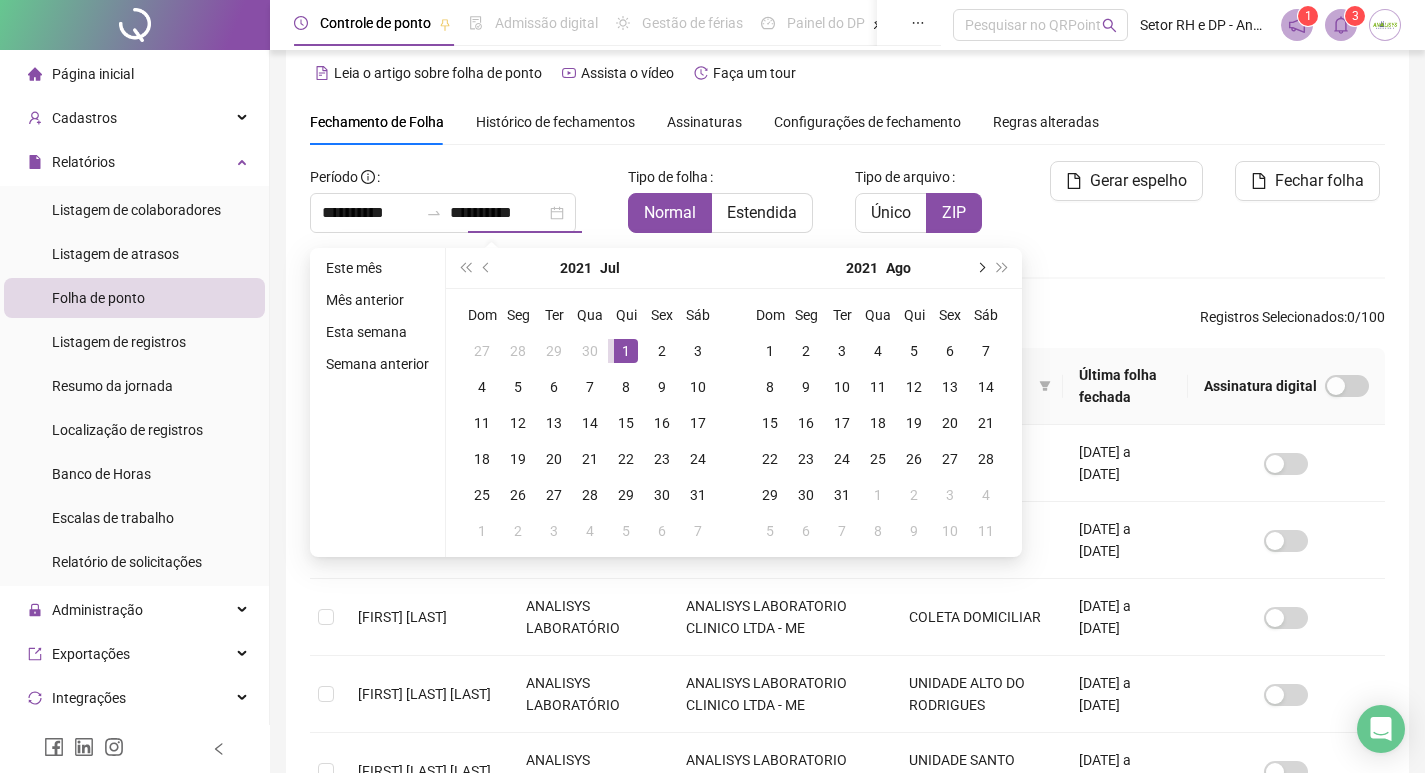 click at bounding box center [980, 268] 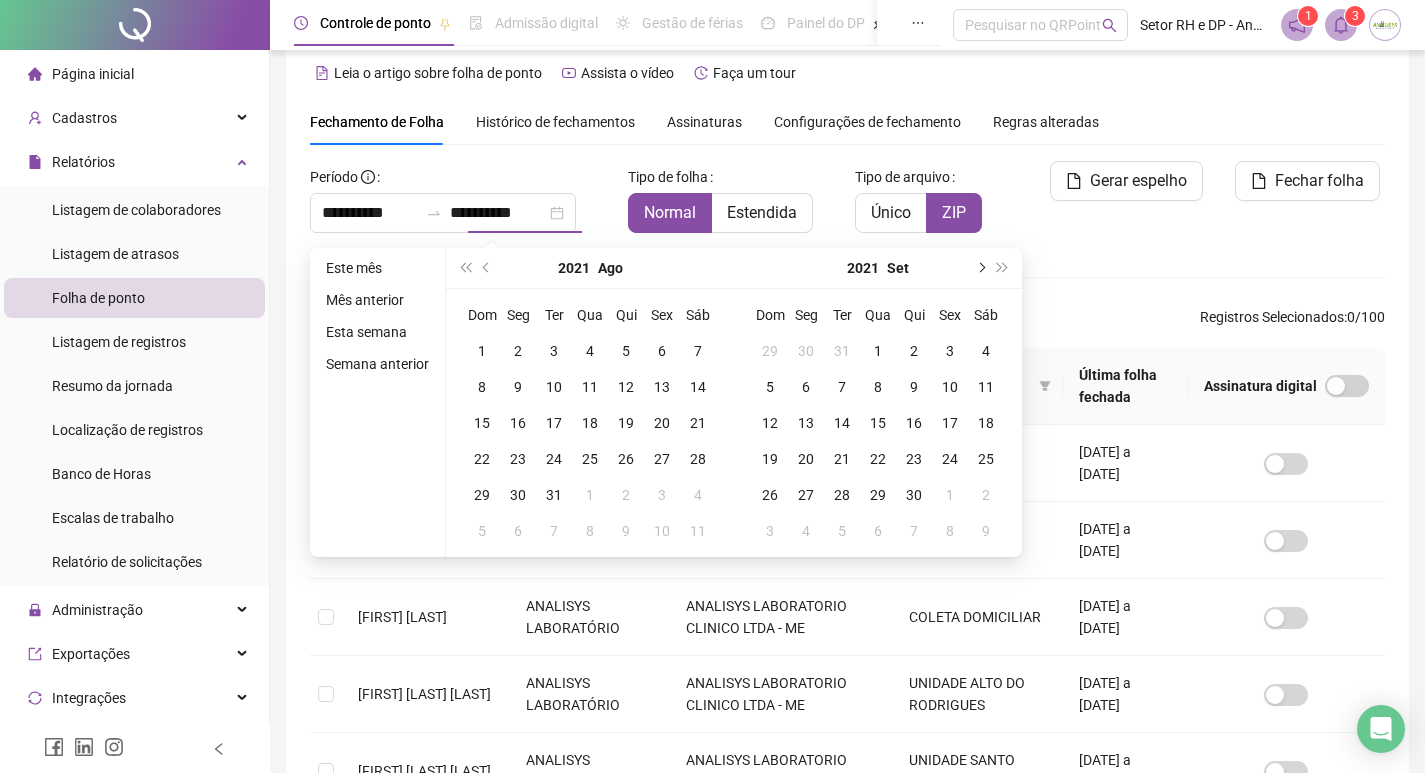 click at bounding box center (980, 268) 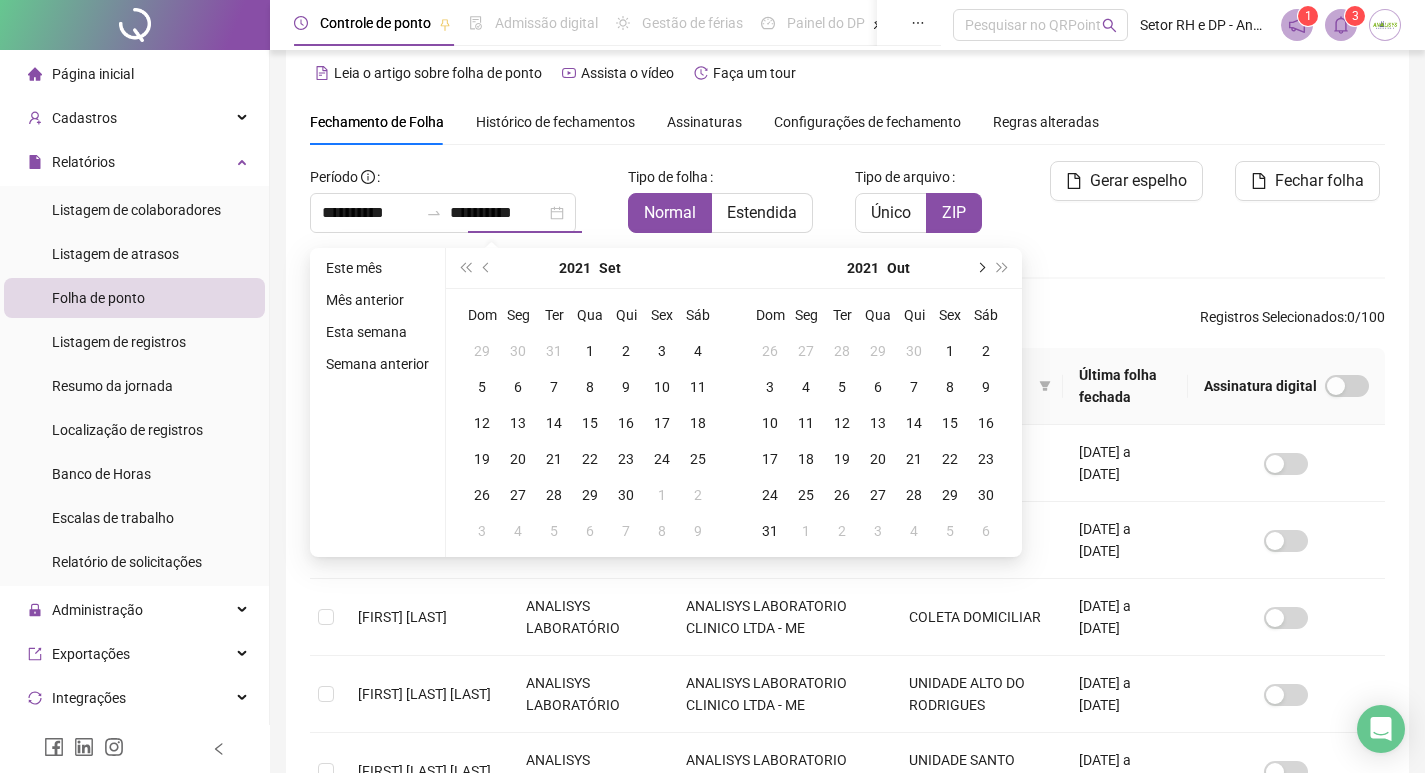 click at bounding box center [980, 268] 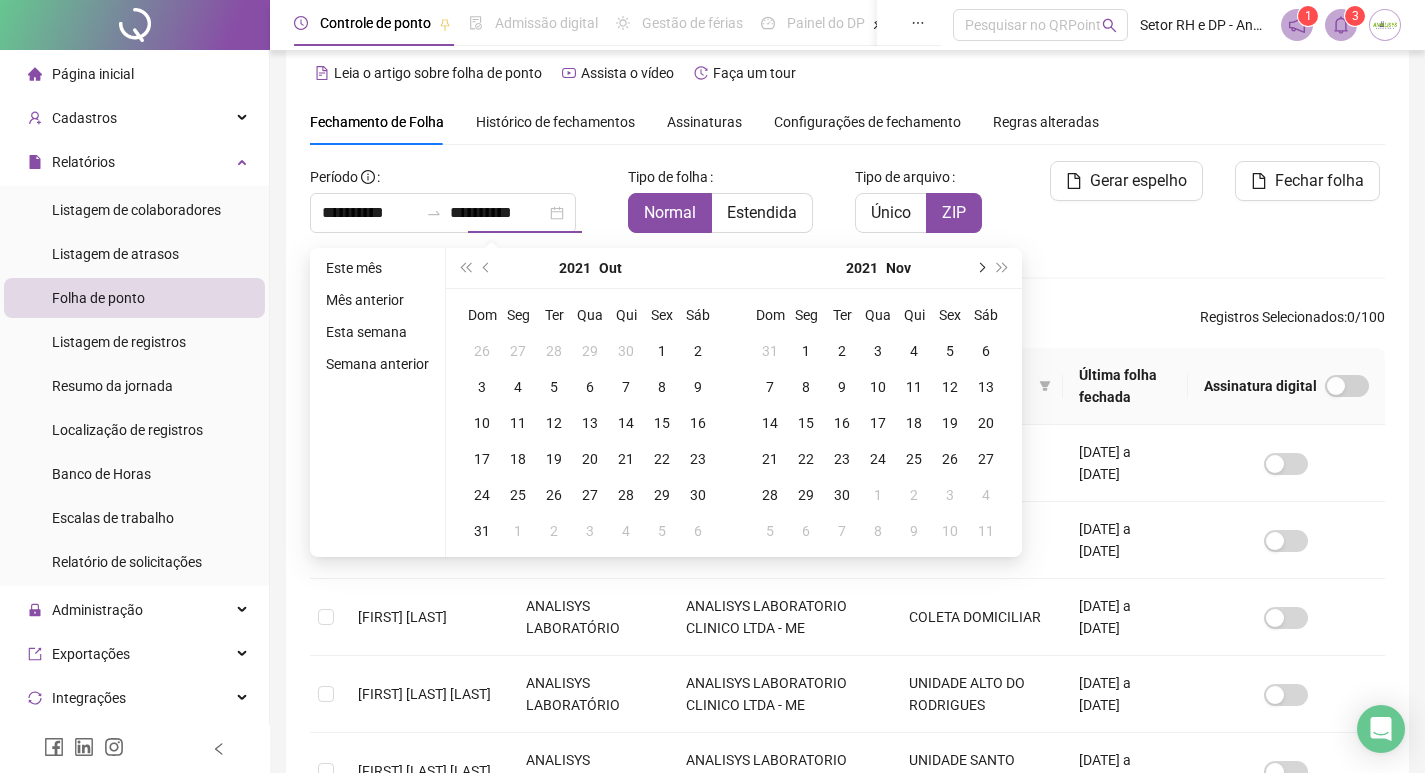 click at bounding box center [980, 268] 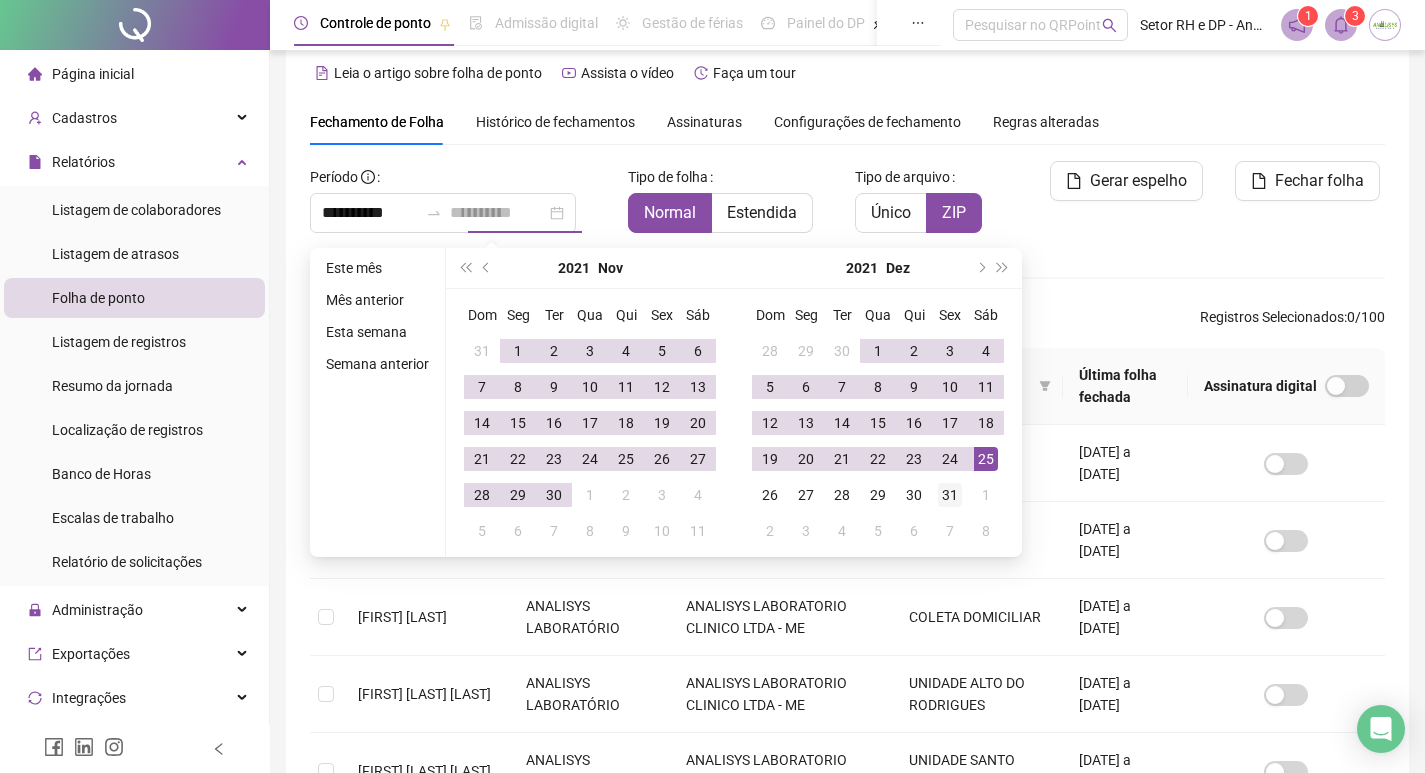 type on "**********" 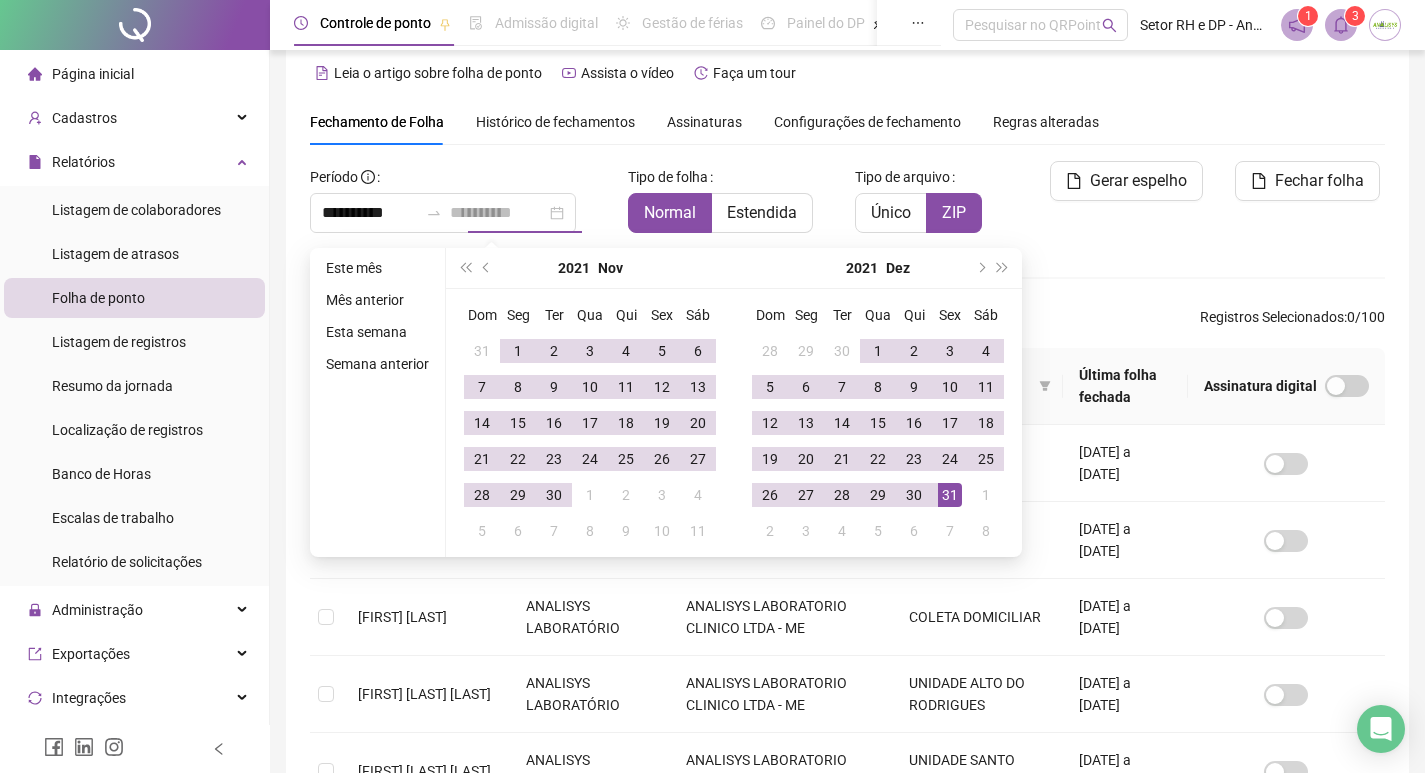 click on "31" at bounding box center [950, 495] 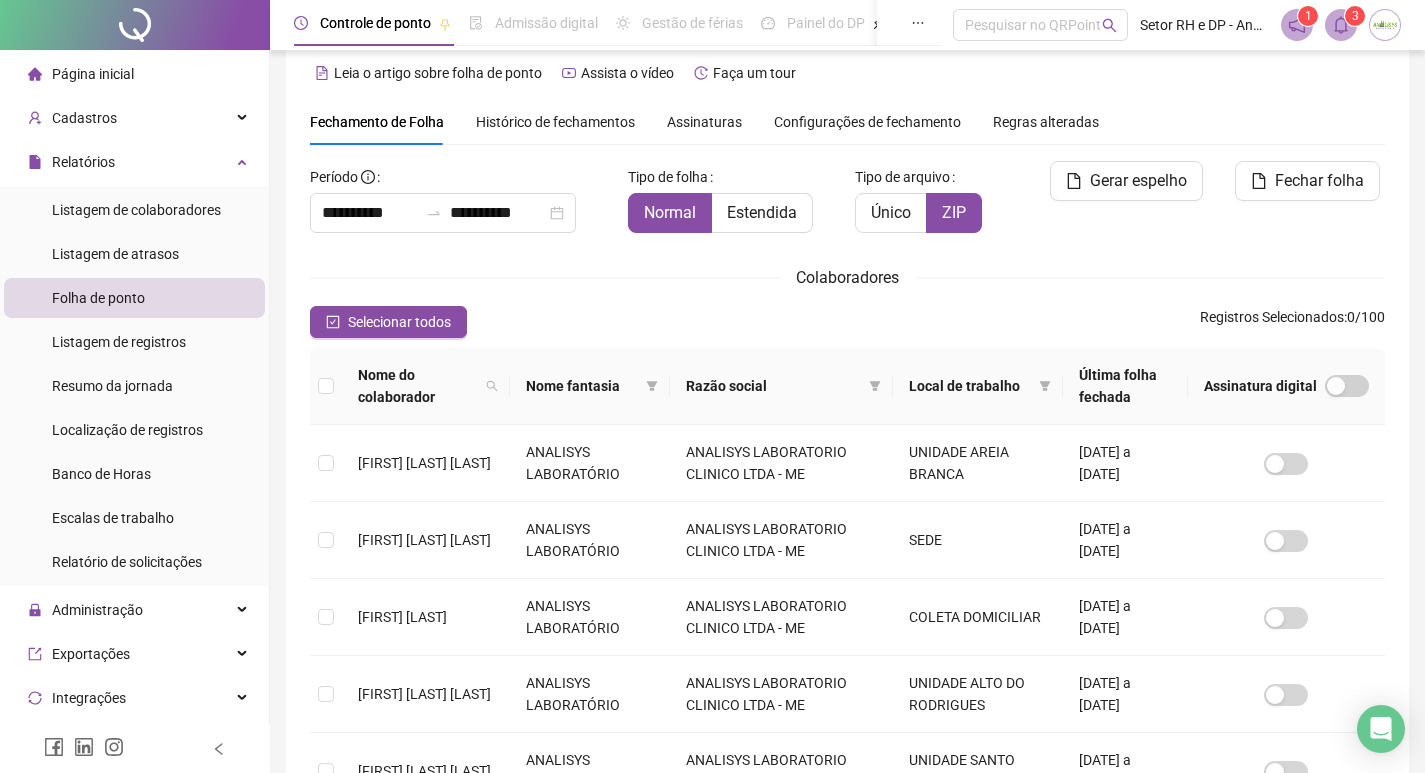 click on "**********" at bounding box center [847, 710] 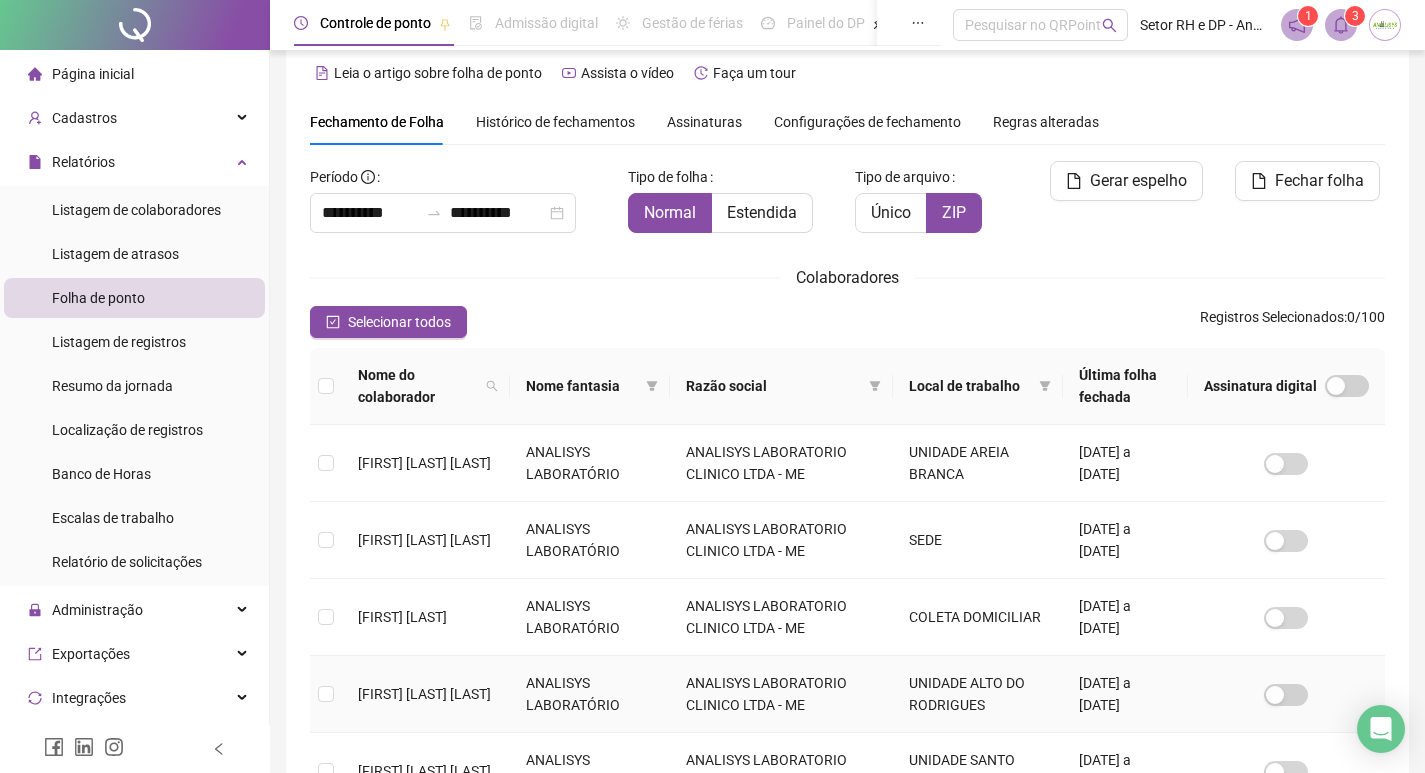 scroll, scrollTop: 123, scrollLeft: 0, axis: vertical 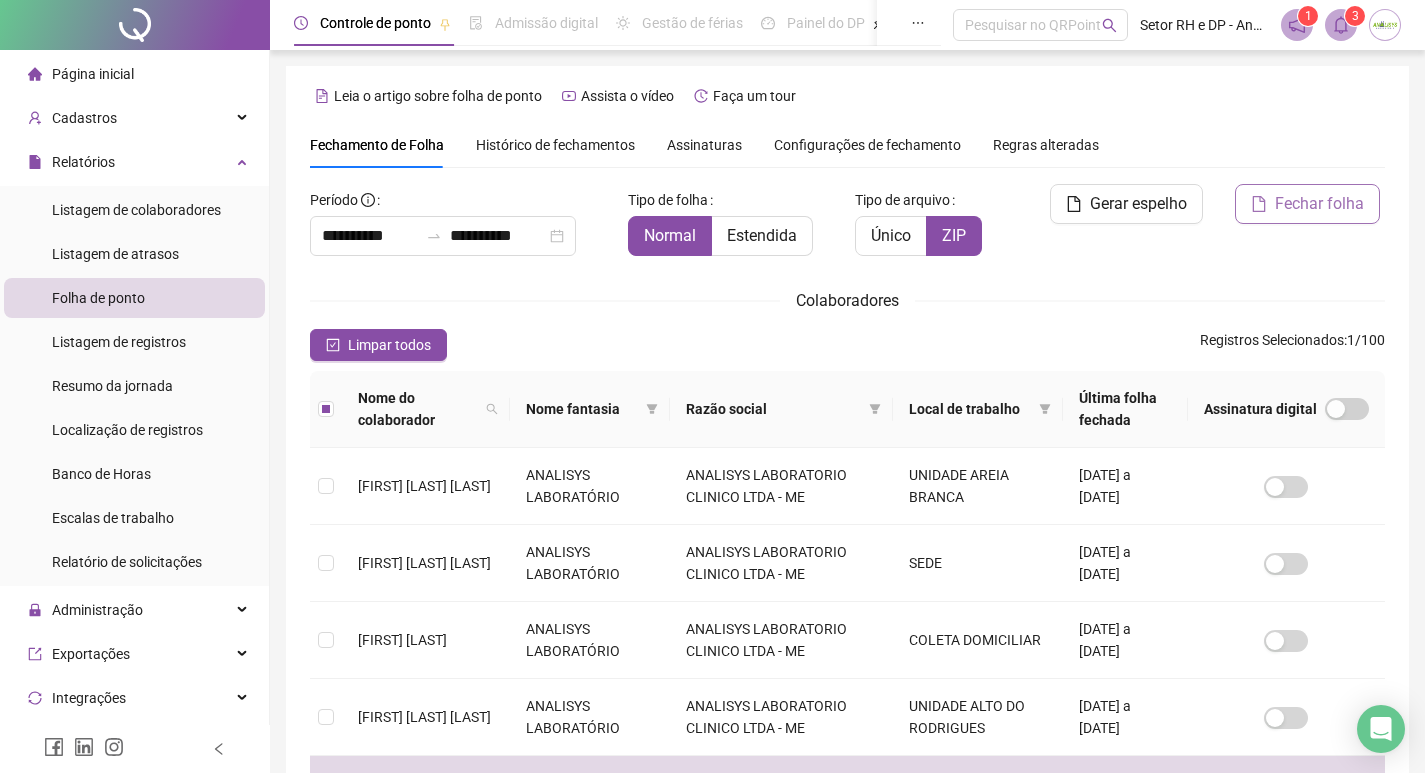click on "Fechar folha" at bounding box center [1319, 204] 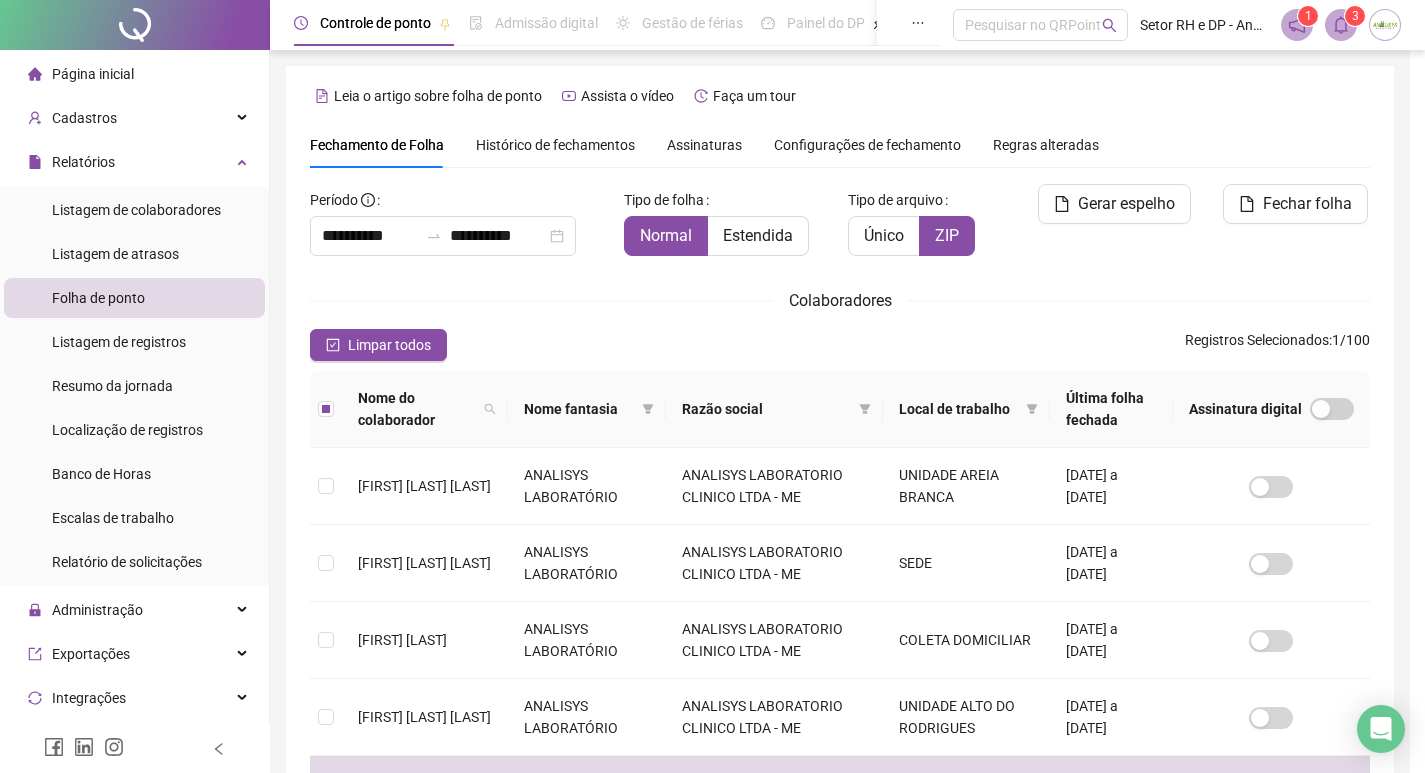 scroll, scrollTop: 23, scrollLeft: 0, axis: vertical 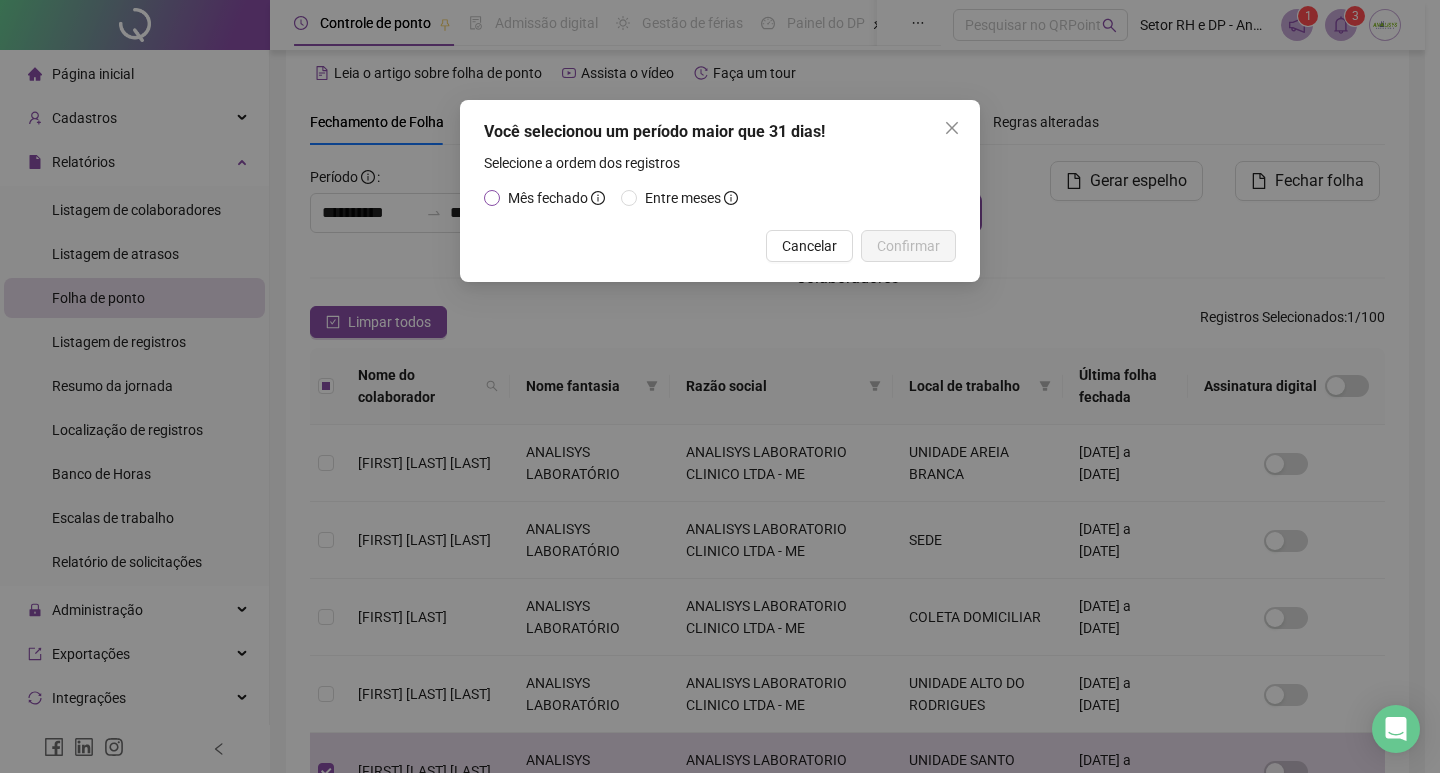 click on "Mês fechado" at bounding box center (548, 198) 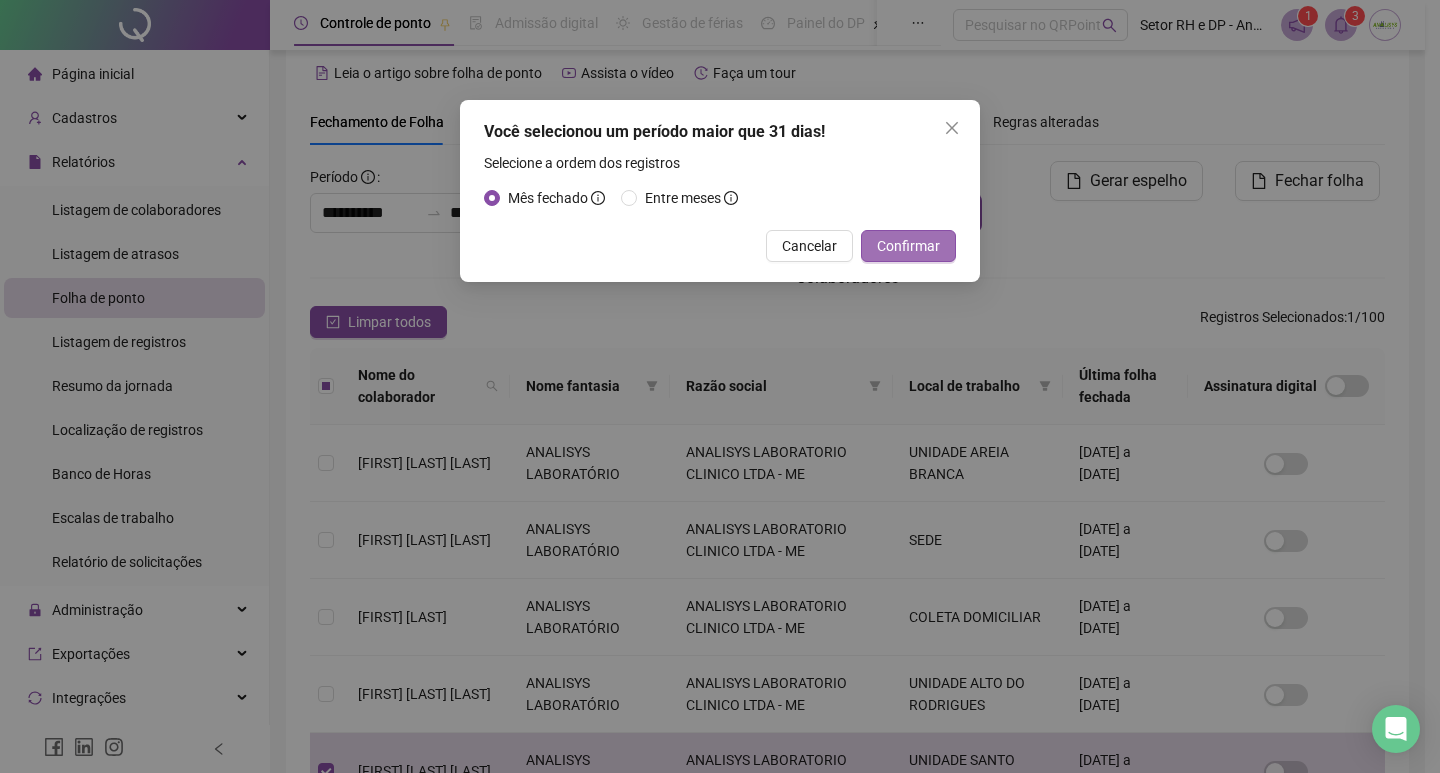 click on "Confirmar" at bounding box center [908, 246] 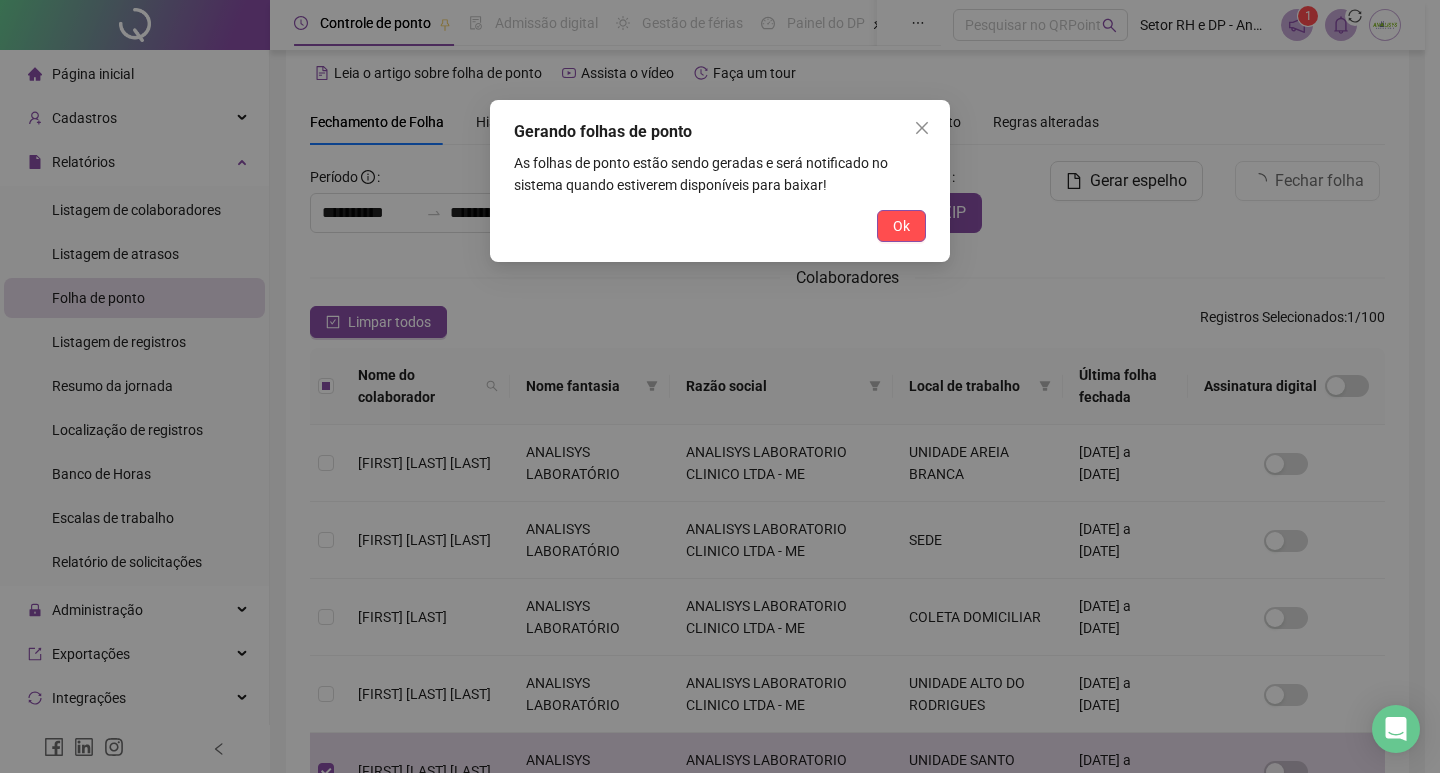 click on "Ok" at bounding box center (901, 226) 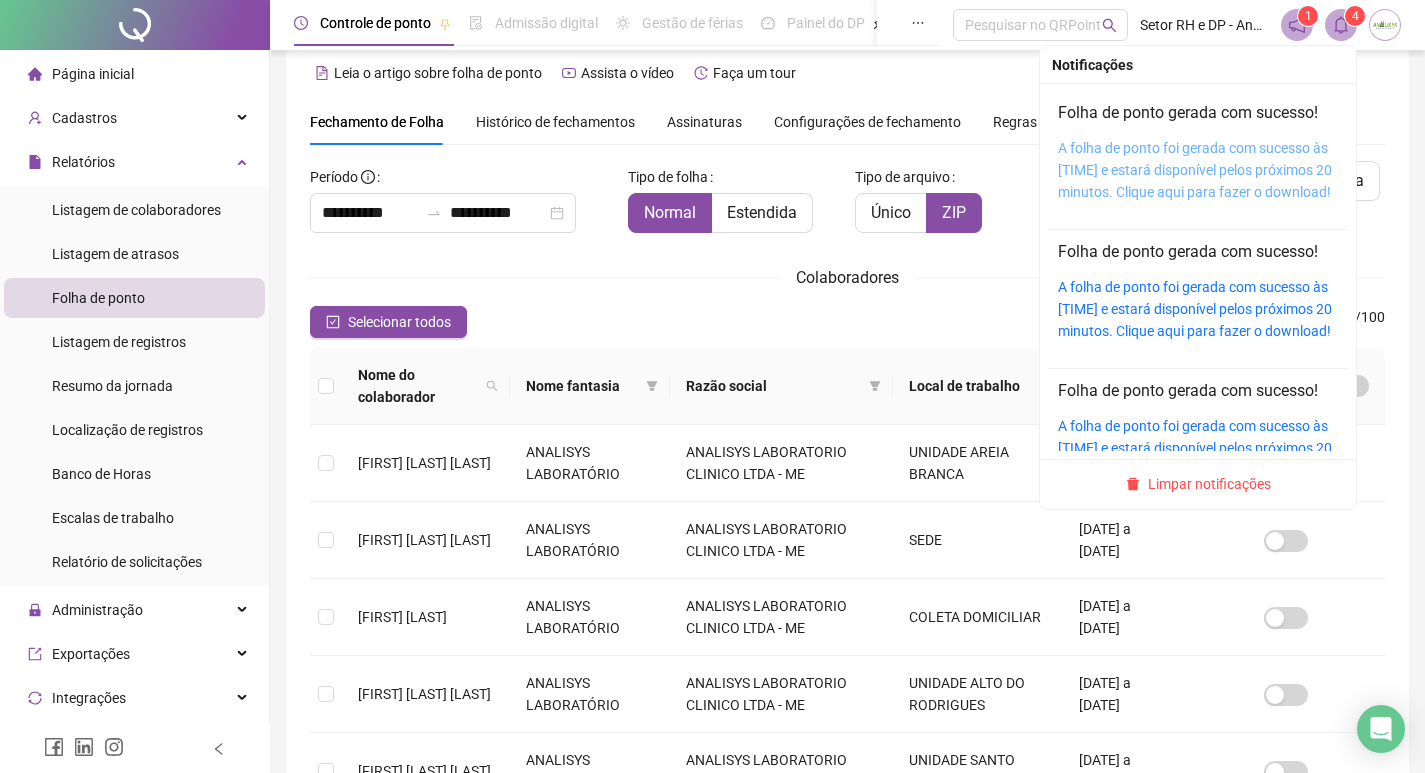 click on "A folha de ponto foi gerada com sucesso às [TIME] e estará disponível pelos próximos 20 minutos.
Clique aqui para fazer o download!" at bounding box center [1195, 170] 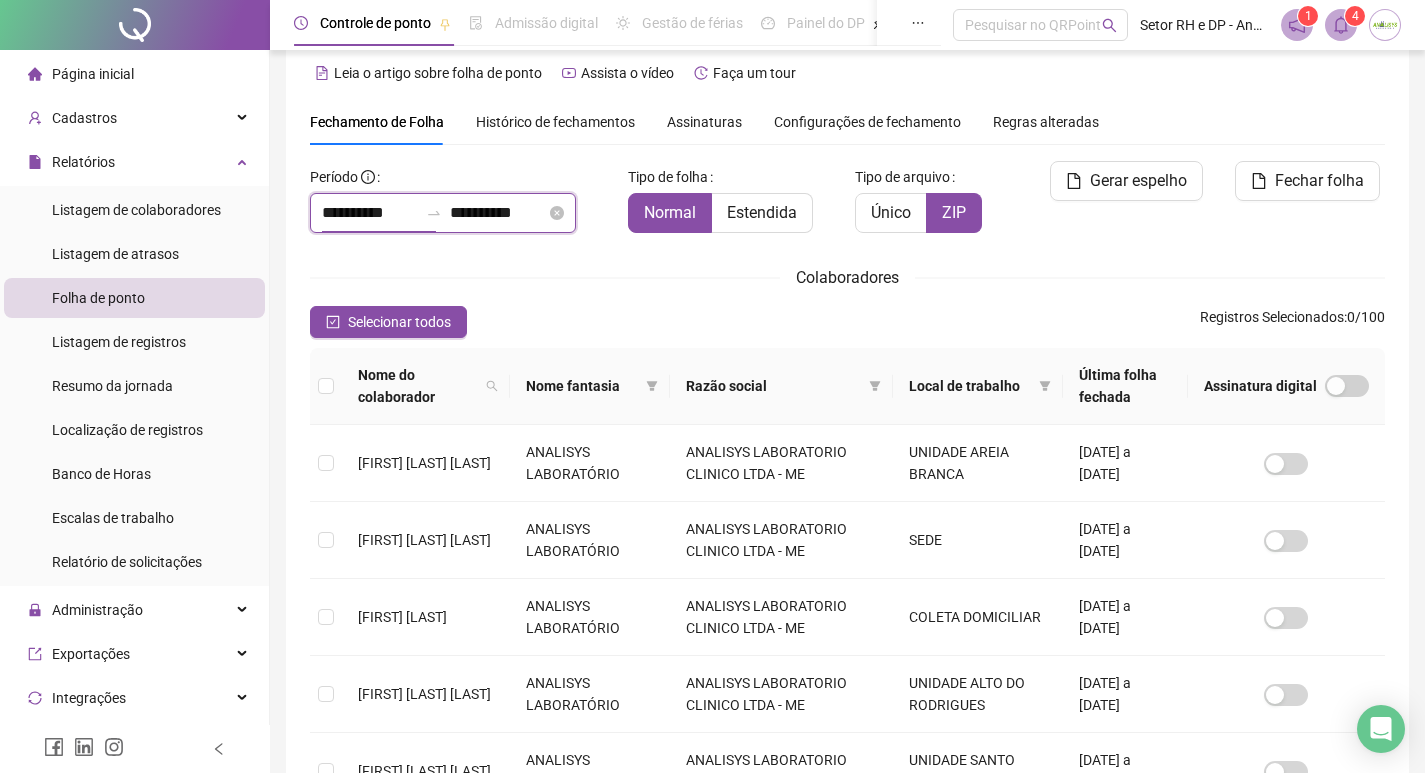click on "**********" at bounding box center [370, 213] 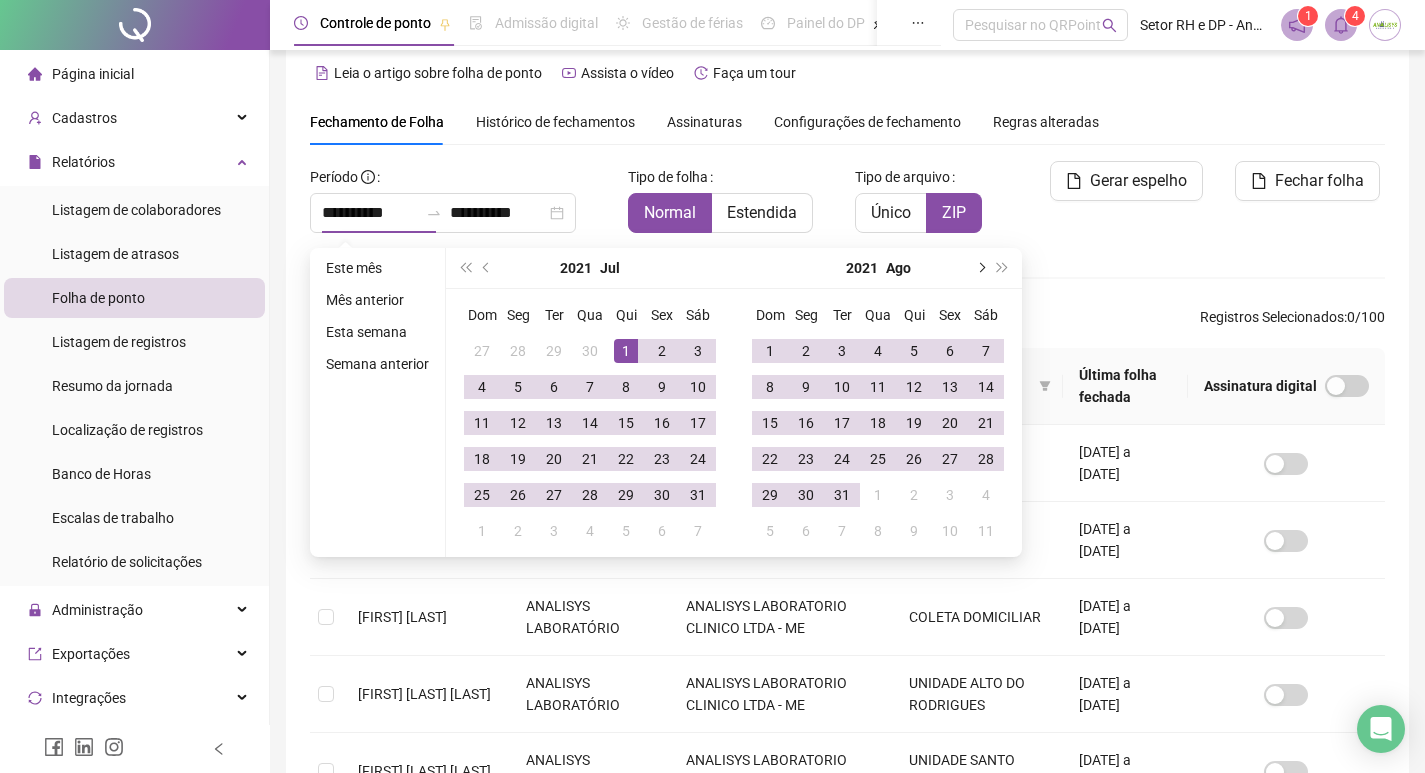 click at bounding box center (980, 268) 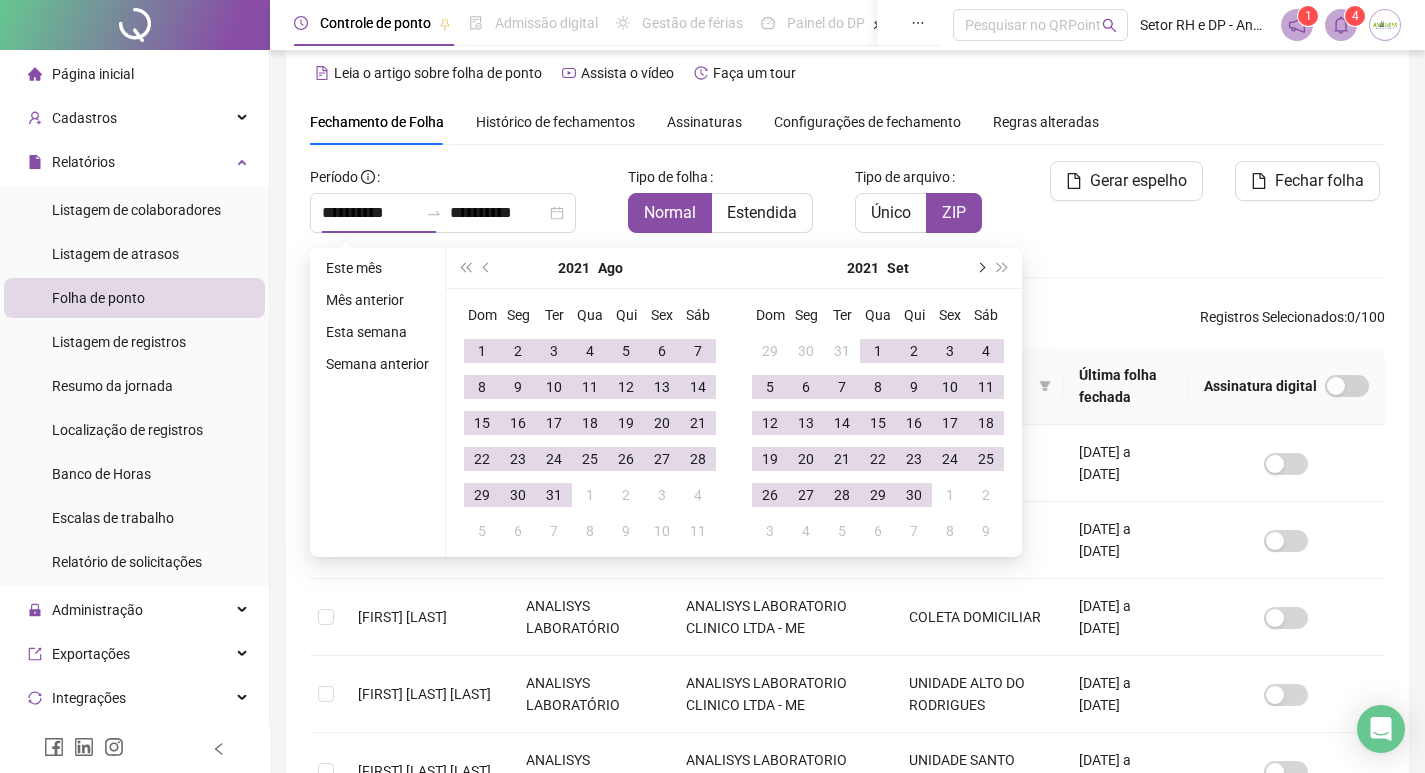 click at bounding box center (980, 268) 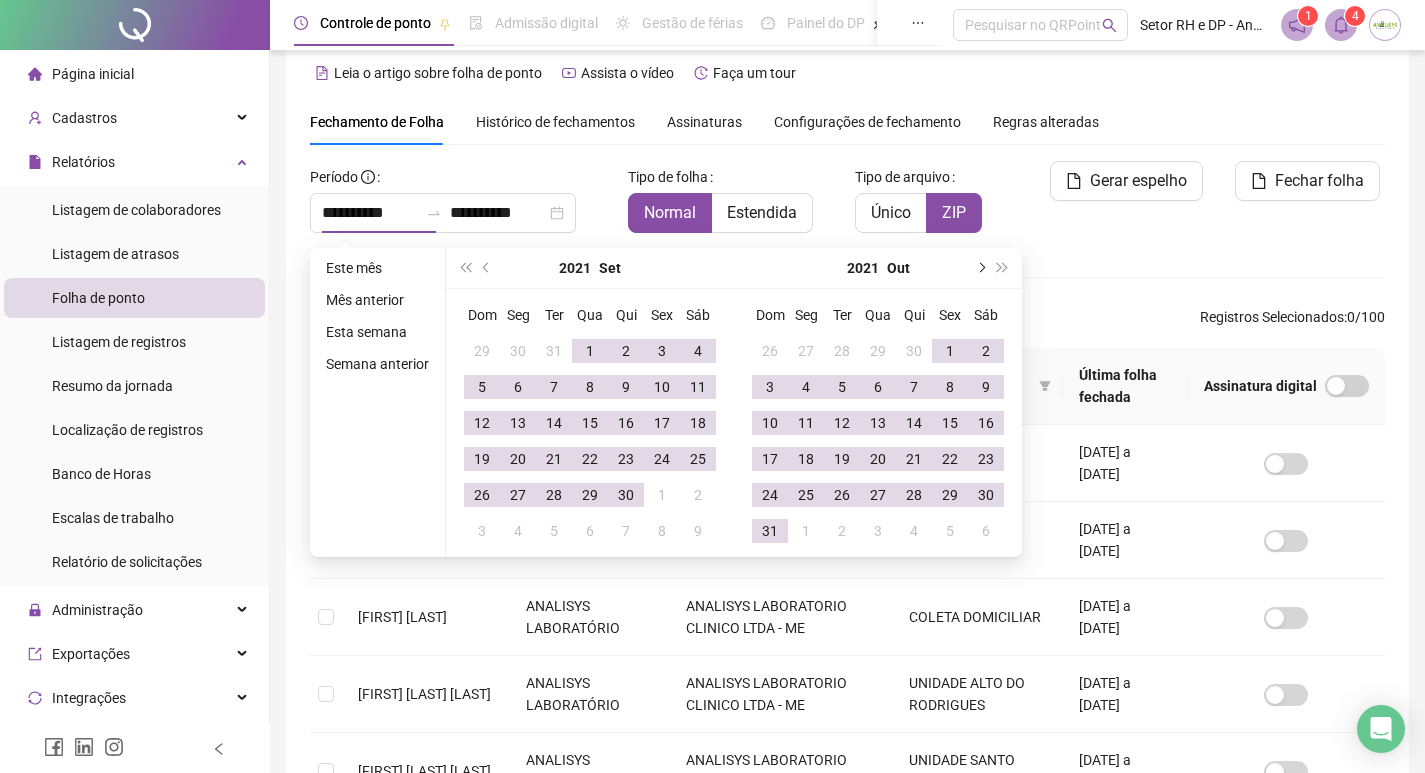 click at bounding box center [980, 268] 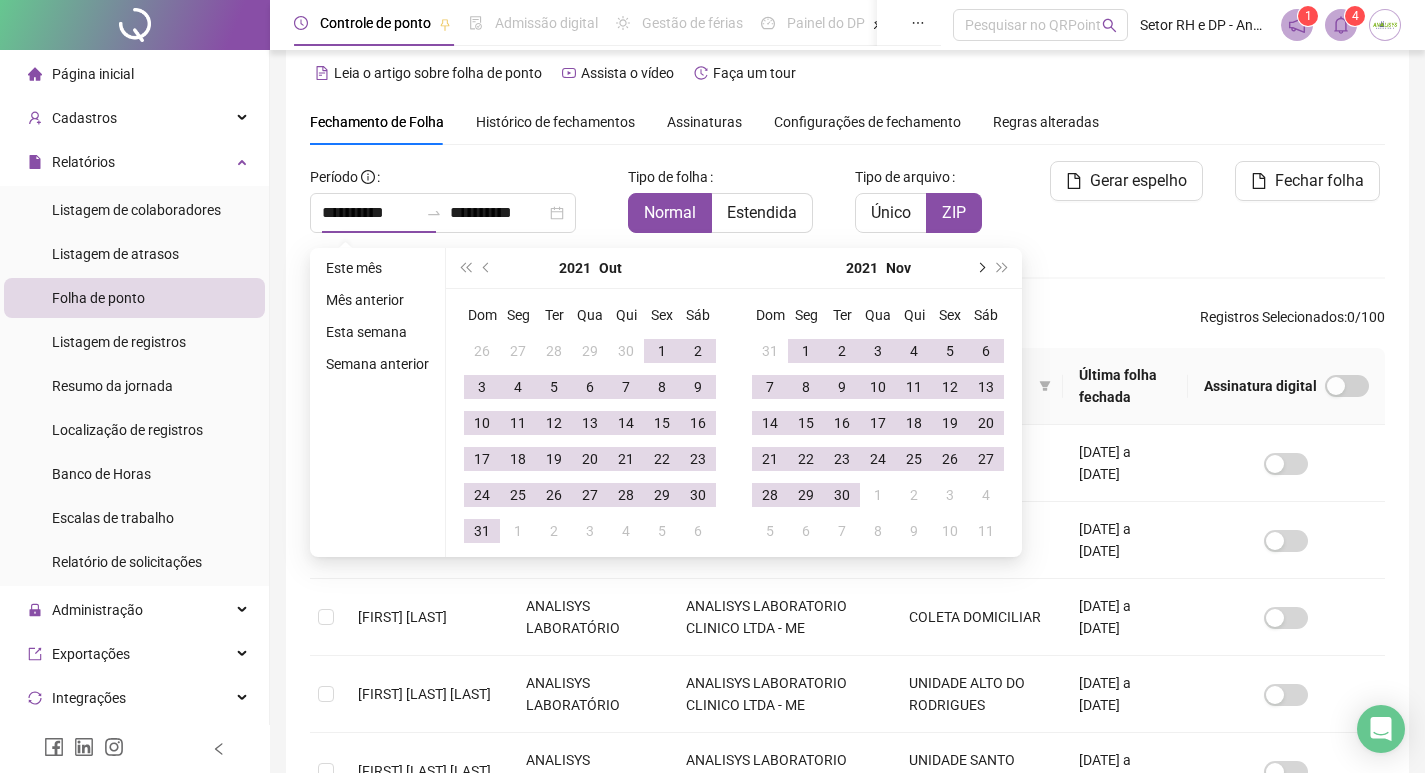 click at bounding box center (980, 268) 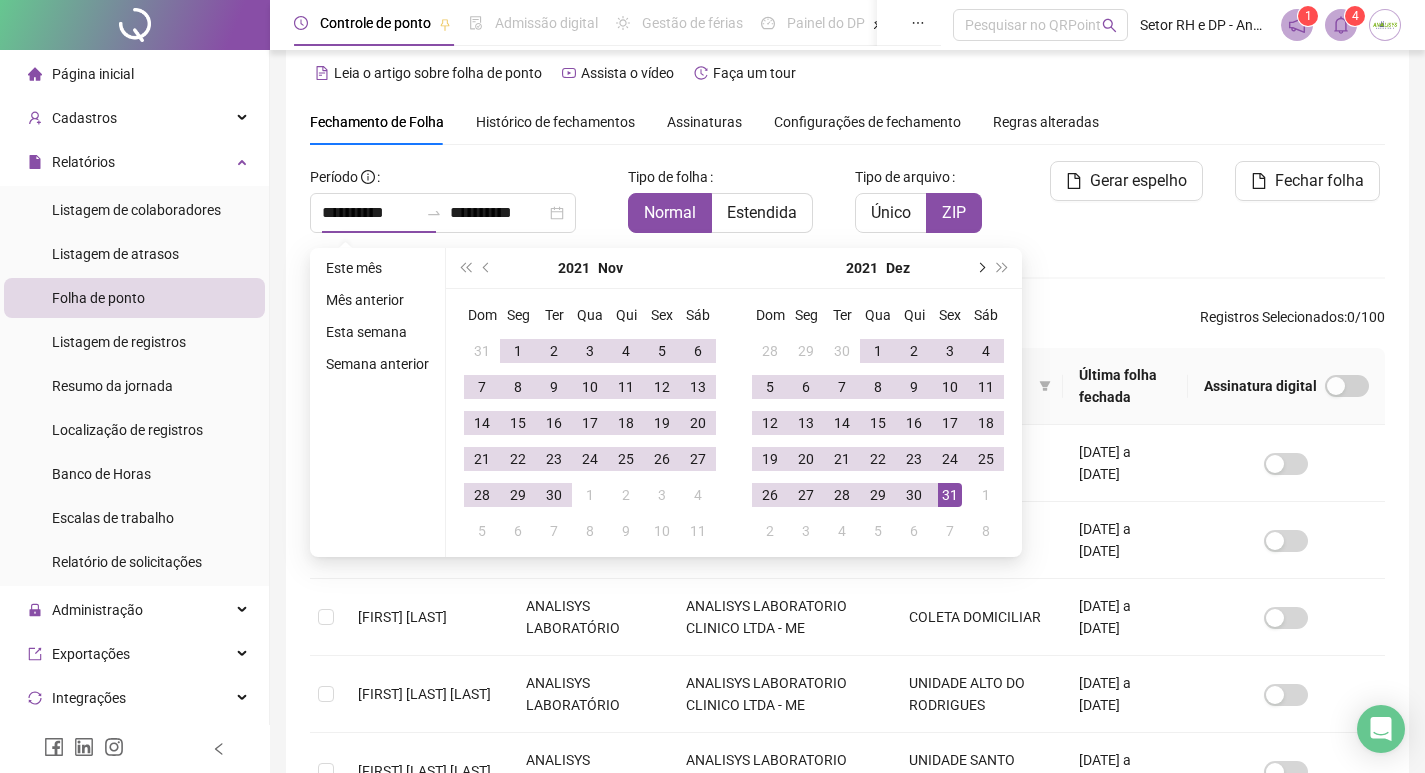 click at bounding box center (980, 268) 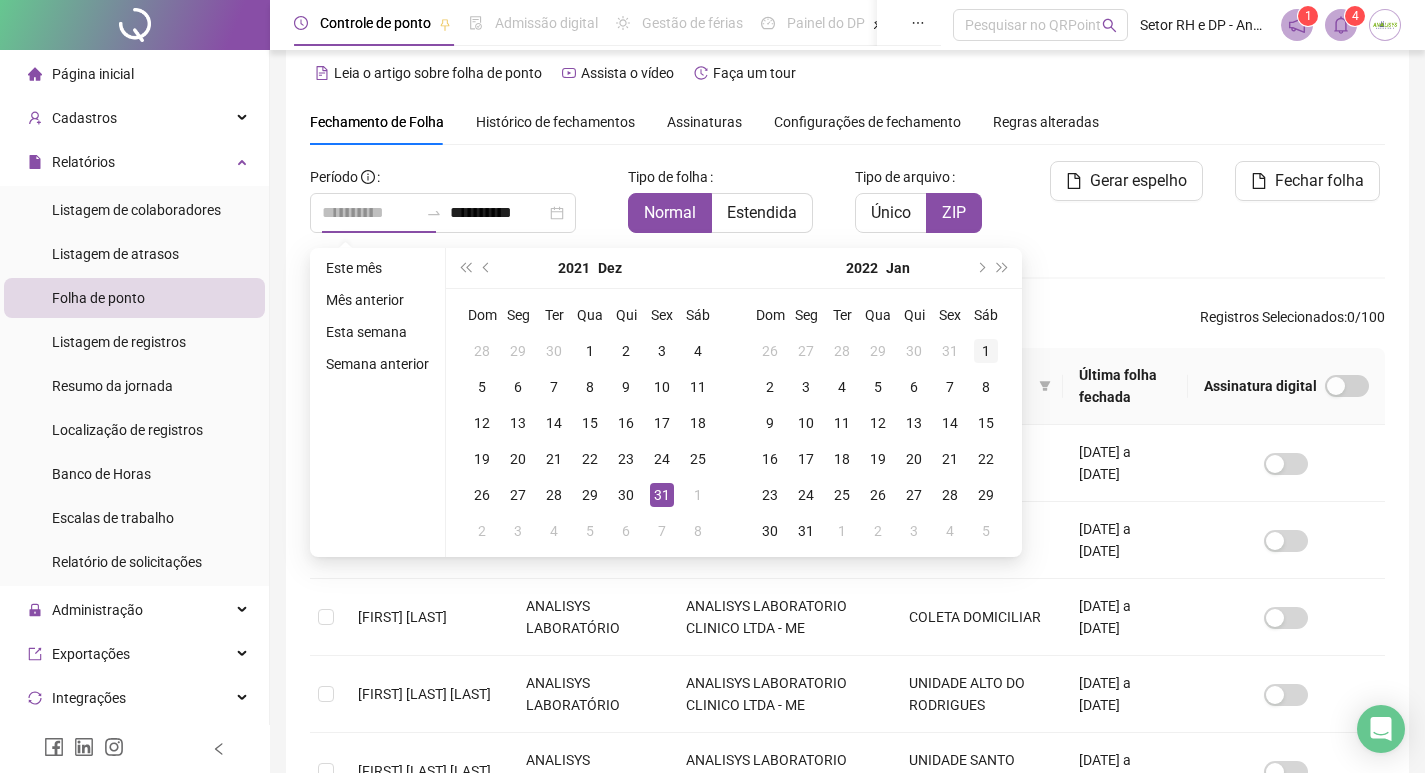type on "**********" 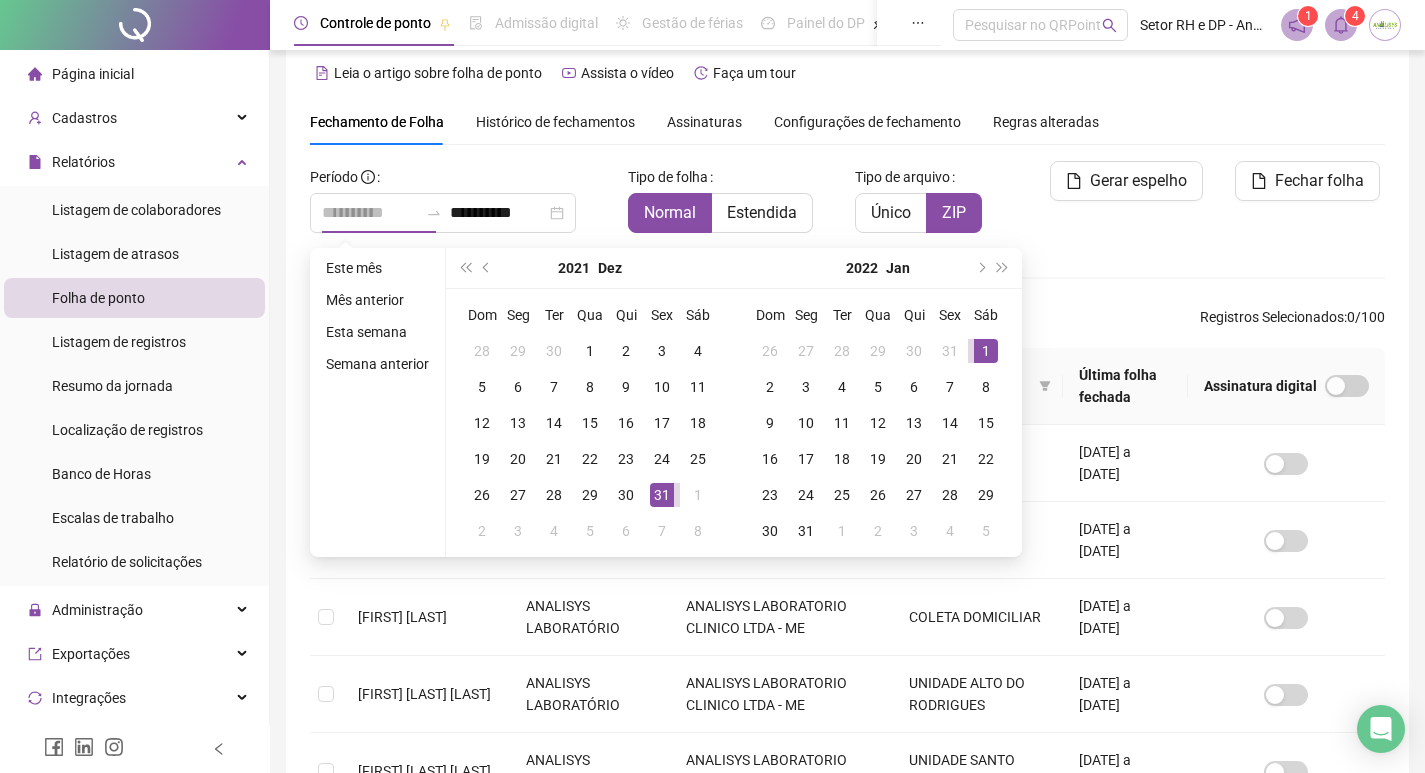 click on "1" at bounding box center [986, 351] 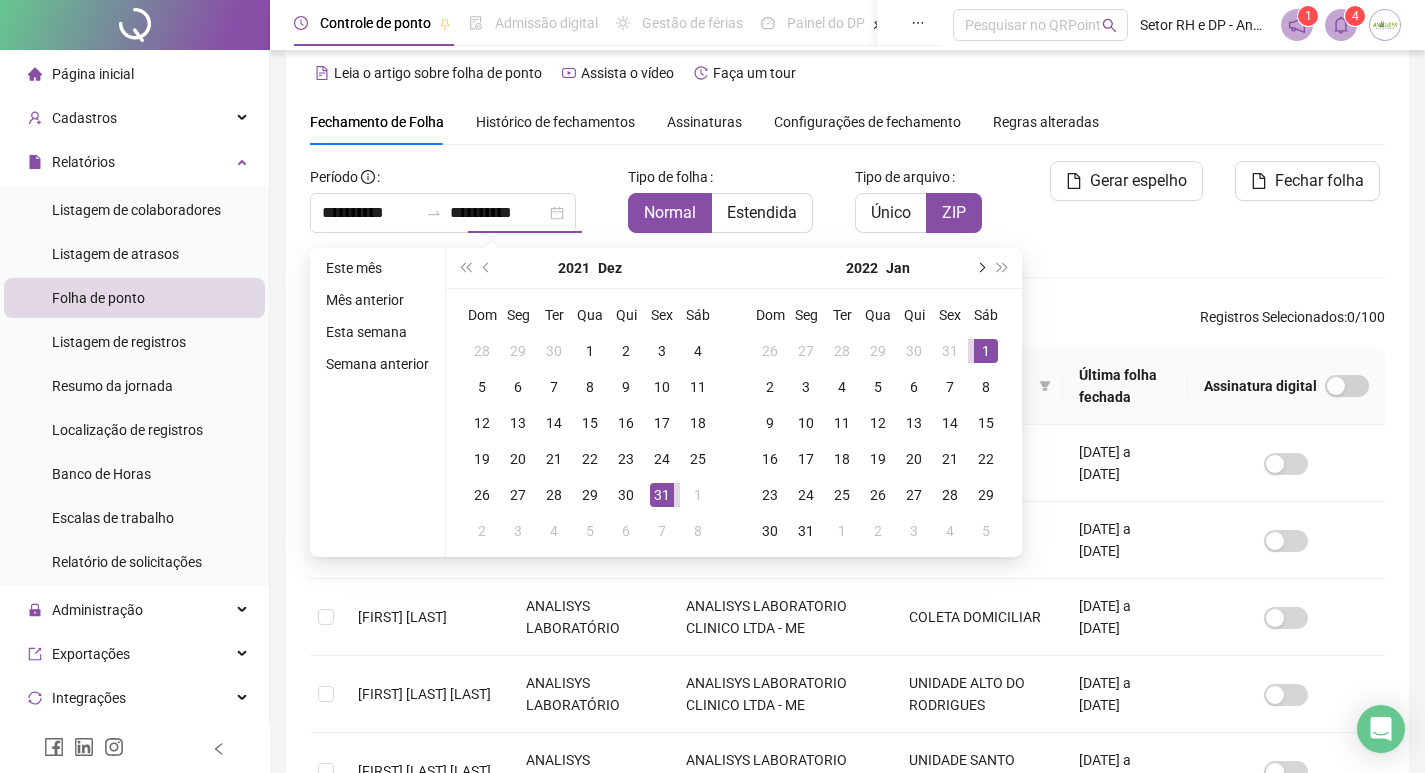 click at bounding box center [980, 268] 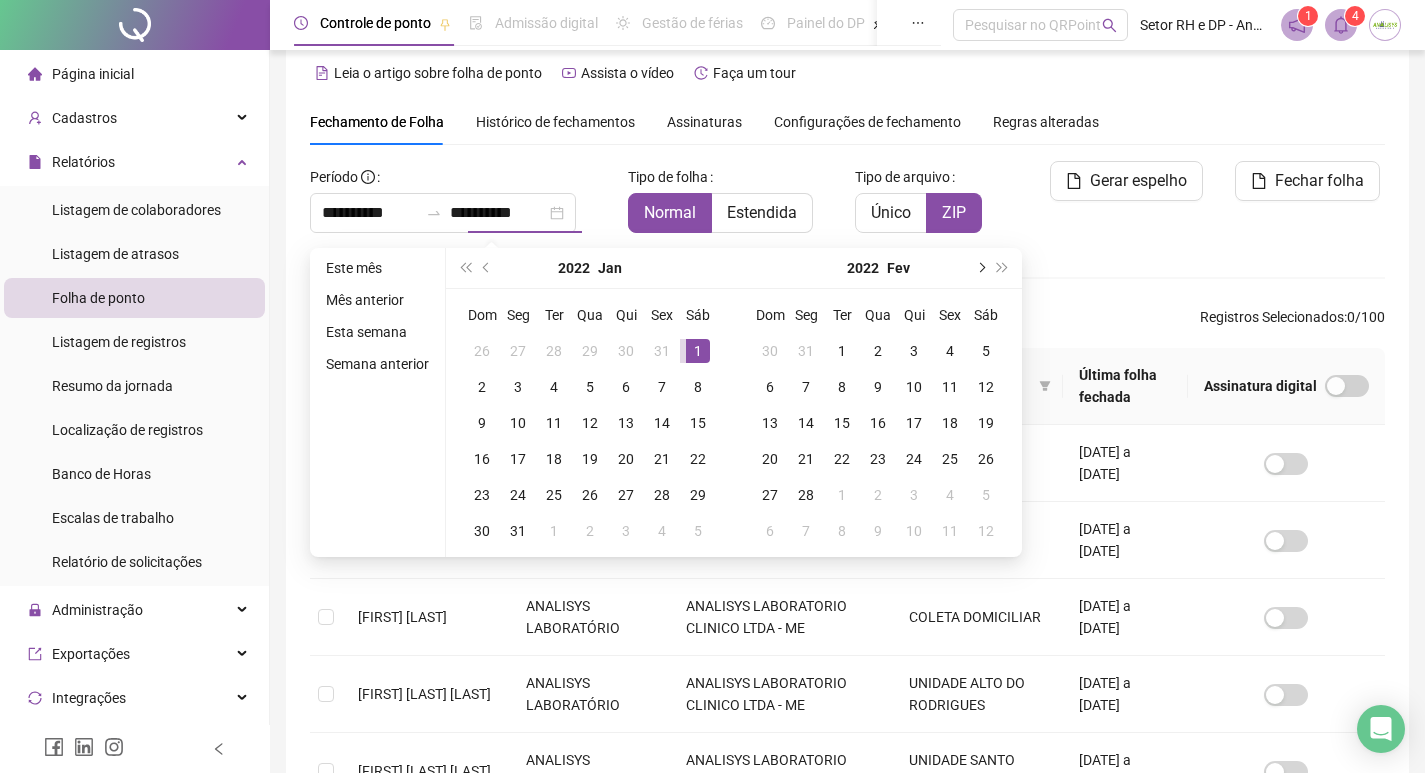 click at bounding box center (980, 268) 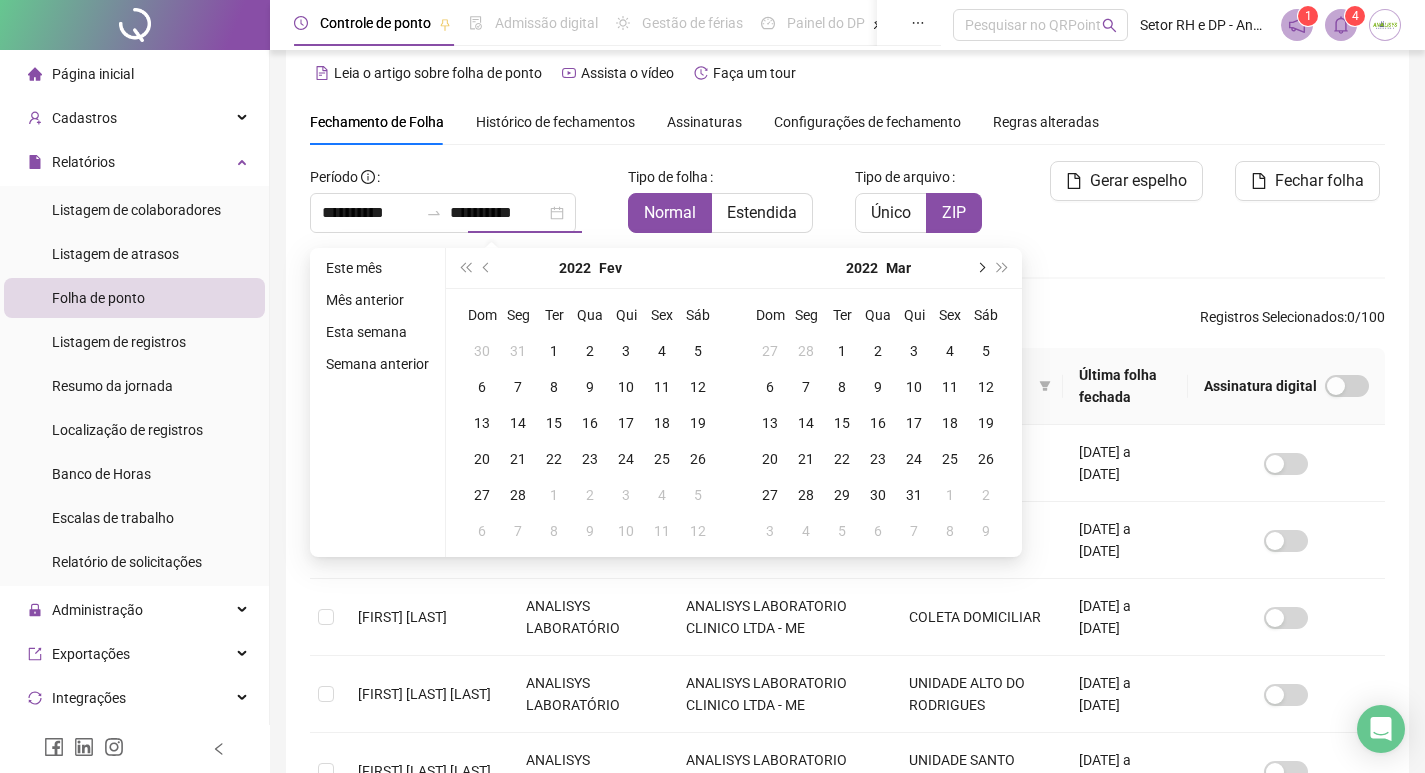 click at bounding box center [980, 268] 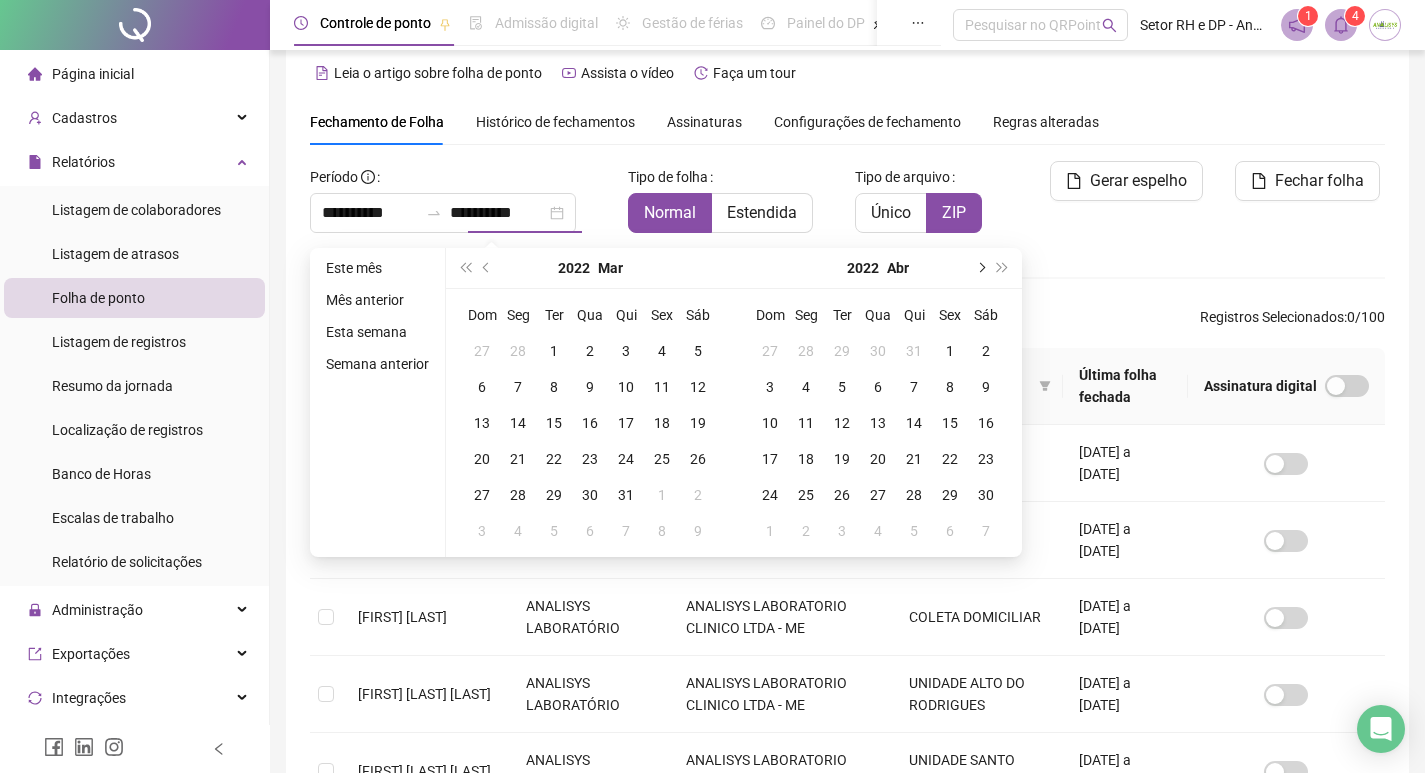 click at bounding box center [980, 268] 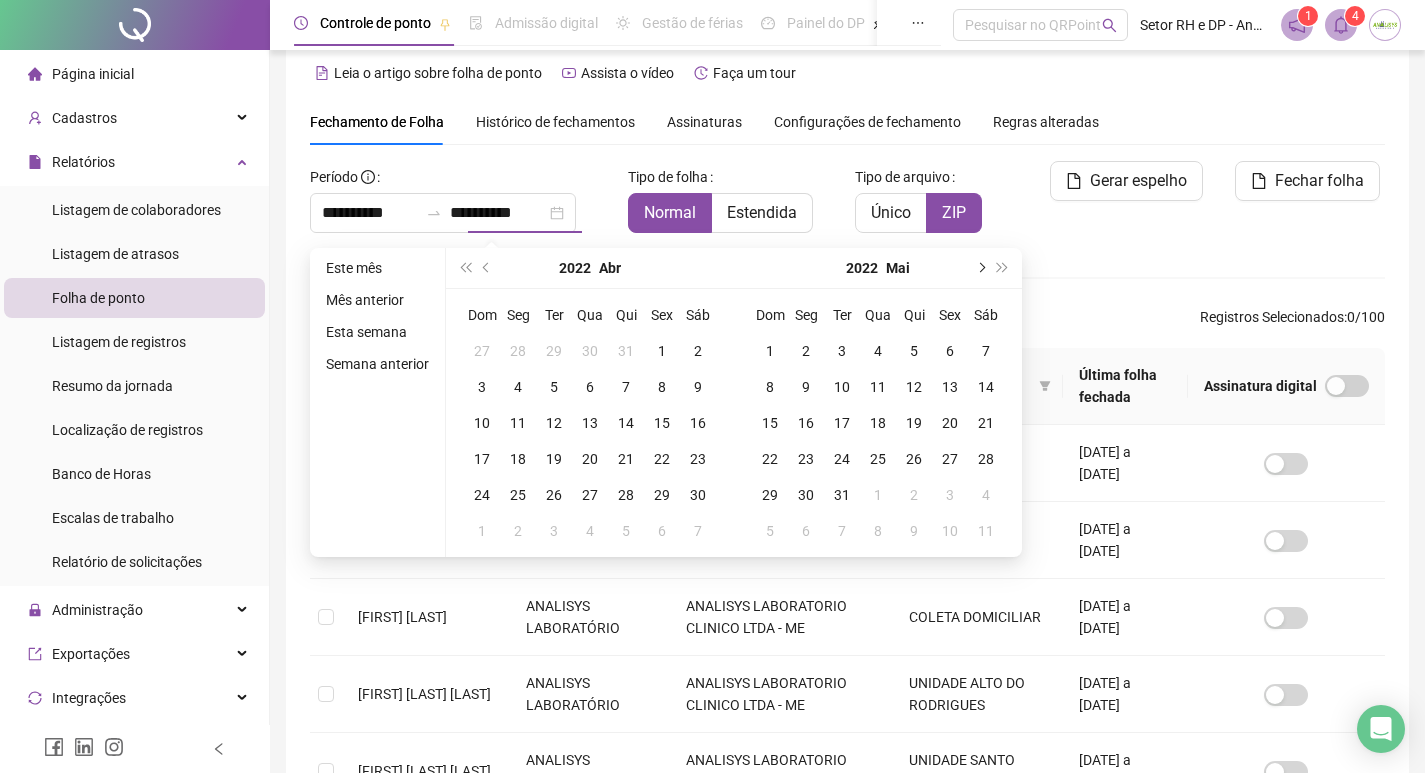 click at bounding box center [980, 268] 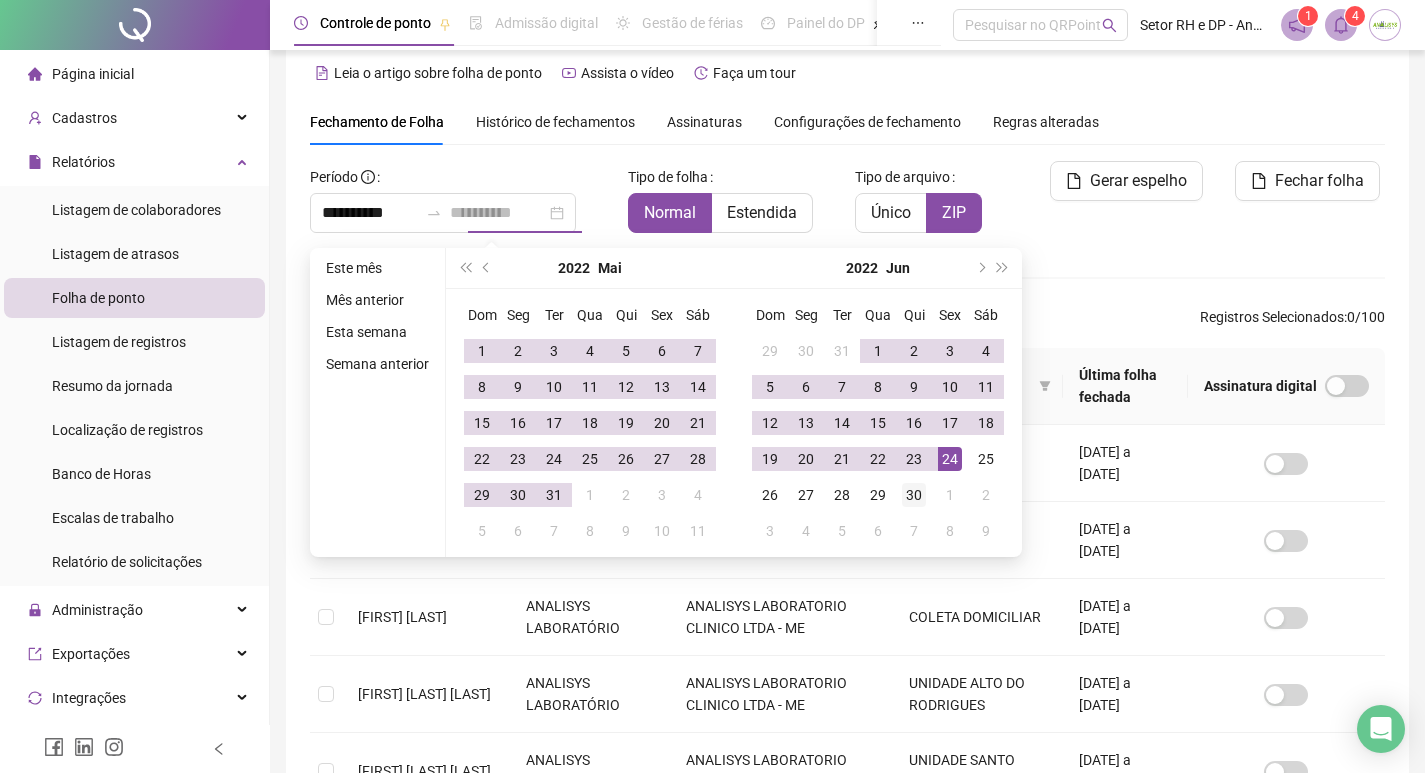 type on "**********" 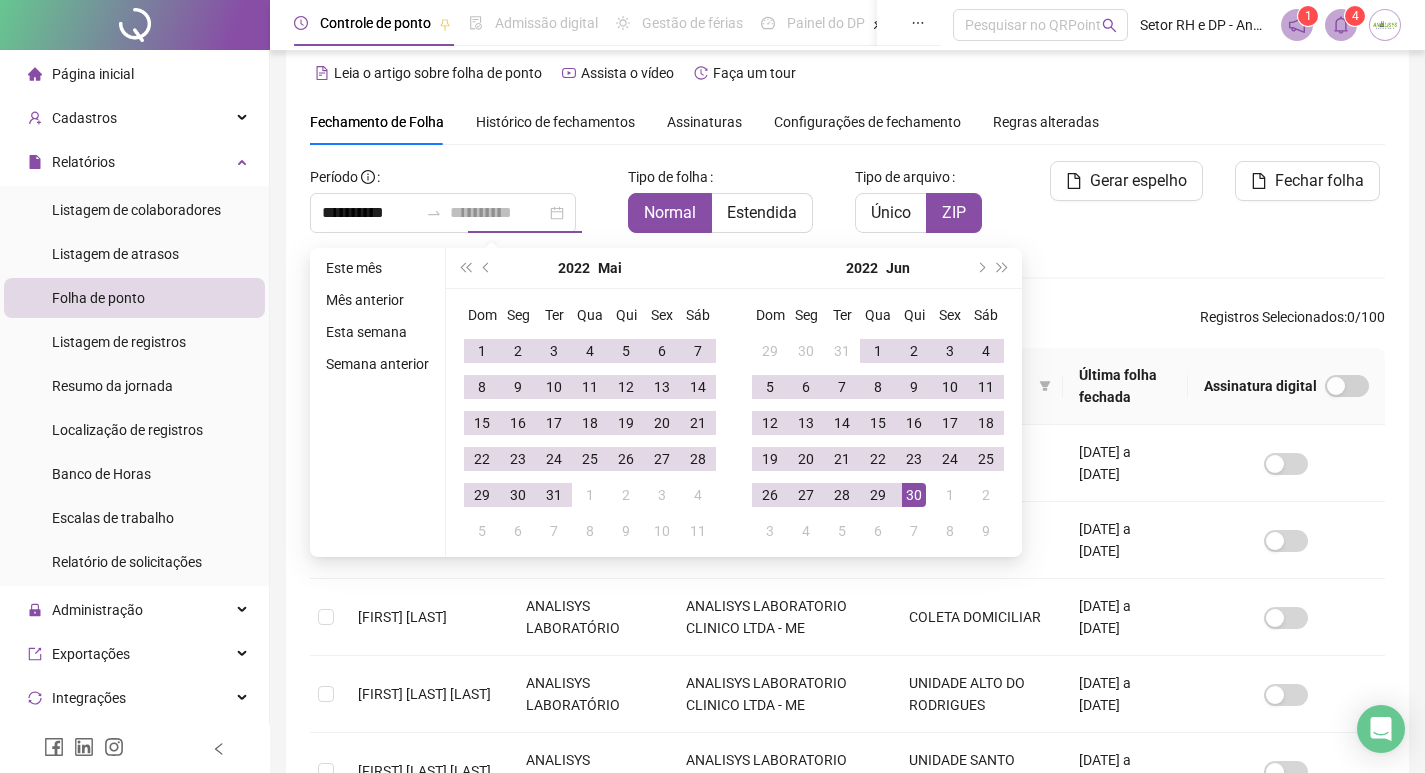 click on "30" at bounding box center (914, 495) 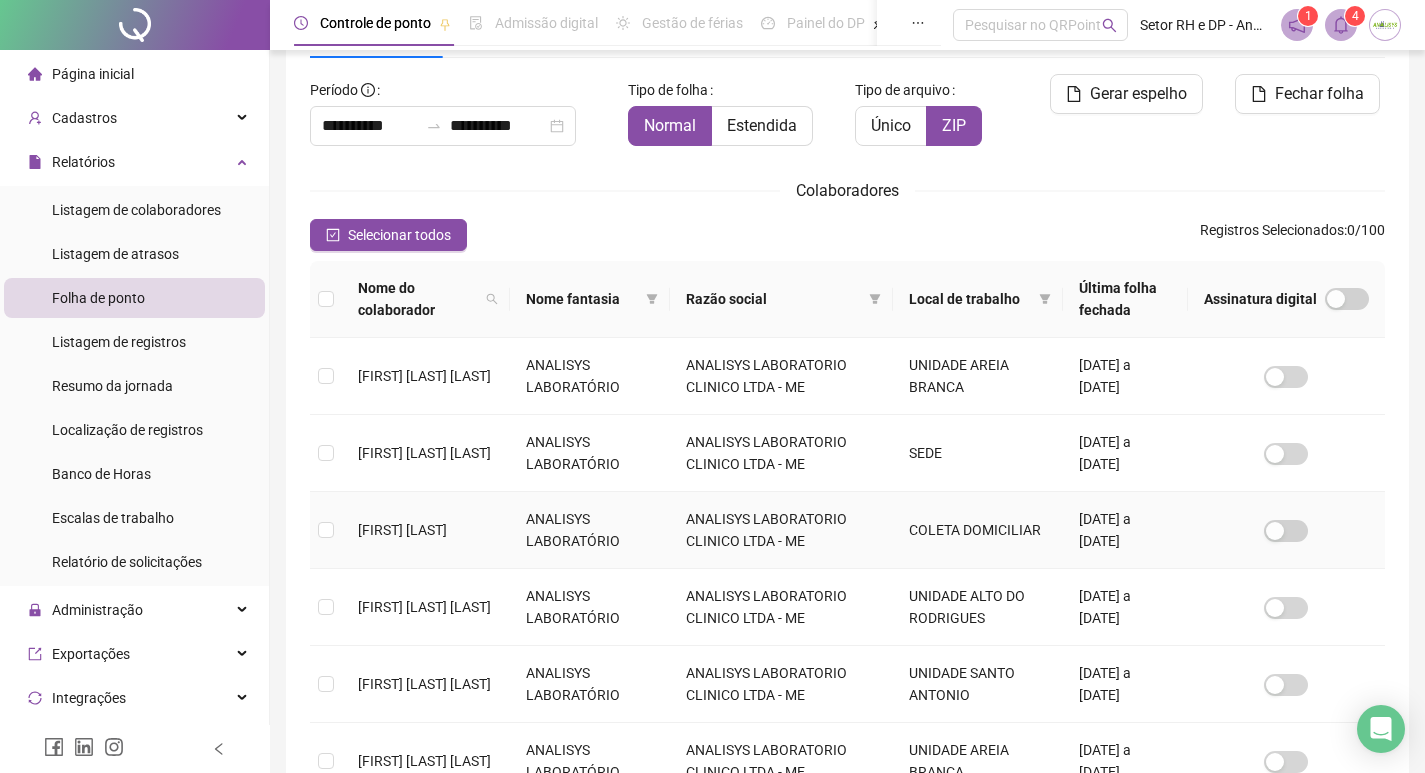 scroll, scrollTop: 123, scrollLeft: 0, axis: vertical 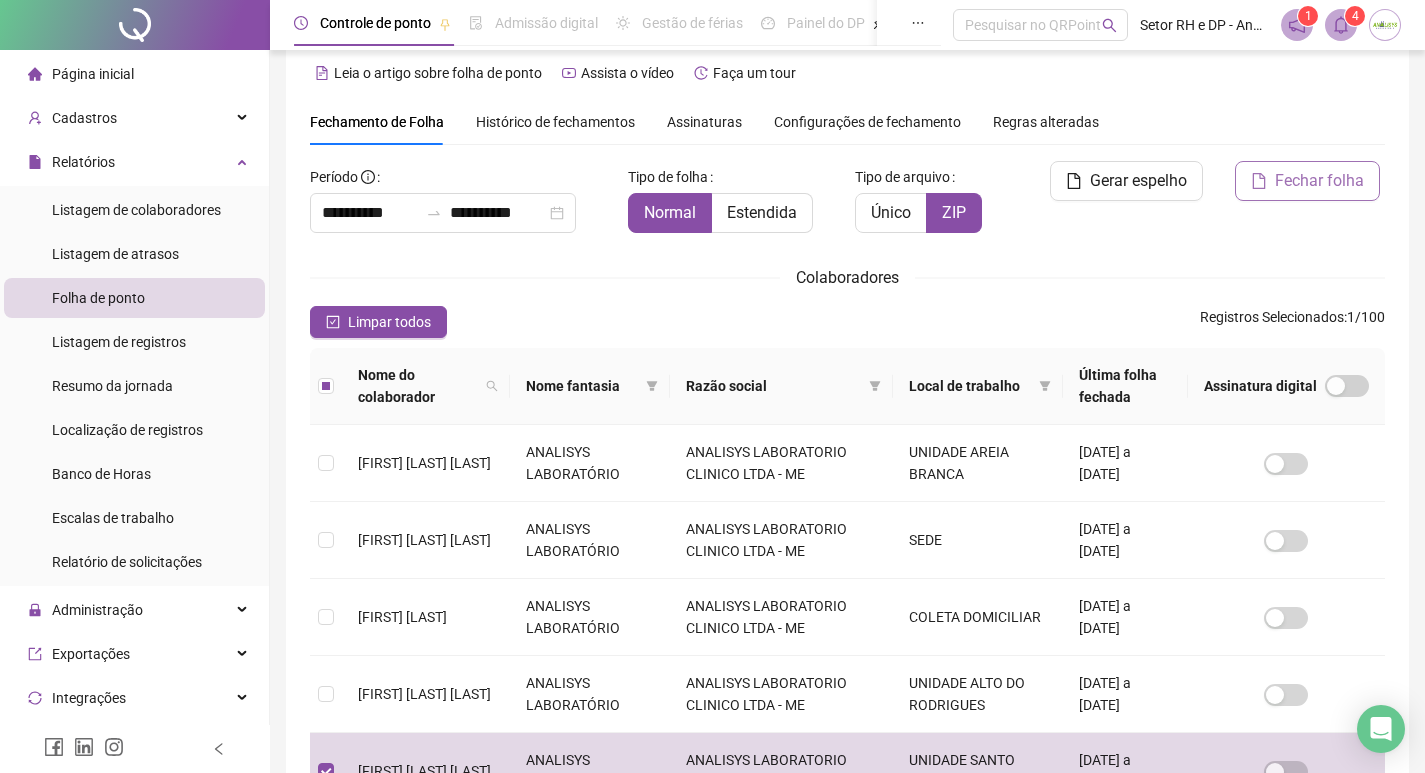 click on "Fechar folha" at bounding box center (1319, 181) 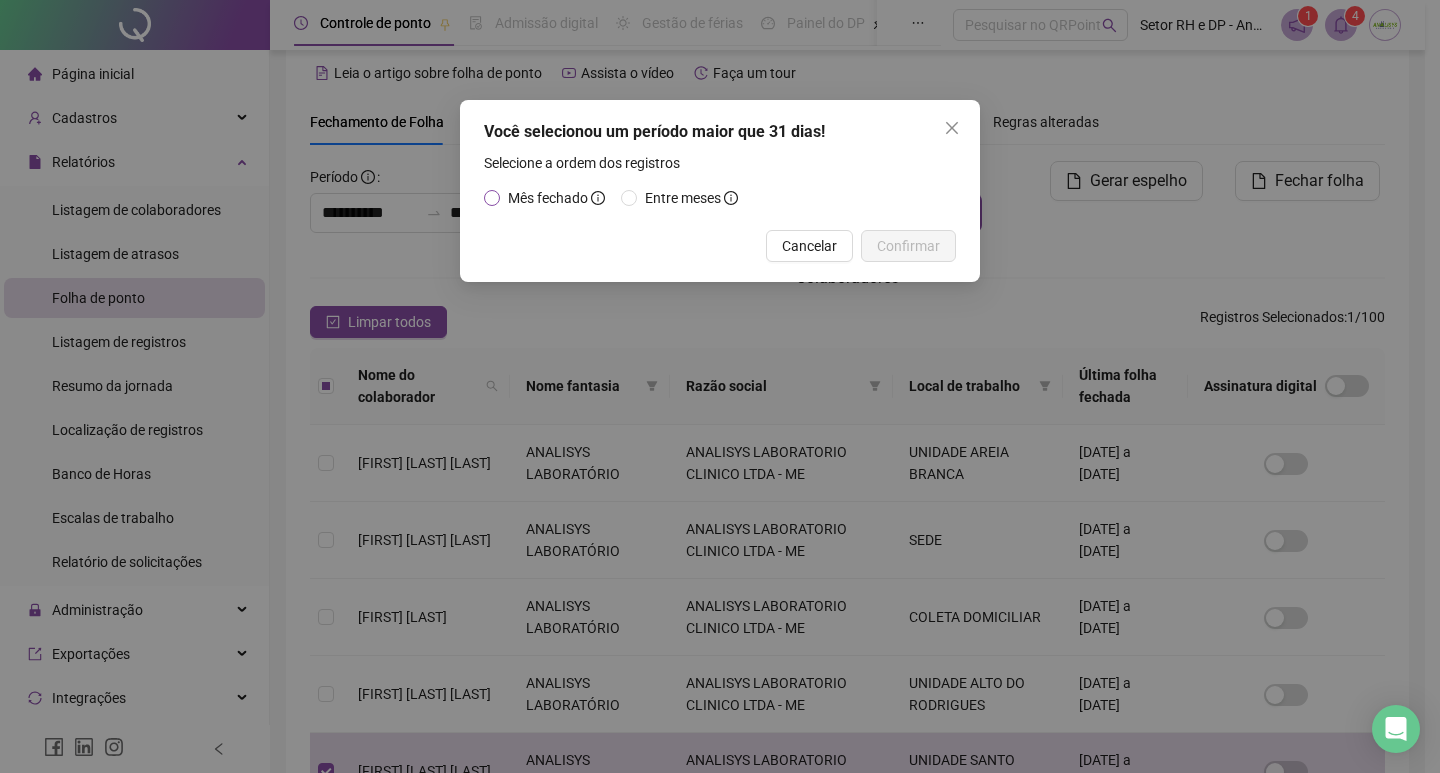 click on "Mês fechado" at bounding box center (556, 198) 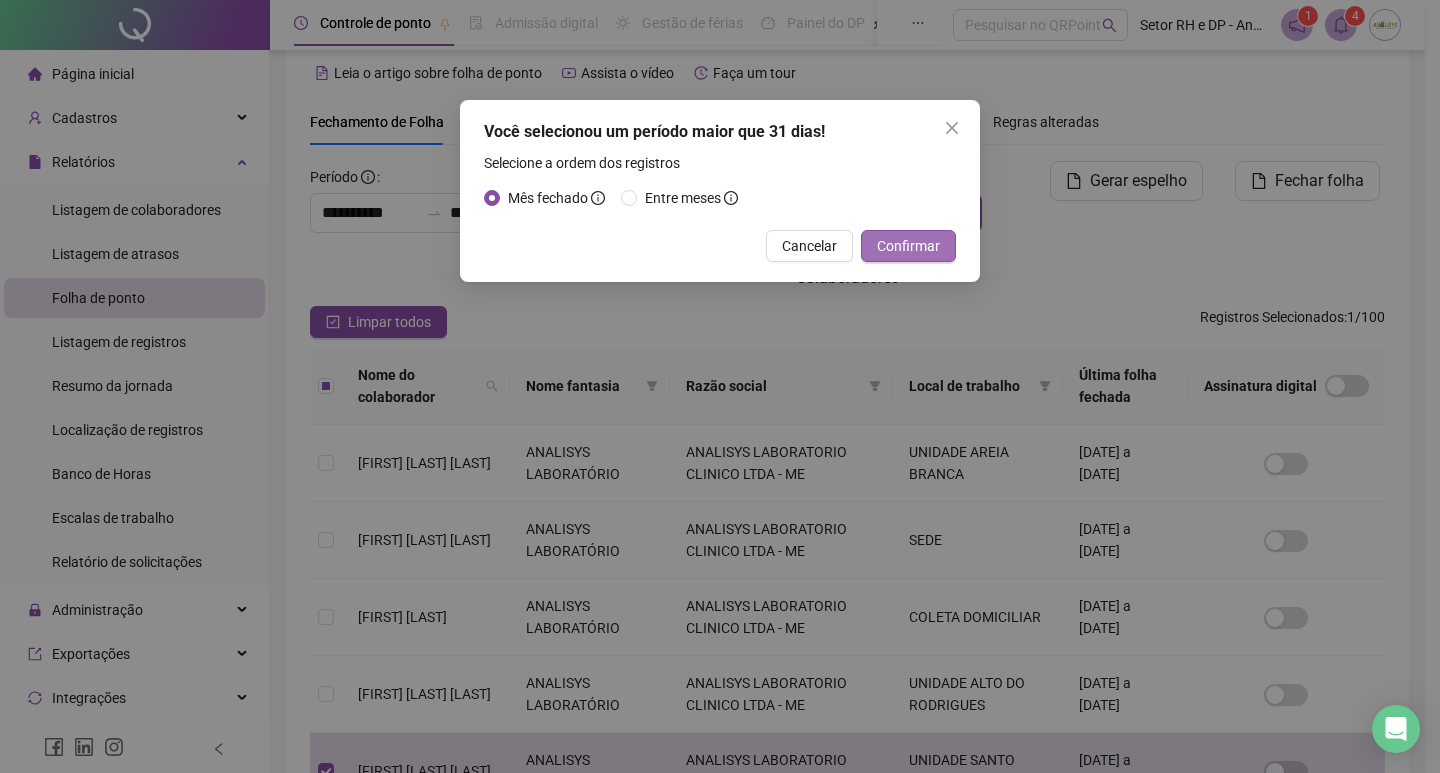 click on "Confirmar" at bounding box center (908, 246) 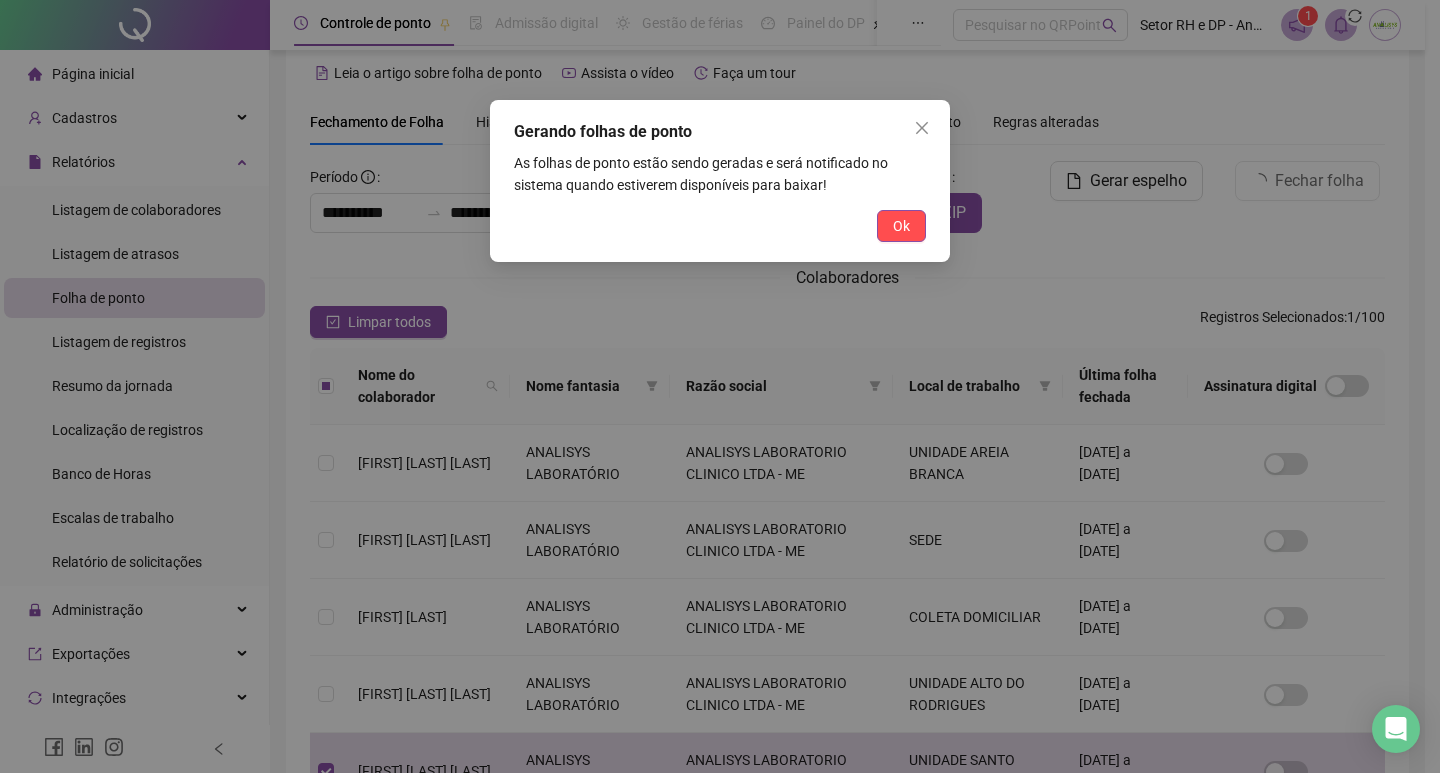 click on "Ok" at bounding box center [901, 226] 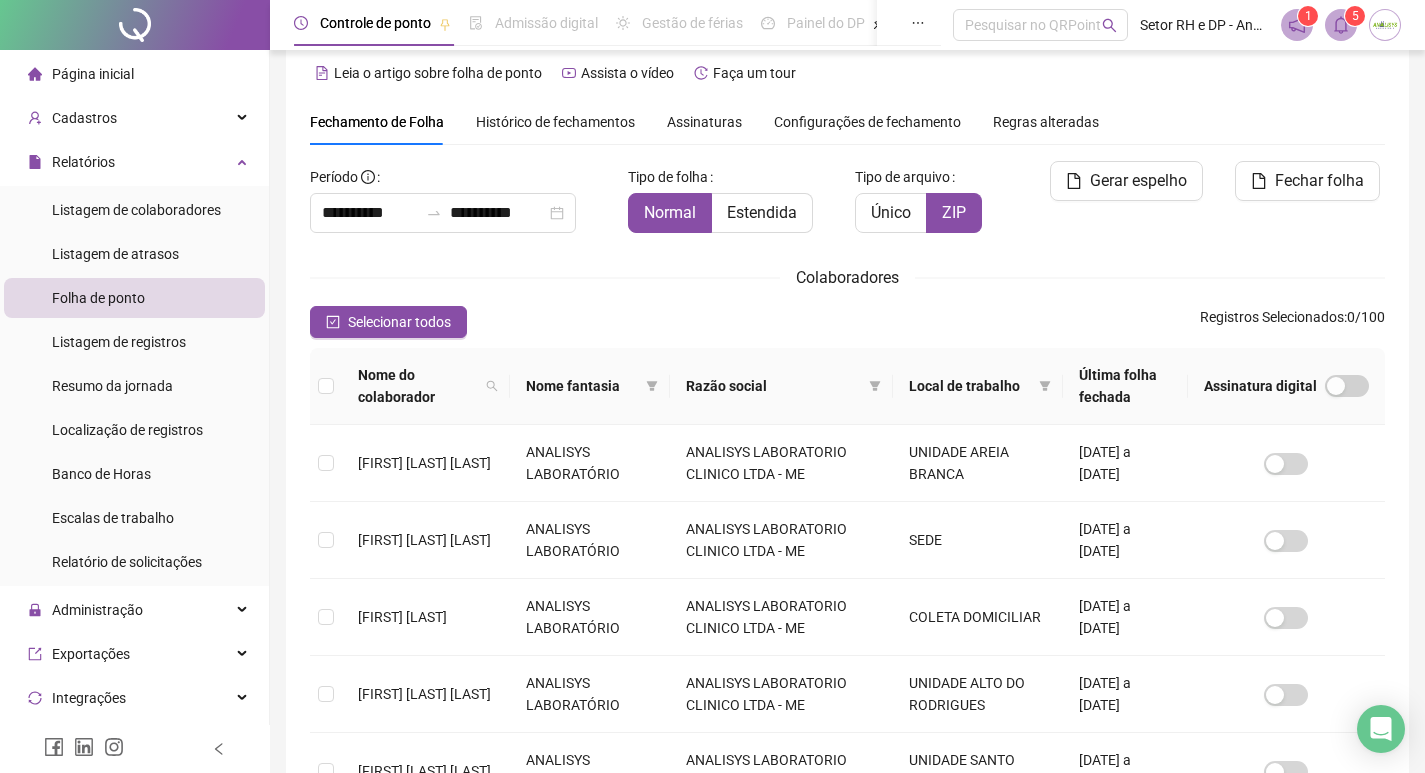 click 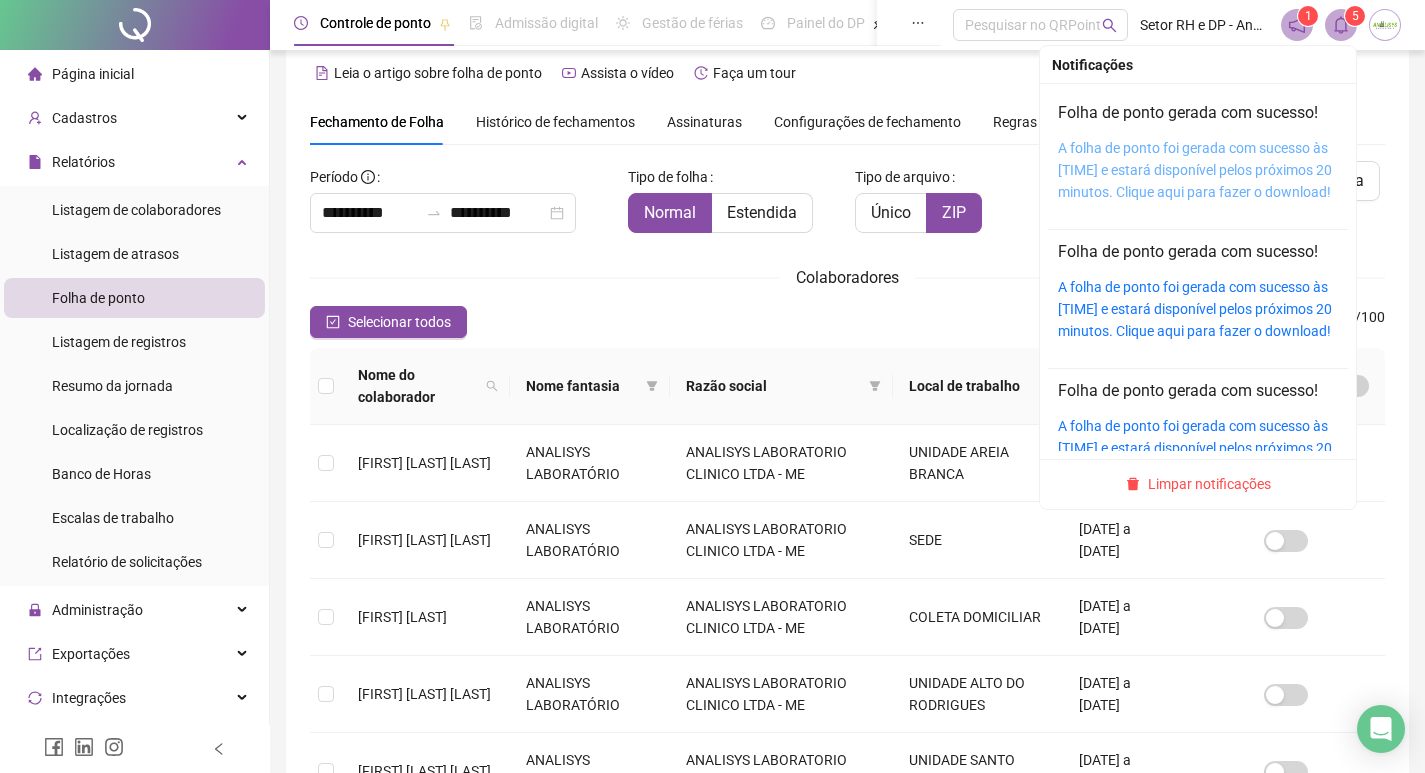 click on "A folha de ponto foi gerada com sucesso às [TIME] e estará disponível pelos próximos 20 minutos.
Clique aqui para fazer o download!" at bounding box center [1195, 170] 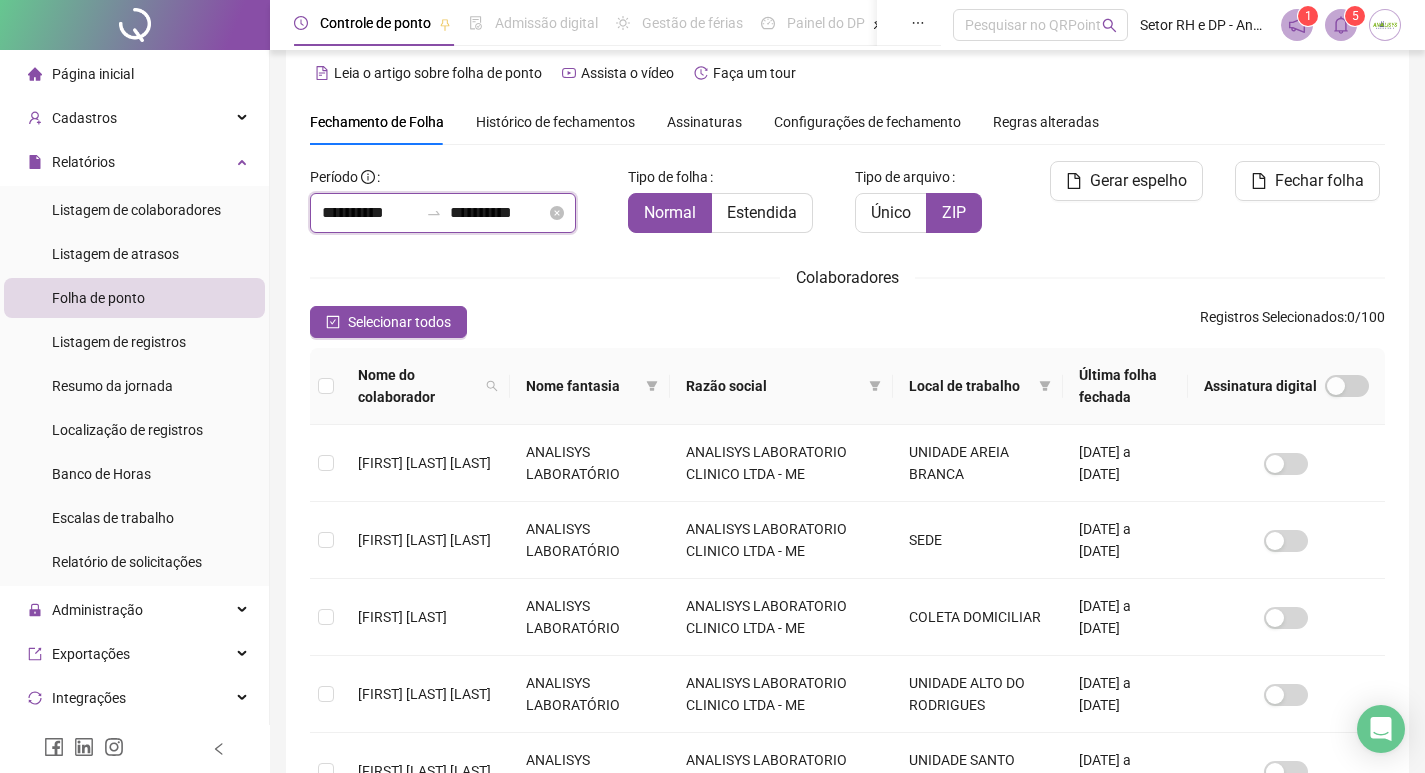 click on "**********" at bounding box center (370, 213) 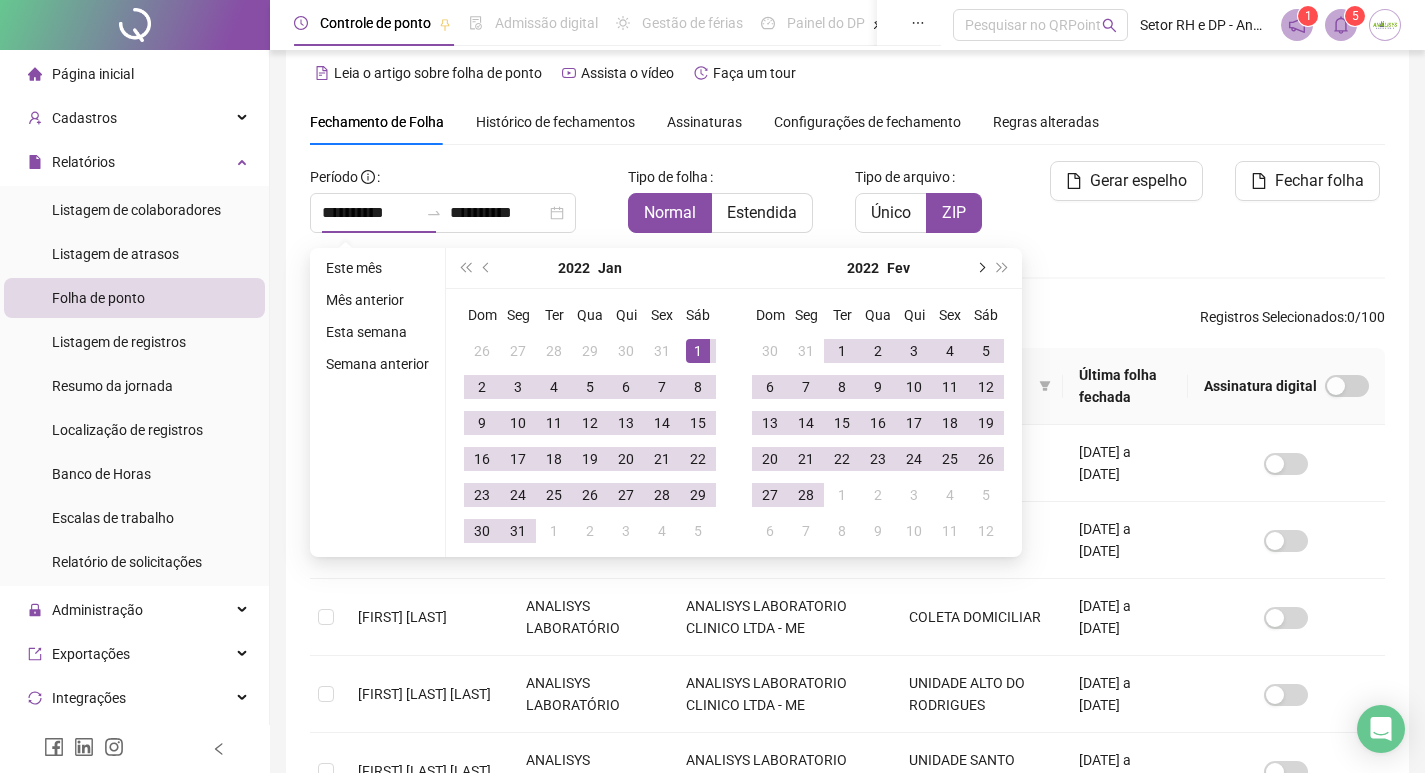 click at bounding box center [980, 268] 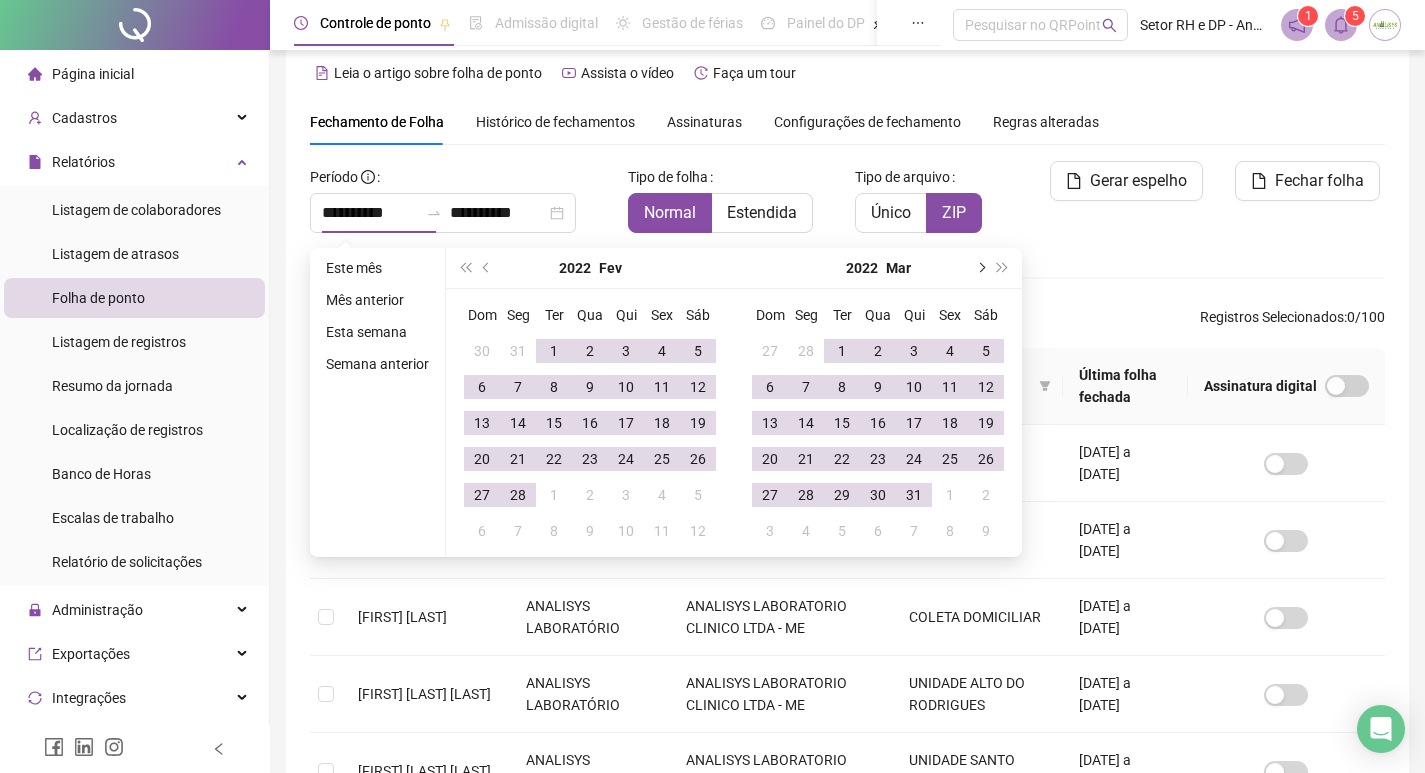 click at bounding box center [980, 268] 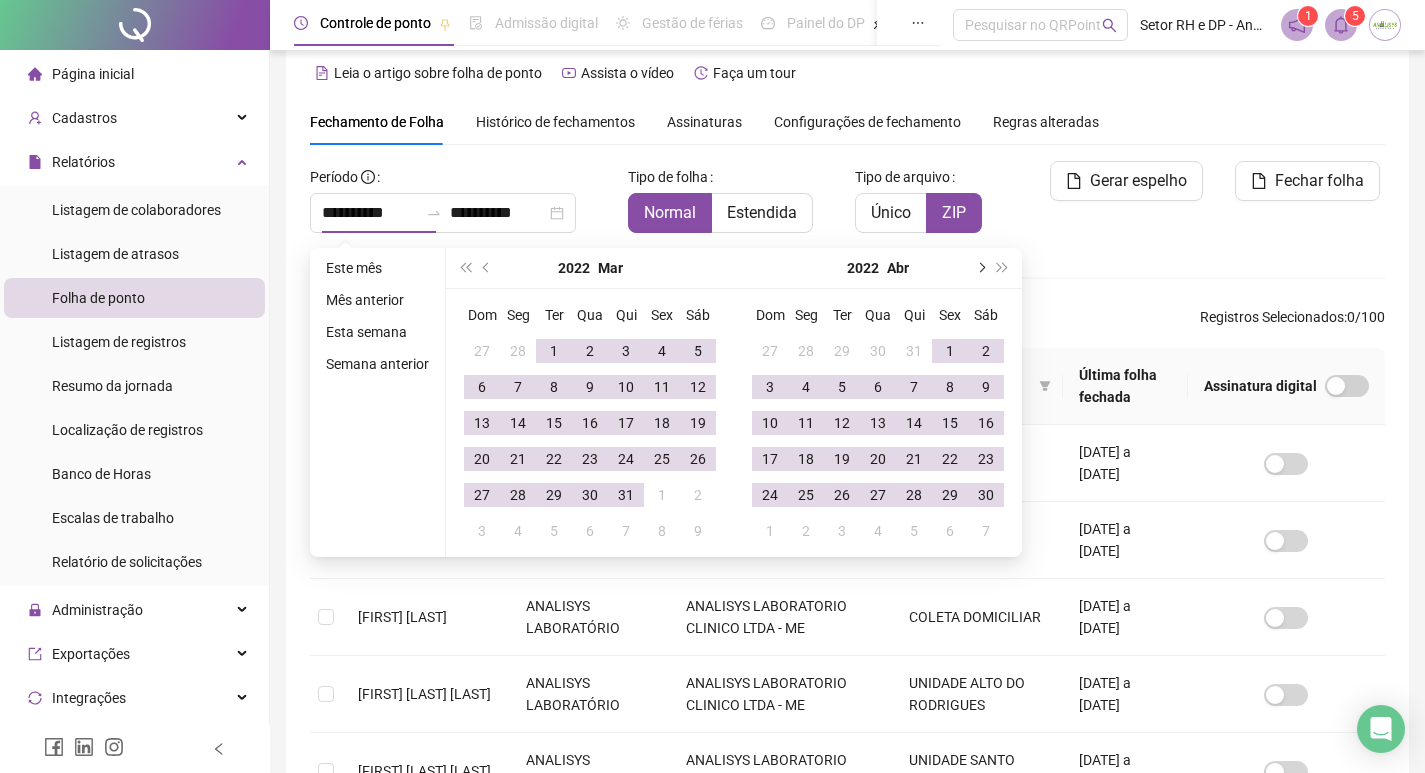 click at bounding box center (980, 268) 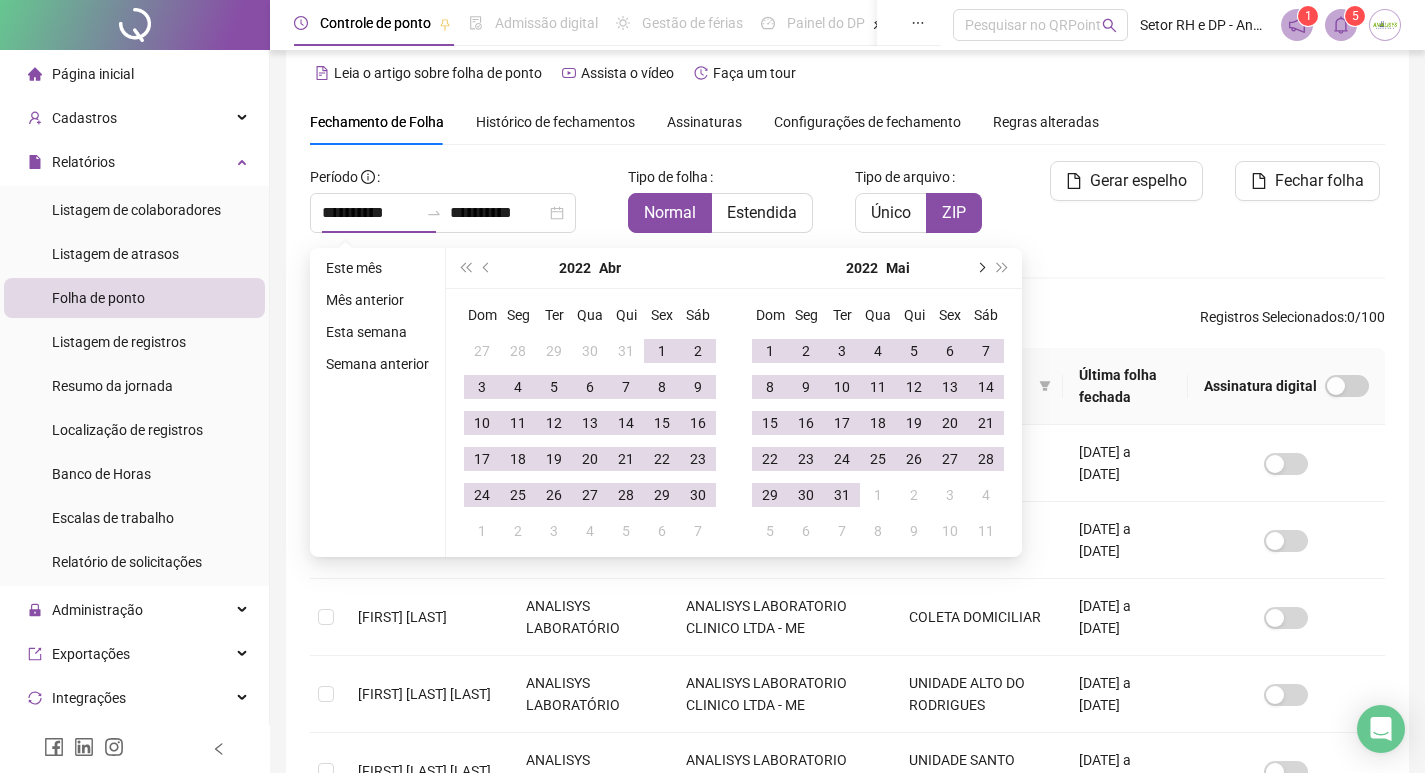 click at bounding box center [980, 268] 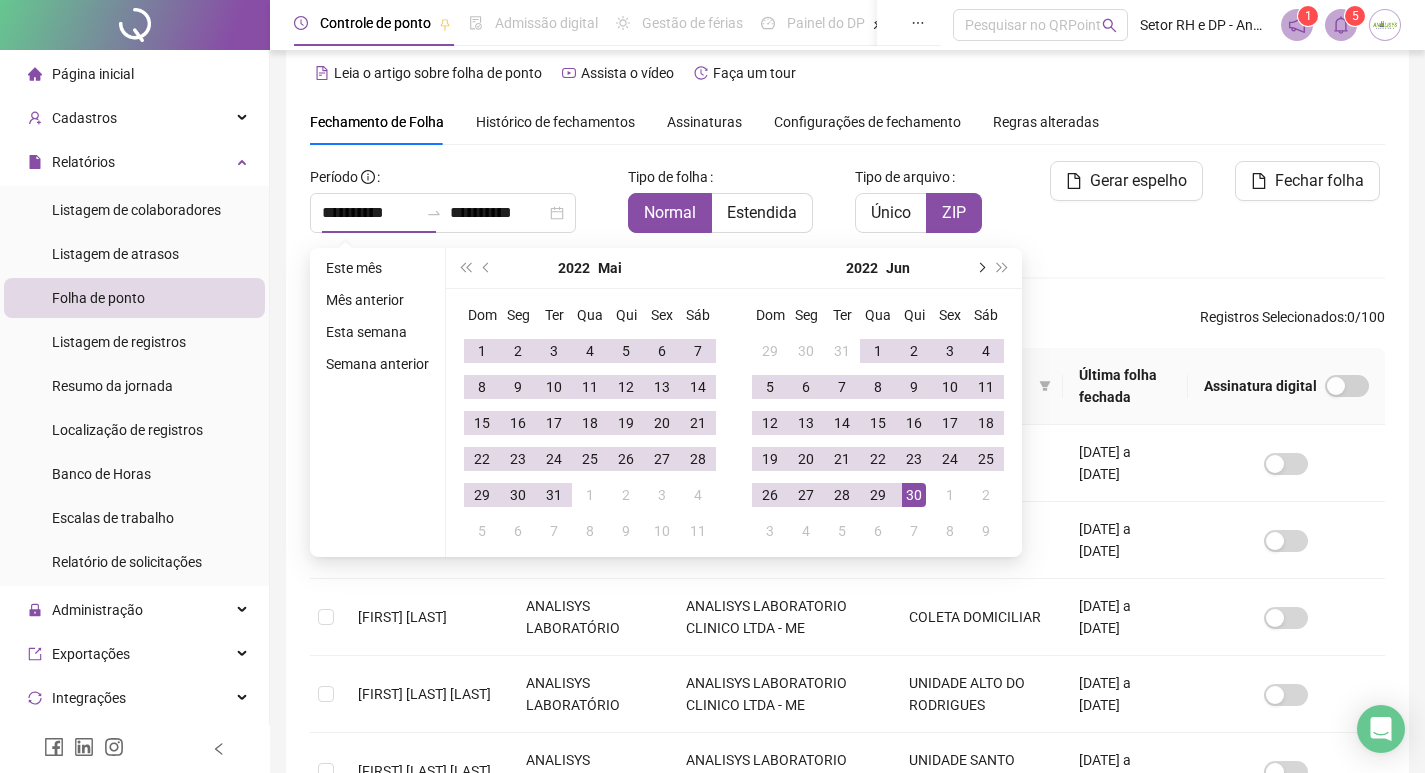 click at bounding box center [980, 268] 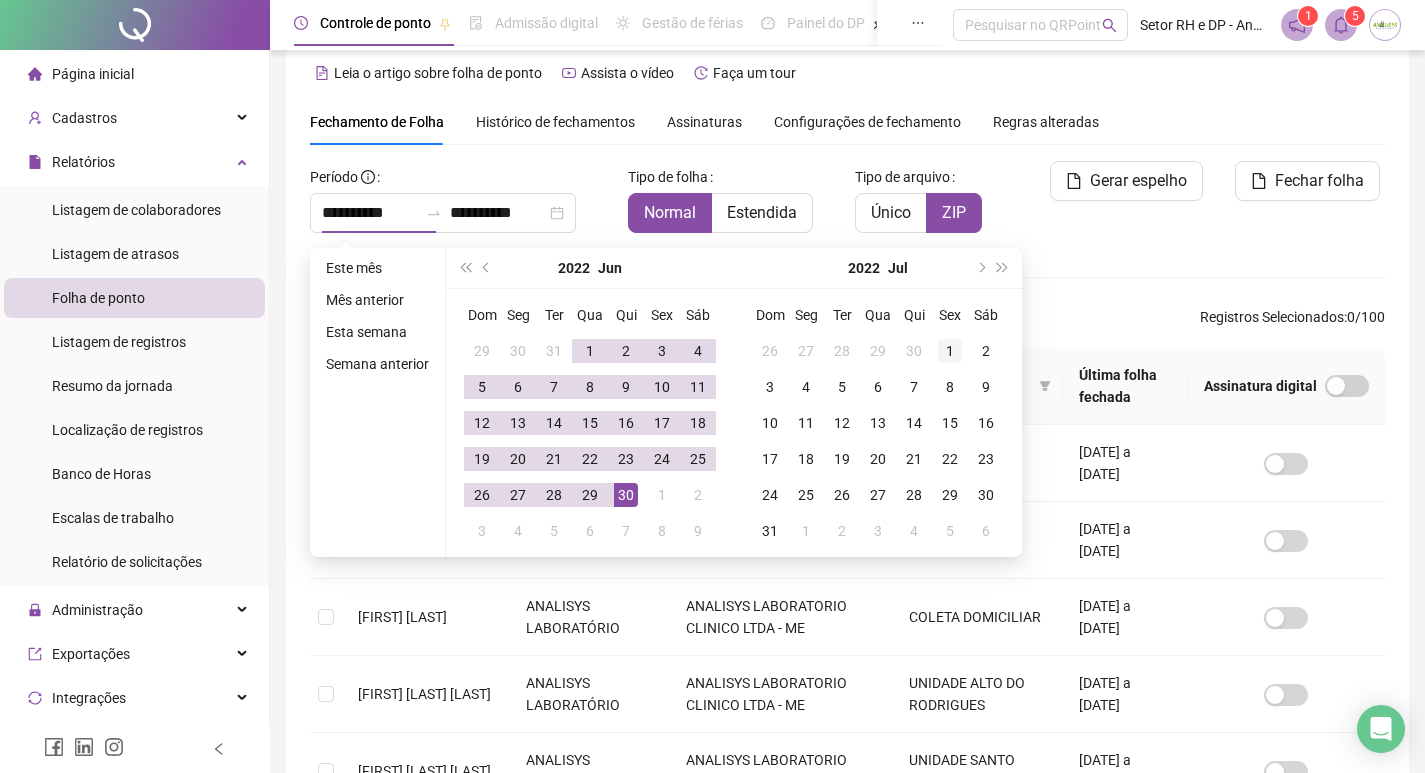 type on "**********" 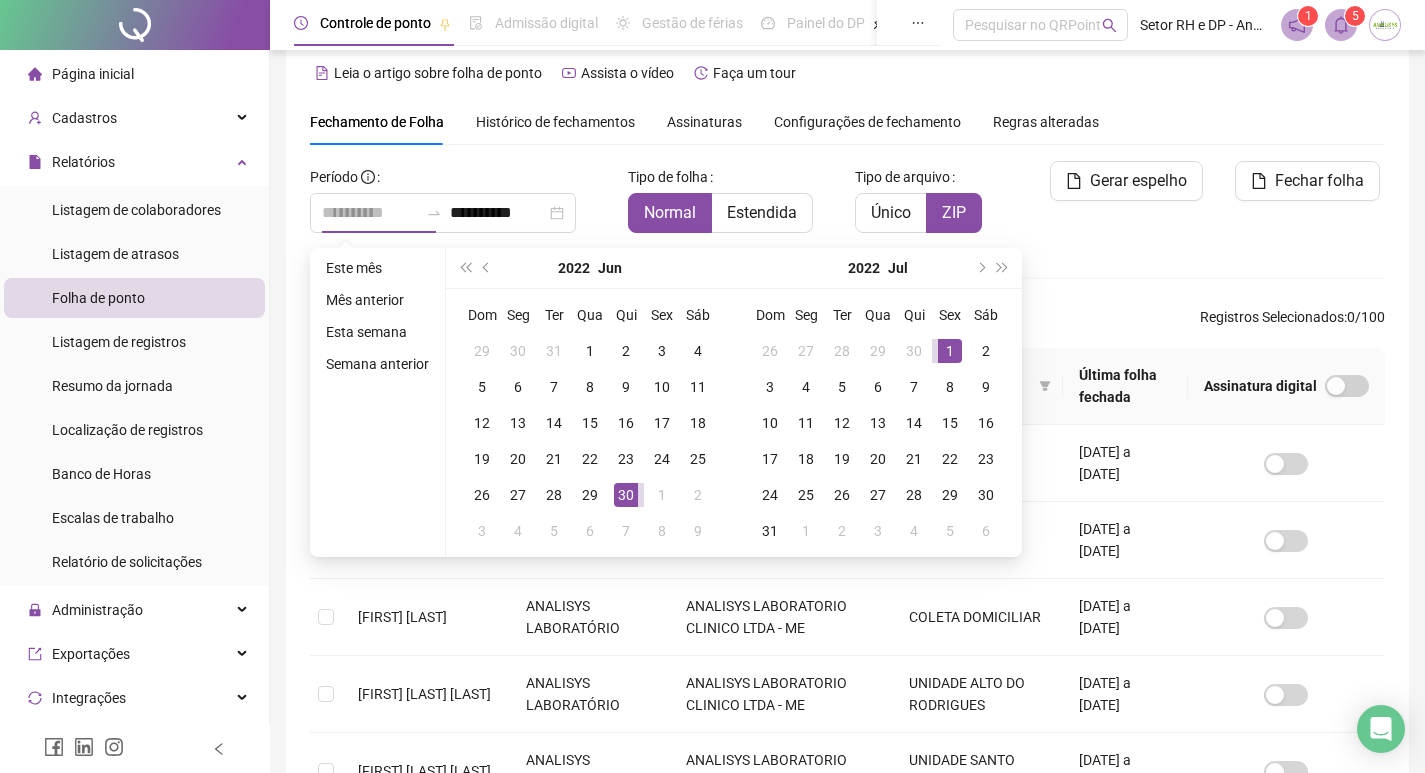 click on "1" at bounding box center (950, 351) 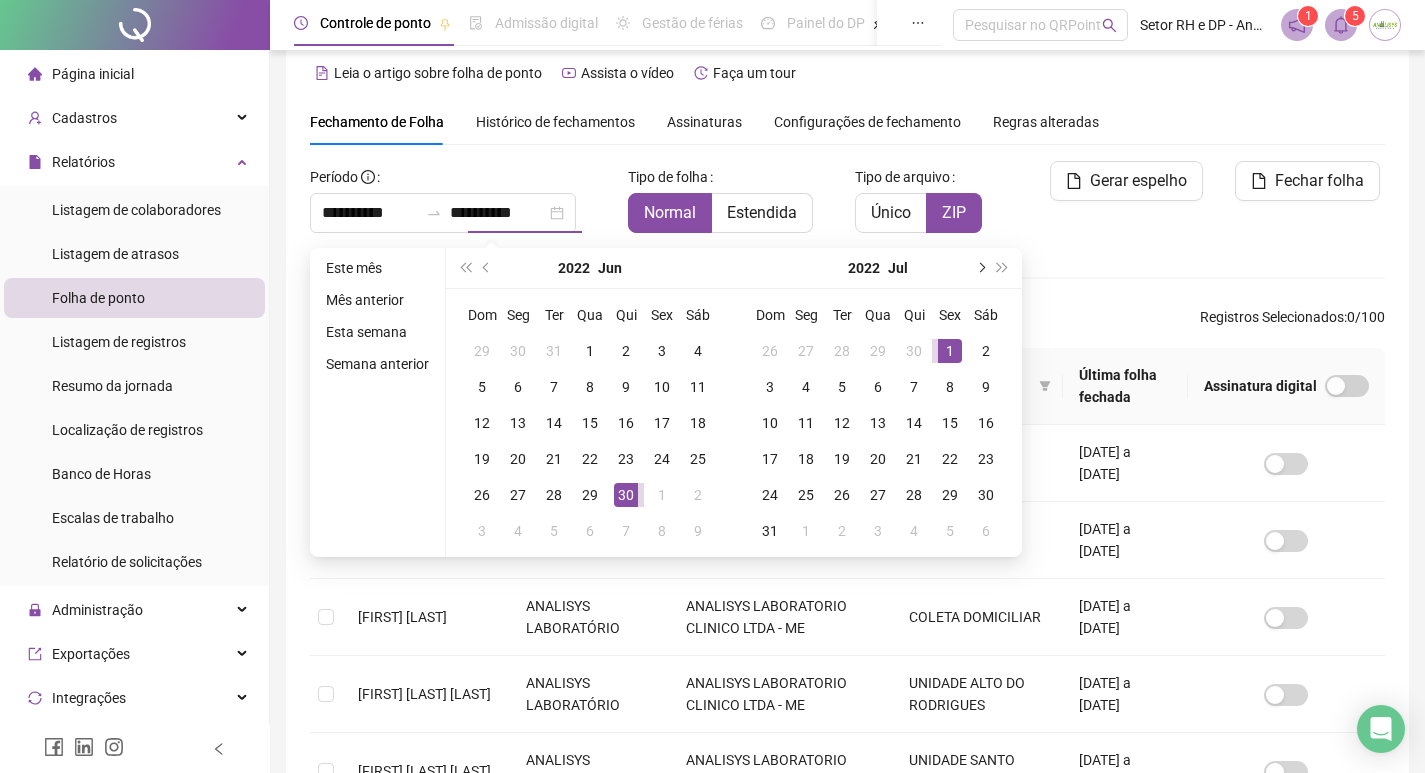 click at bounding box center [980, 268] 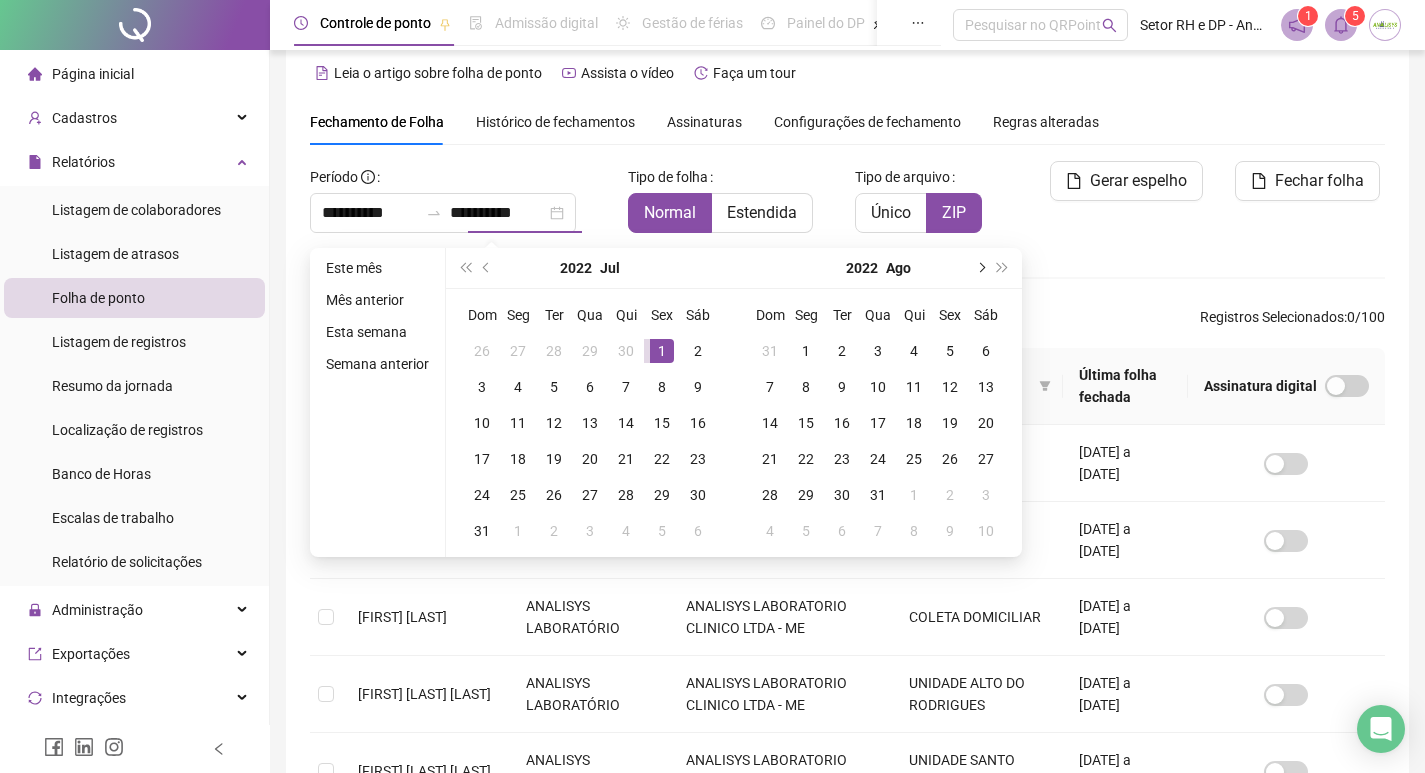 click at bounding box center (980, 268) 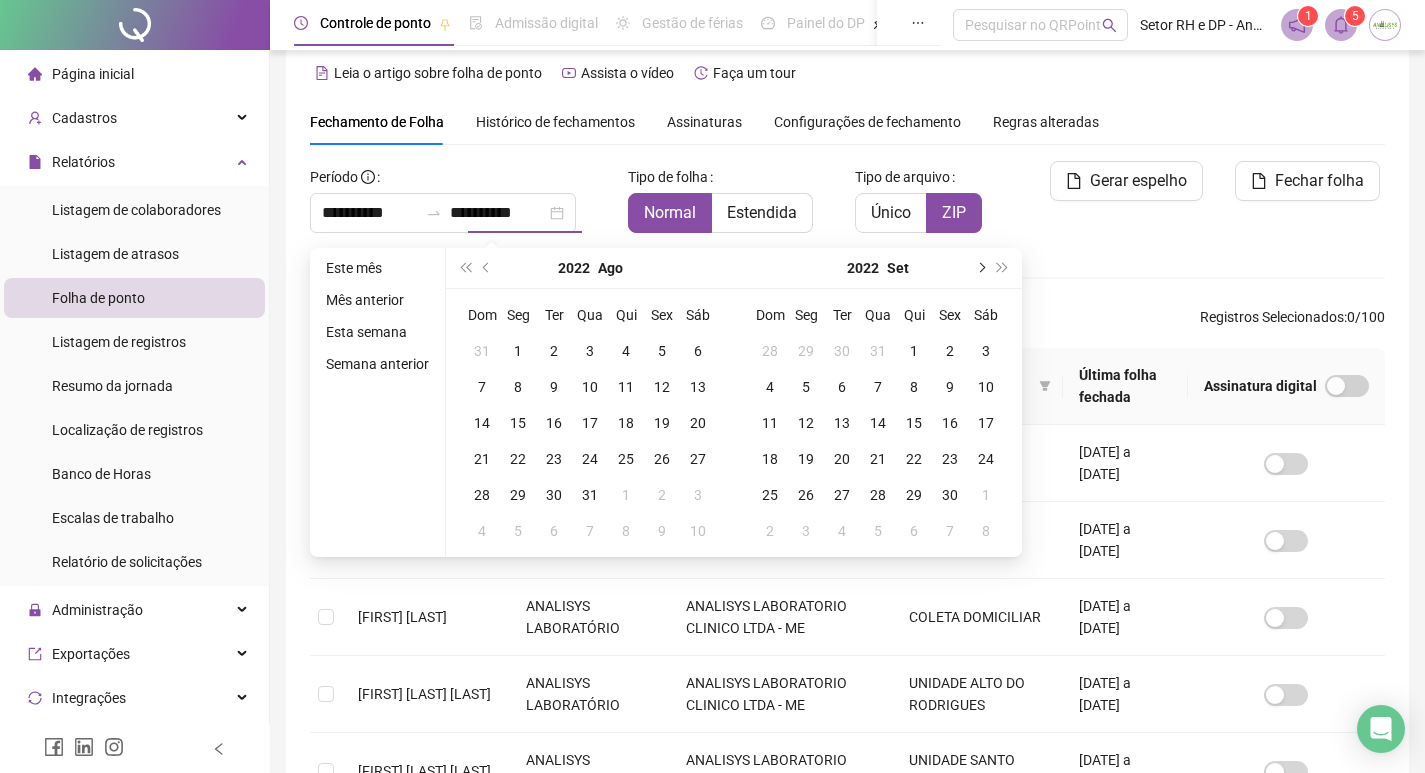 click at bounding box center (980, 268) 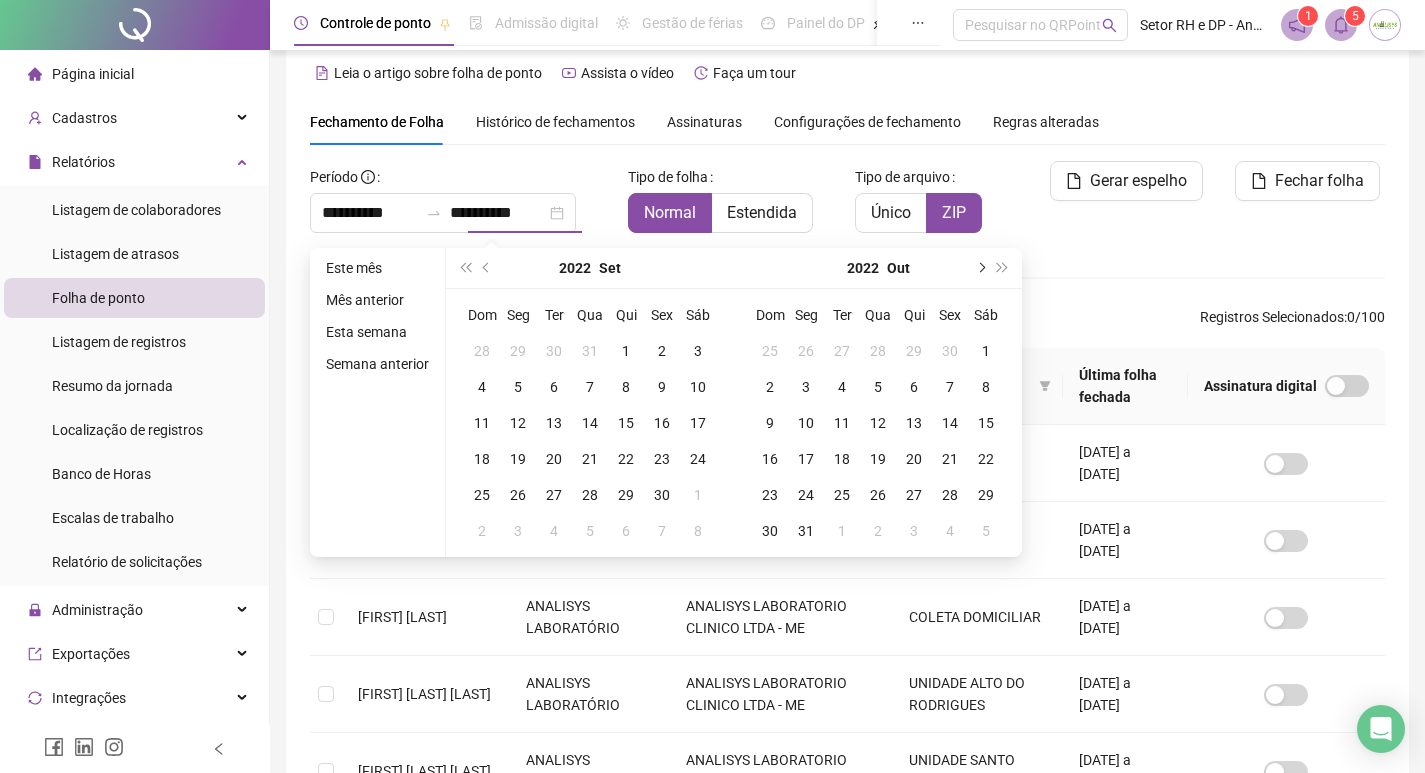 click at bounding box center (980, 268) 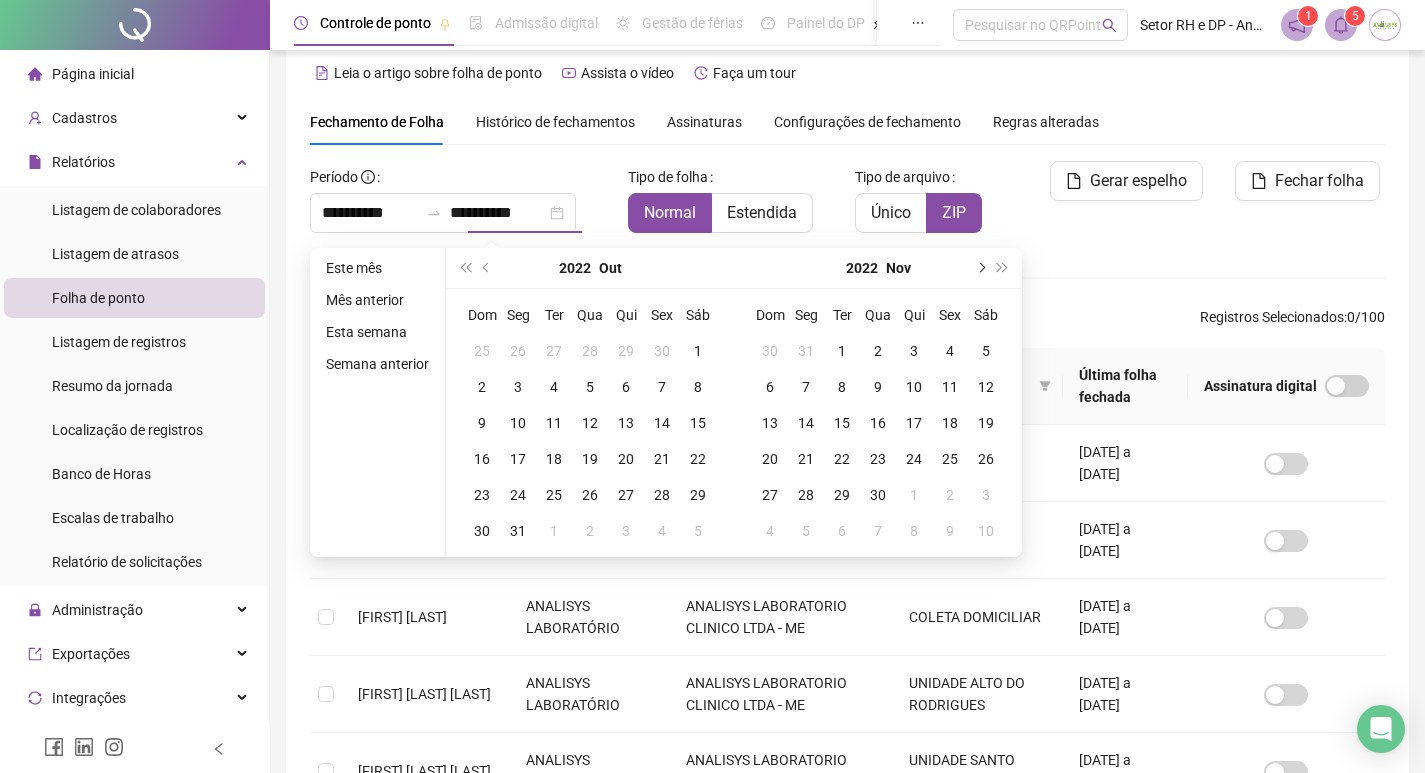 click at bounding box center [980, 268] 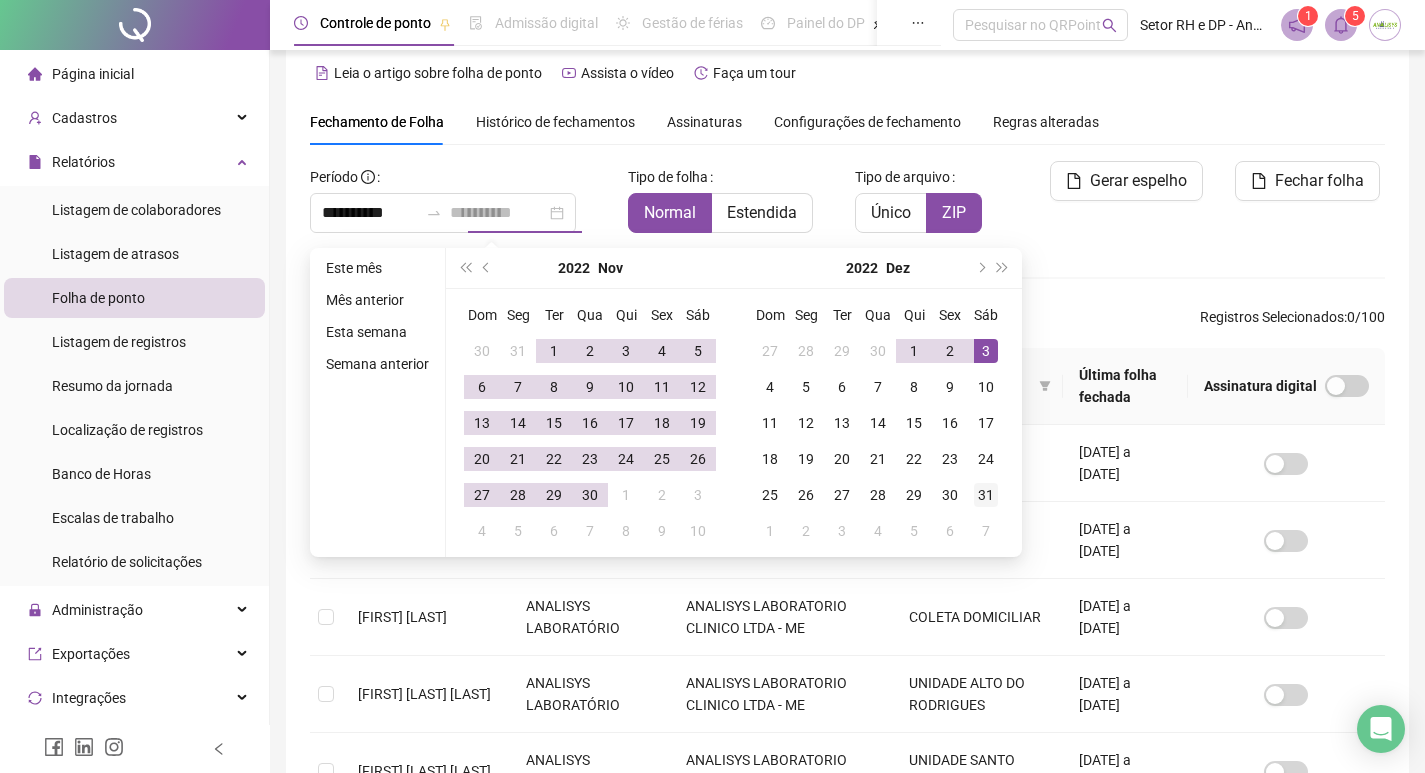 type on "**********" 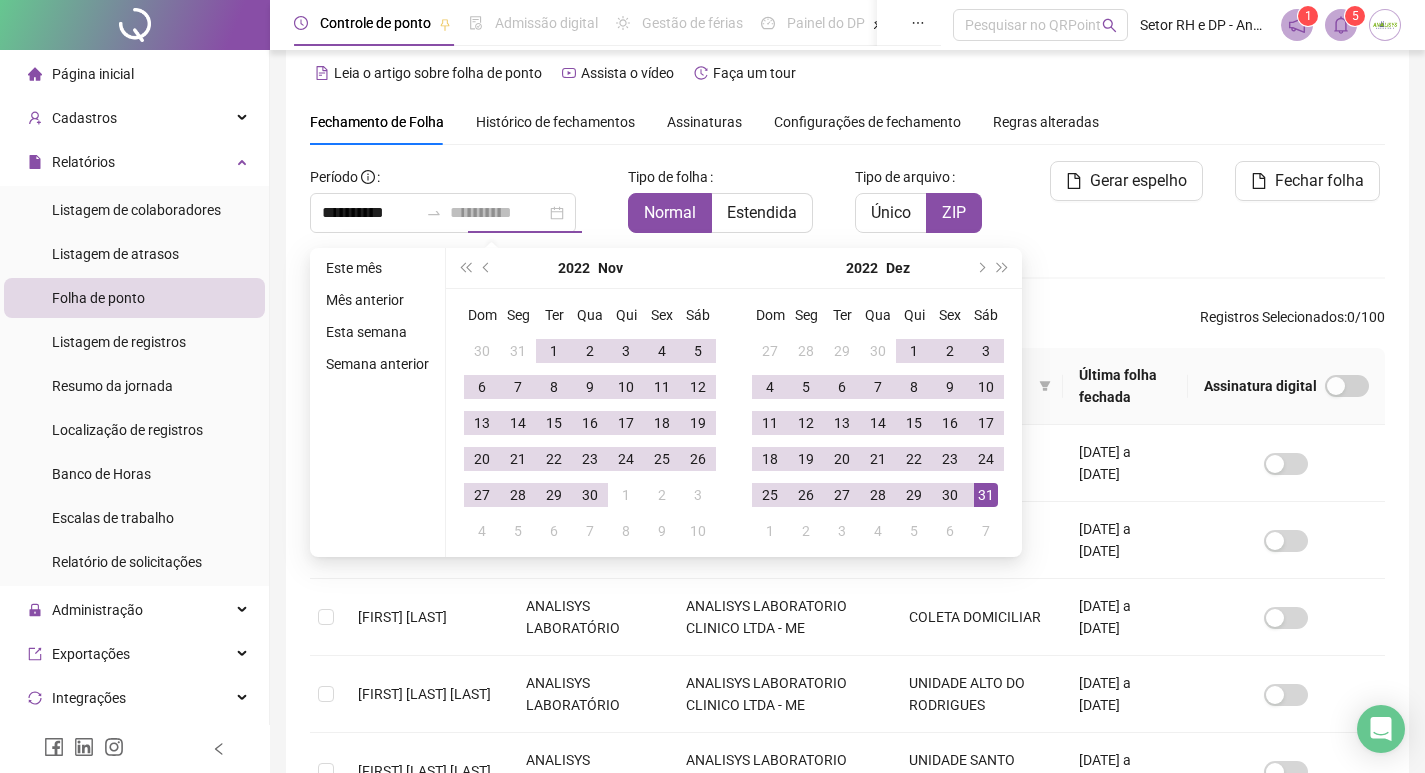 click on "31" at bounding box center (986, 495) 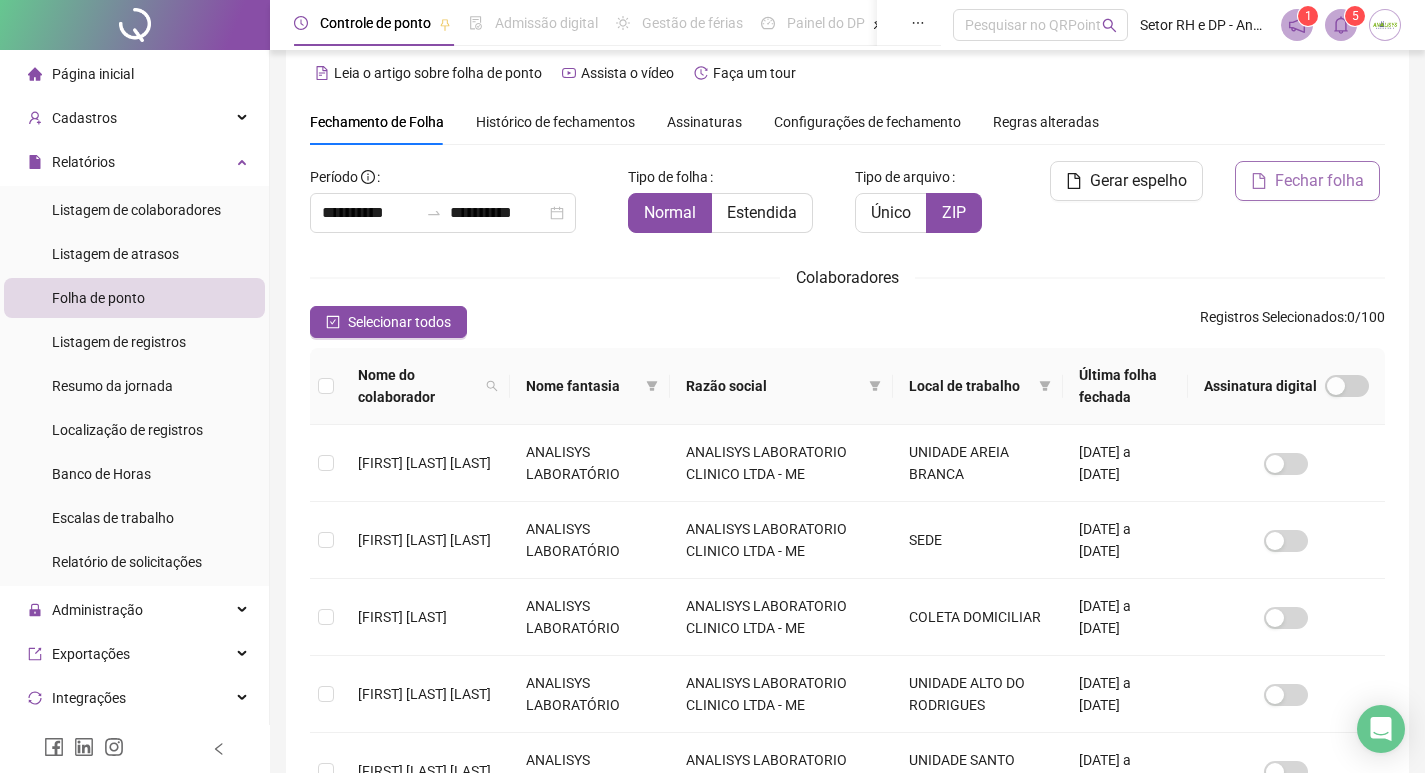 click on "Fechar folha" at bounding box center (1307, 181) 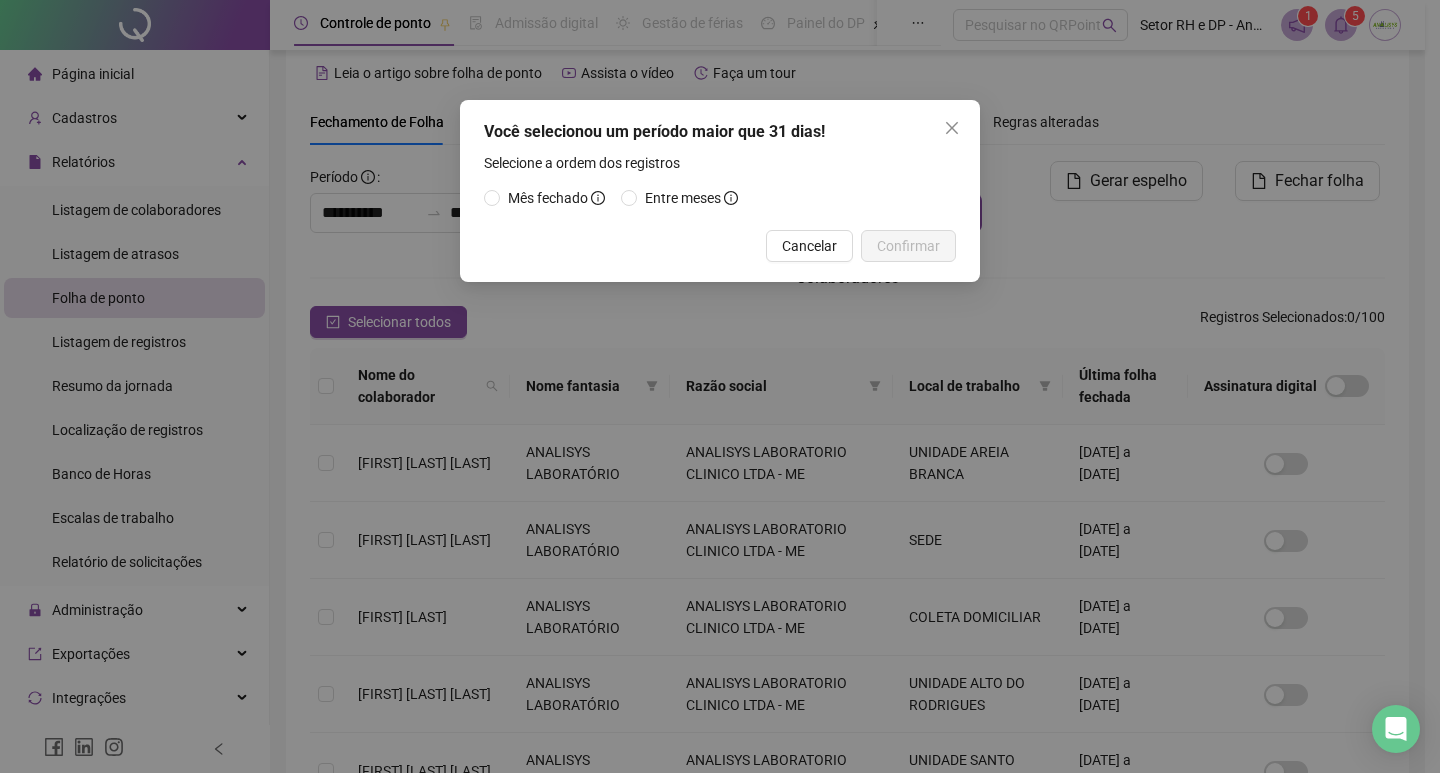click 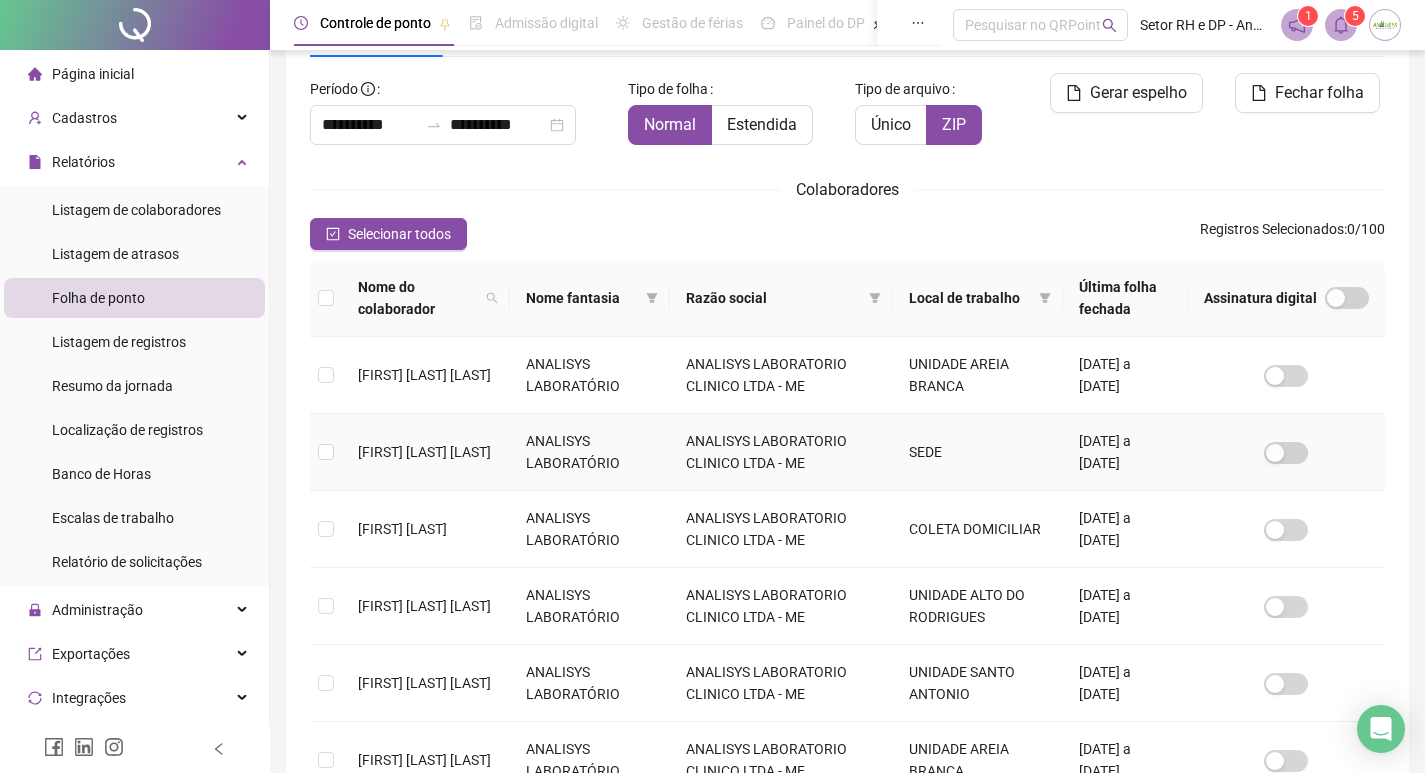 scroll, scrollTop: 123, scrollLeft: 0, axis: vertical 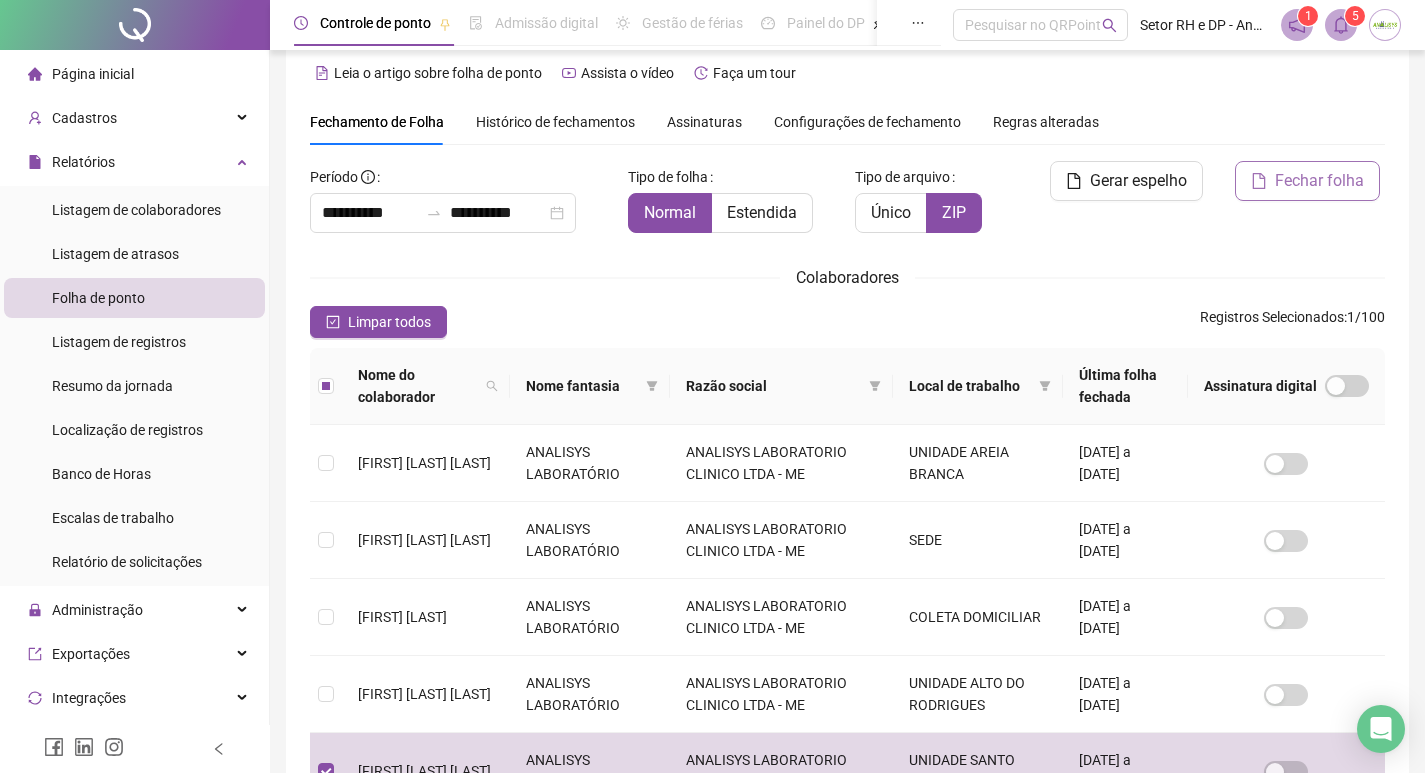 click on "Fechar folha" at bounding box center [1307, 181] 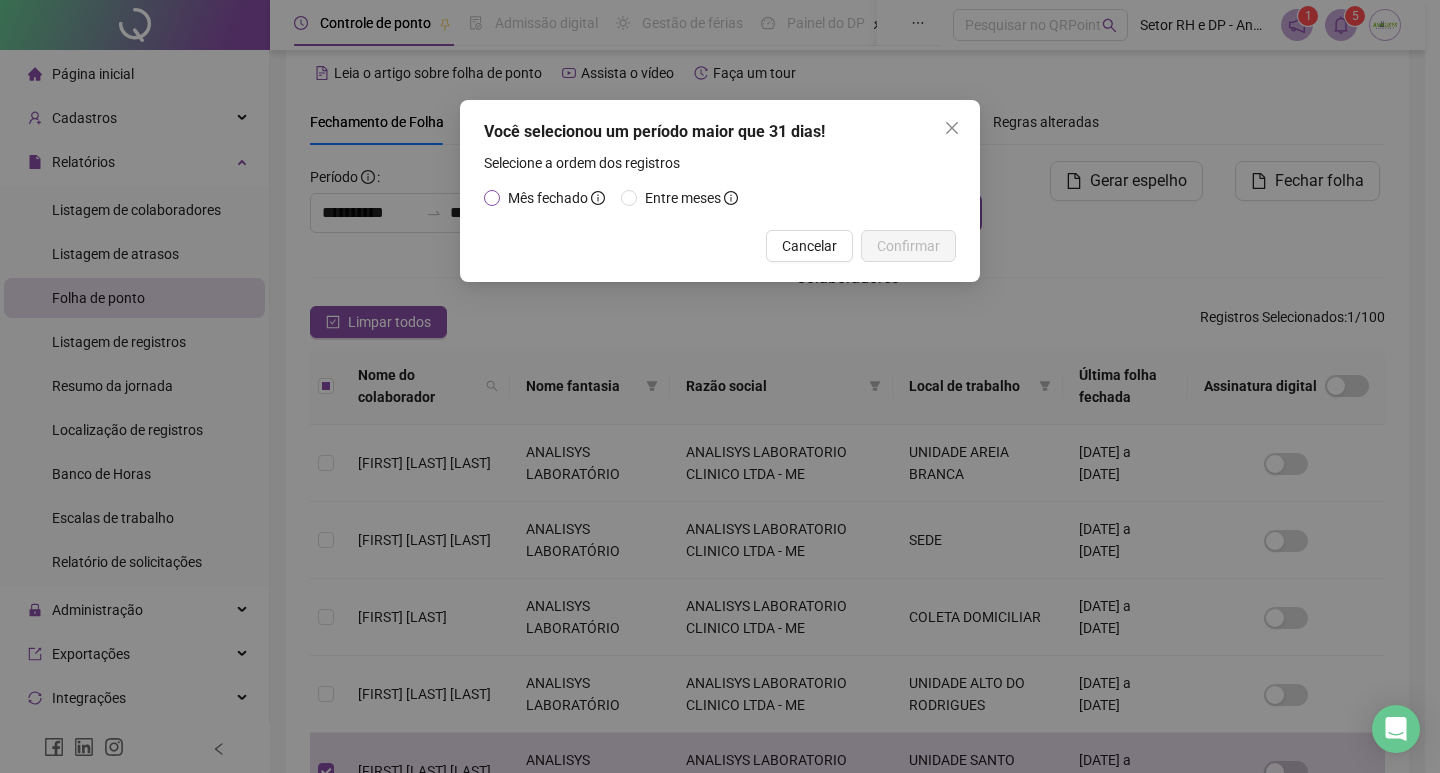 click on "Mês fechado" at bounding box center (548, 198) 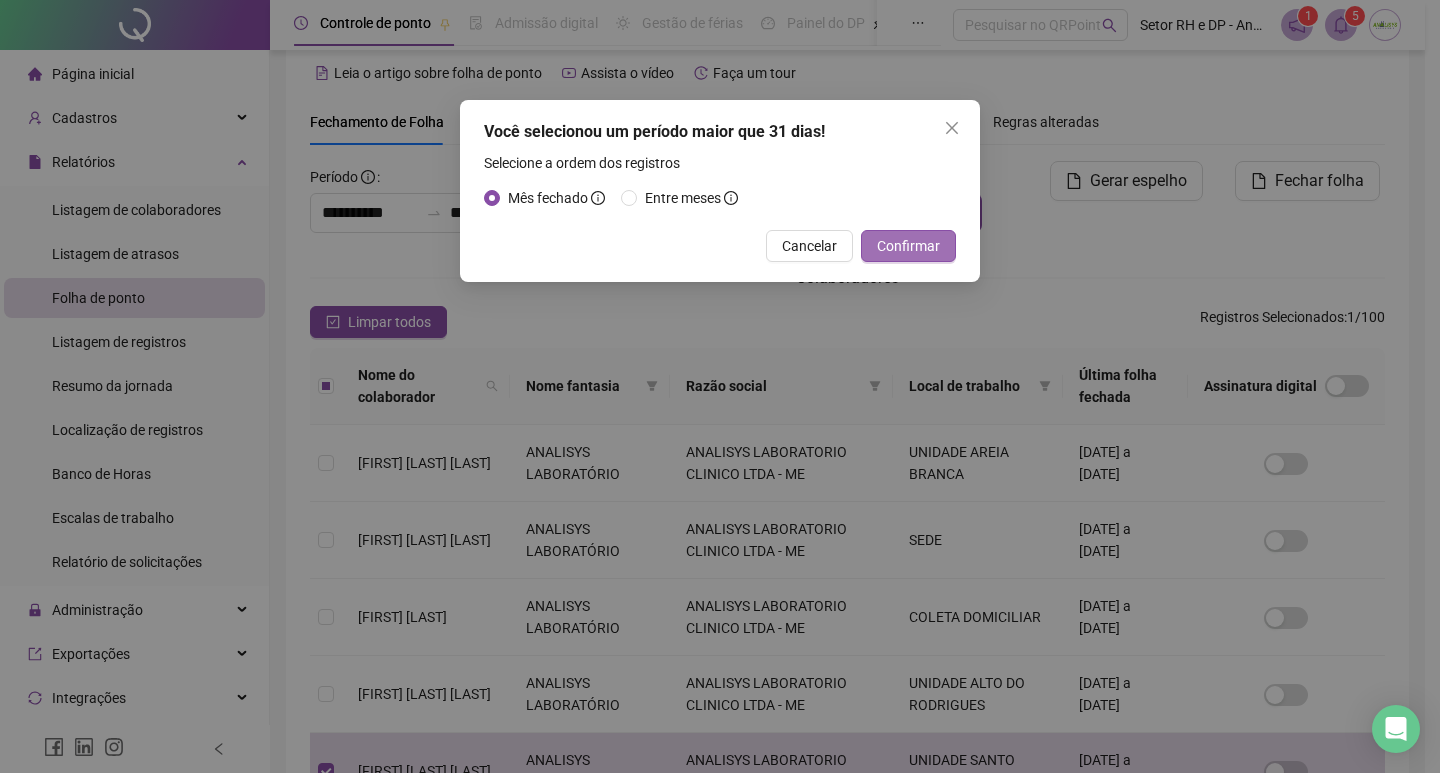 click on "Confirmar" at bounding box center [908, 246] 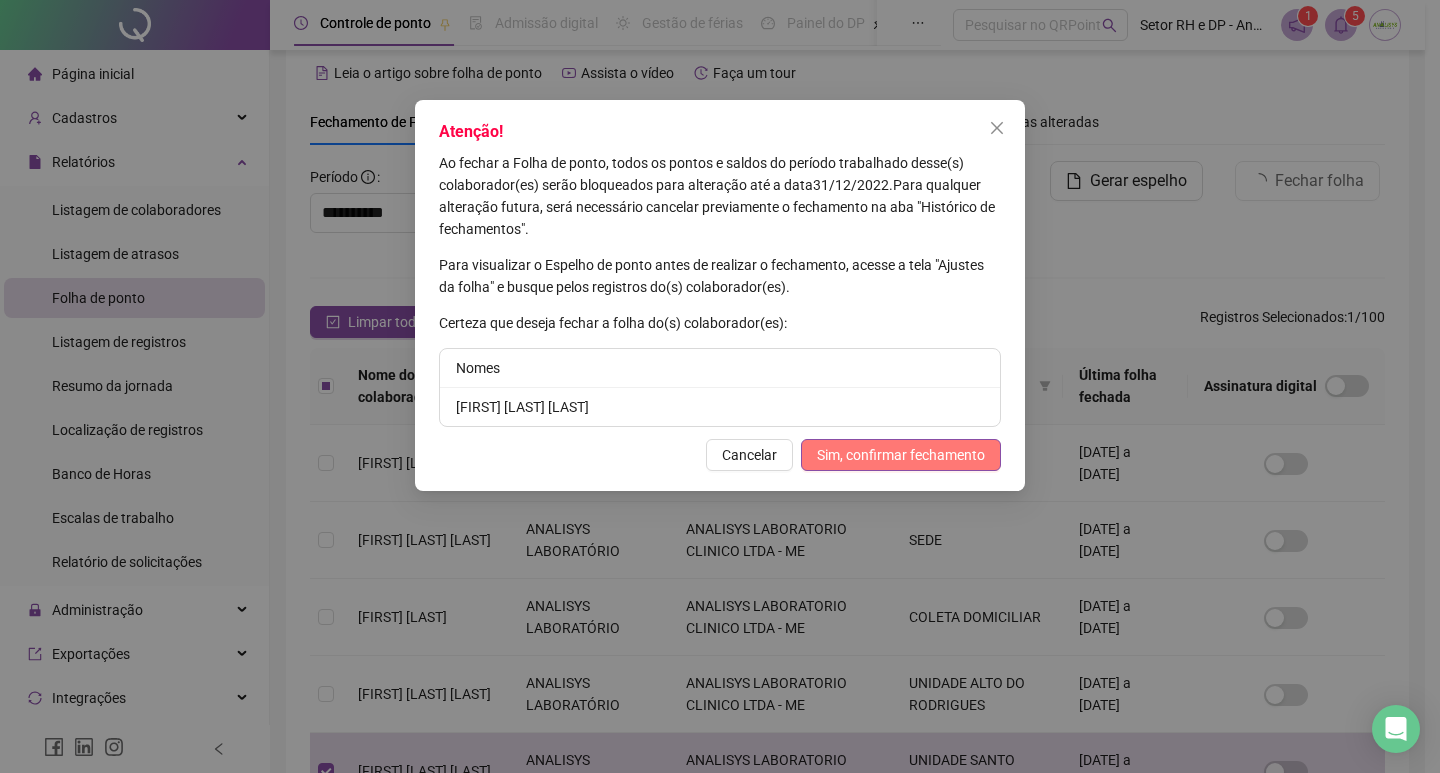 click on "Sim, confirmar fechamento" at bounding box center [901, 455] 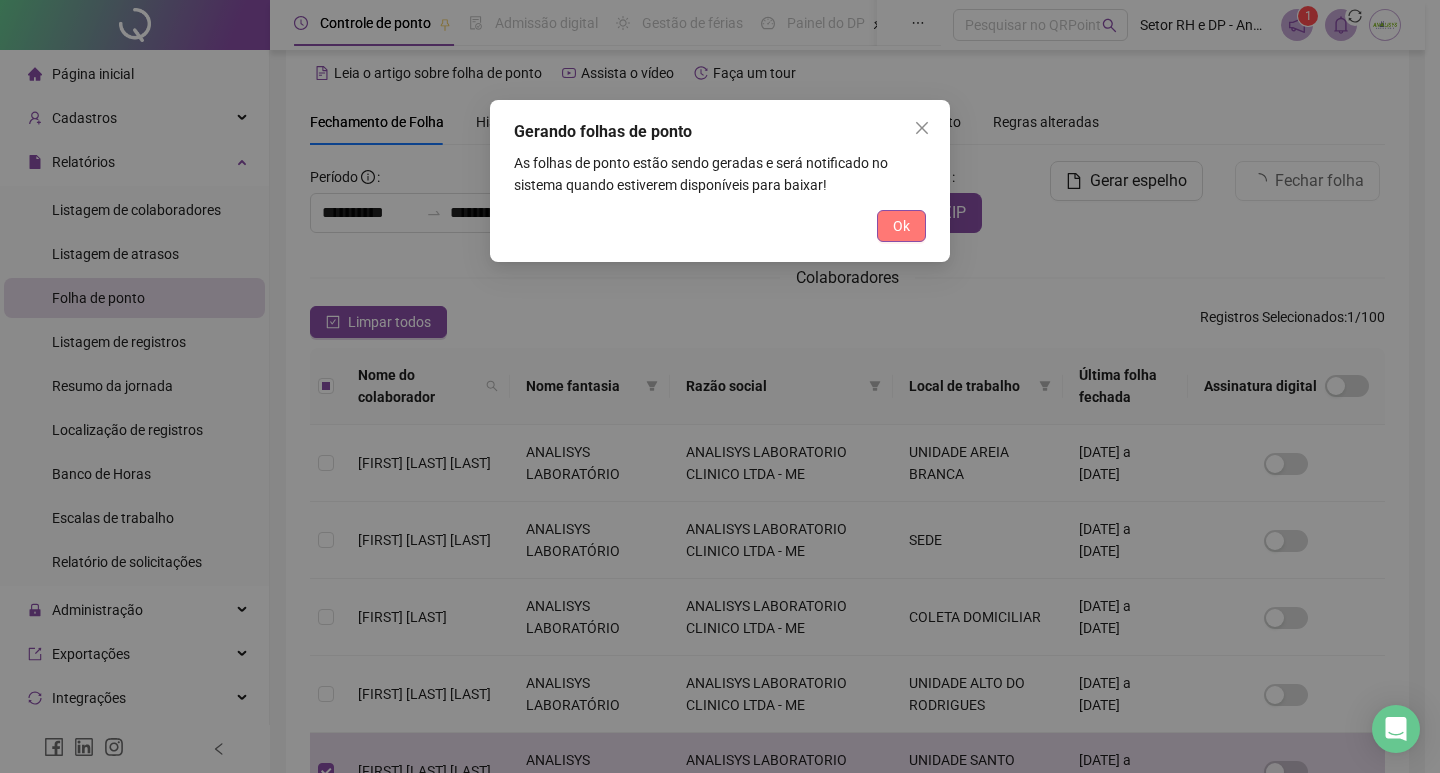 click on "Ok" at bounding box center [901, 226] 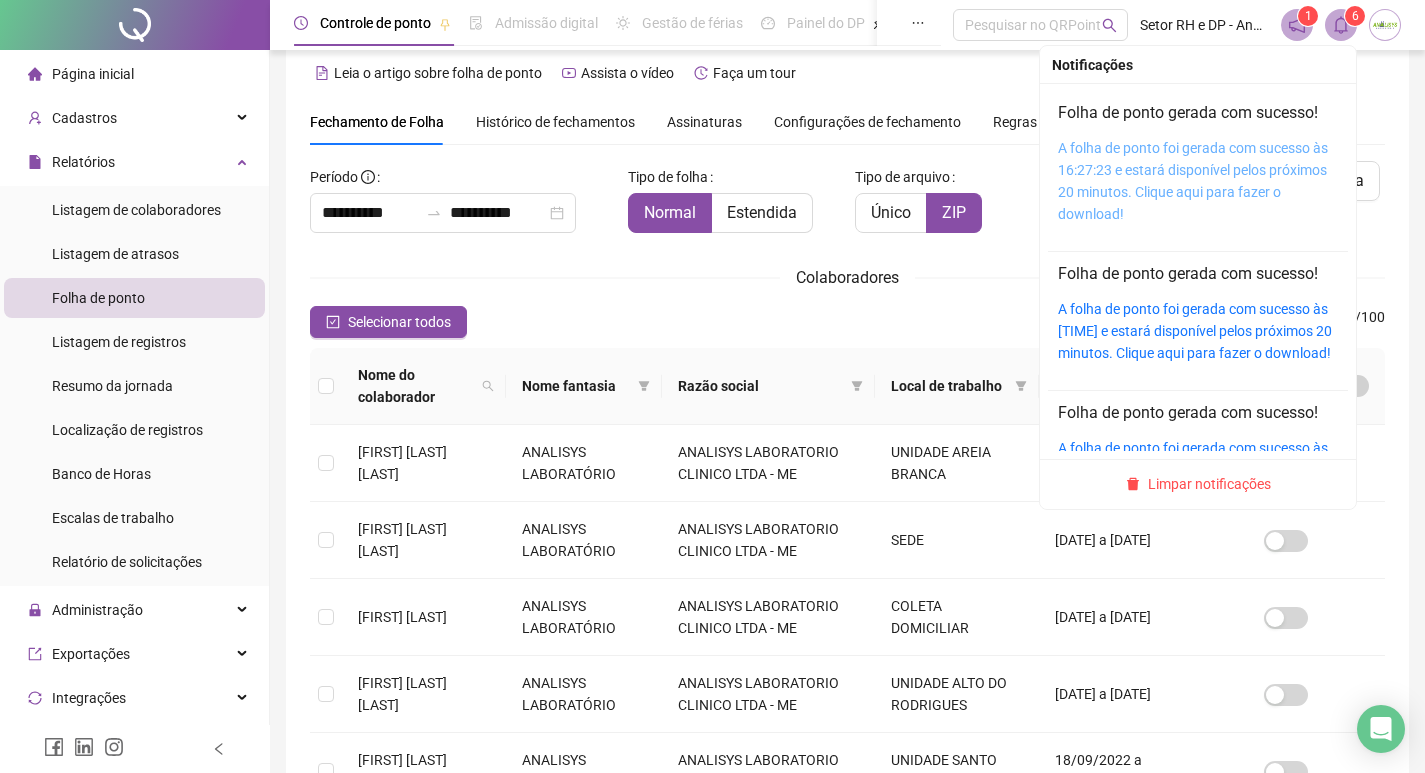 click on "A folha de ponto foi gerada com sucesso às 16:27:23 e estará disponível pelos próximos 20 minutos.
Clique aqui para fazer o download!" at bounding box center [1193, 181] 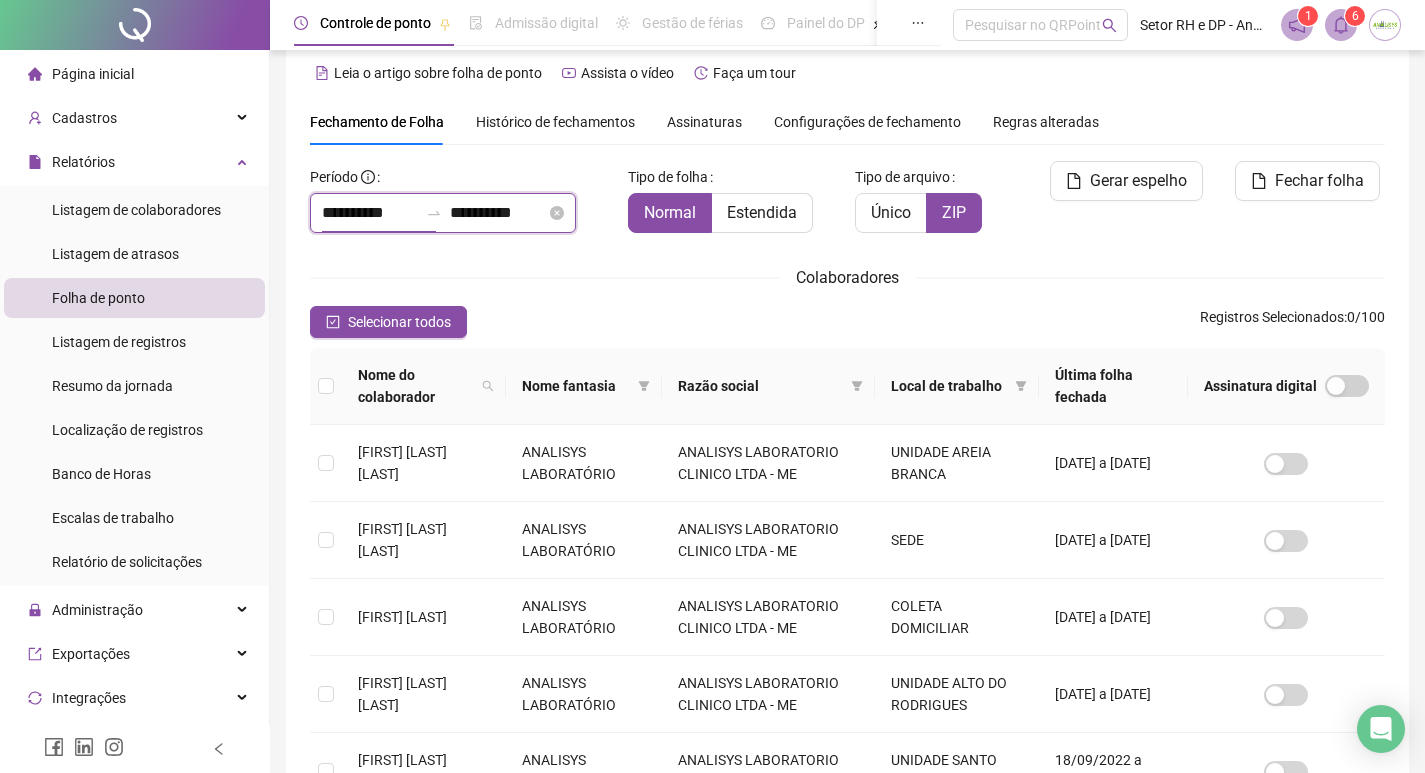 click on "**********" at bounding box center (370, 213) 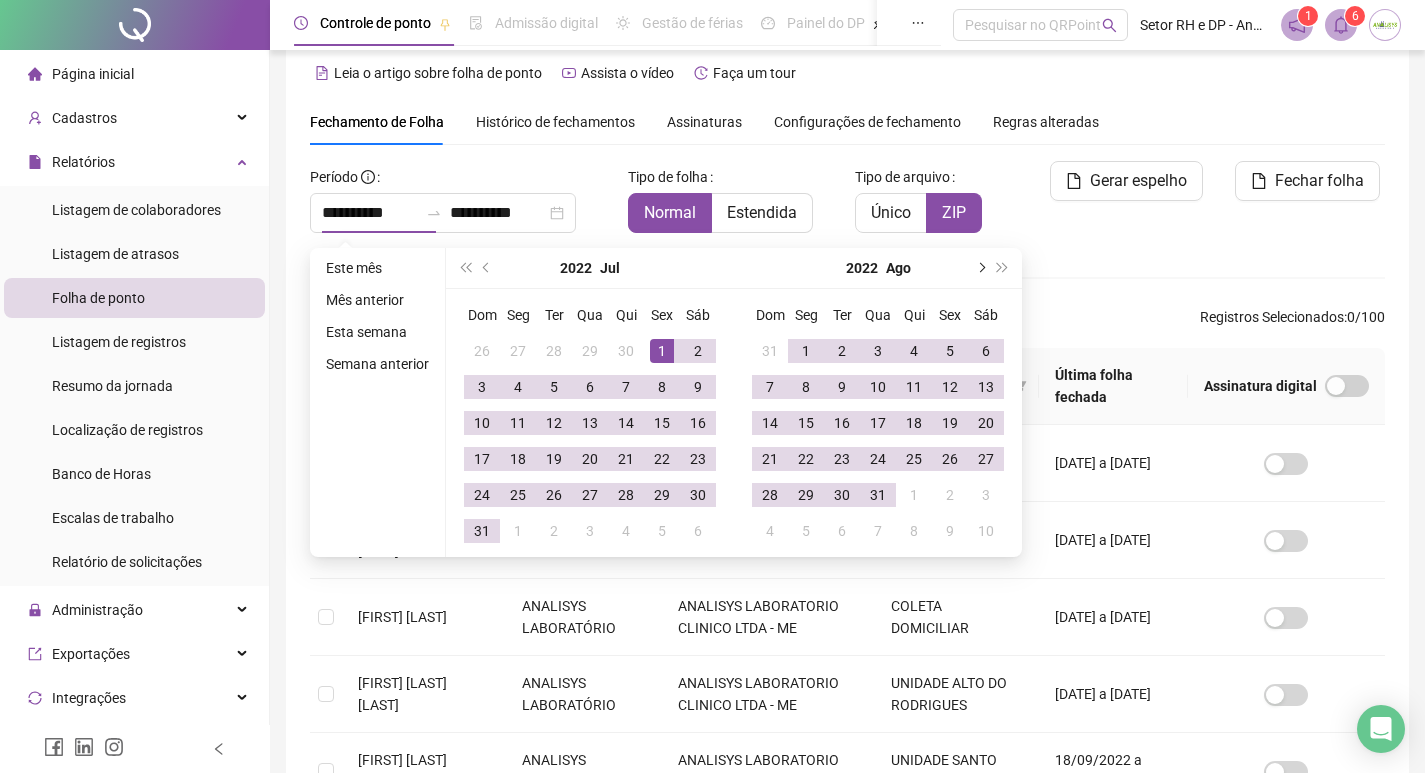 click at bounding box center [980, 268] 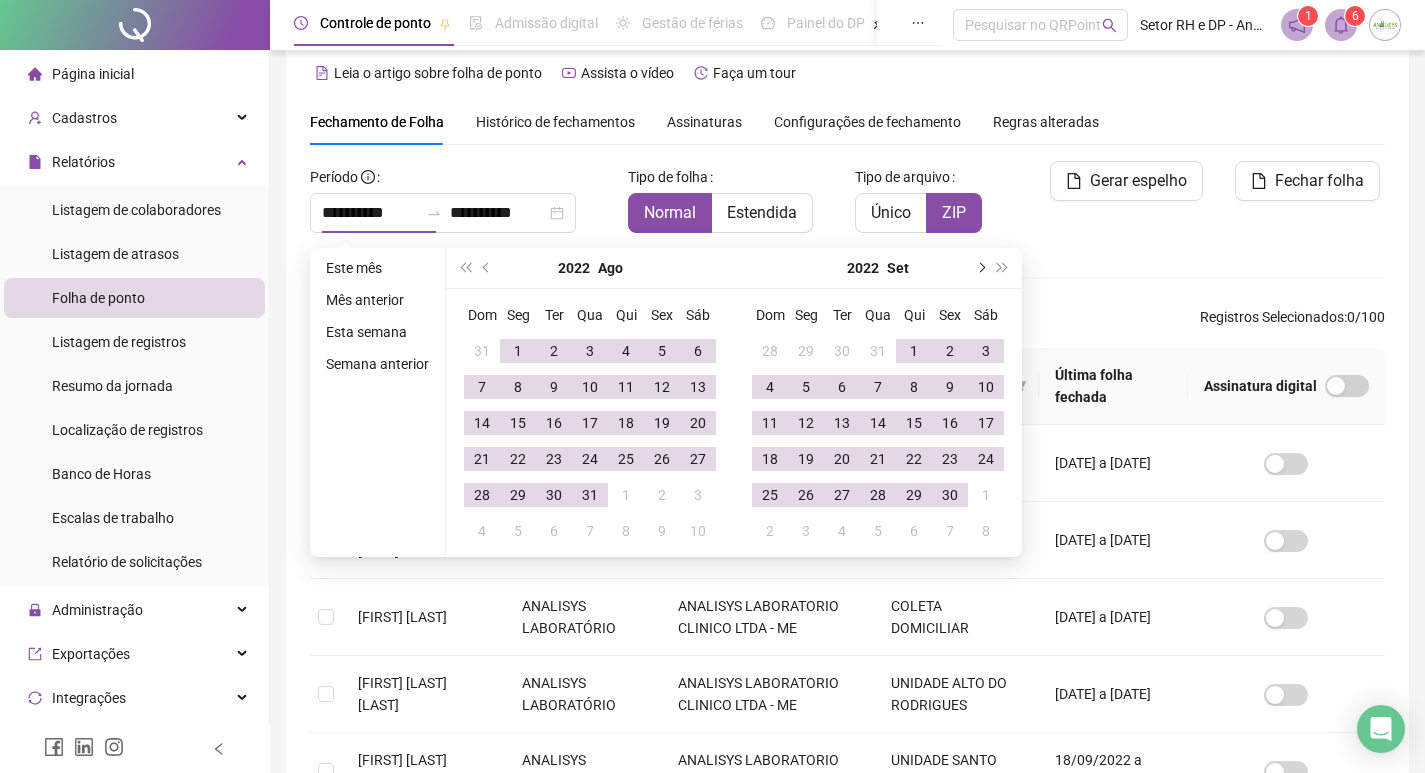 click at bounding box center (980, 268) 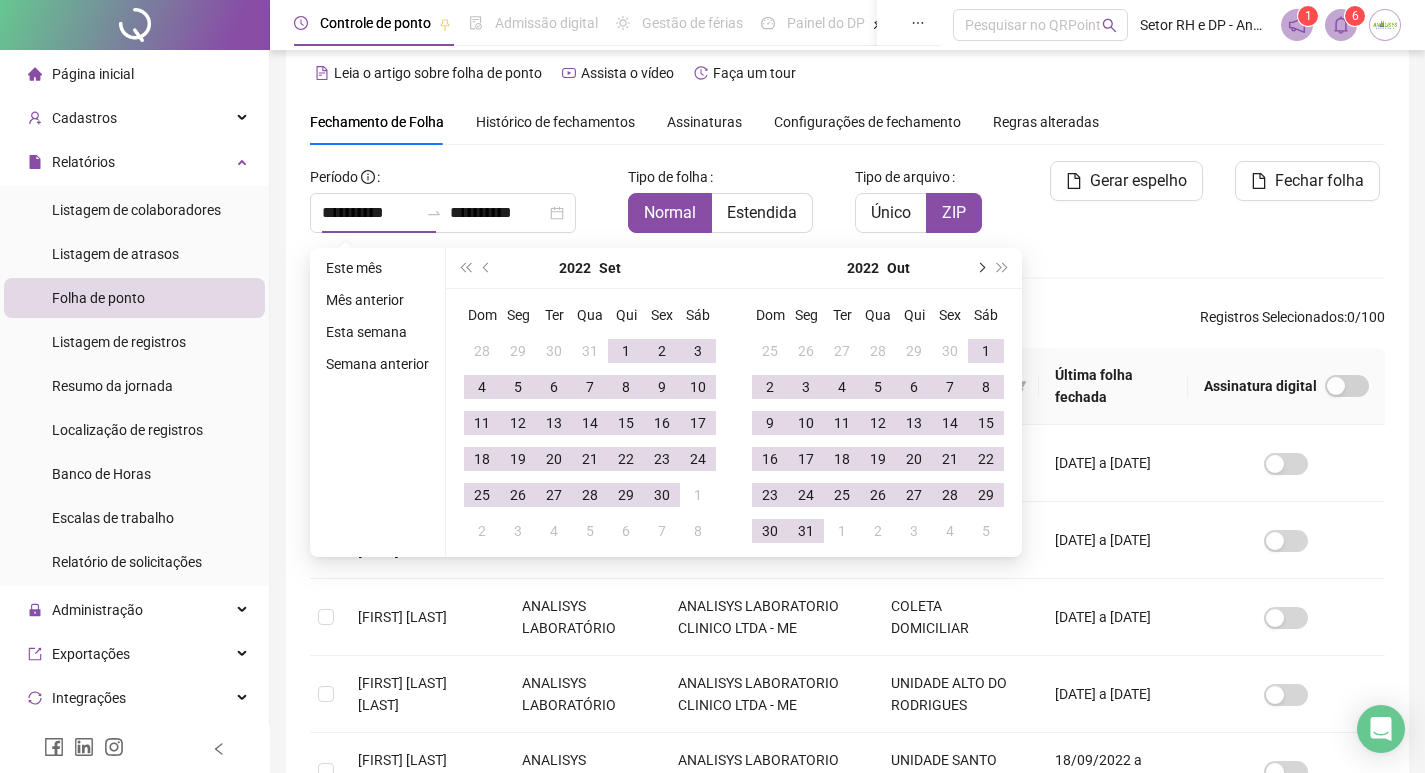 click at bounding box center [980, 268] 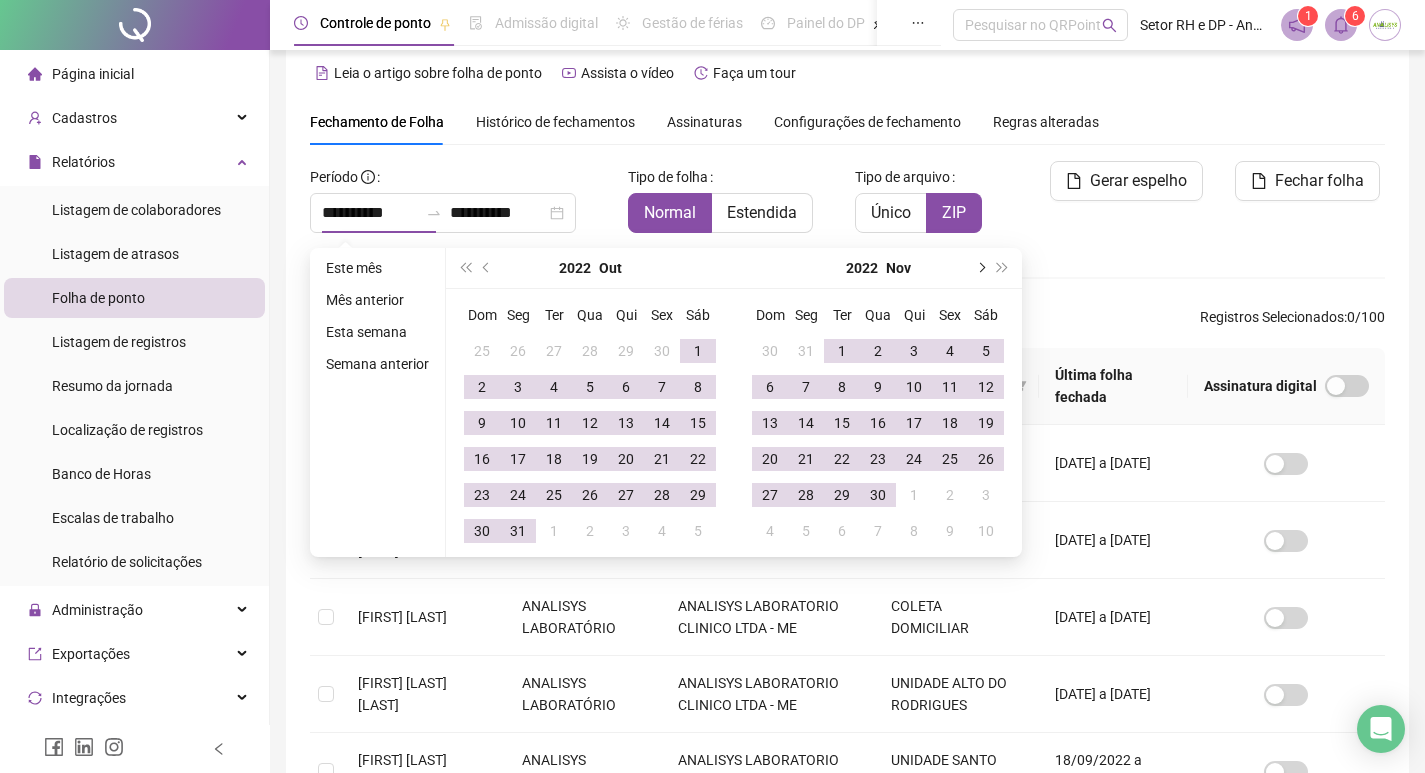 click at bounding box center (980, 268) 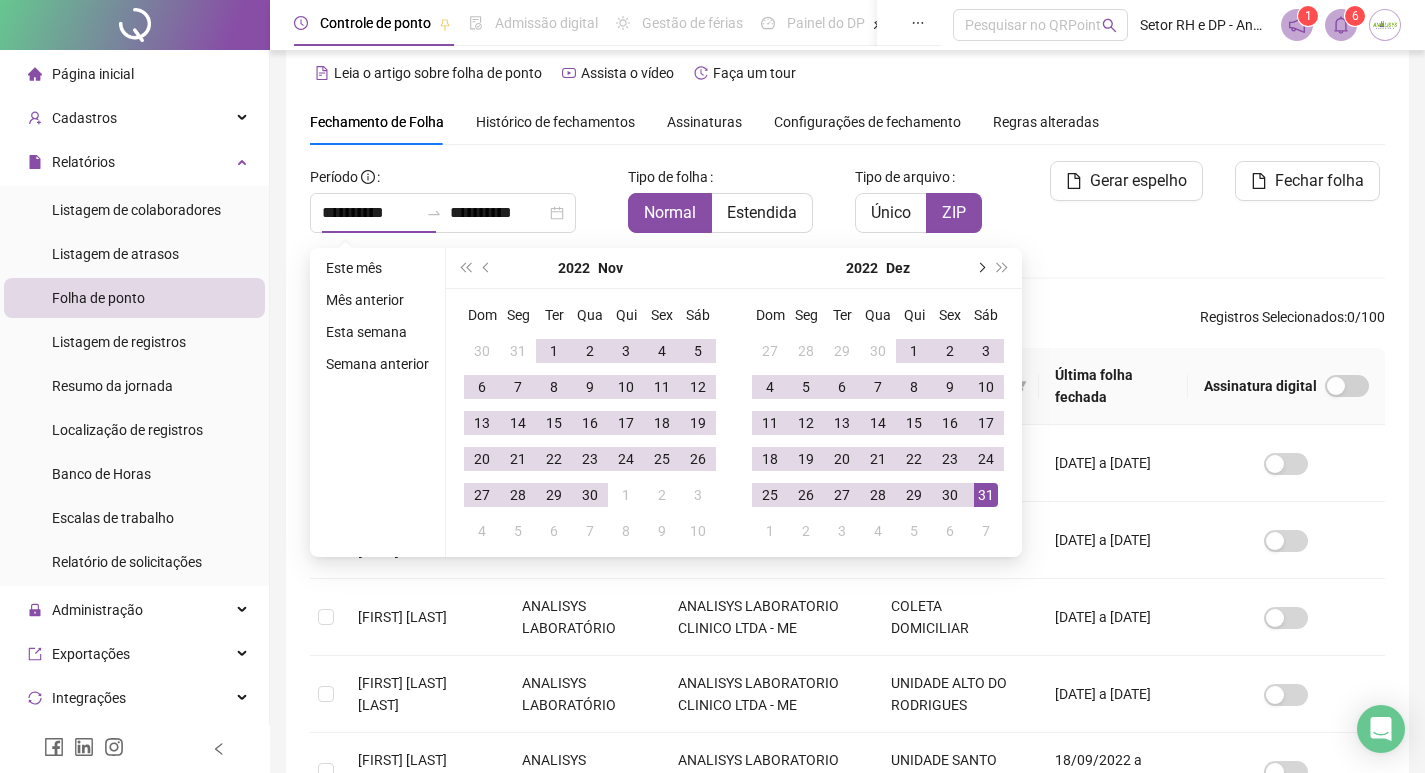 click at bounding box center (980, 268) 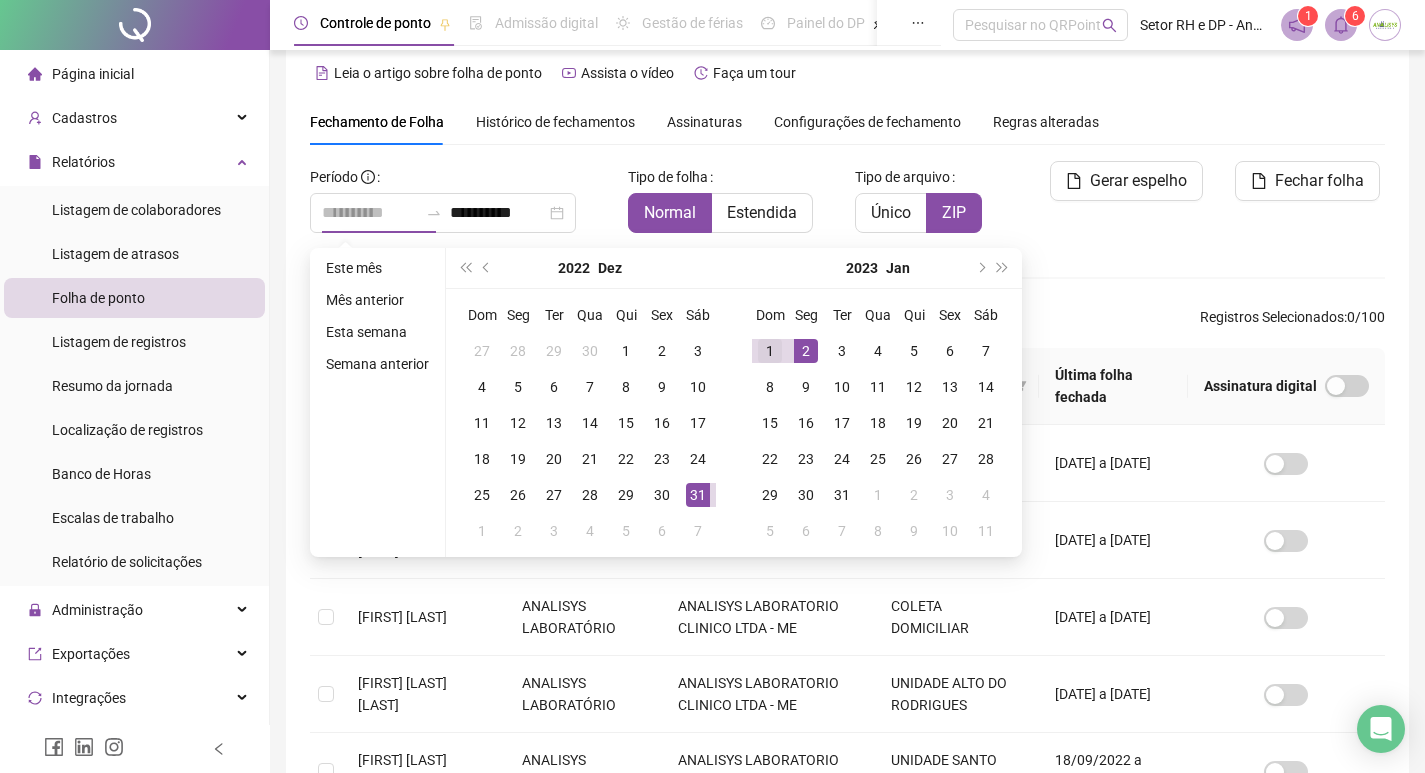 type on "**********" 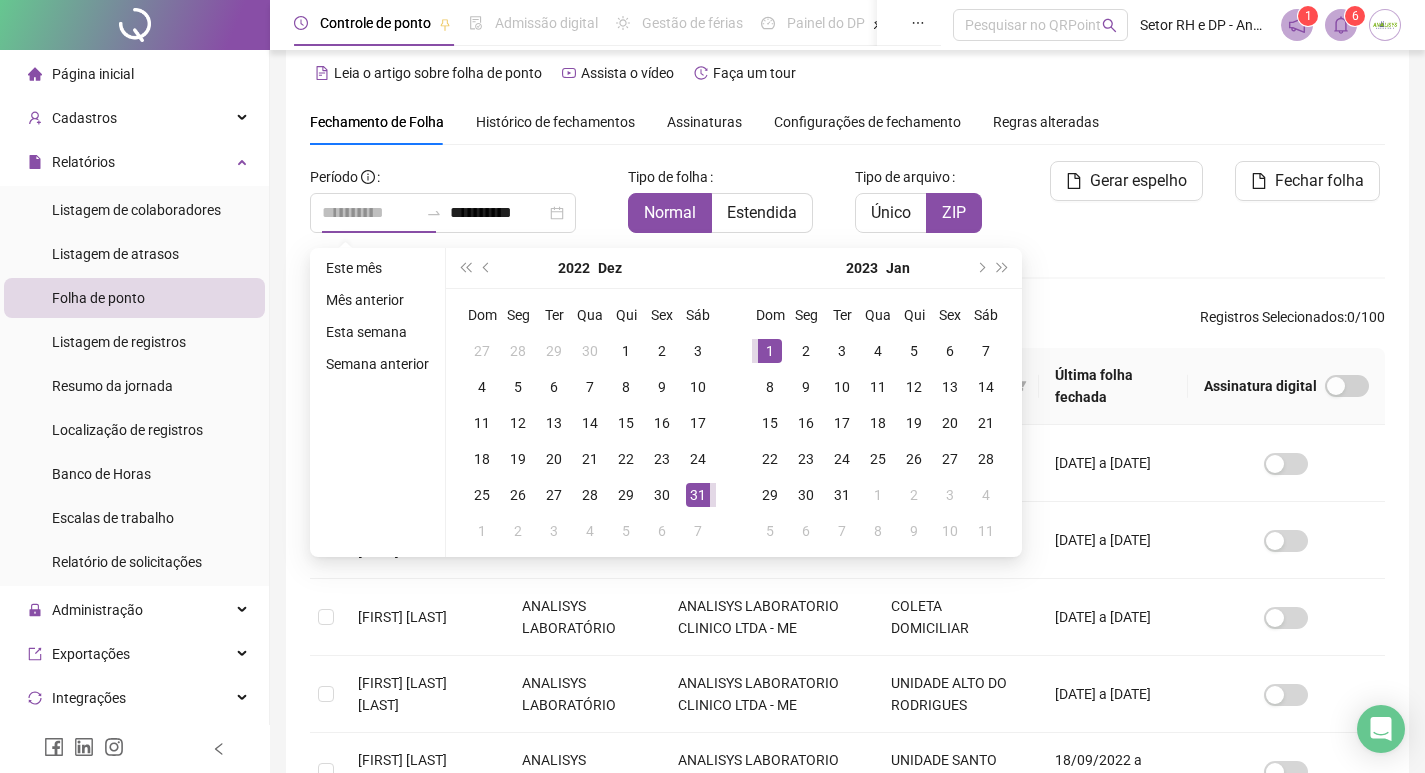 click on "1" at bounding box center (770, 351) 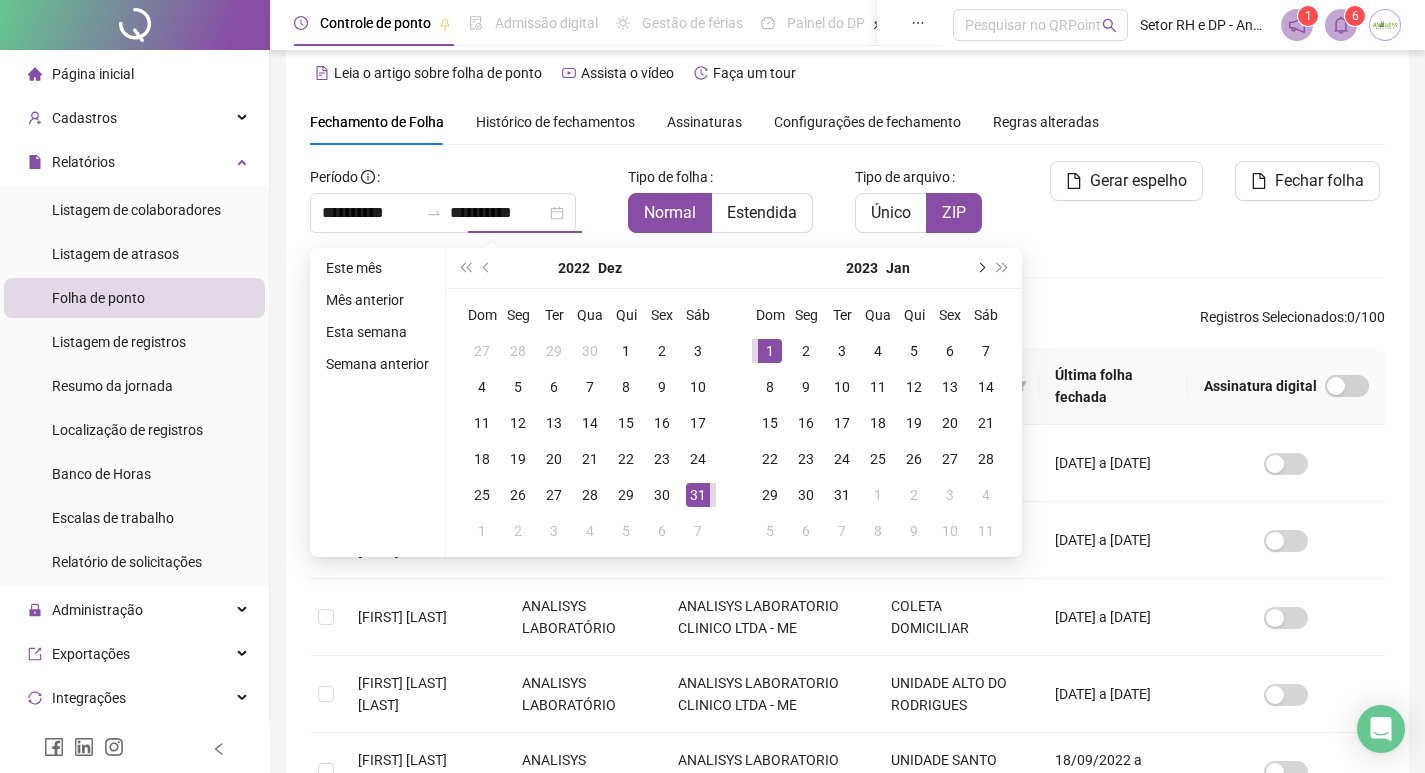 click at bounding box center (980, 268) 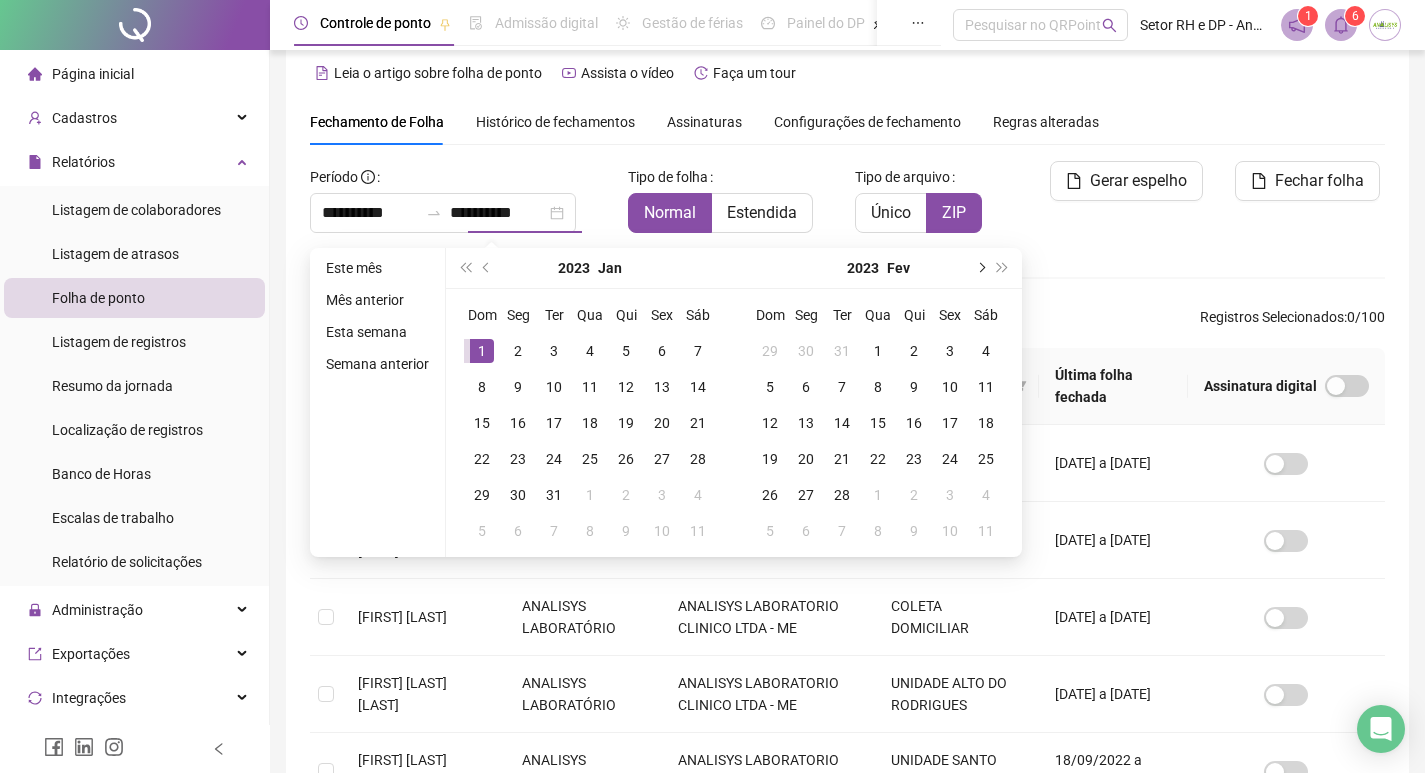 click at bounding box center [980, 268] 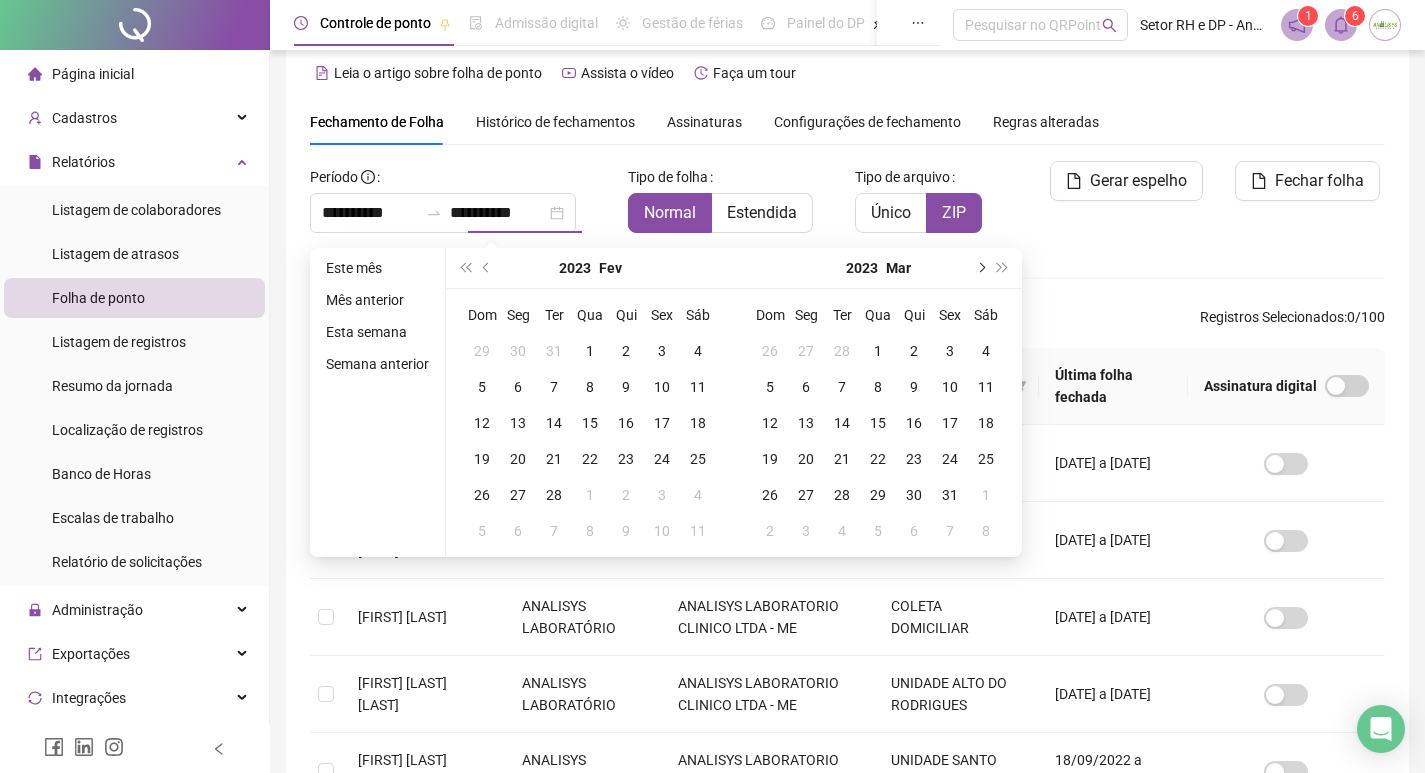 click at bounding box center (980, 268) 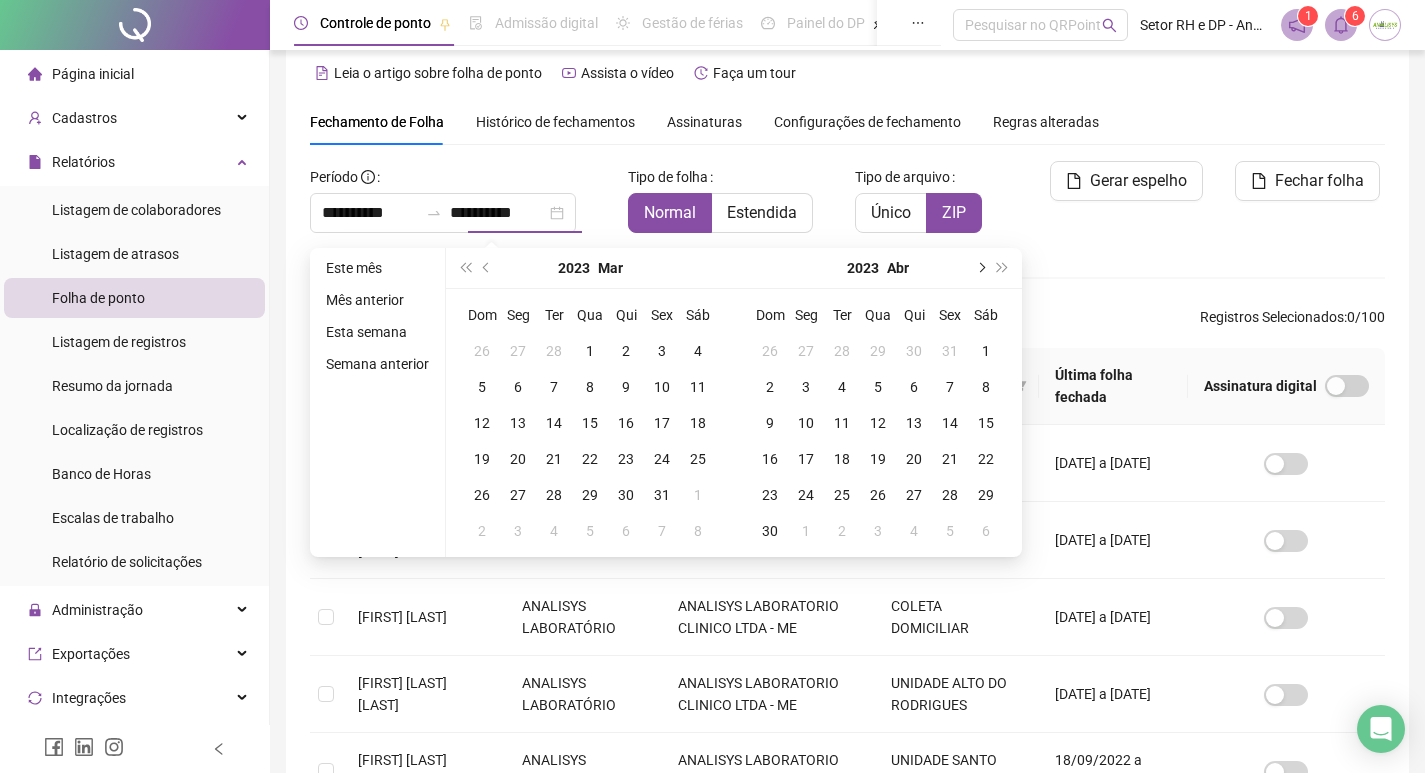 click at bounding box center [980, 268] 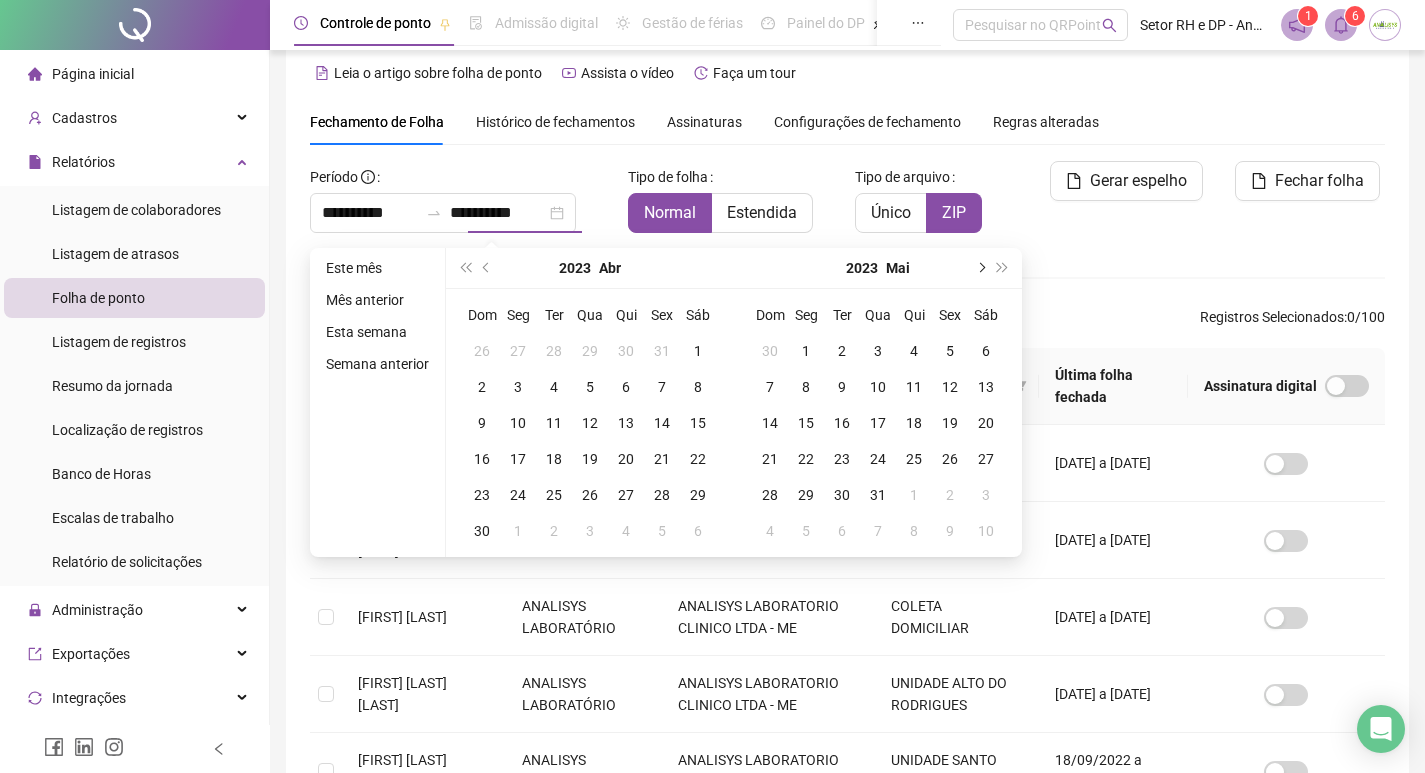 click at bounding box center (980, 268) 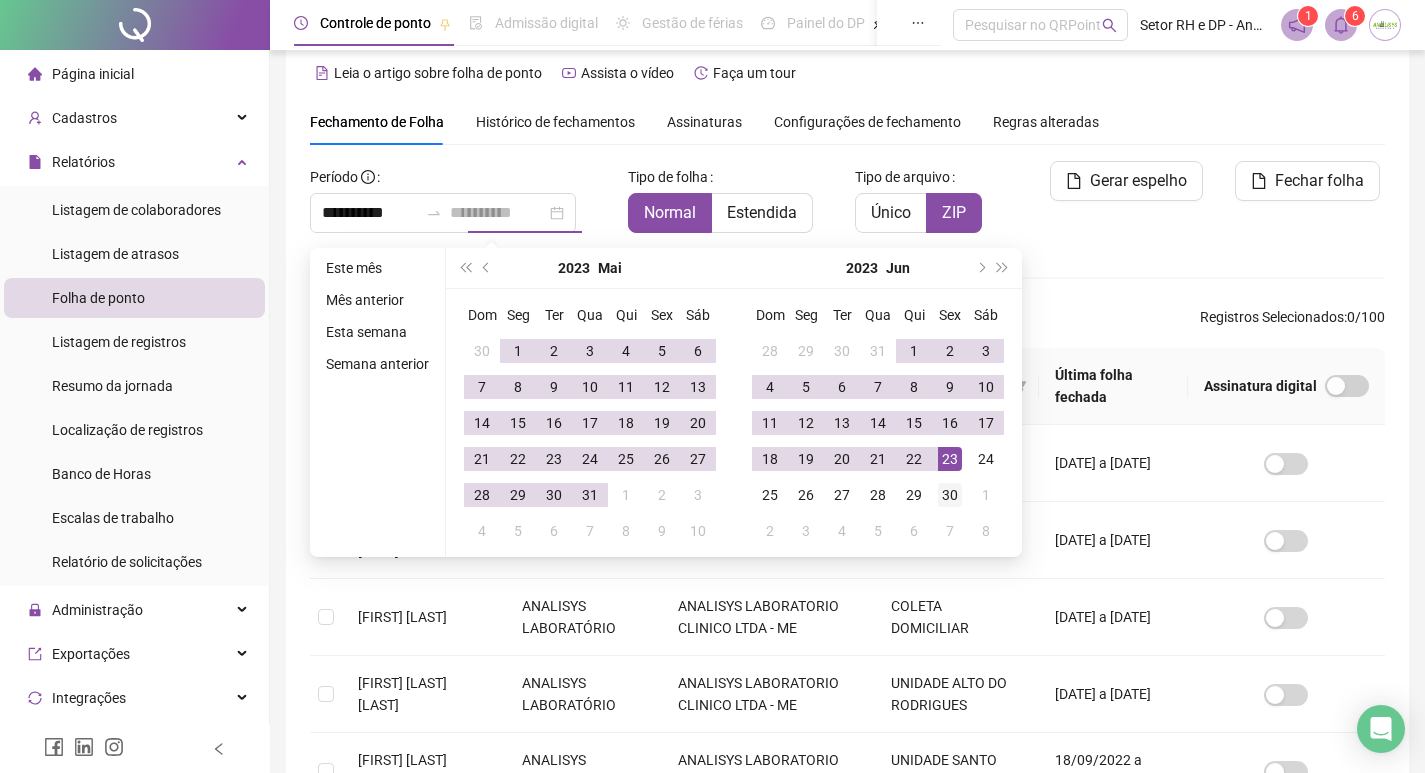 type on "**********" 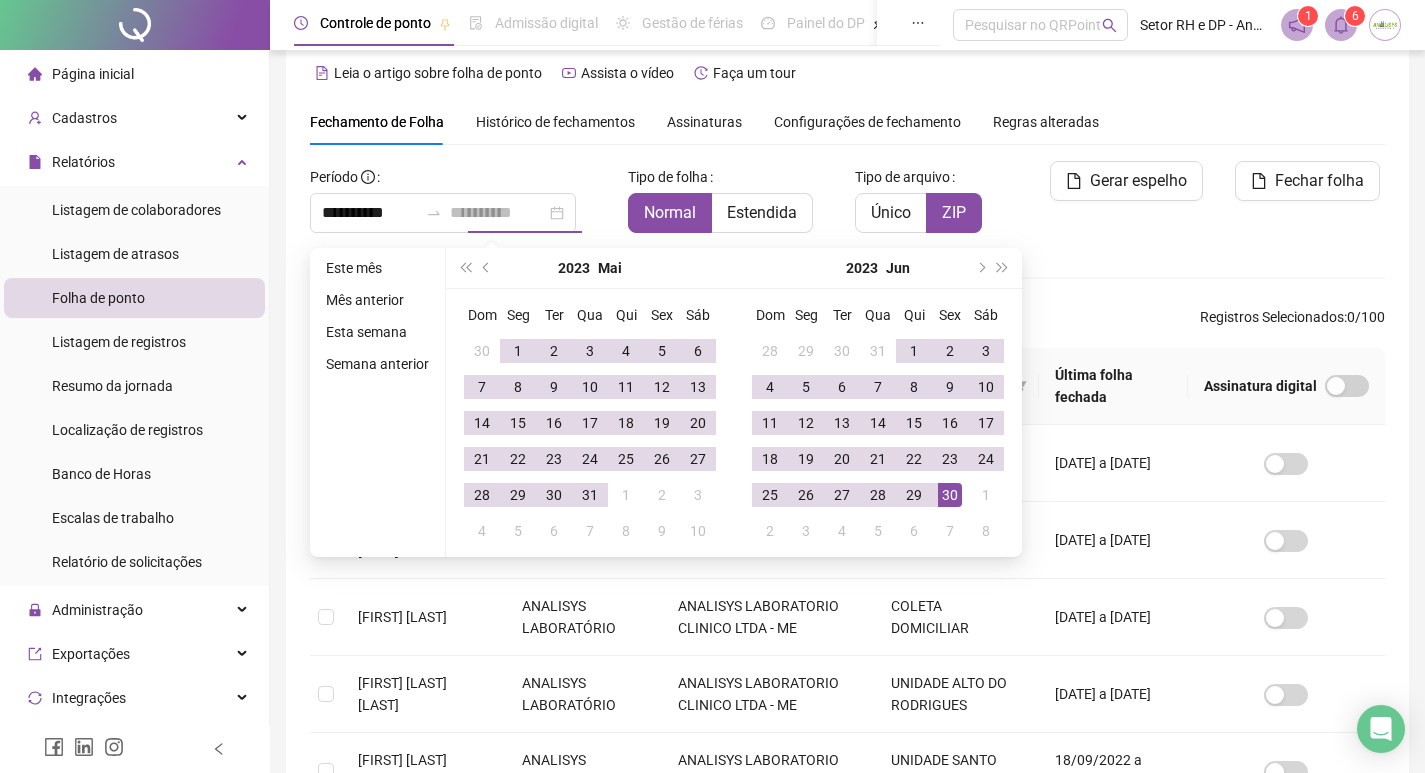click on "30" at bounding box center (950, 495) 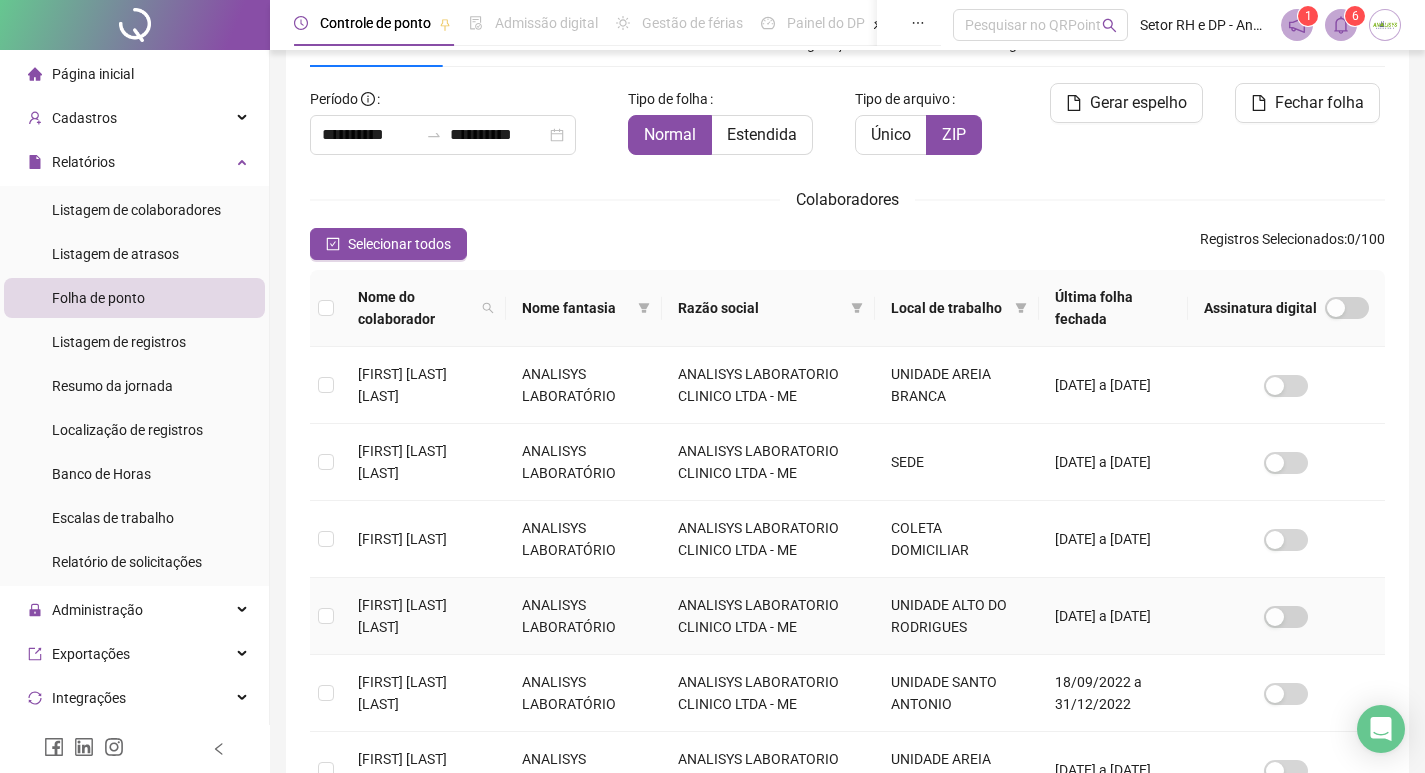 scroll, scrollTop: 123, scrollLeft: 0, axis: vertical 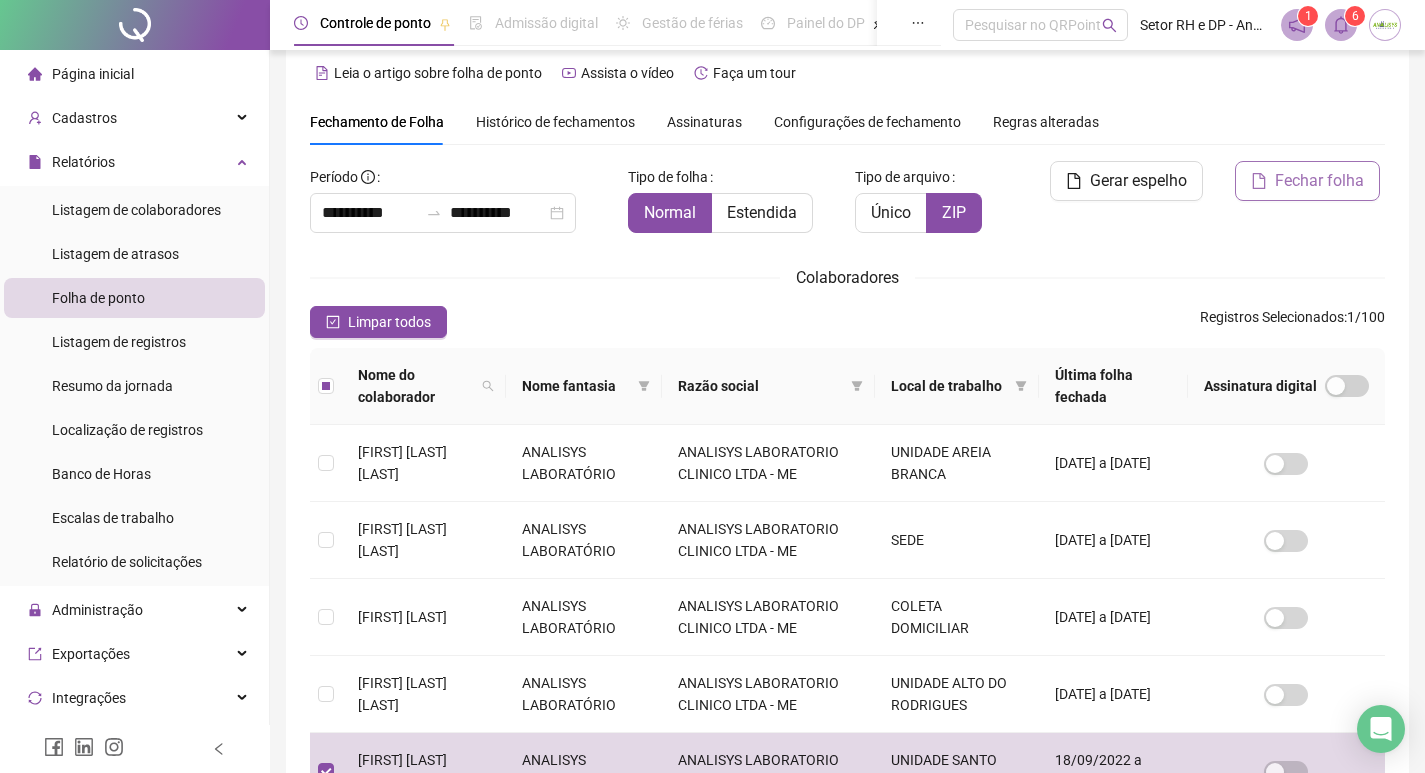 click on "Fechar folha" at bounding box center (1319, 181) 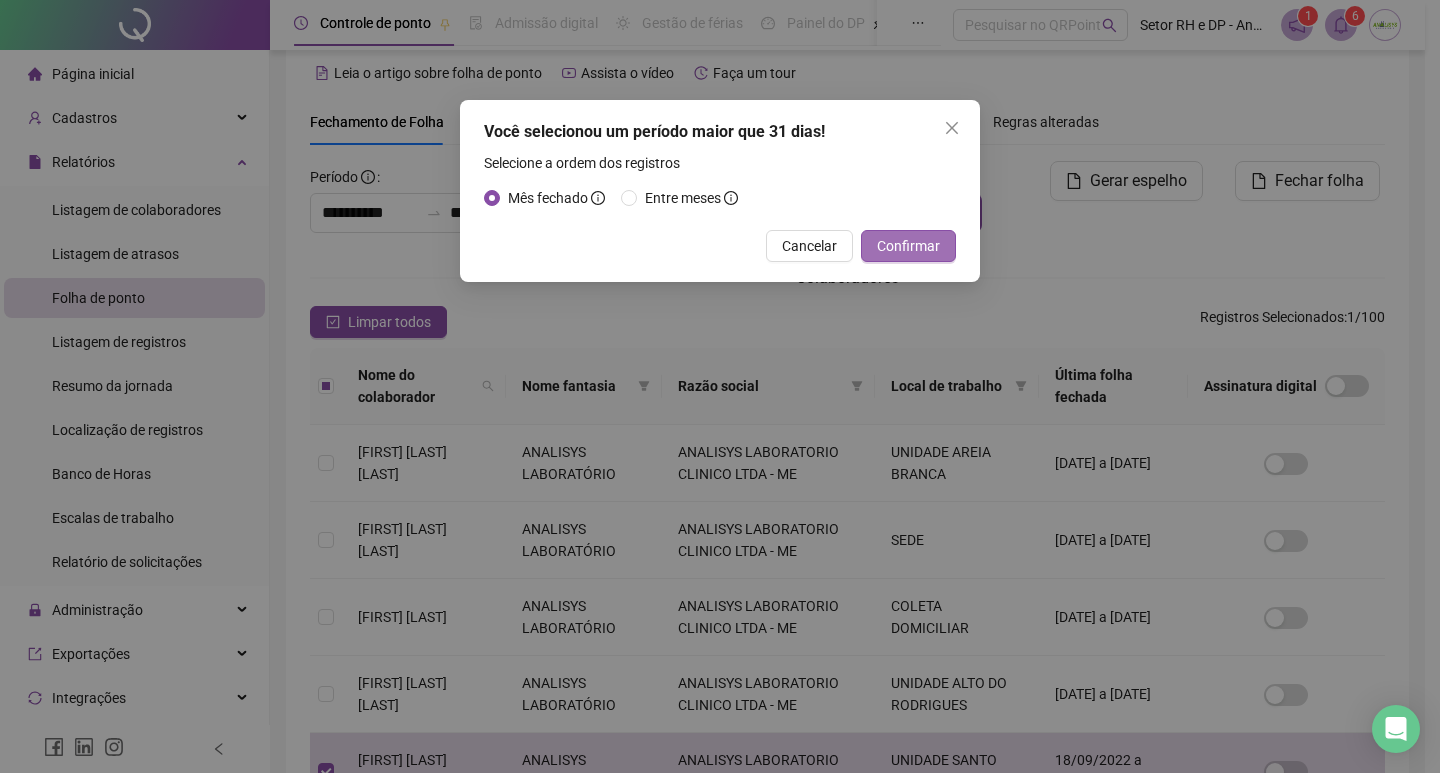 click on "Confirmar" at bounding box center (908, 246) 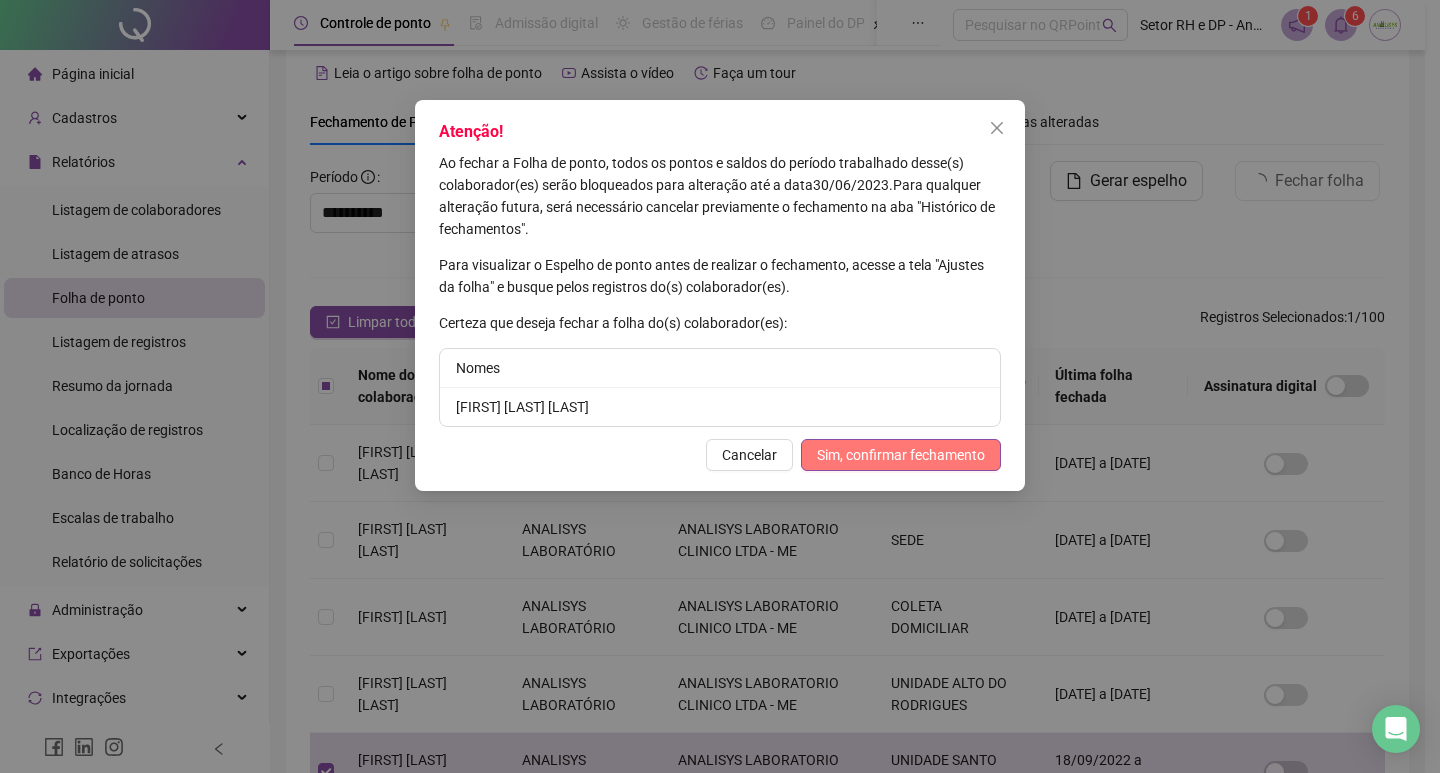 click on "Sim, confirmar fechamento" at bounding box center [901, 455] 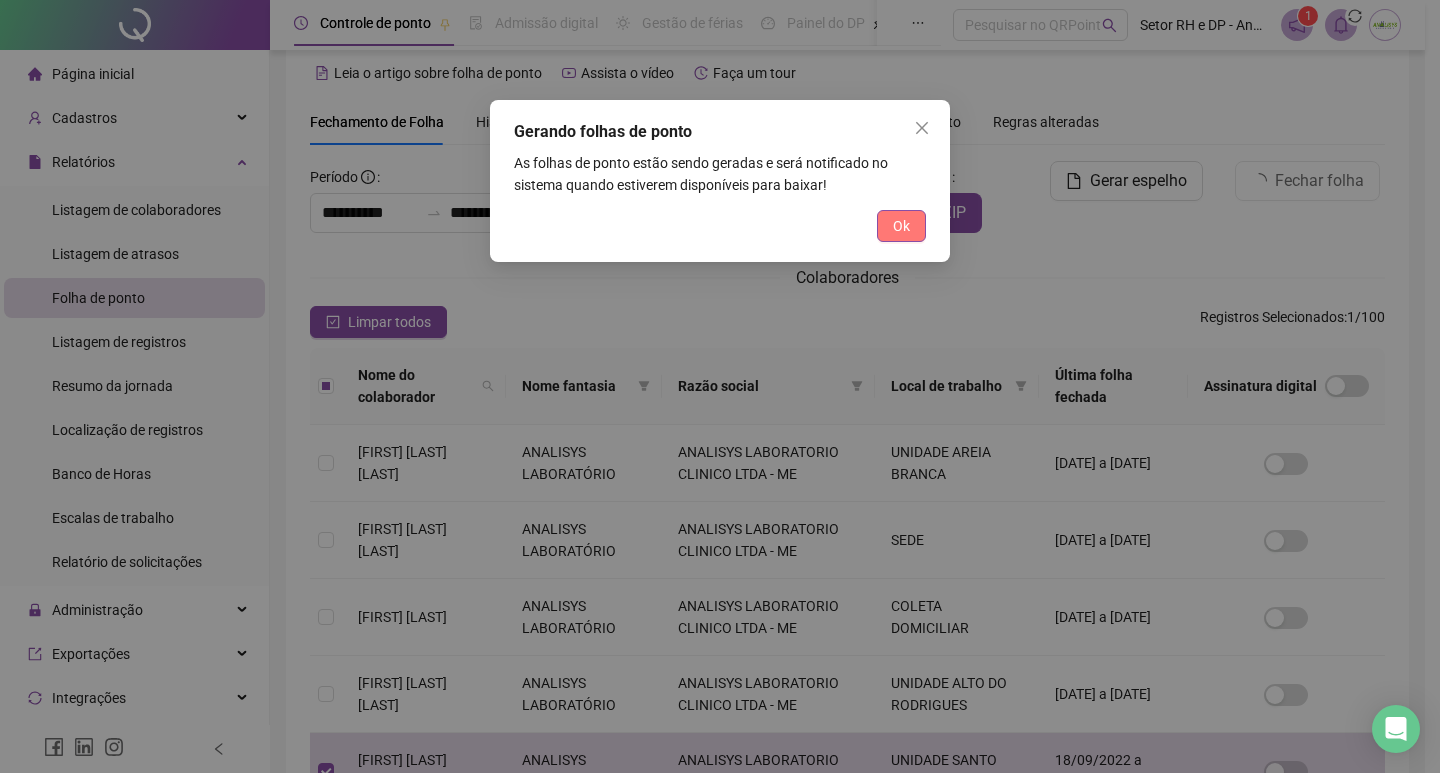 click on "Ok" at bounding box center (901, 226) 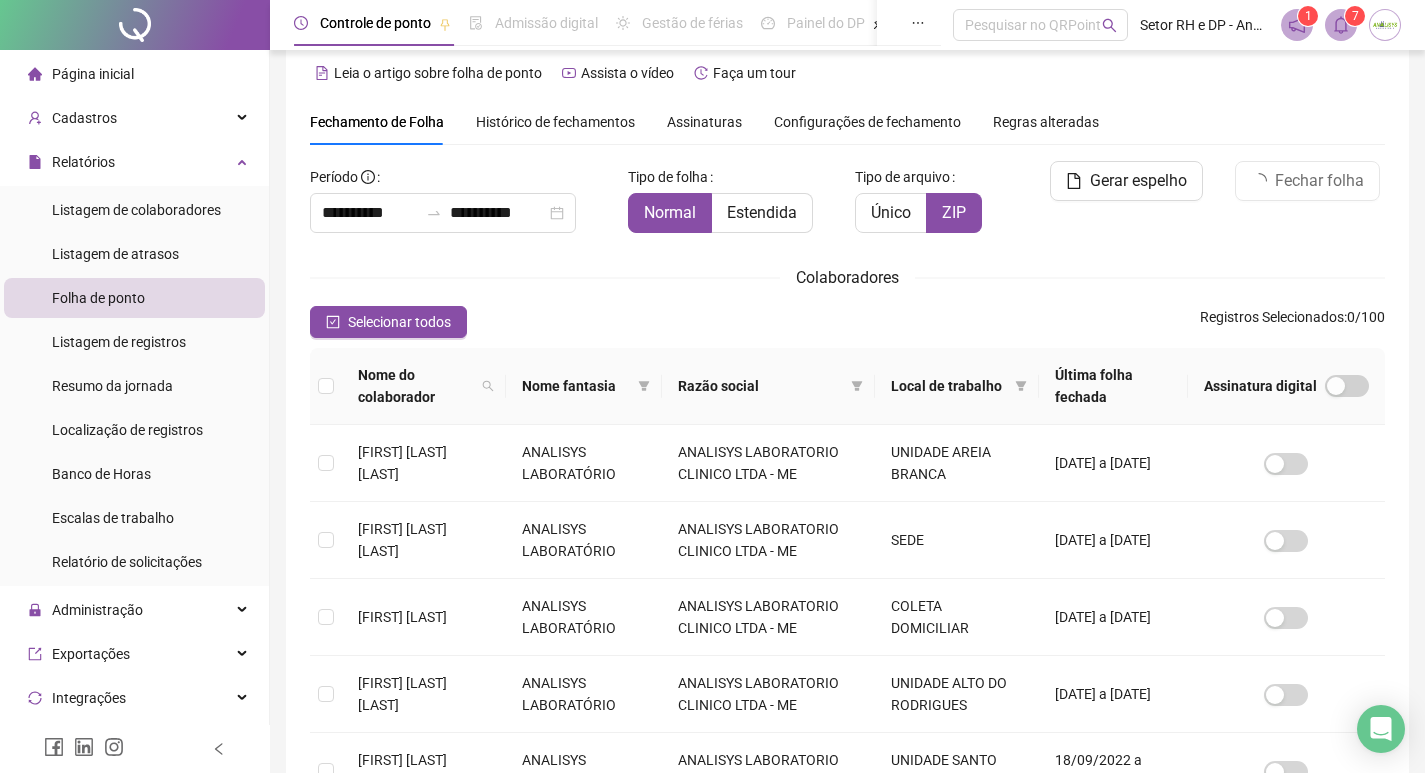 click 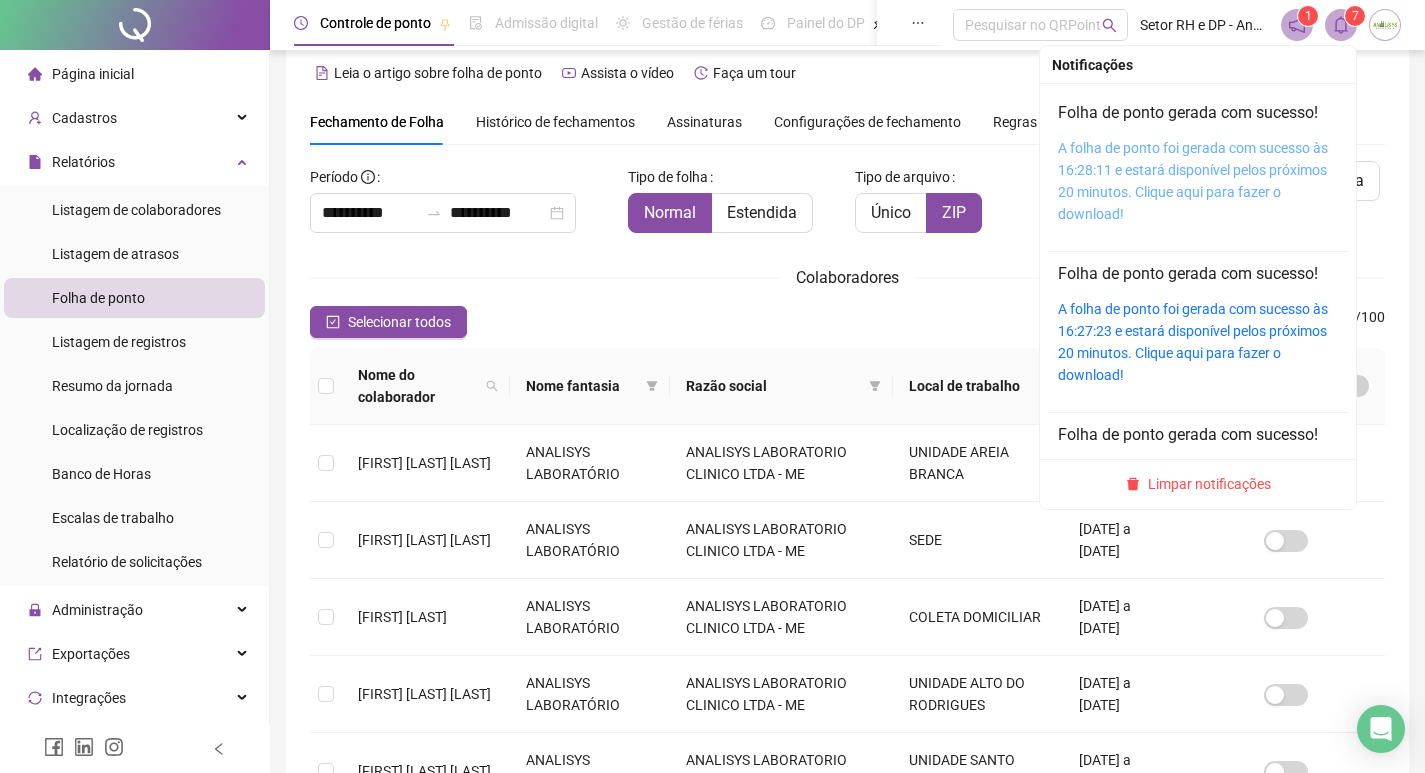 click on "A folha de ponto foi gerada com sucesso às 16:28:11 e estará disponível pelos próximos 20 minutos.
Clique aqui para fazer o download!" at bounding box center [1193, 181] 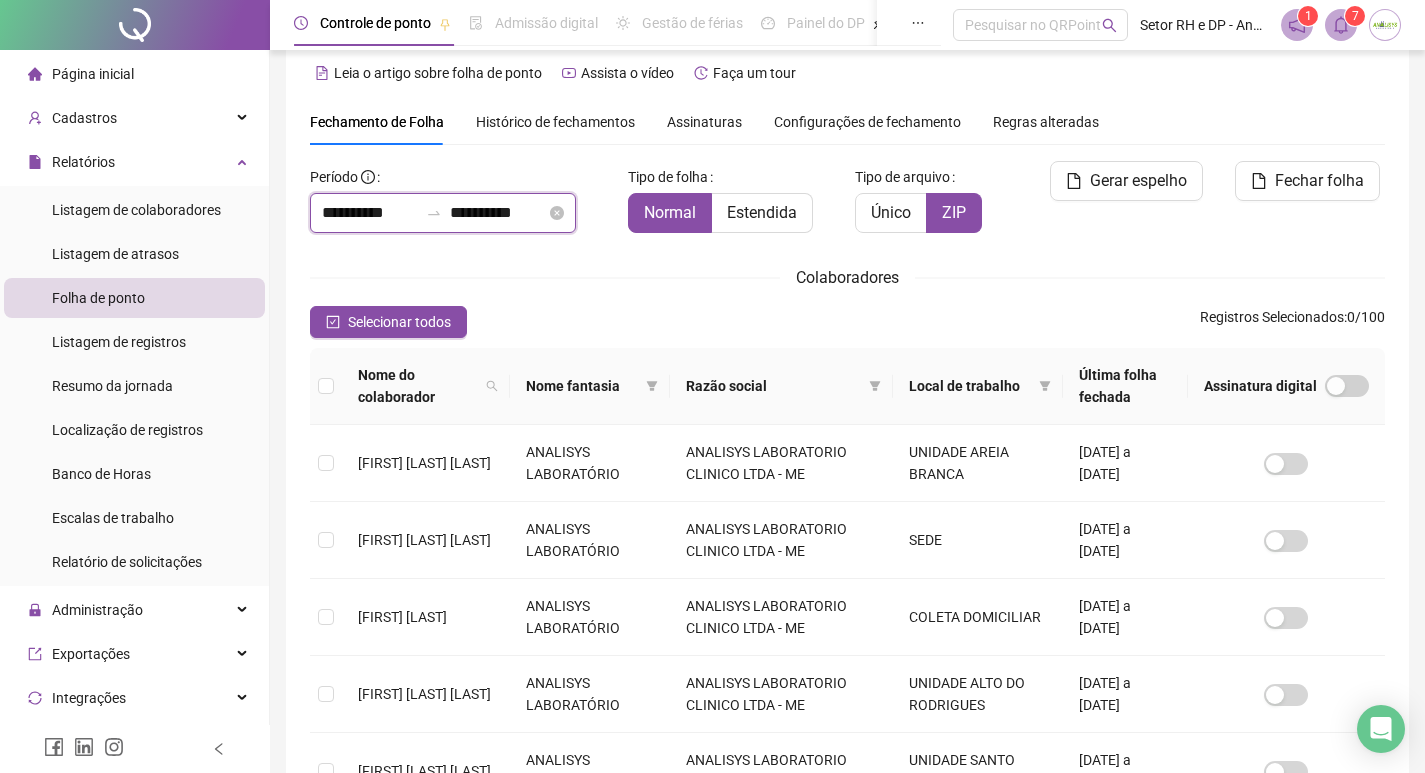 click on "**********" at bounding box center (370, 213) 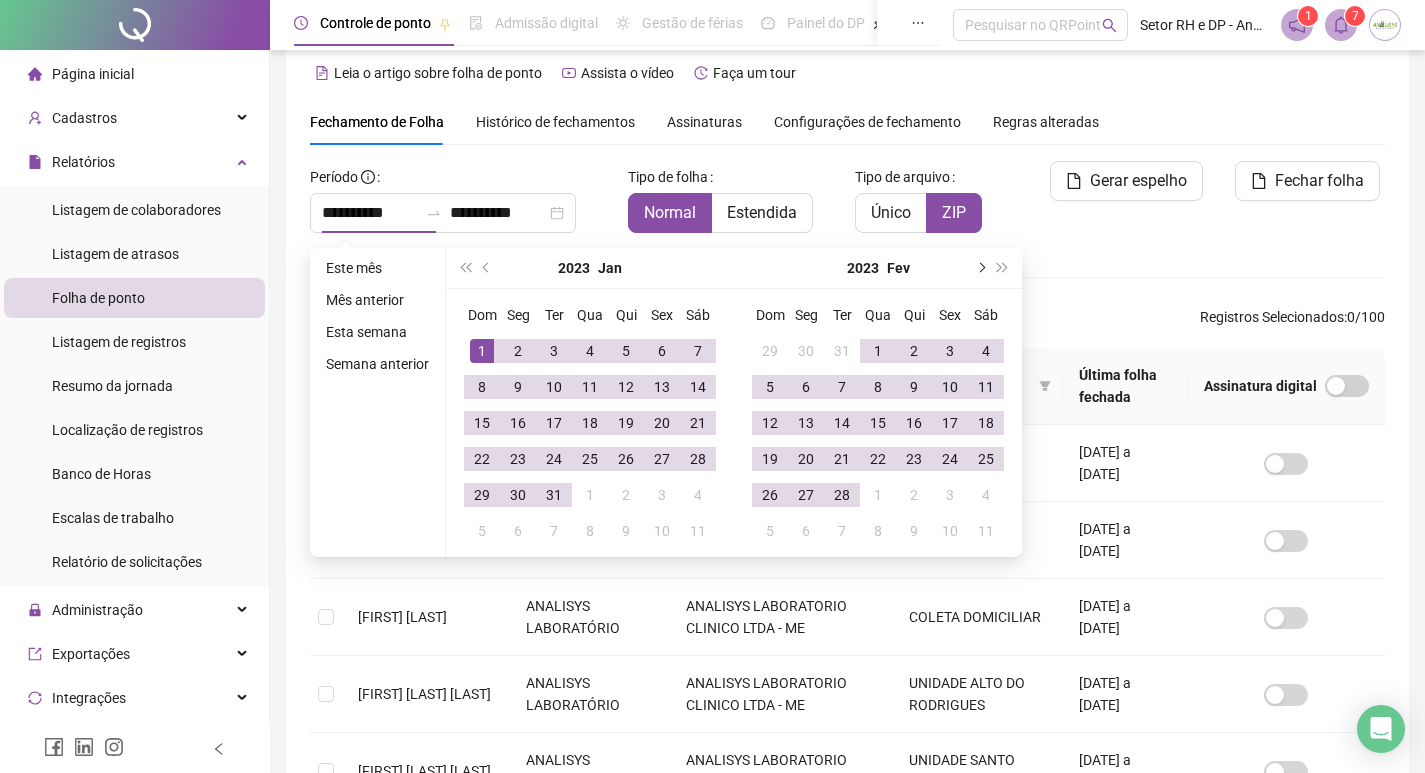 click at bounding box center [980, 268] 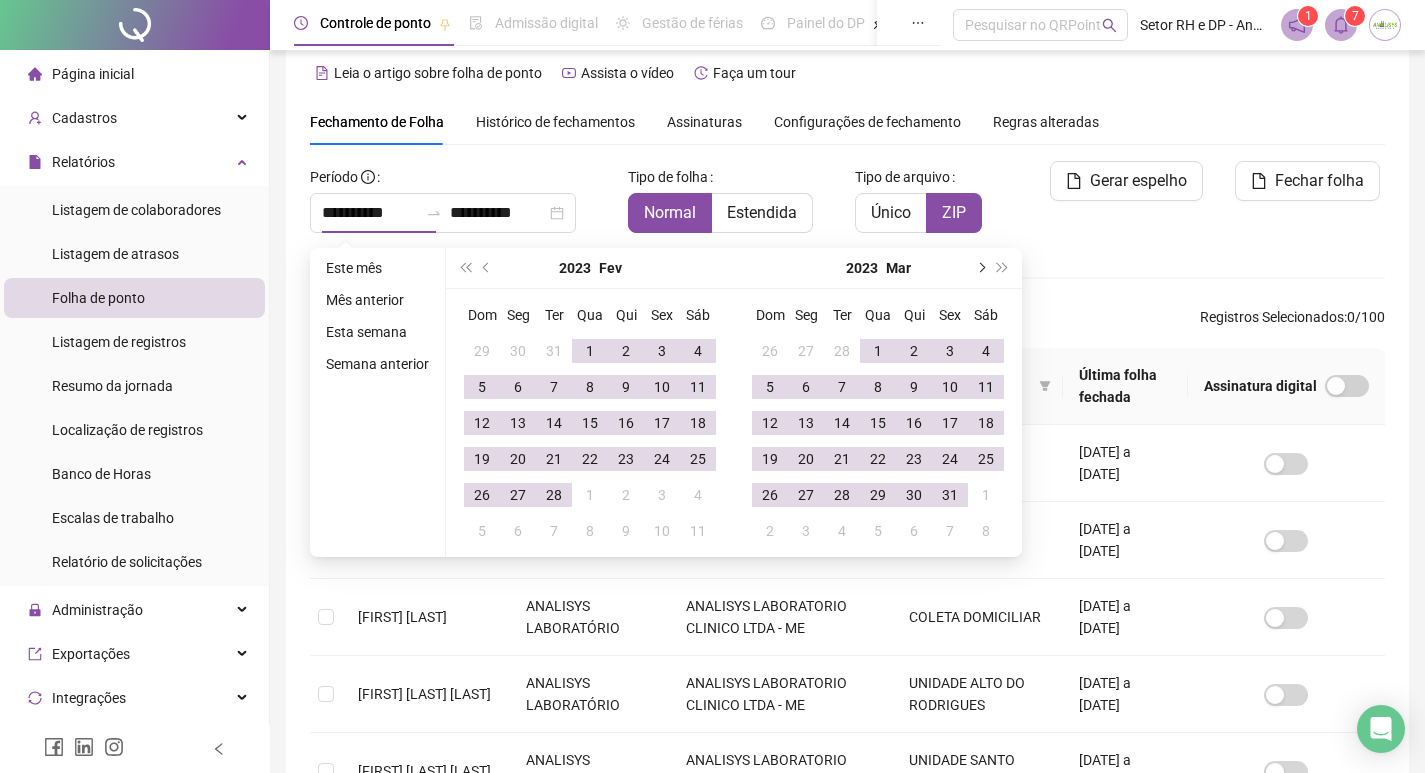 click at bounding box center (980, 268) 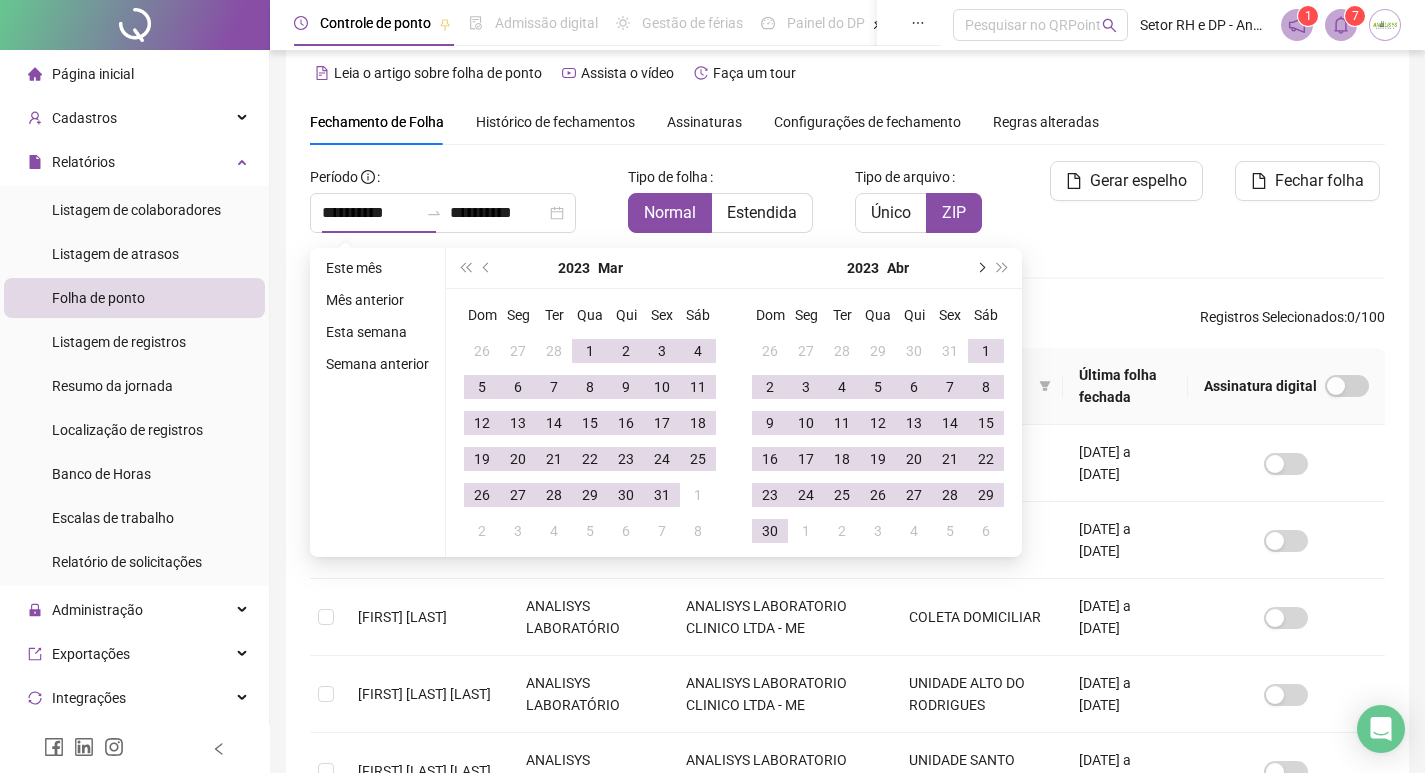 click at bounding box center (980, 268) 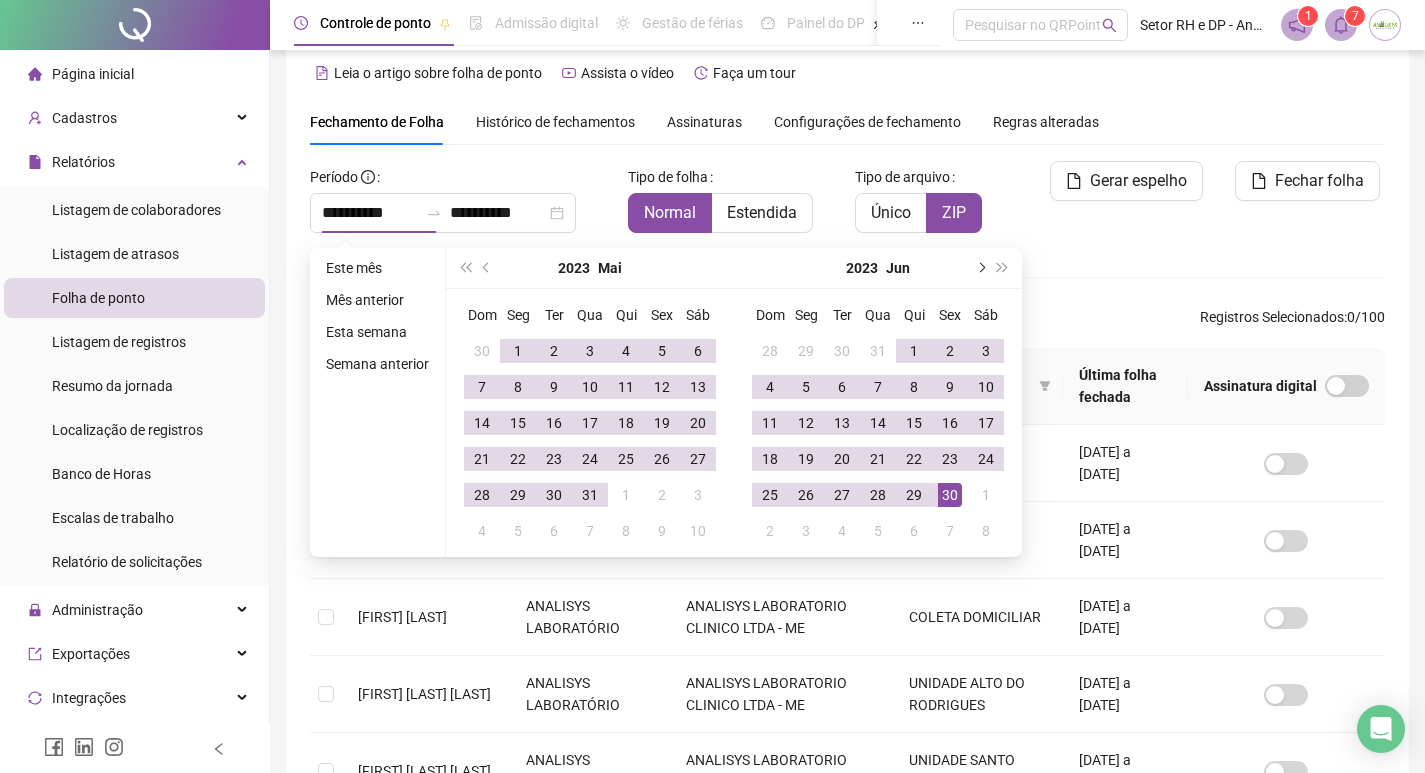 click at bounding box center [980, 268] 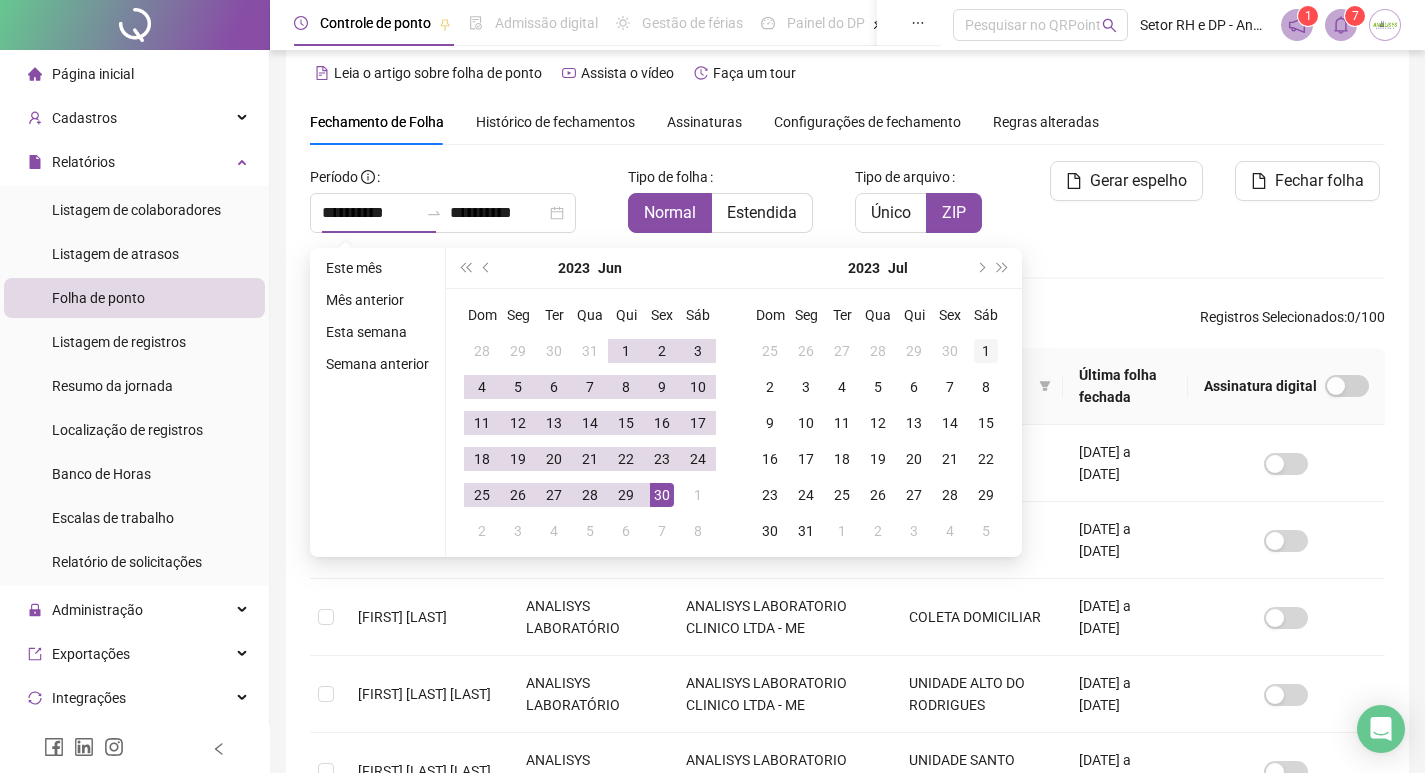 type on "**********" 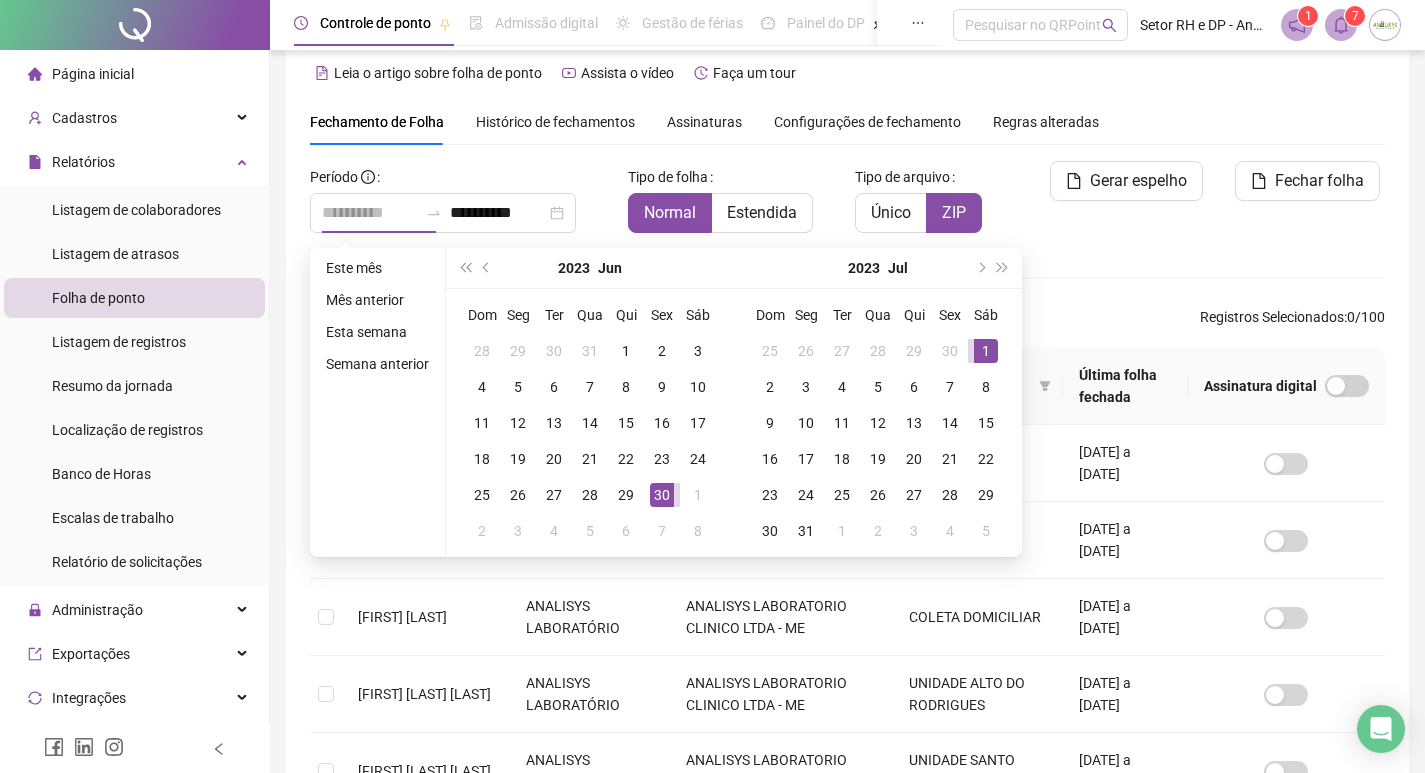 click on "1" at bounding box center (986, 351) 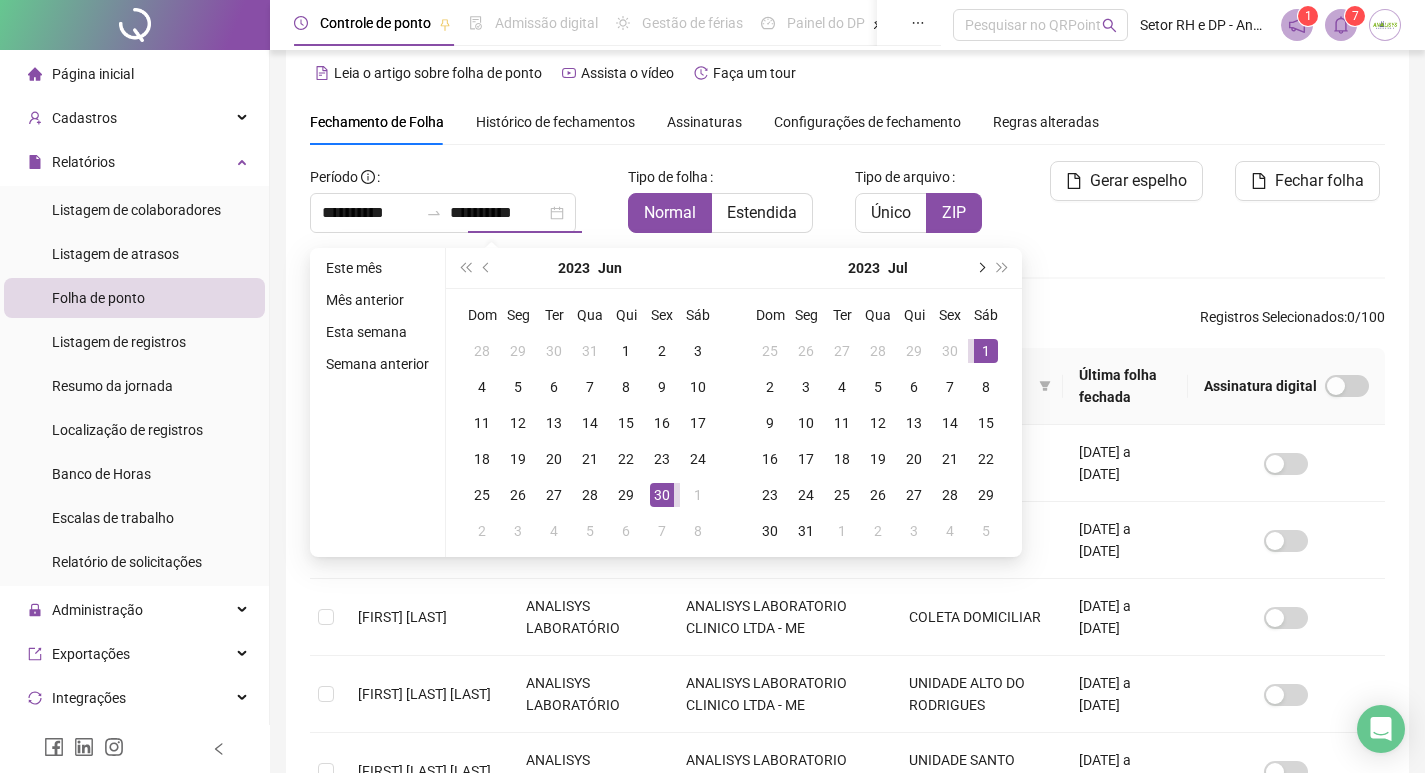 click at bounding box center (980, 268) 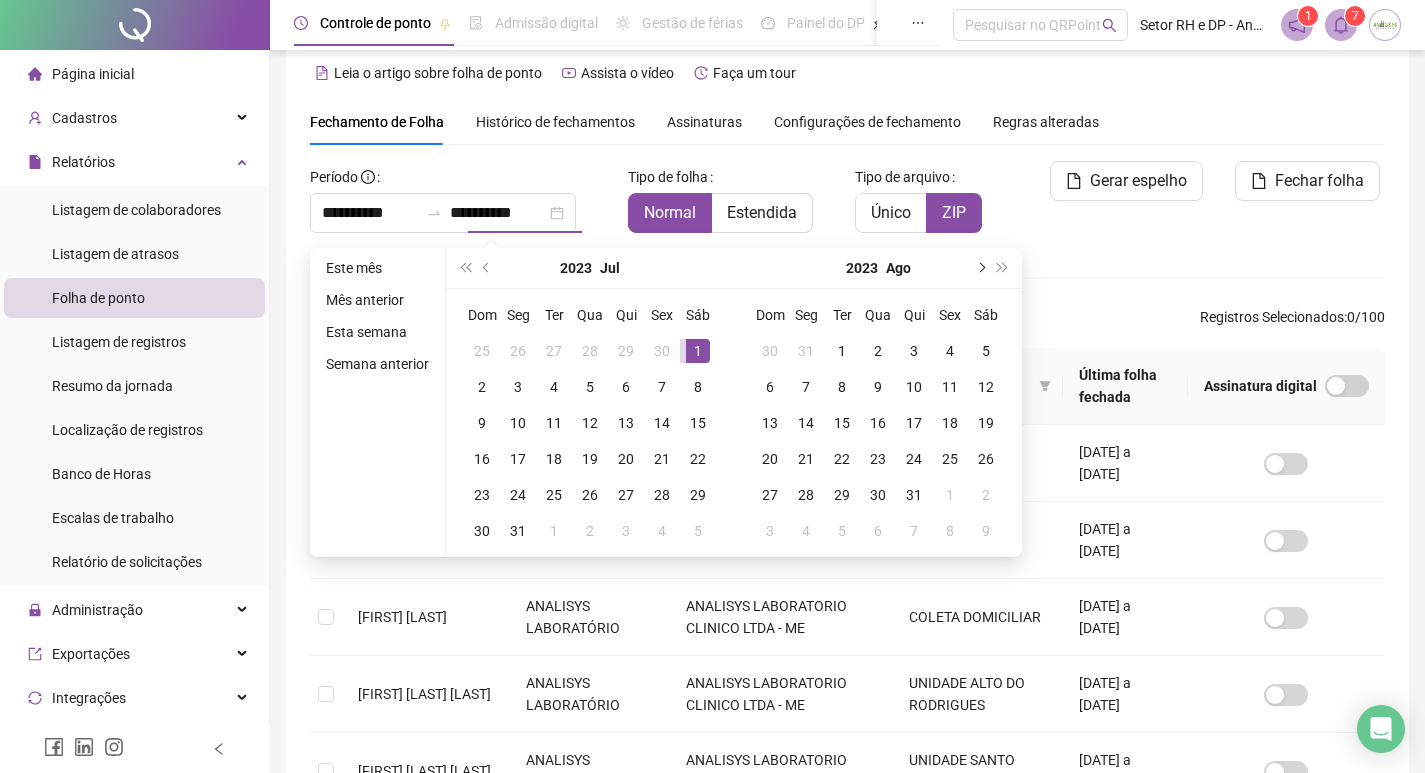 click at bounding box center [980, 268] 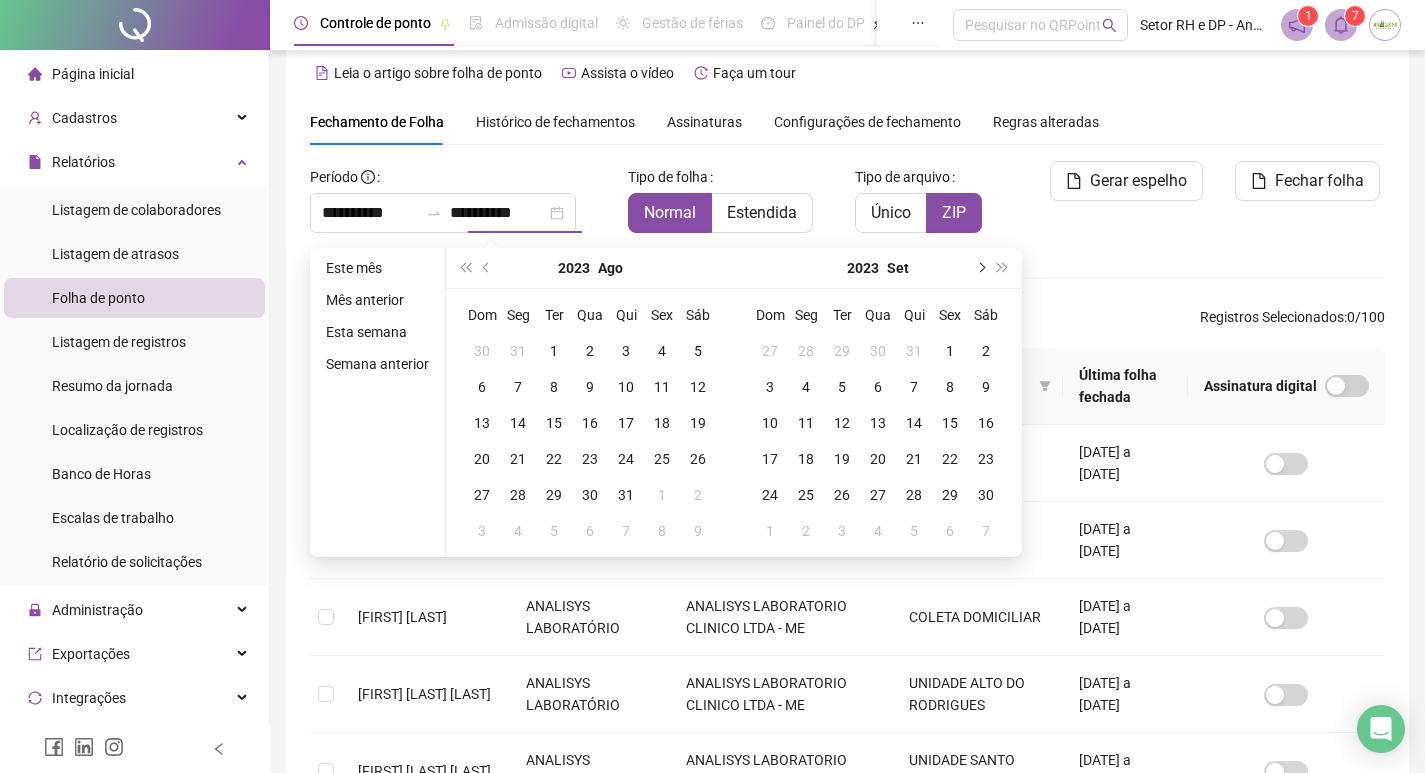 click at bounding box center [980, 268] 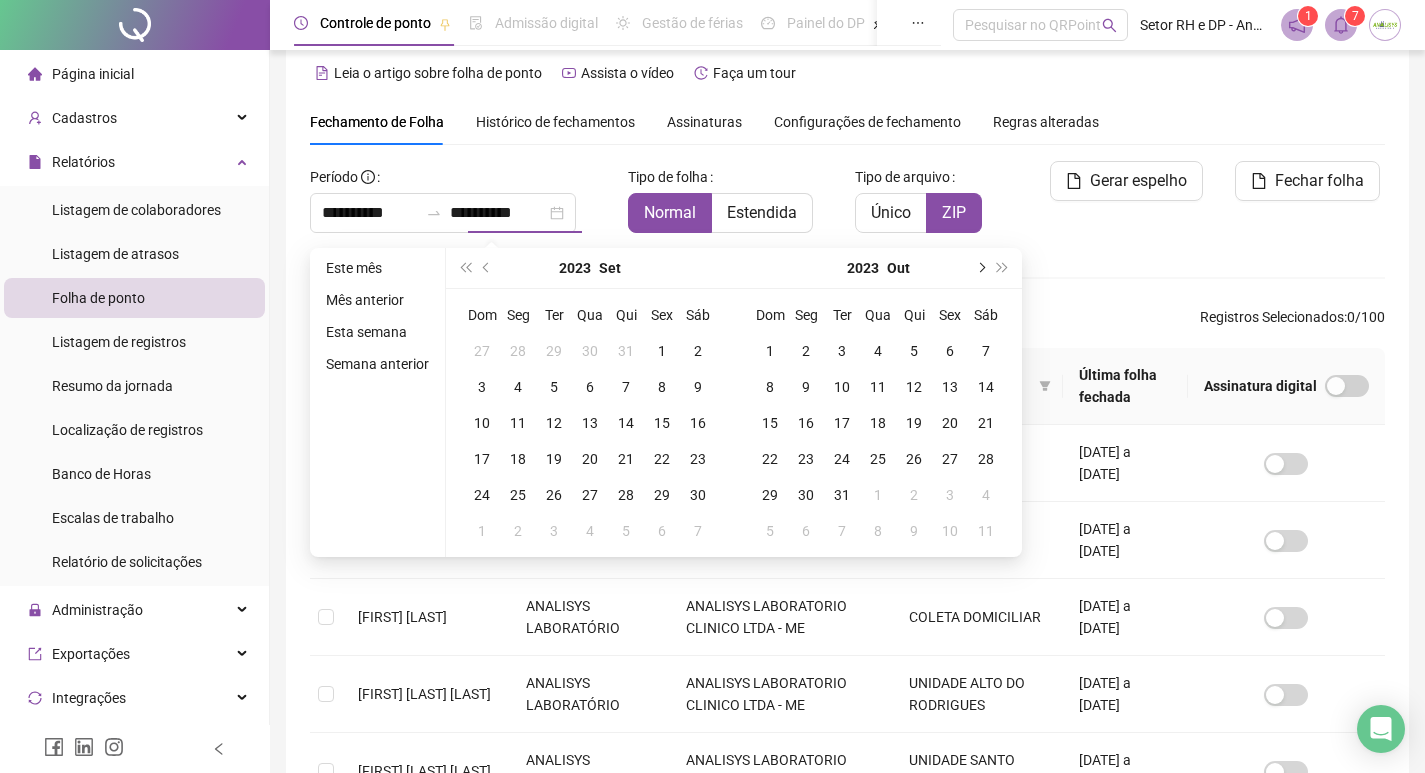 click at bounding box center (980, 268) 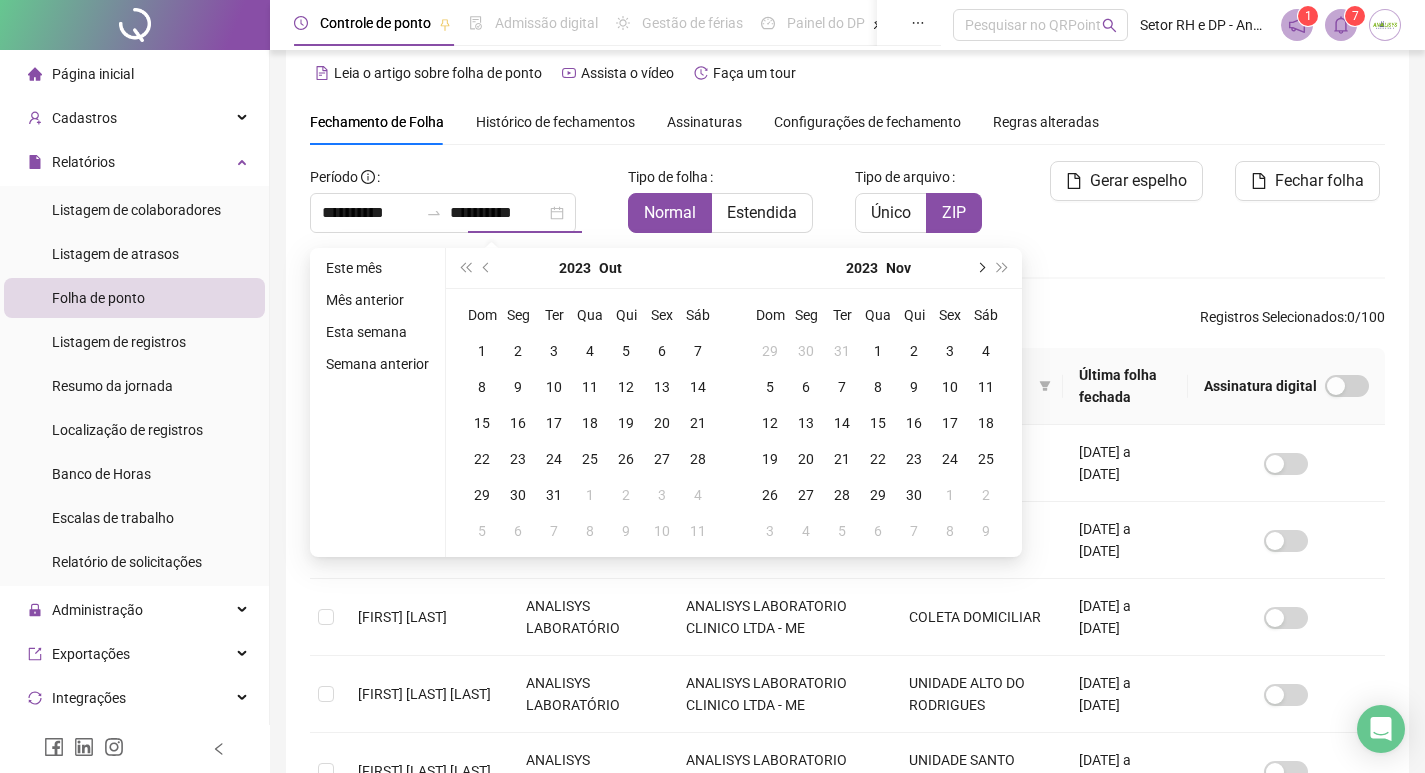 click at bounding box center (980, 268) 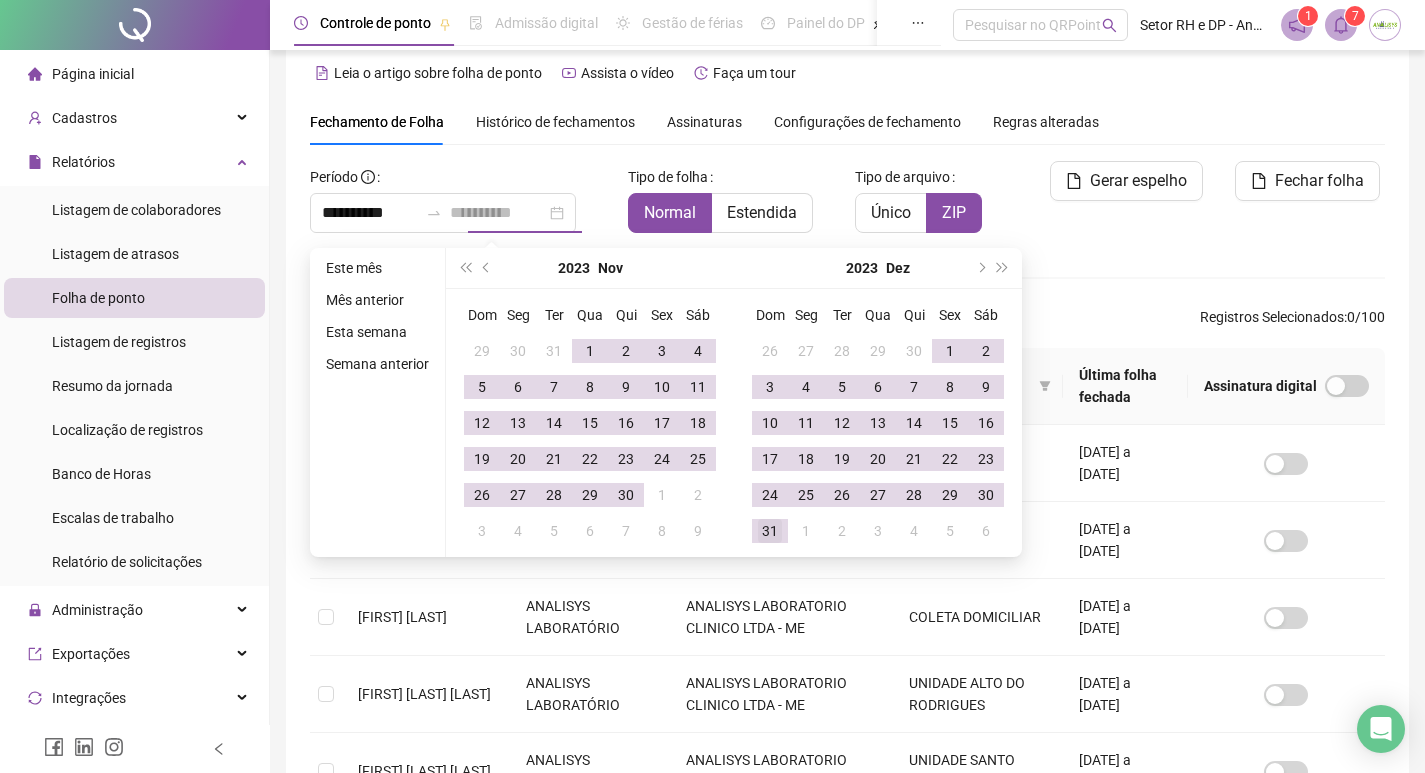 type on "**********" 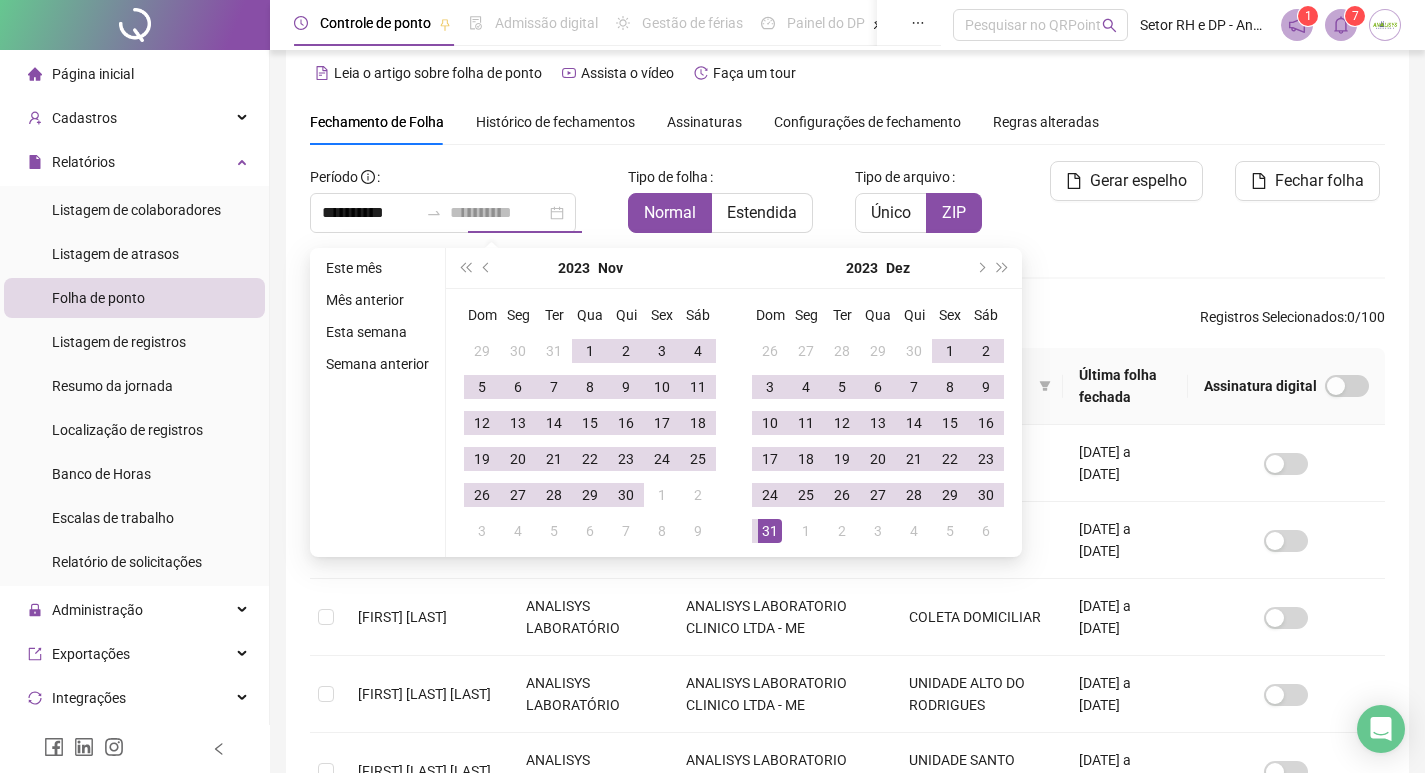 click on "31" at bounding box center (770, 531) 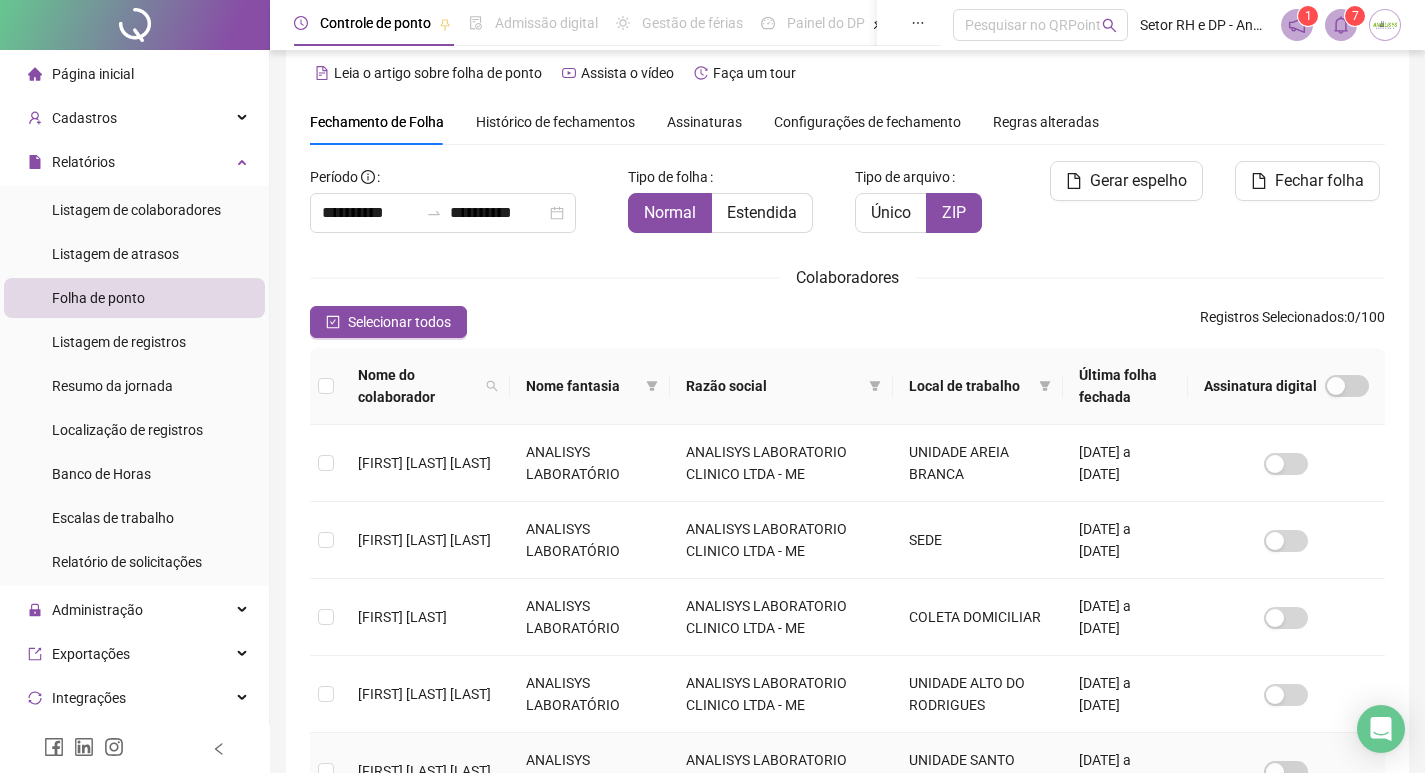 click at bounding box center (326, 771) 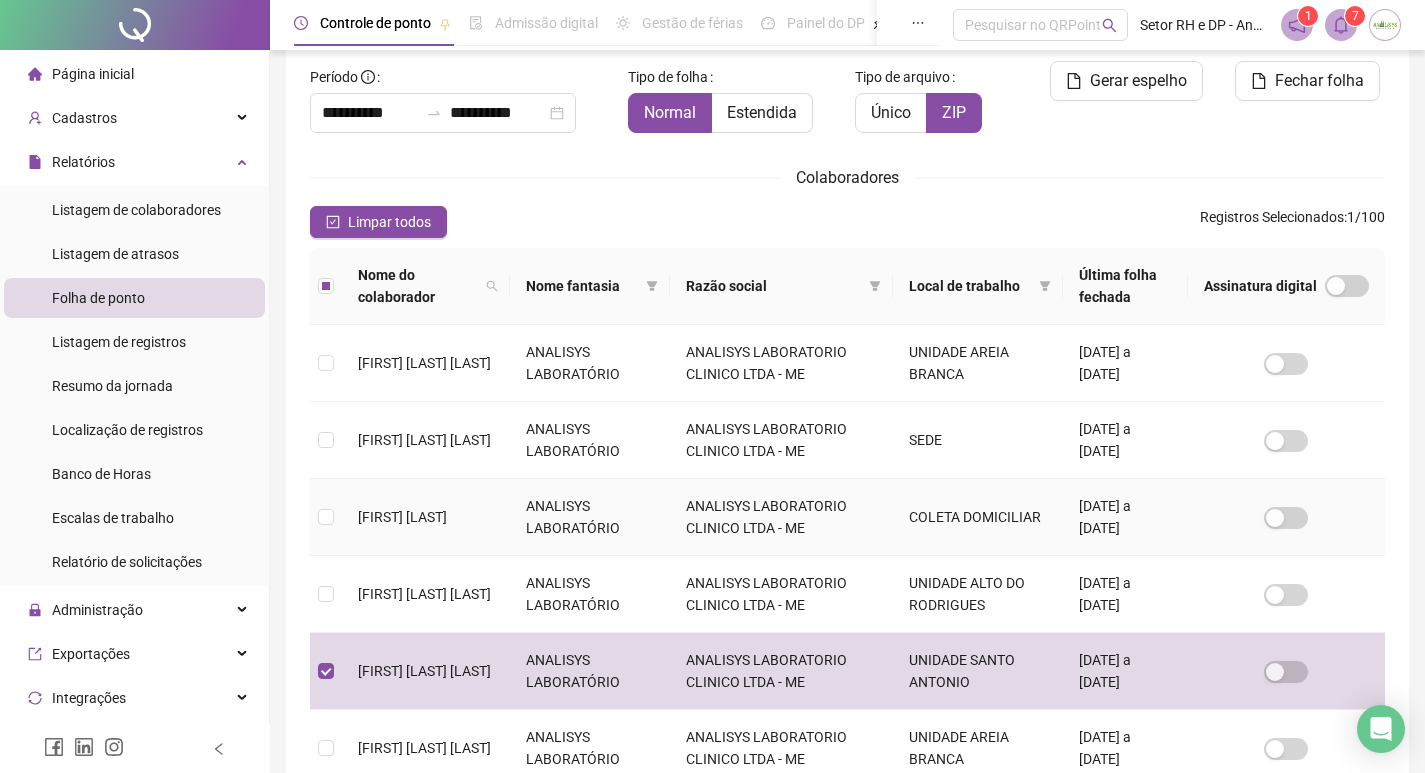 scroll, scrollTop: 23, scrollLeft: 0, axis: vertical 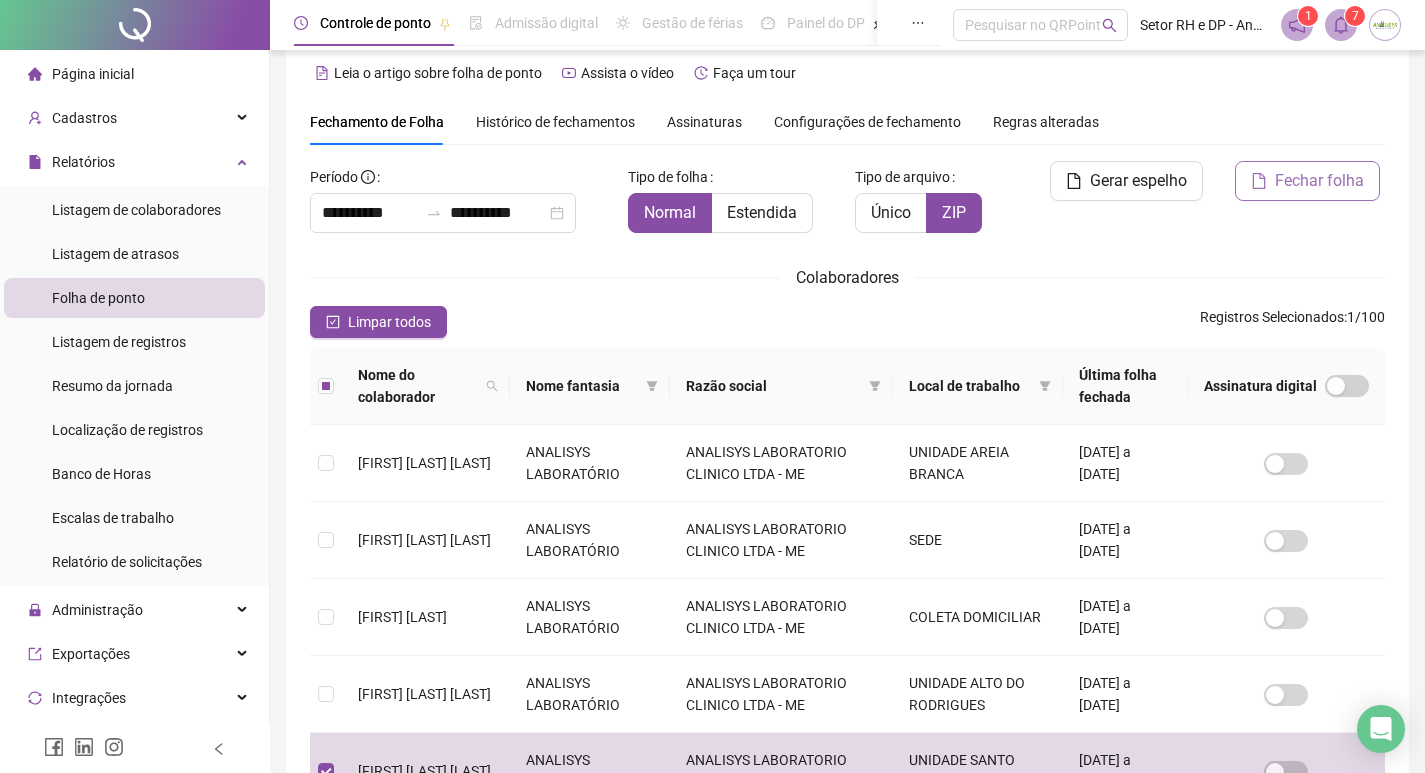 click on "Fechar folha" at bounding box center [1319, 181] 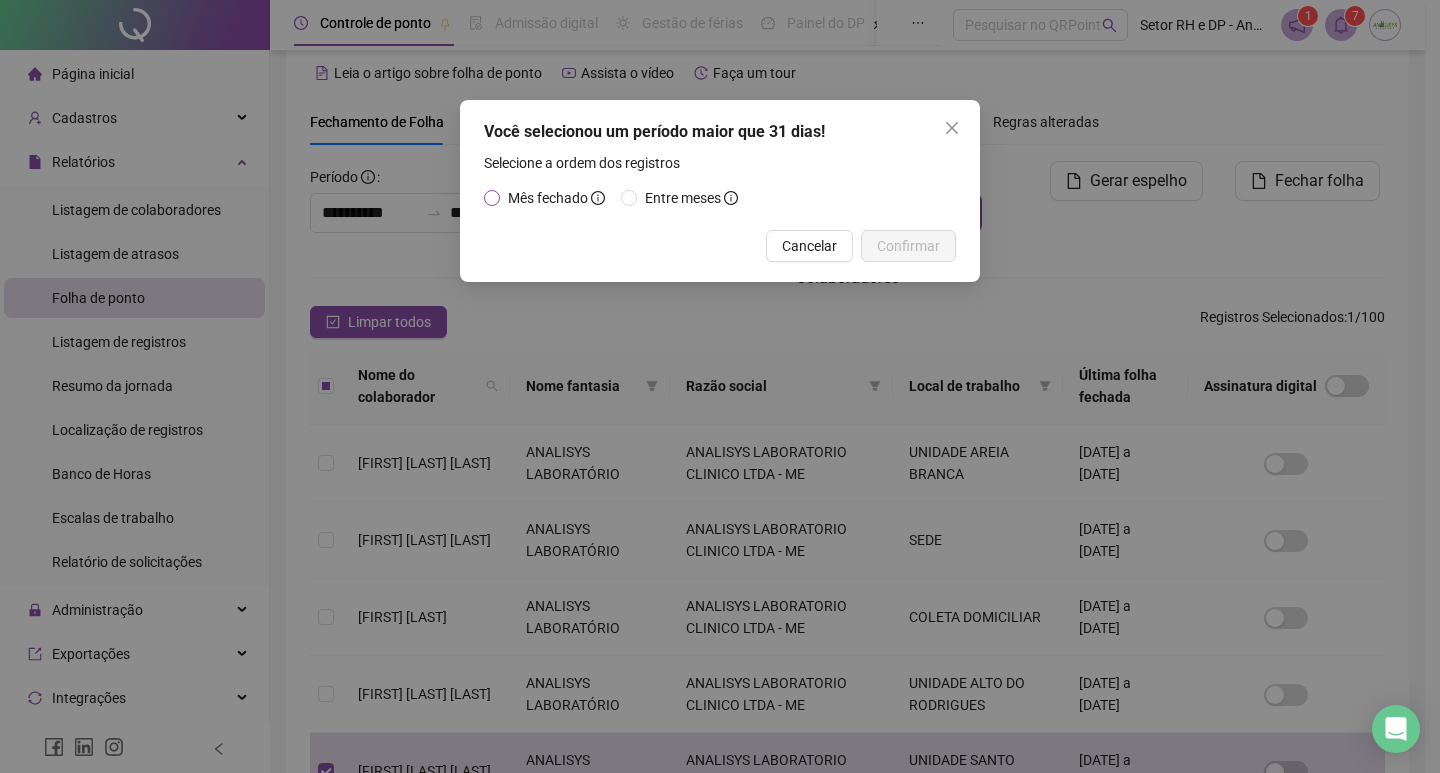 click on "Mês fechado" at bounding box center [548, 198] 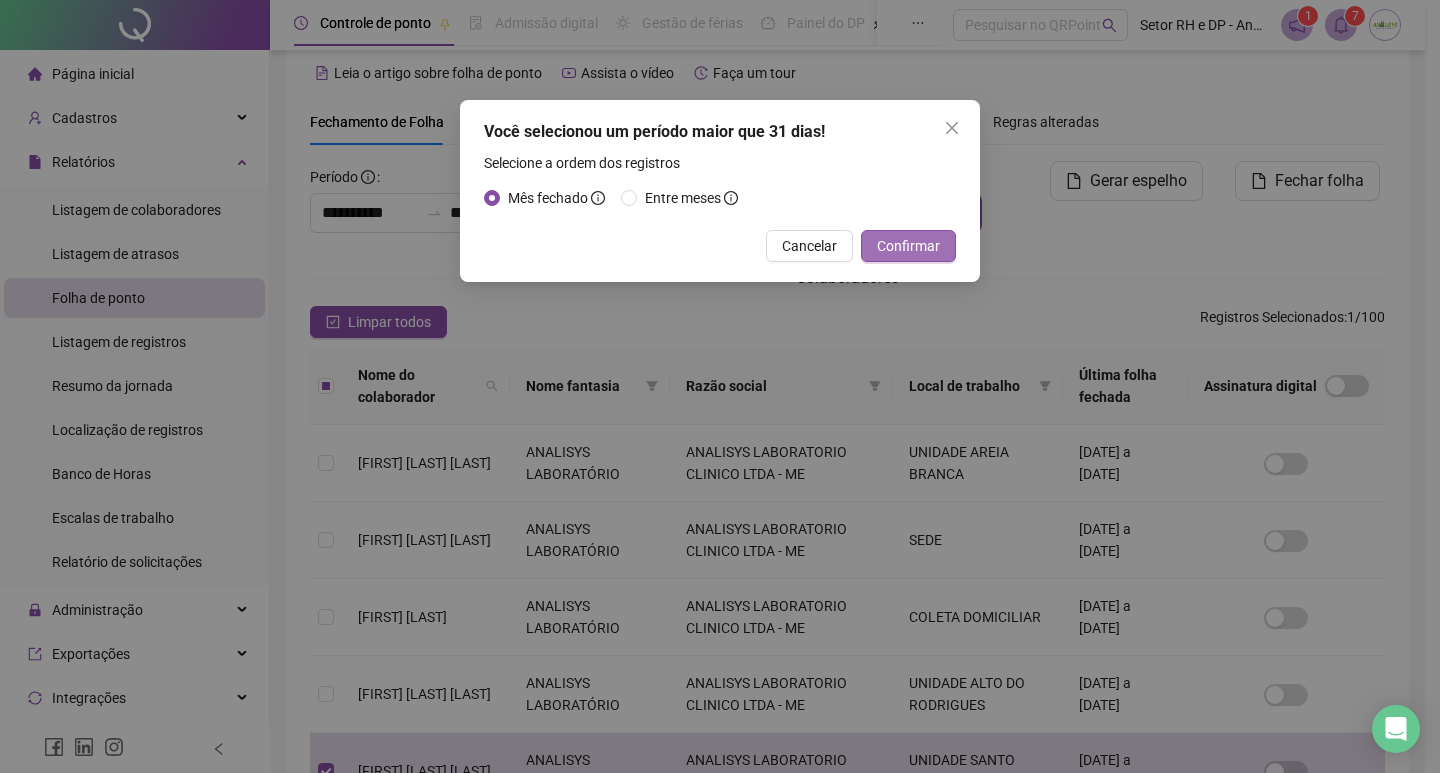 click on "Confirmar" at bounding box center [908, 246] 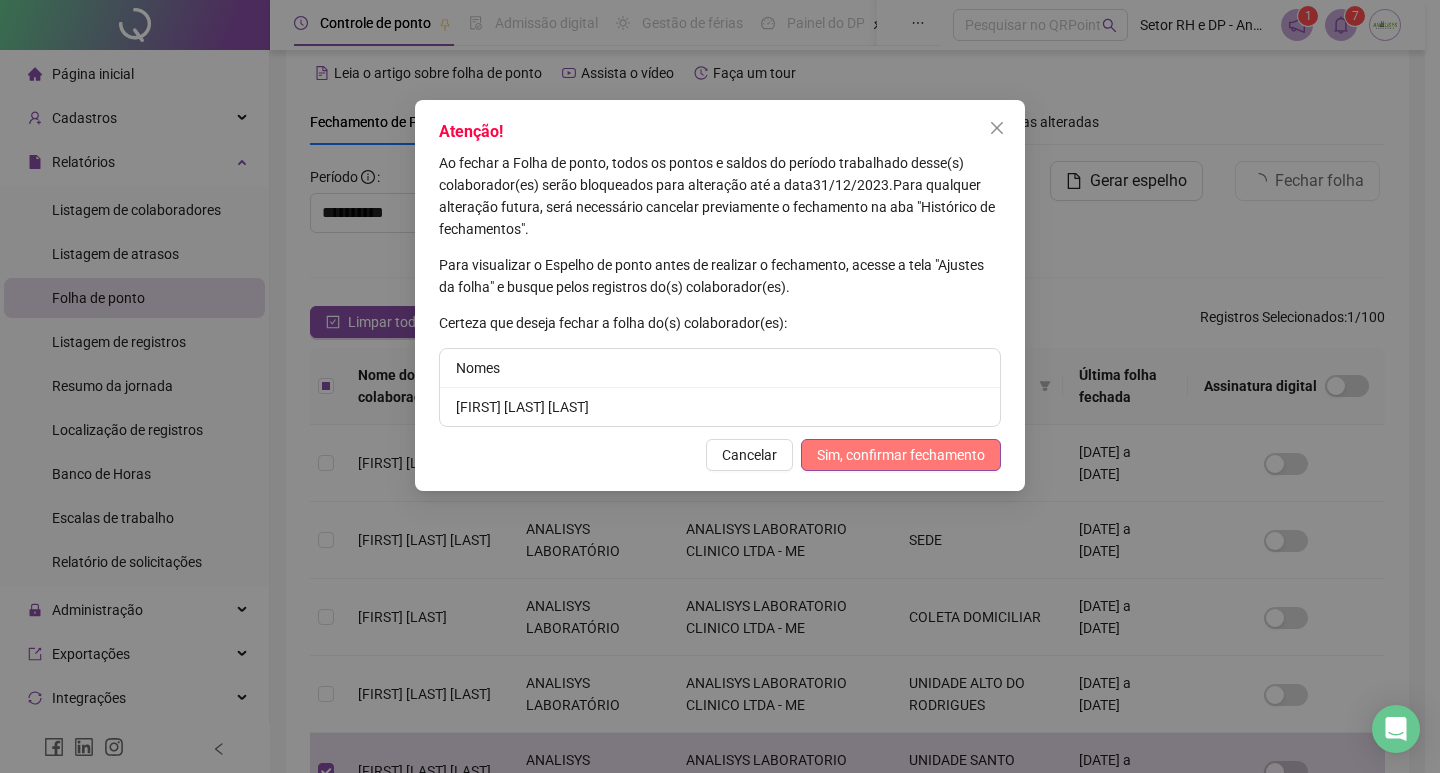 click on "Sim, confirmar fechamento" at bounding box center (901, 455) 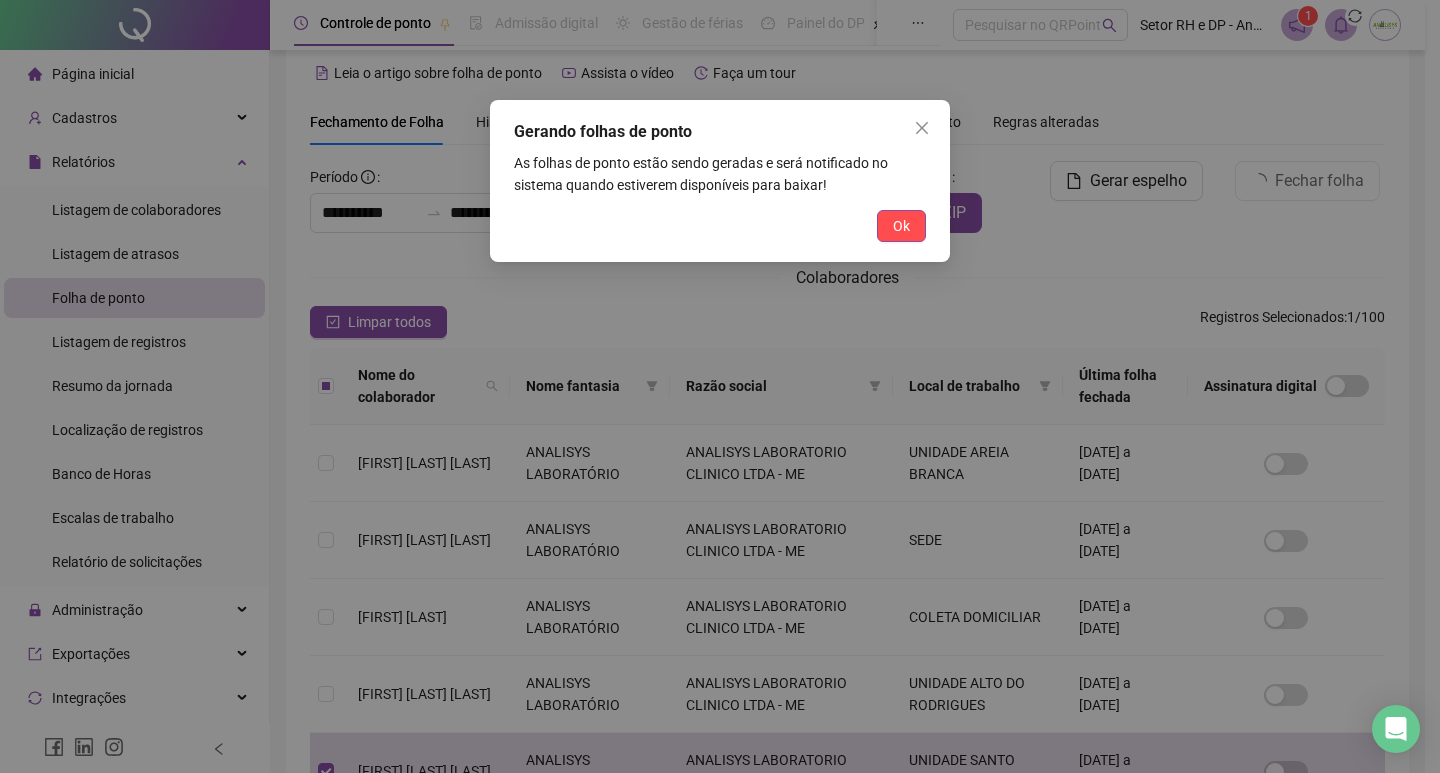 click on "Ok" at bounding box center (901, 226) 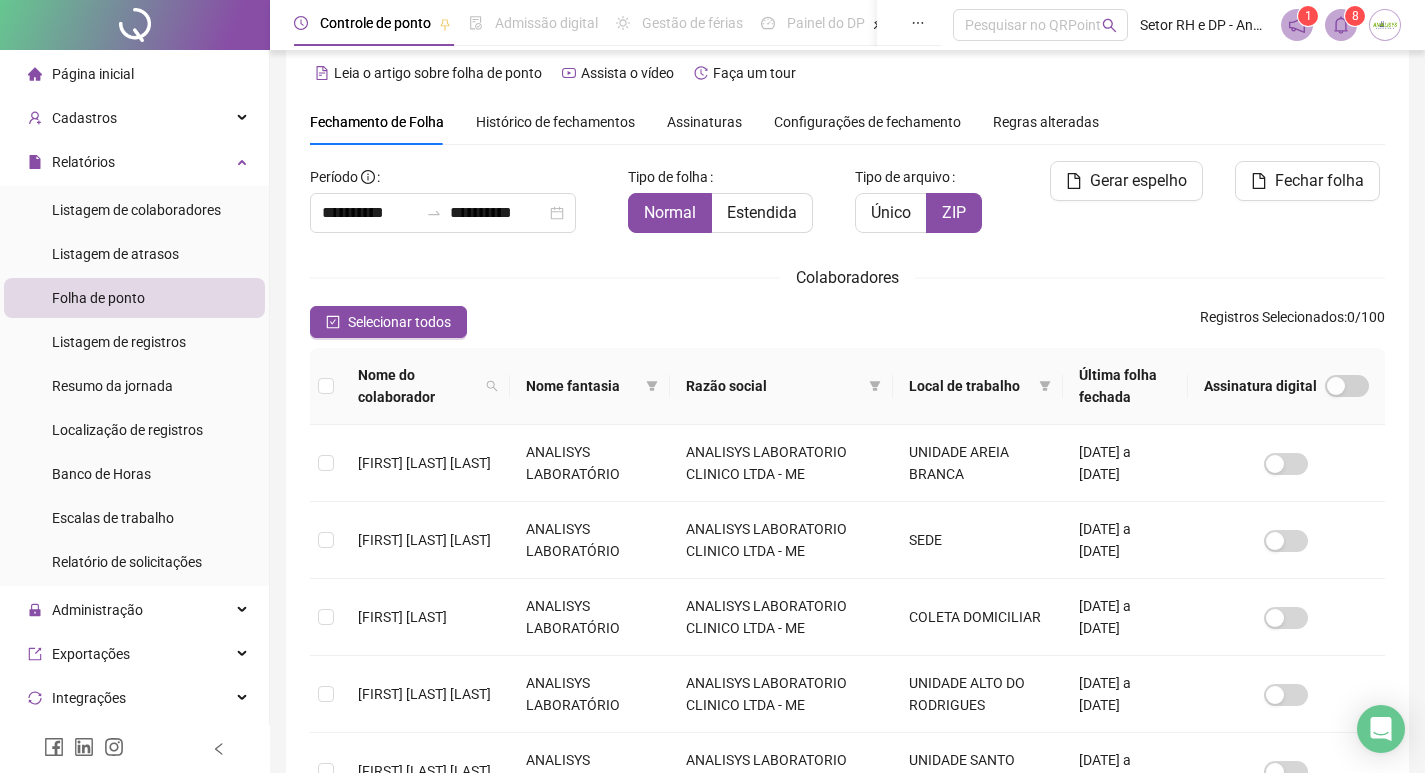 click on "Controle de ponto Admissão digital Gestão de férias Painel do DP Folha de pagamento   Pesquisar no QRPoint Setor RH e DP - Analisys laboratorio 1 8" at bounding box center (847, 25) 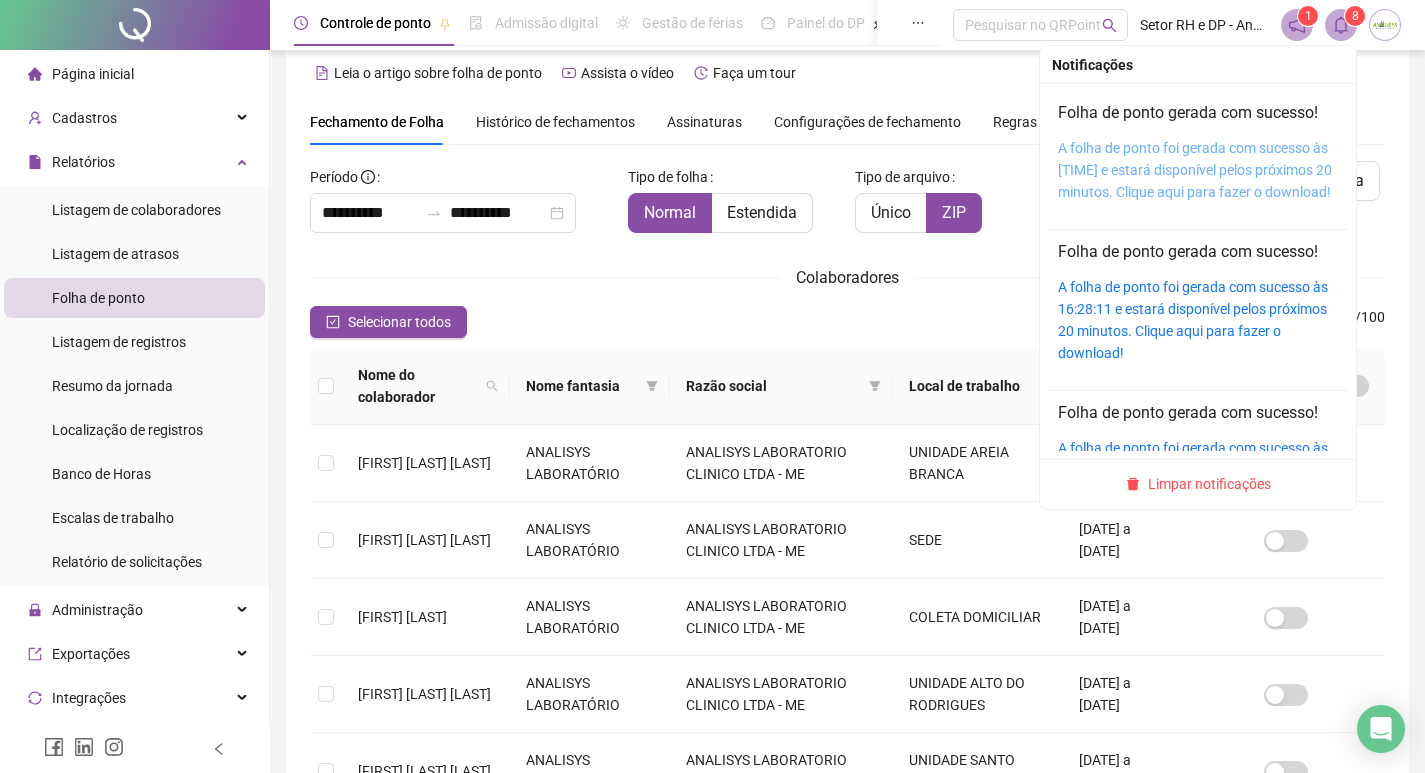 click on "A folha de ponto foi gerada com sucesso às [TIME] e estará disponível pelos próximos 20 minutos.
Clique aqui para fazer o download!" at bounding box center (1195, 170) 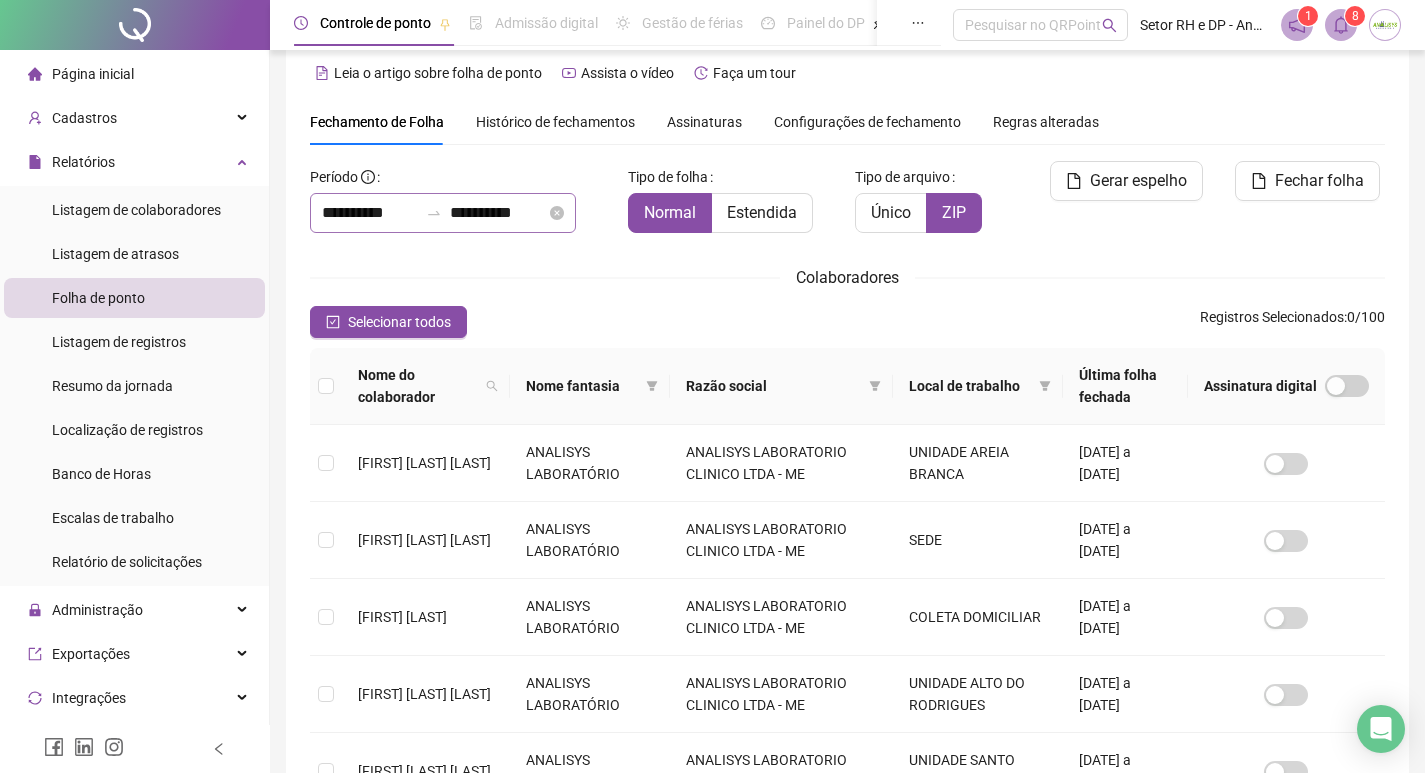click on "**********" at bounding box center [443, 213] 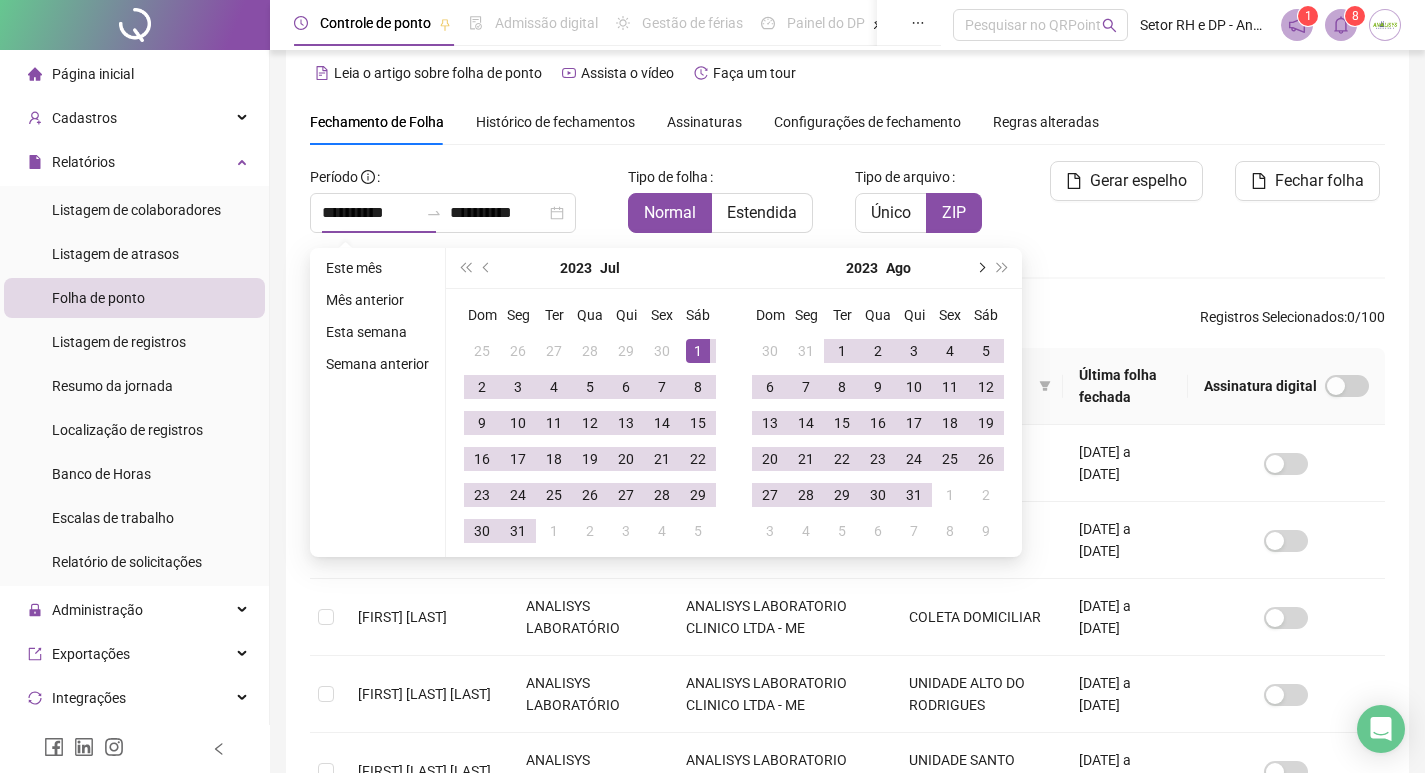 click at bounding box center [980, 268] 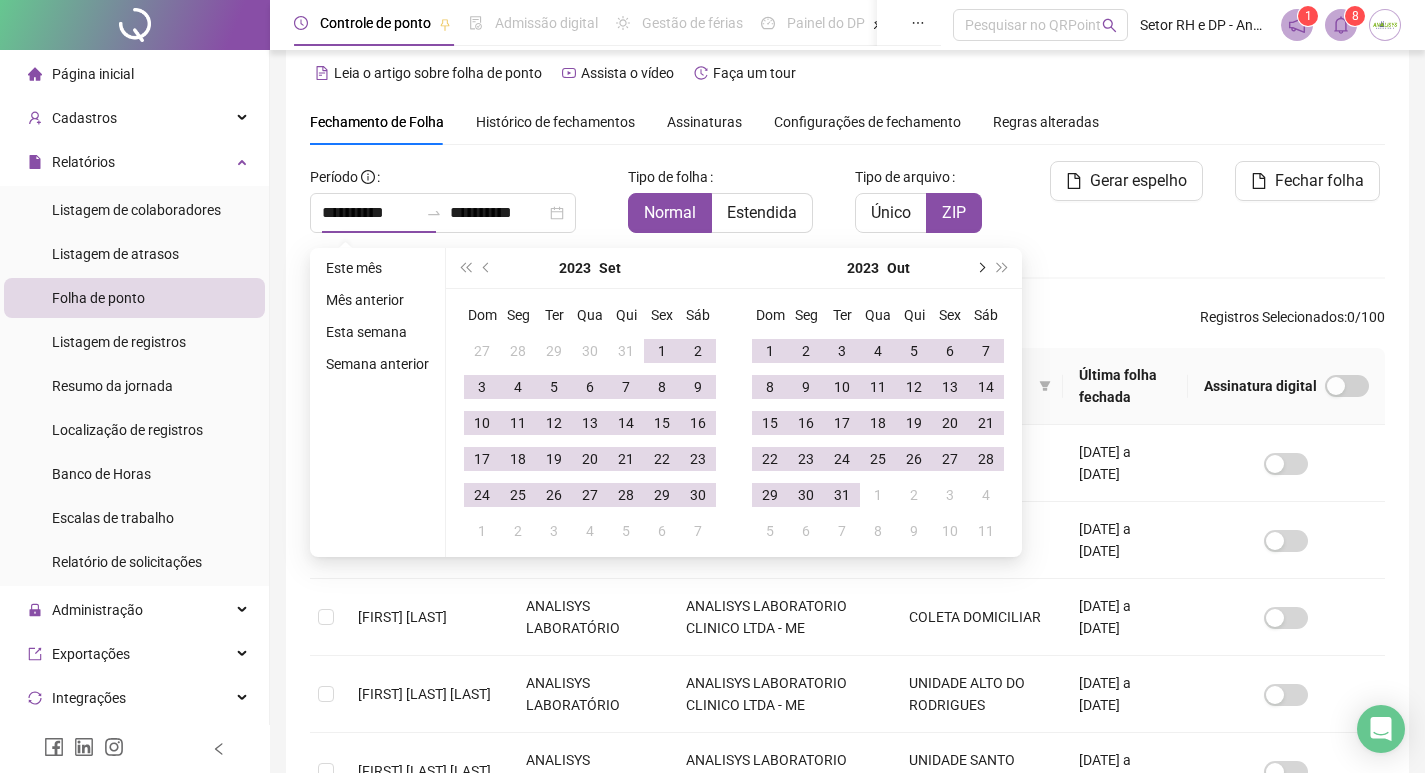 click at bounding box center [980, 268] 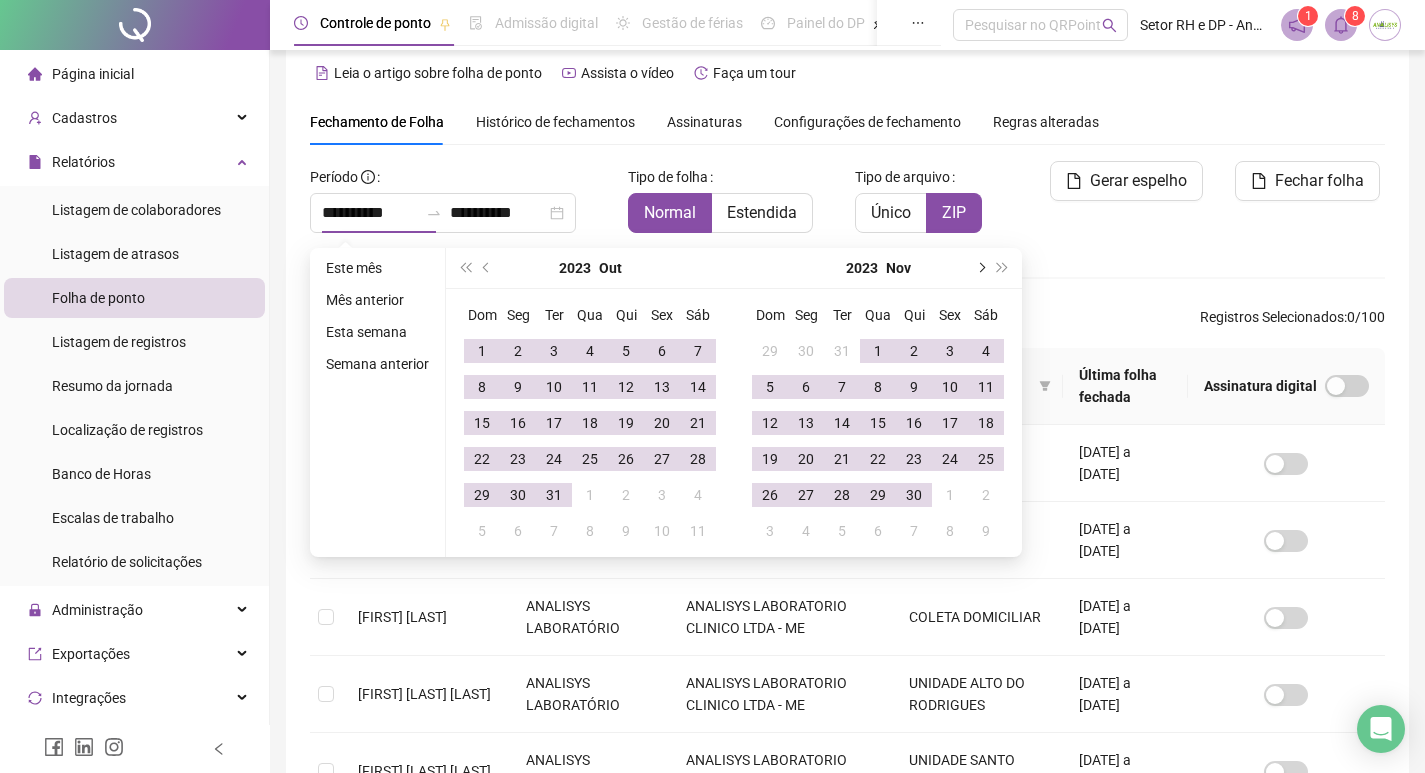 click at bounding box center (980, 268) 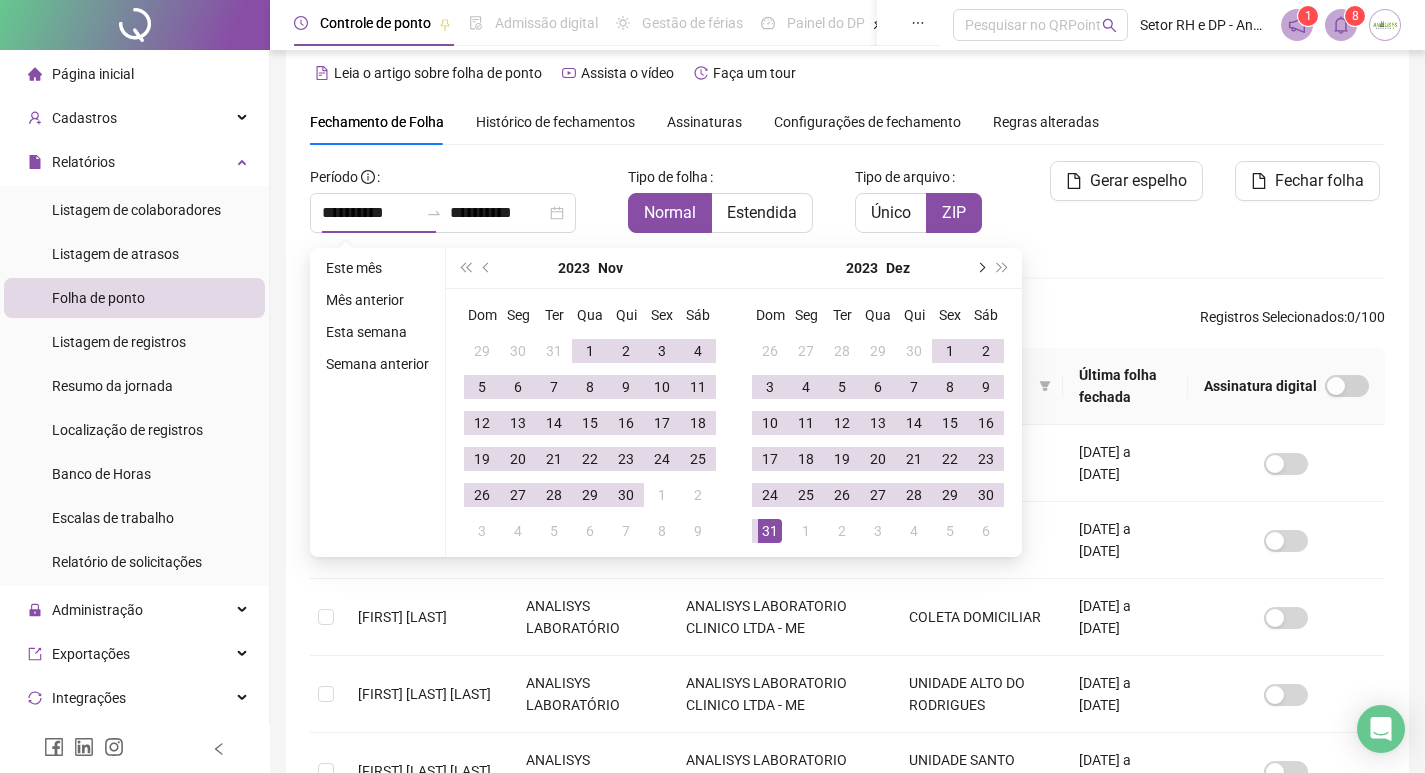 click at bounding box center [980, 268] 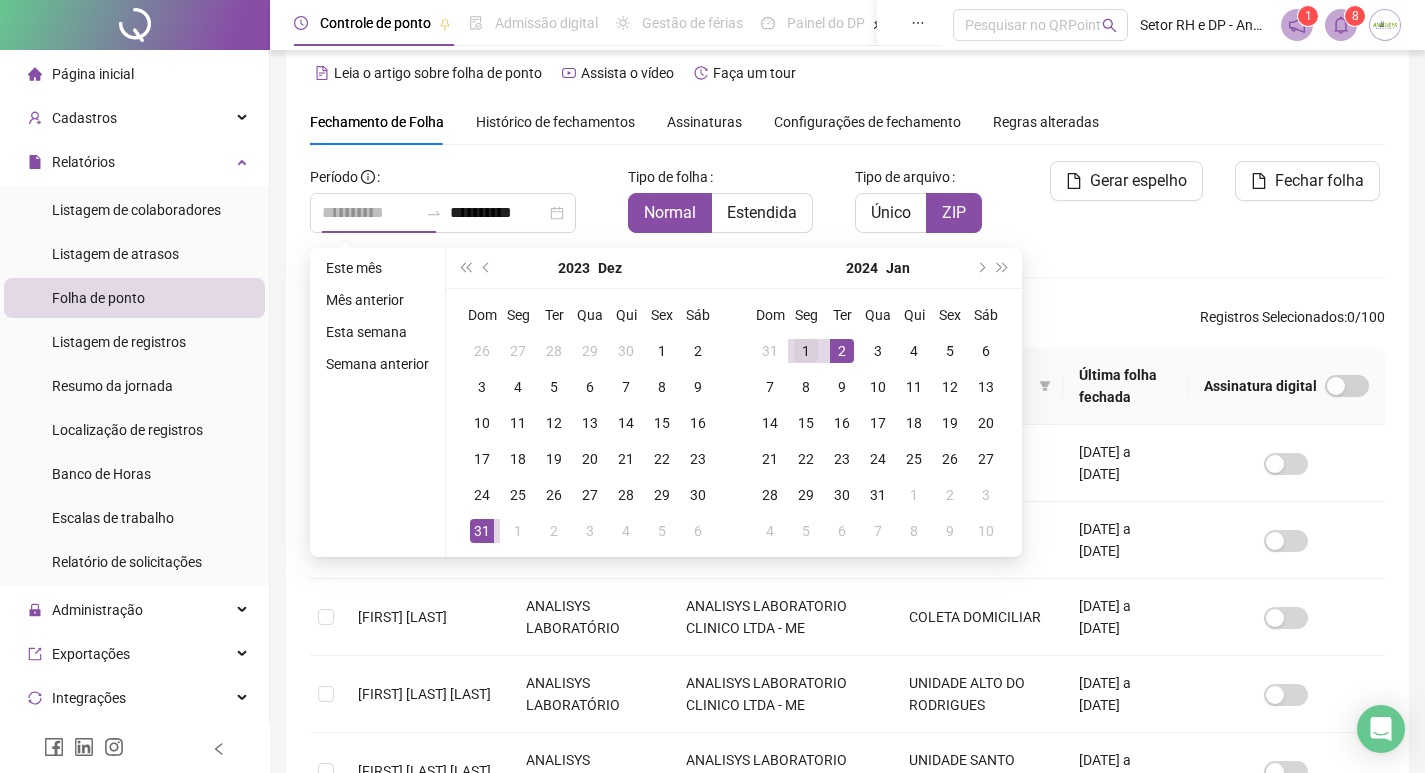 type on "**********" 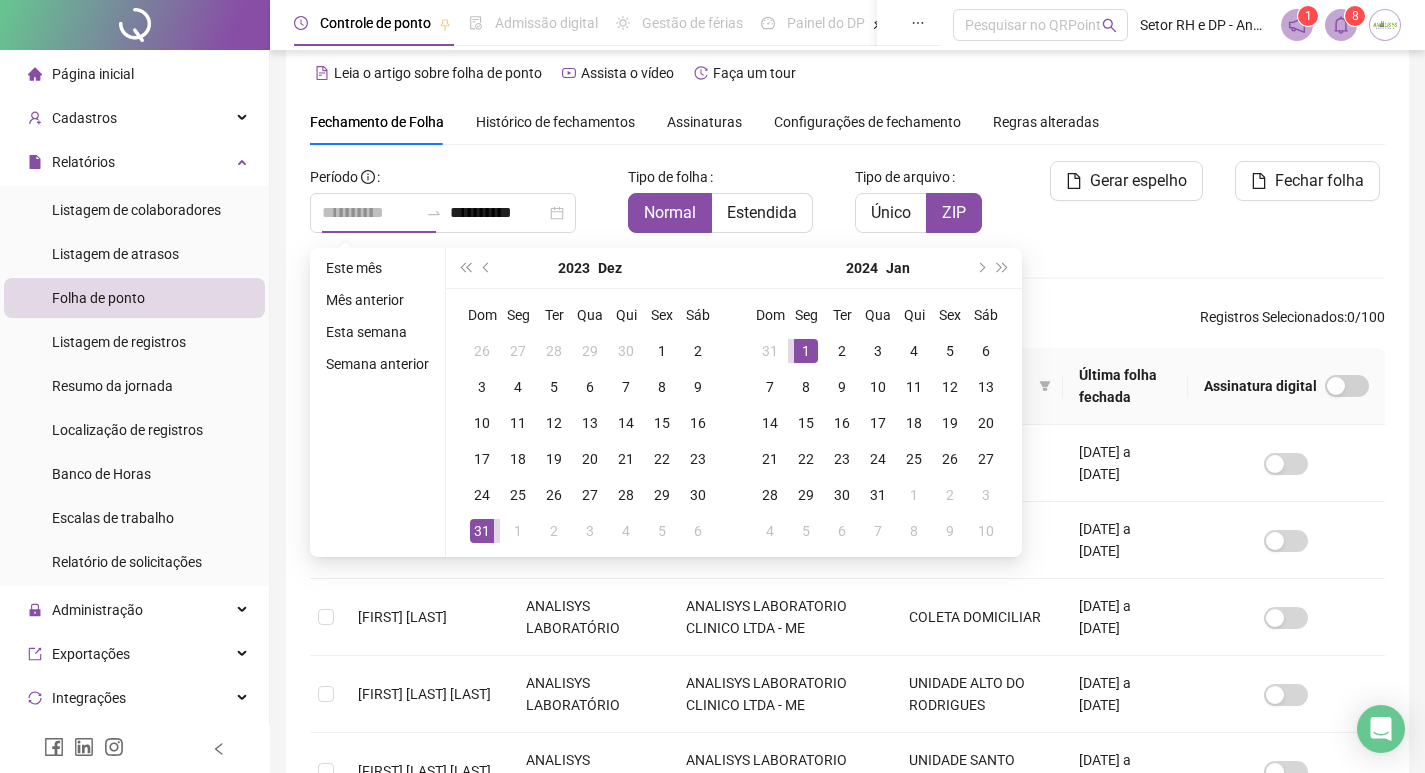 click on "1" at bounding box center (806, 351) 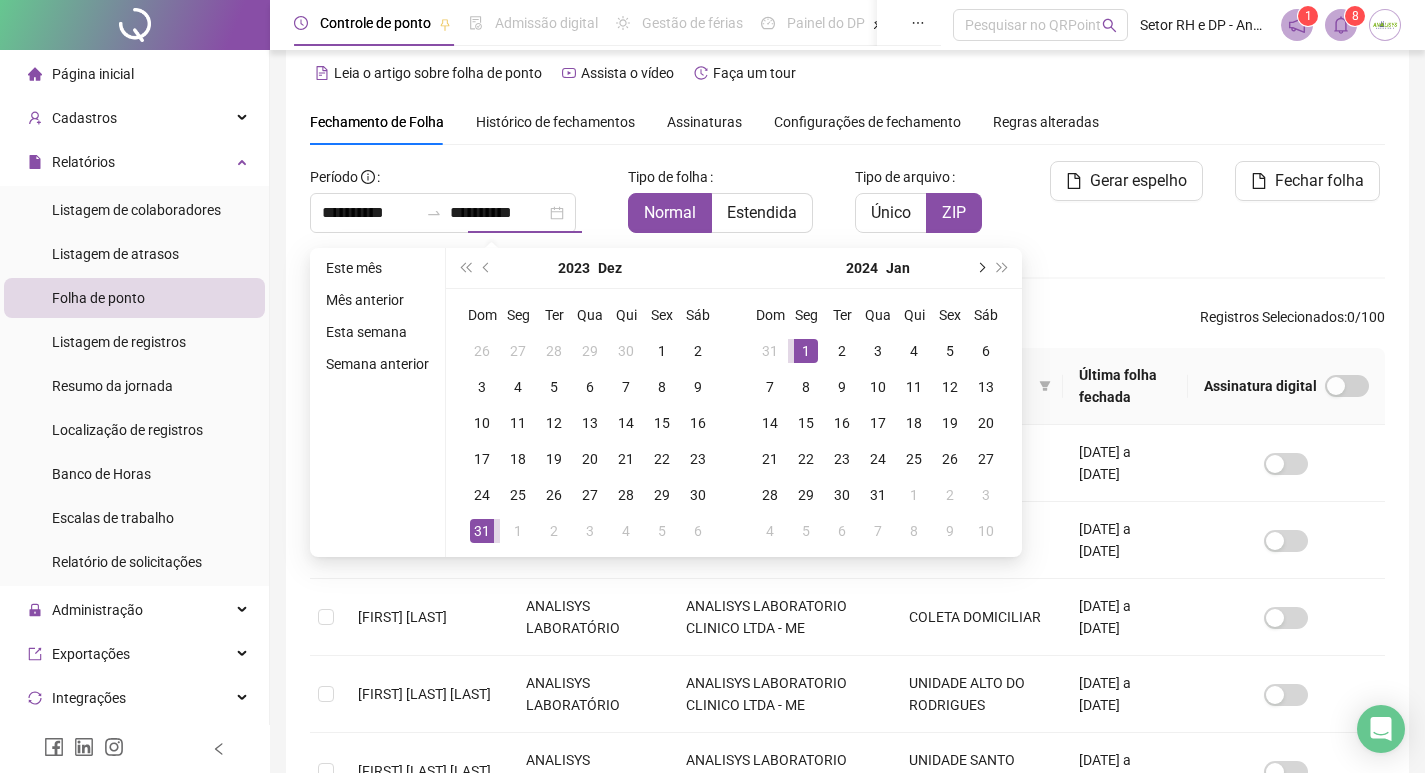 click at bounding box center (980, 268) 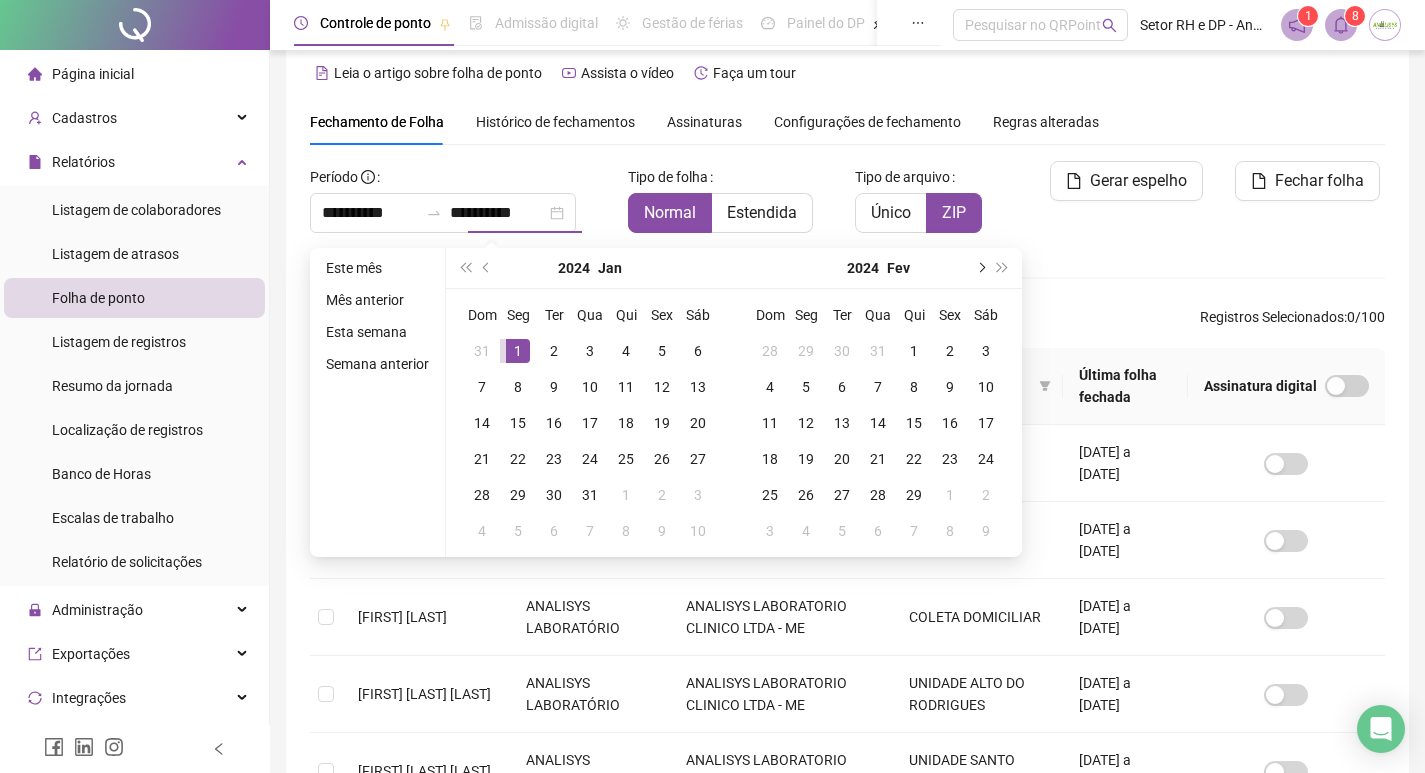 click at bounding box center [980, 268] 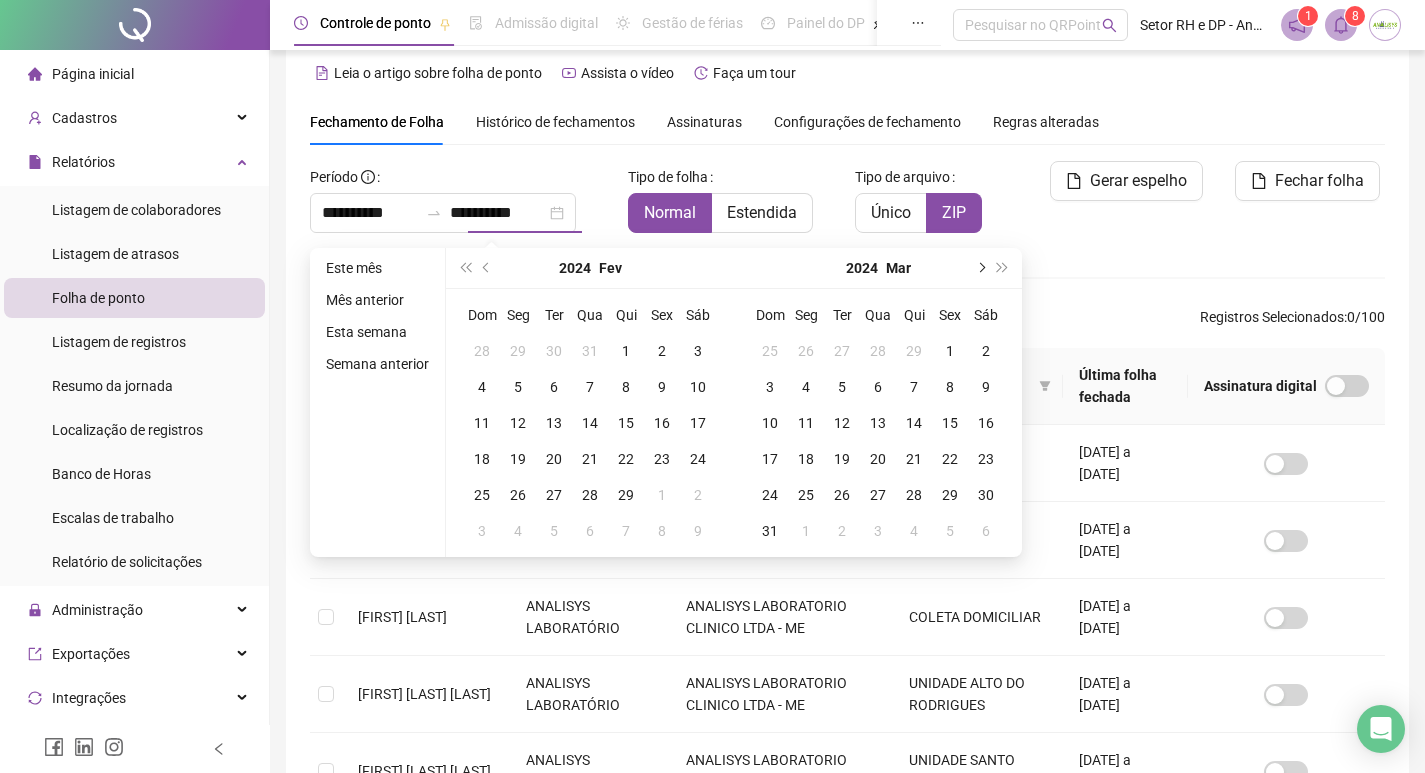 click at bounding box center (980, 268) 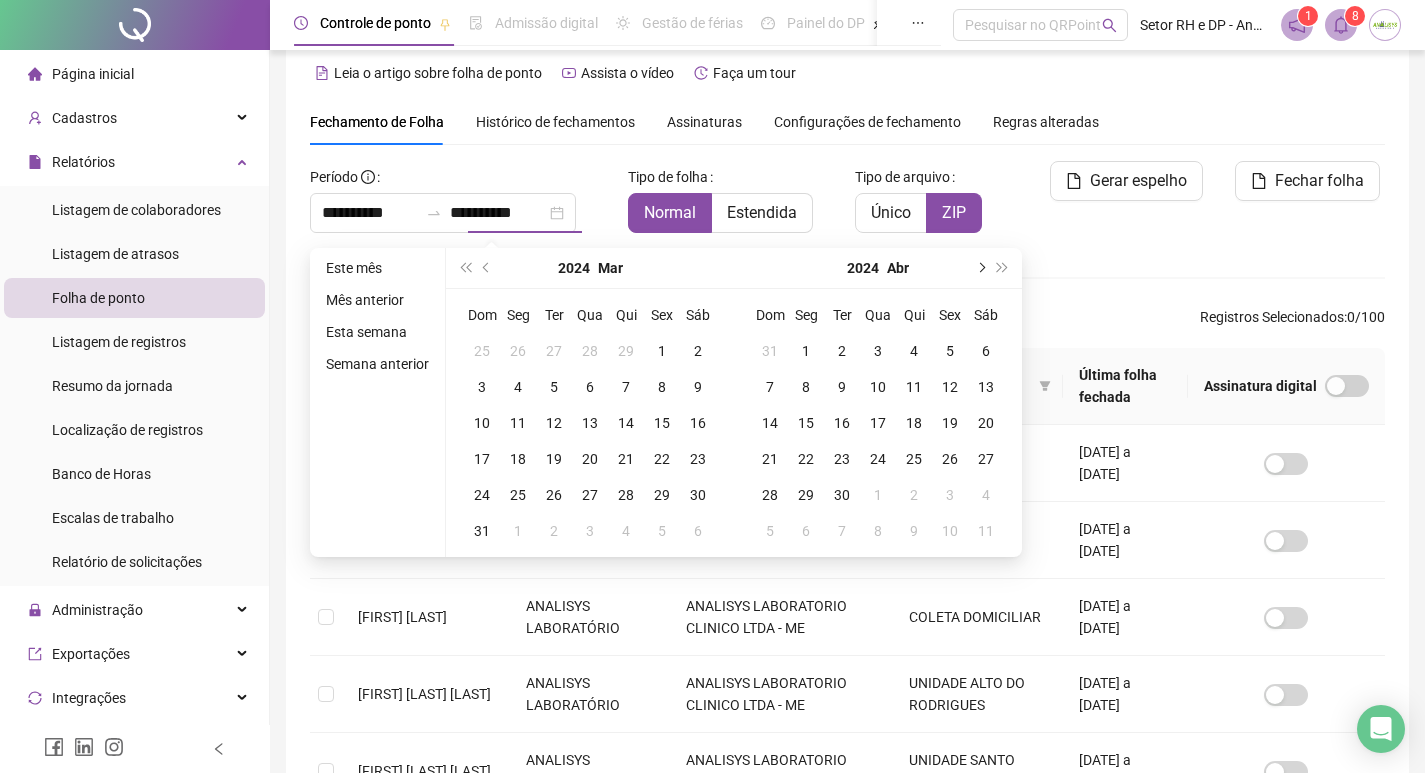 click at bounding box center (980, 268) 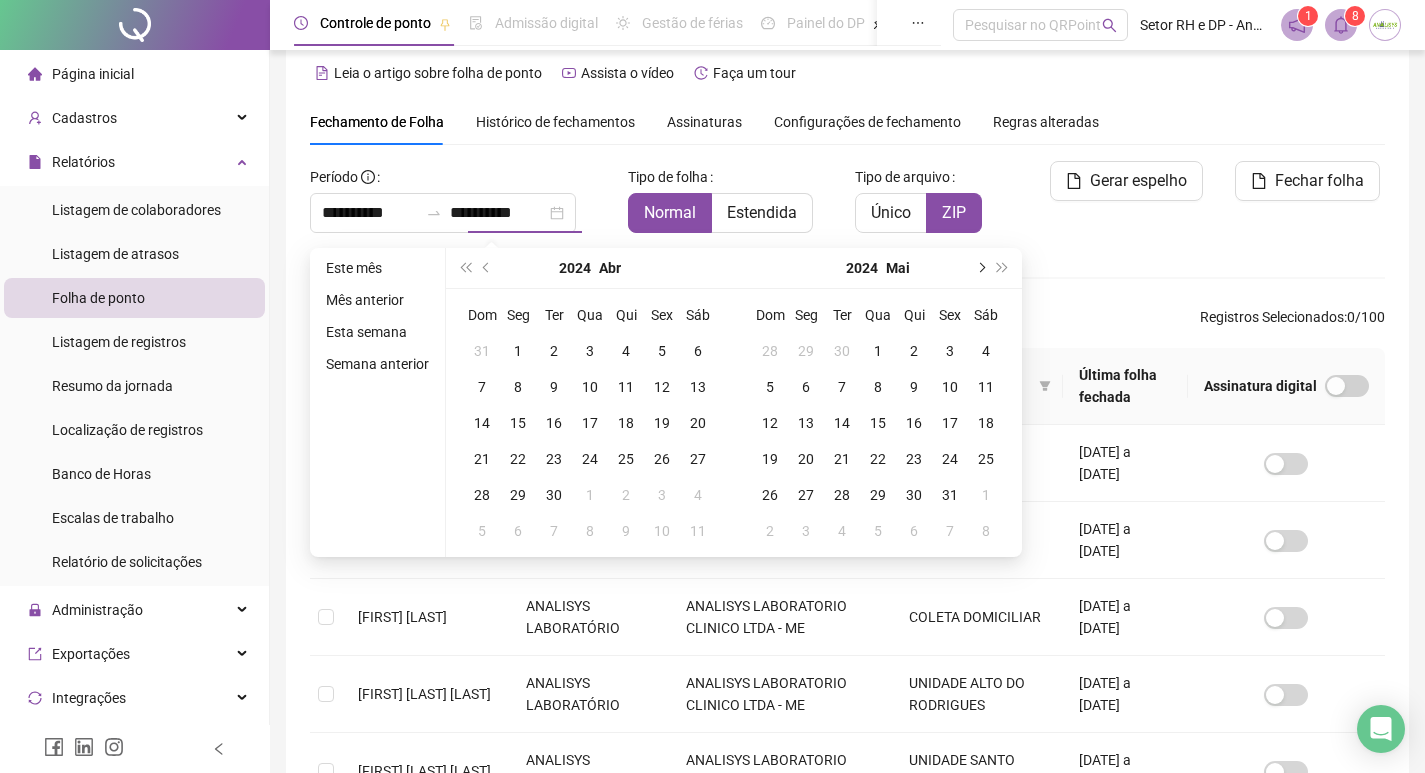 click at bounding box center (980, 268) 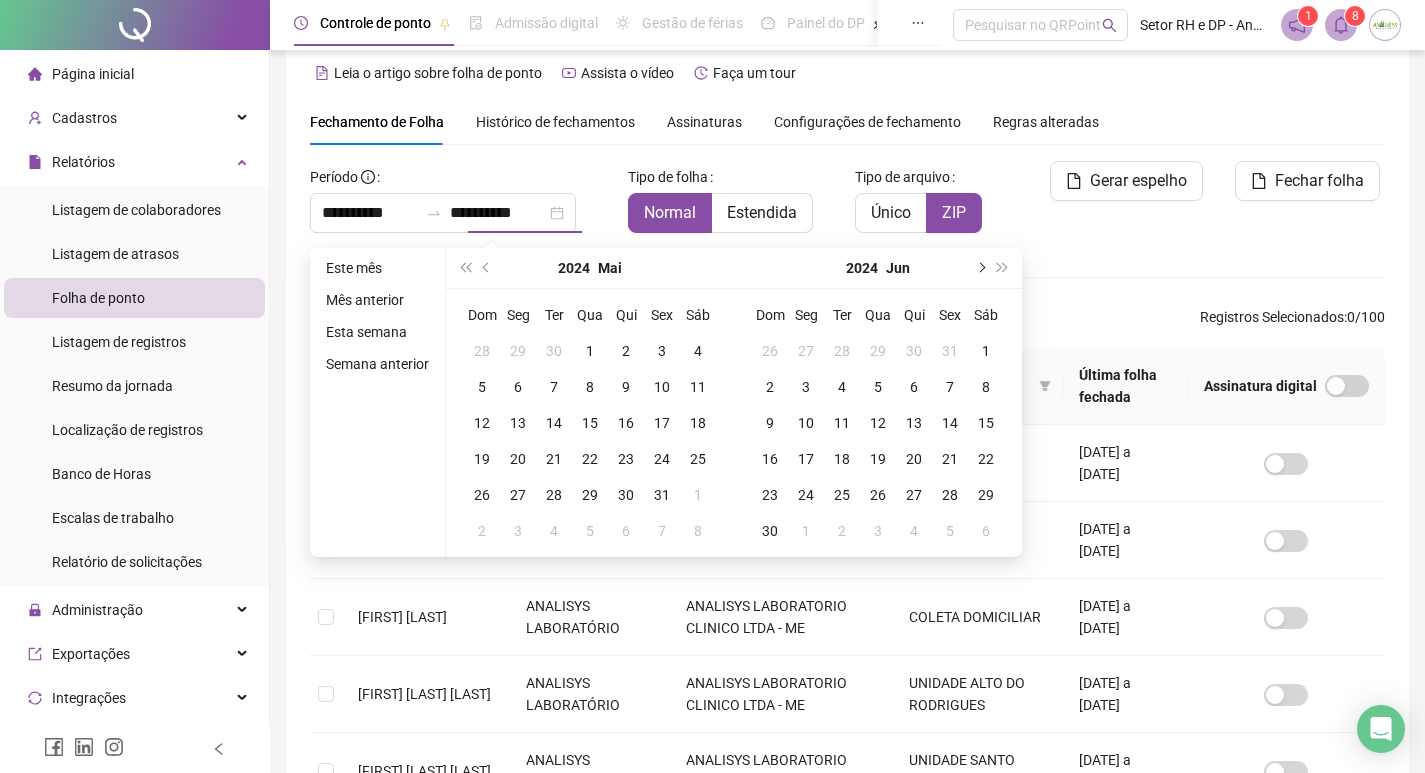 click at bounding box center (980, 268) 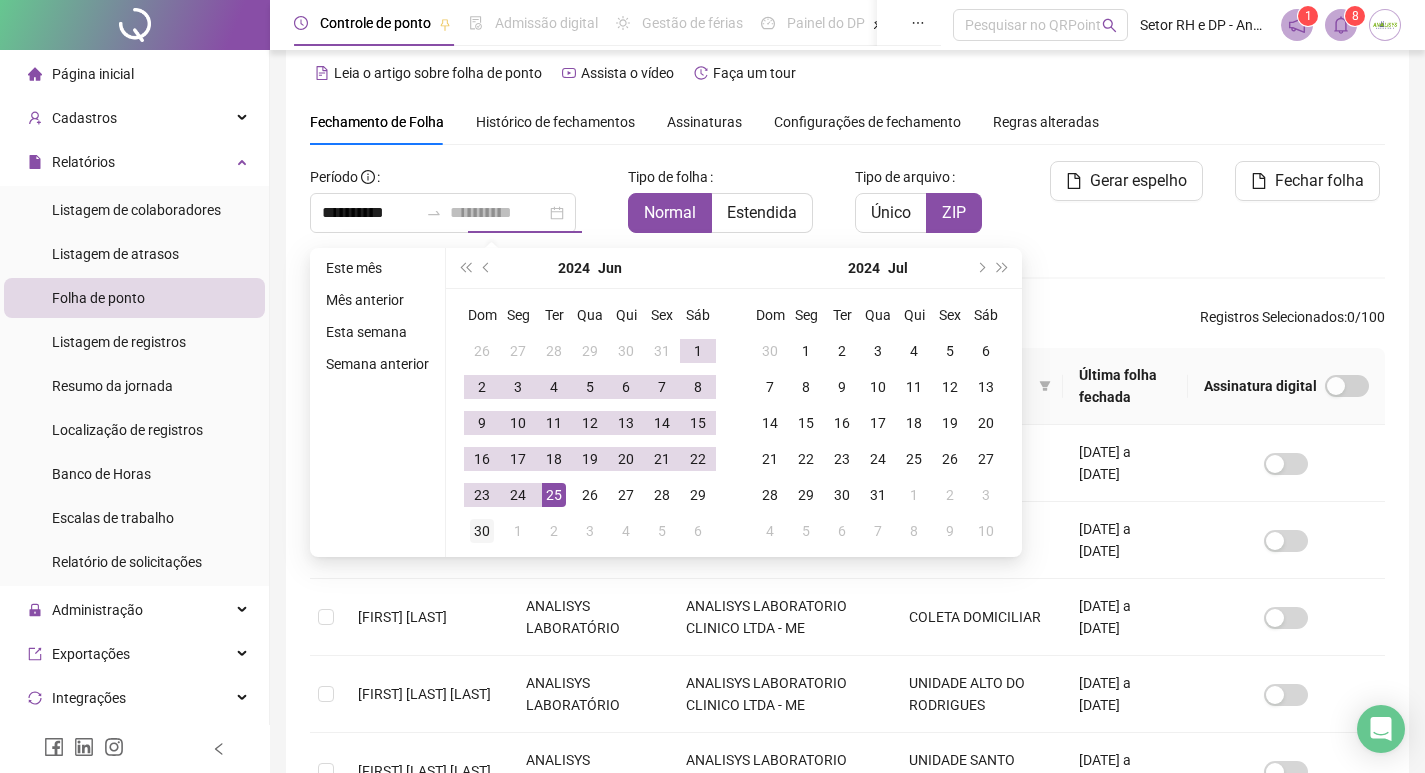 type on "**********" 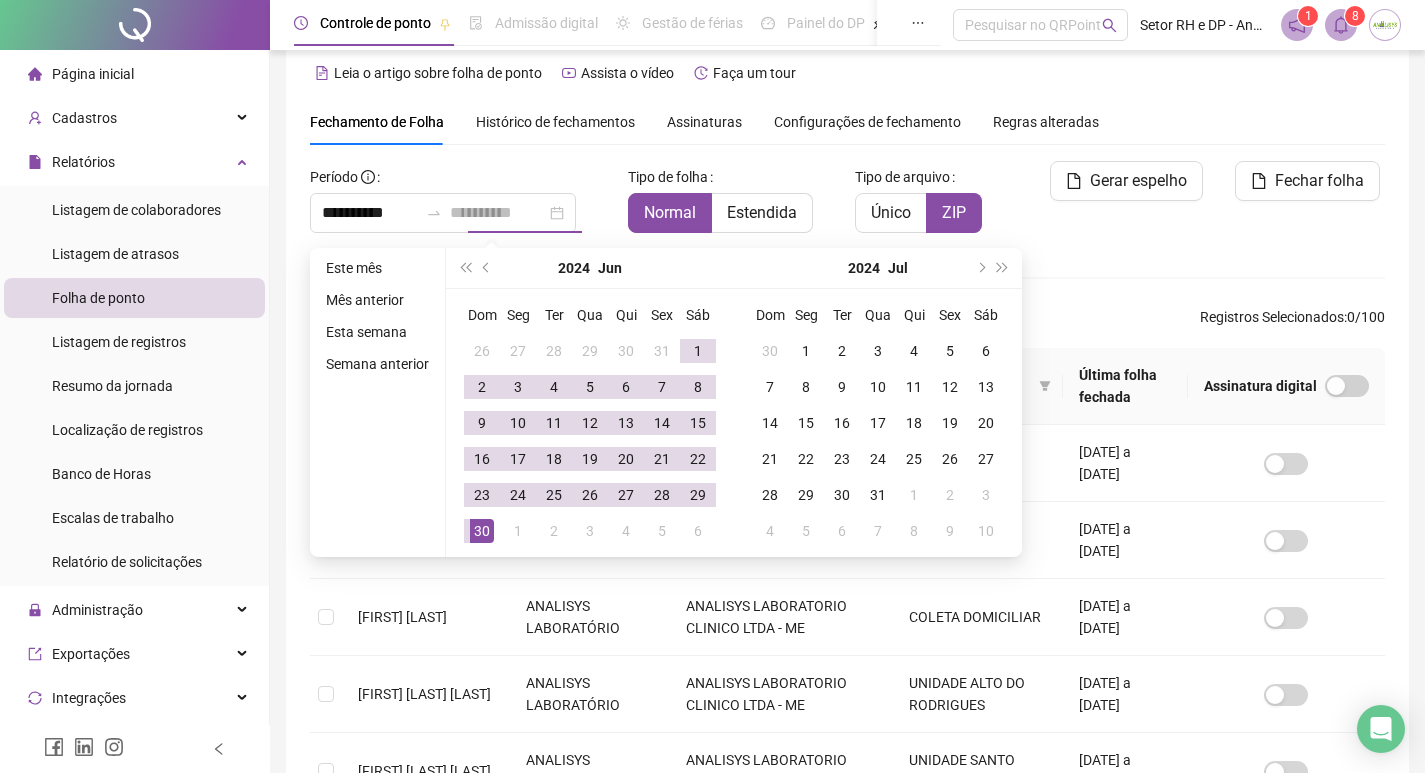 click on "30" at bounding box center [482, 531] 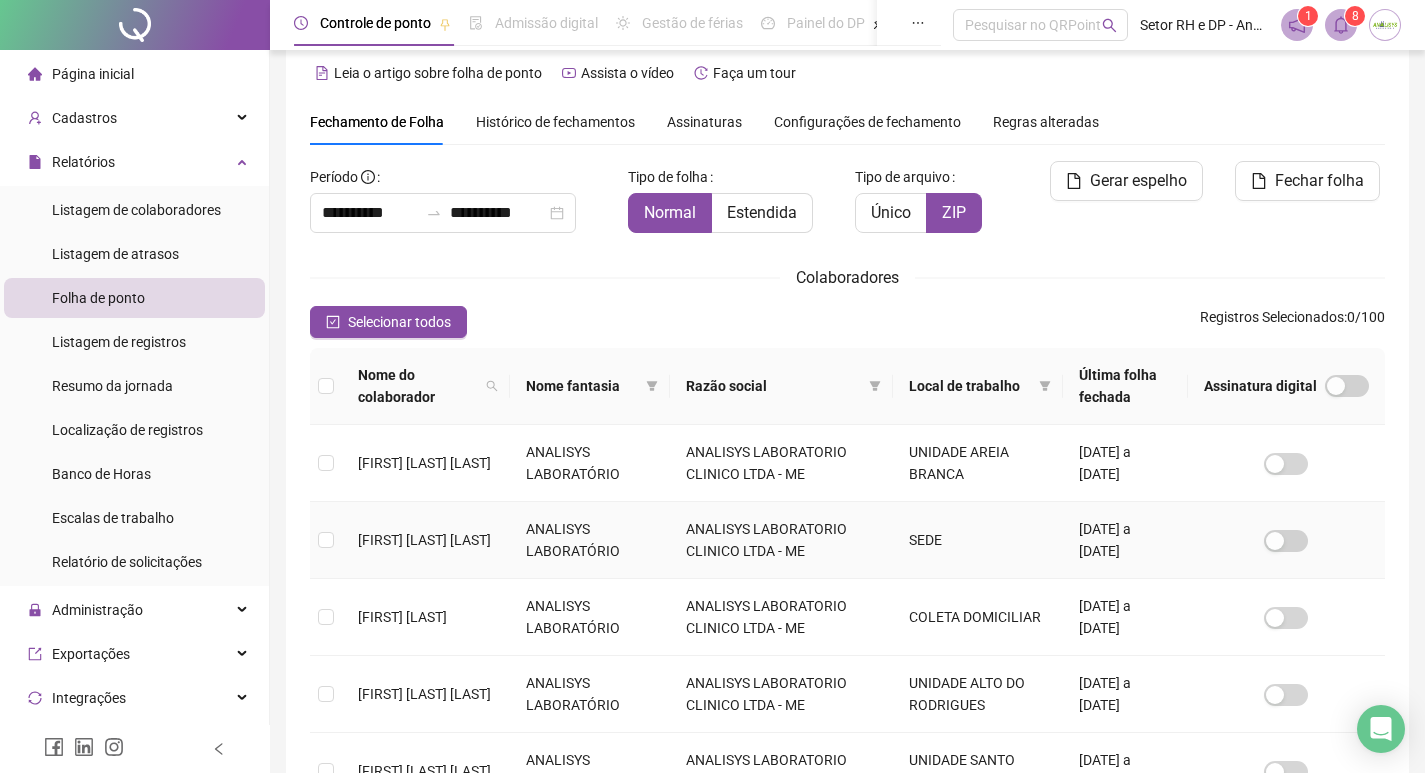 scroll, scrollTop: 123, scrollLeft: 0, axis: vertical 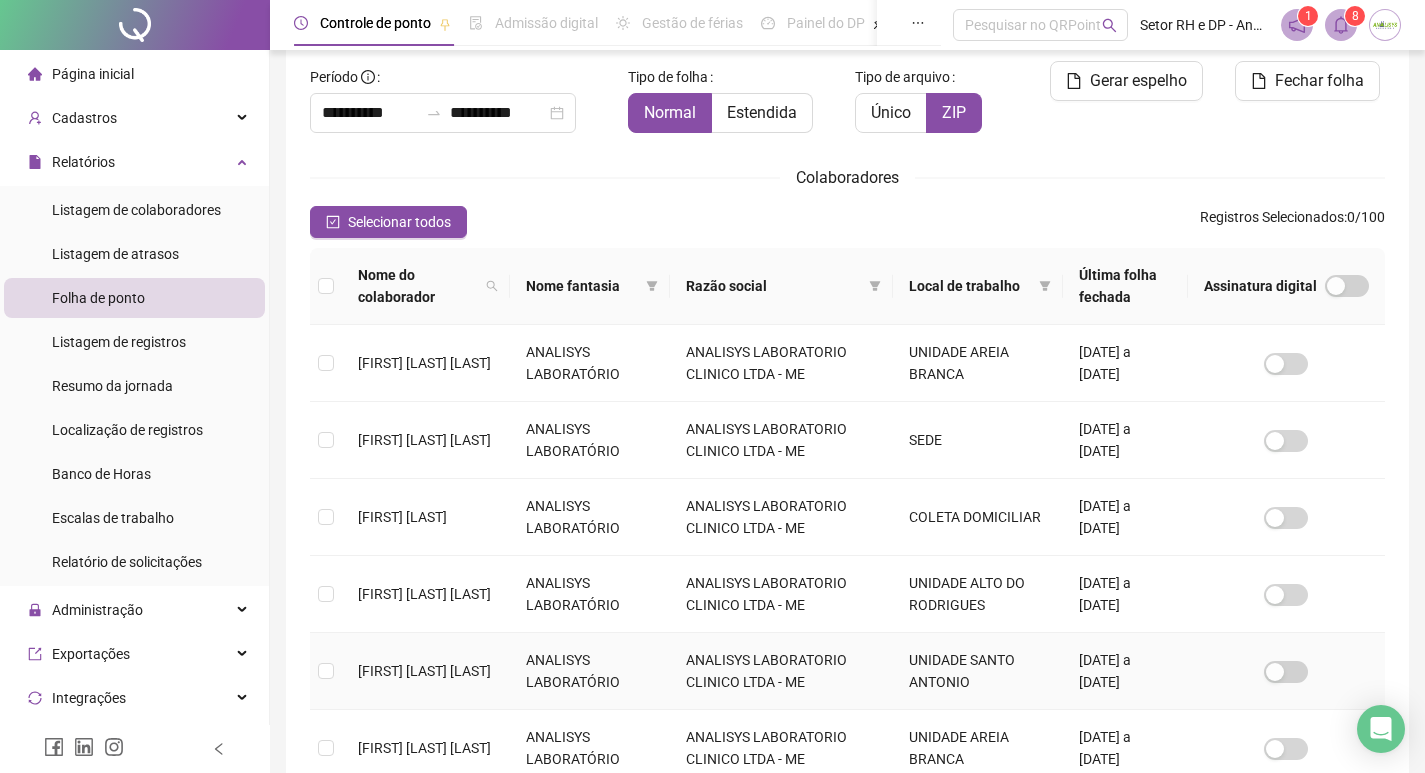 click at bounding box center [326, 671] 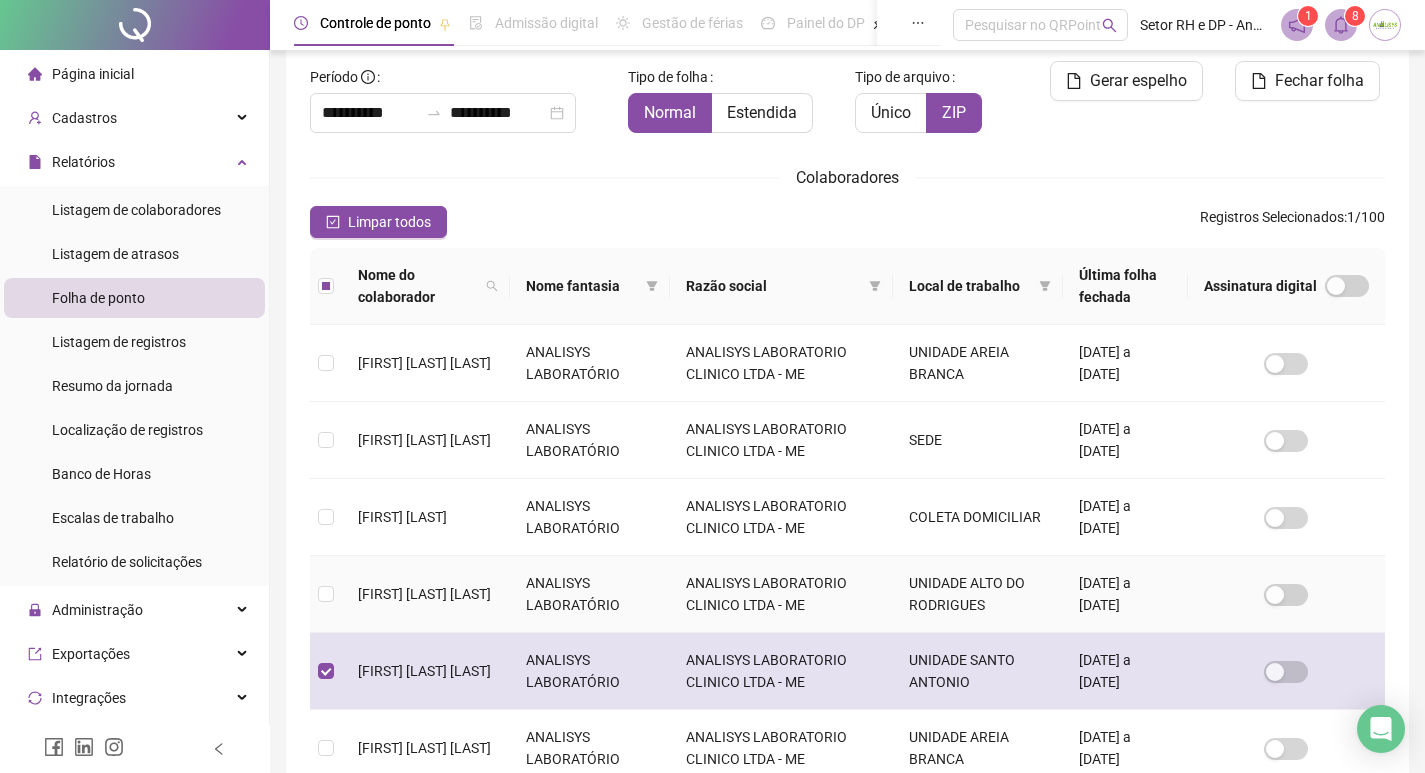 scroll, scrollTop: 23, scrollLeft: 0, axis: vertical 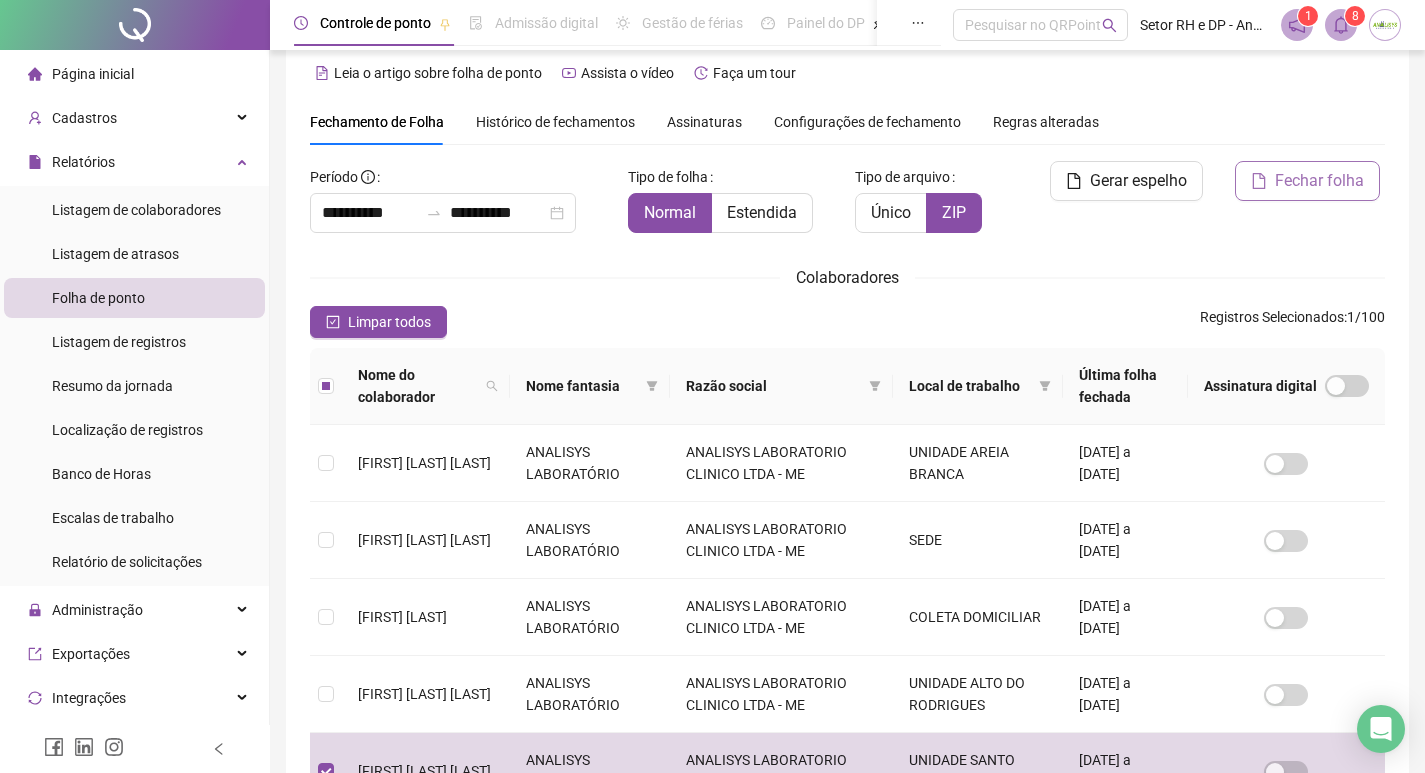click on "Fechar folha" at bounding box center (1307, 181) 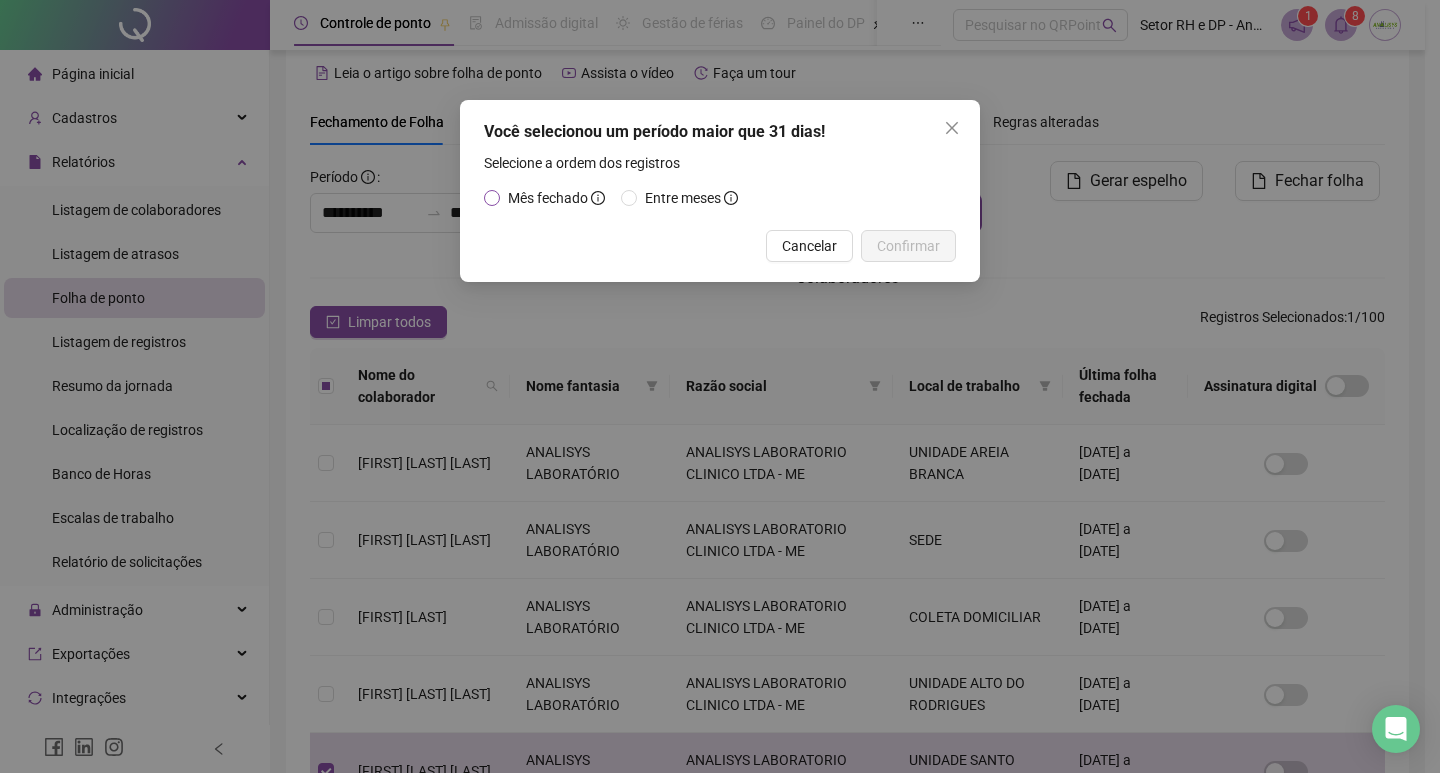 click on "Mês fechado" at bounding box center [548, 198] 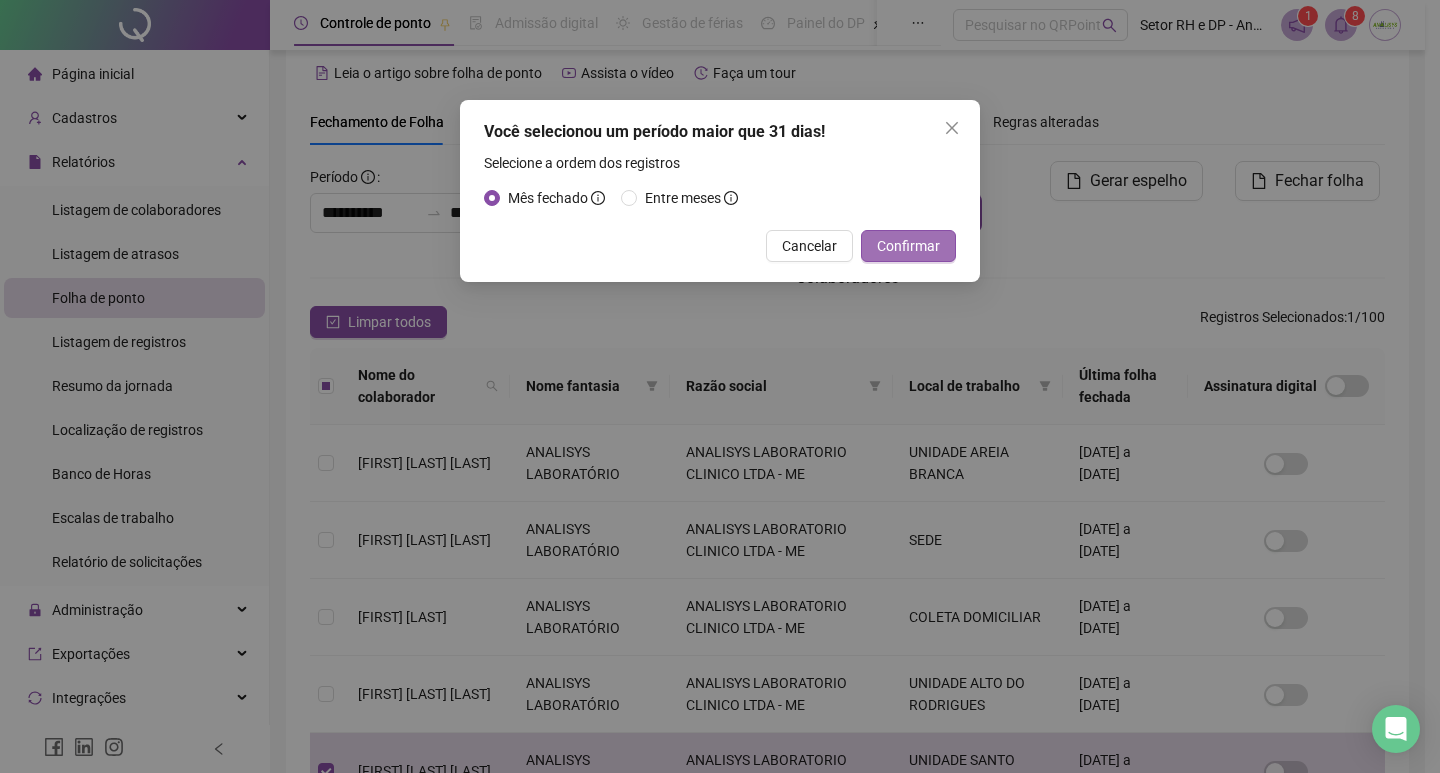 click on "Confirmar" at bounding box center (908, 246) 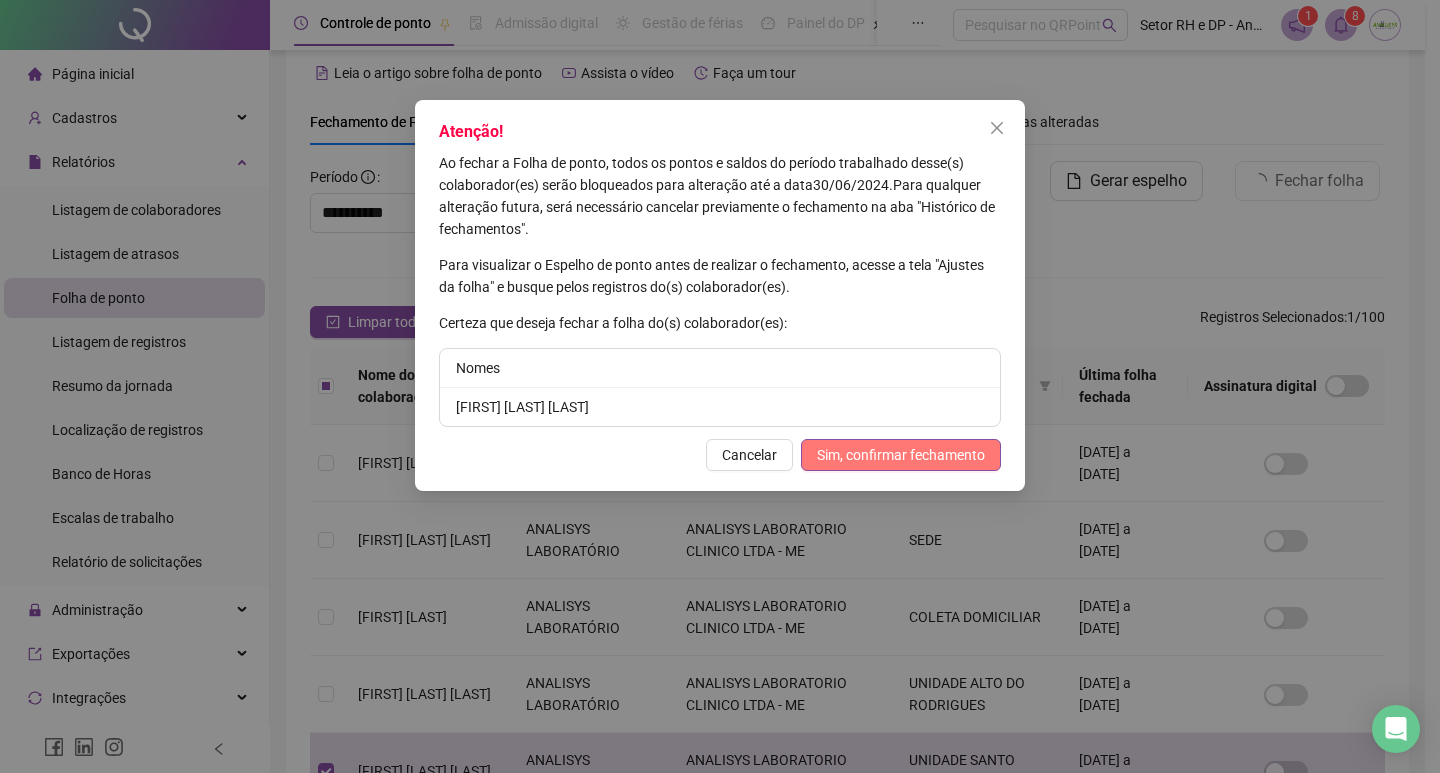 click on "Sim, confirmar fechamento" at bounding box center [901, 455] 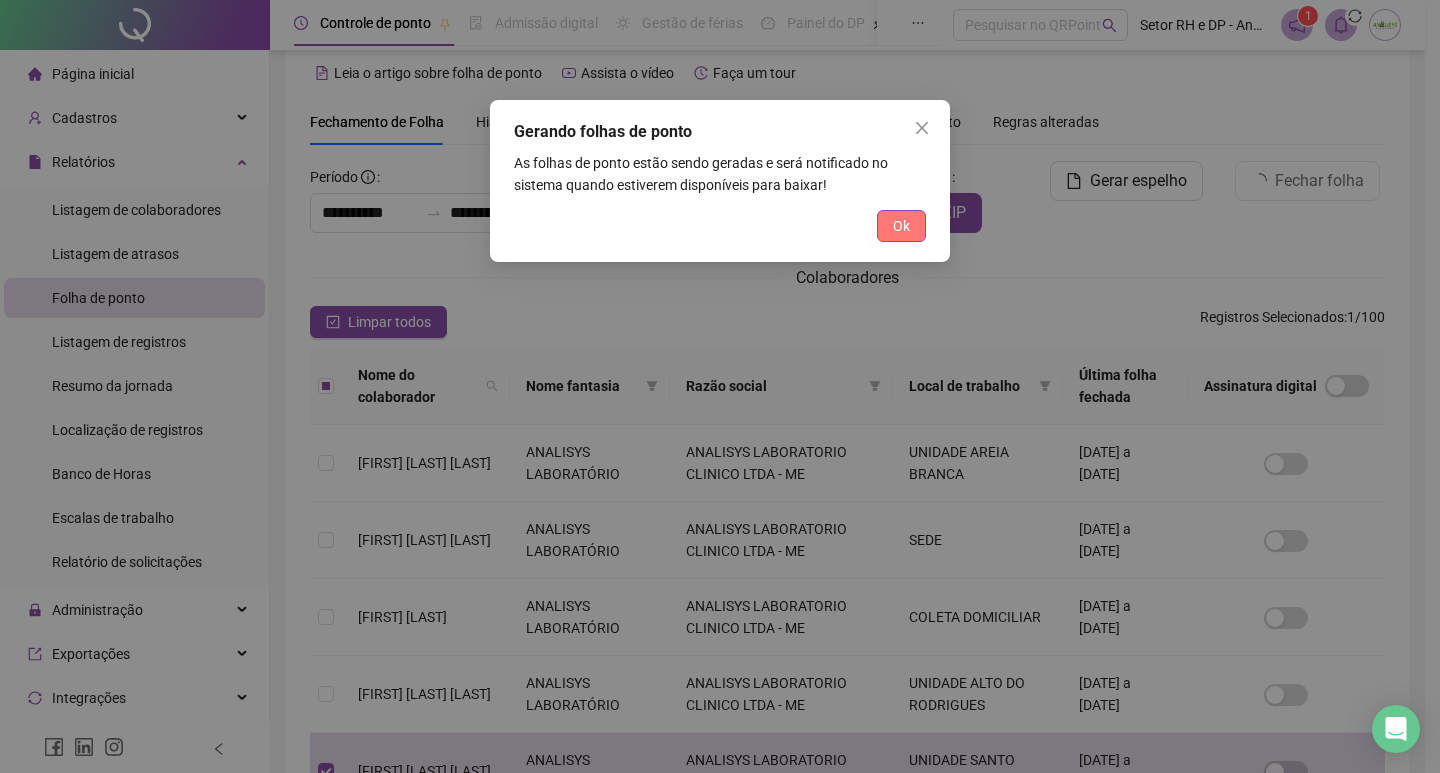 click on "Ok" at bounding box center (901, 226) 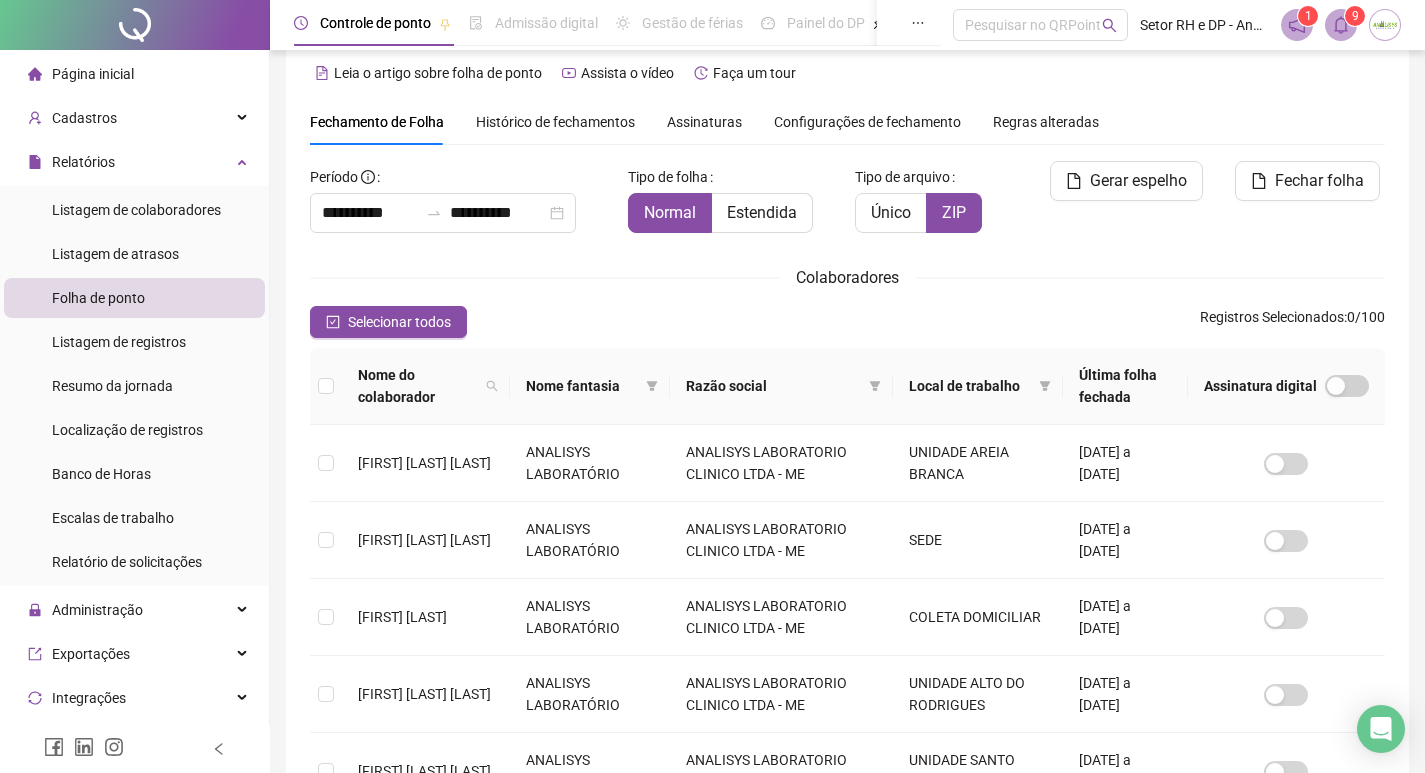 click at bounding box center [1341, 25] 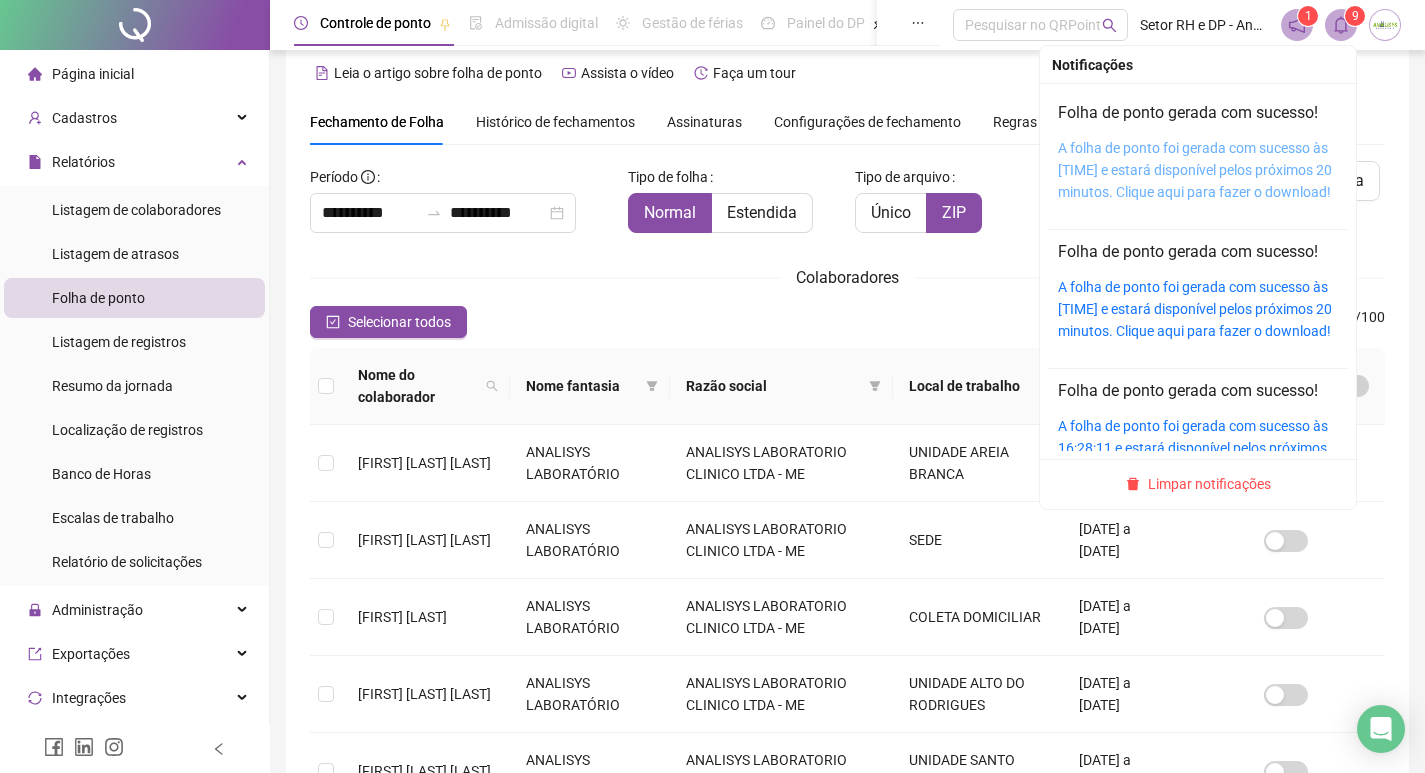 click on "A folha de ponto foi gerada com sucesso às [TIME] e estará disponível pelos próximos 20 minutos.
Clique aqui para fazer o download!" at bounding box center [1195, 170] 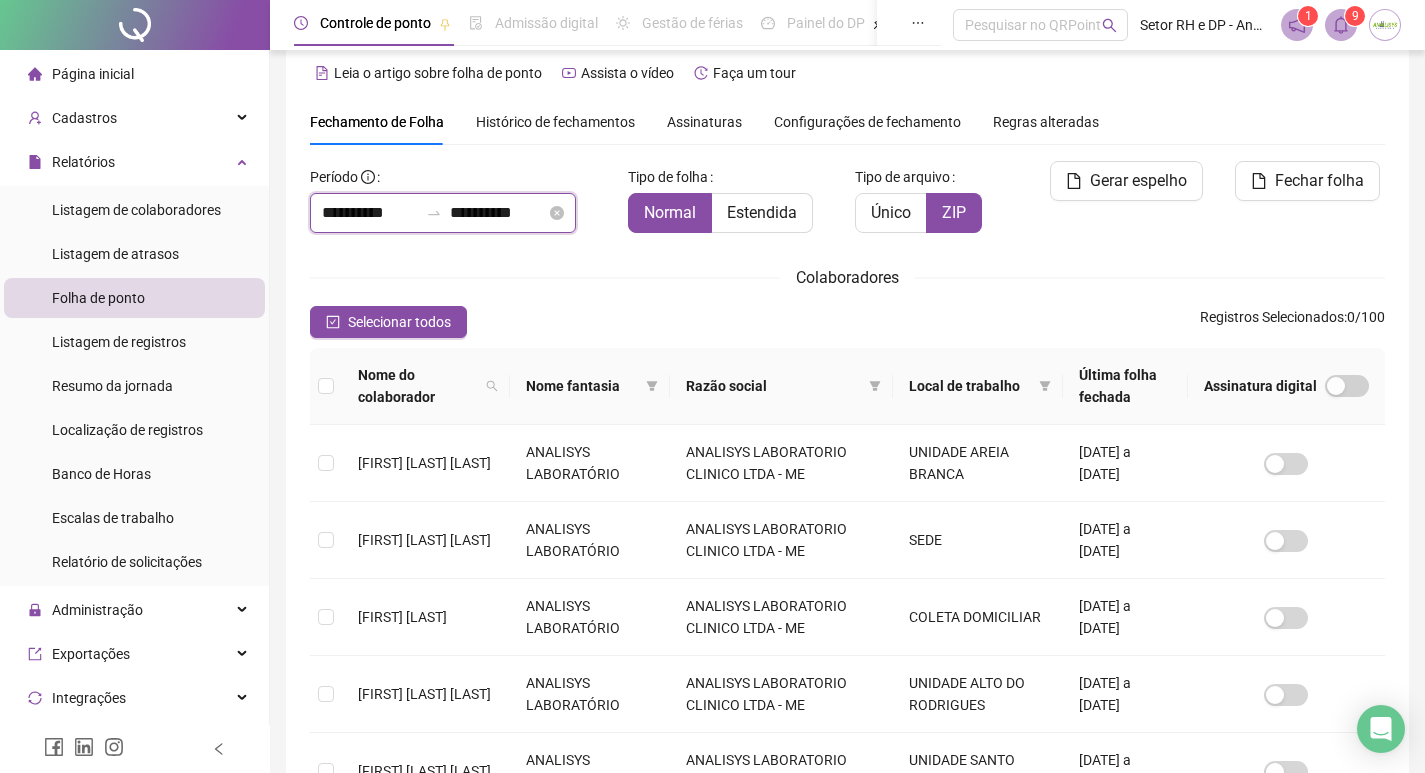click on "**********" at bounding box center (370, 213) 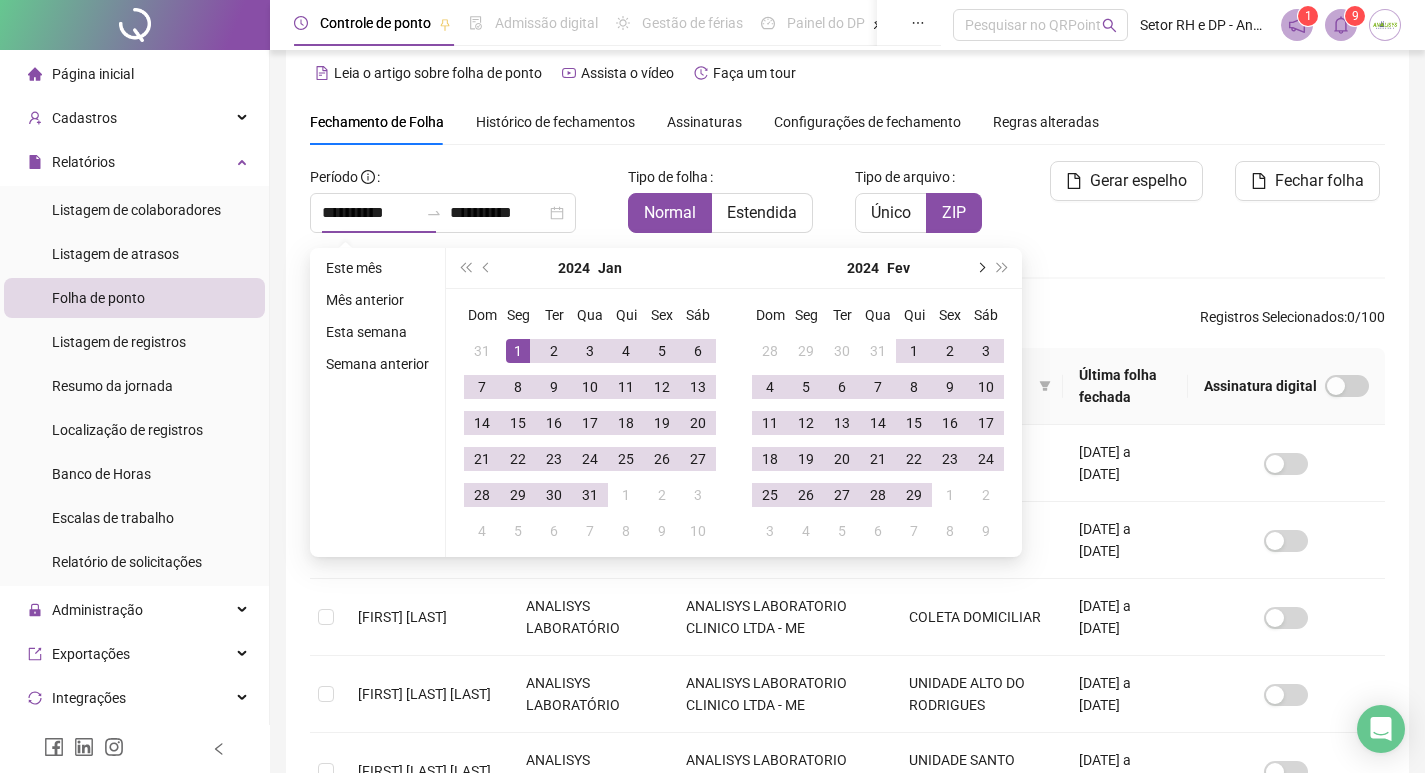 click at bounding box center [980, 268] 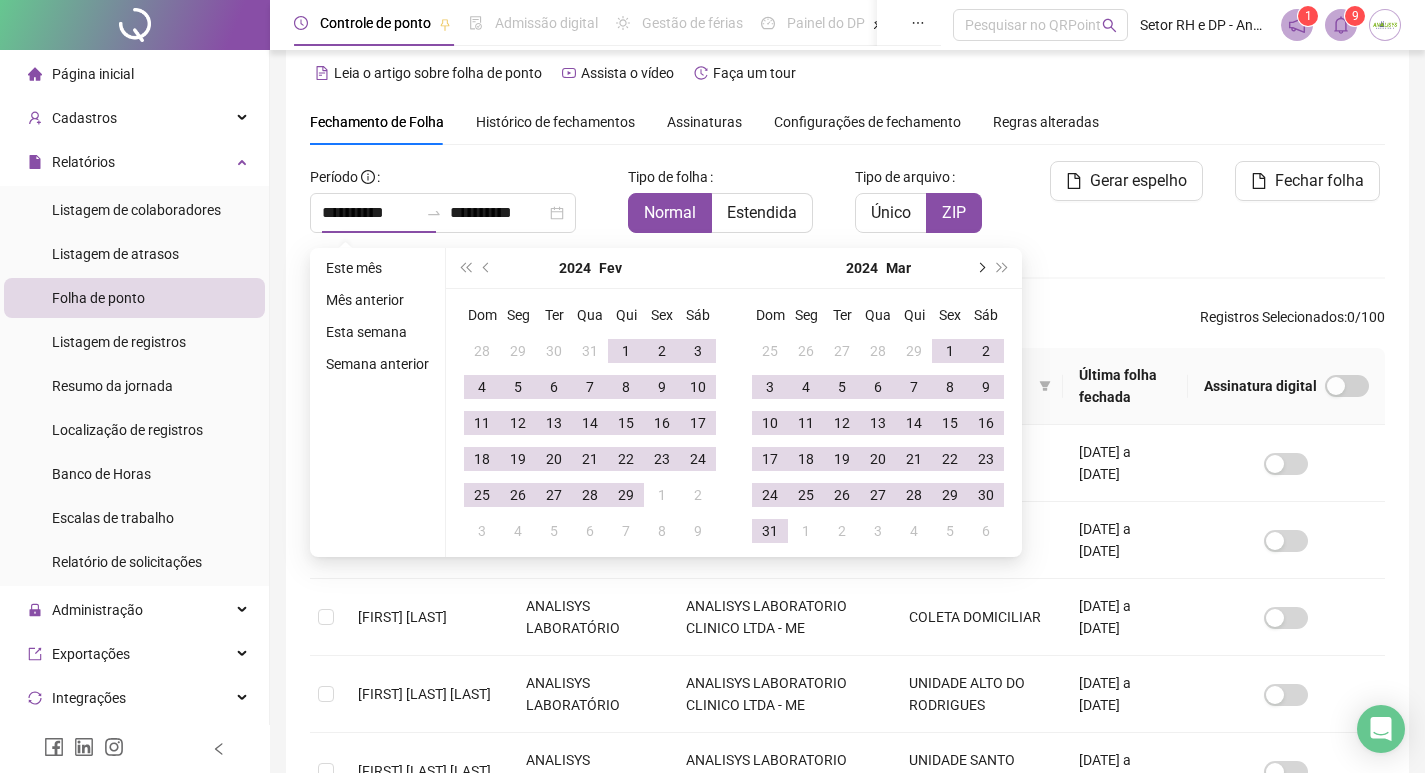 click at bounding box center (980, 268) 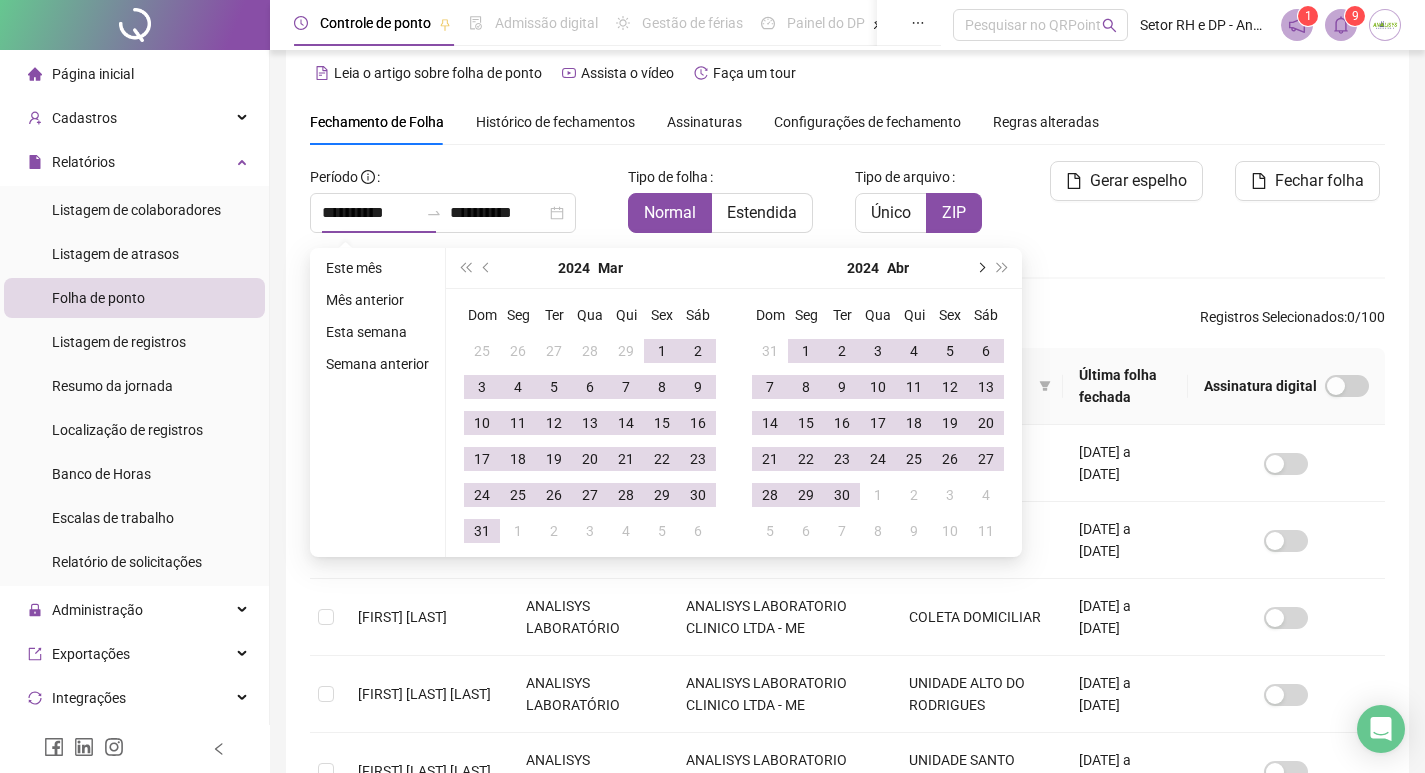 click at bounding box center (980, 268) 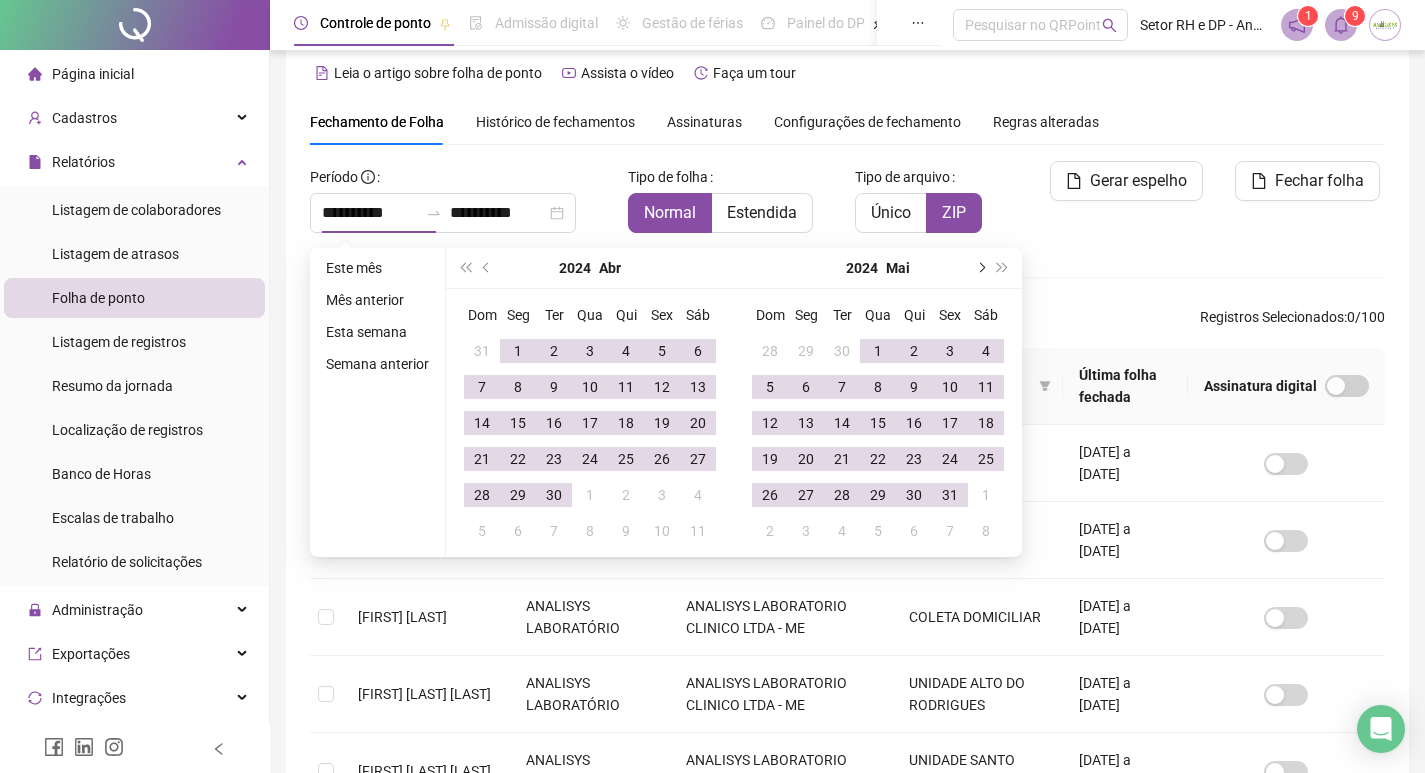 click at bounding box center (980, 268) 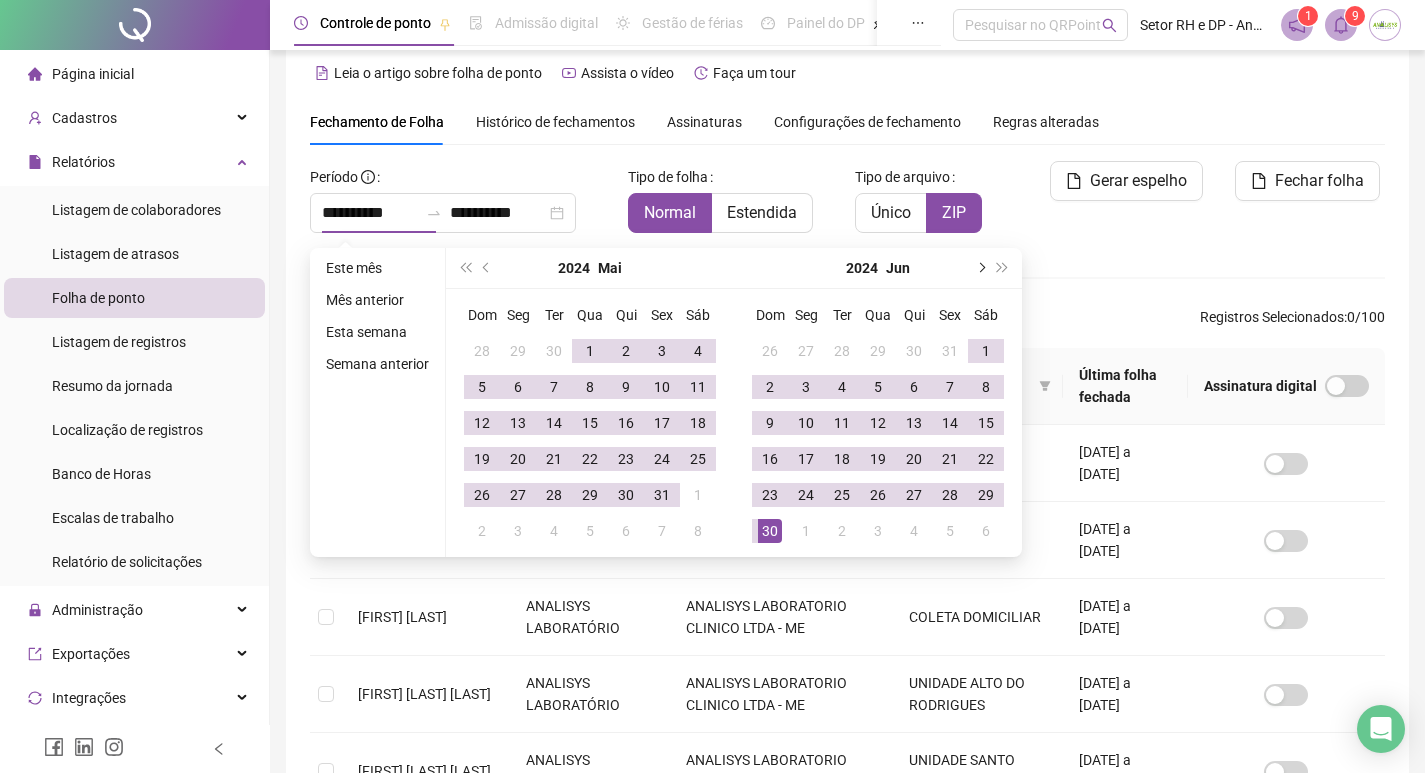 click at bounding box center [980, 268] 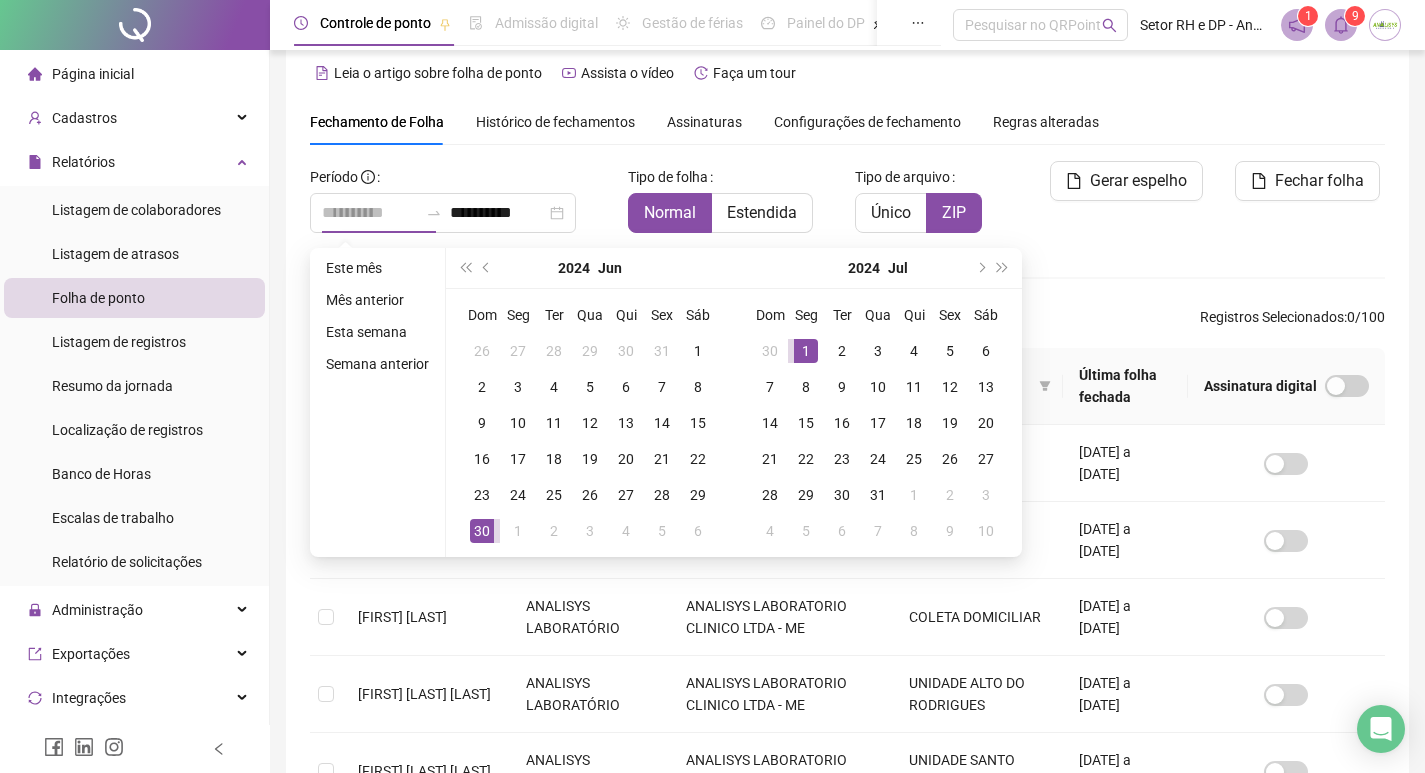 type on "**********" 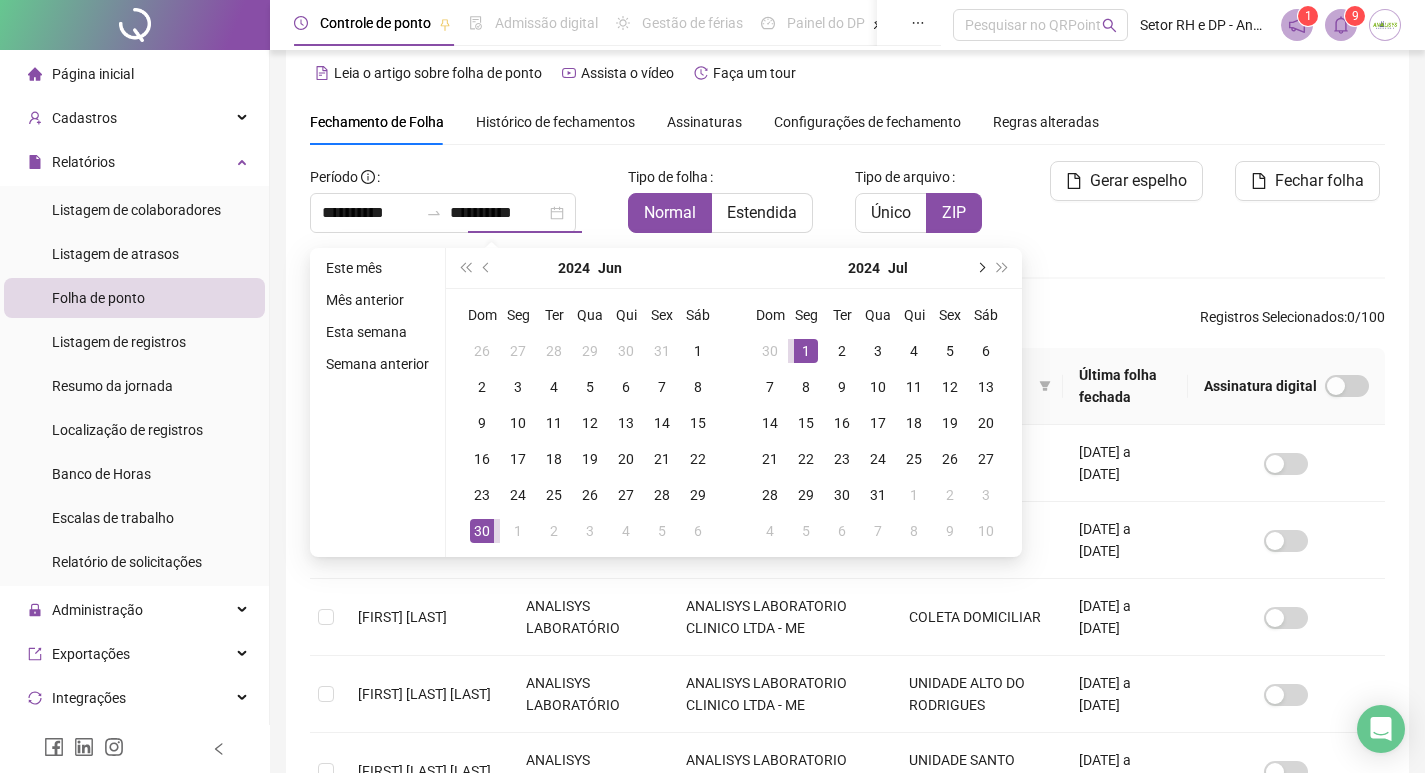 click at bounding box center (980, 268) 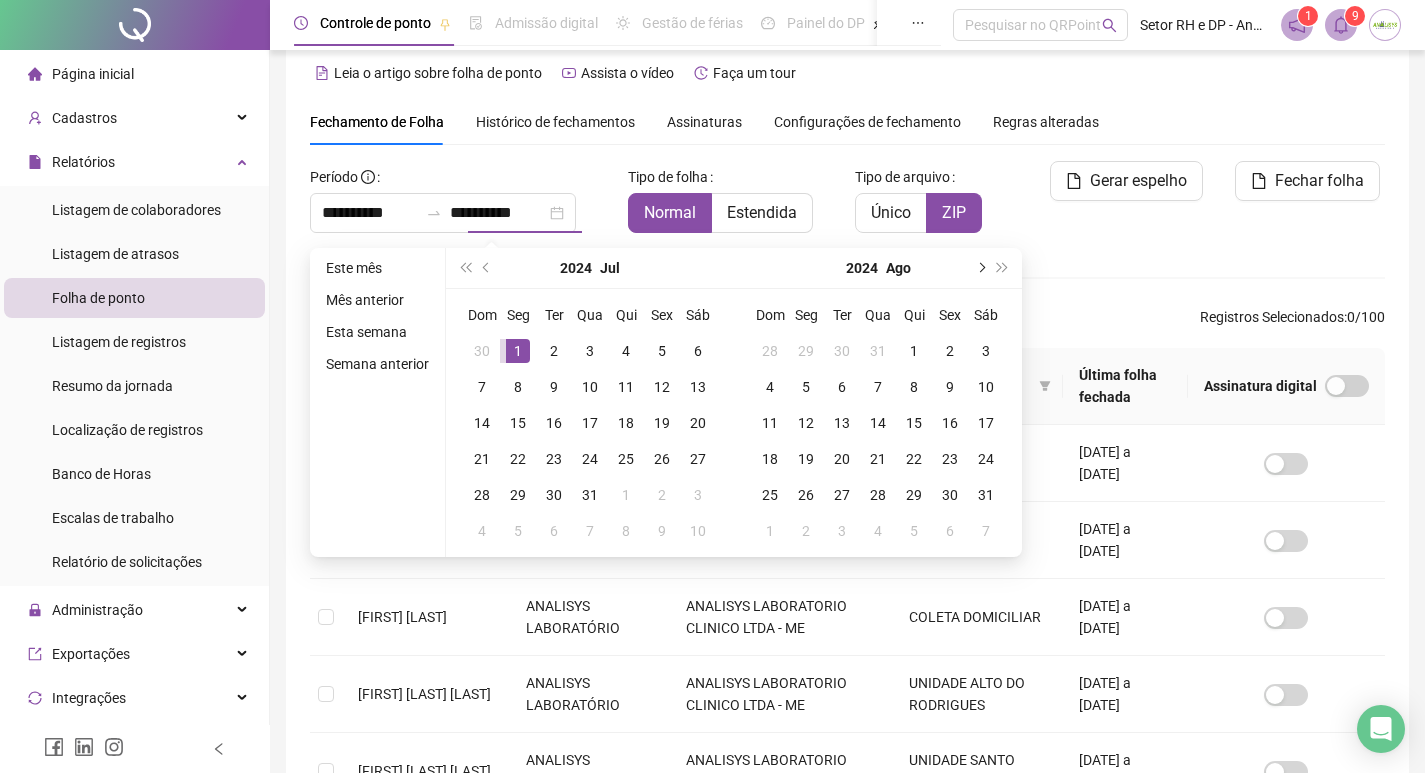 click at bounding box center [980, 268] 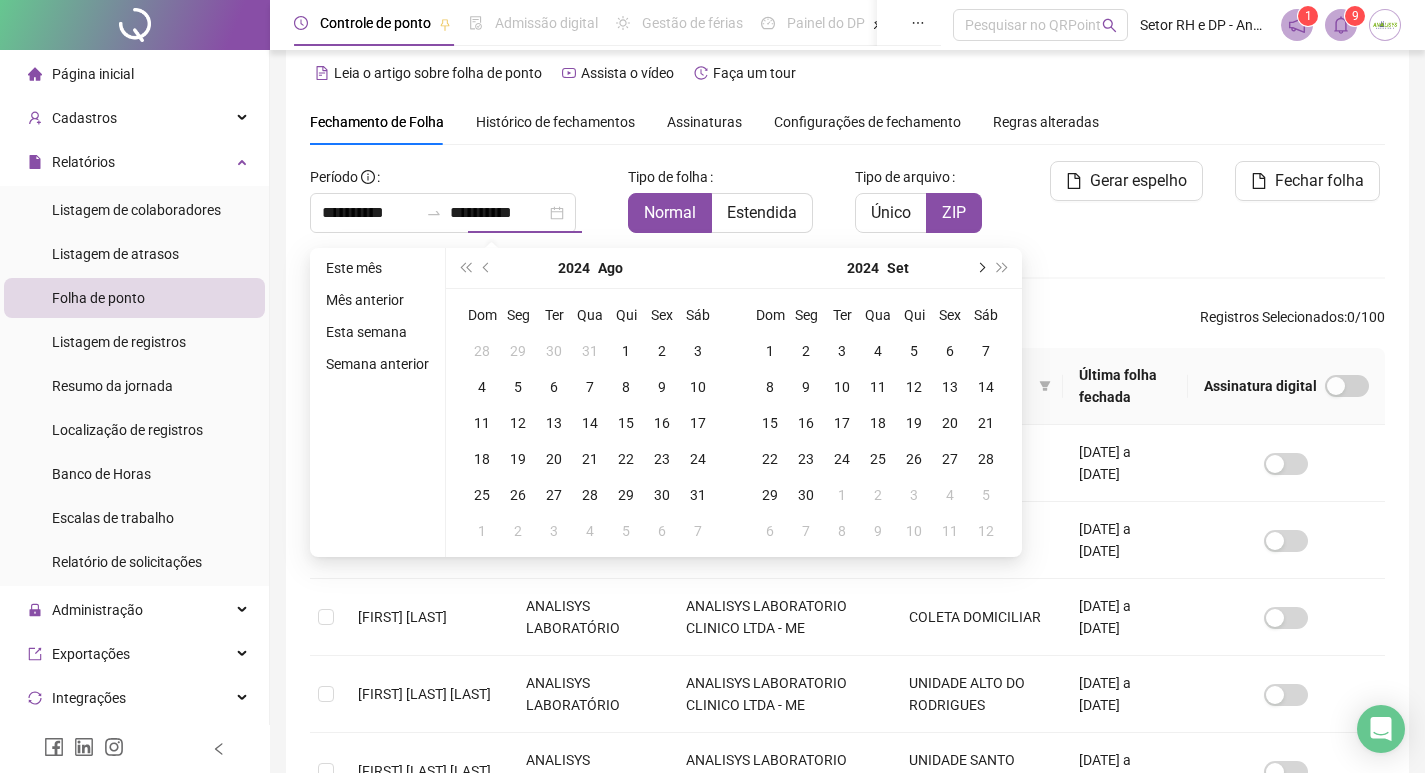 click at bounding box center (980, 268) 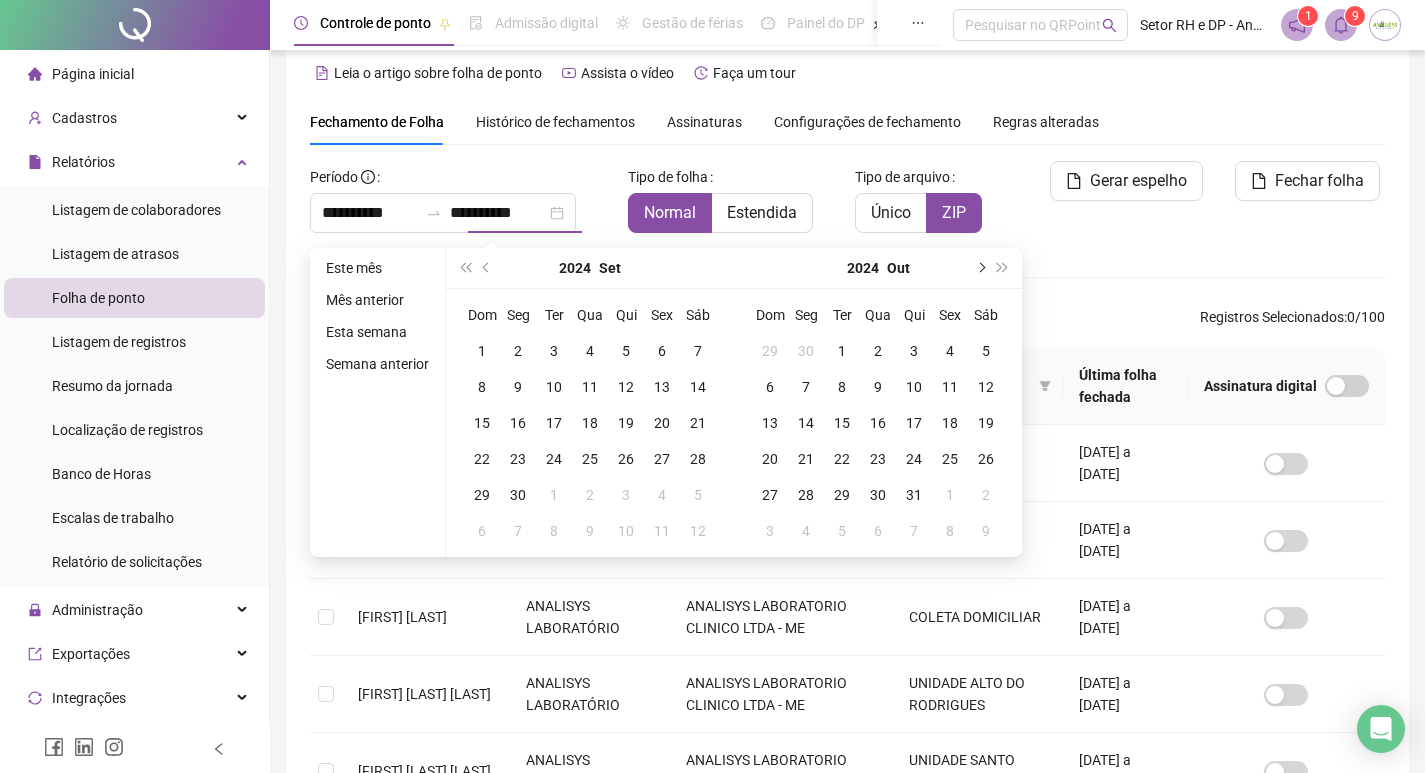 click at bounding box center [980, 268] 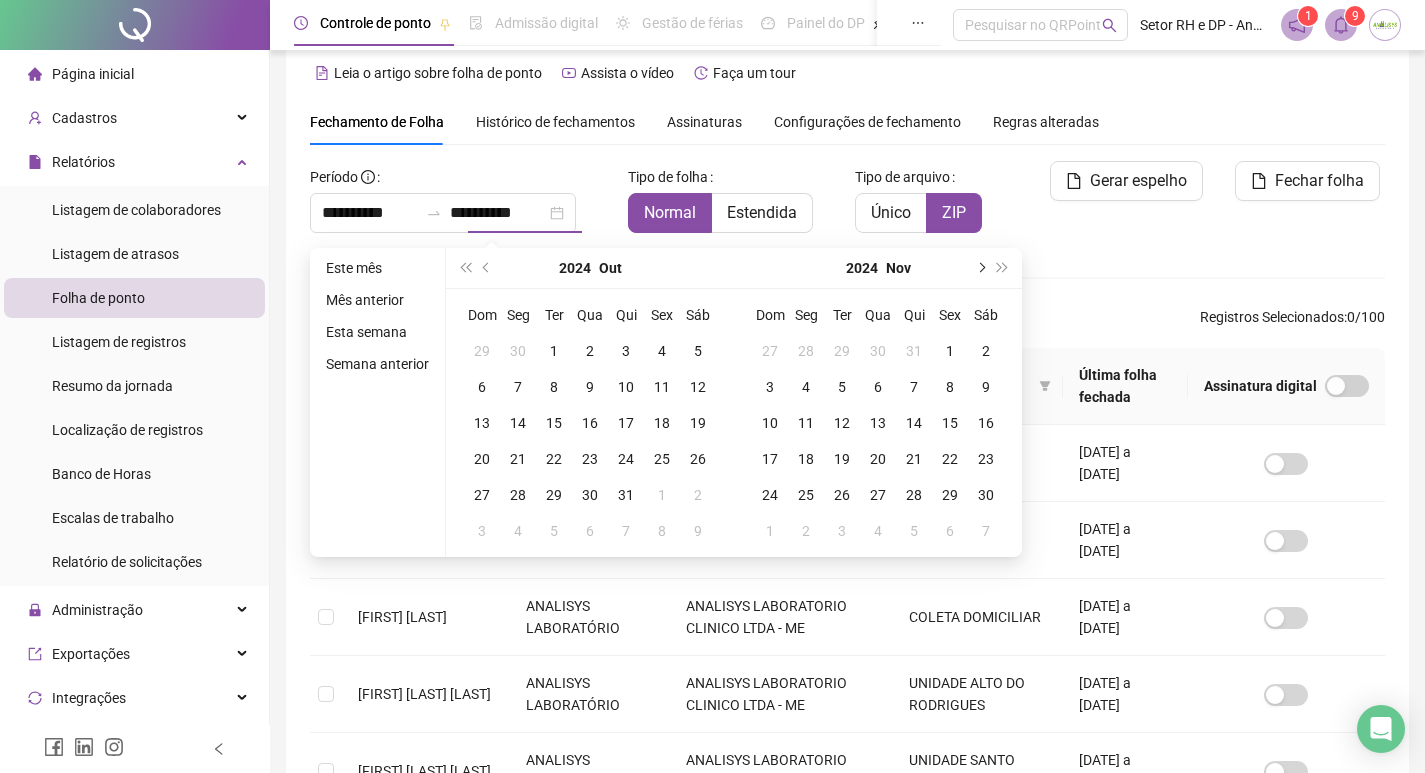click at bounding box center (980, 268) 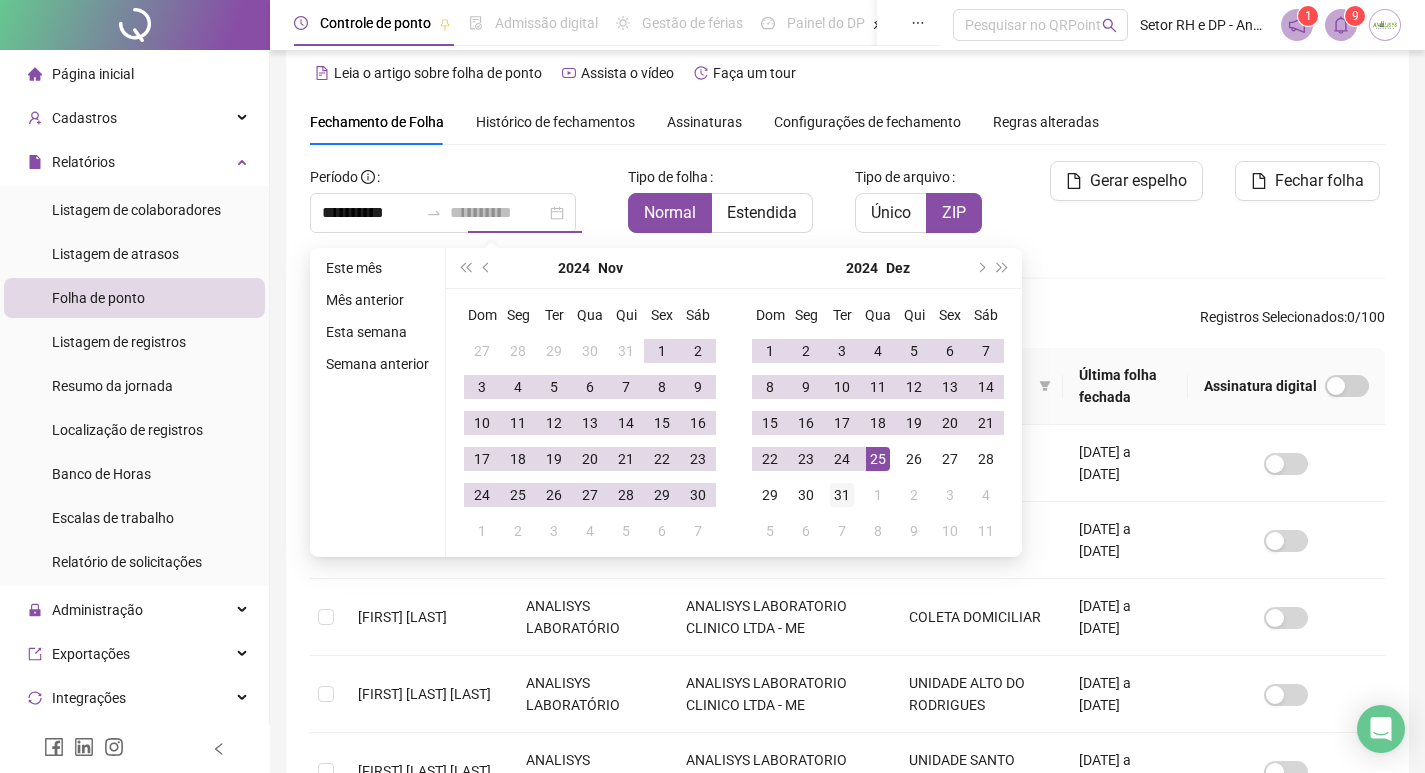 type on "**********" 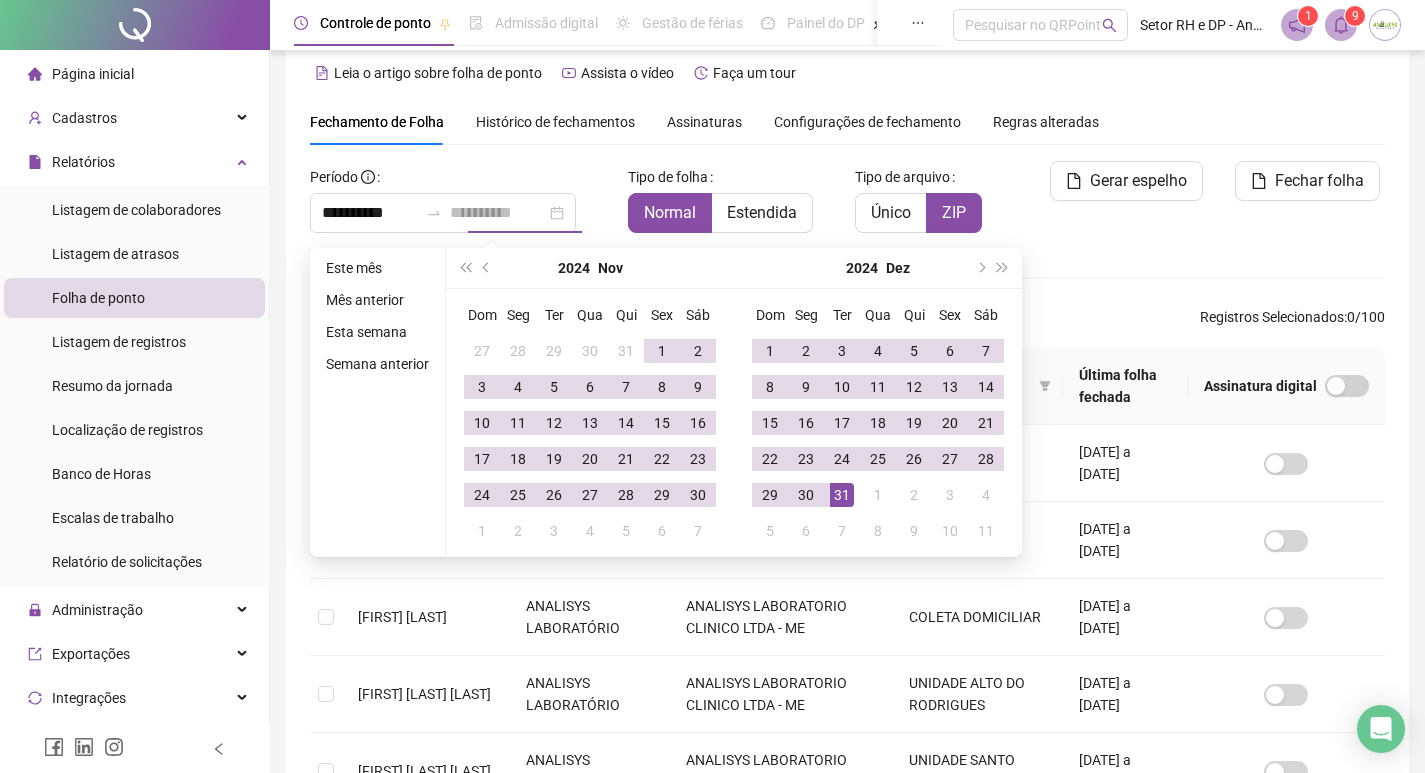 click on "31" at bounding box center [842, 495] 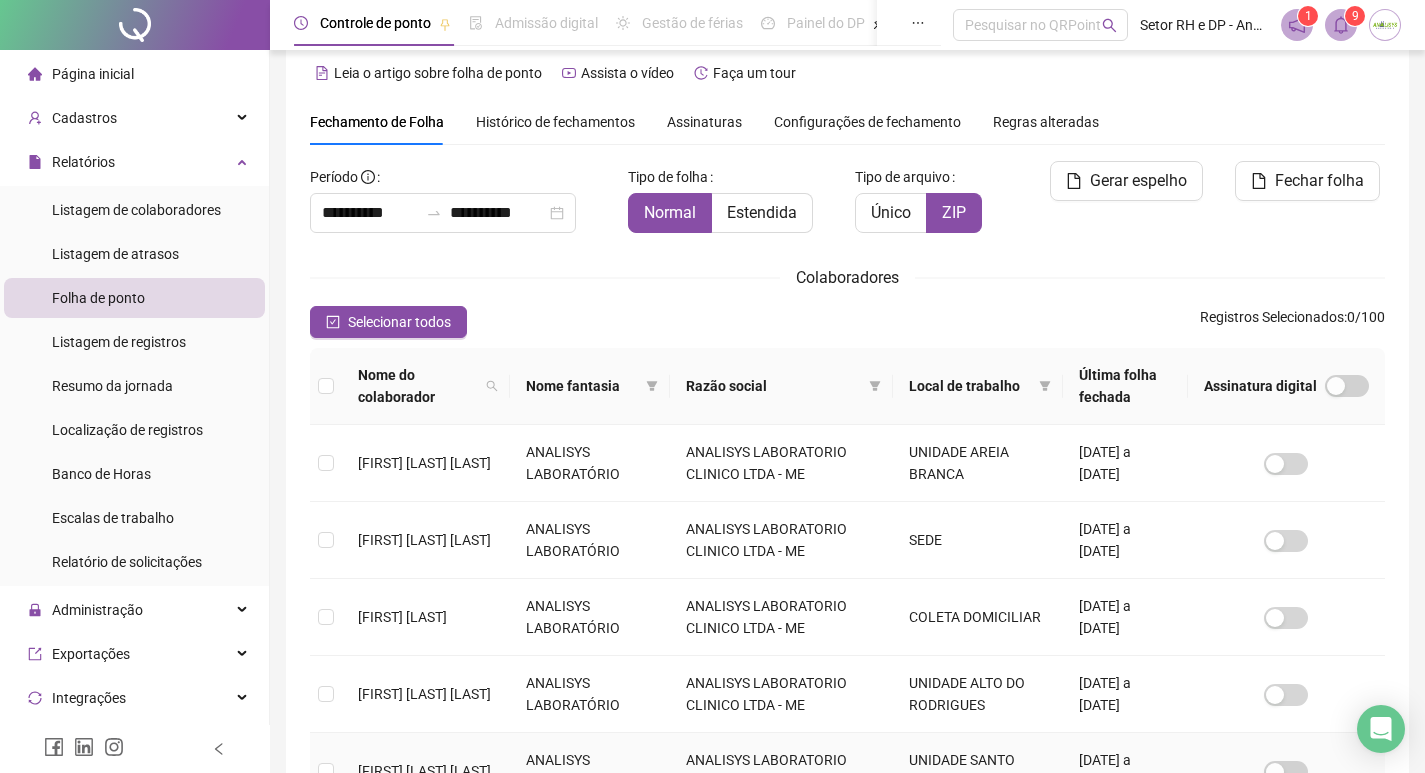 click at bounding box center [326, 771] 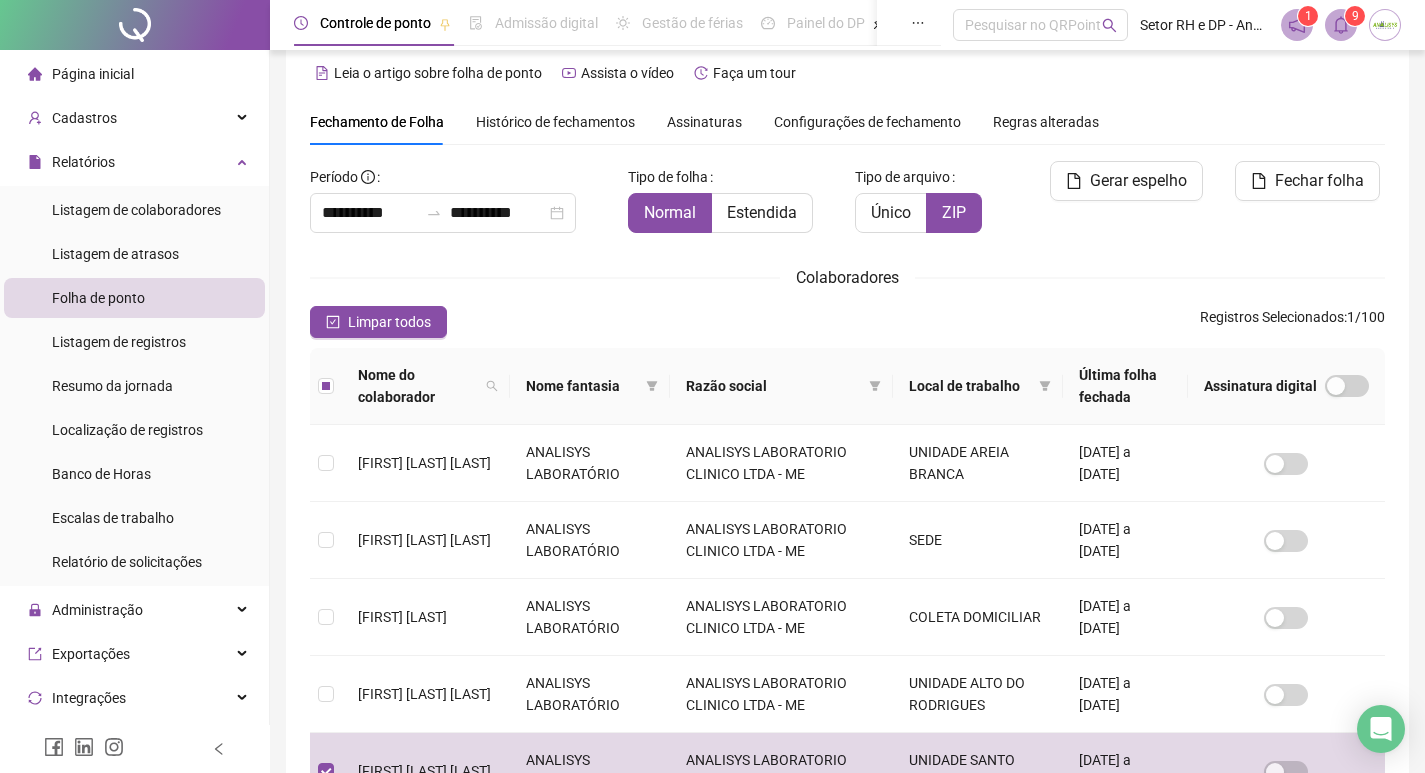 click on "**********" at bounding box center [847, 679] 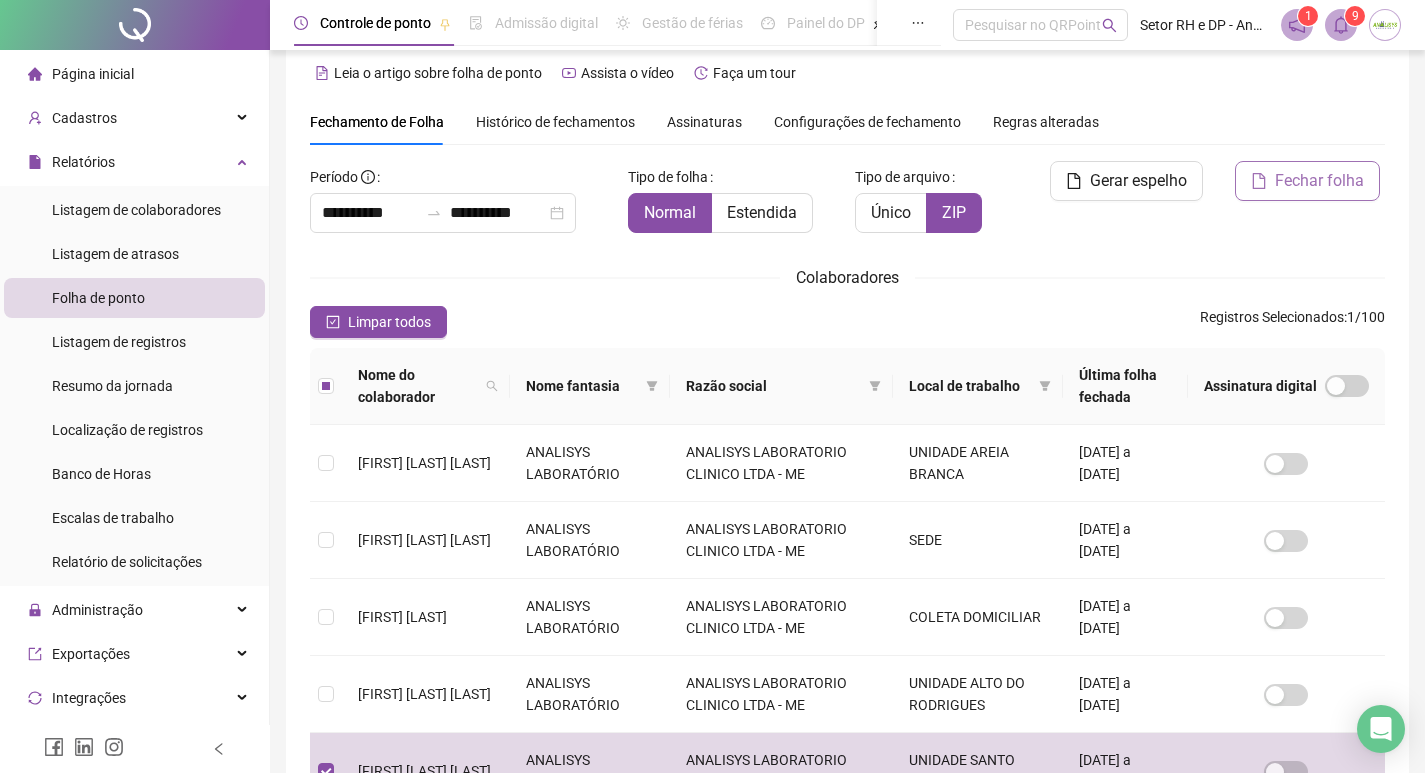 click on "Fechar folha" at bounding box center (1319, 181) 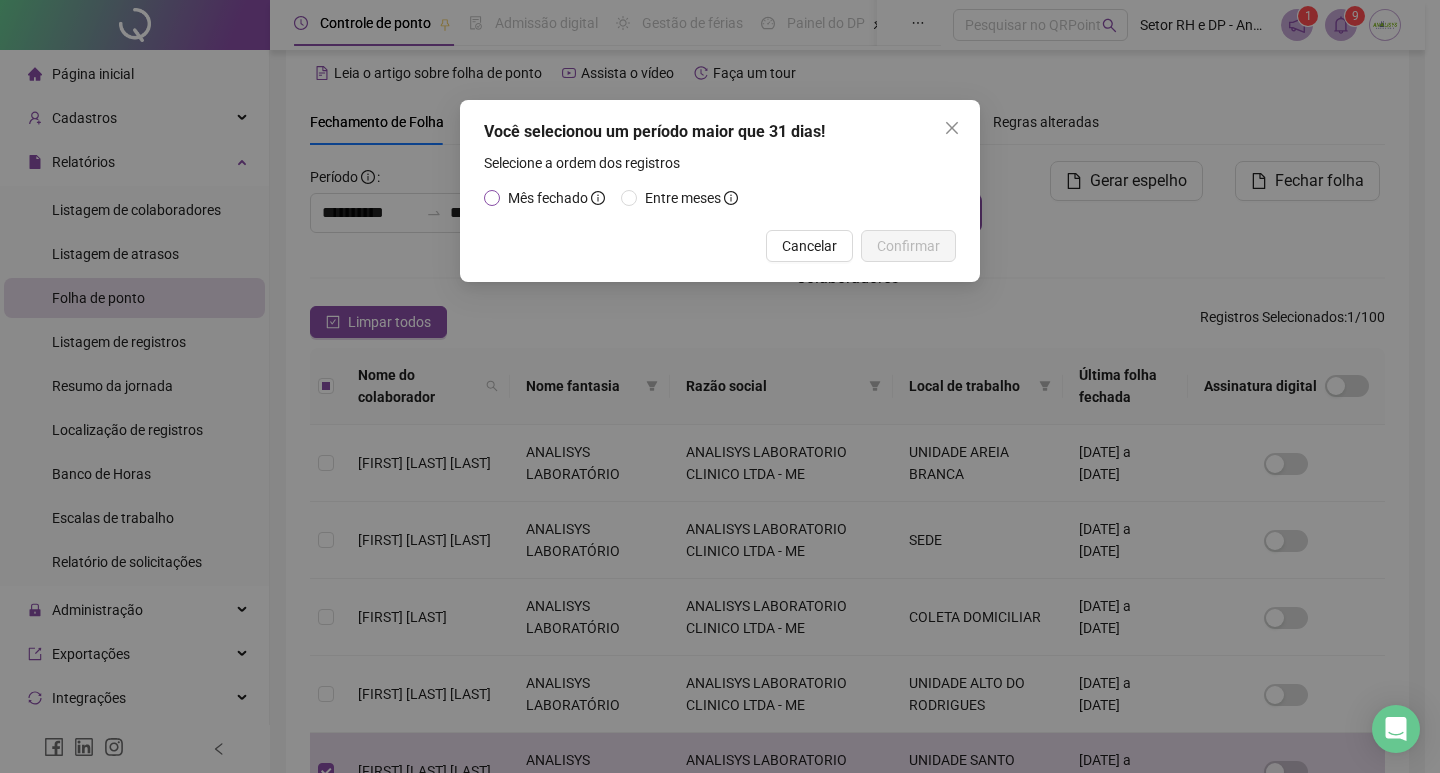 click on "Mês fechado" at bounding box center (548, 198) 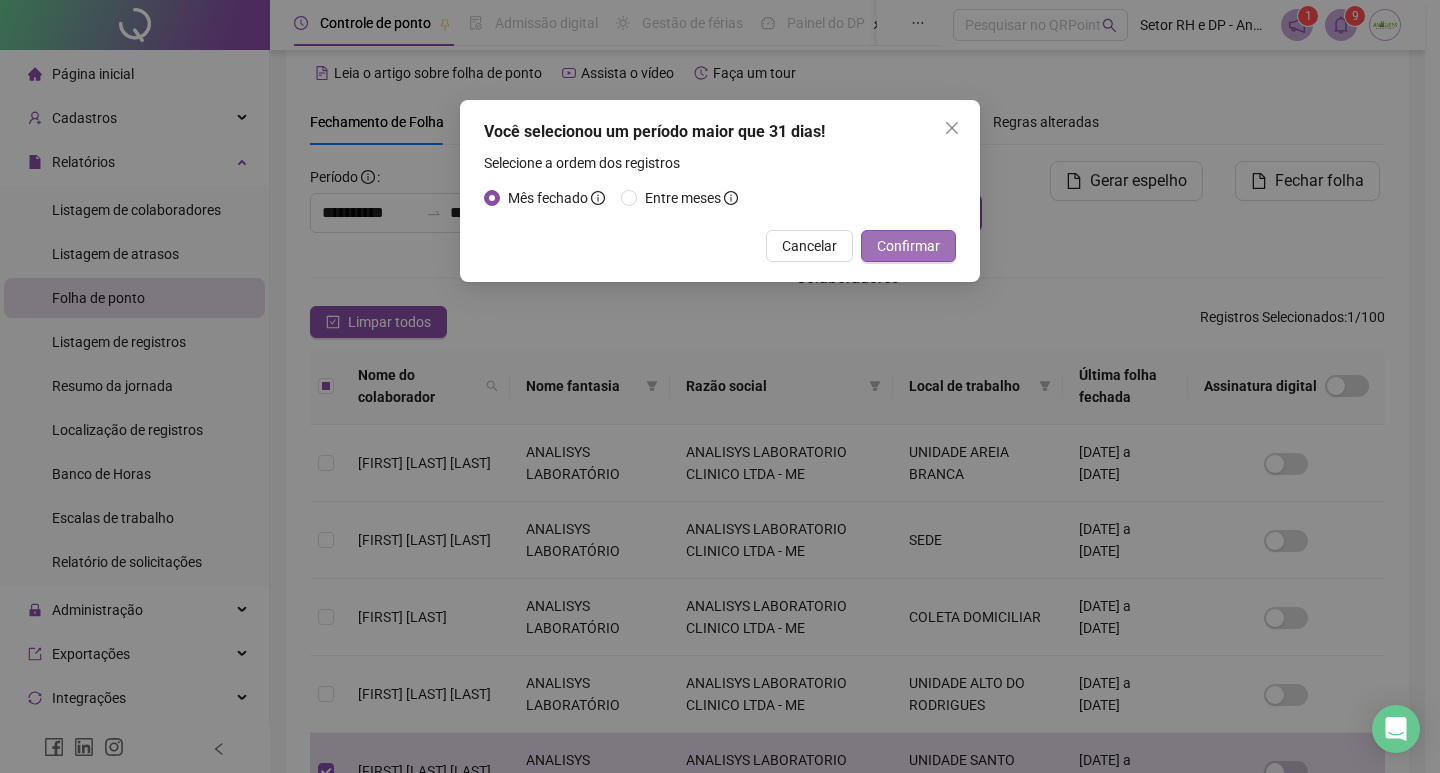 click on "Confirmar" at bounding box center (908, 246) 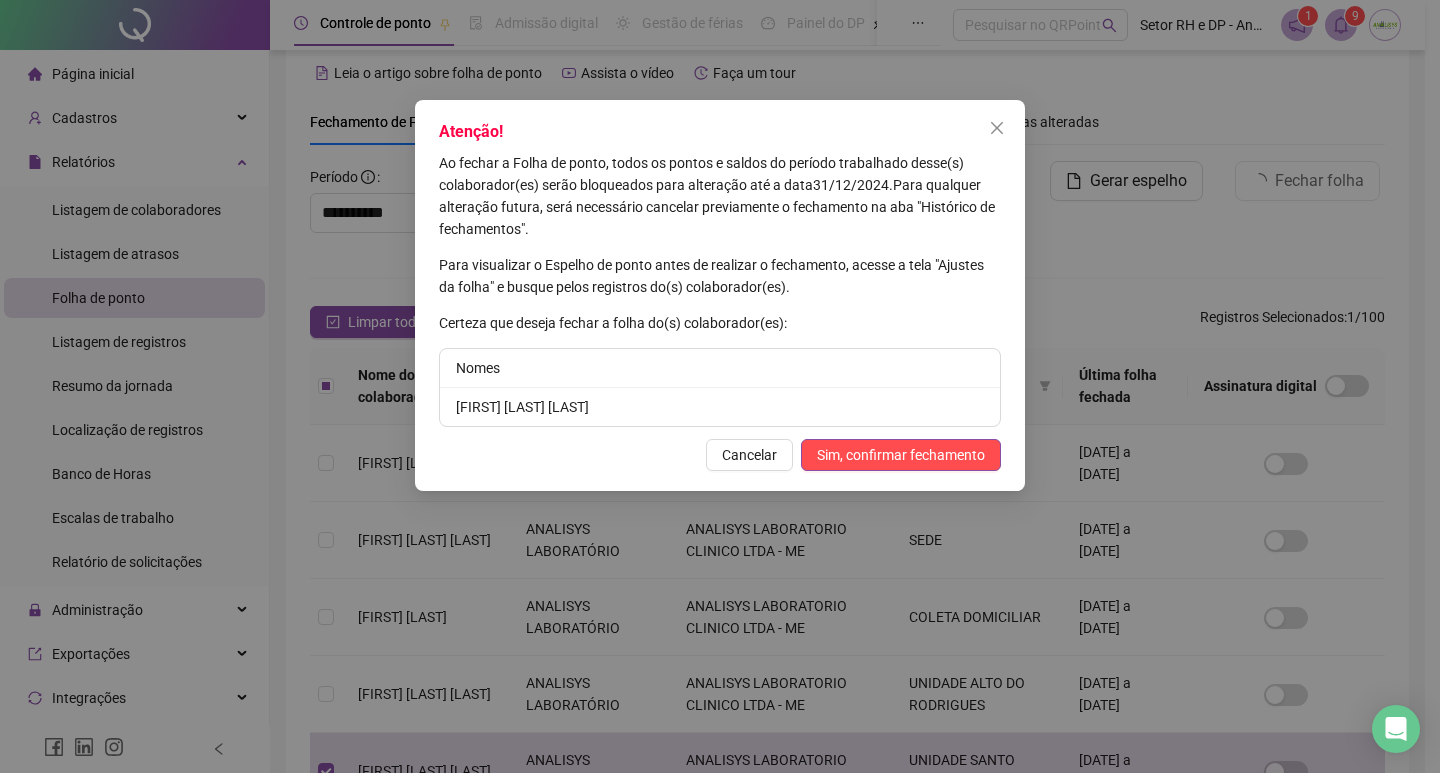 click on "Sim, confirmar fechamento" at bounding box center (901, 455) 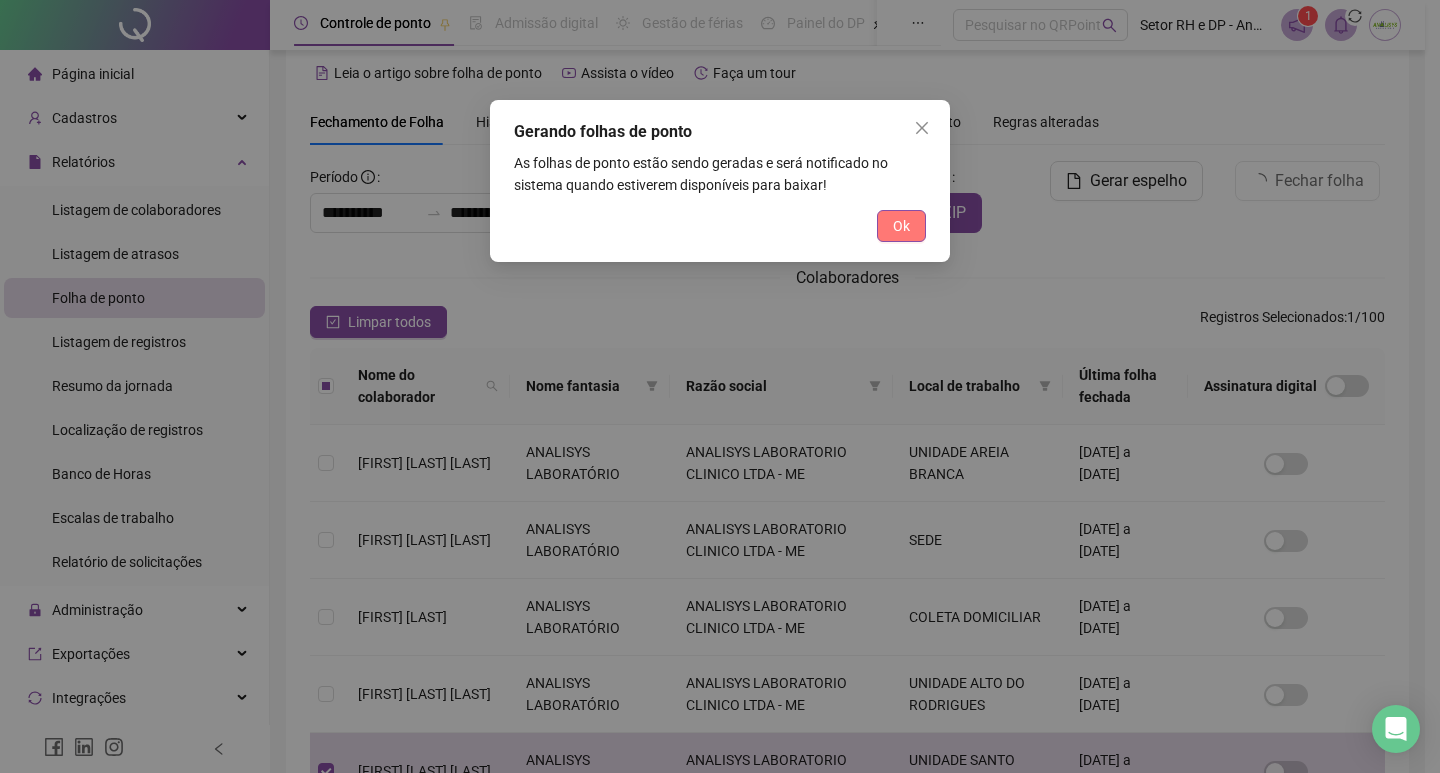 click on "Ok" at bounding box center [901, 226] 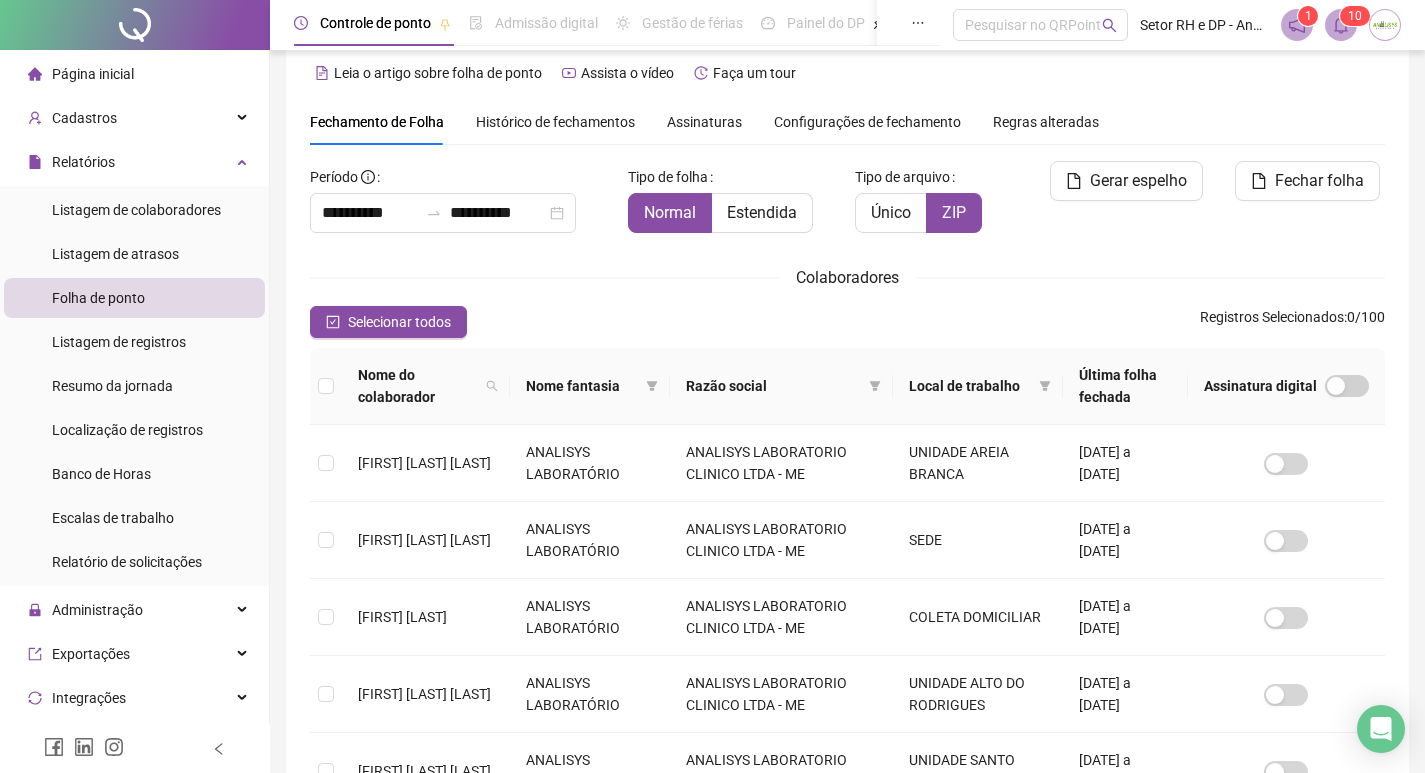 click at bounding box center [1341, 25] 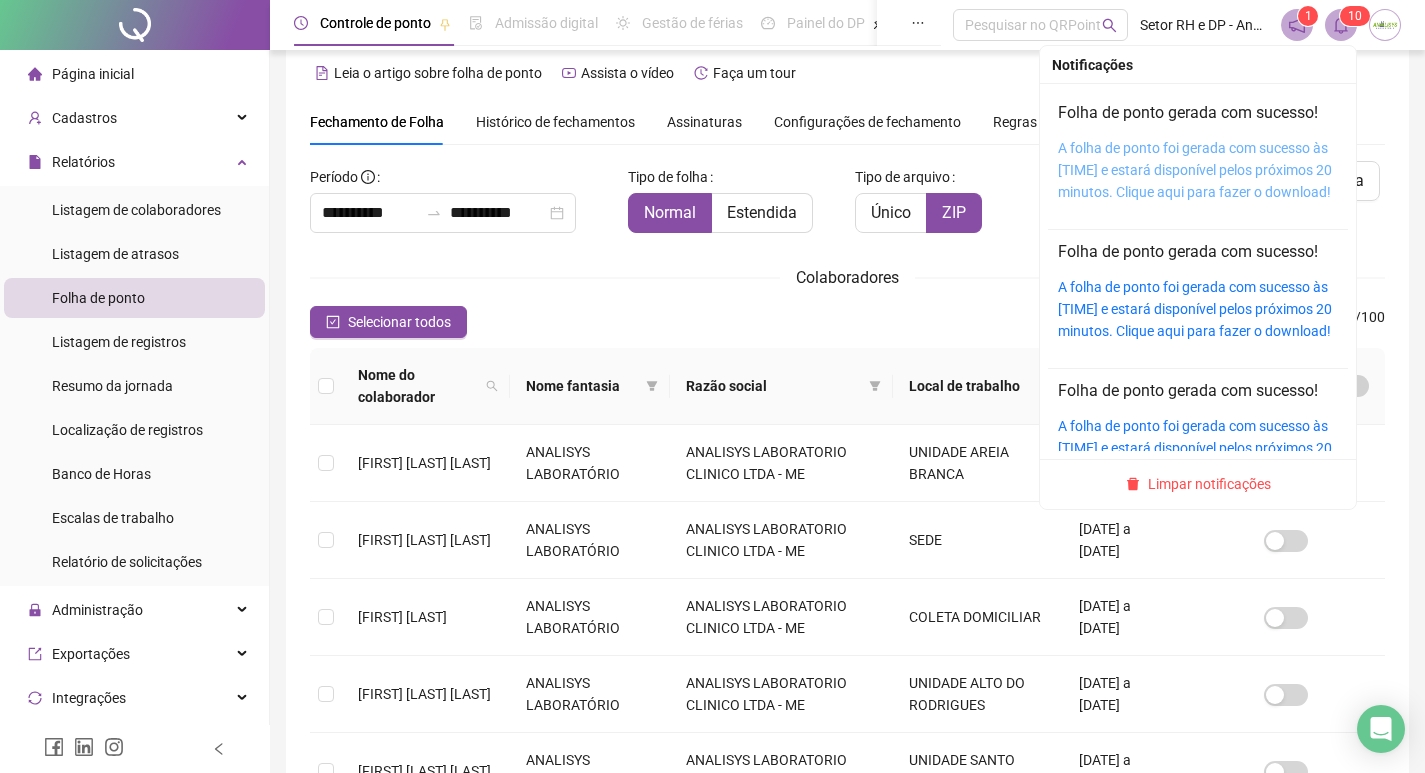 click on "A folha de ponto foi gerada com sucesso às [TIME] e estará disponível pelos próximos 20 minutos.
Clique aqui para fazer o download!" at bounding box center (1195, 170) 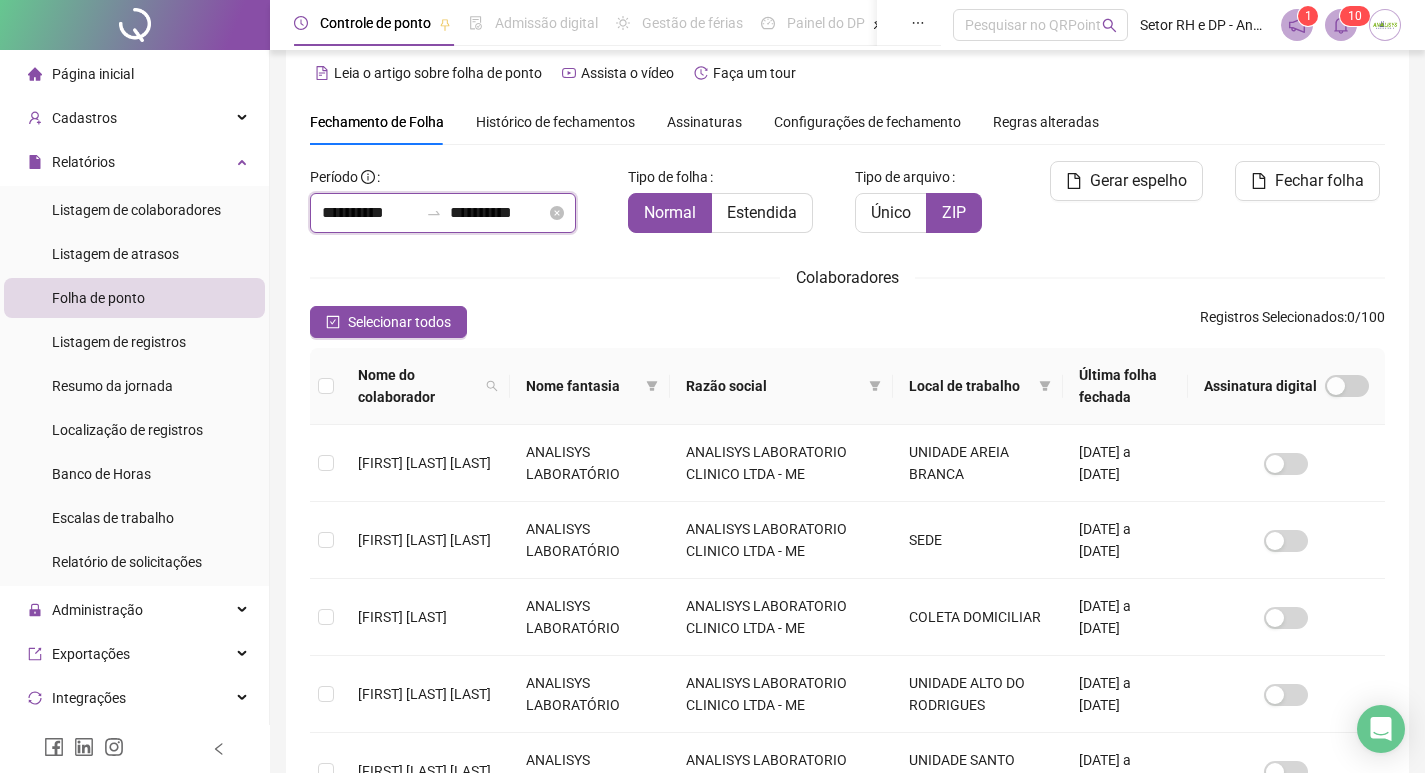 click on "**********" at bounding box center [370, 213] 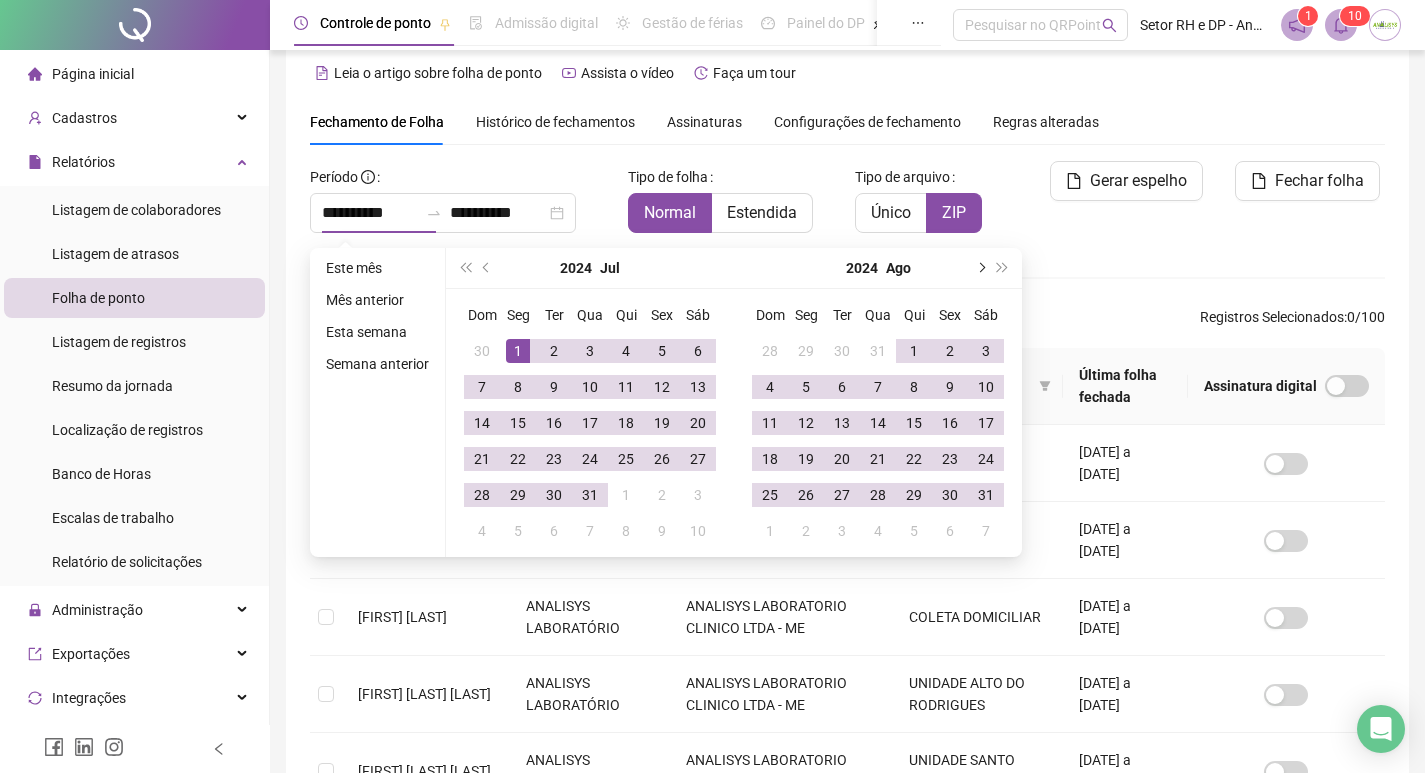 click at bounding box center [980, 268] 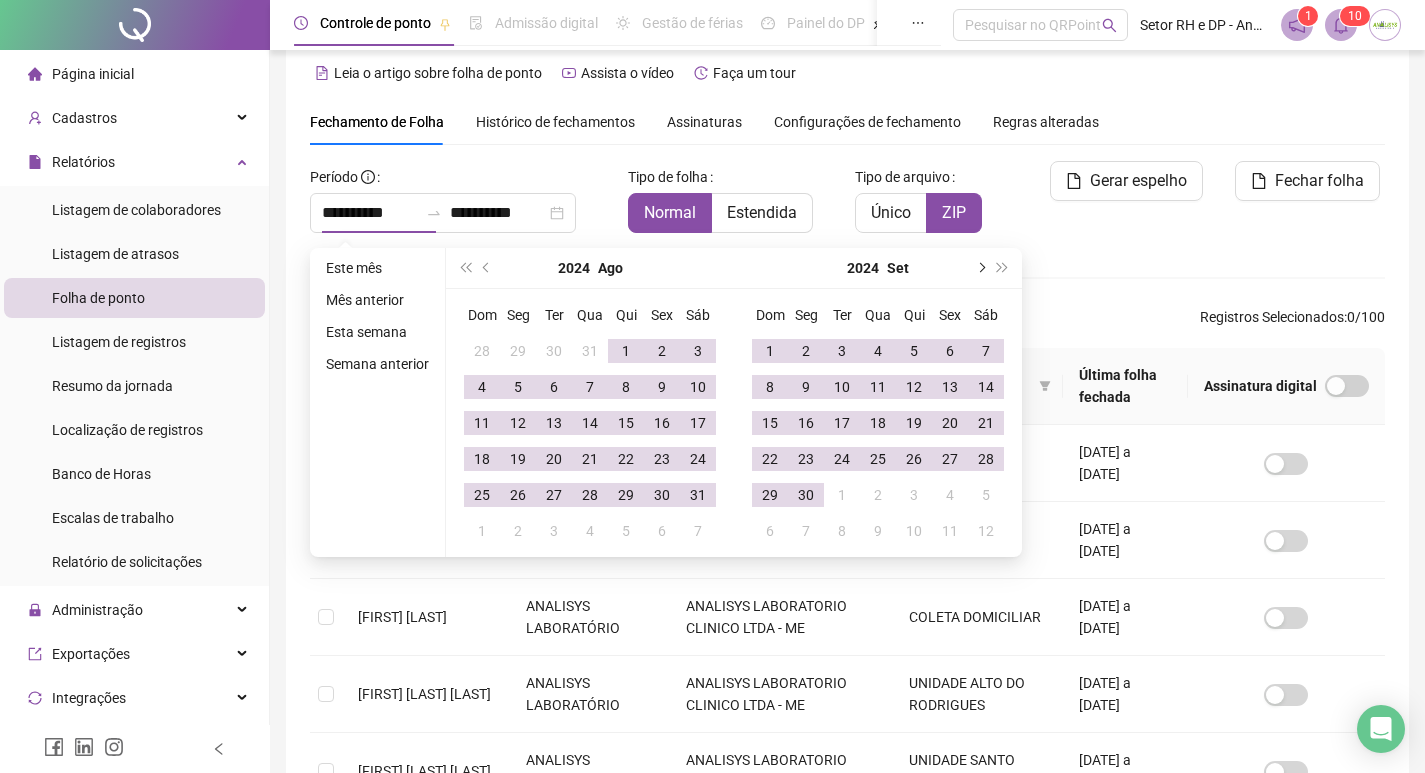 click at bounding box center (980, 268) 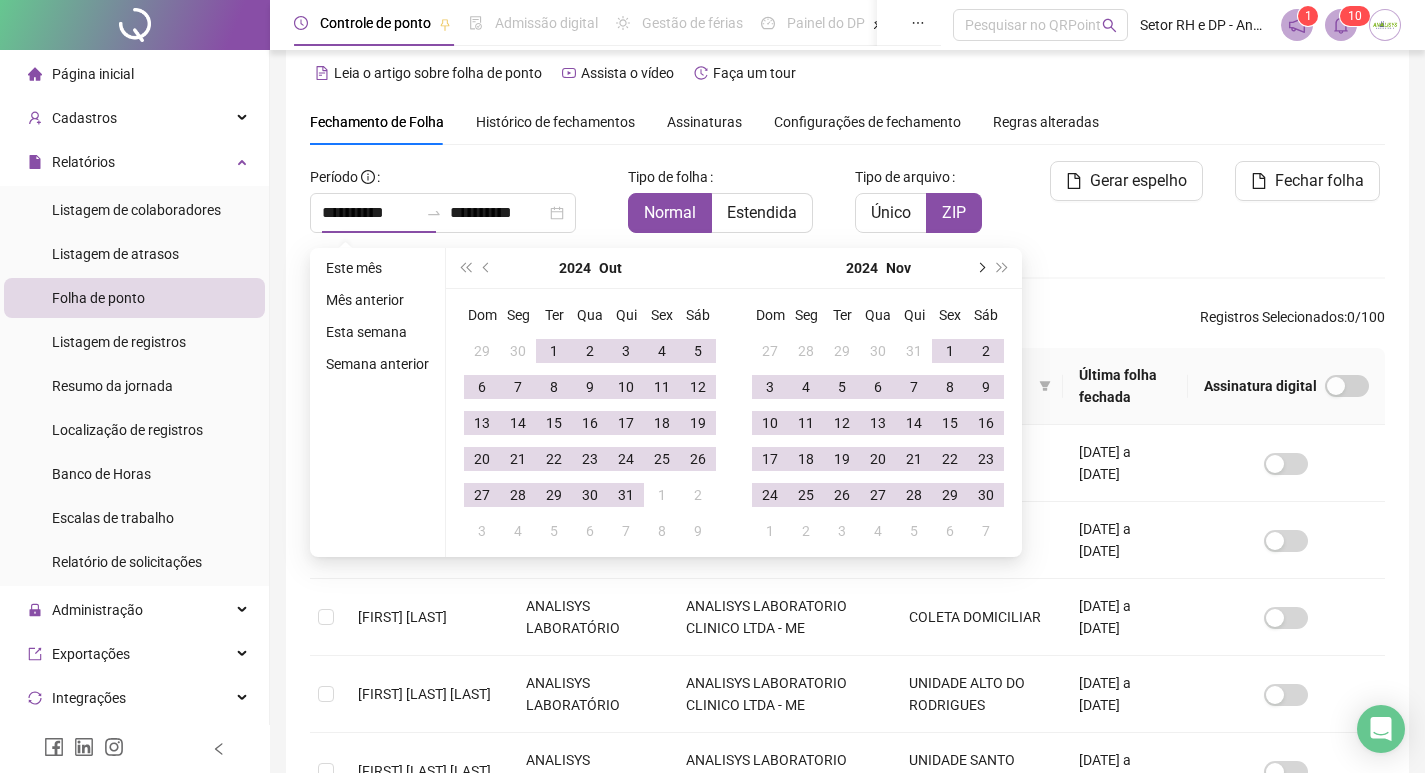 click at bounding box center [980, 268] 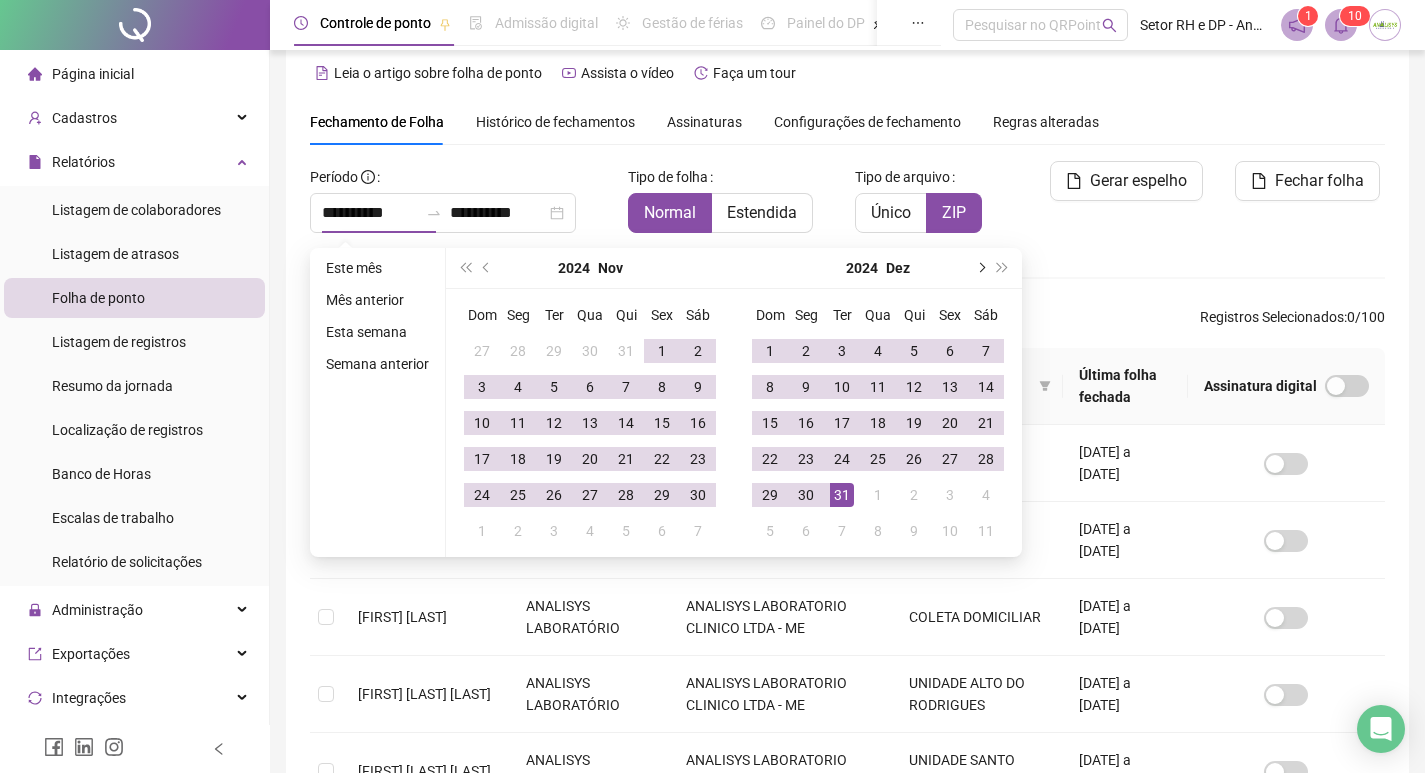 click at bounding box center (980, 268) 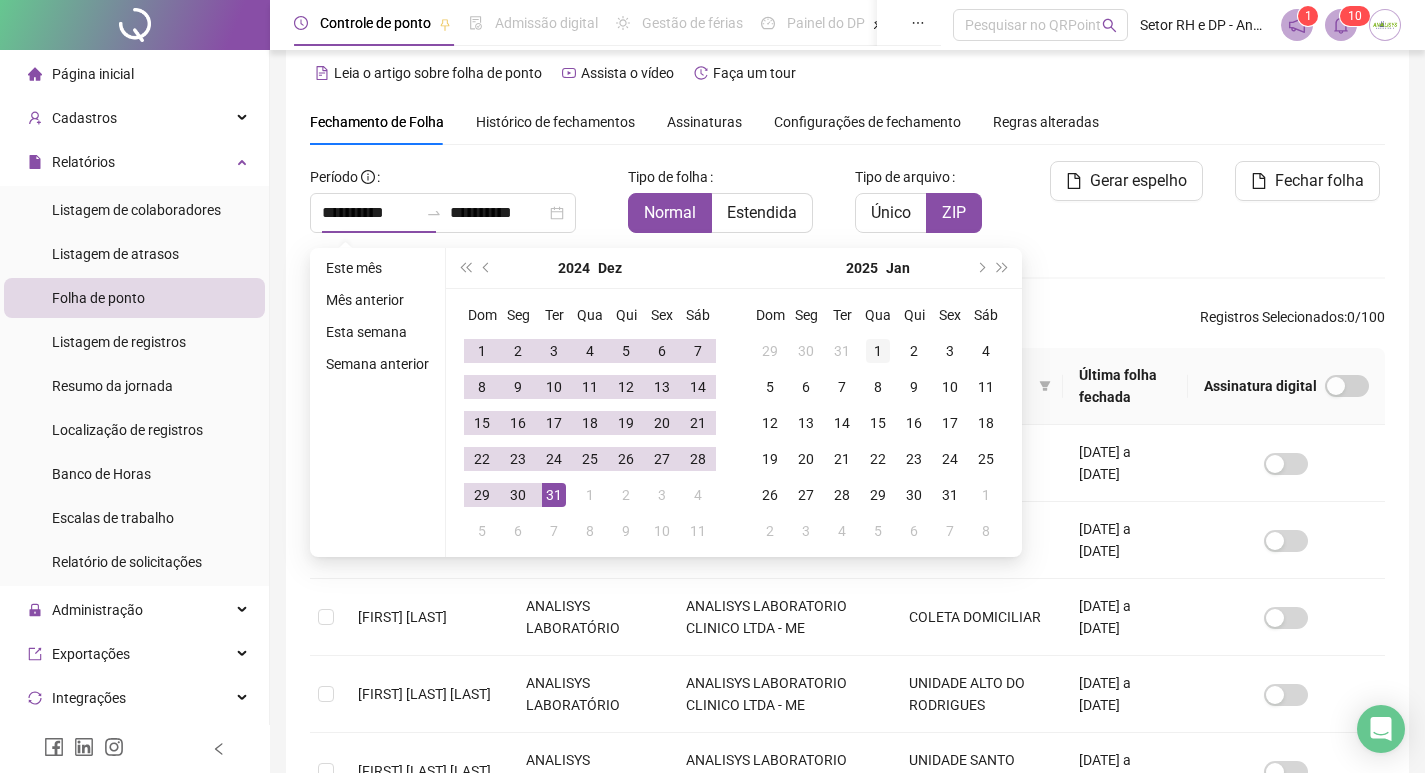 type on "**********" 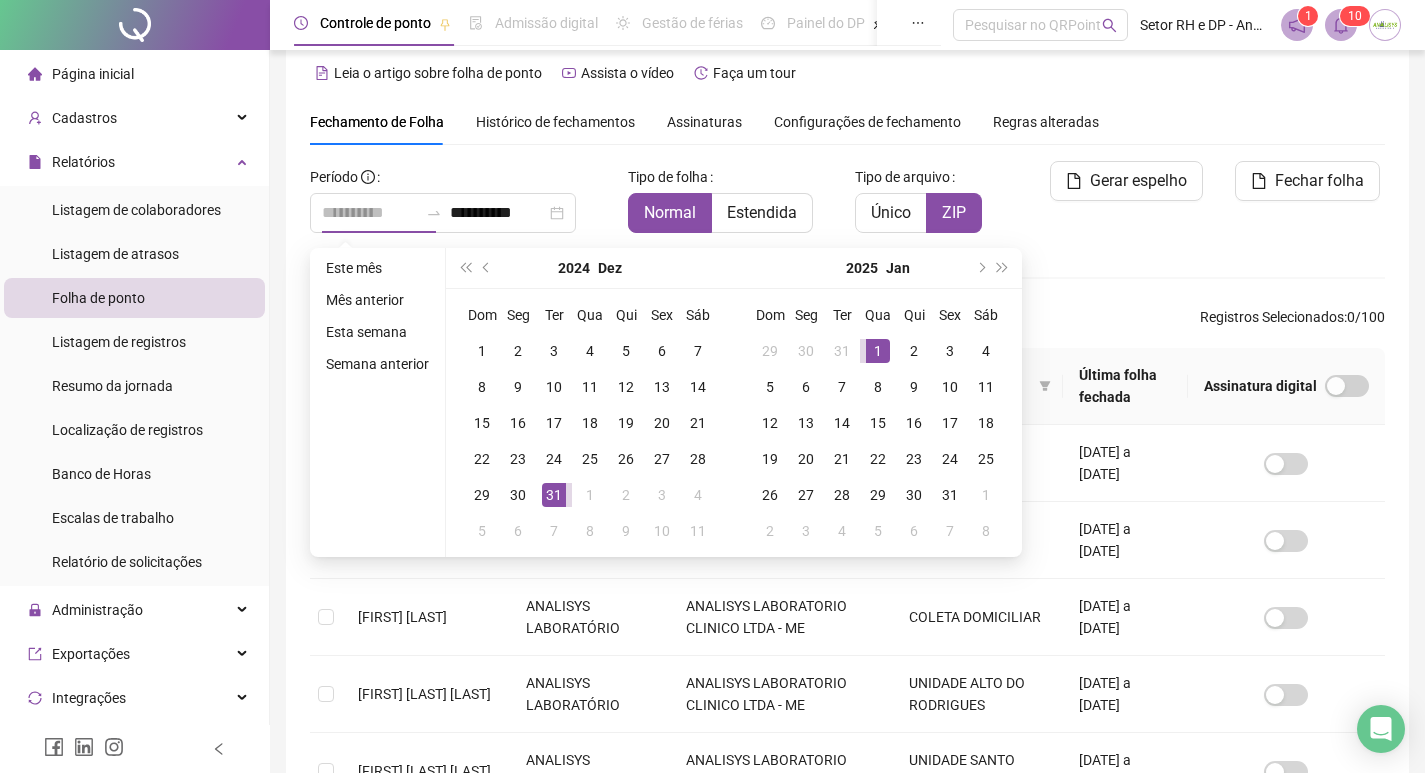 click on "1" at bounding box center (878, 351) 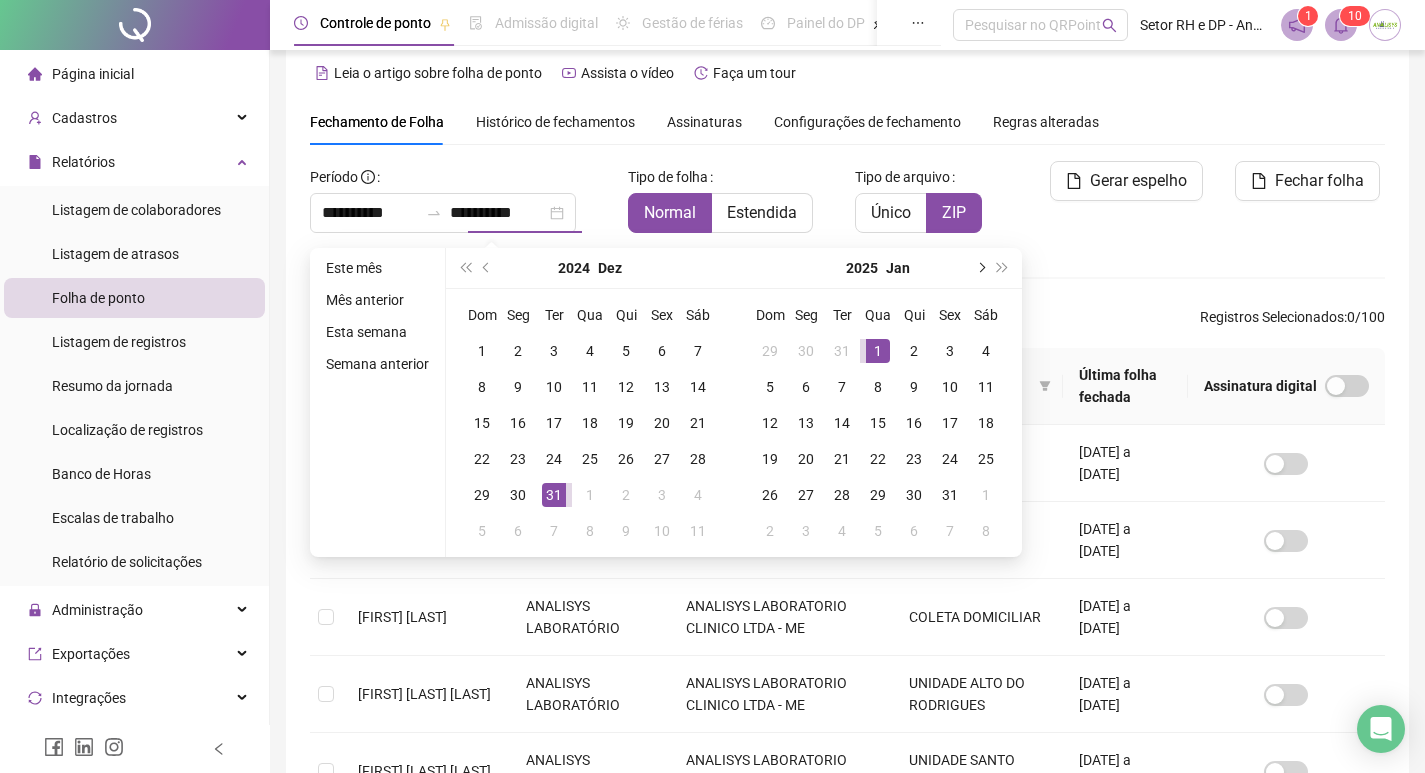 click at bounding box center [980, 268] 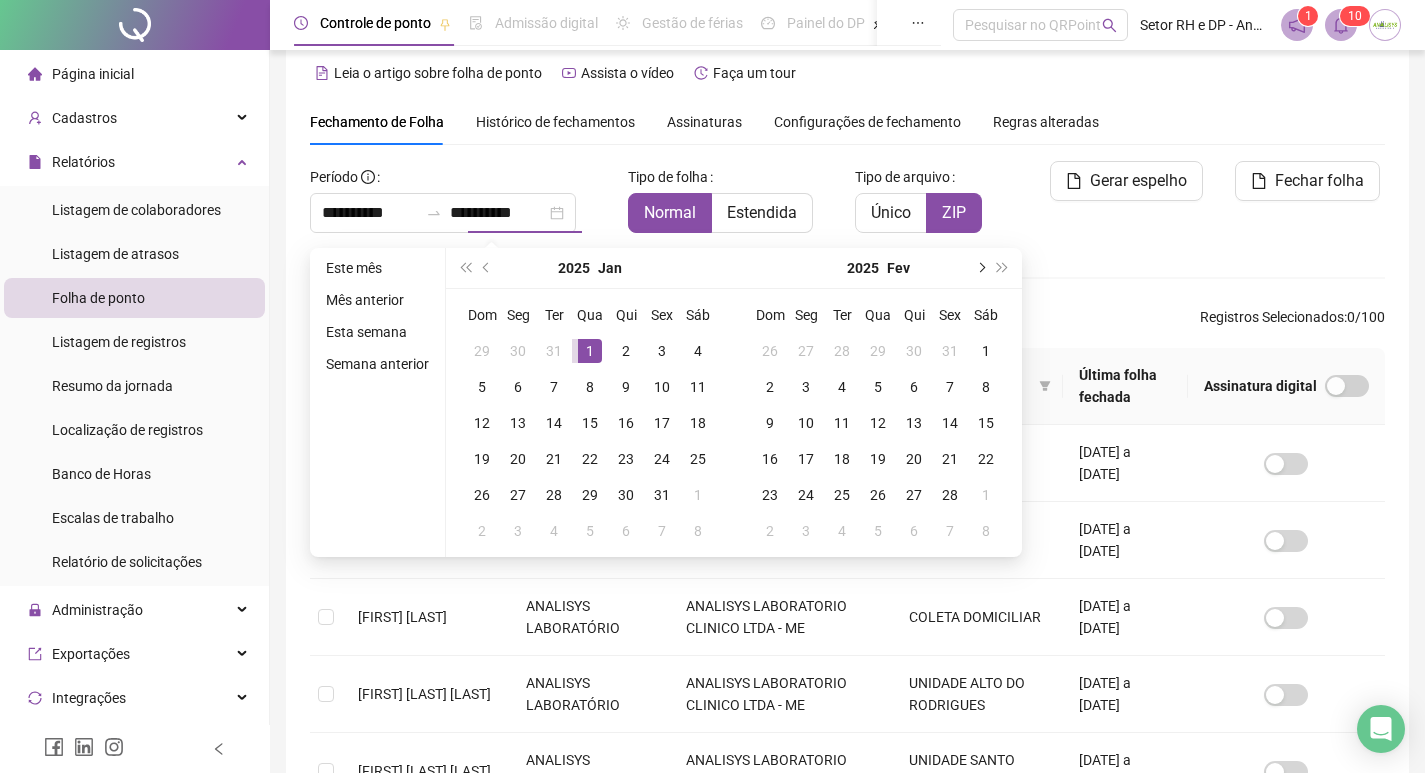 click at bounding box center [980, 268] 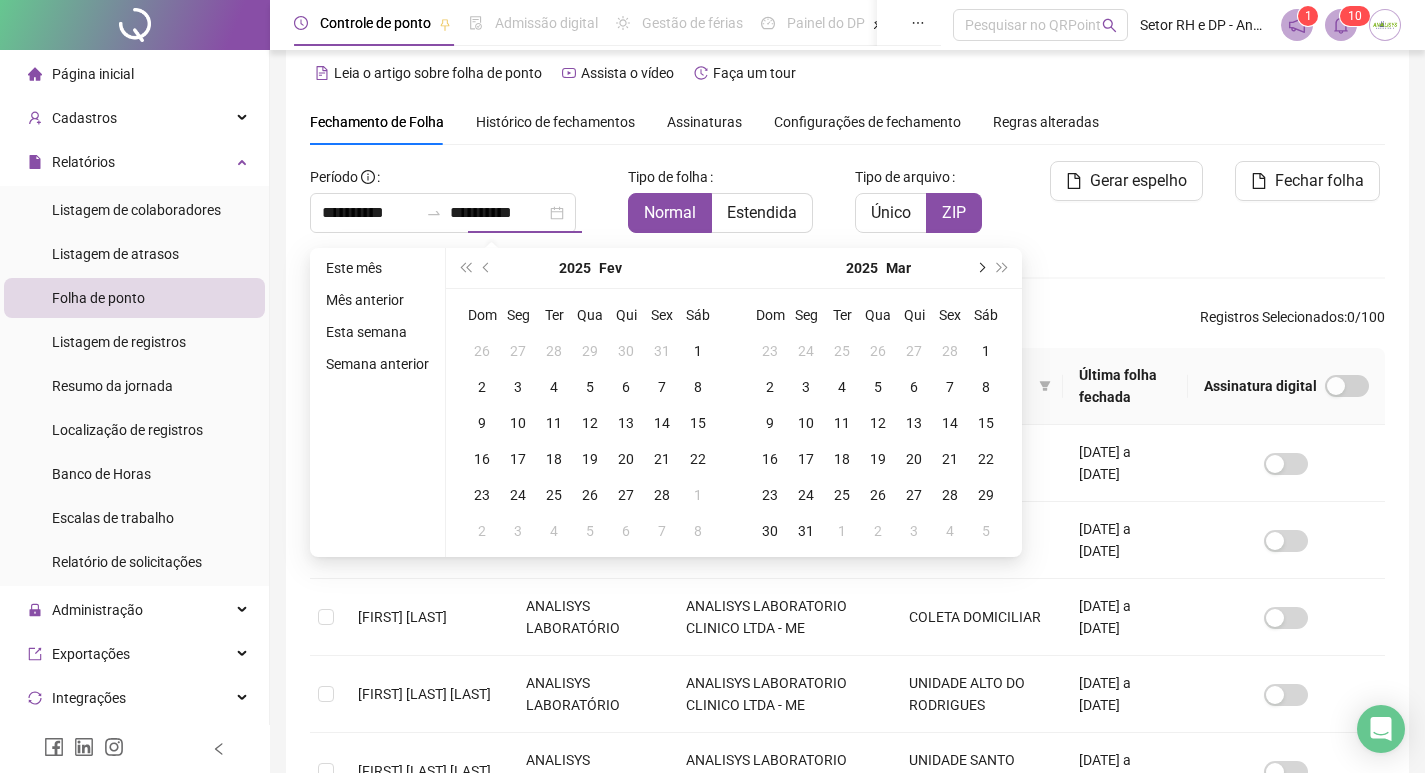 click at bounding box center [980, 268] 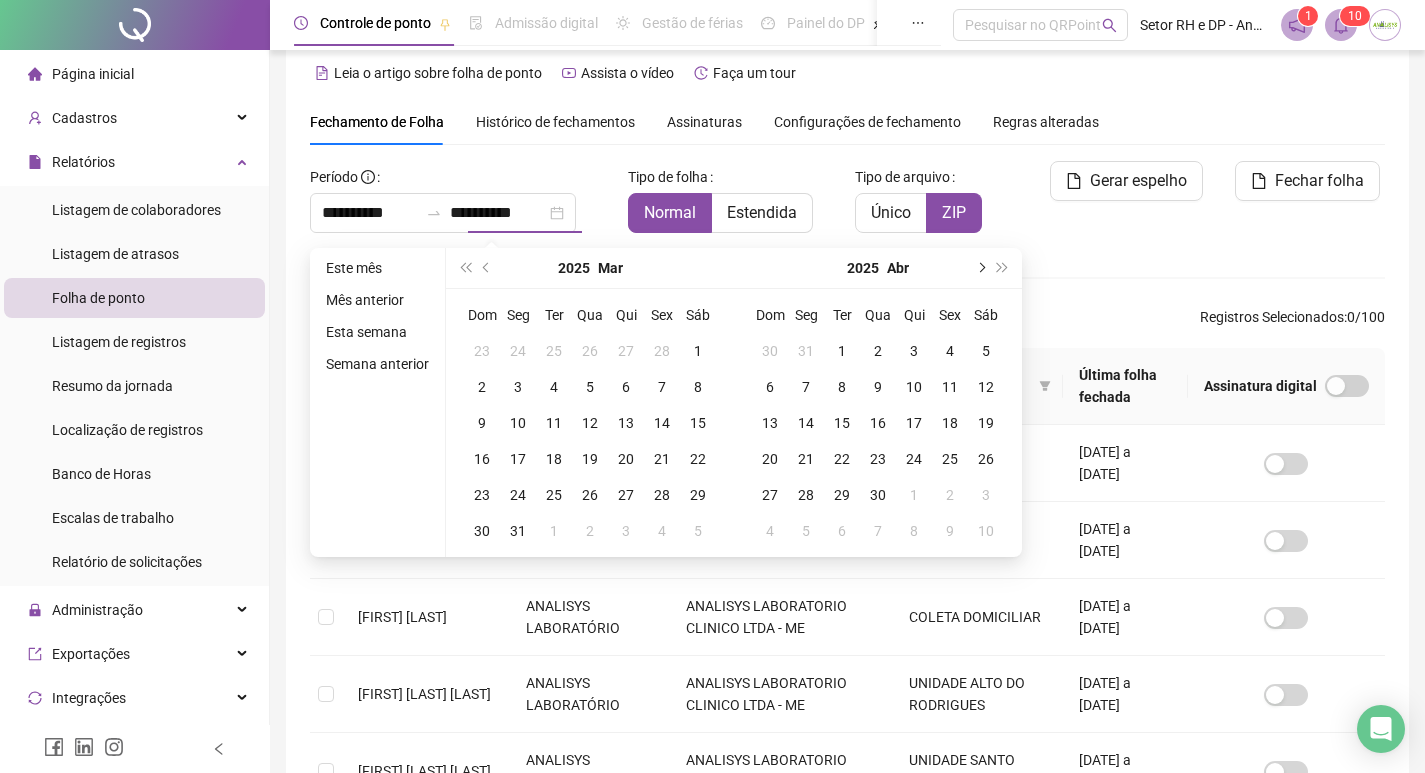 click at bounding box center [980, 268] 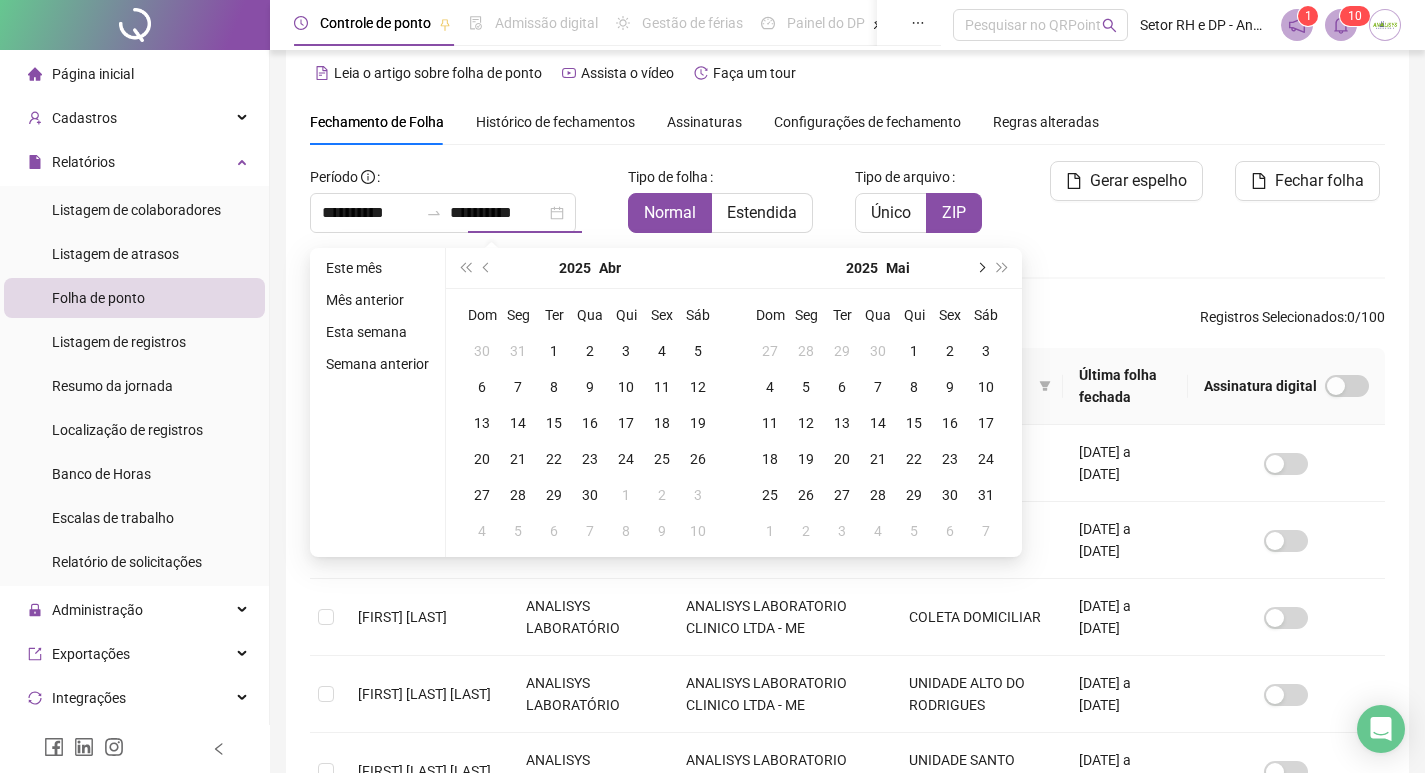 click at bounding box center [980, 268] 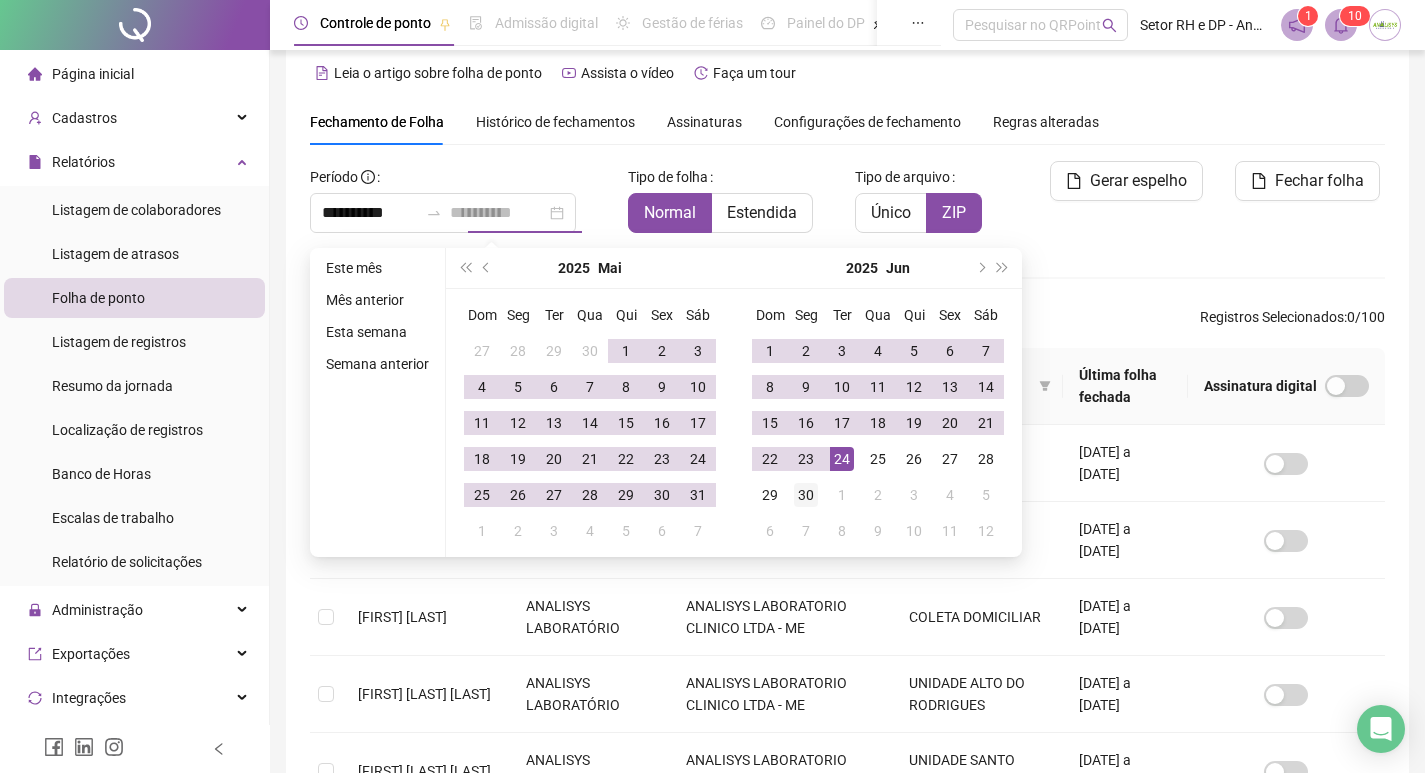 type on "**********" 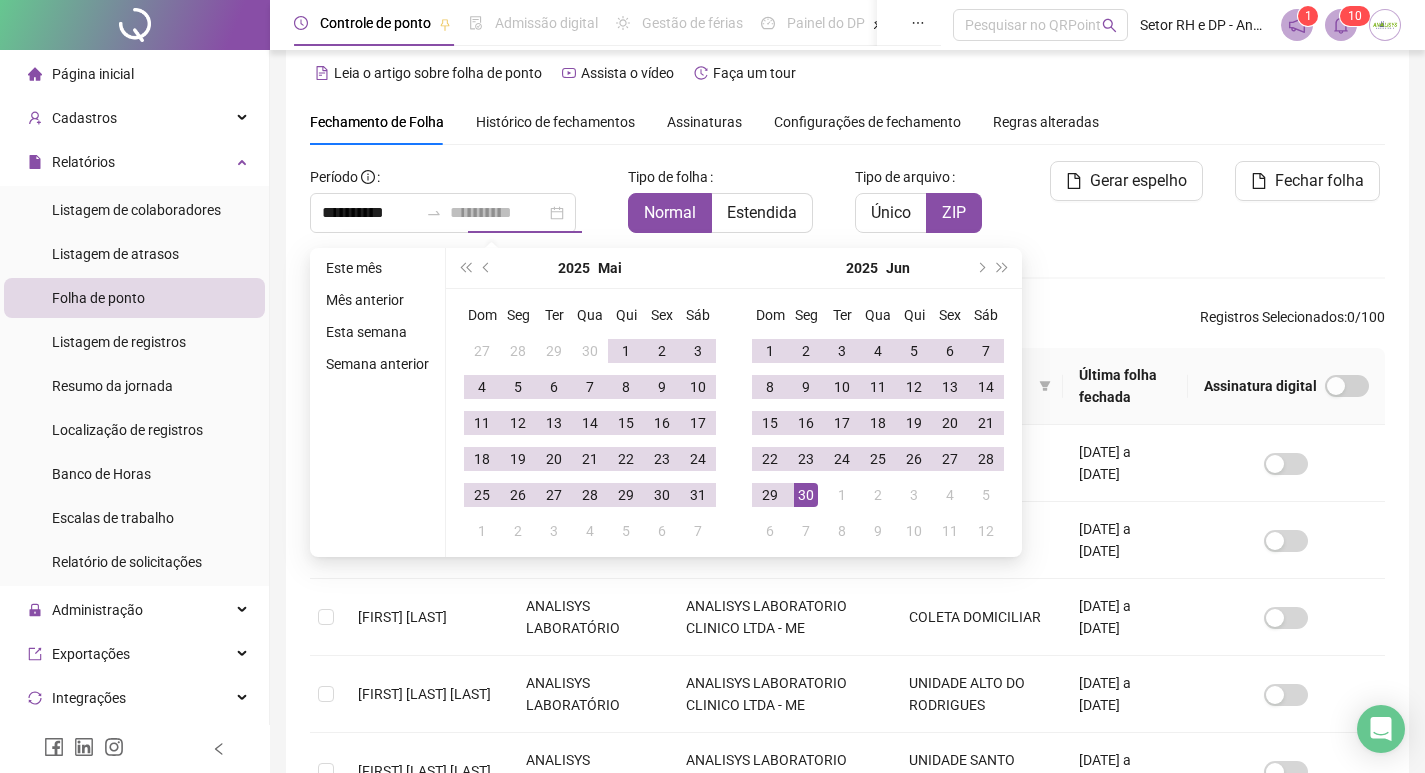click on "30" at bounding box center [806, 495] 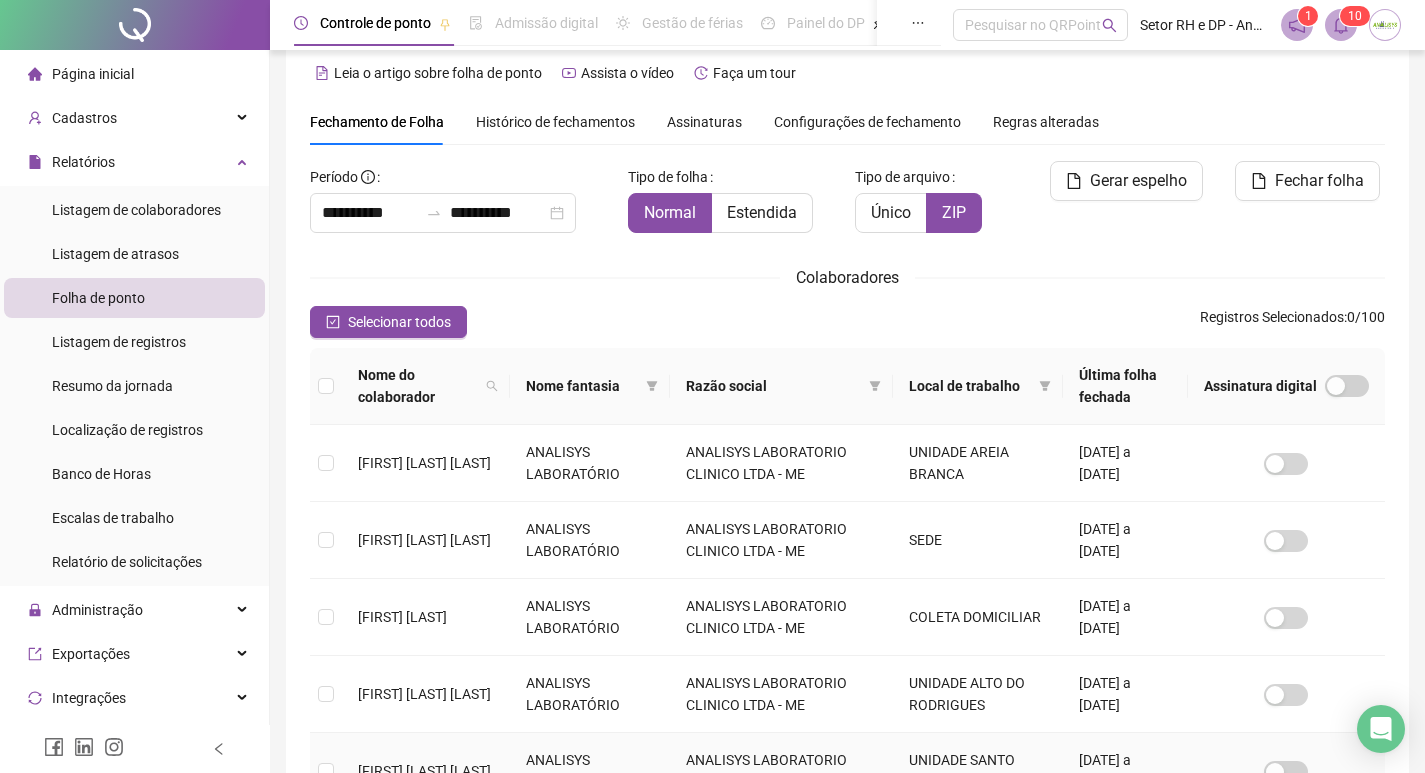 click at bounding box center [326, 771] 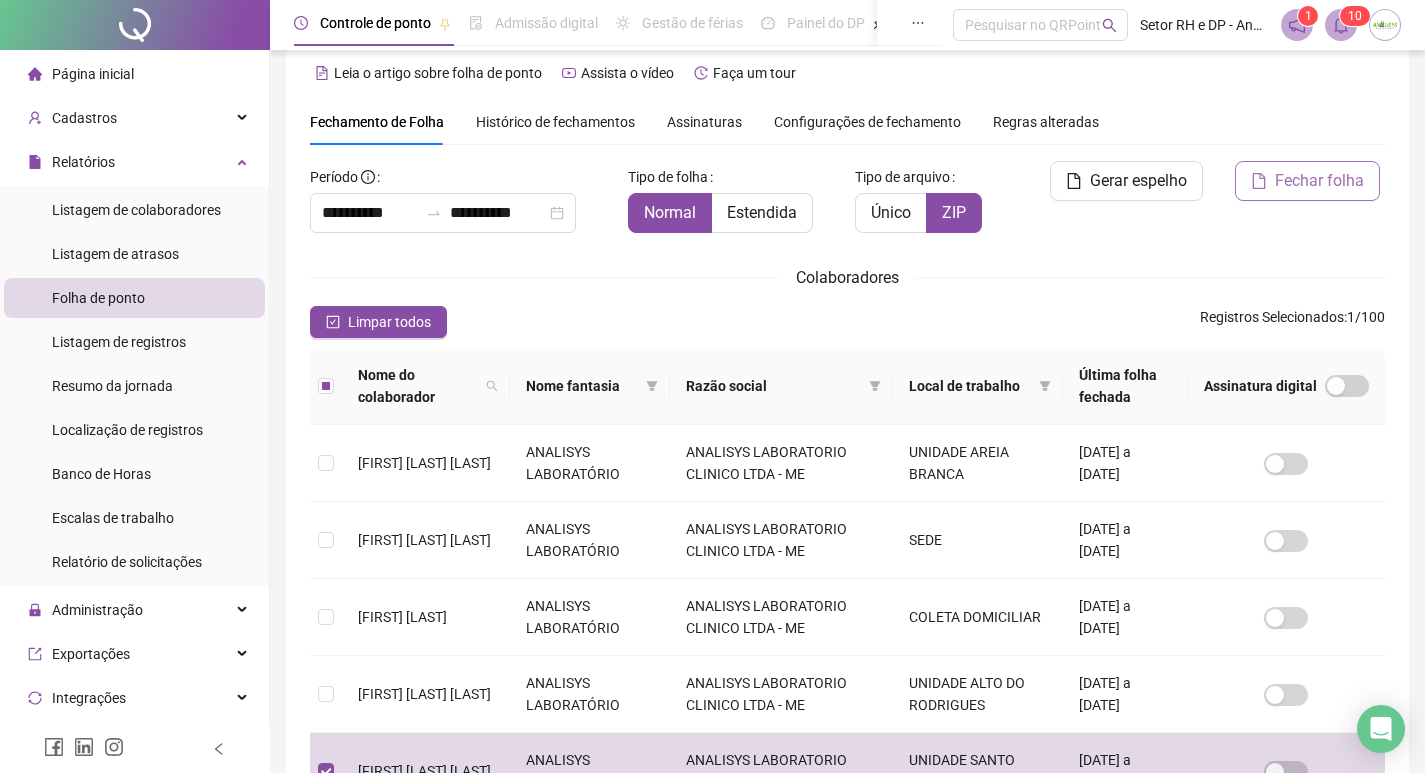 click on "Fechar folha" at bounding box center [1307, 181] 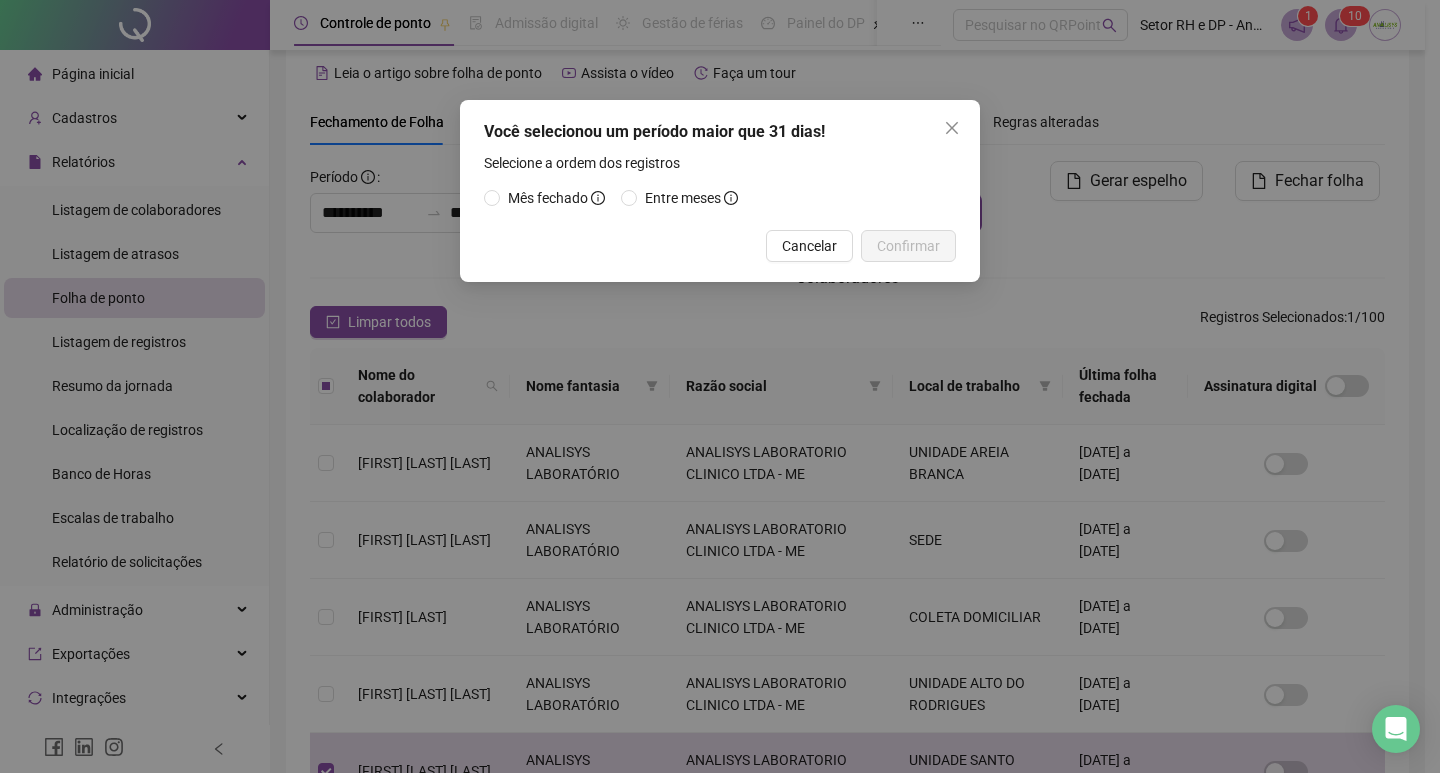 click on "Mês fechado   Entre meses" at bounding box center [720, 198] 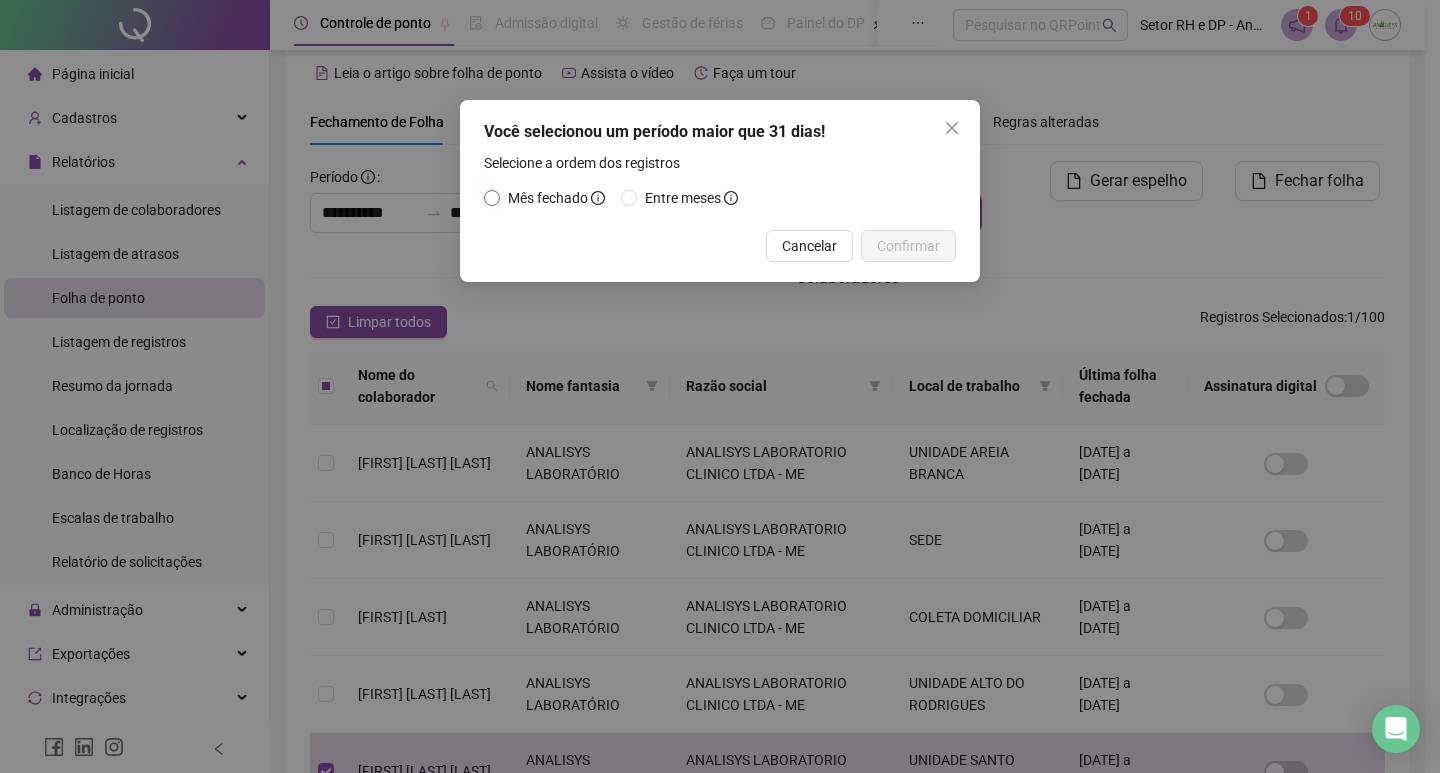 click on "Mês fechado" at bounding box center [548, 198] 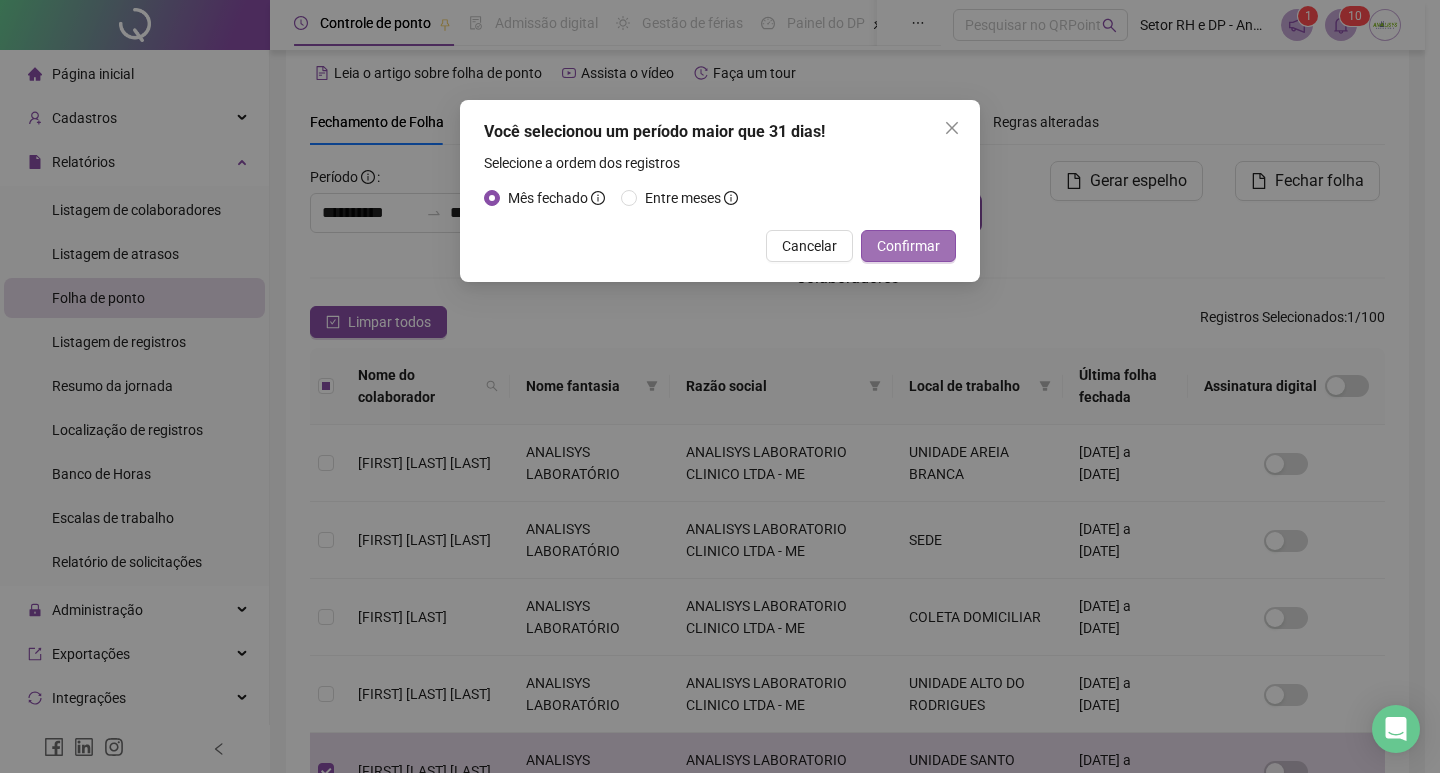 click on "Confirmar" at bounding box center (908, 246) 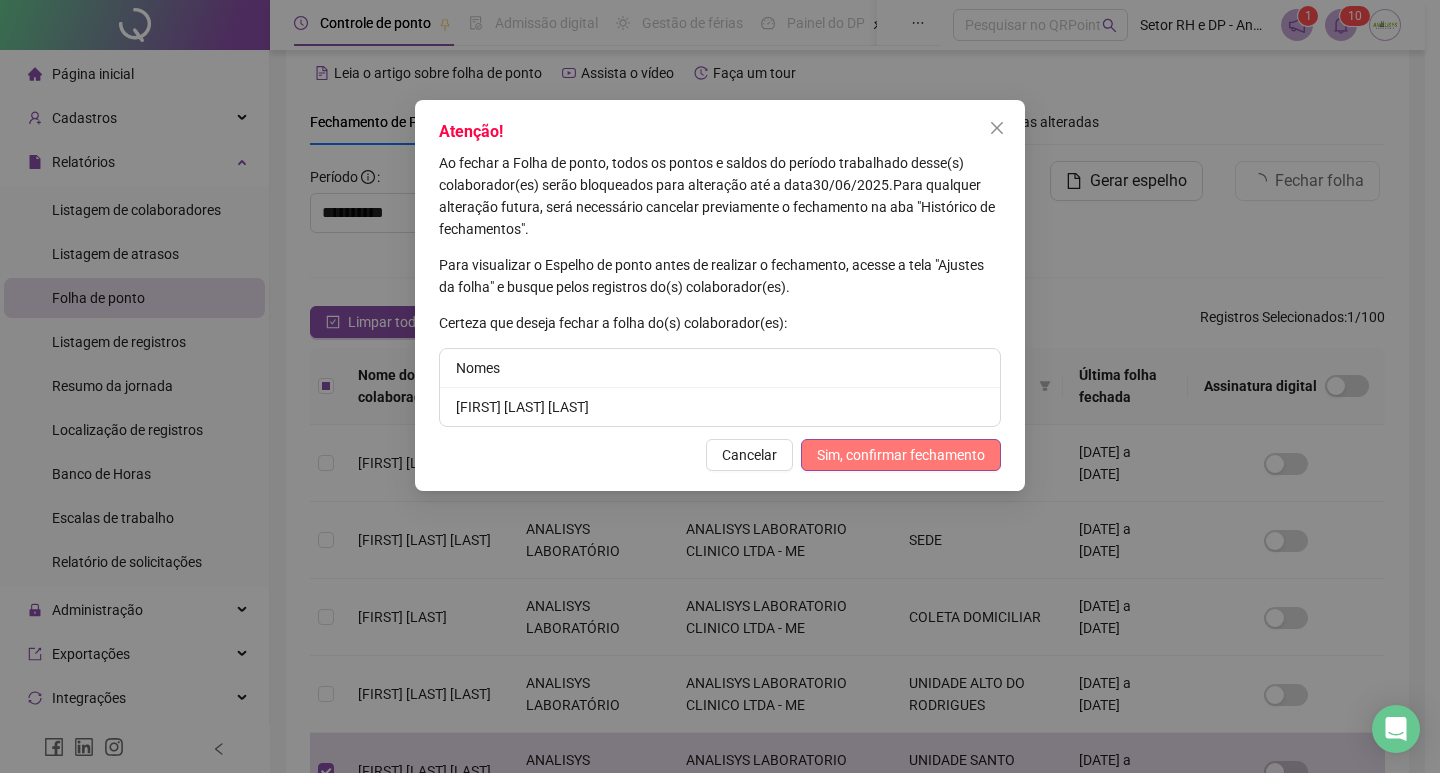 click on "Sim, confirmar fechamento" at bounding box center (901, 455) 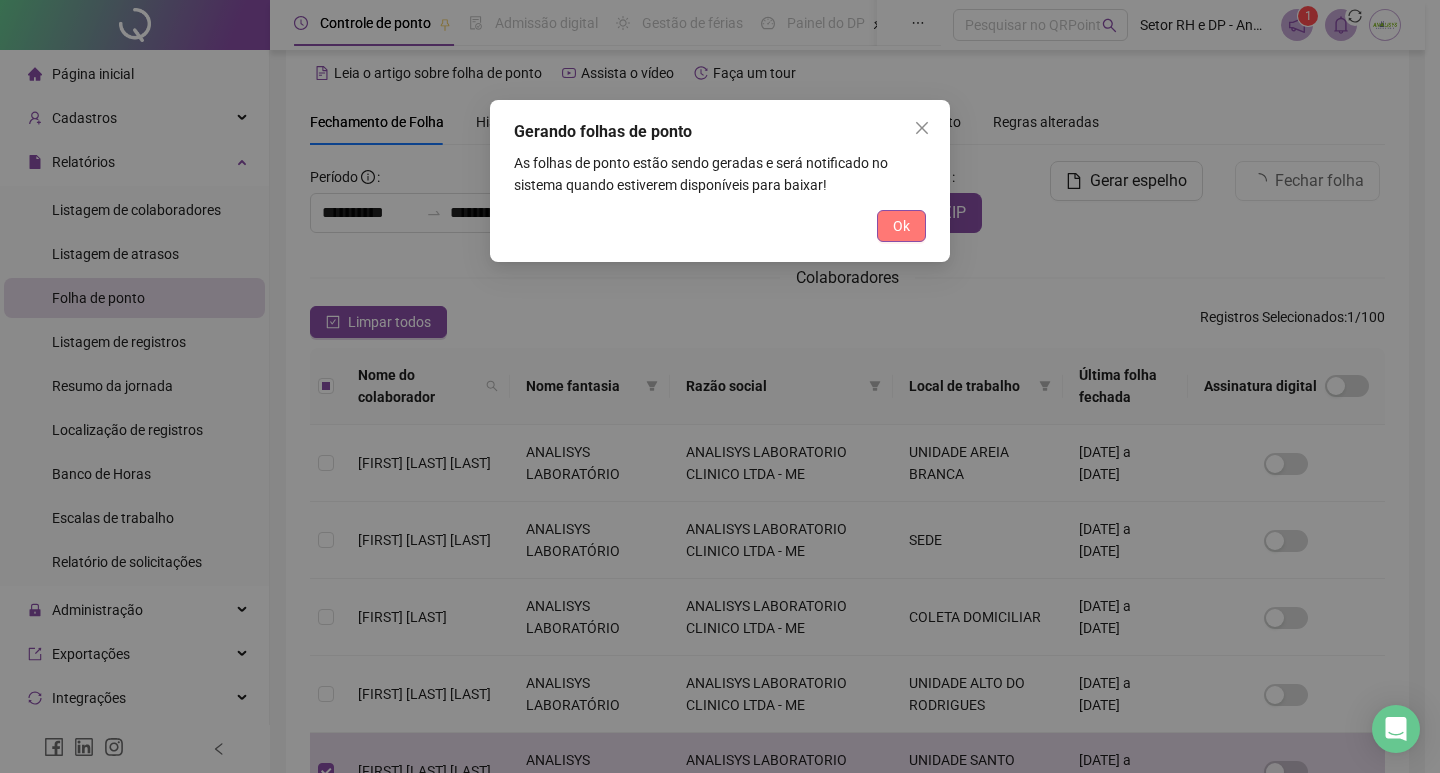 click on "Ok" at bounding box center [901, 226] 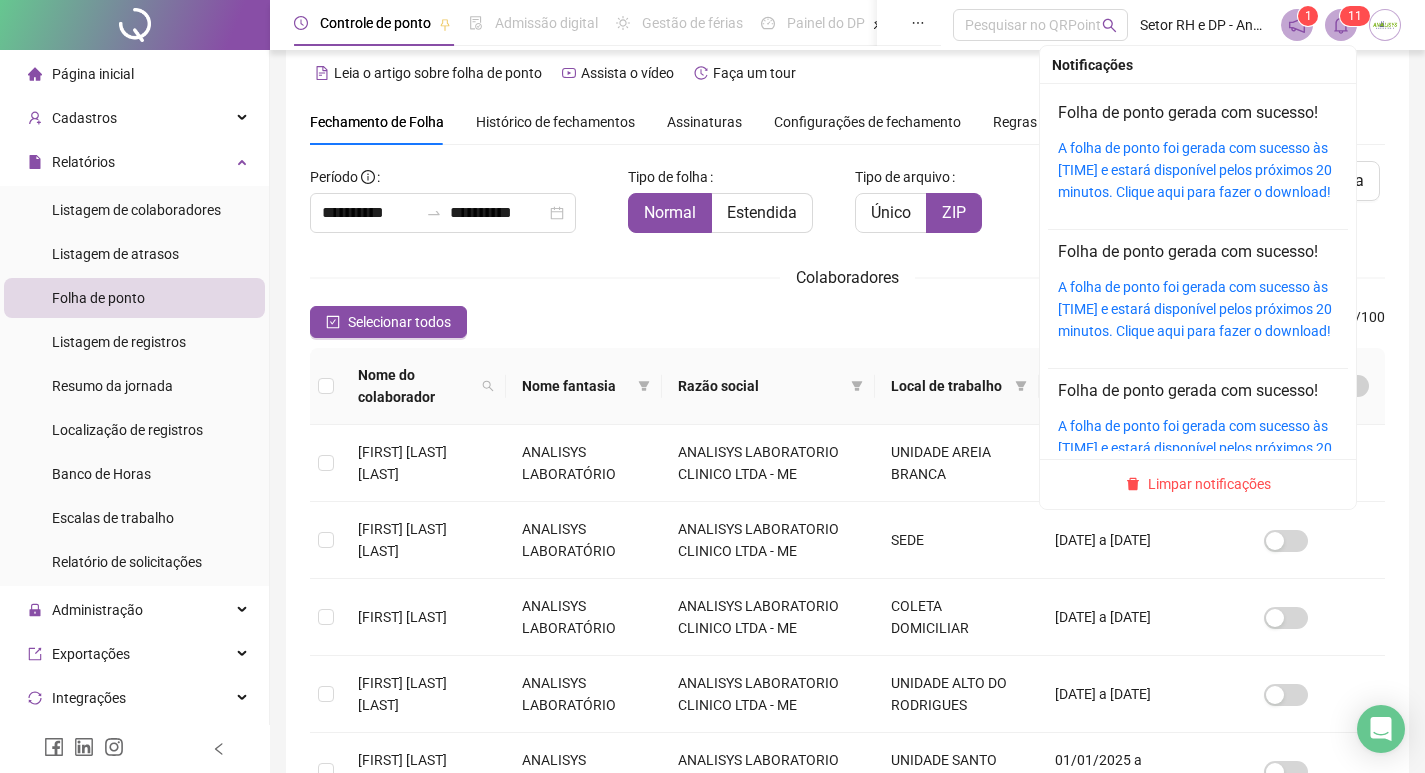 click 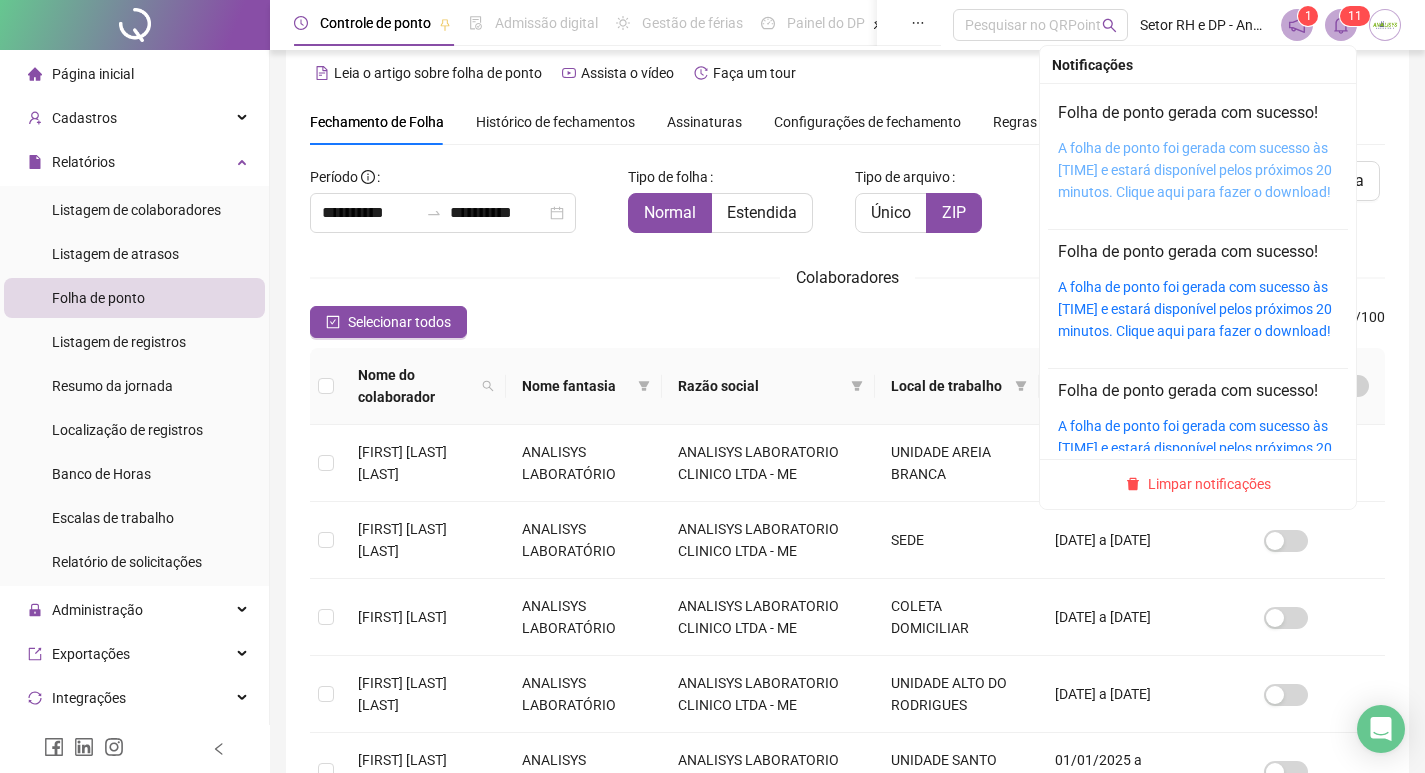 click on "A folha de ponto foi gerada com sucesso às [TIME] e estará disponível pelos próximos 20 minutos.
Clique aqui para fazer o download!" at bounding box center (1195, 170) 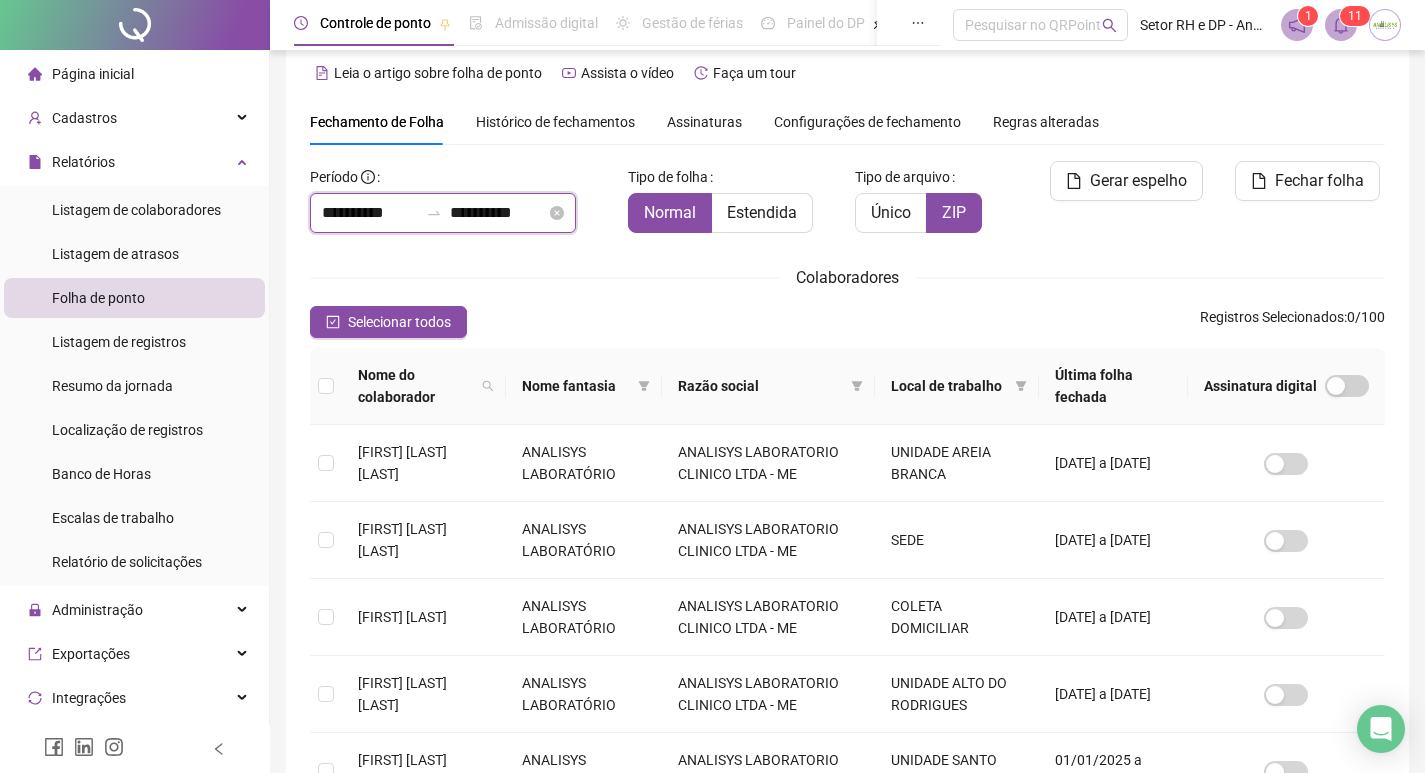click on "**********" at bounding box center [370, 213] 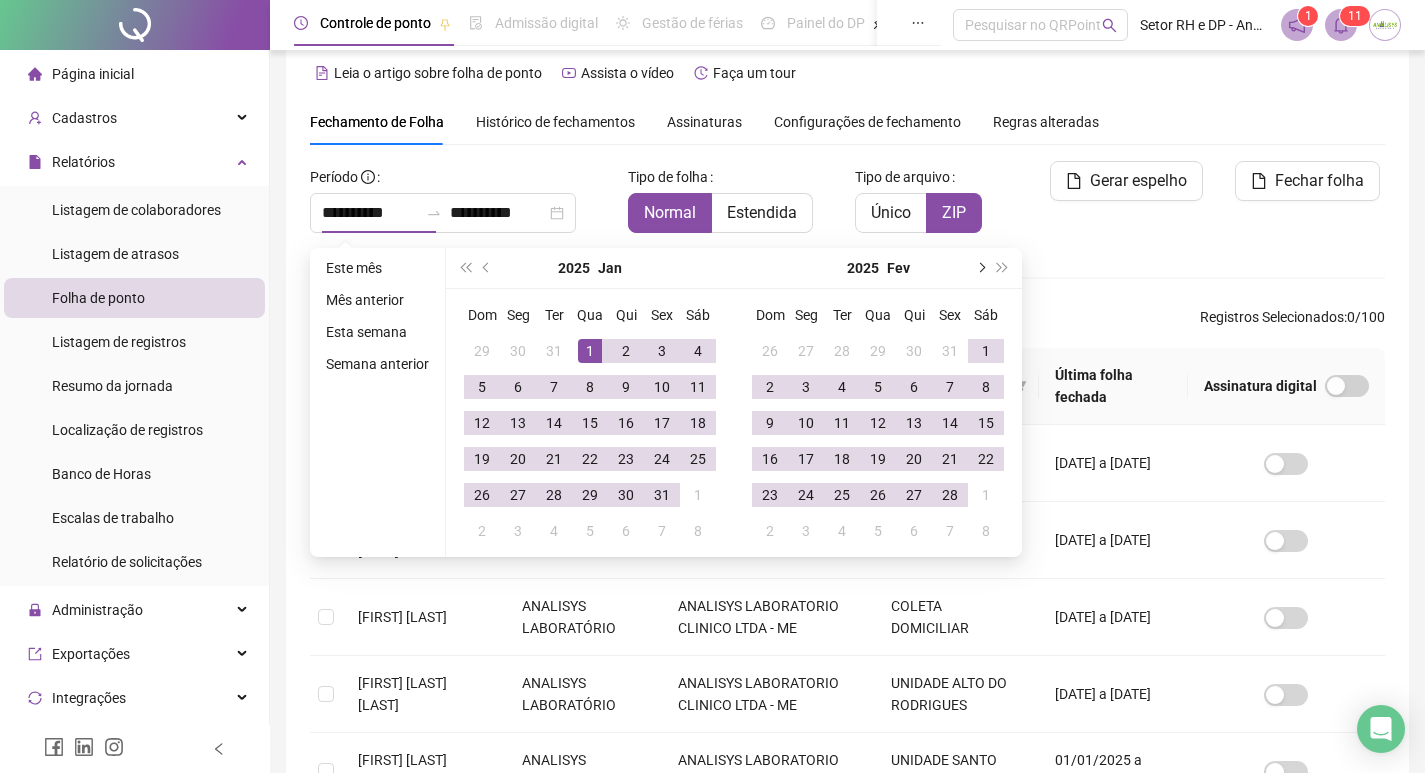 click at bounding box center (980, 268) 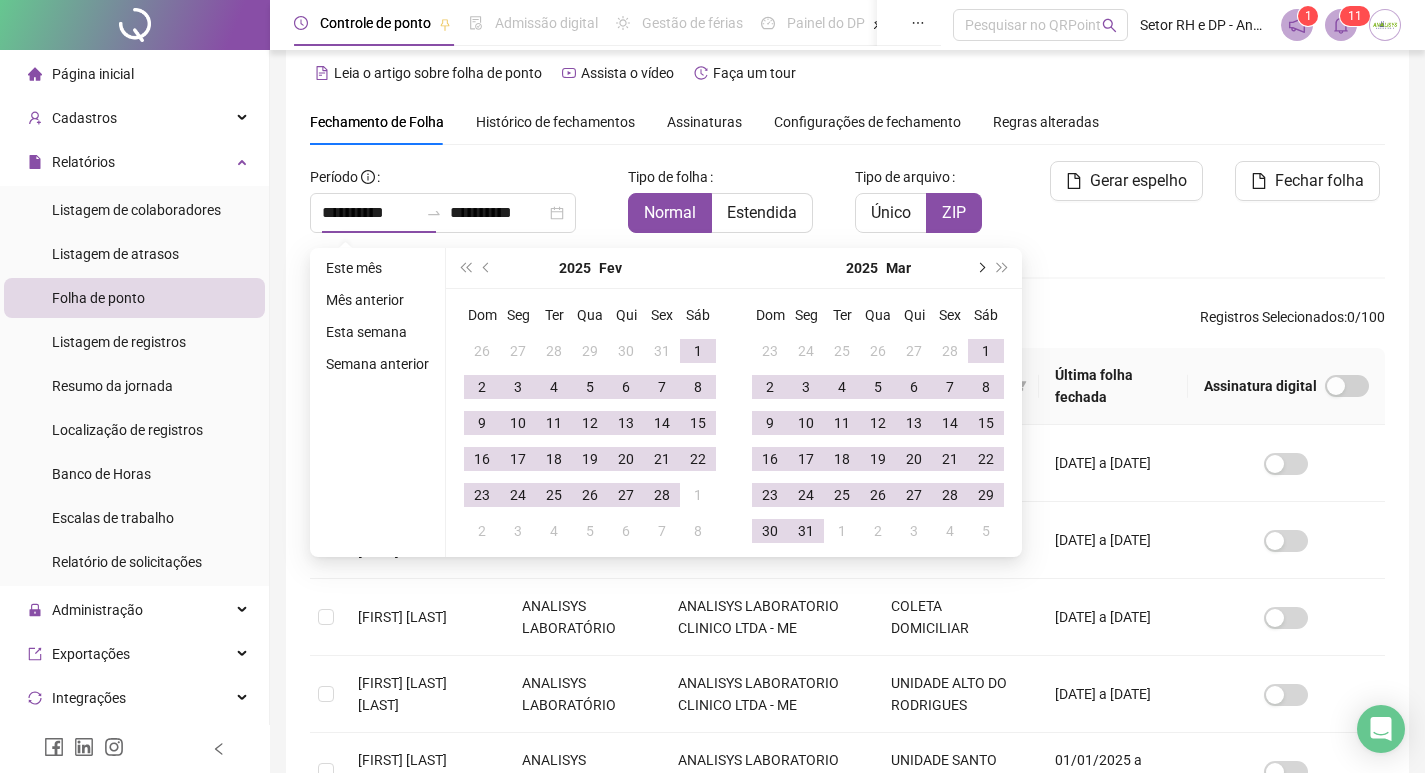 click at bounding box center [980, 268] 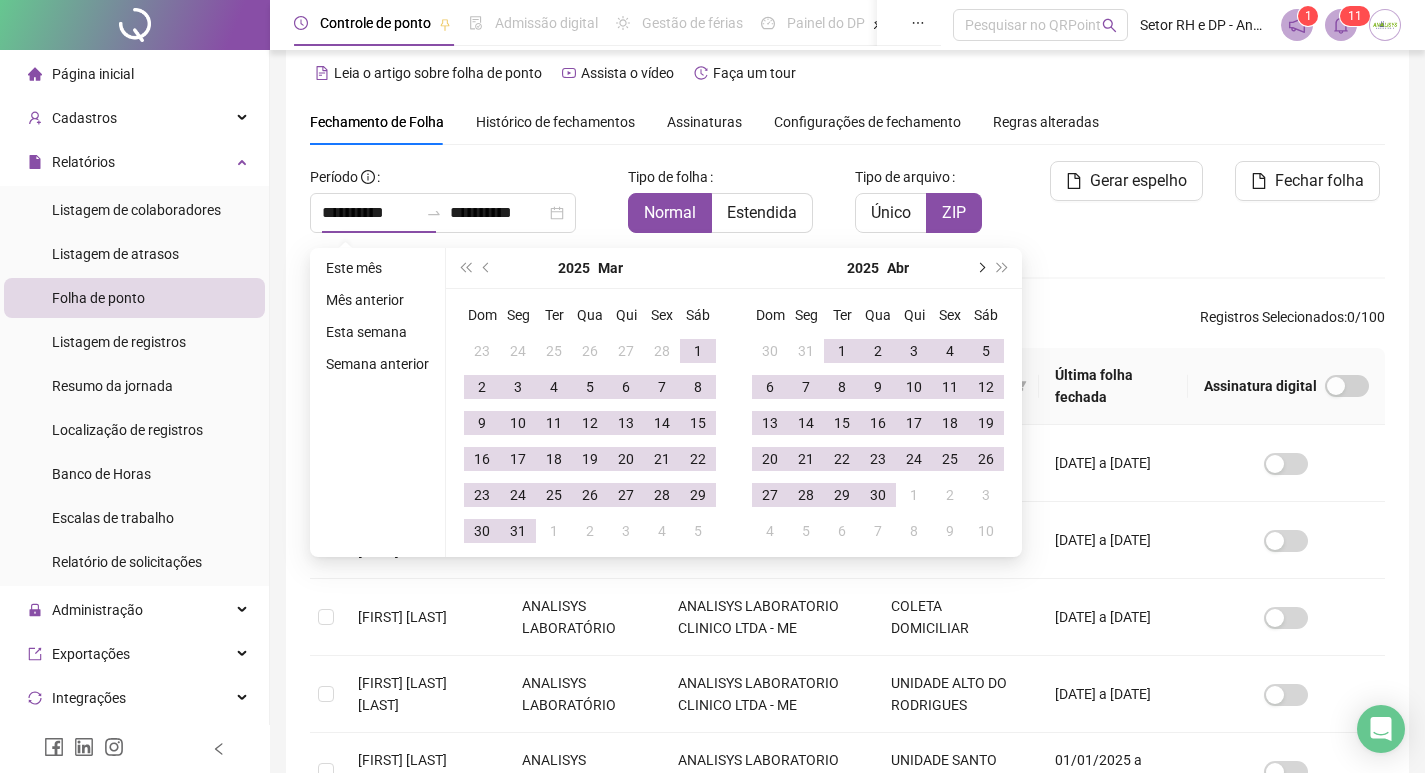 click at bounding box center (980, 268) 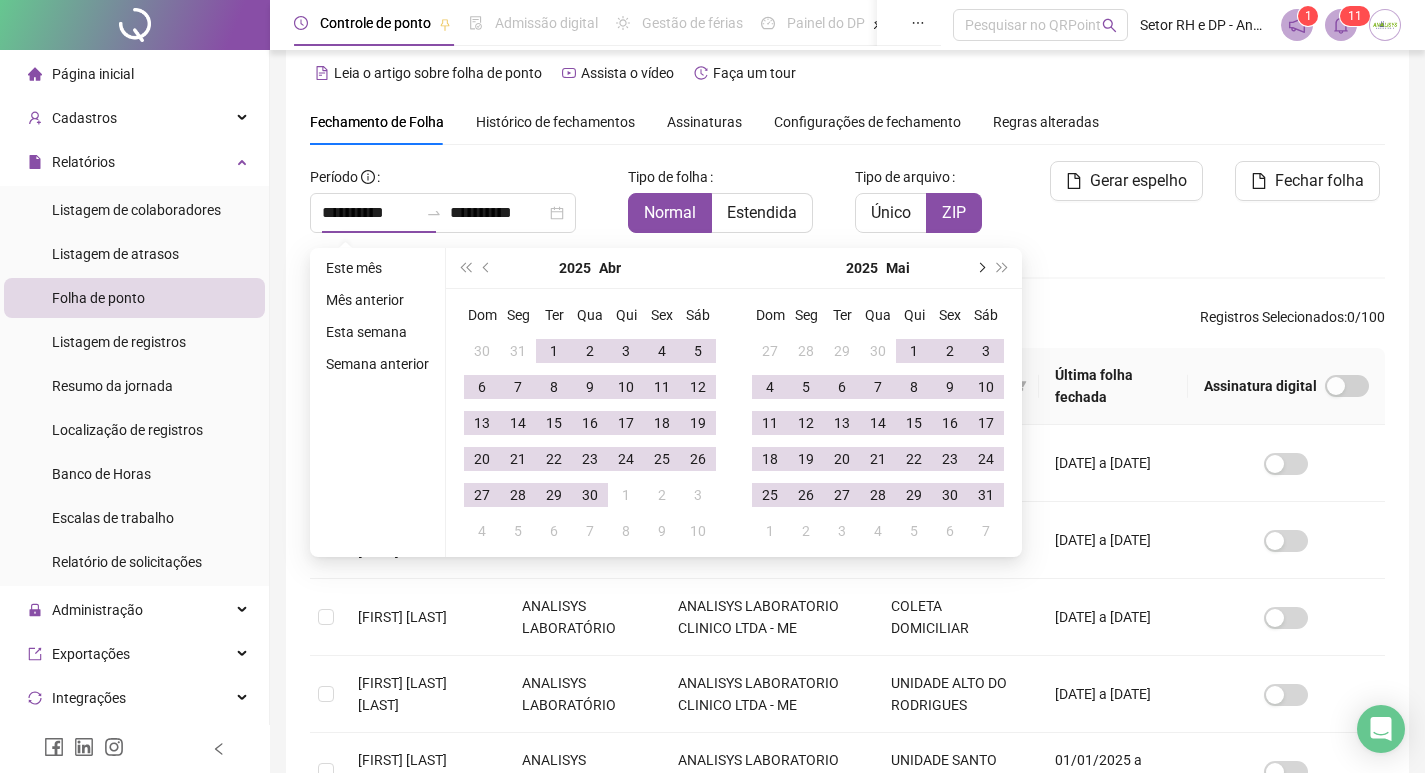 click at bounding box center [980, 268] 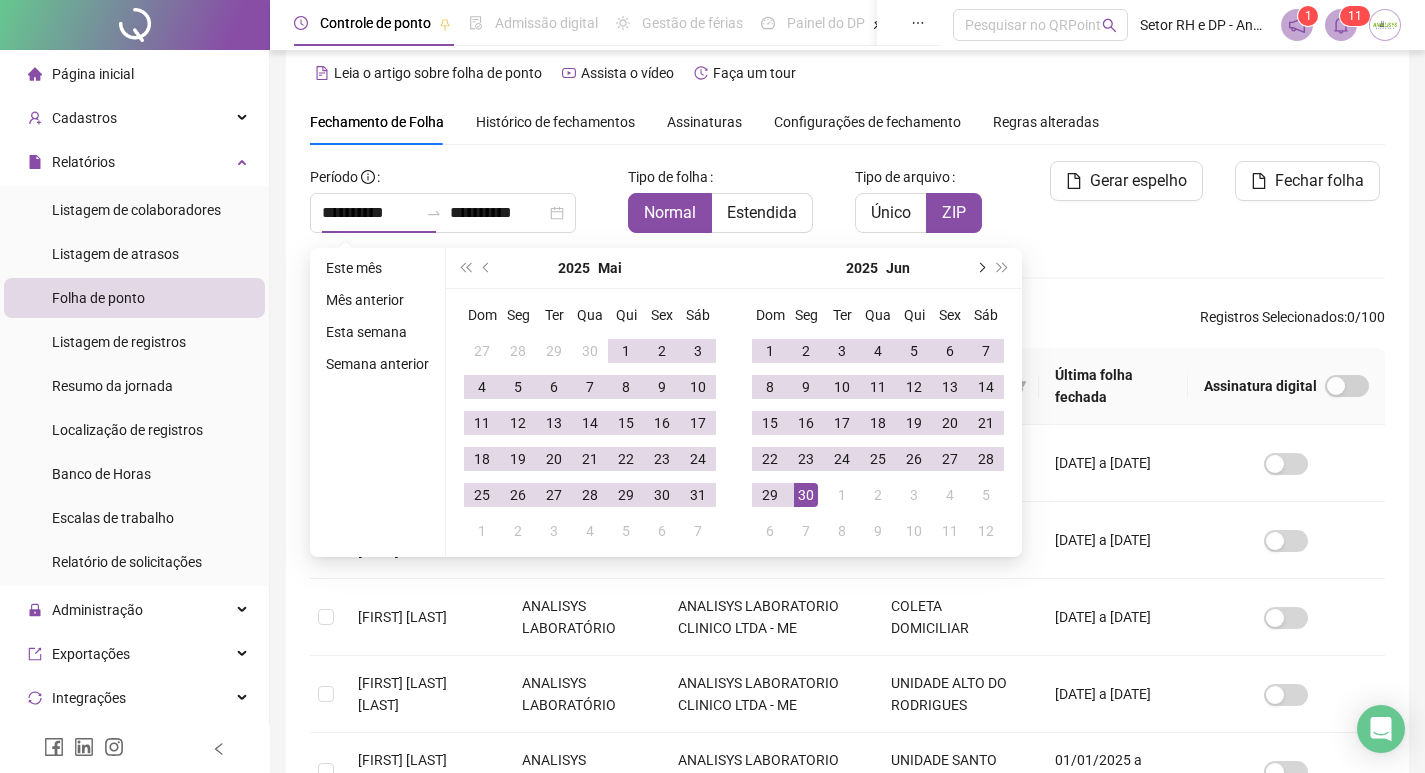 click at bounding box center (980, 268) 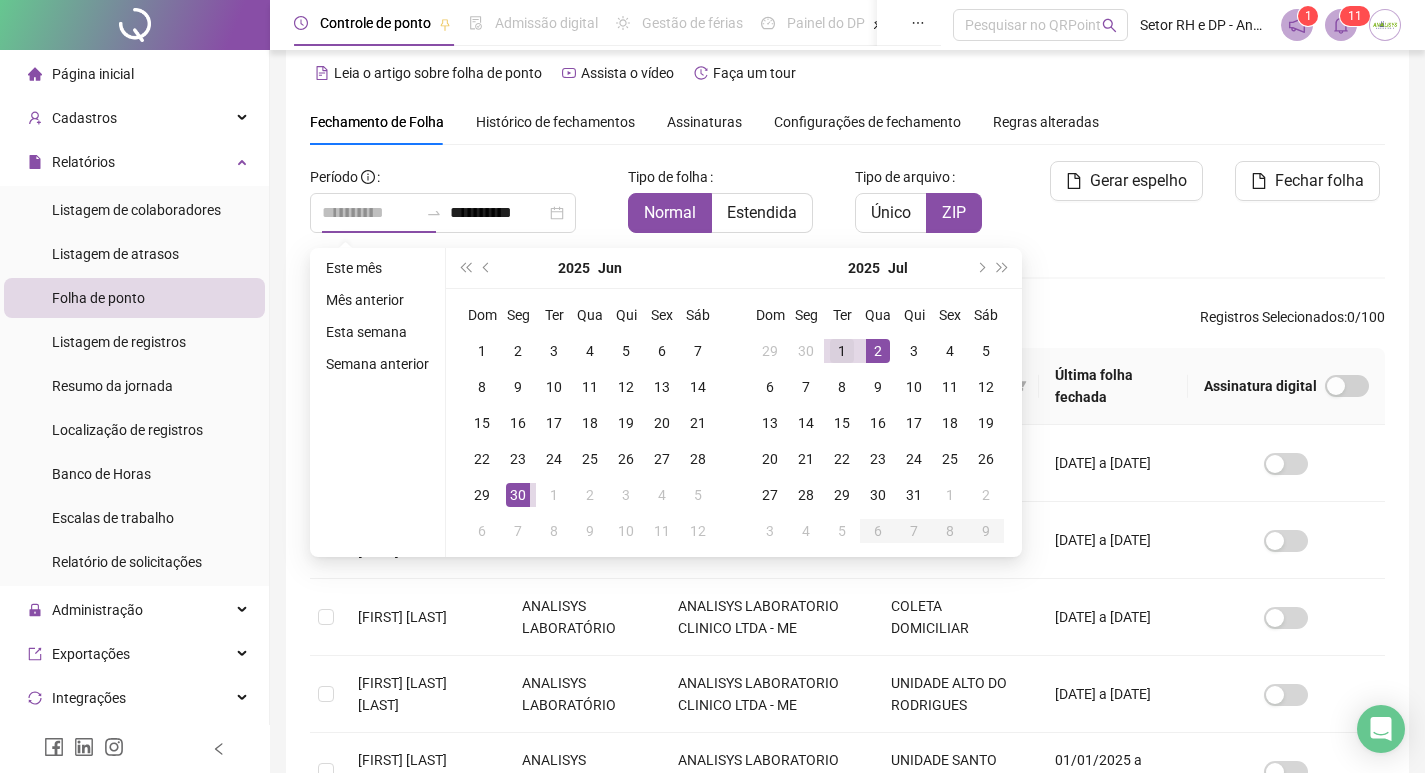 type on "**********" 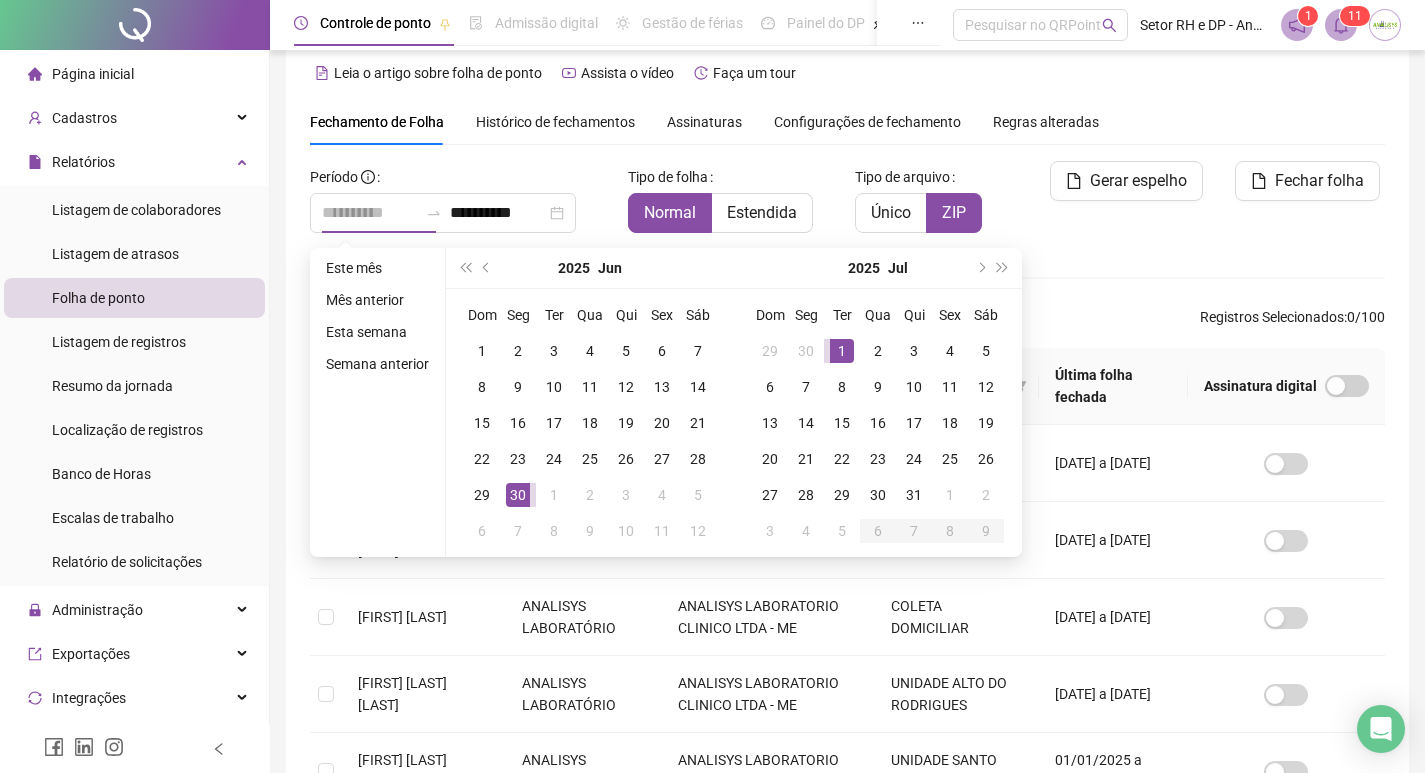click on "1" at bounding box center (842, 351) 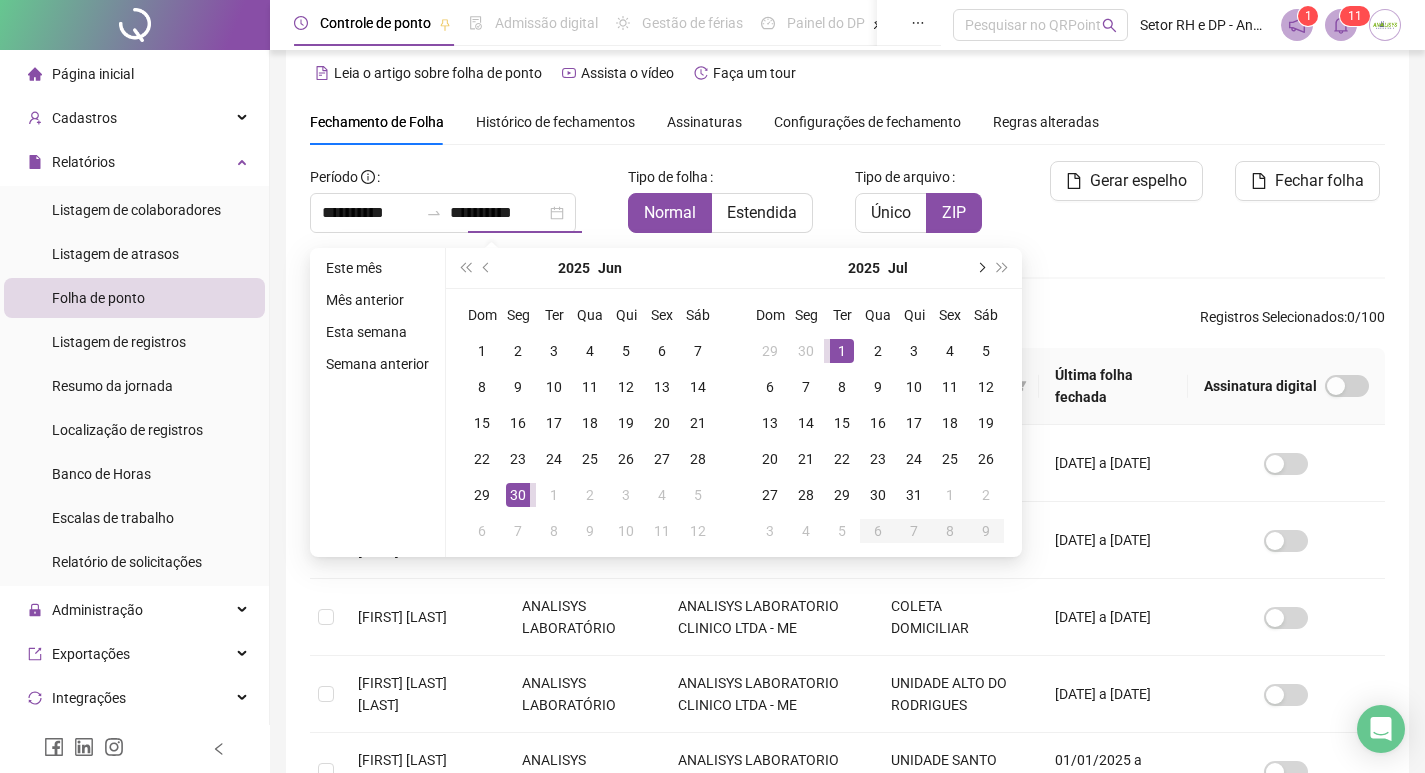 click at bounding box center [980, 268] 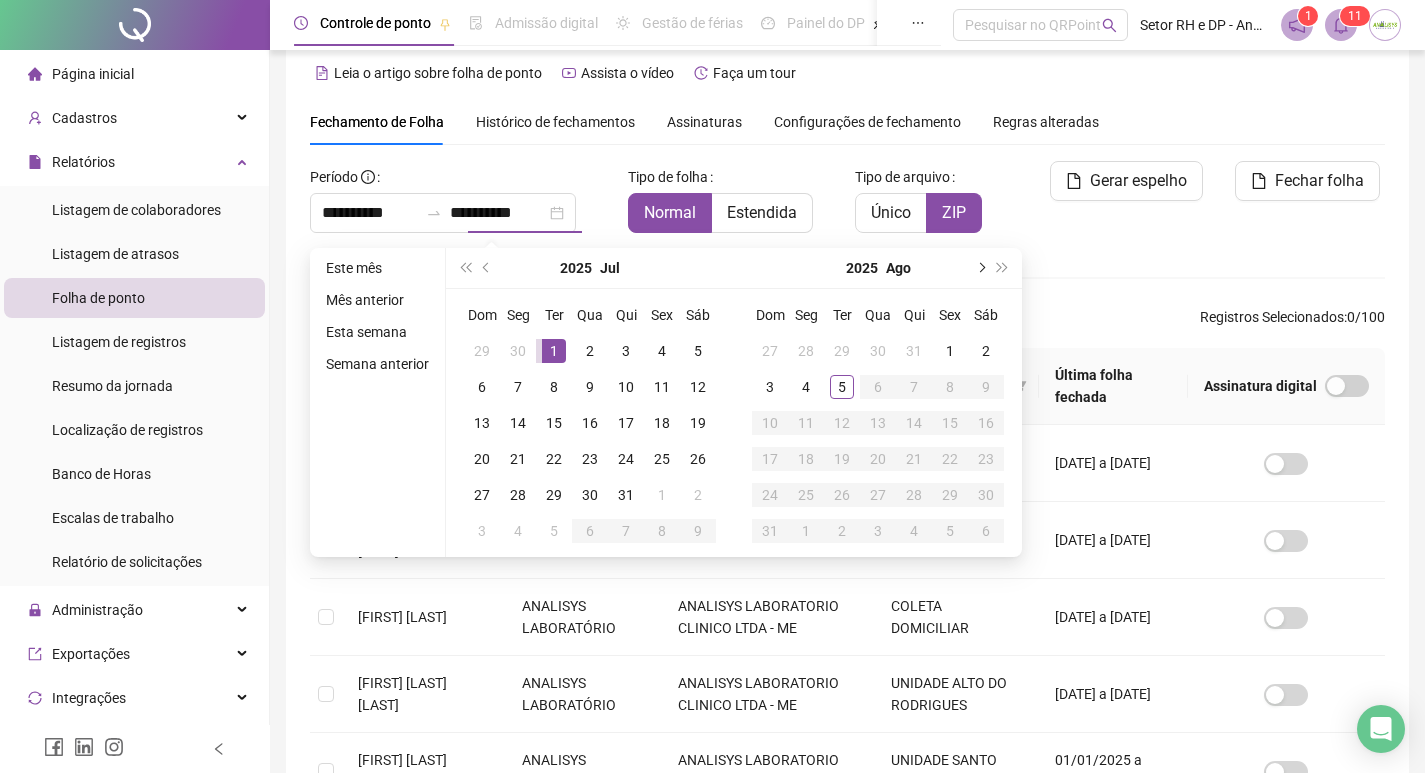 click at bounding box center (980, 268) 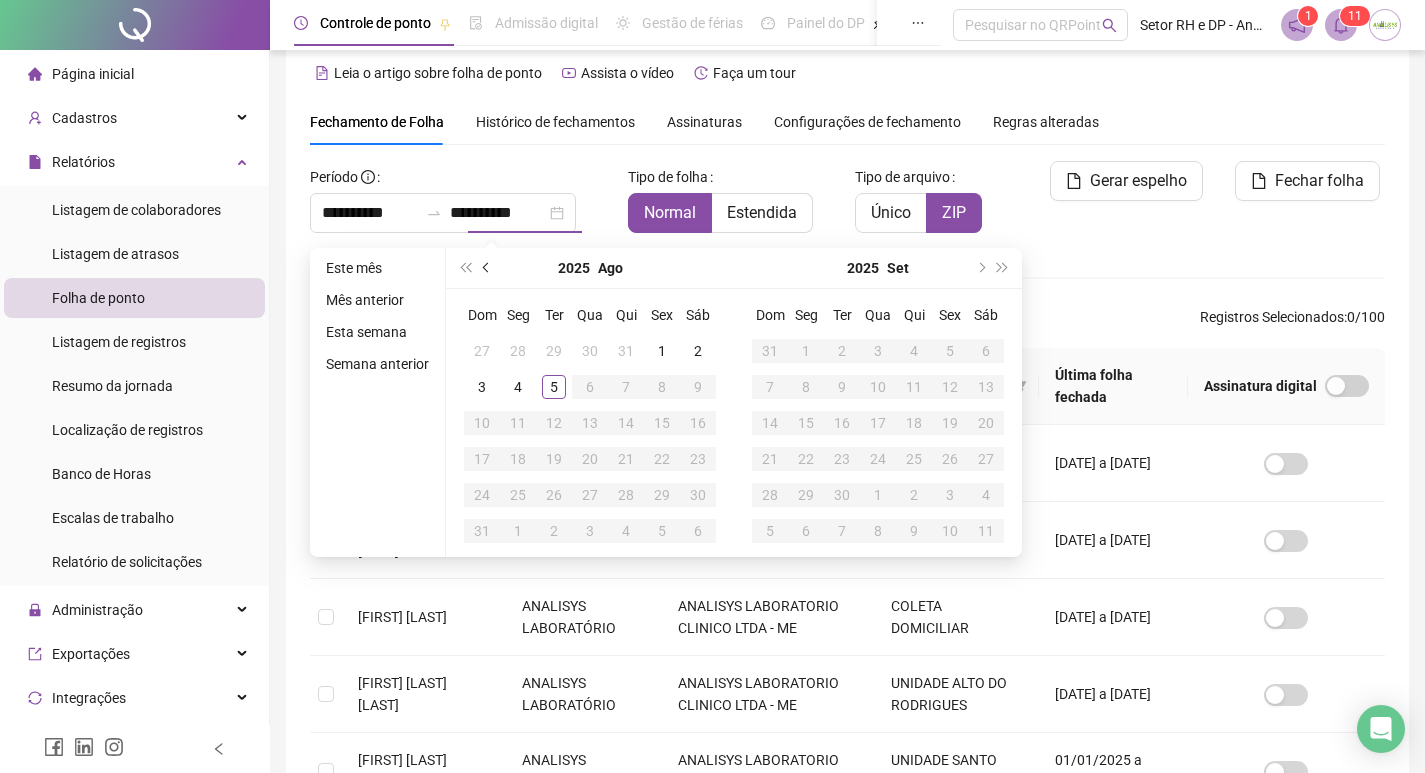 click at bounding box center (487, 268) 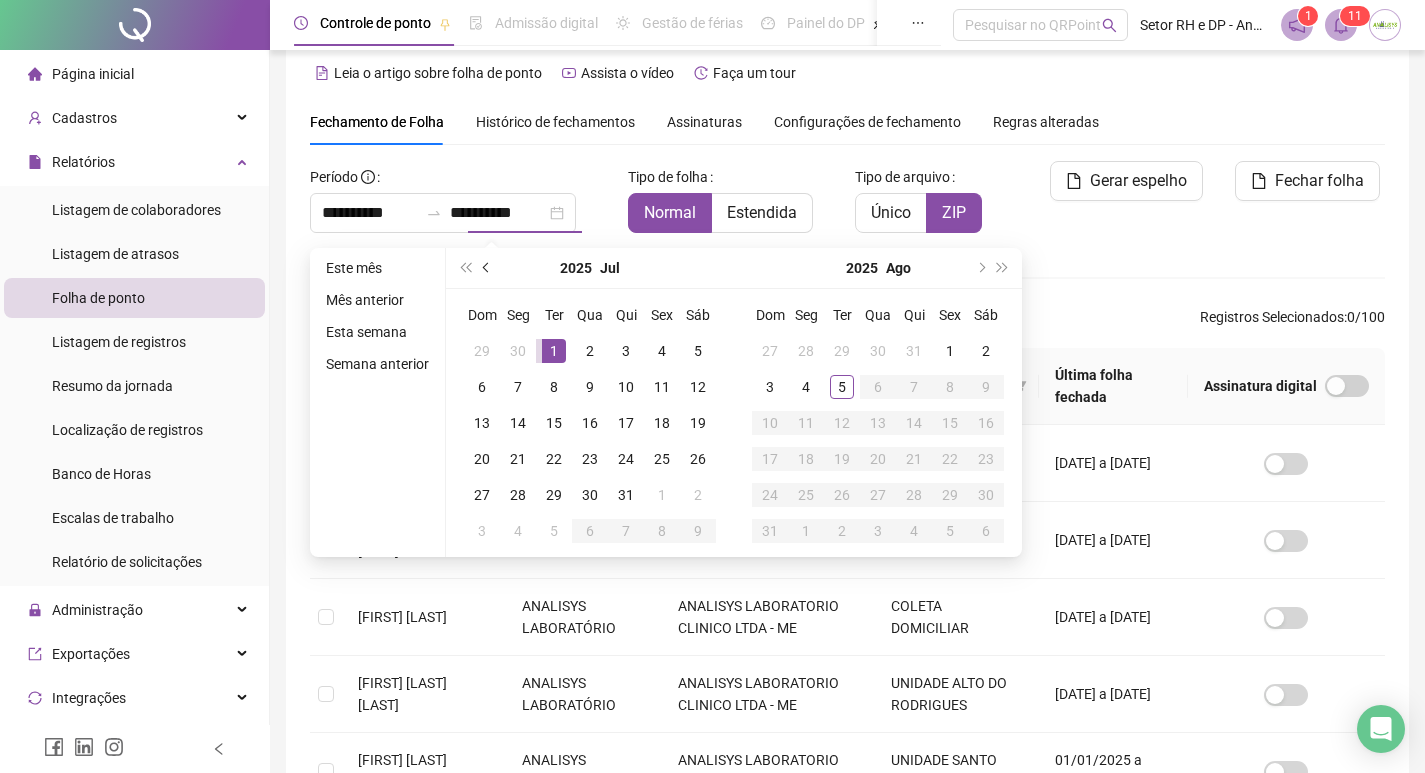 click at bounding box center [487, 268] 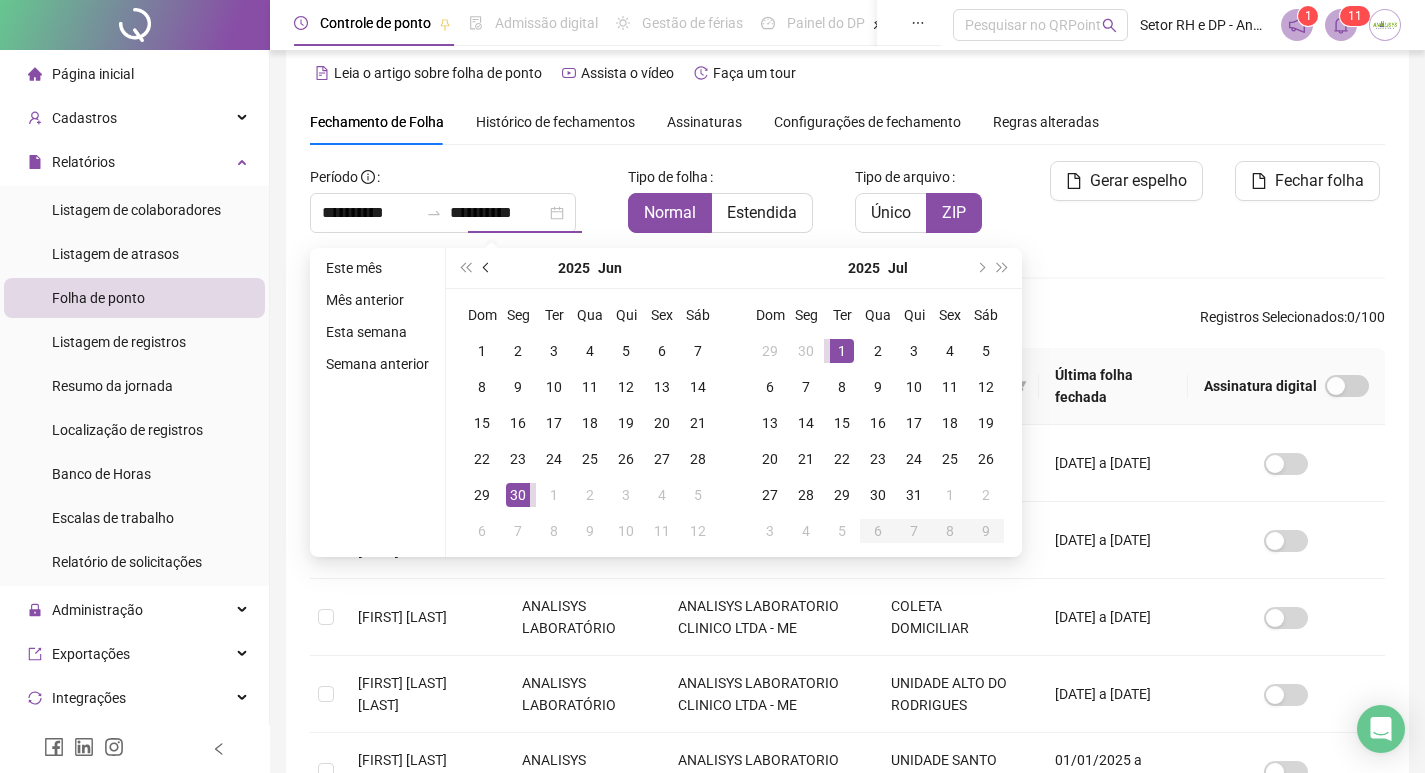 click at bounding box center [487, 268] 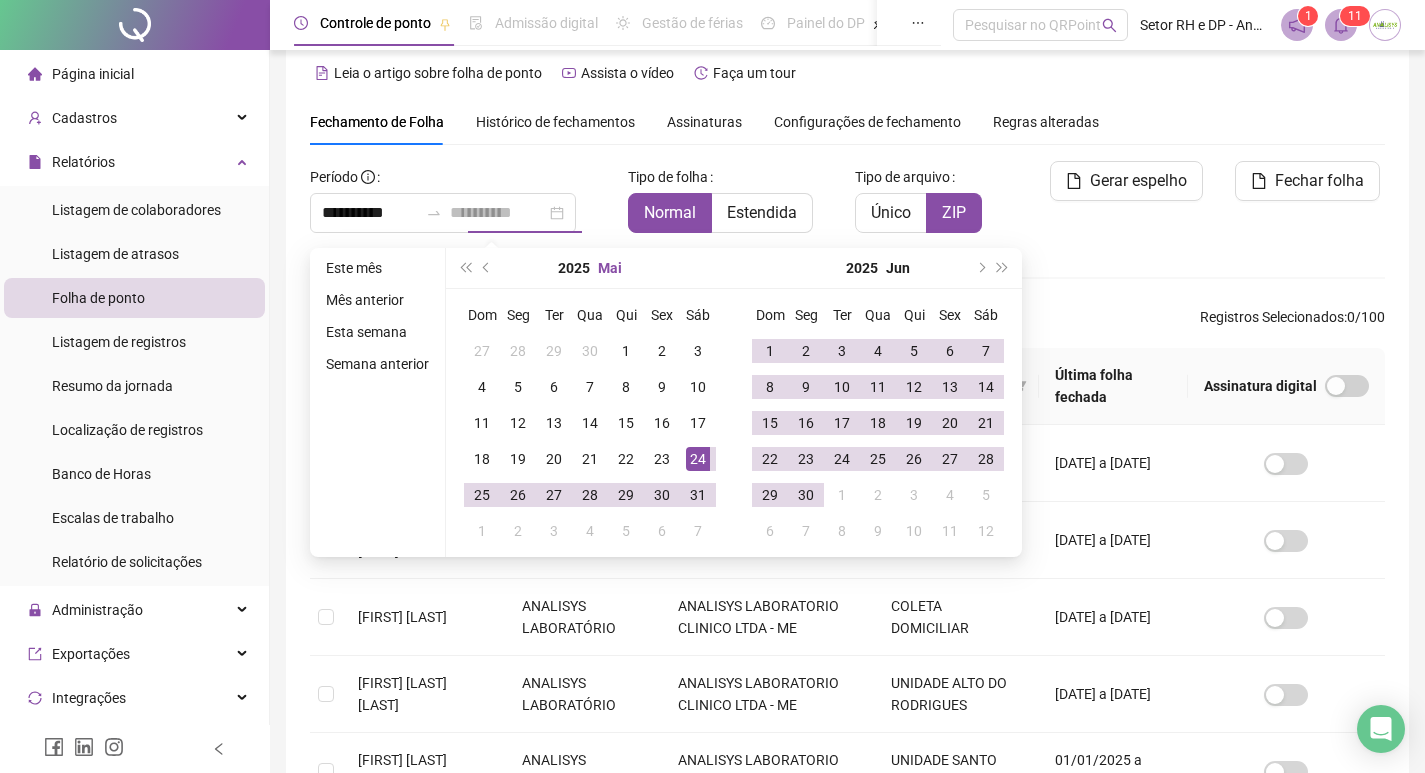 type on "**********" 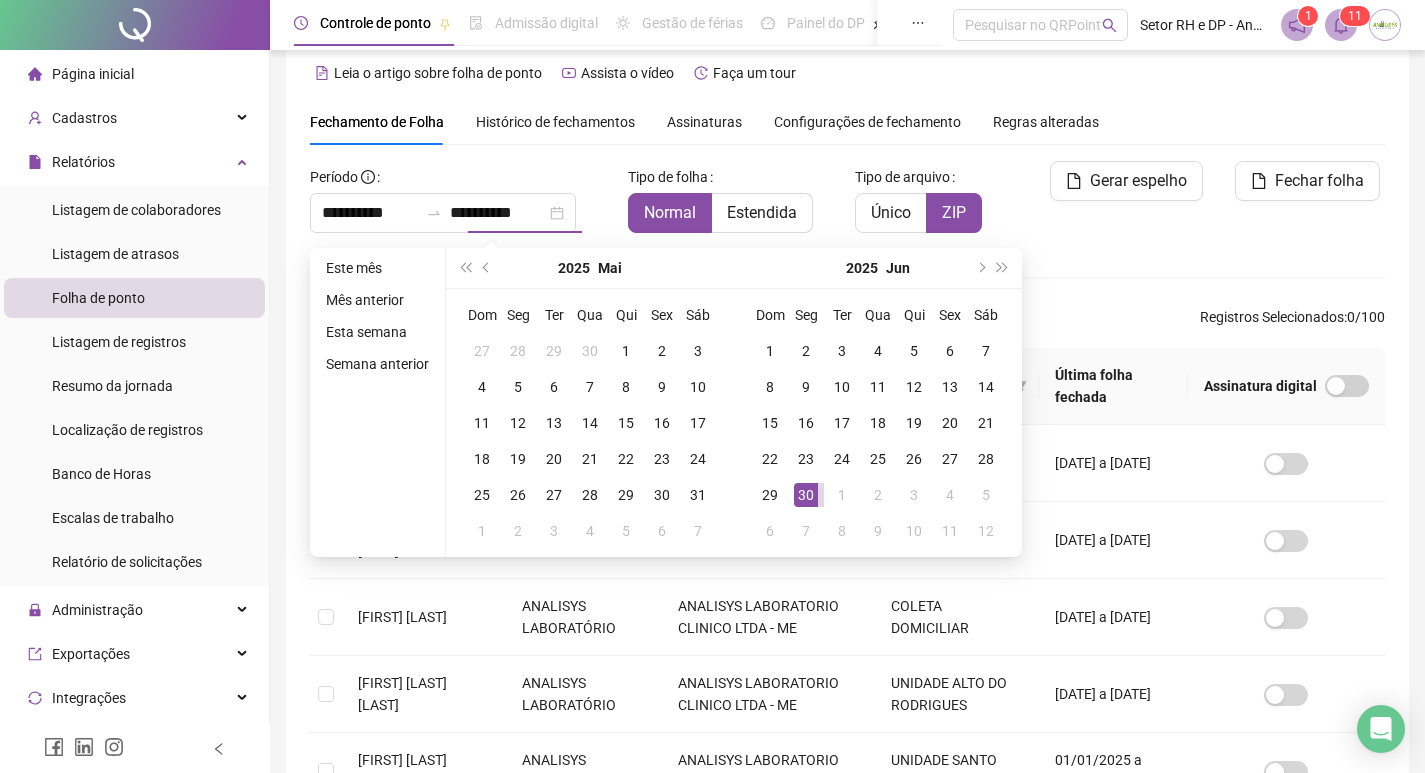 click on "**********" at bounding box center [847, 679] 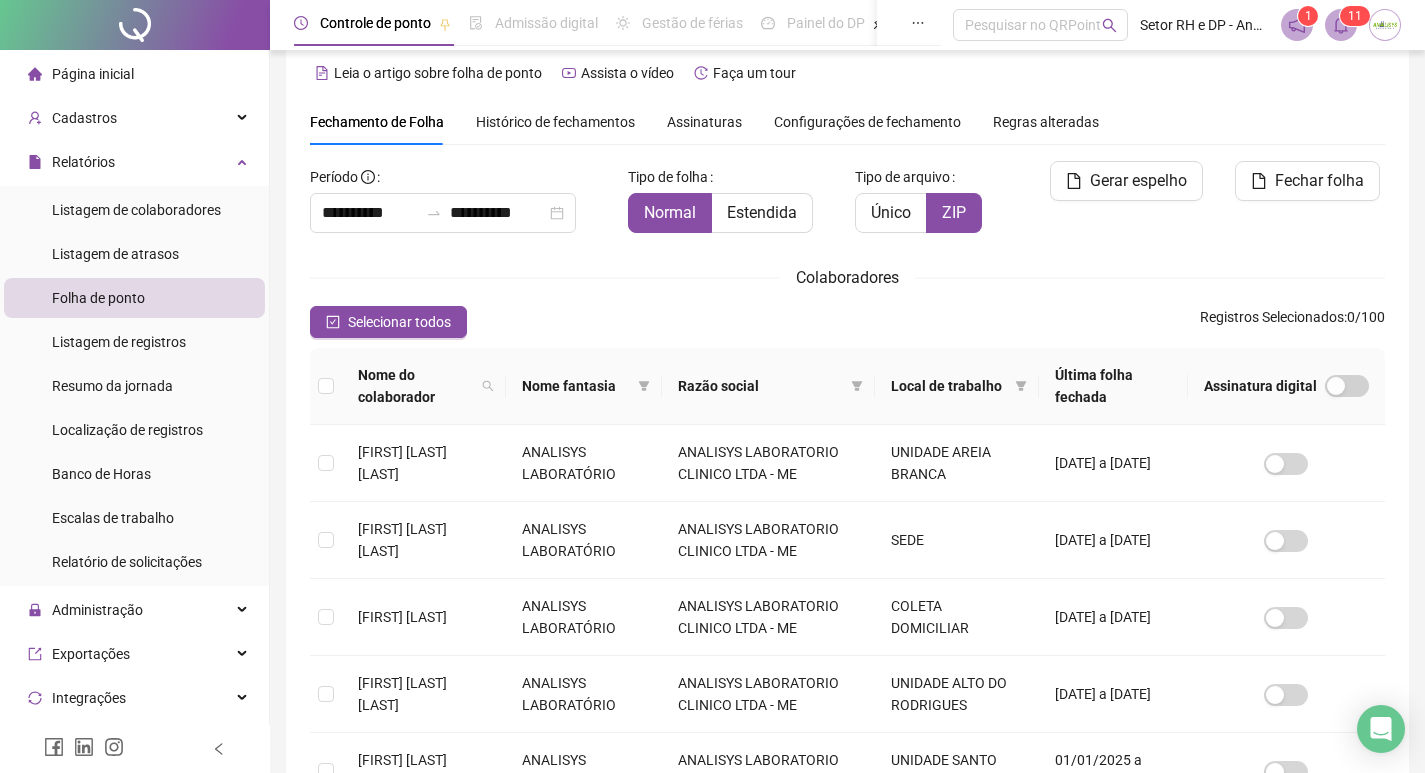type on "**********" 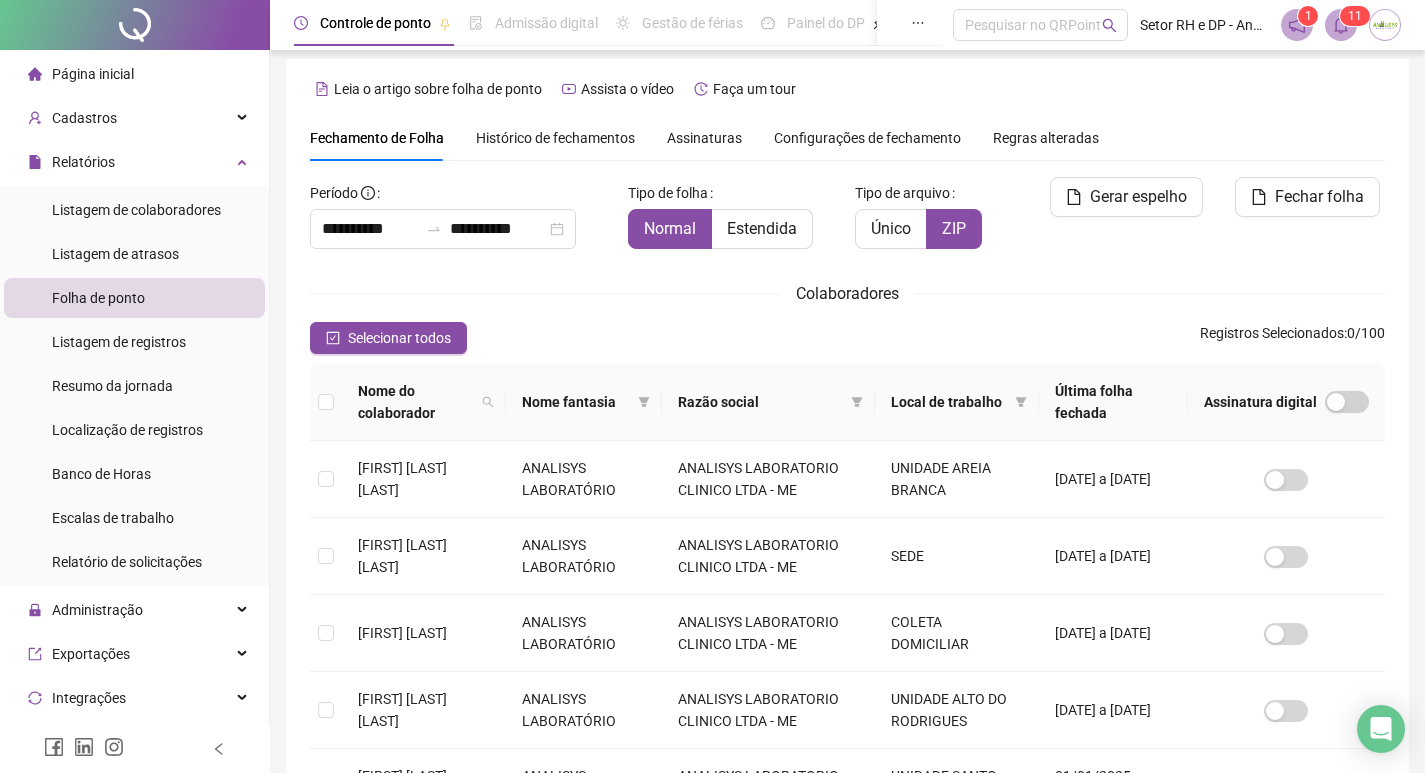 scroll, scrollTop: 0, scrollLeft: 0, axis: both 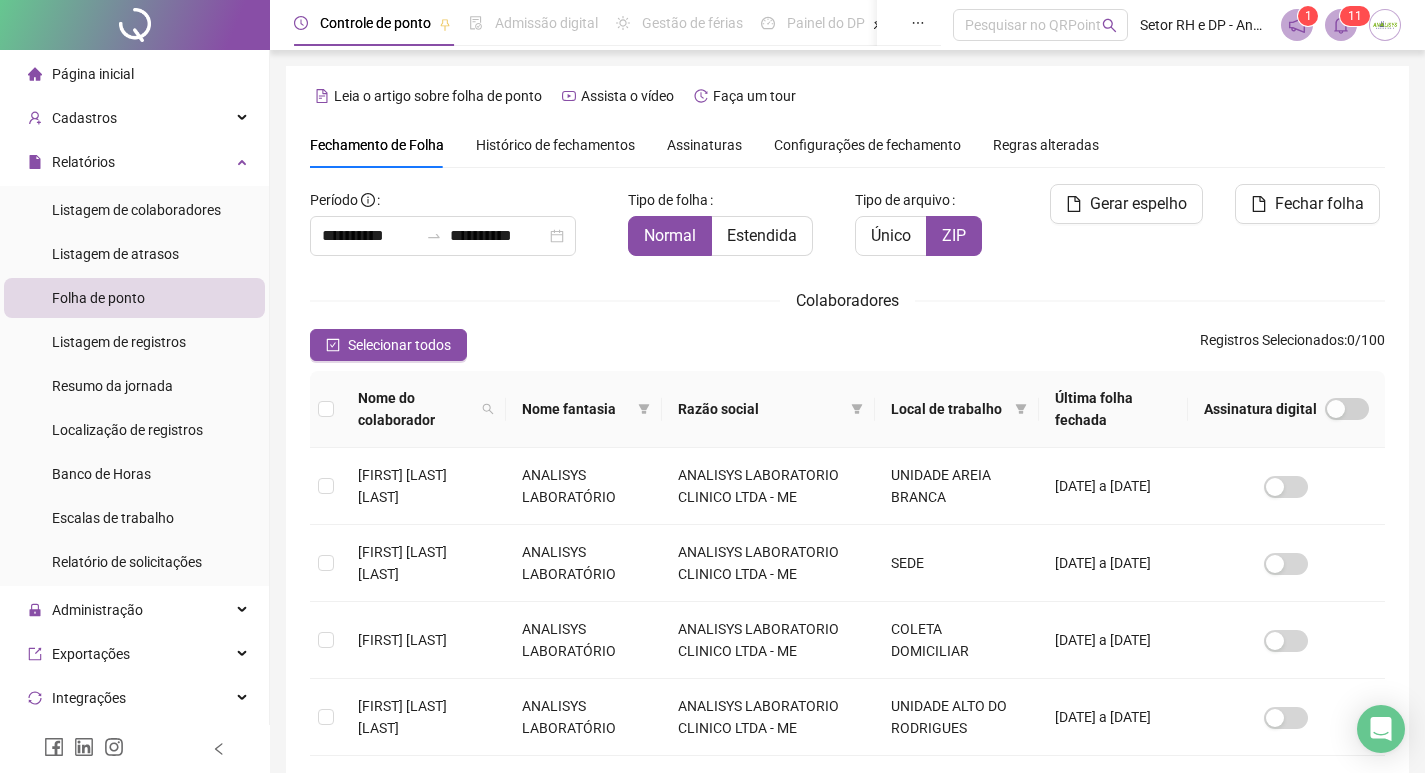 click on "Histórico de fechamentos" at bounding box center [555, 145] 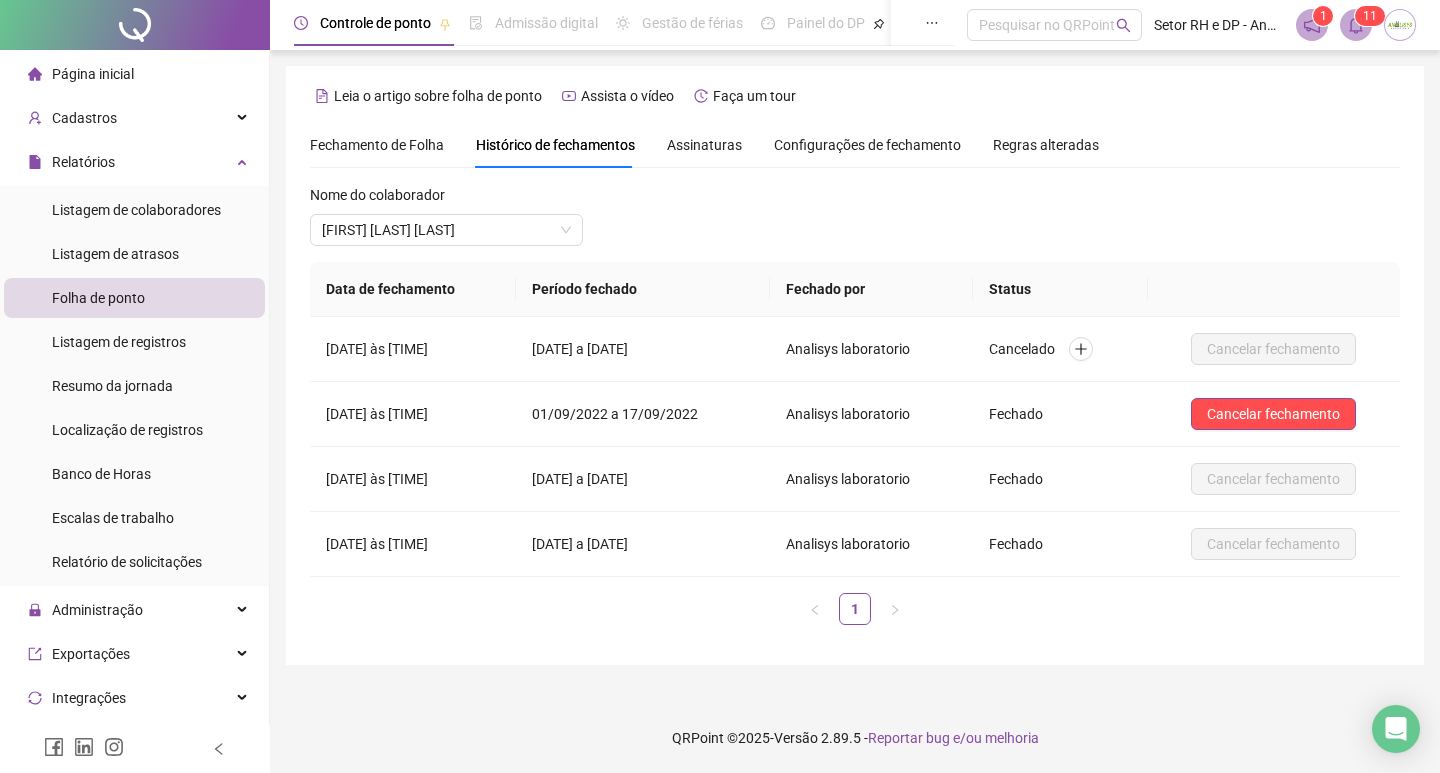 click on "Nome do colaborador [FIRST] [LAST]" at bounding box center (446, 223) 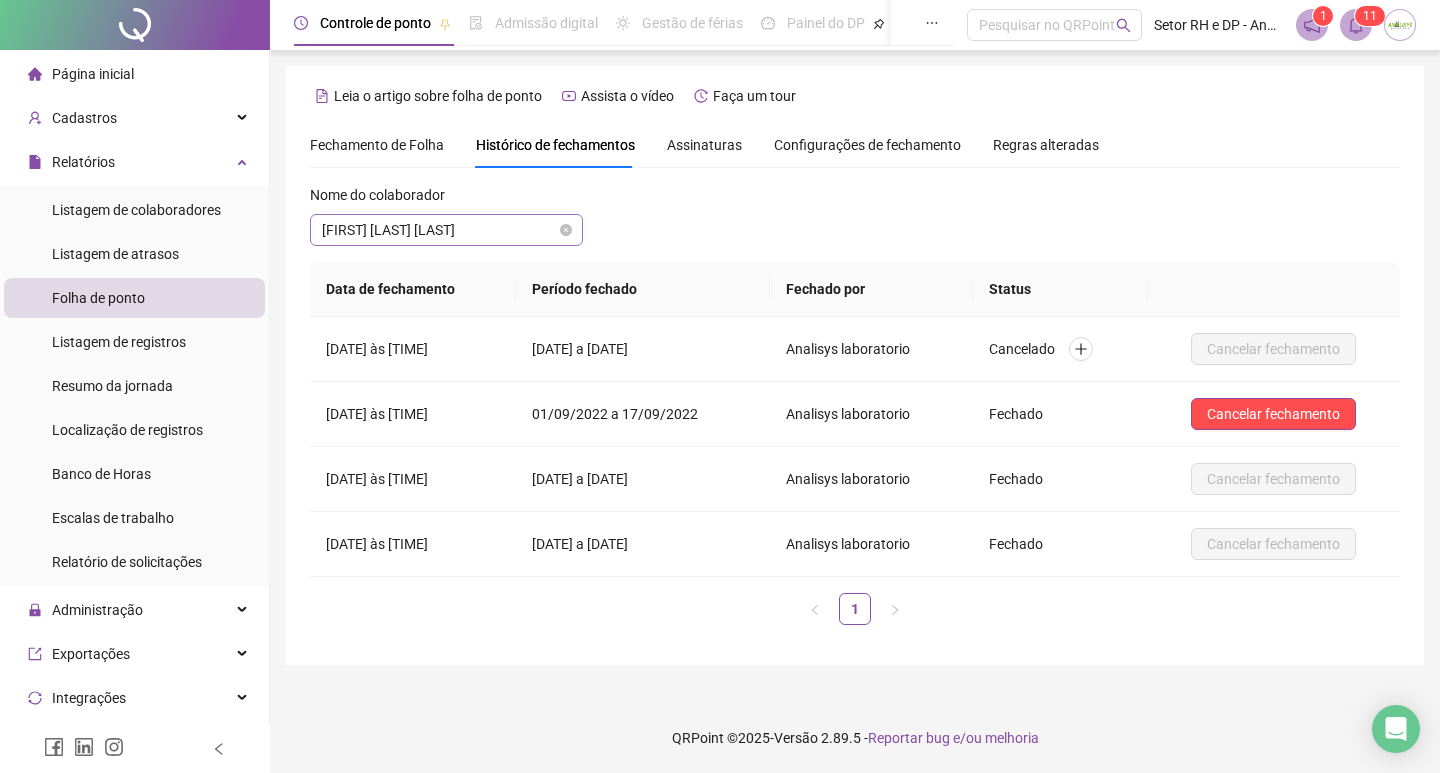 click on "[FIRST] [LAST] [LAST]" at bounding box center (446, 230) 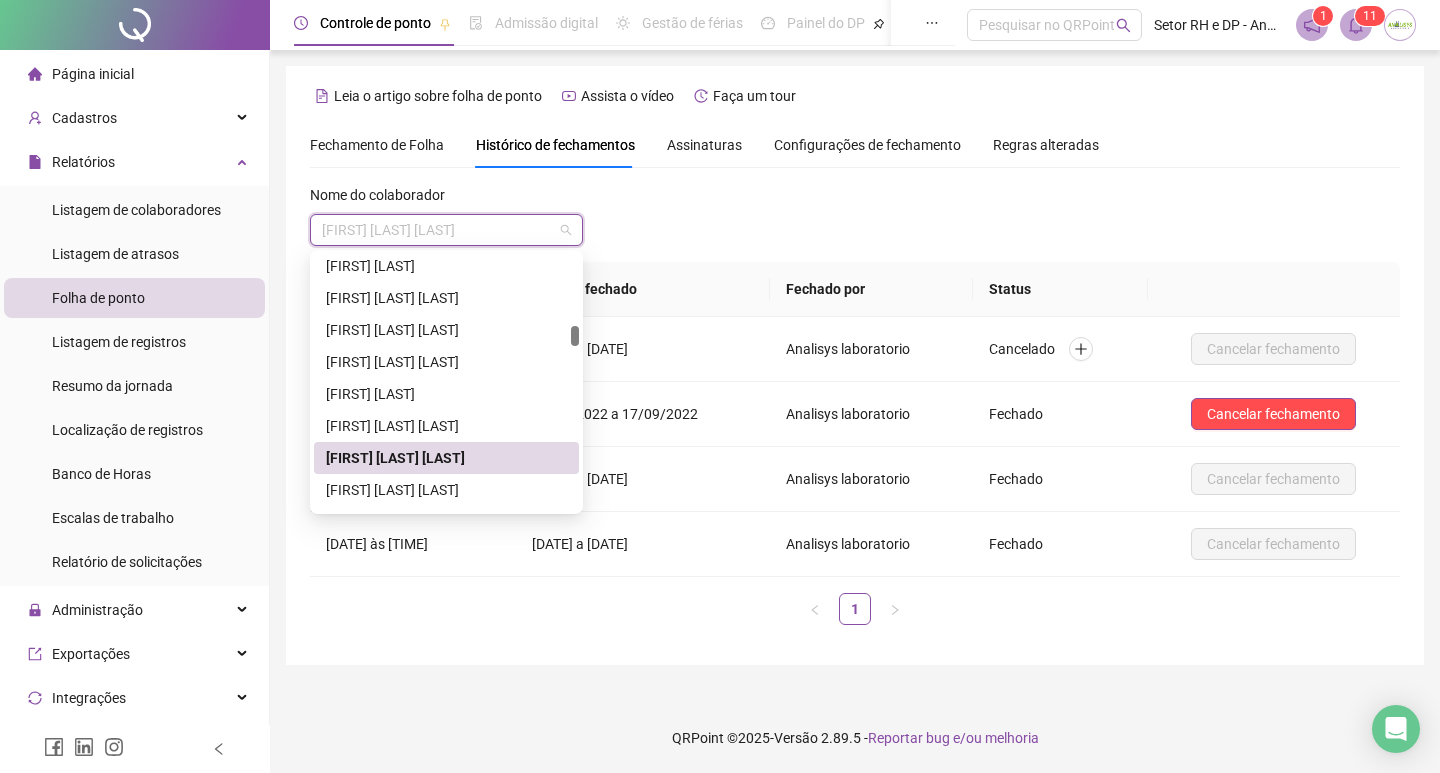 click on "[FIRST] [LAST] [LAST]" at bounding box center (446, 490) 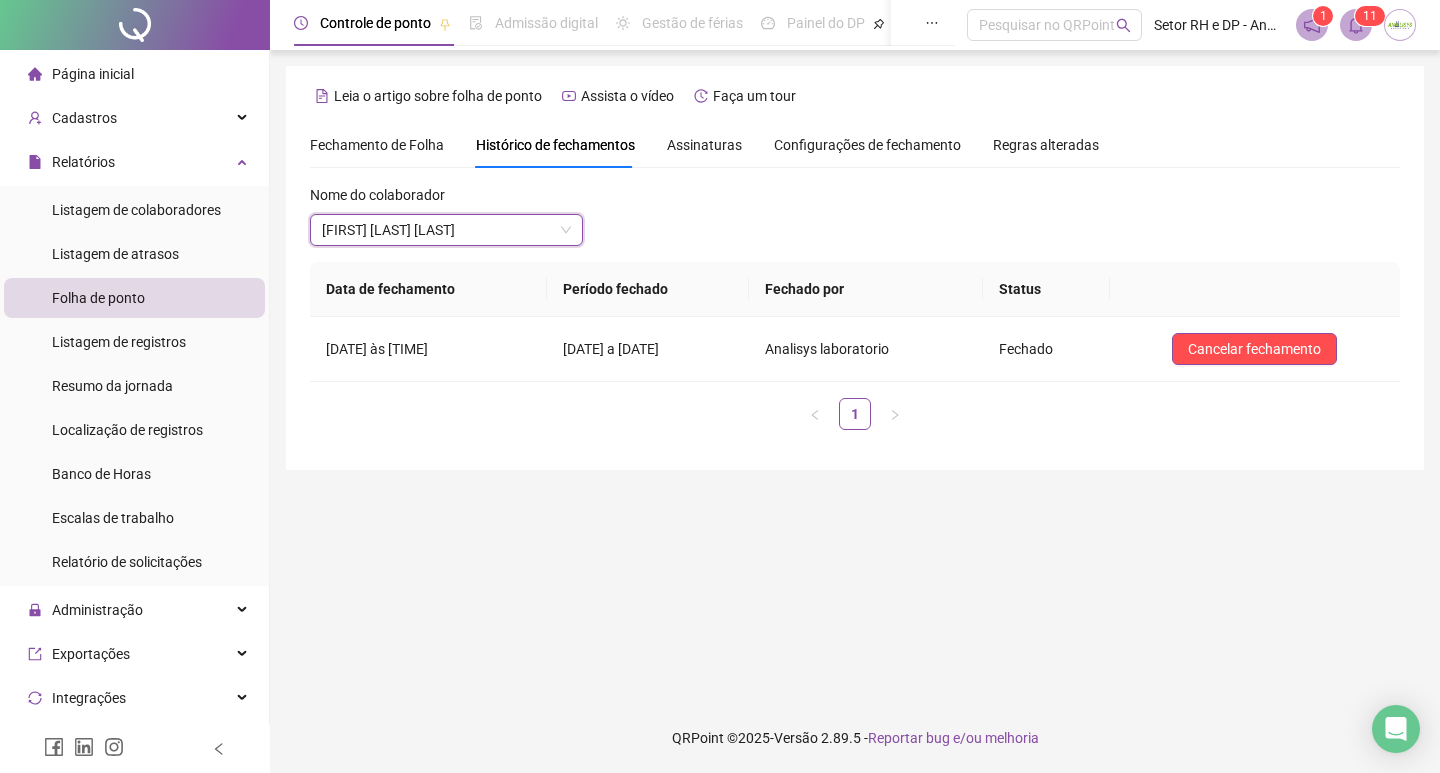 click on "Fechamento de Folha" at bounding box center [377, 145] 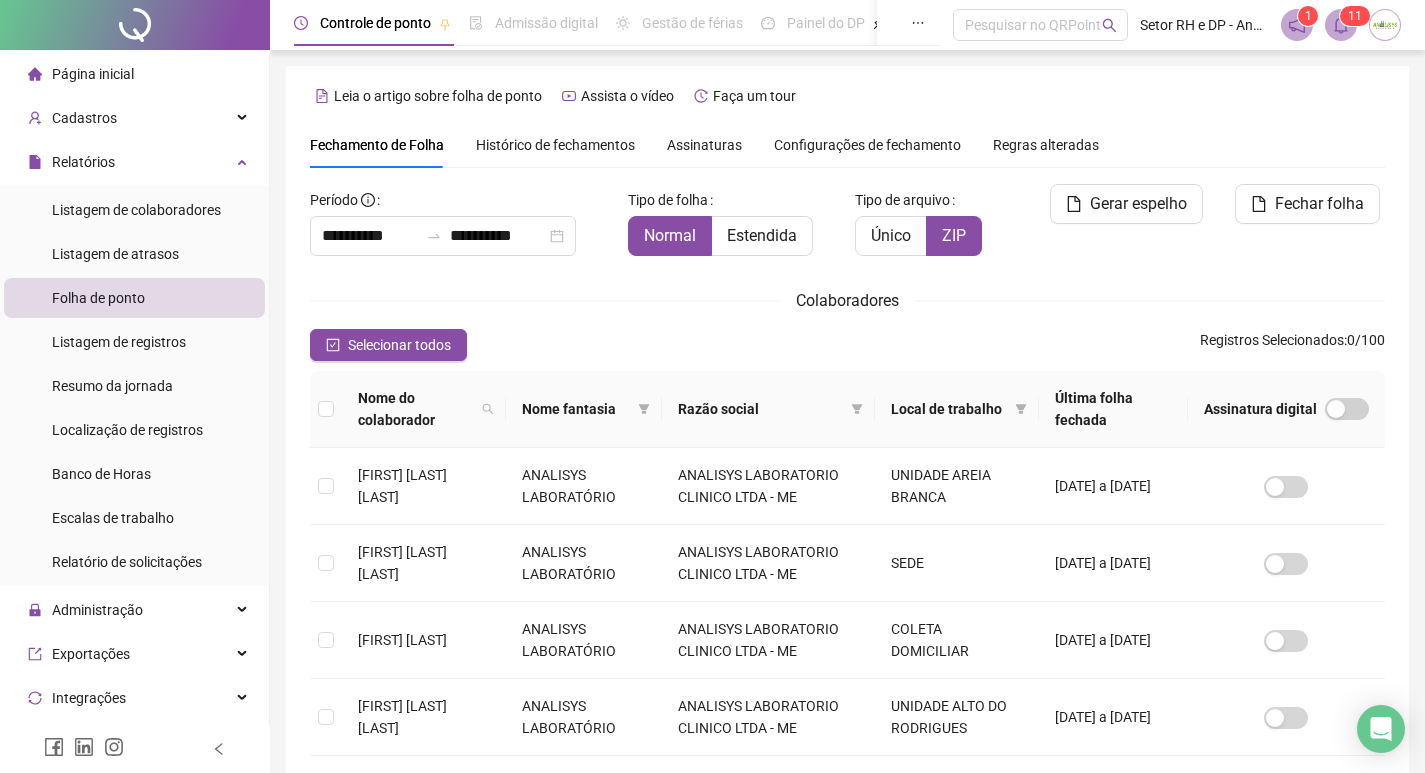 type on "**********" 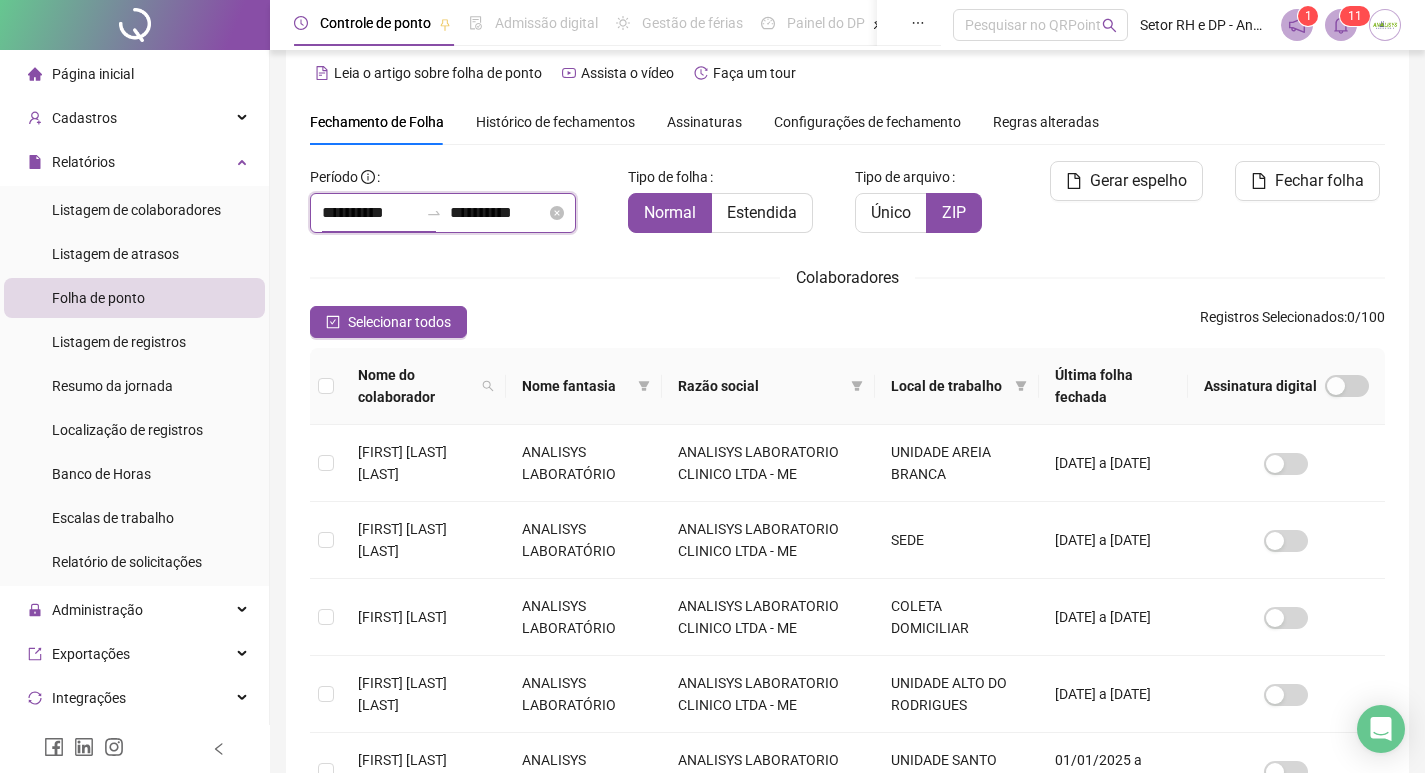 click on "**********" at bounding box center (370, 213) 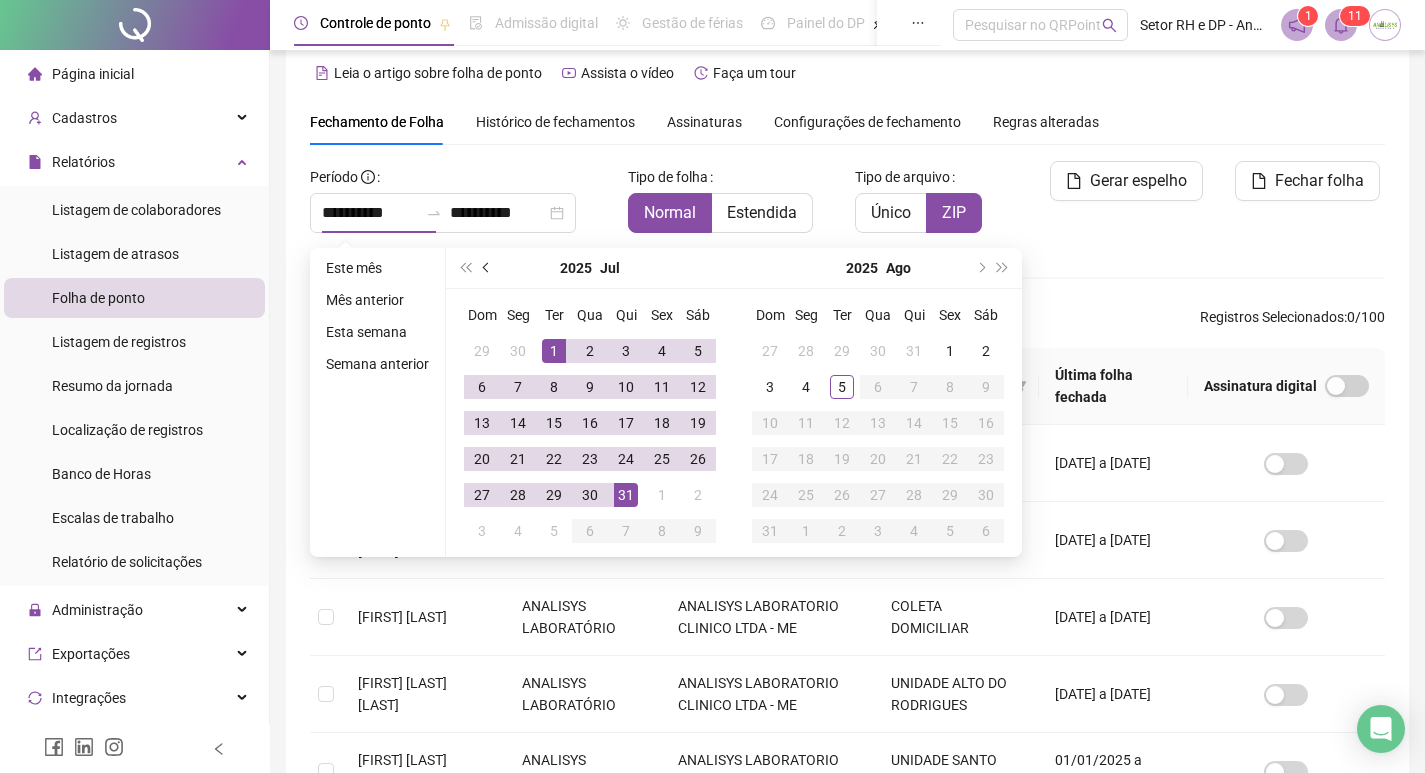 click at bounding box center (488, 268) 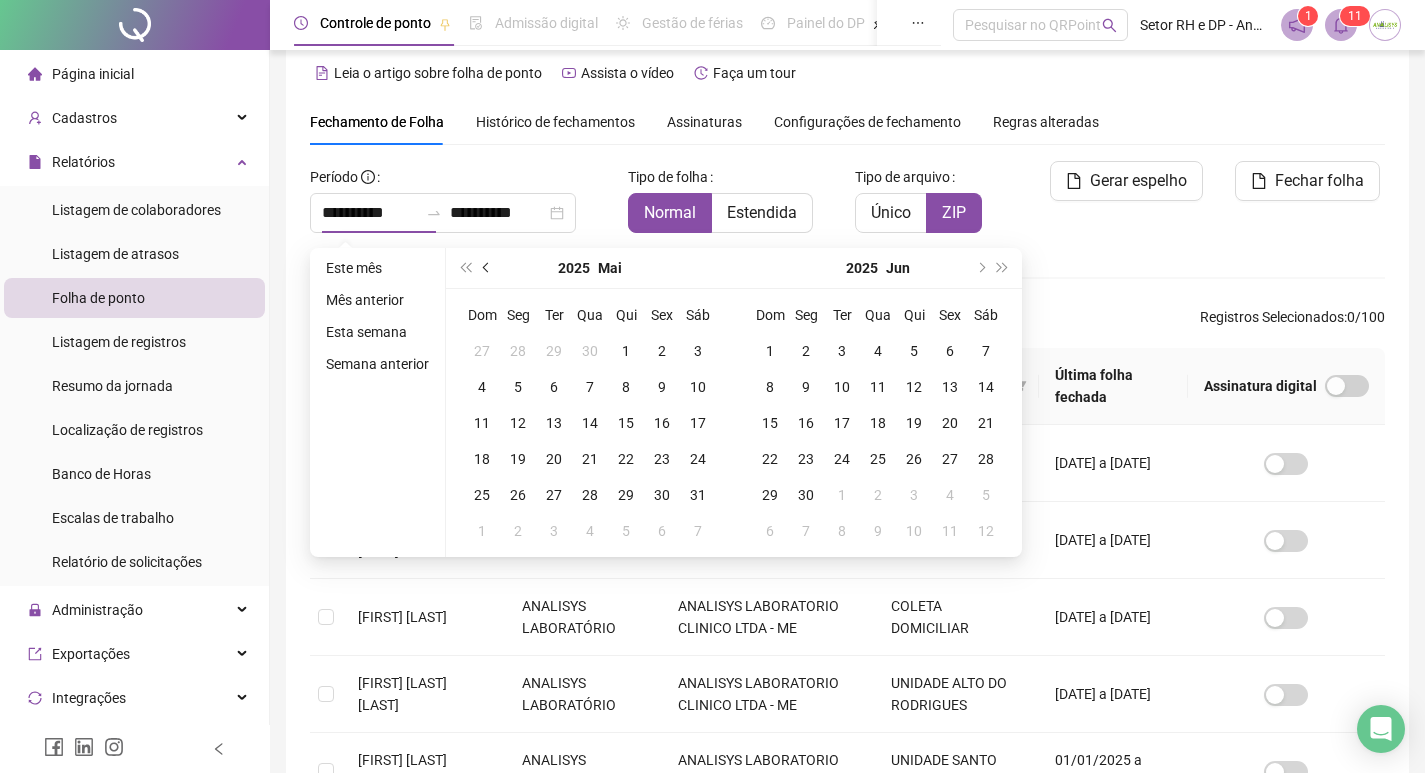 click at bounding box center (488, 268) 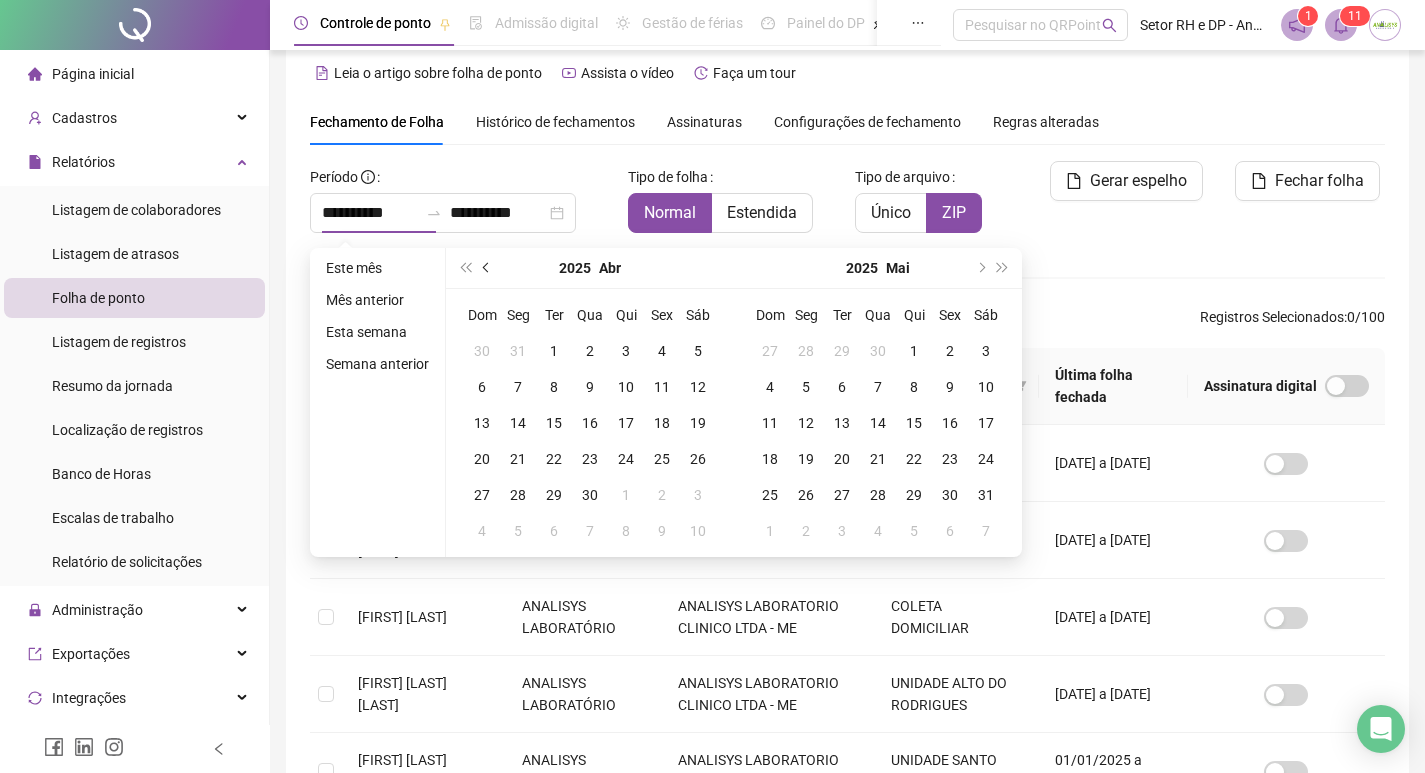 click at bounding box center (488, 268) 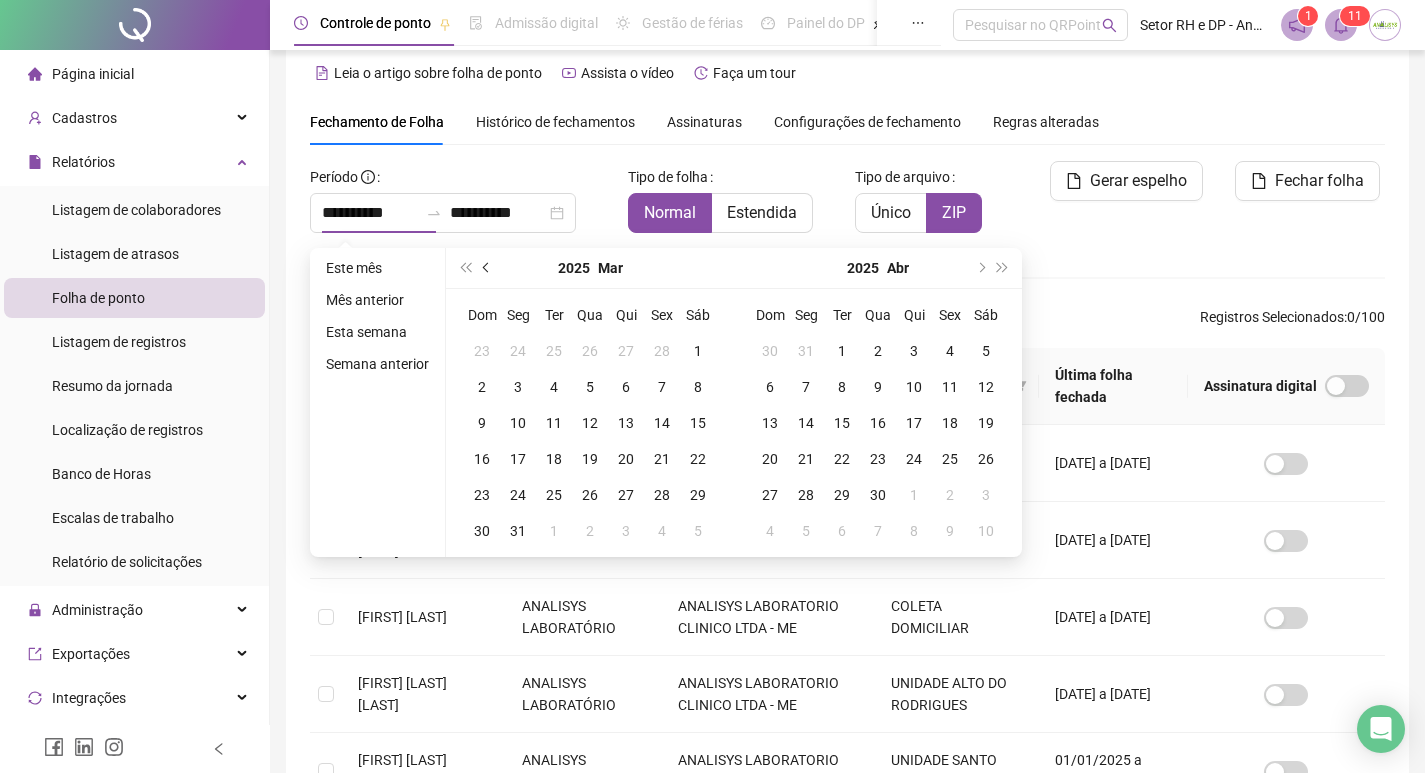 click at bounding box center [488, 268] 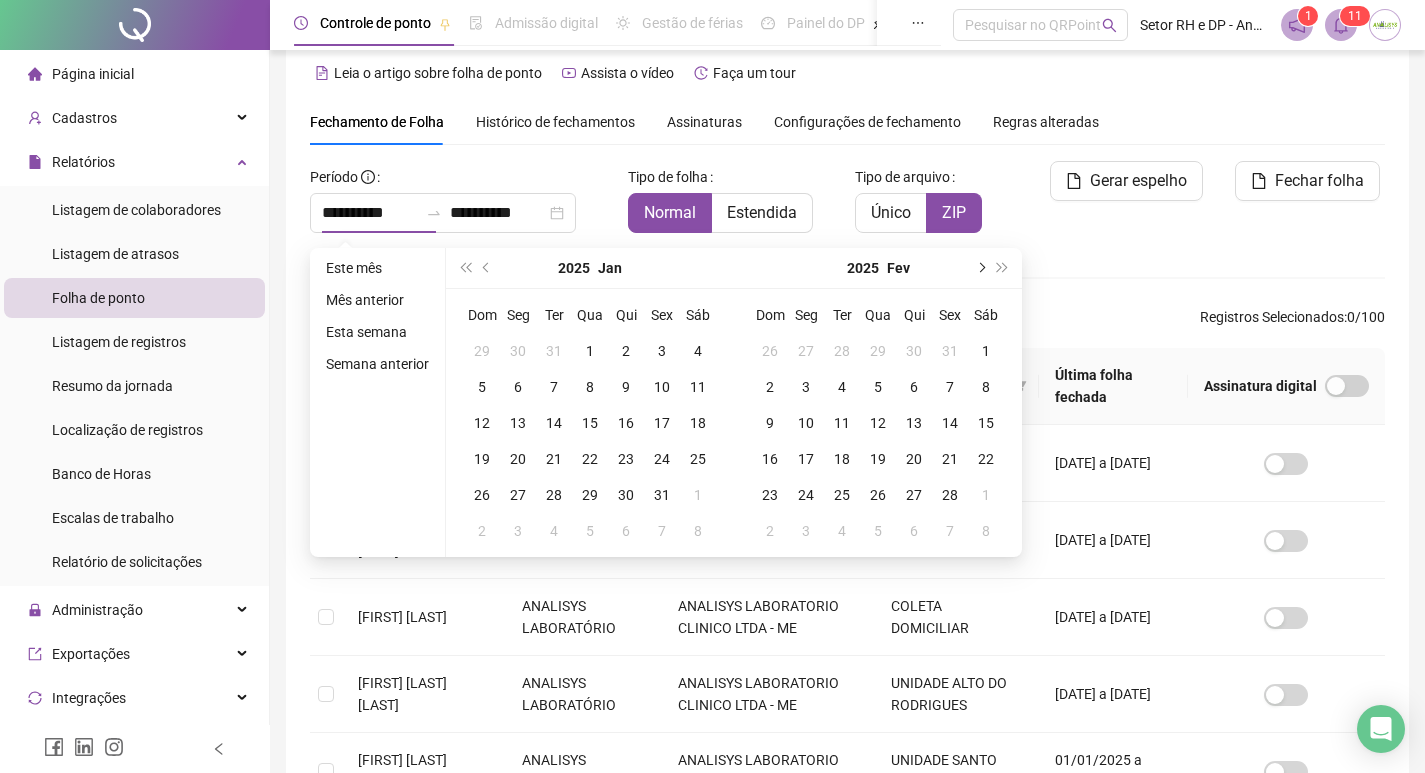 click at bounding box center [980, 268] 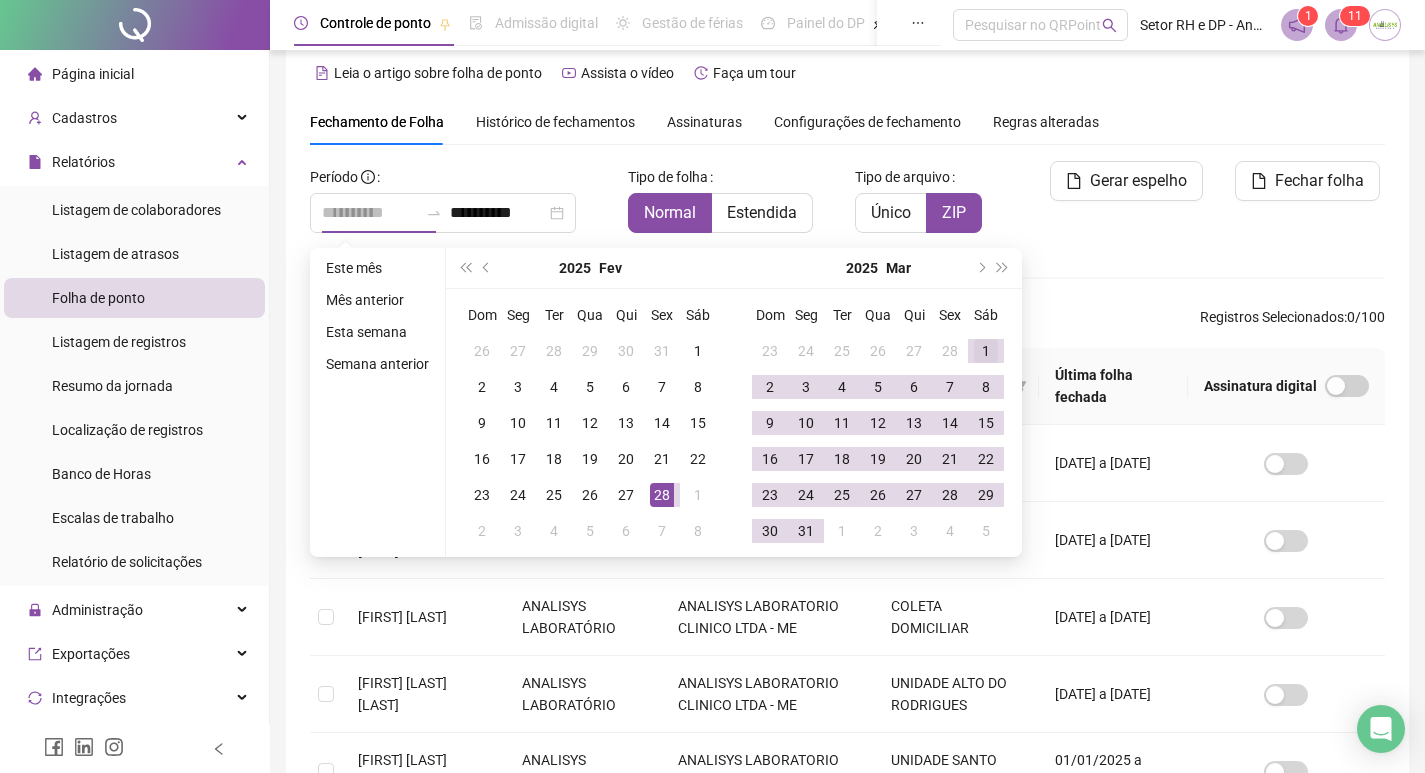 type on "**********" 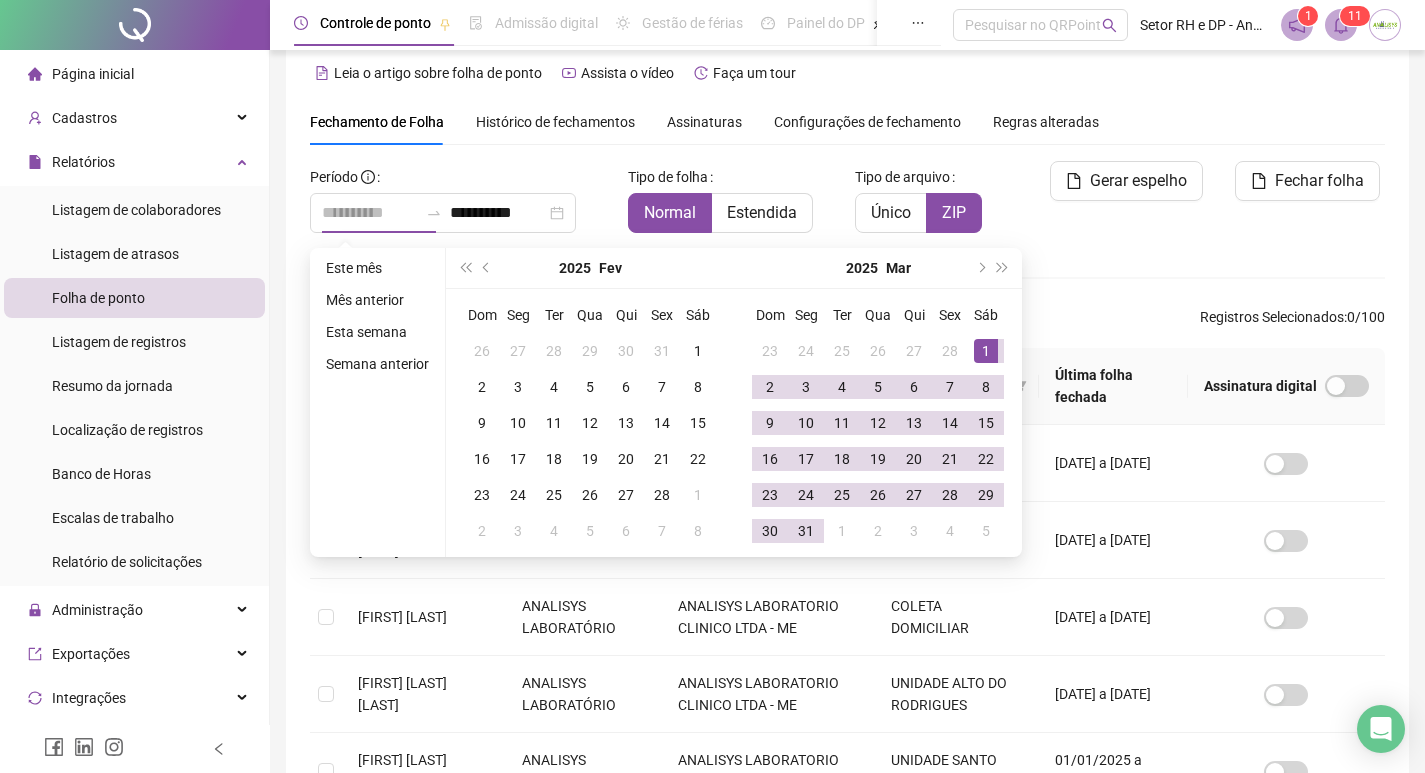 click on "1" at bounding box center [986, 351] 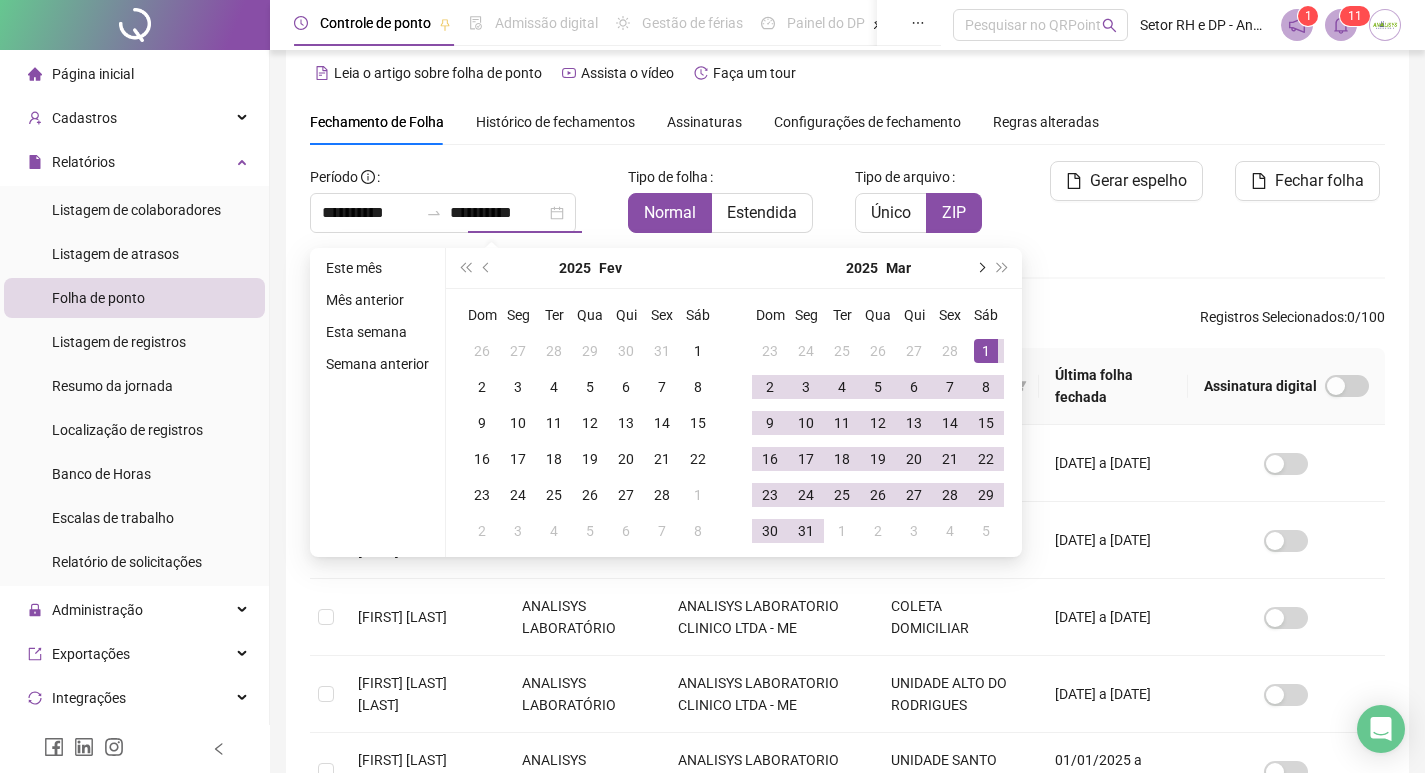 click at bounding box center (980, 268) 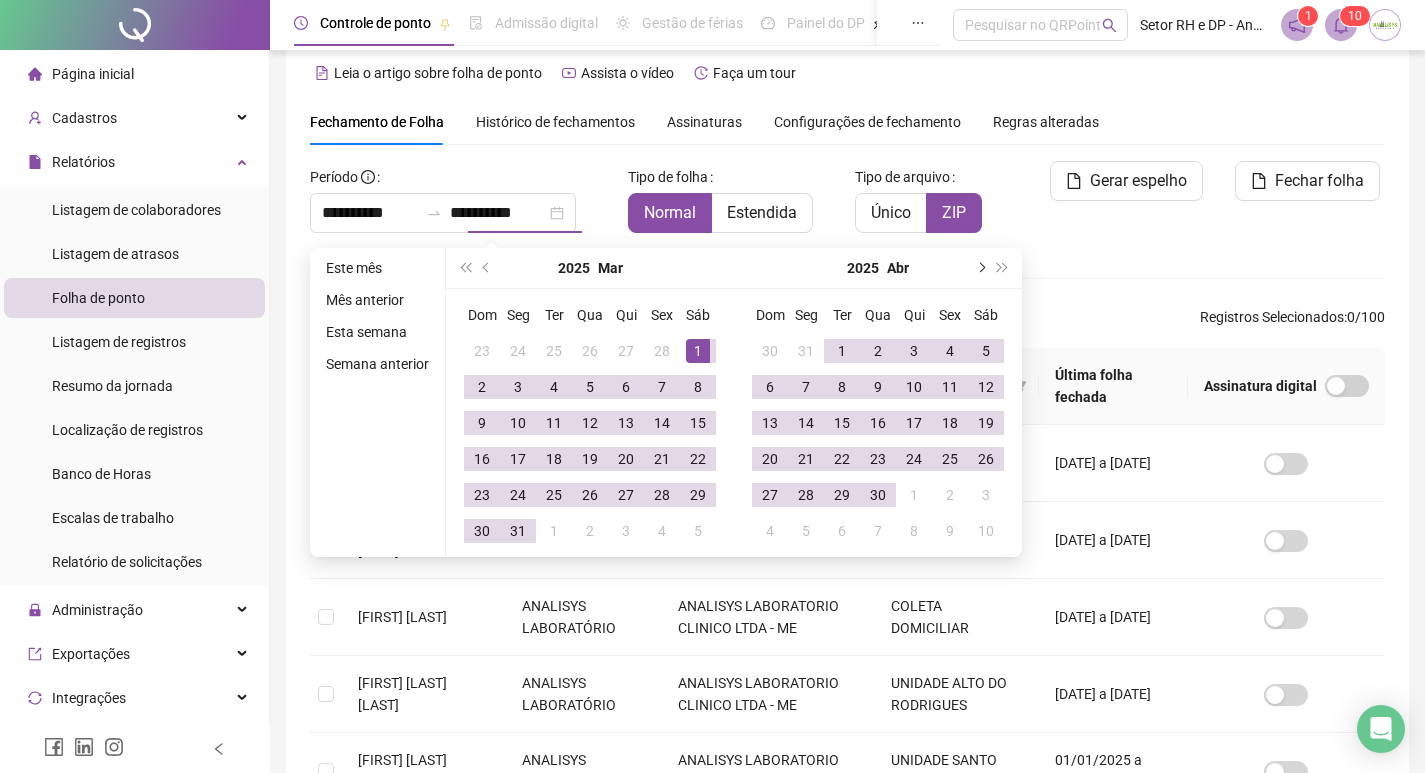click at bounding box center (980, 268) 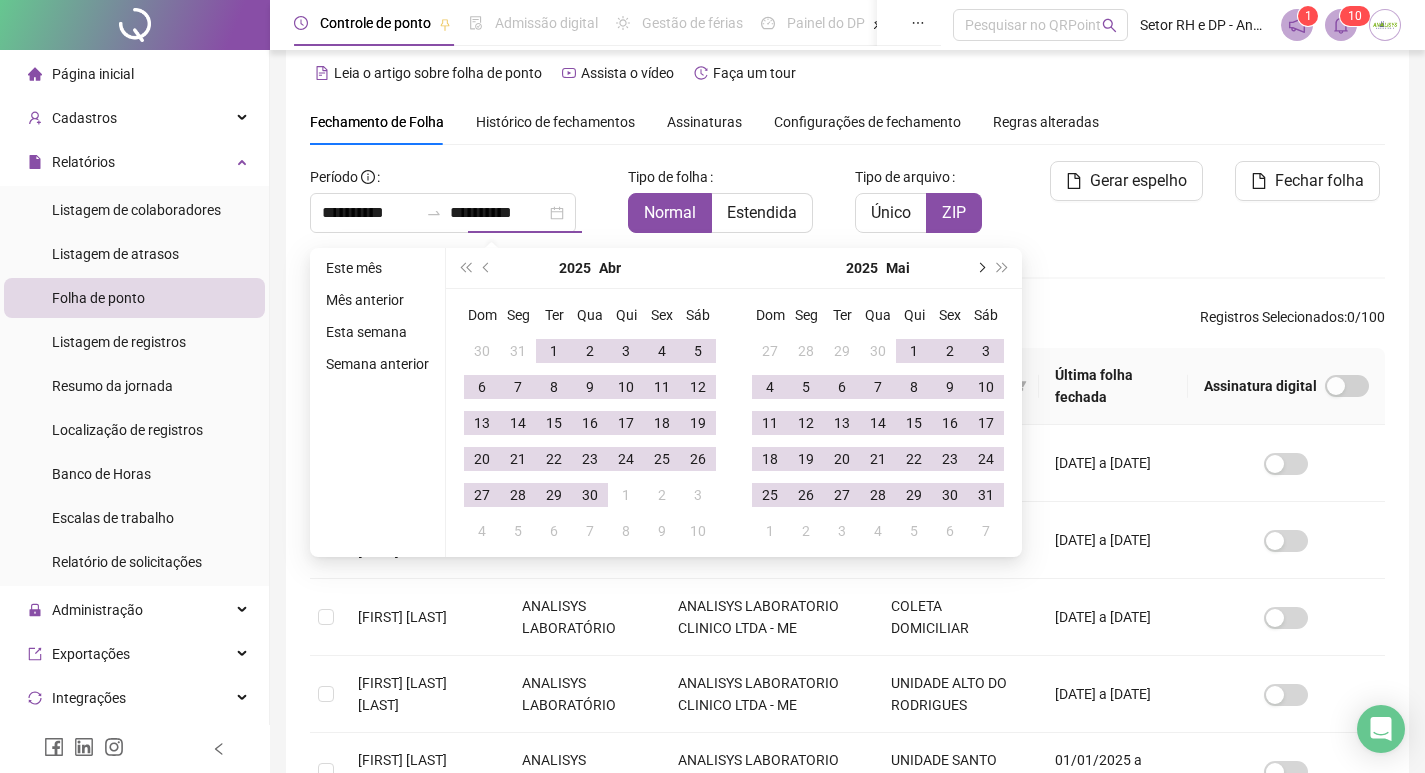 click at bounding box center (980, 268) 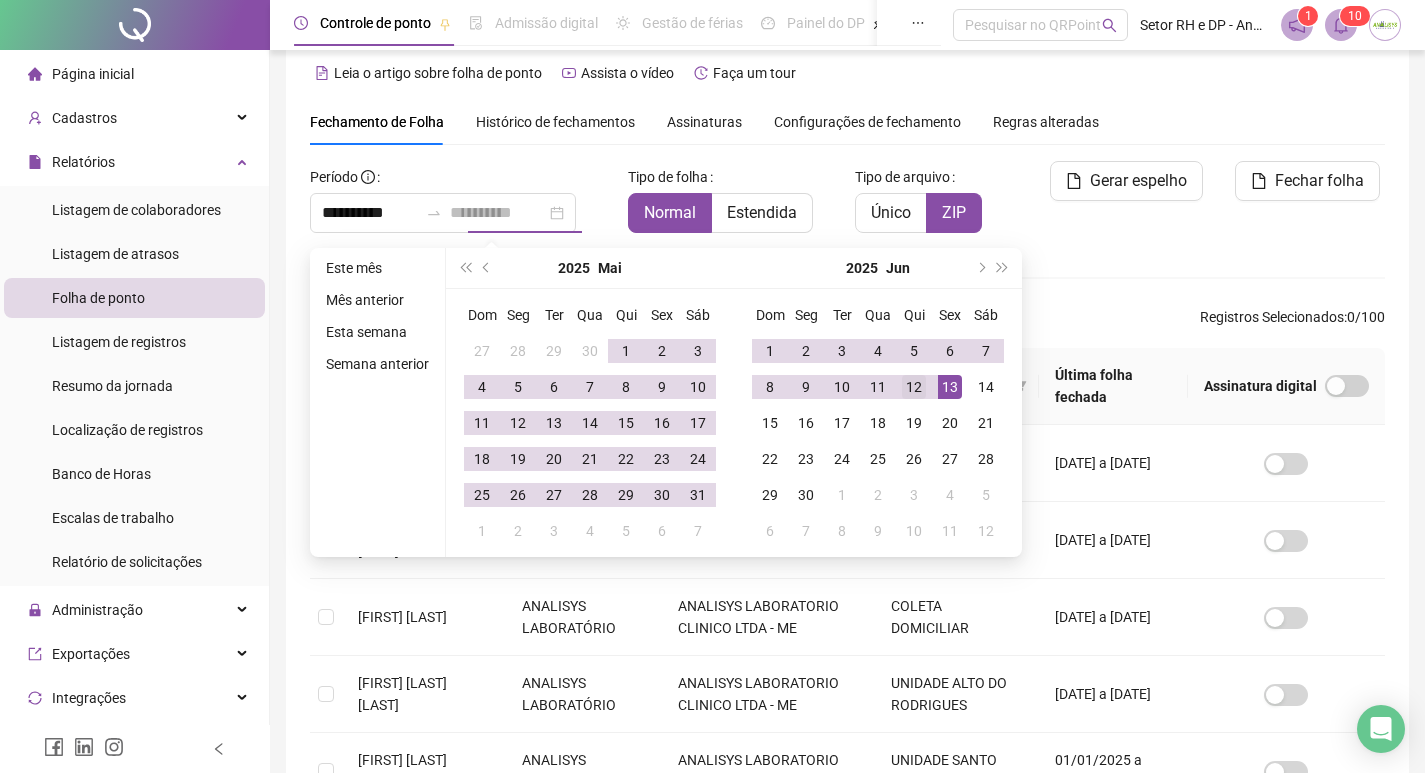 type on "**********" 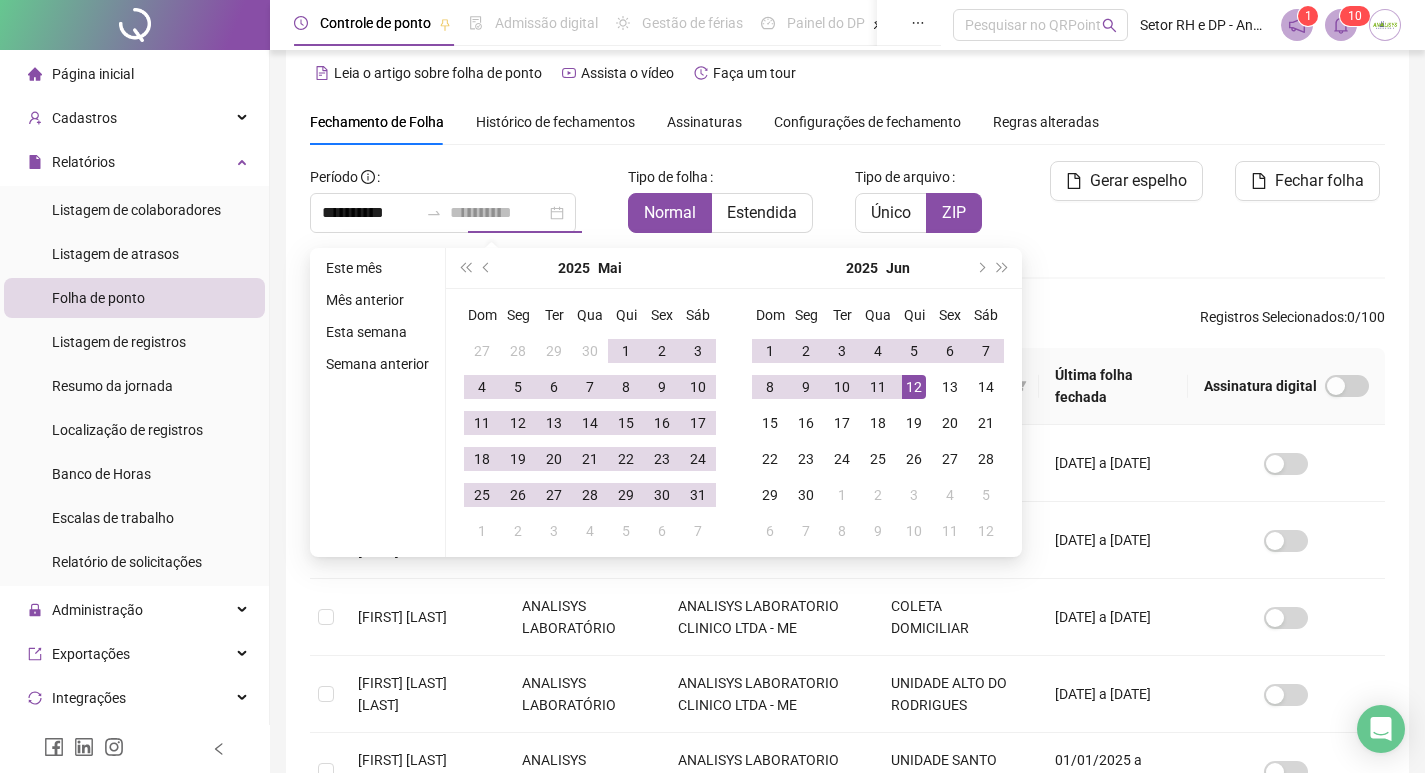 click on "12" at bounding box center [914, 387] 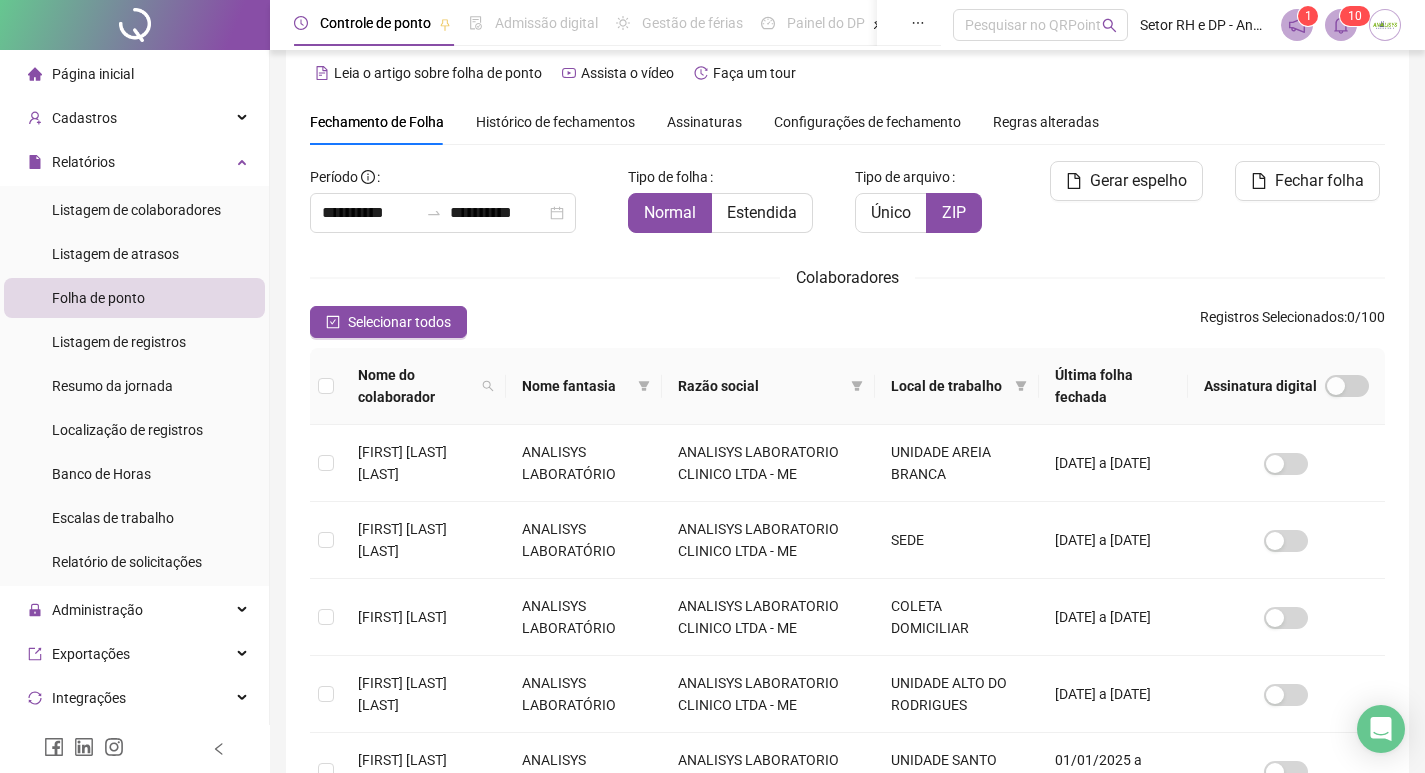 click on "Histórico de fechamentos" at bounding box center (555, 122) 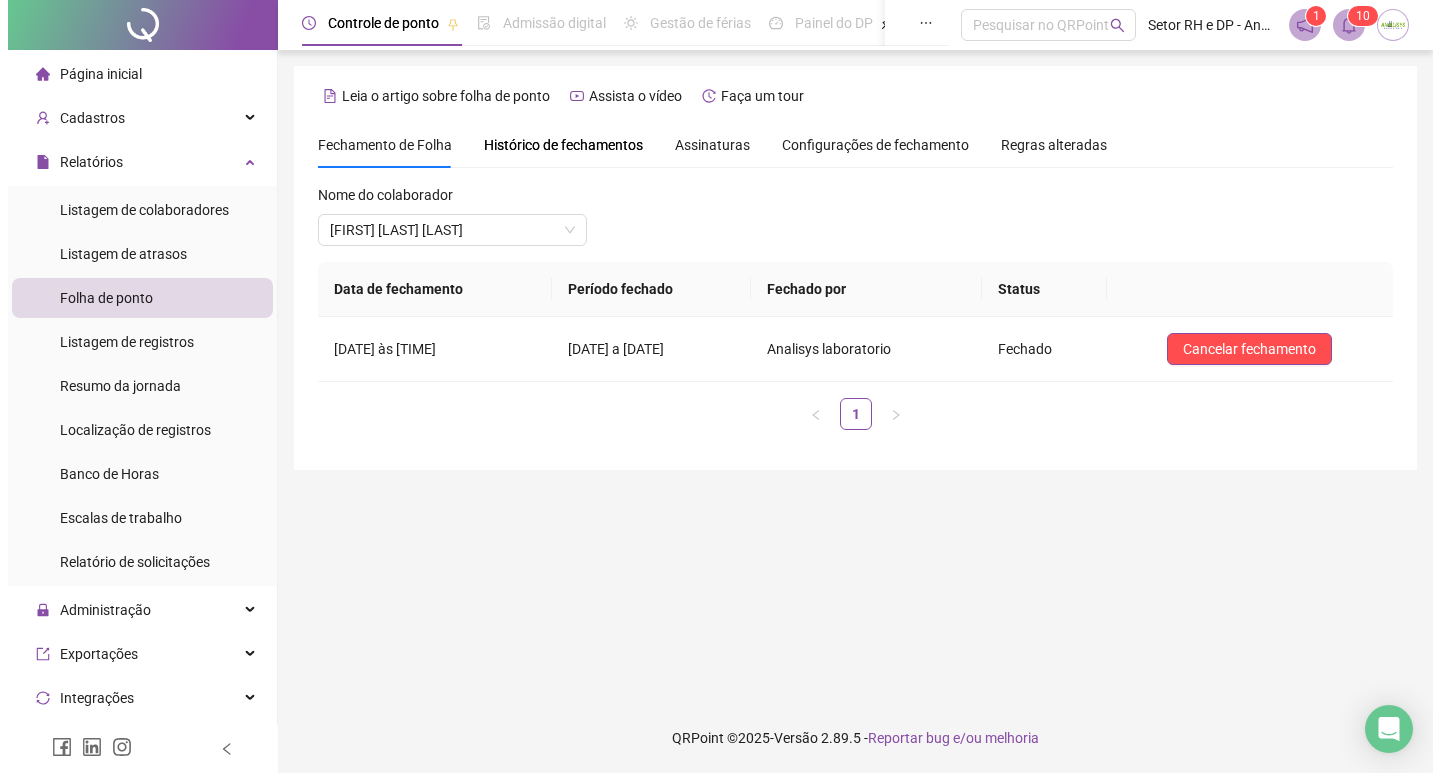 scroll, scrollTop: 0, scrollLeft: 0, axis: both 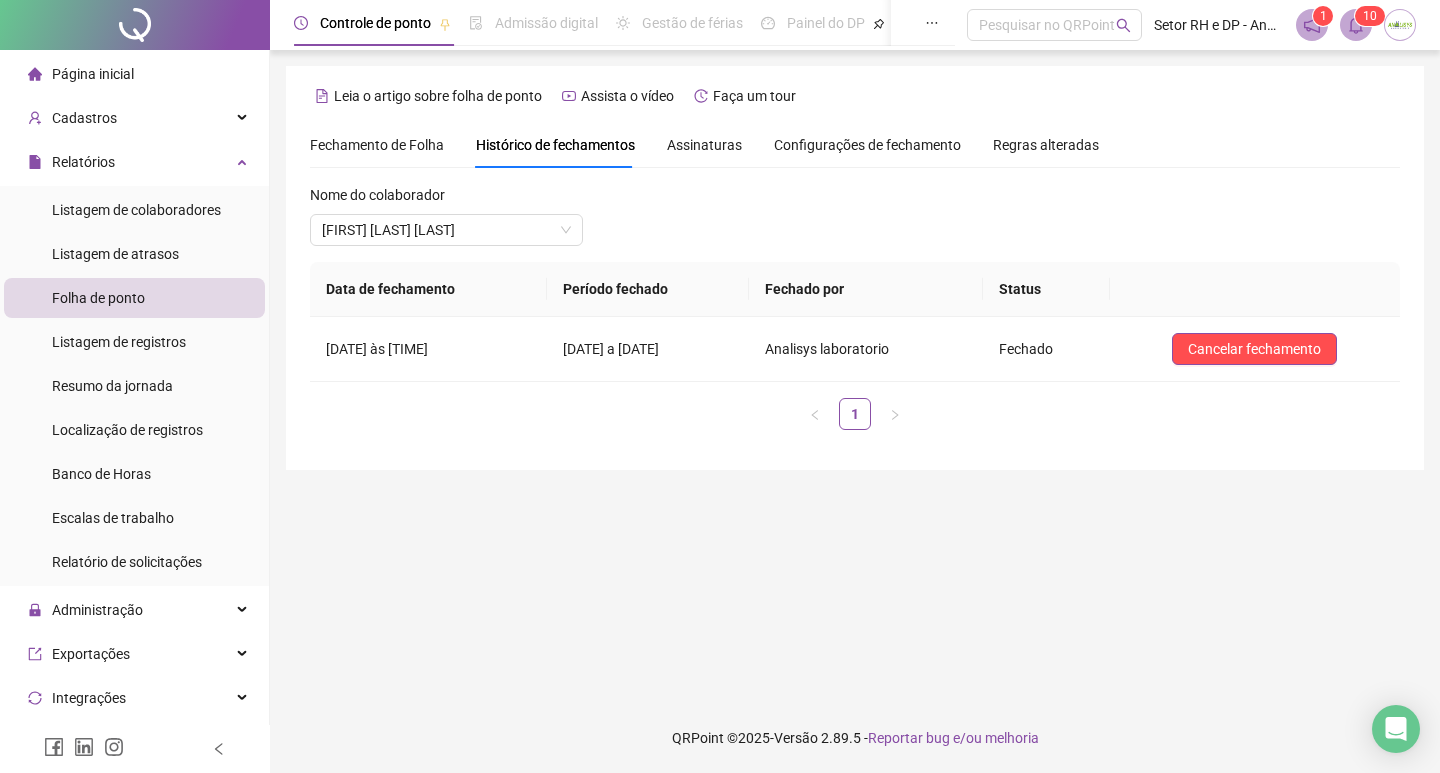 click on "Fechamento de Folha" at bounding box center (377, 145) 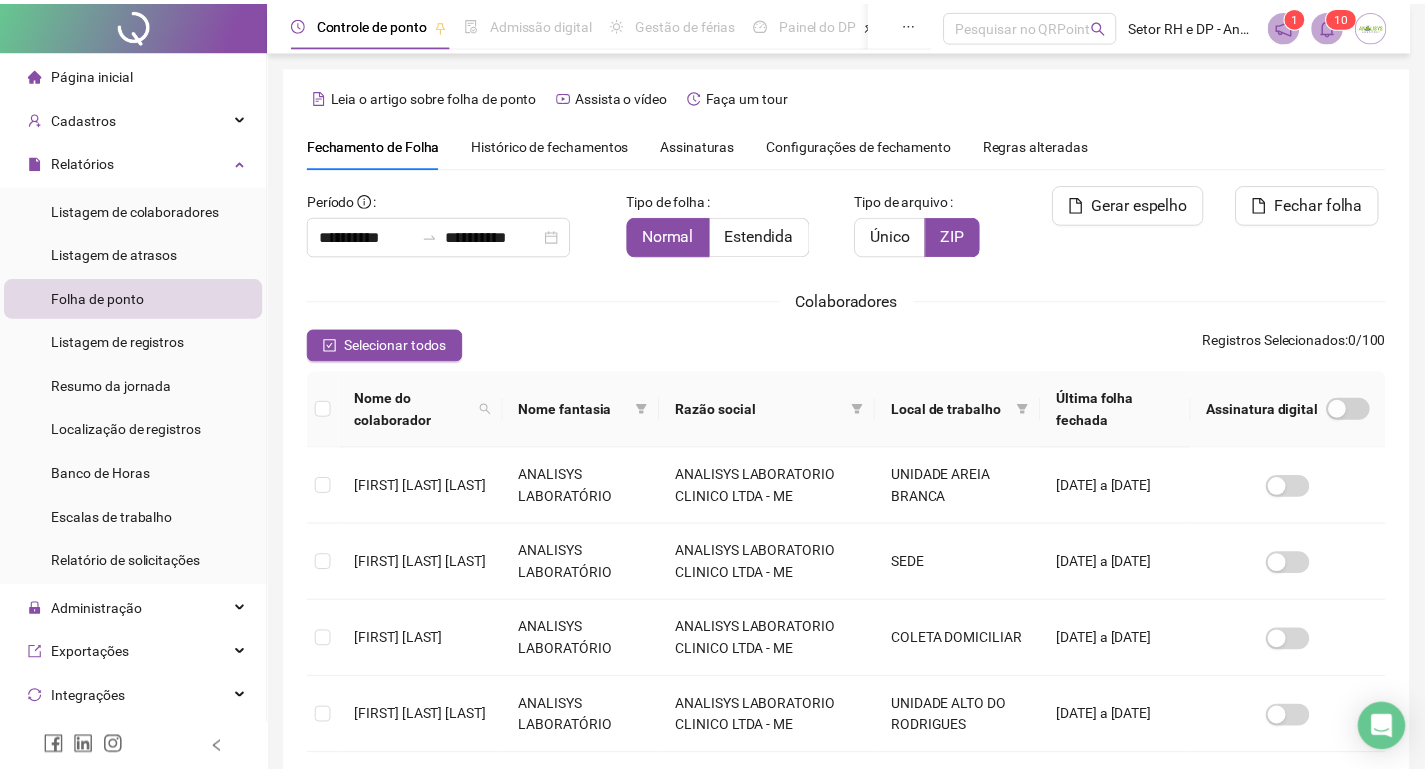 scroll, scrollTop: 23, scrollLeft: 0, axis: vertical 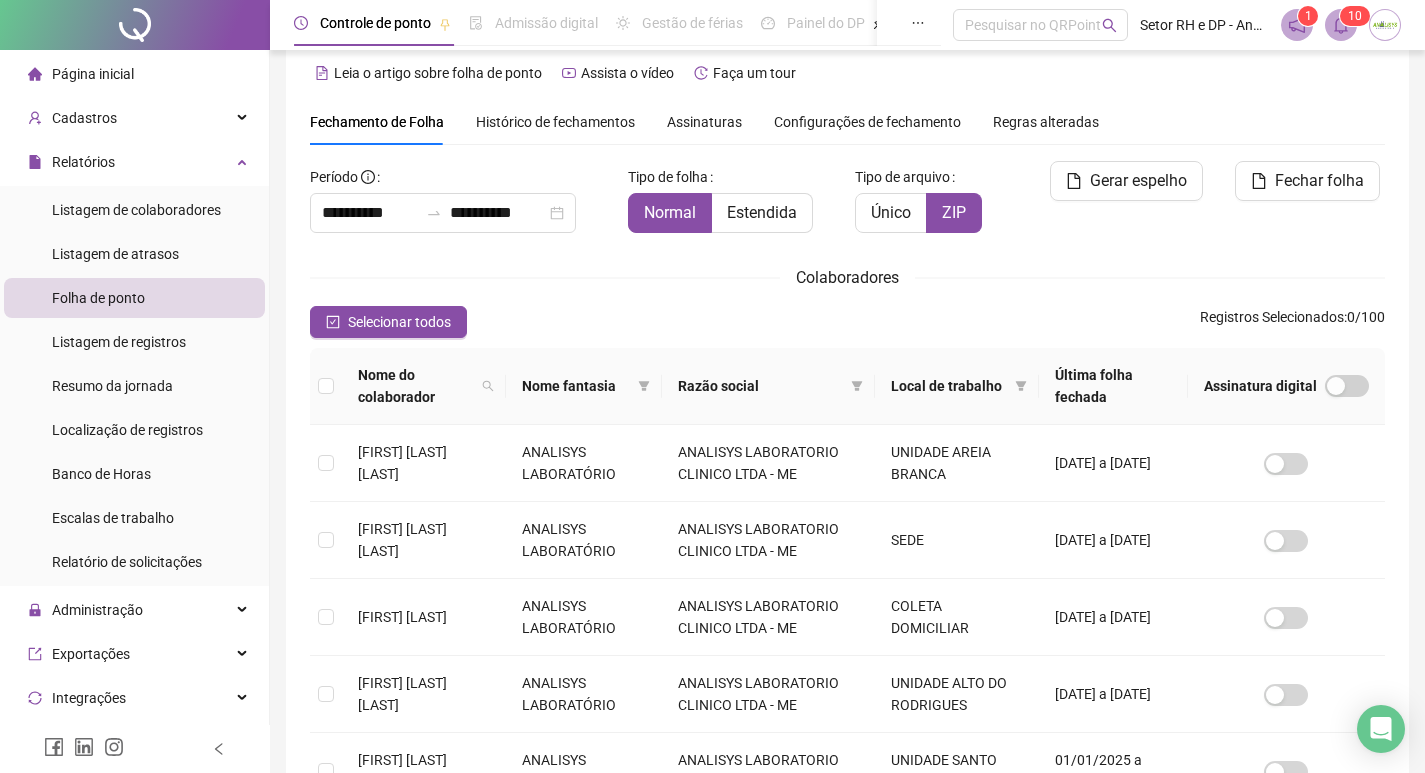 type on "**********" 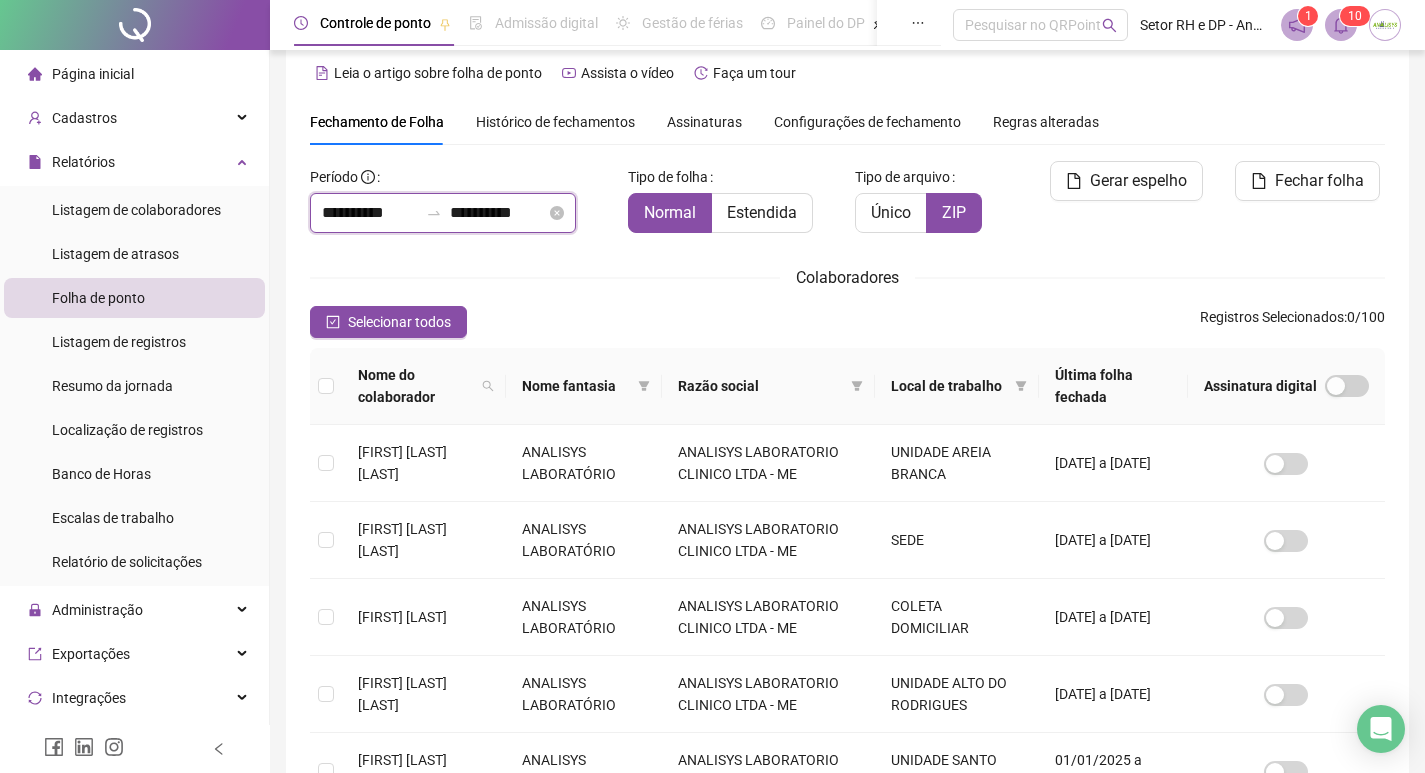 click on "**********" at bounding box center (370, 213) 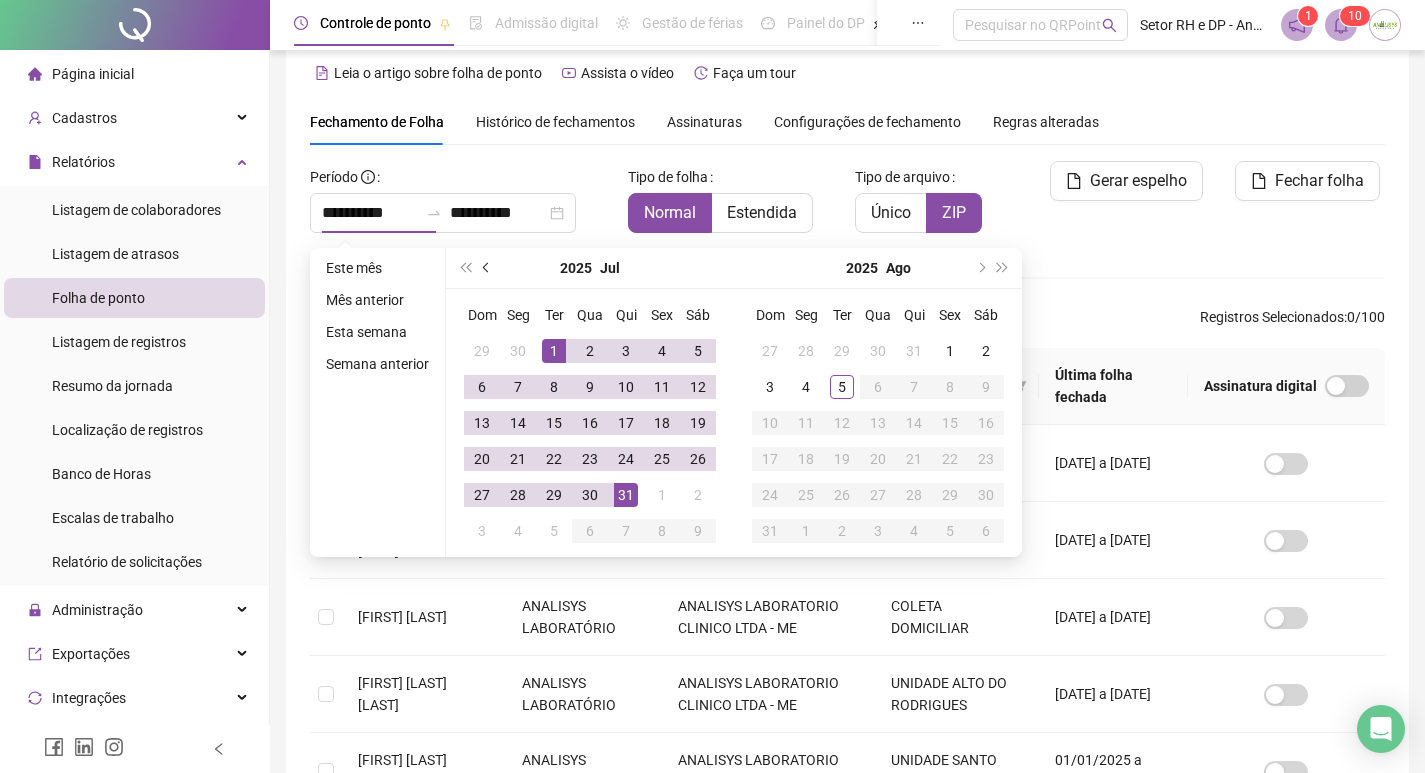 click at bounding box center (487, 268) 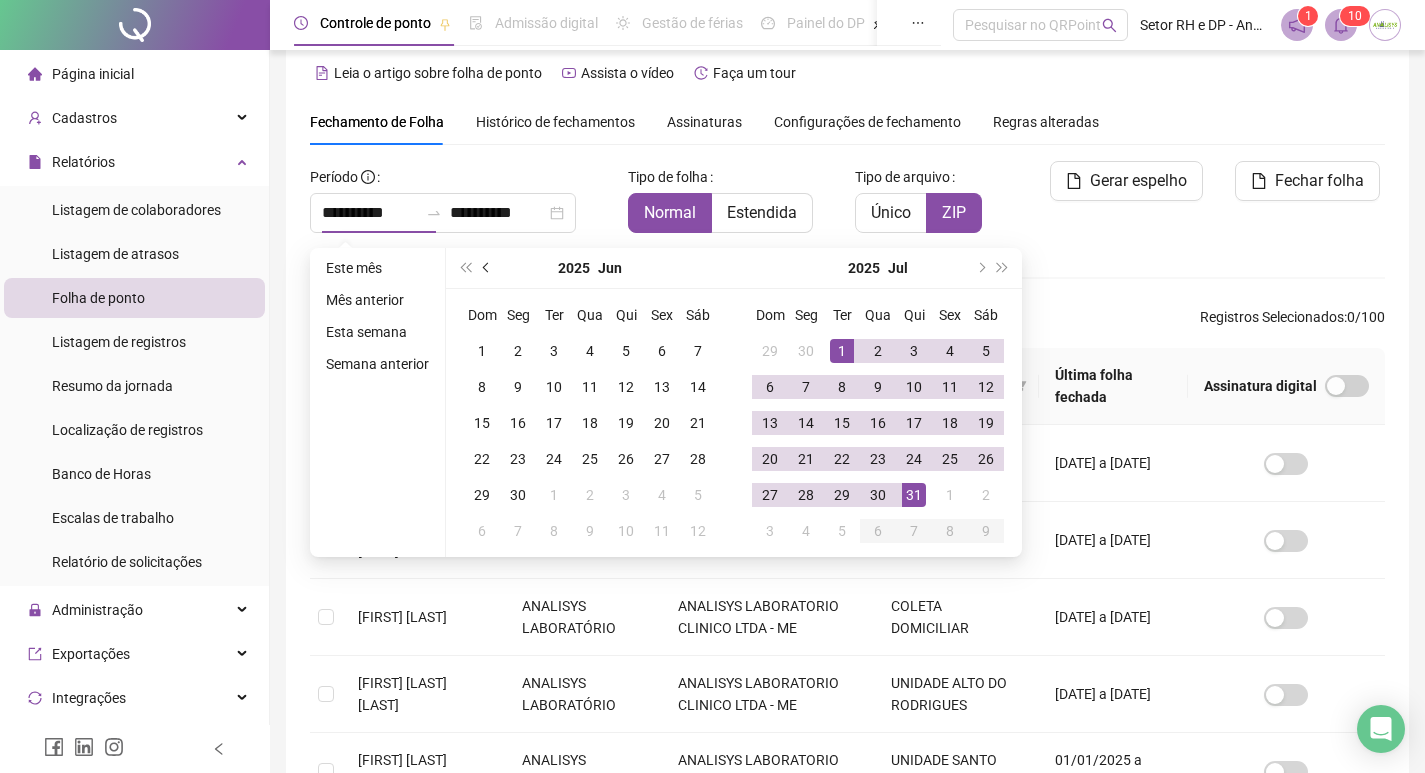 click at bounding box center (487, 268) 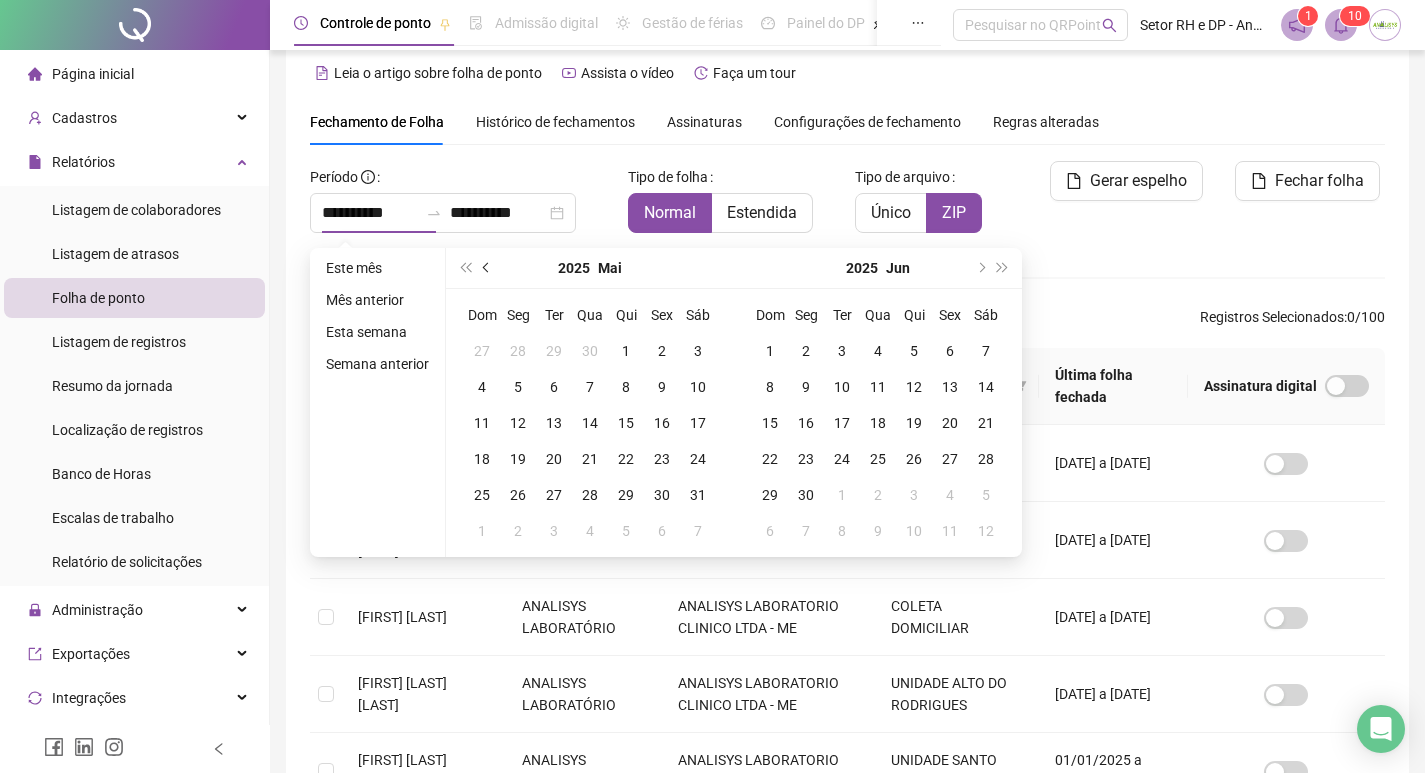 click at bounding box center [487, 268] 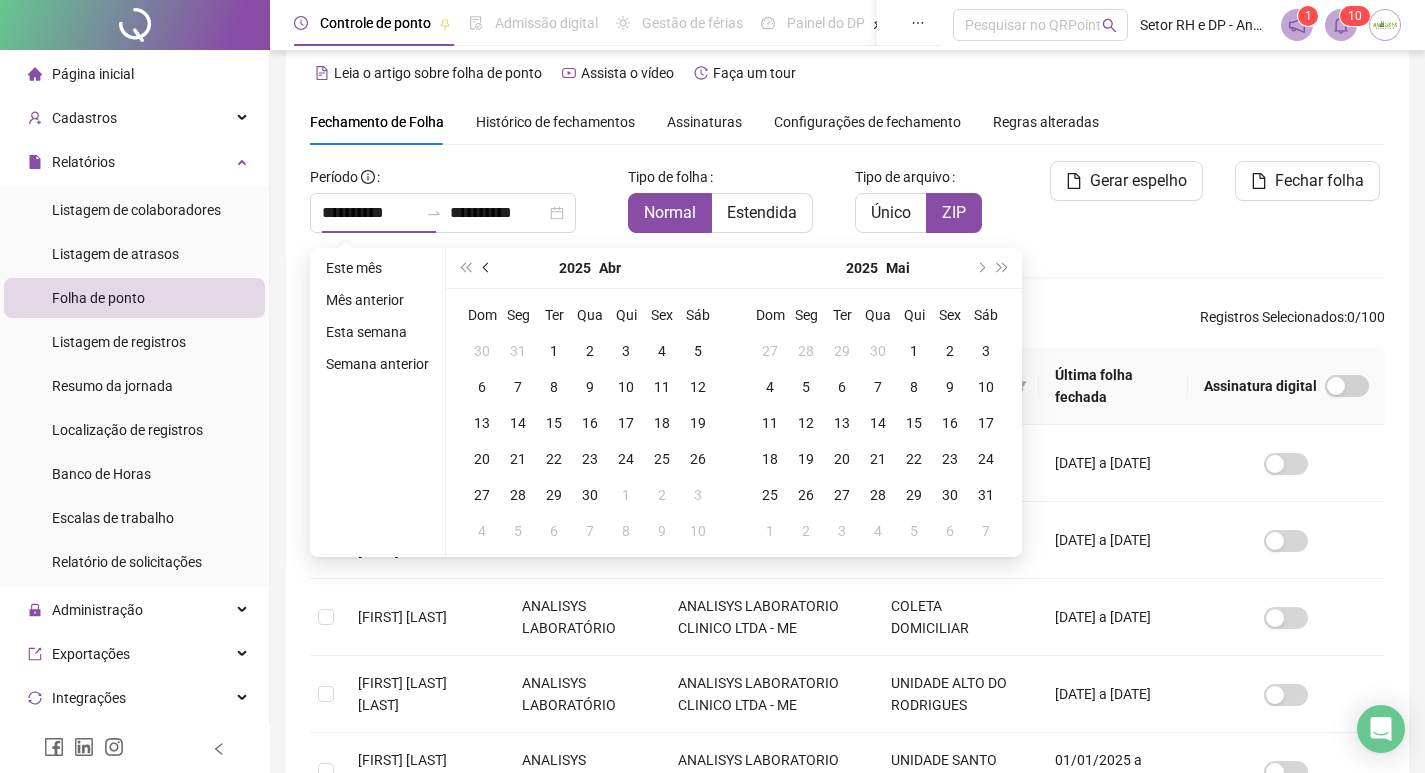 click at bounding box center [487, 268] 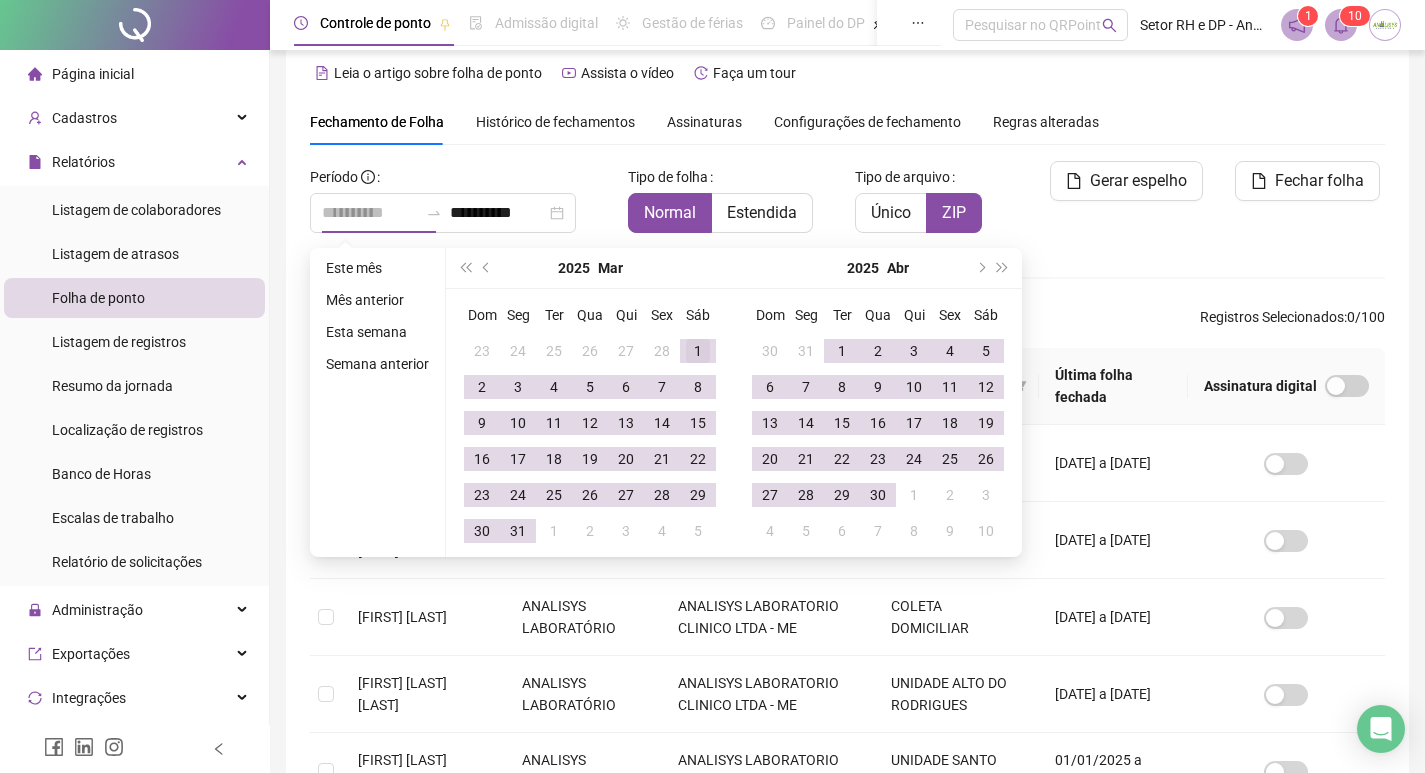 type on "**********" 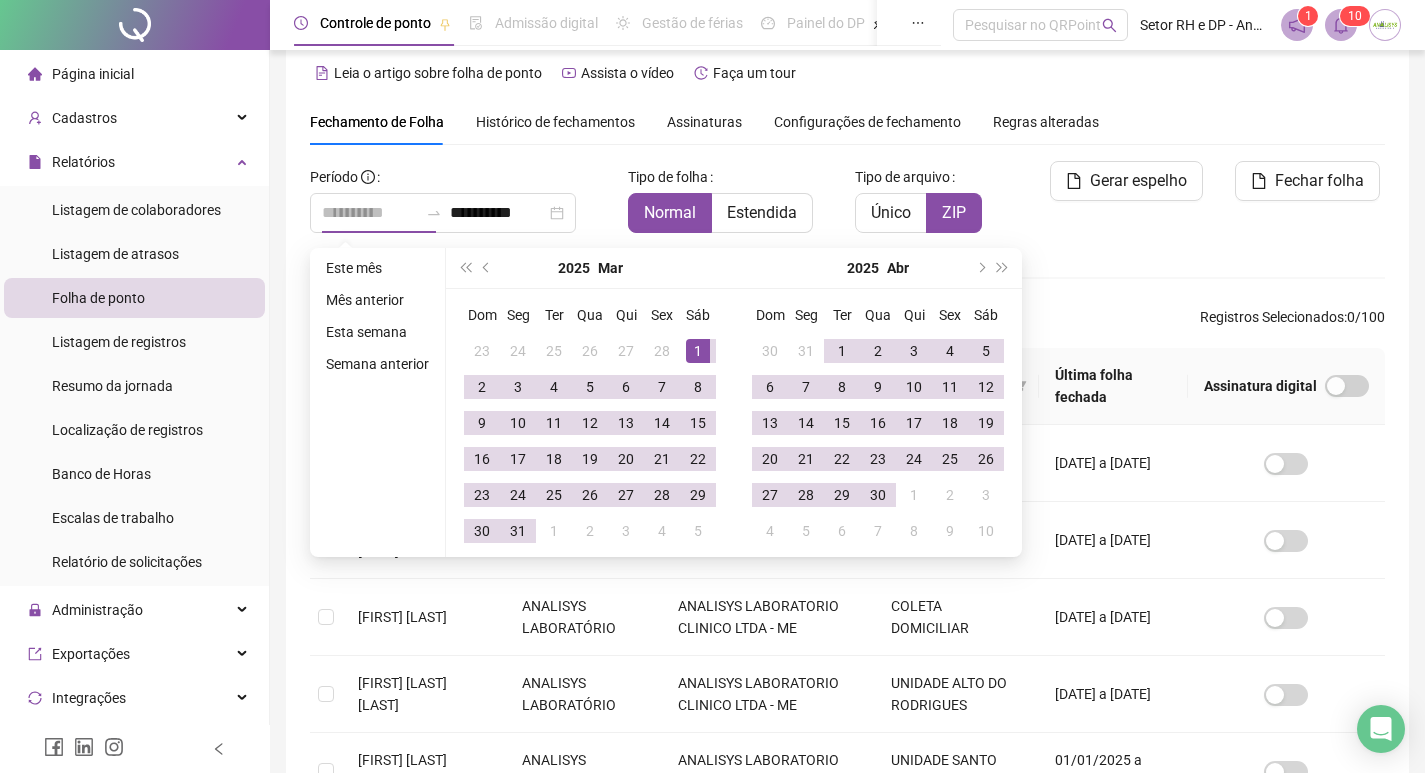 click on "1" at bounding box center (698, 351) 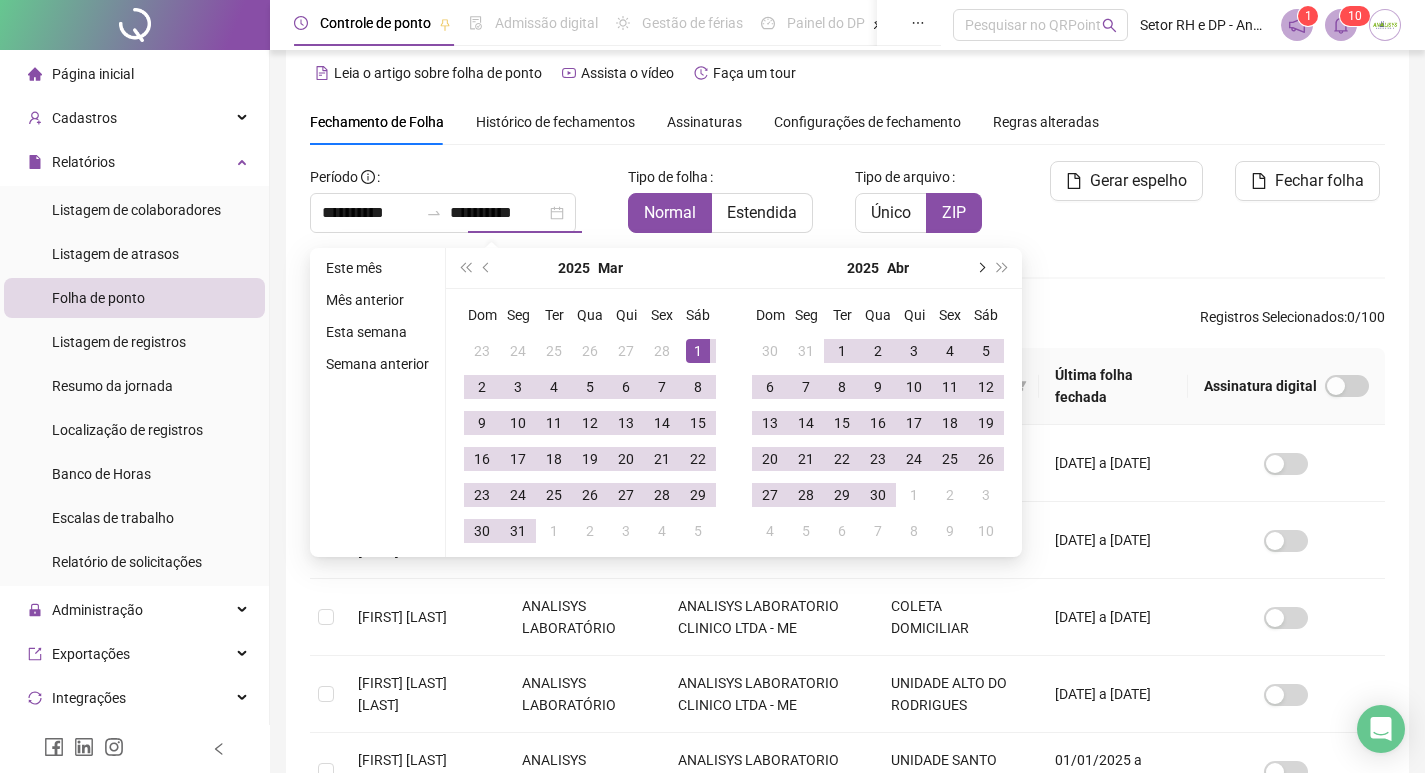 click at bounding box center (980, 268) 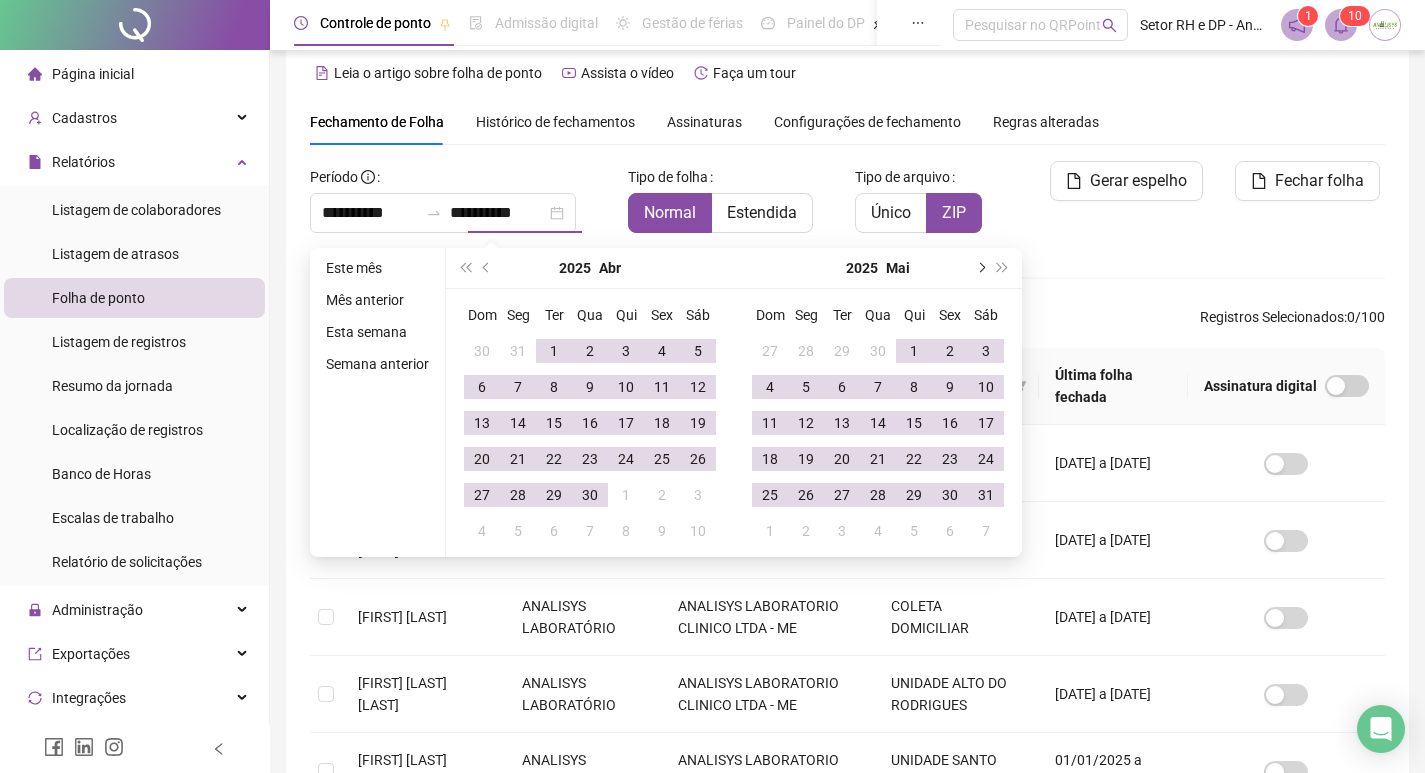 click at bounding box center (980, 268) 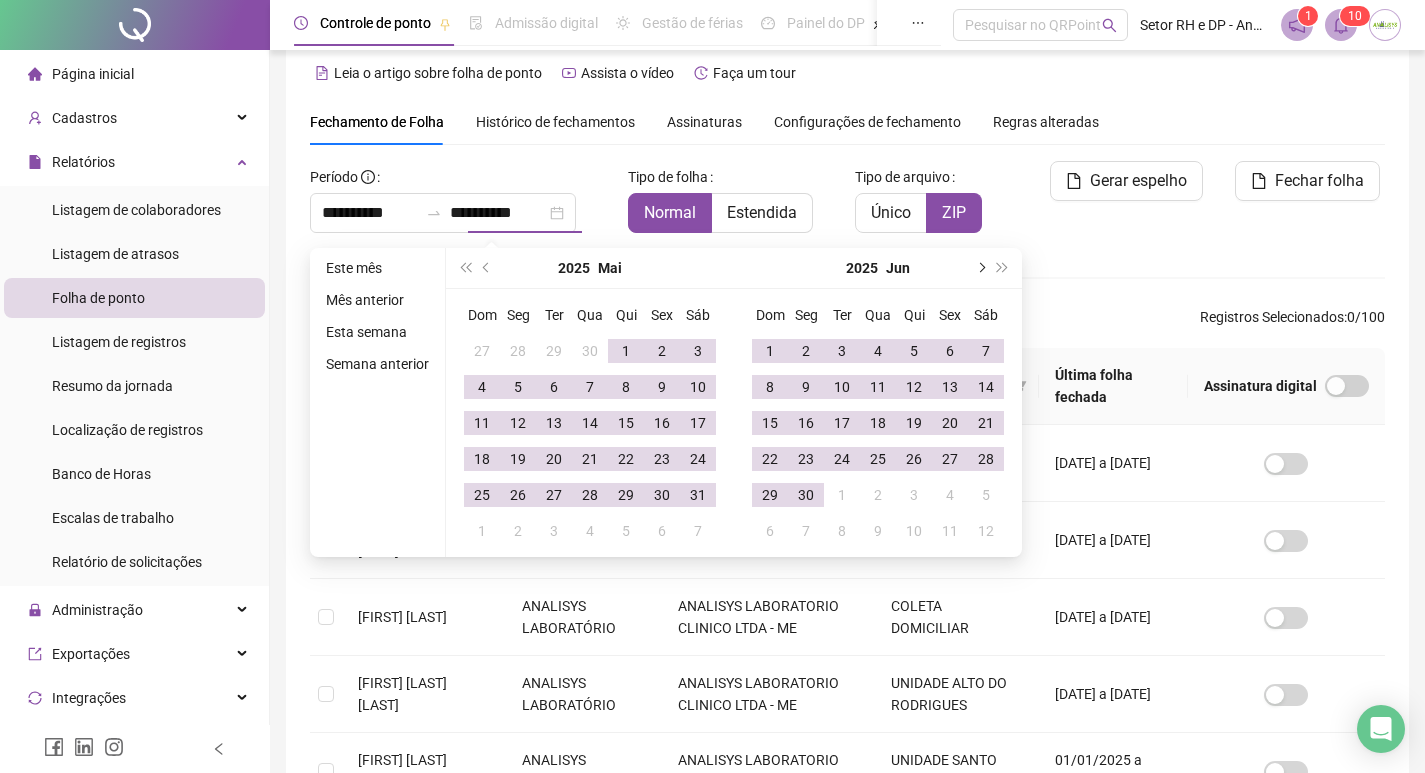 click at bounding box center (980, 268) 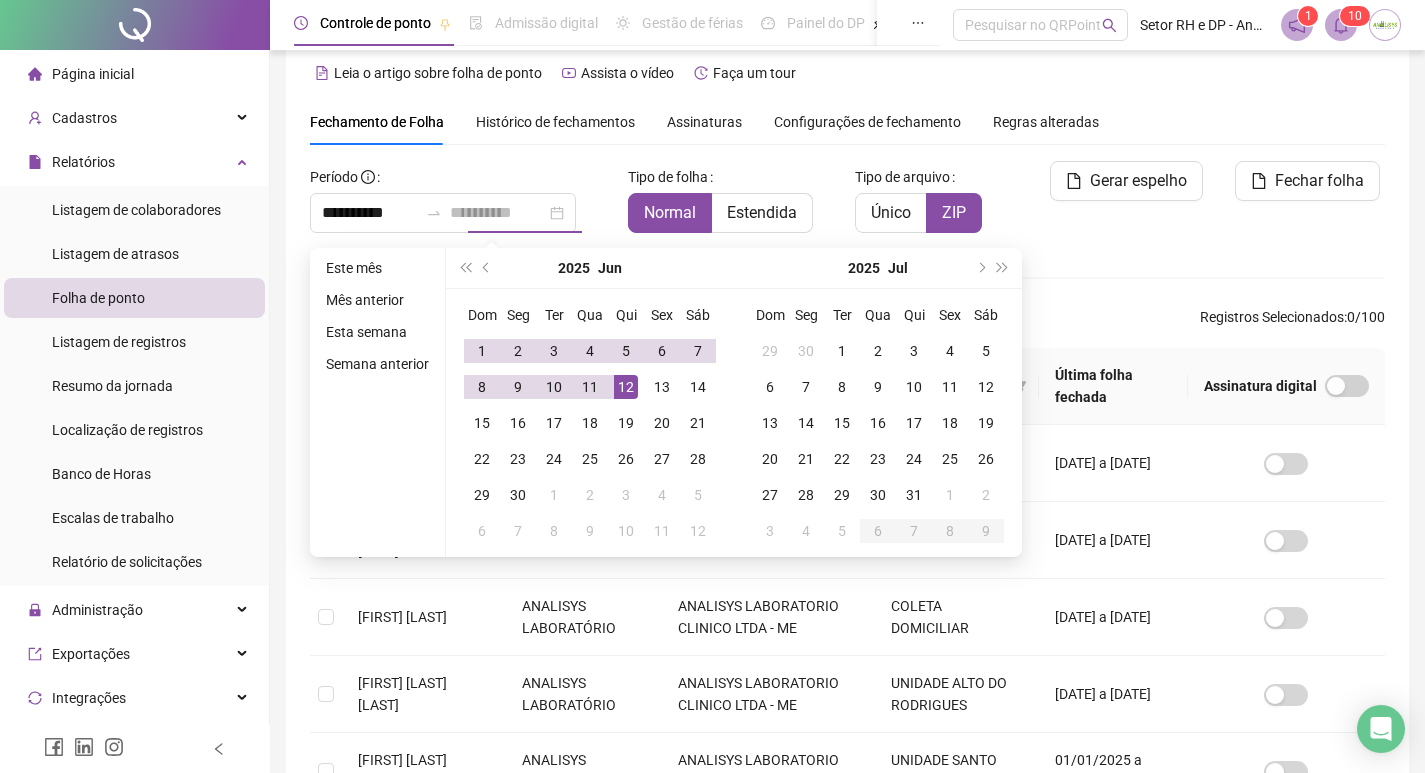 type on "**********" 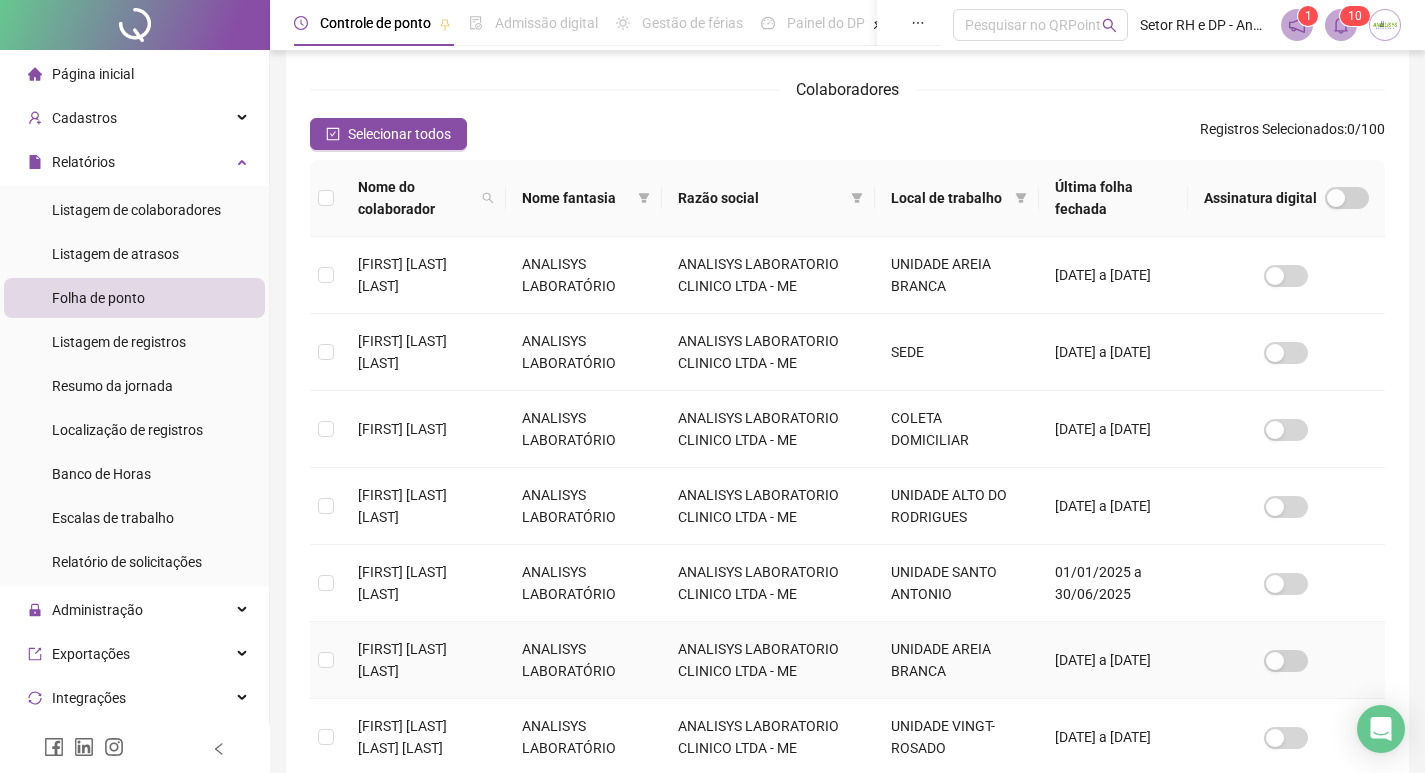 scroll, scrollTop: 223, scrollLeft: 0, axis: vertical 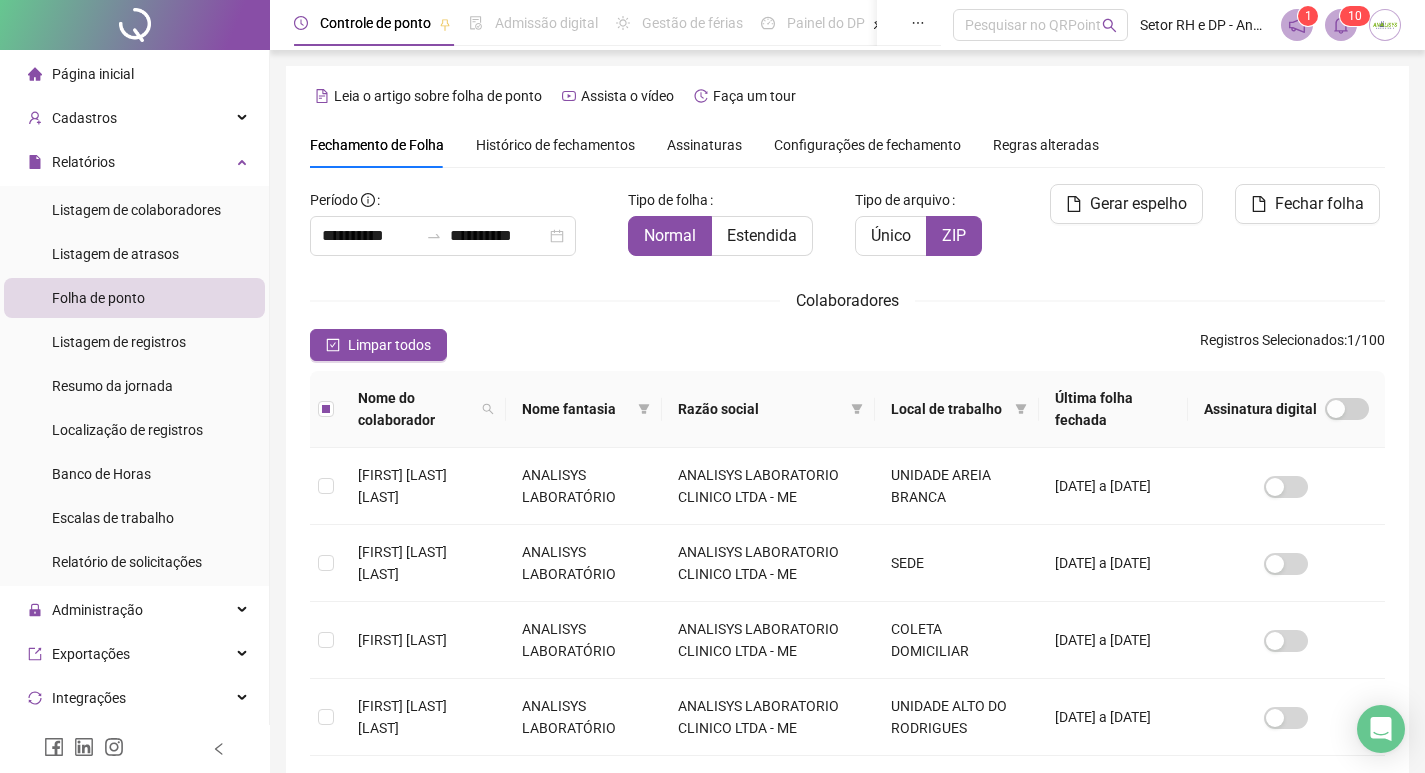 click on "Fechar folha" at bounding box center [1302, 228] 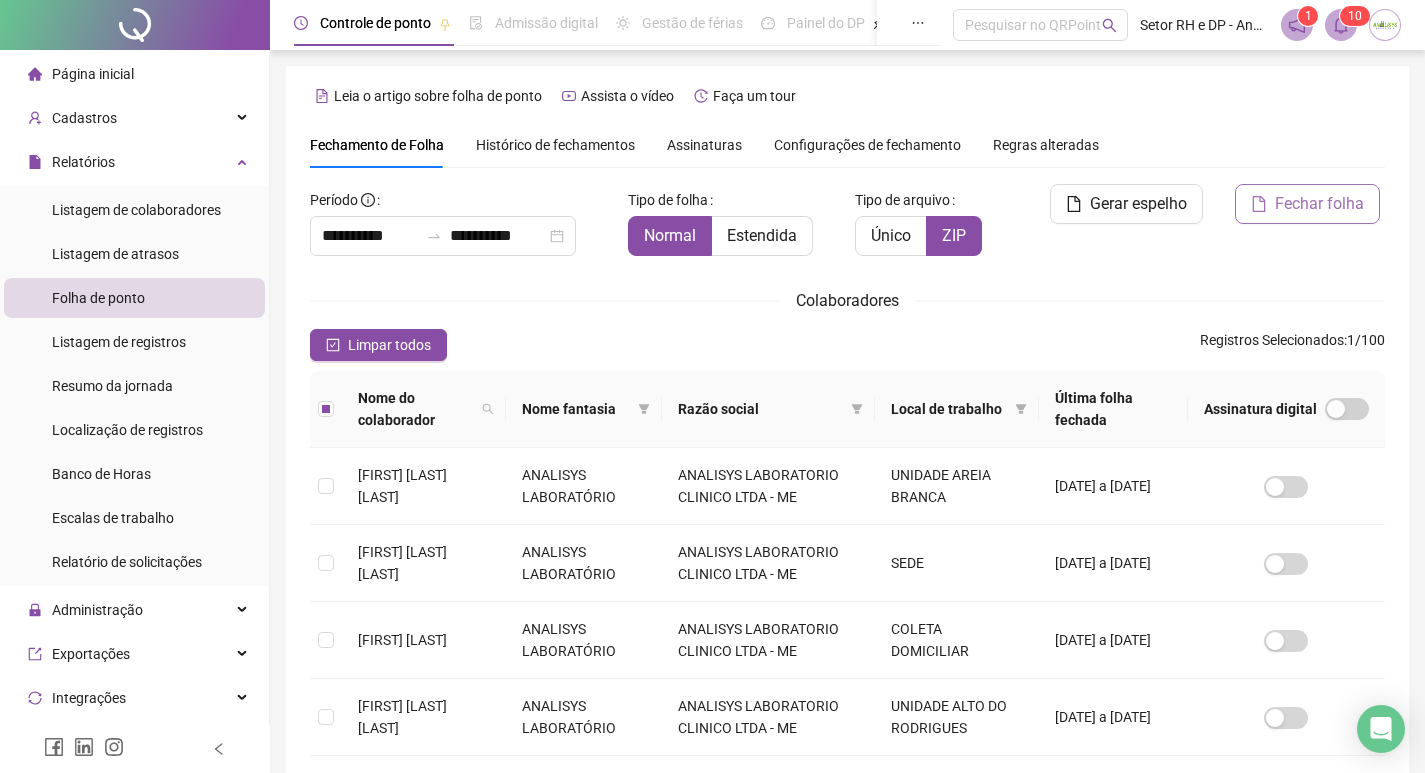 click on "Fechar folha" at bounding box center (1319, 204) 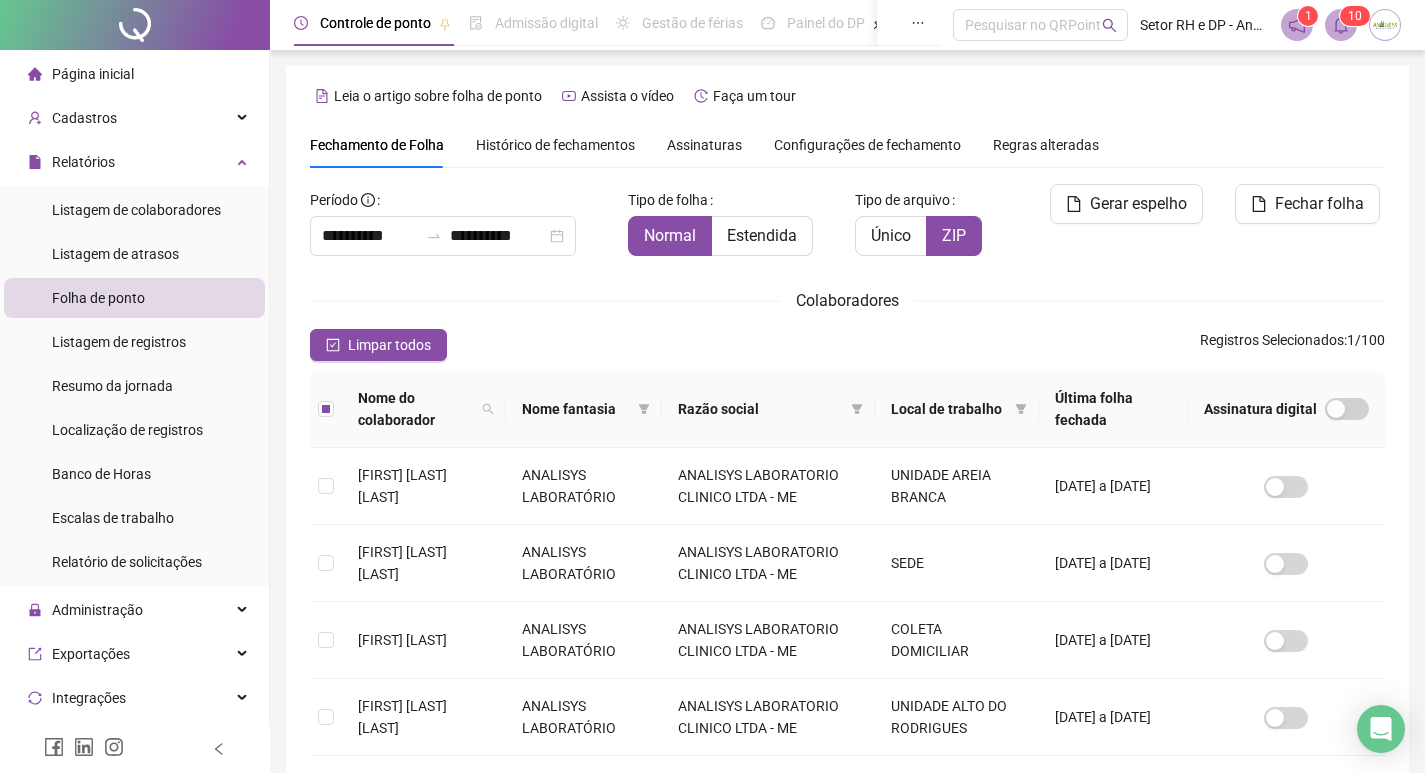 scroll, scrollTop: 23, scrollLeft: 0, axis: vertical 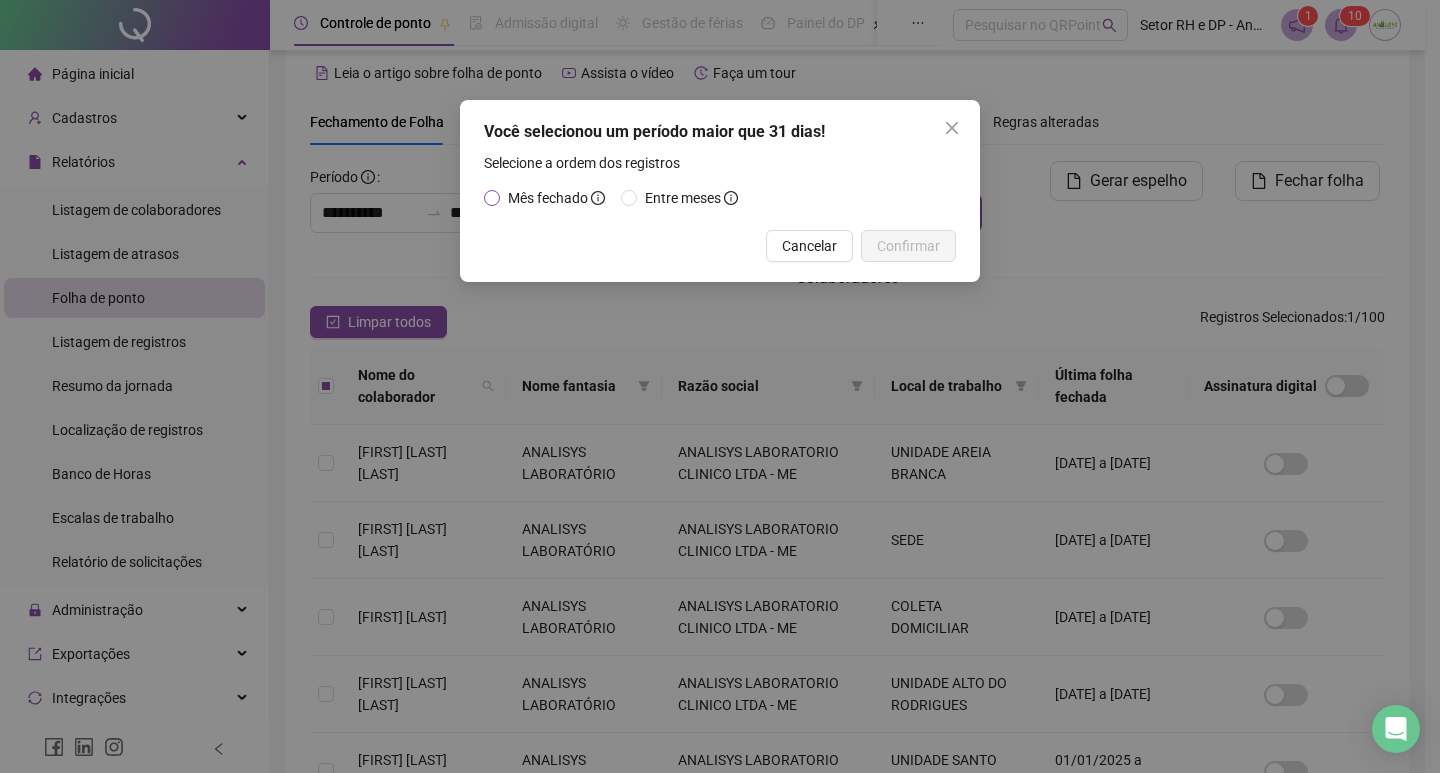 click on "Mês fechado" at bounding box center [548, 198] 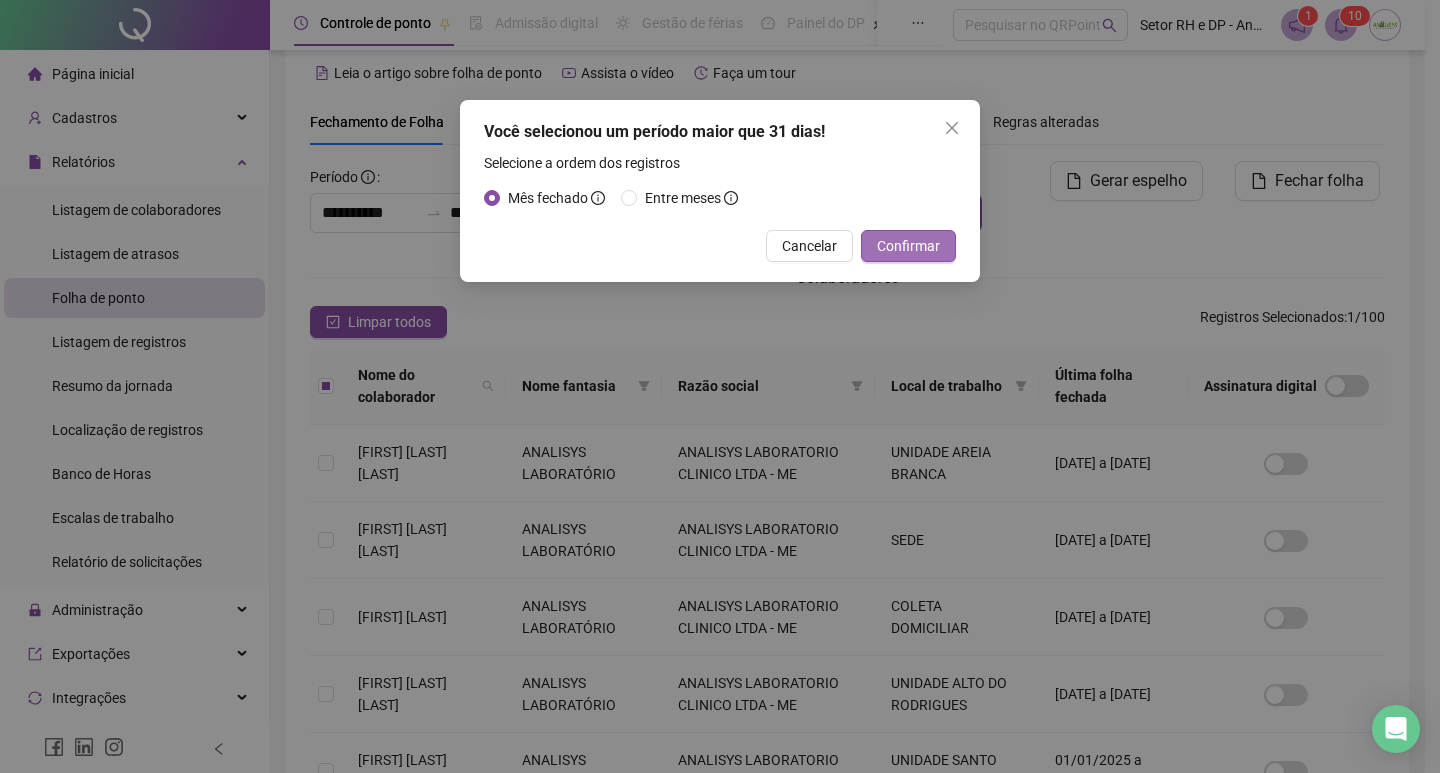 click on "Confirmar" at bounding box center (908, 246) 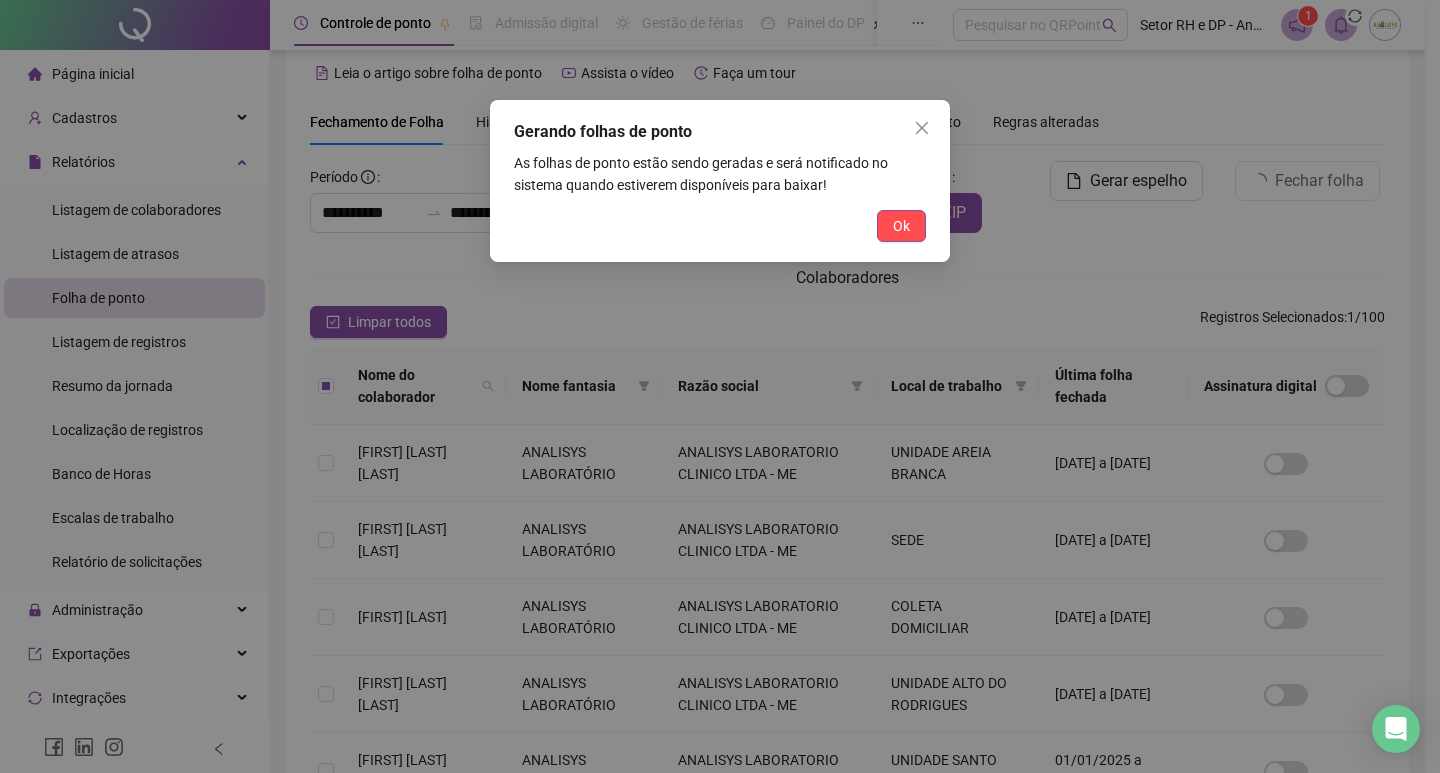 click on "Gerando folhas de ponto As folhas de ponto estão sendo geradas e será notificado no
sistema quando estiverem disponíveis para baixar! Ok" at bounding box center (720, 181) 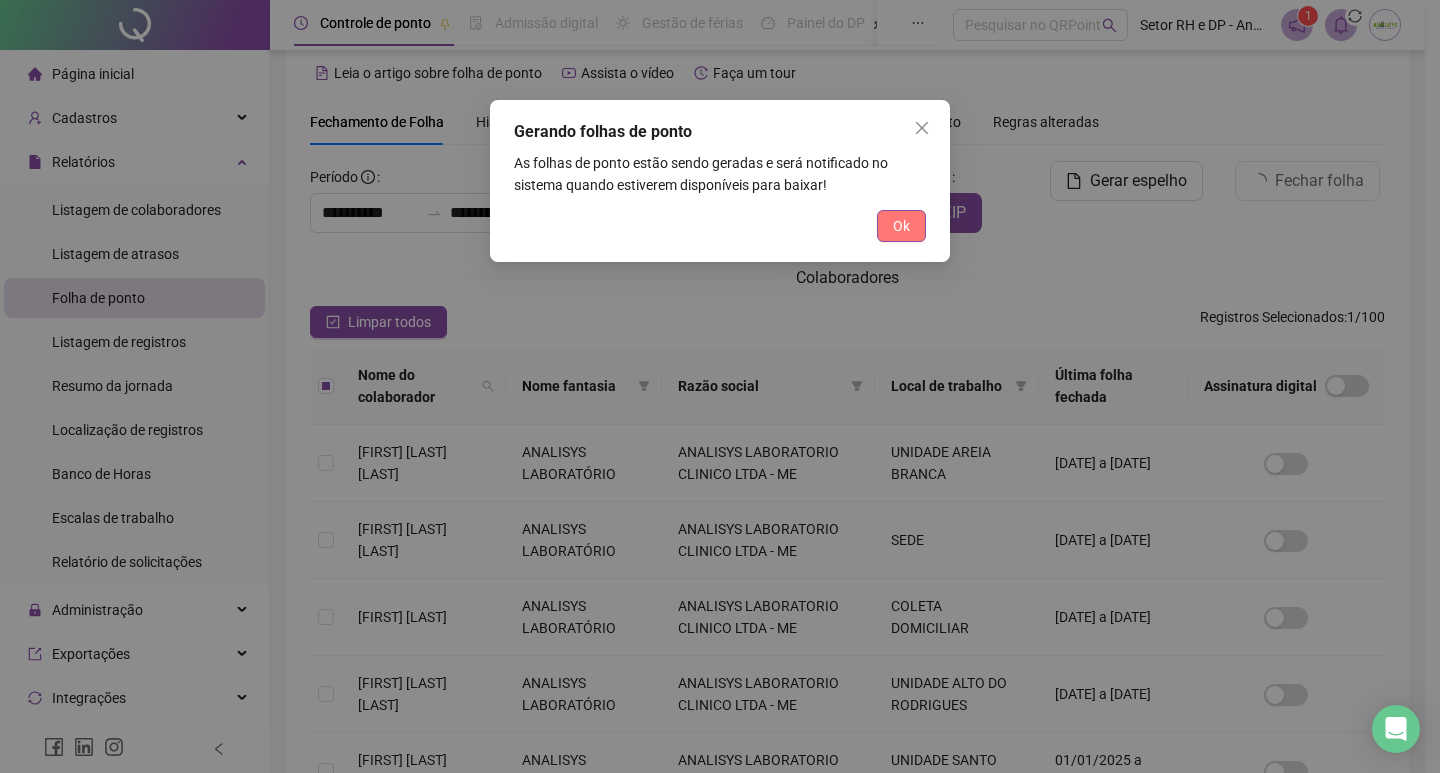 click on "Ok" at bounding box center (901, 226) 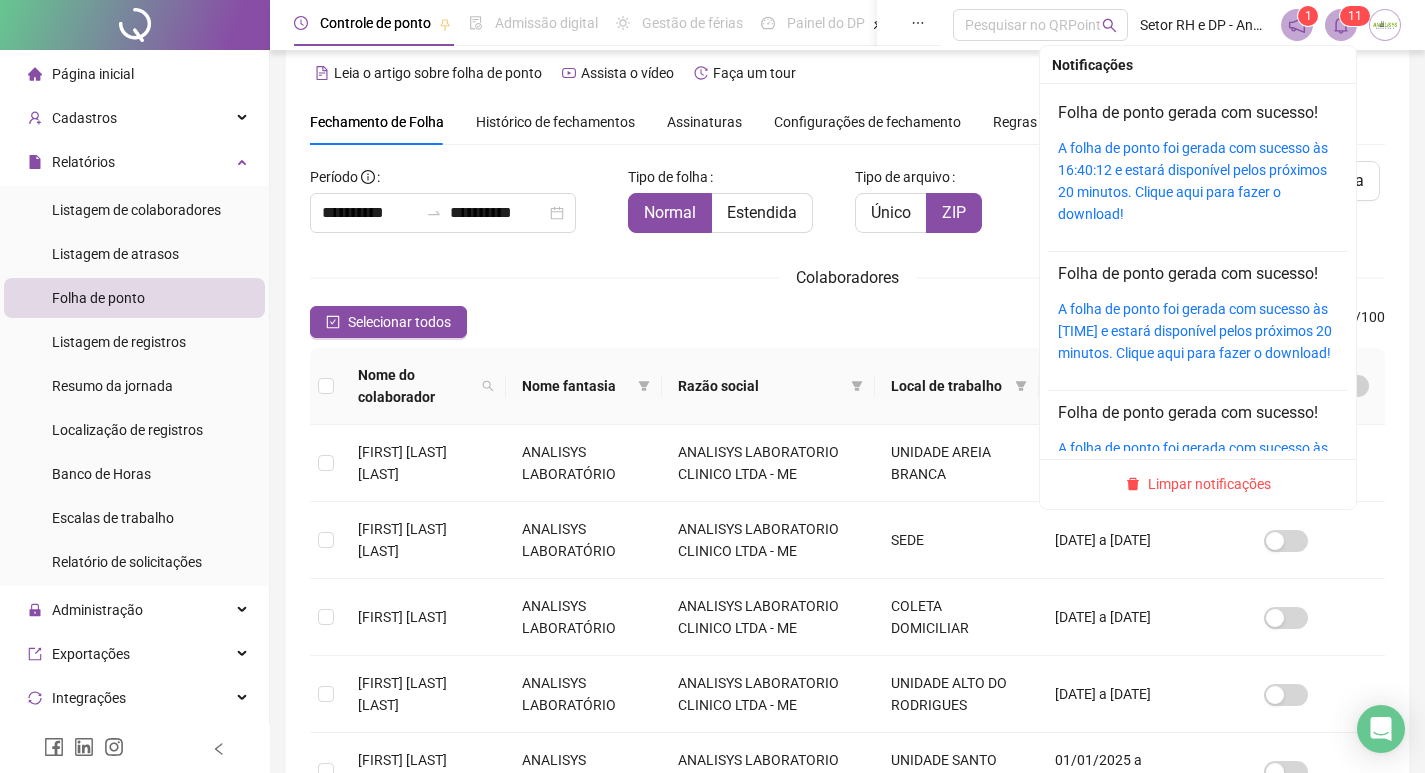 click on "1" at bounding box center [1358, 16] 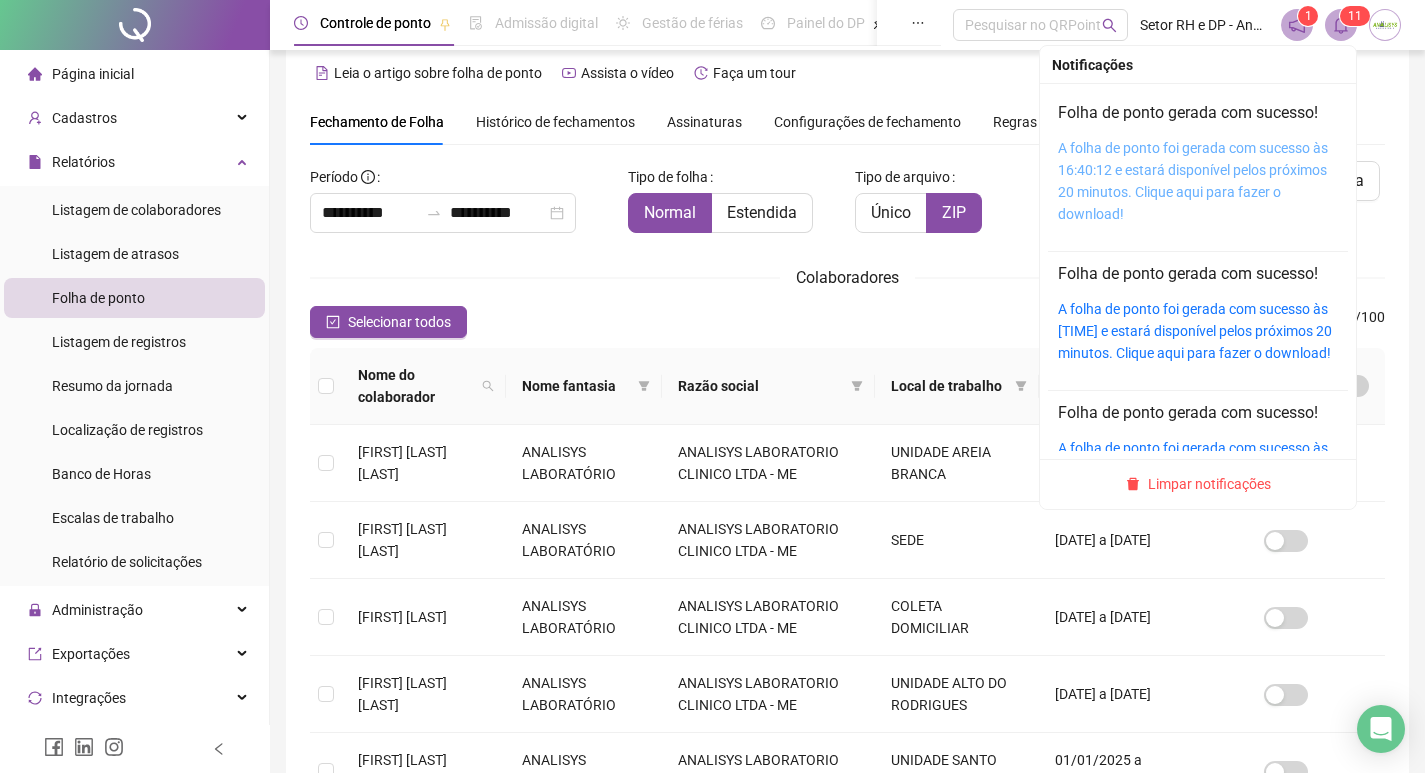 click on "A folha de ponto foi gerada com sucesso às 16:40:12 e estará disponível pelos próximos 20 minutos.
Clique aqui para fazer o download!" at bounding box center [1193, 181] 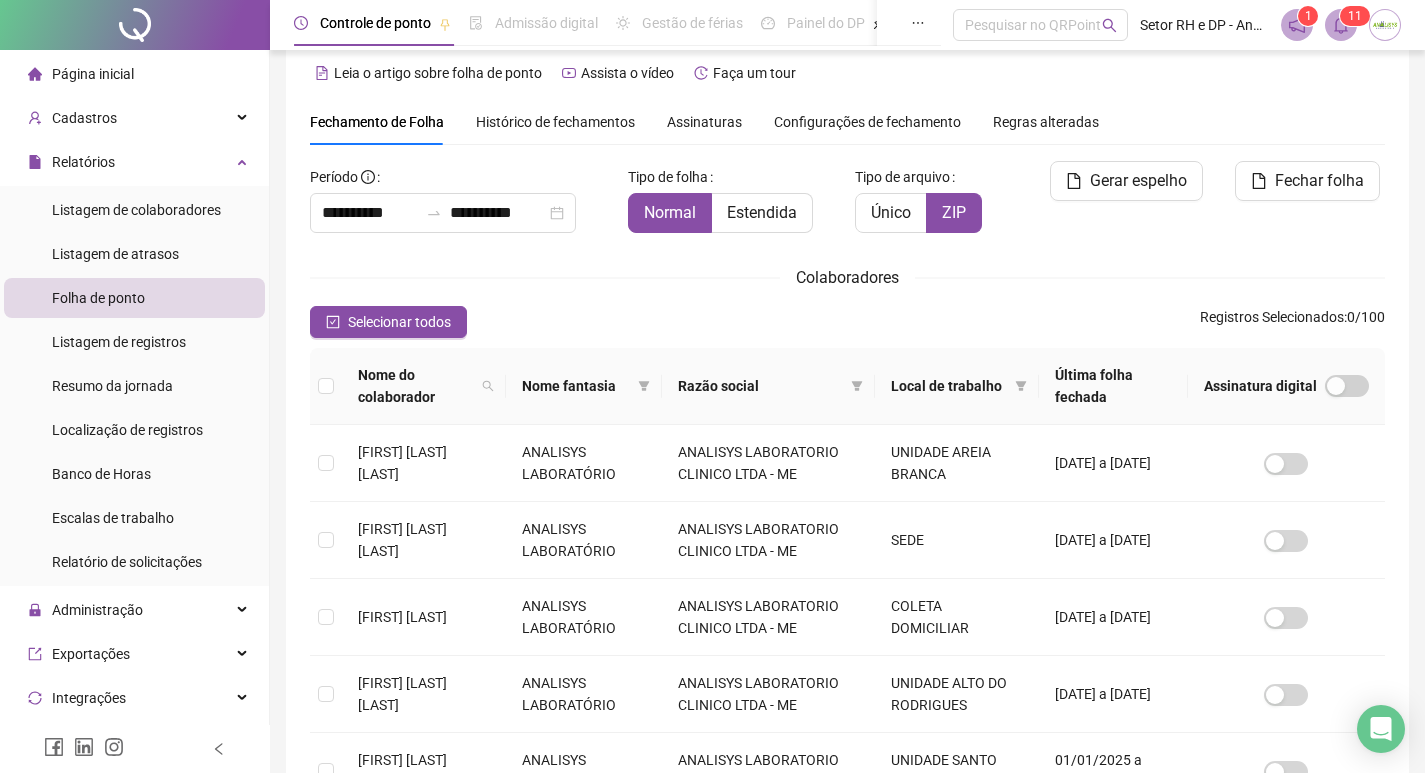 click on "Histórico de fechamentos" at bounding box center [555, 122] 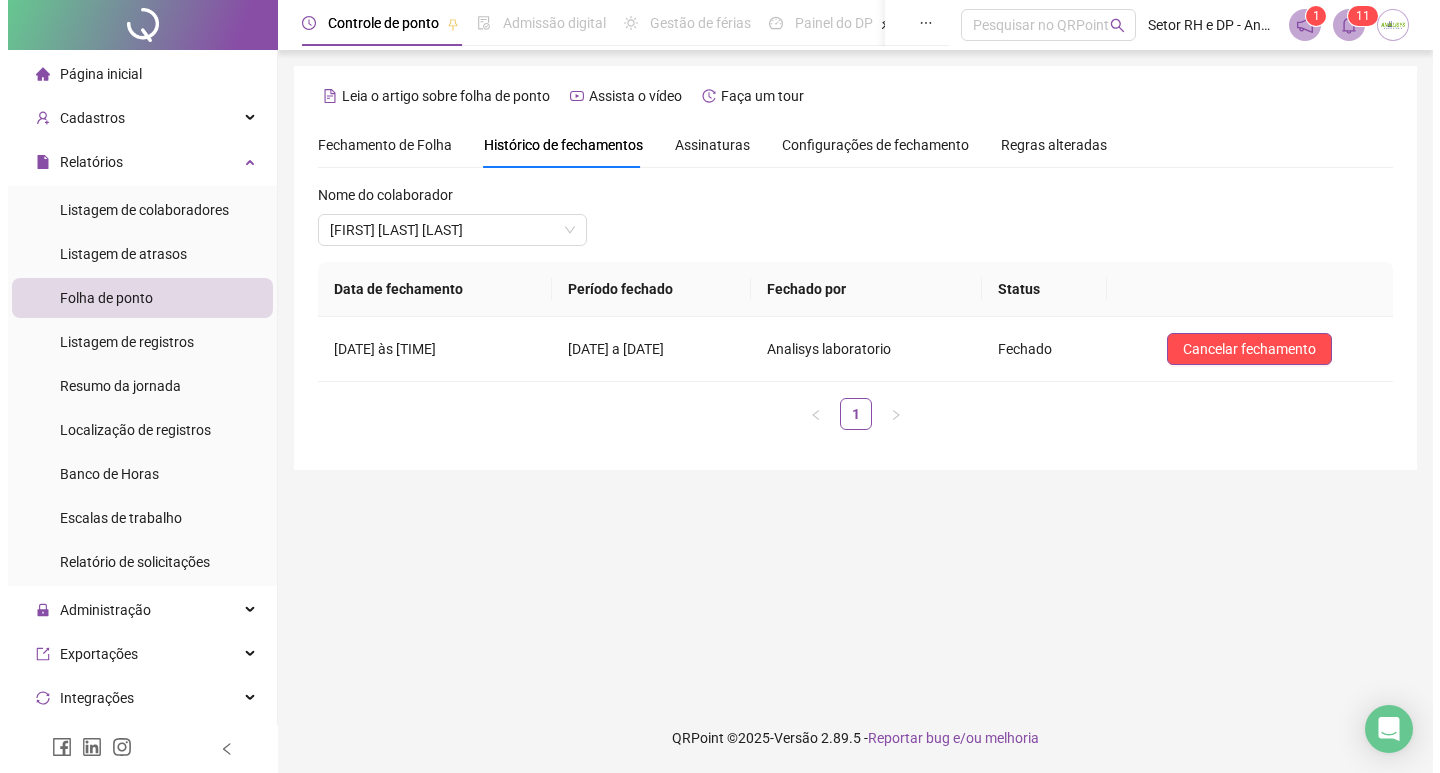 scroll, scrollTop: 0, scrollLeft: 0, axis: both 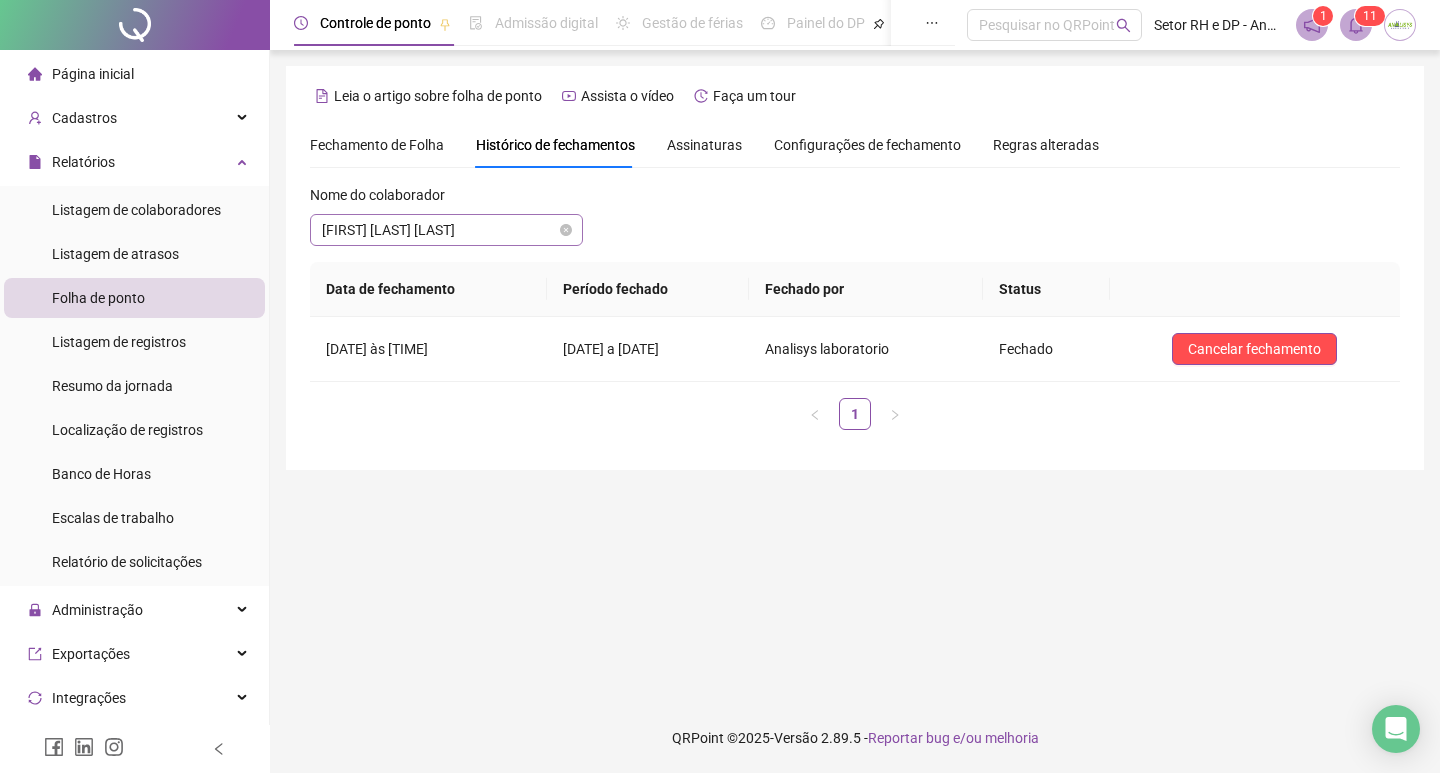 click on "[FIRST] [LAST] [LAST]" at bounding box center [446, 230] 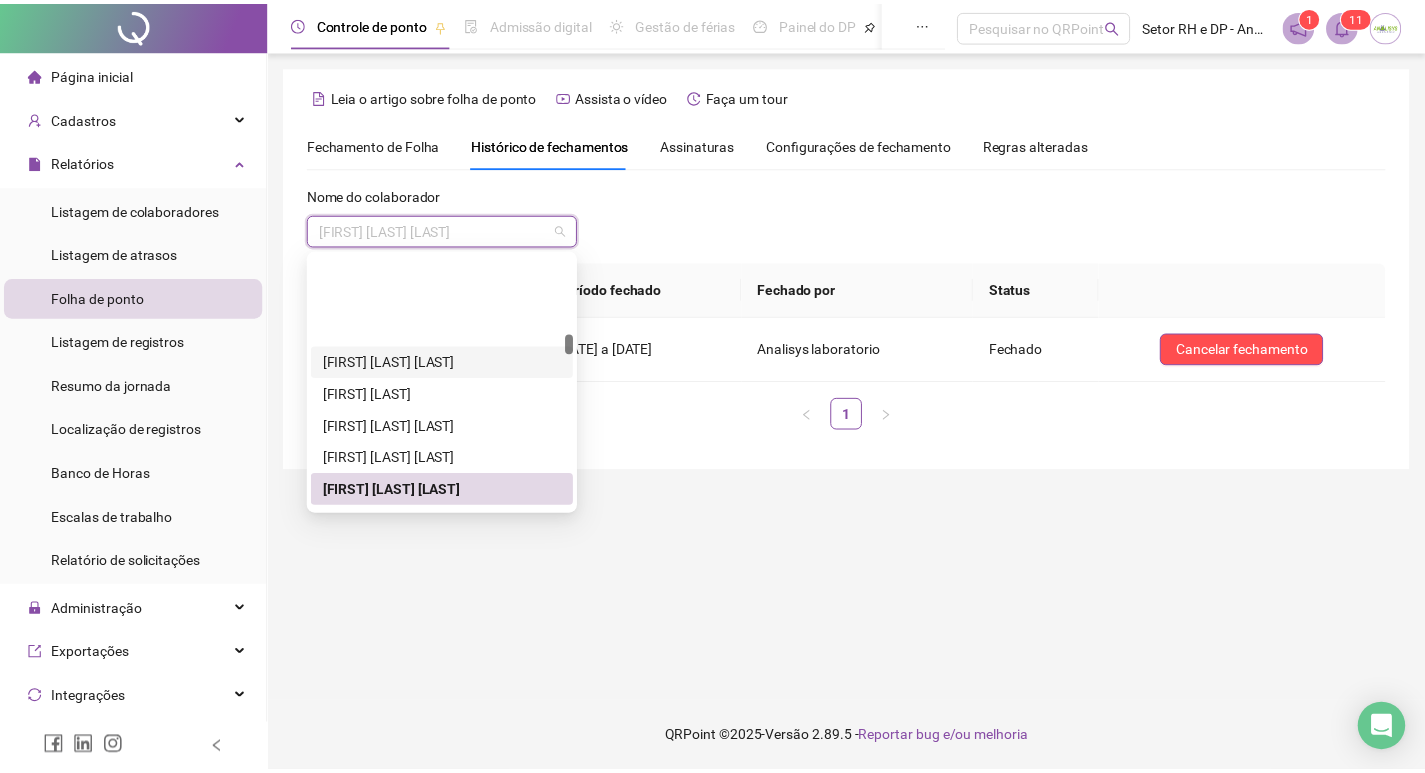 scroll, scrollTop: 1000, scrollLeft: 0, axis: vertical 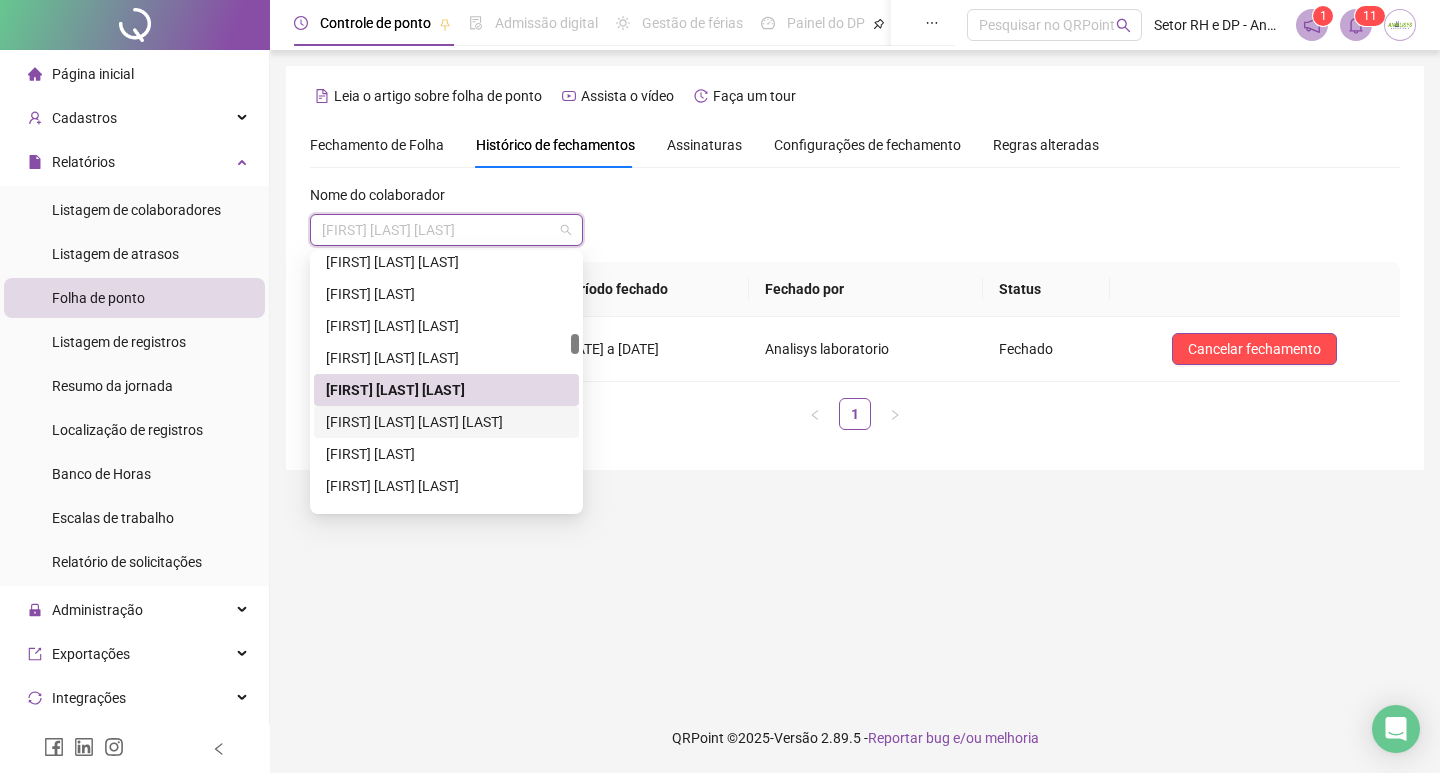 click on "[FIRST] [LAST] [LAST] [LAST]" at bounding box center [446, 422] 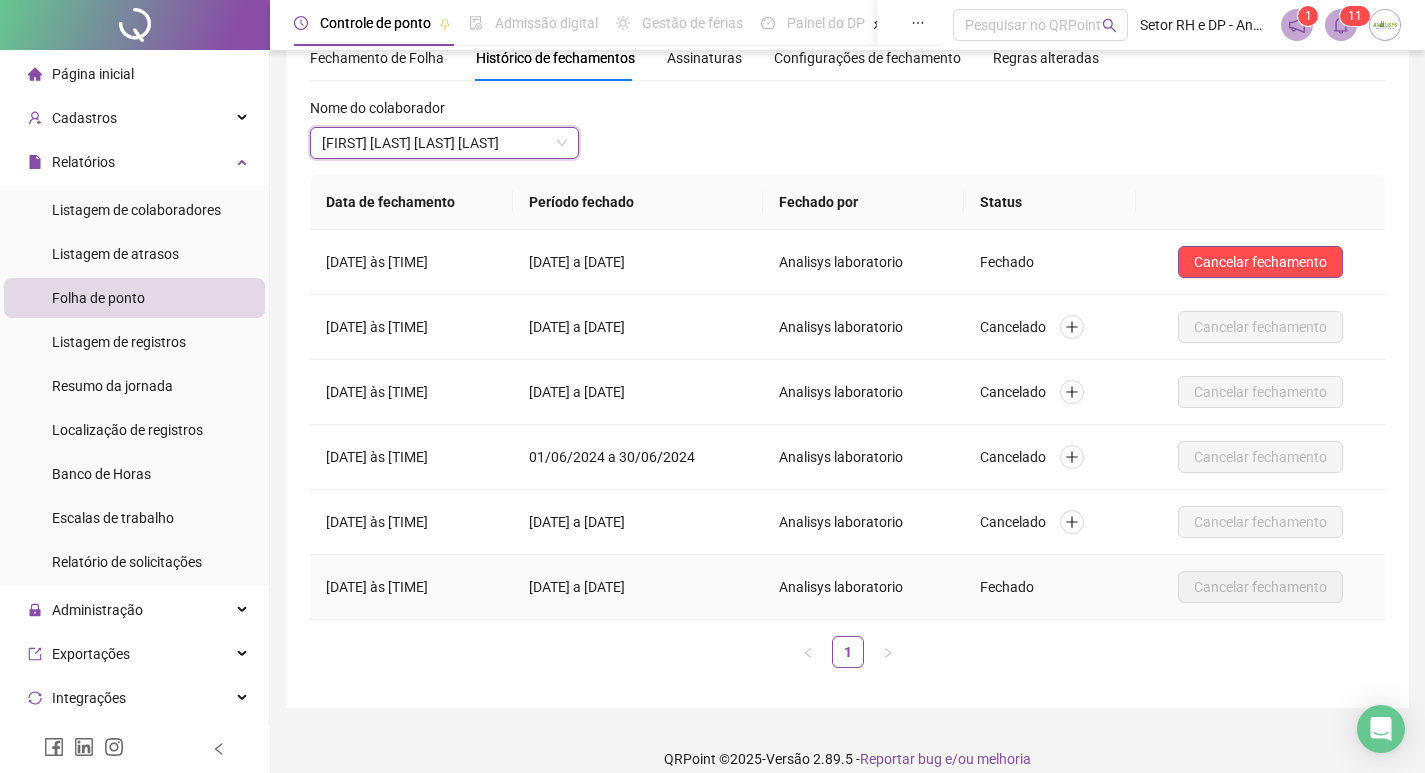 scroll, scrollTop: 108, scrollLeft: 0, axis: vertical 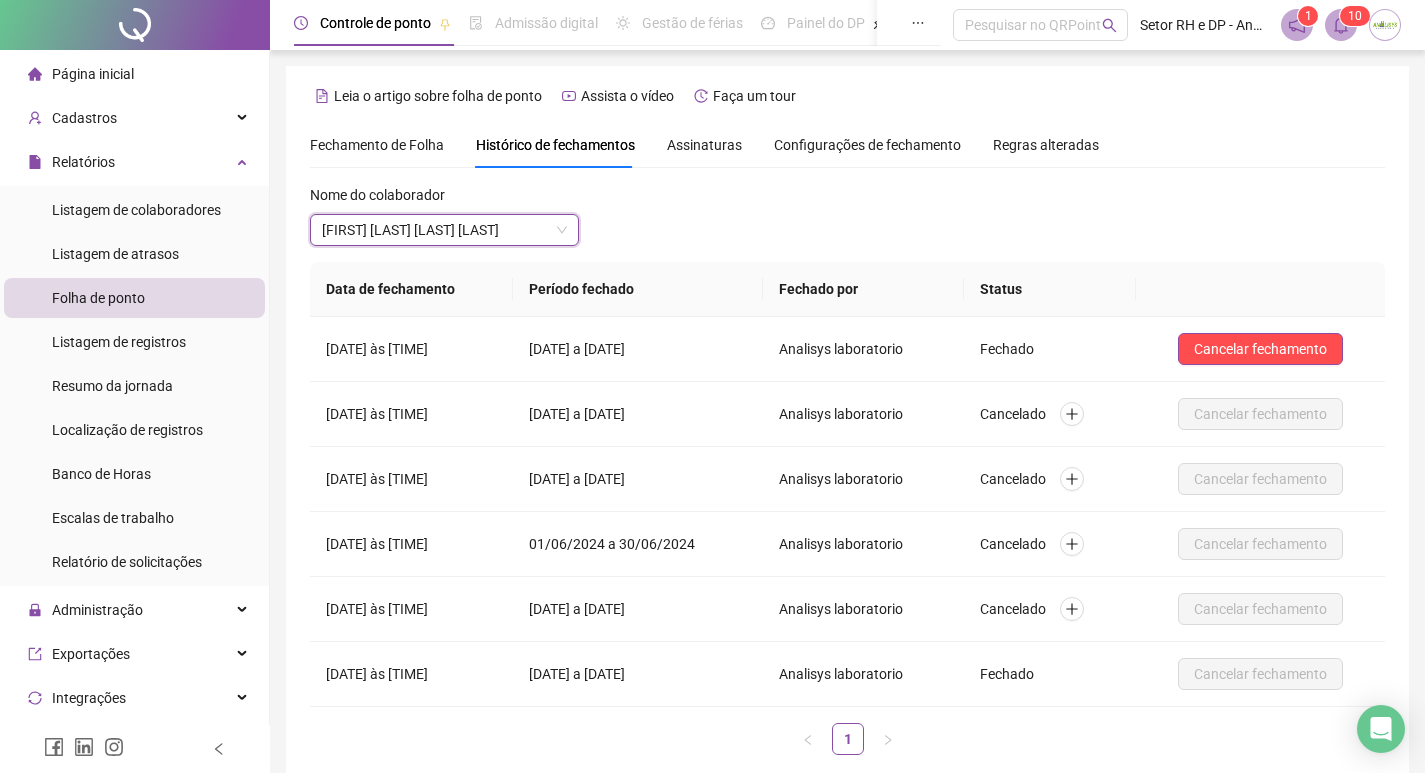 click on "Fechamento de Folha" at bounding box center (377, 145) 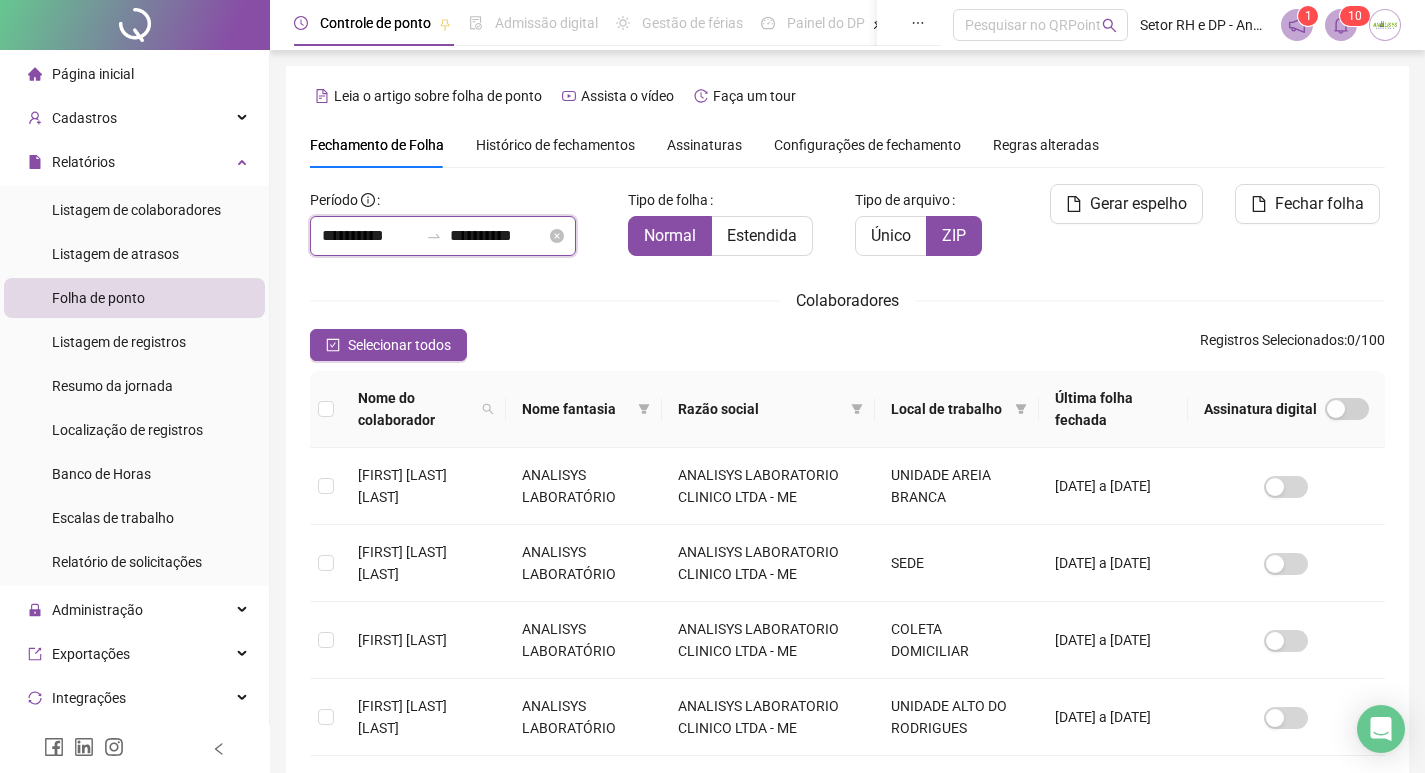 click on "**********" at bounding box center [370, 236] 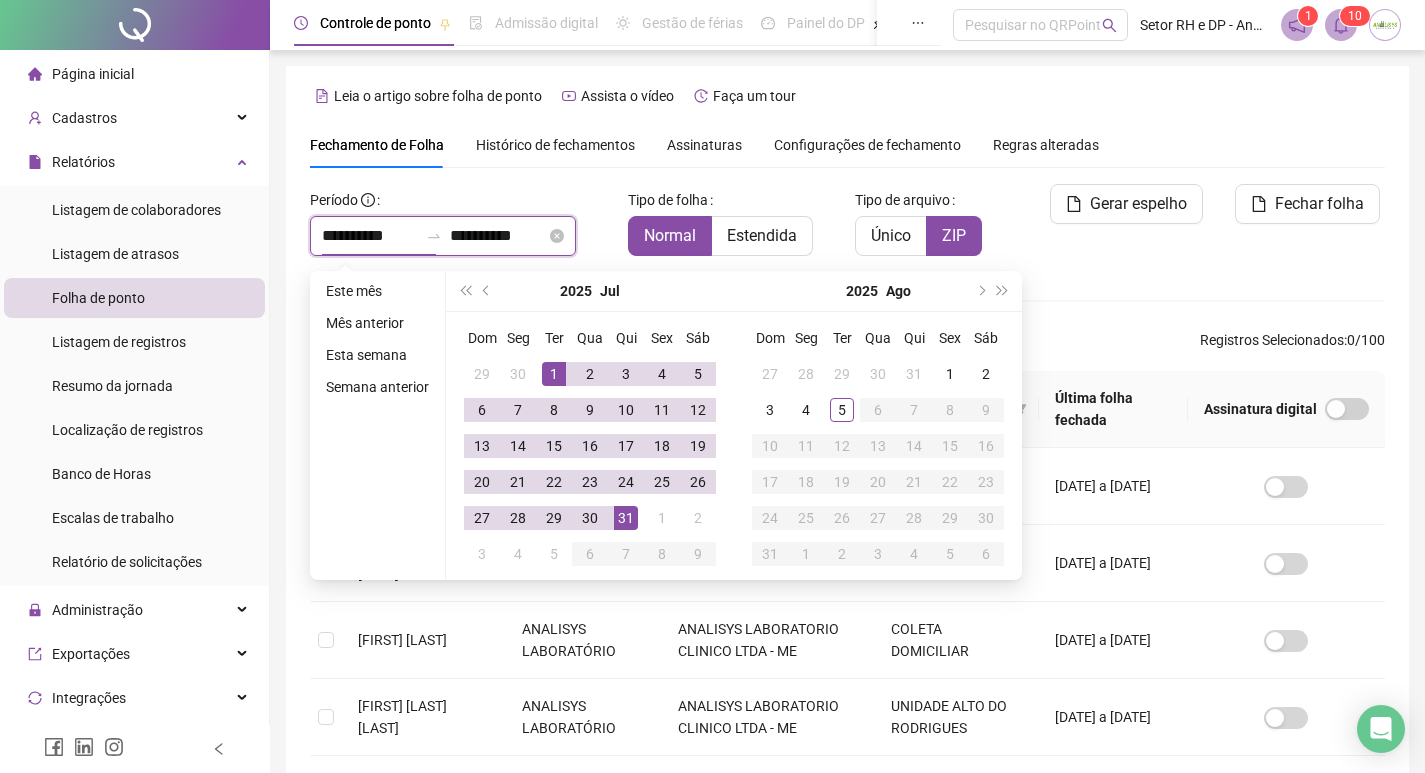 type on "**********" 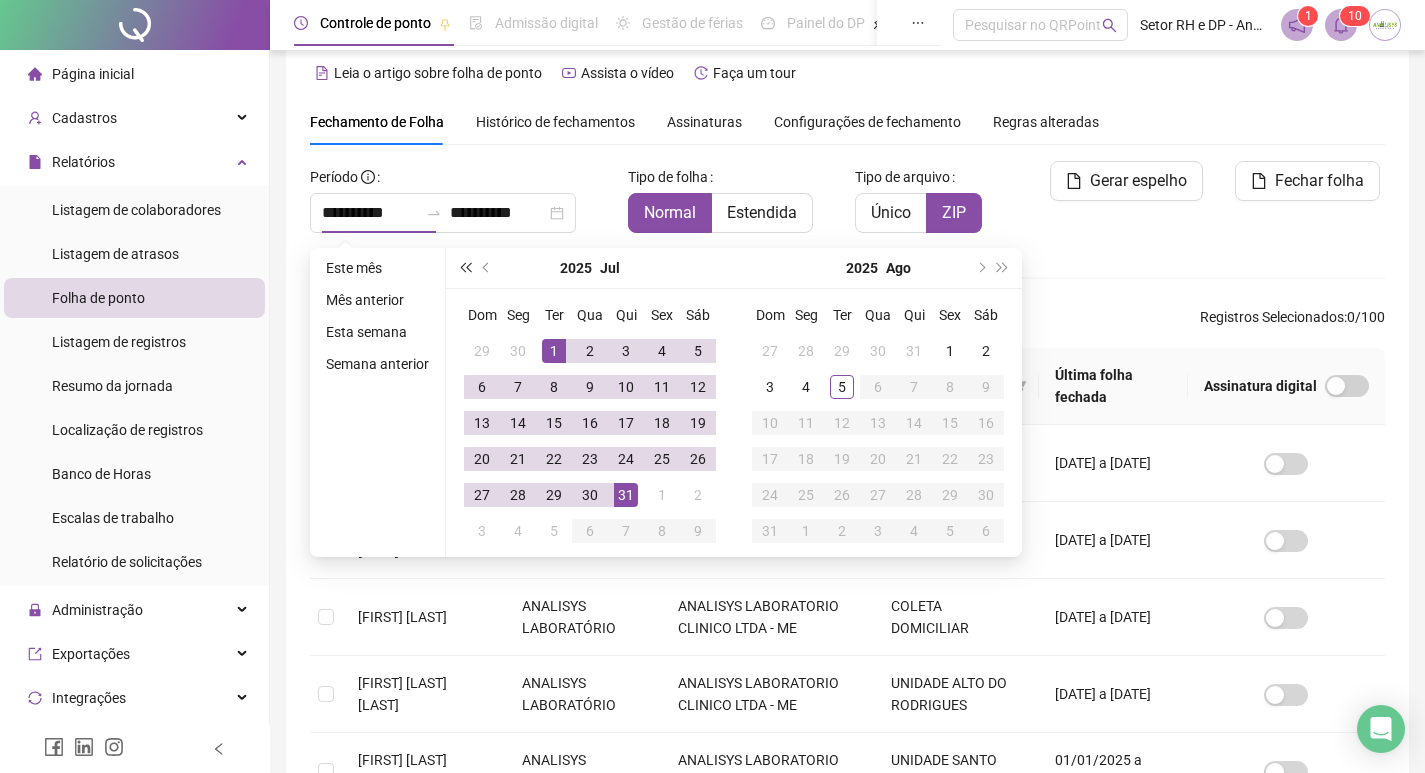 click at bounding box center [465, 268] 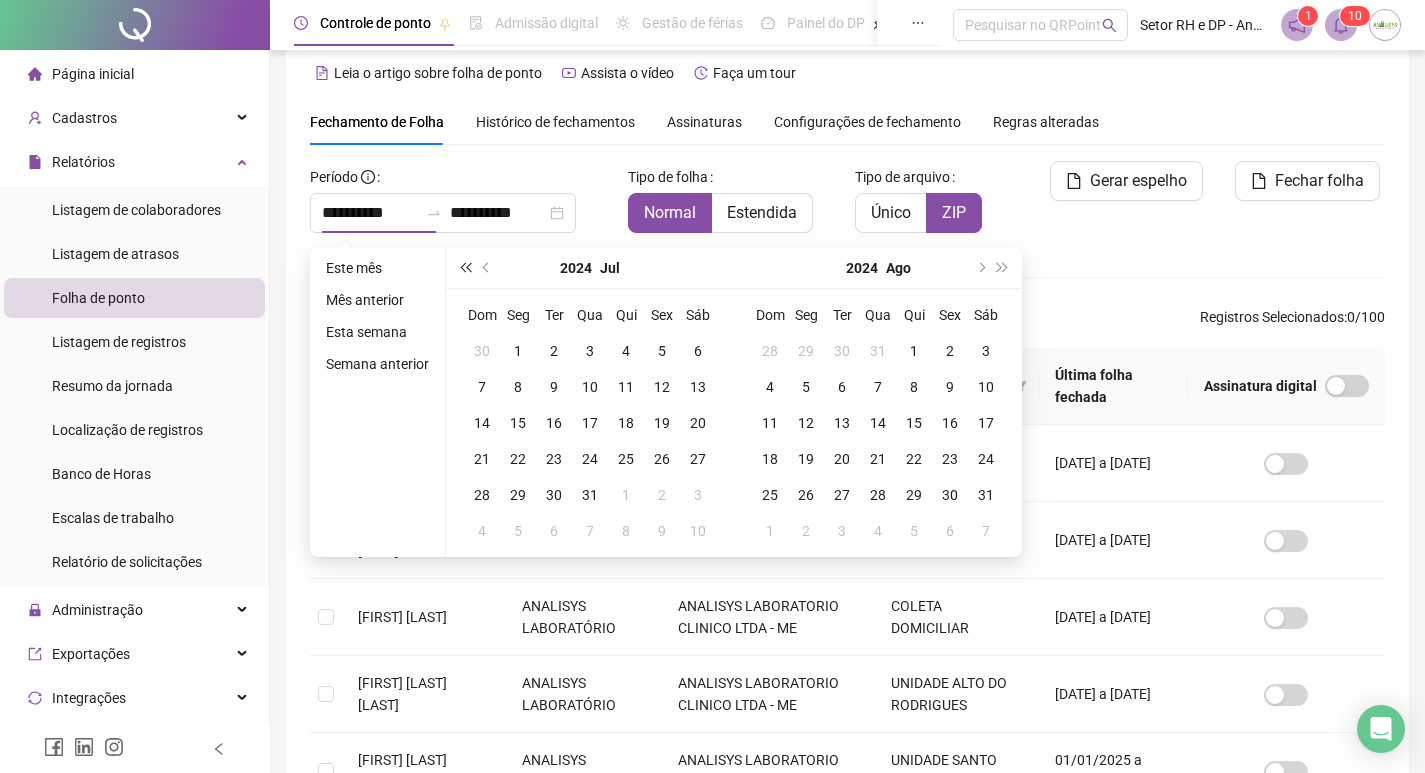 click at bounding box center [465, 268] 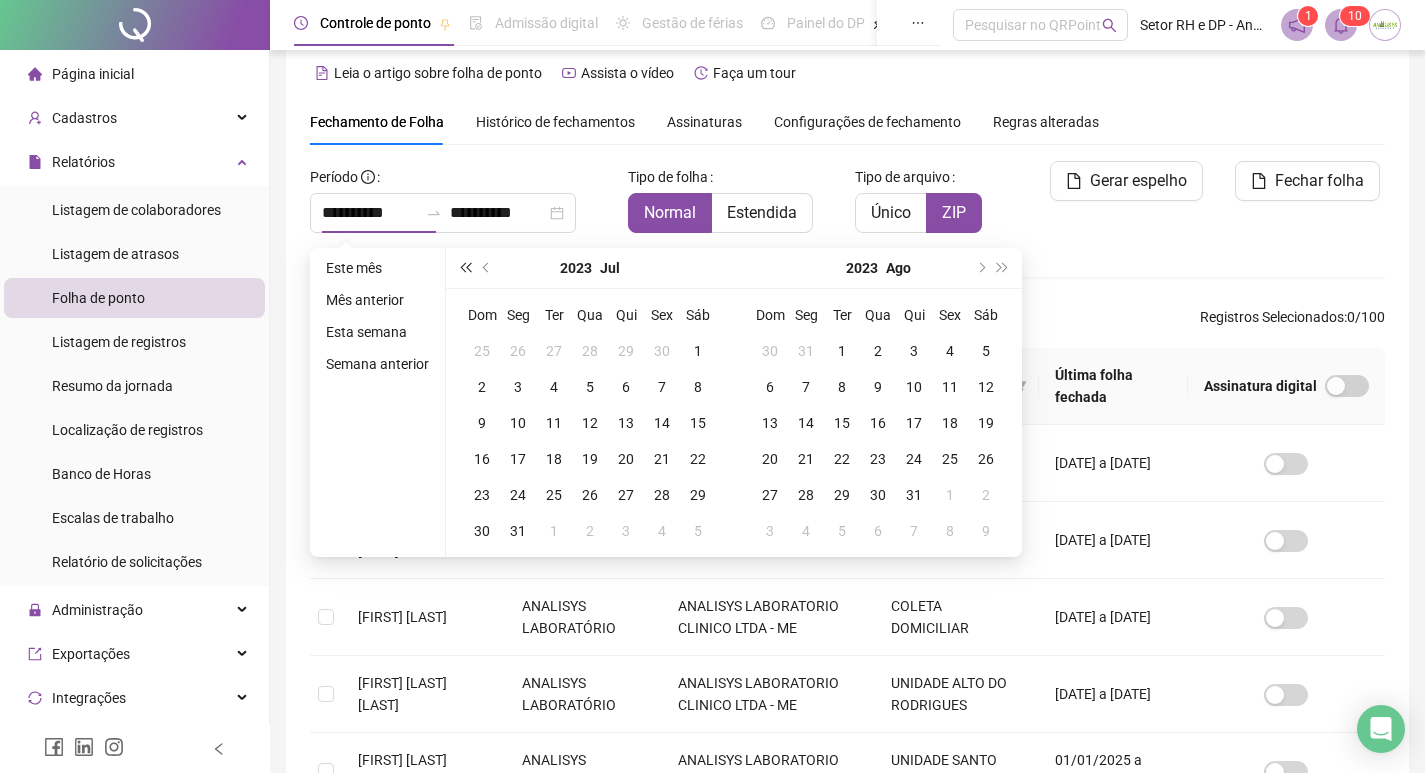 click at bounding box center [465, 268] 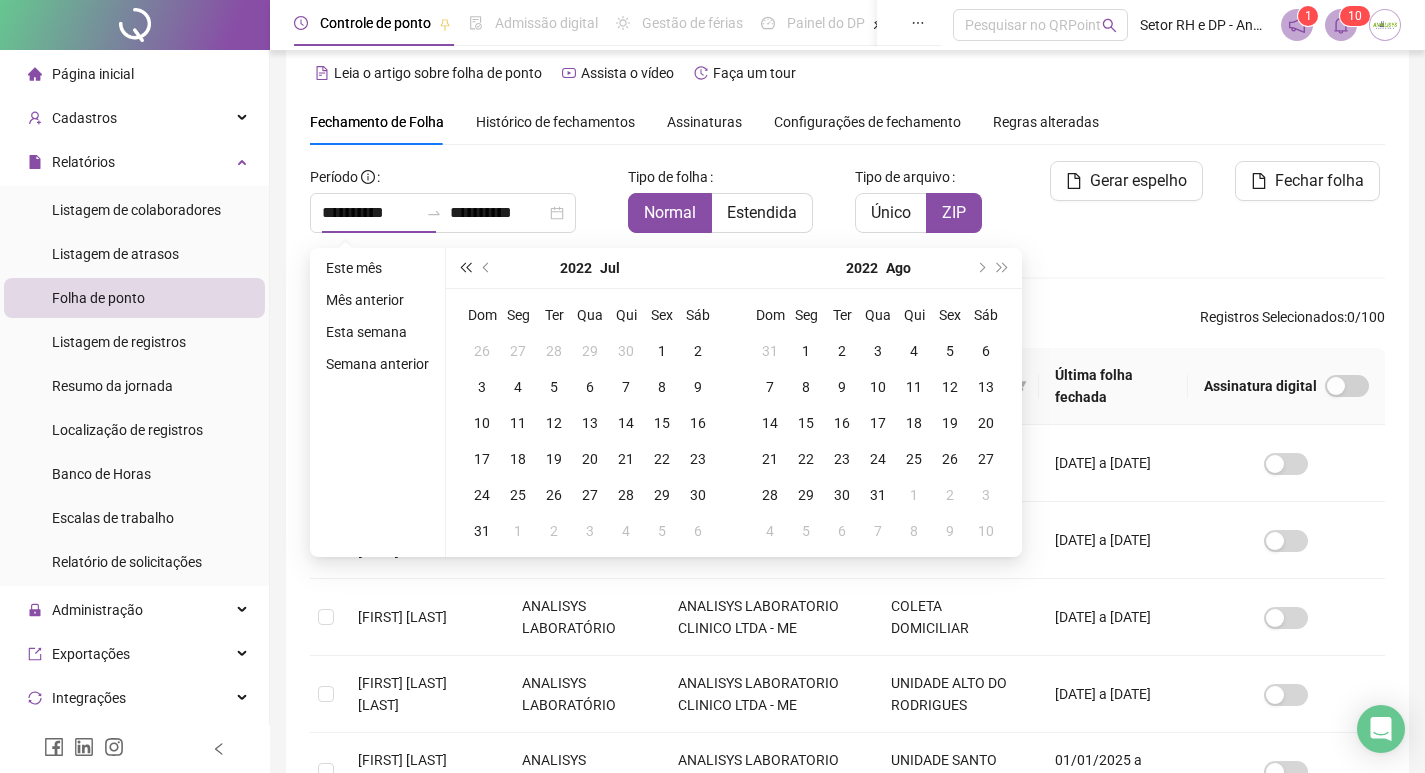 click at bounding box center [465, 268] 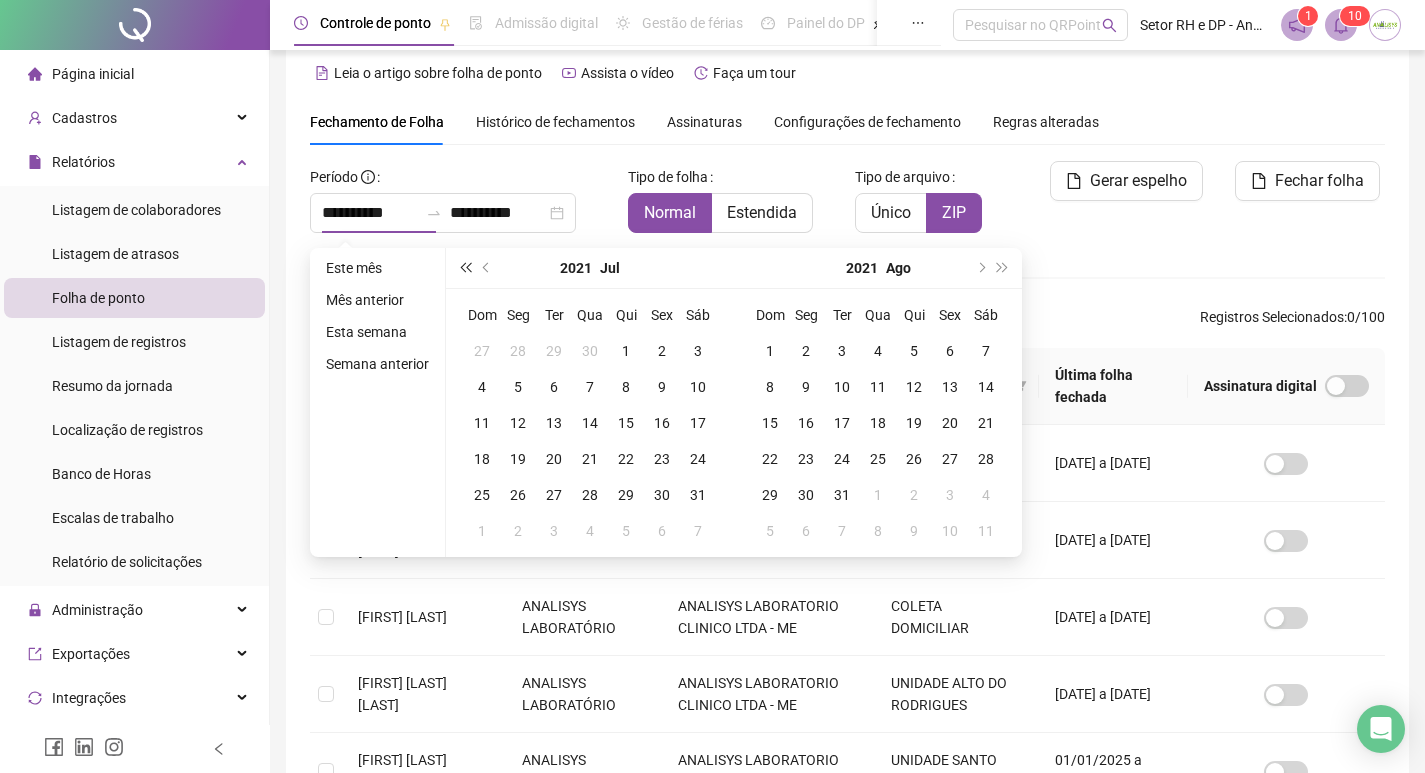 click at bounding box center (465, 268) 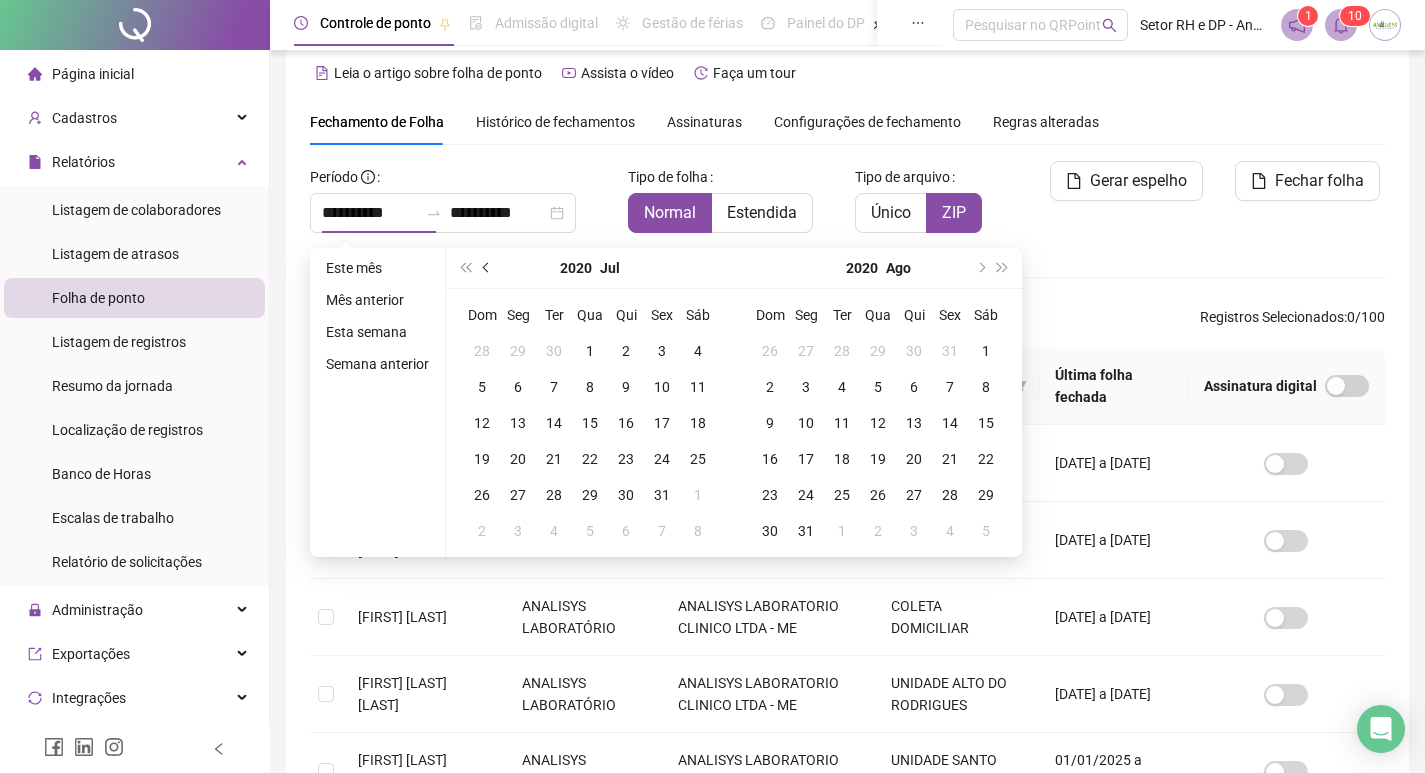 click at bounding box center [488, 268] 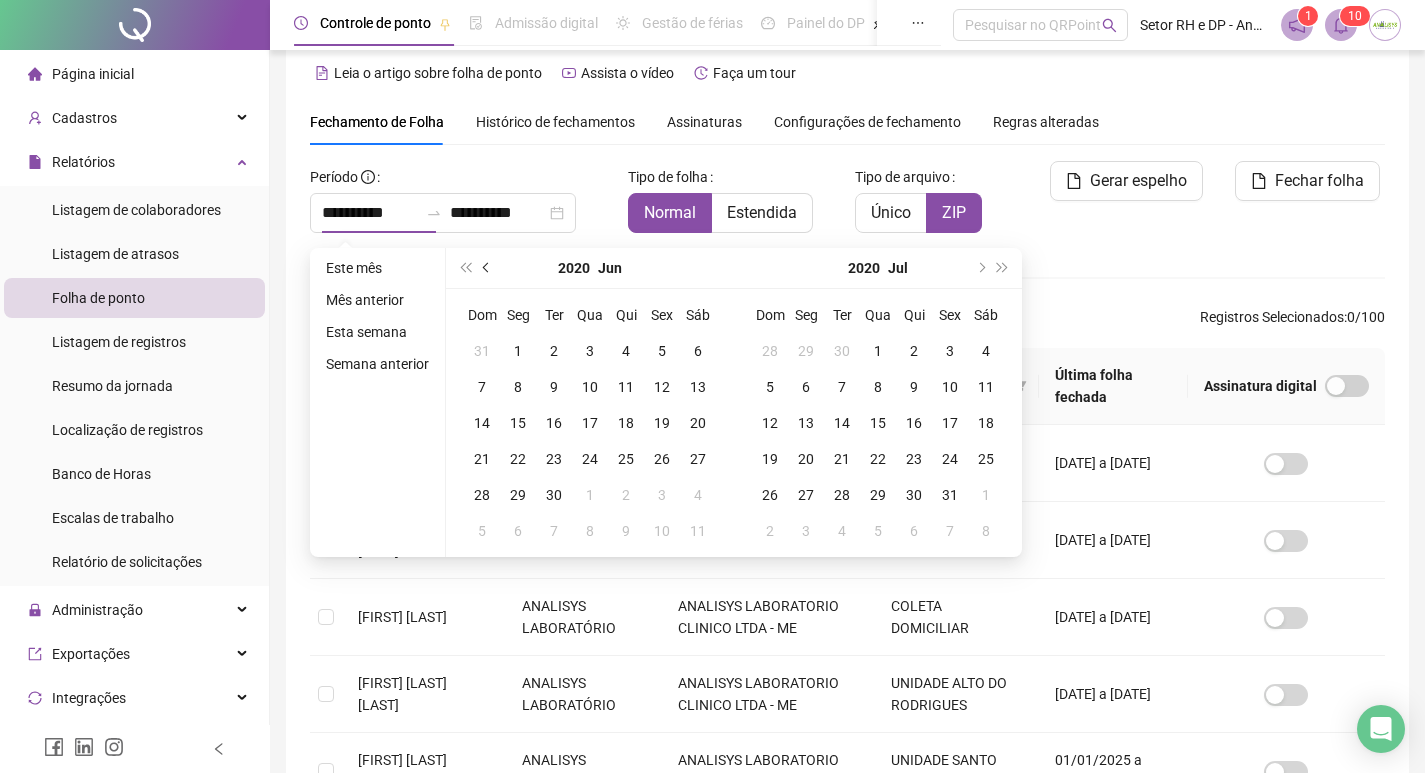click at bounding box center [488, 268] 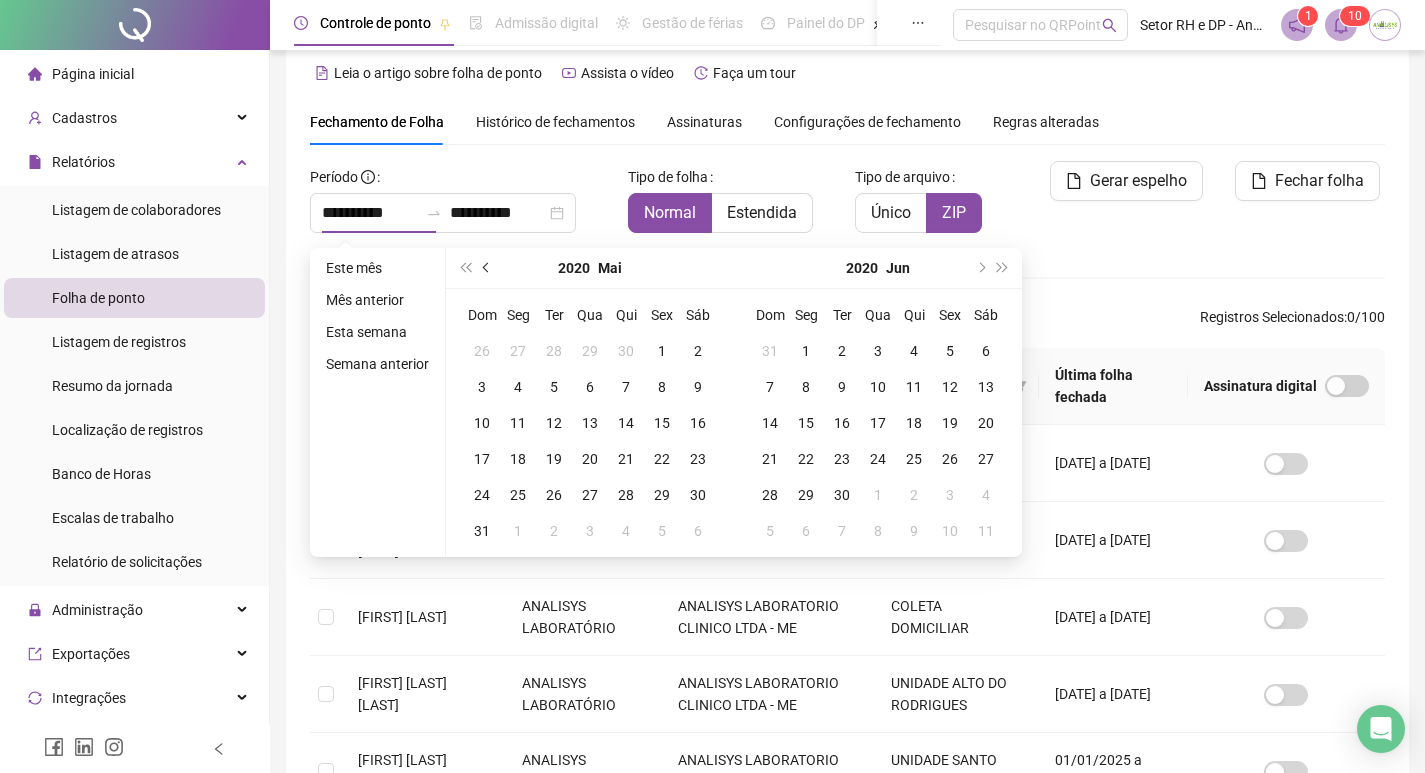 click at bounding box center [488, 268] 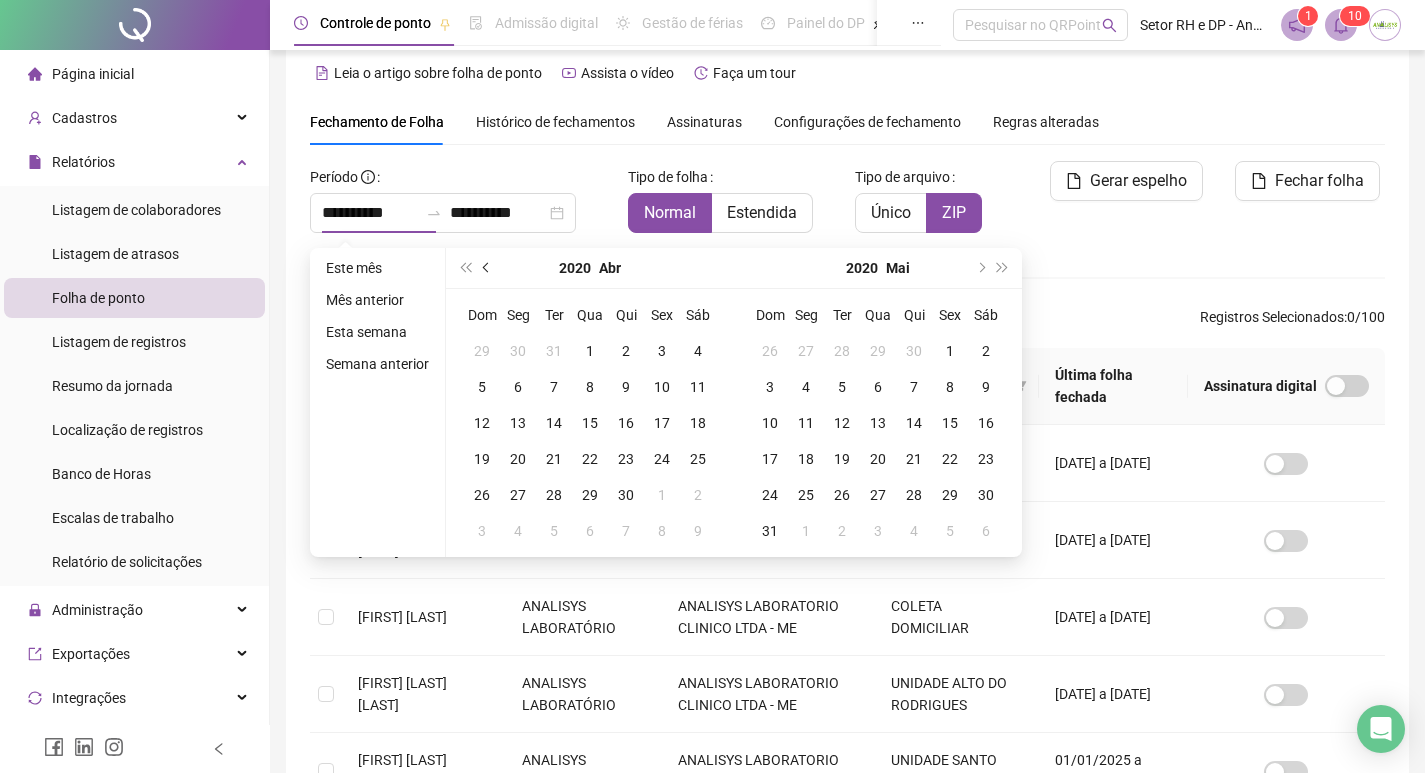 click at bounding box center [488, 268] 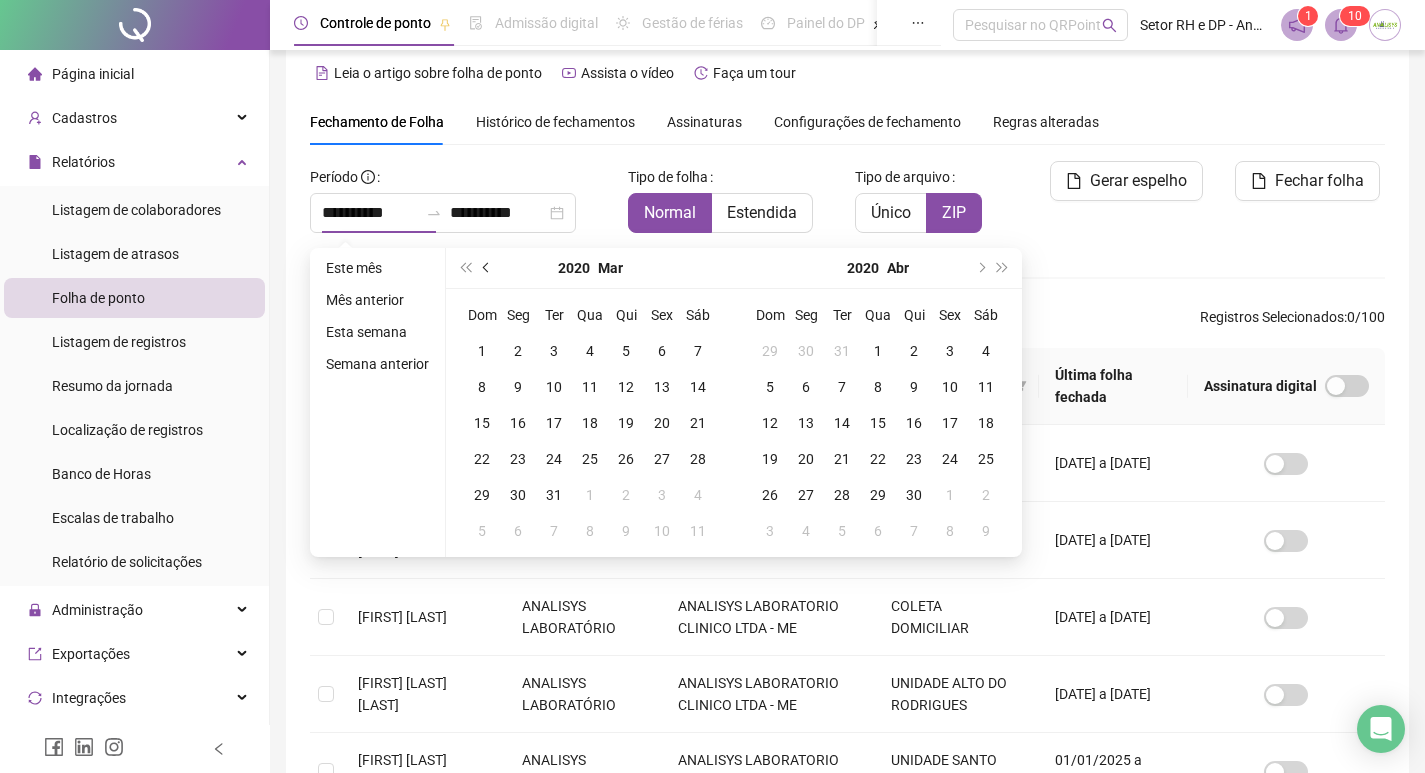 click at bounding box center (488, 268) 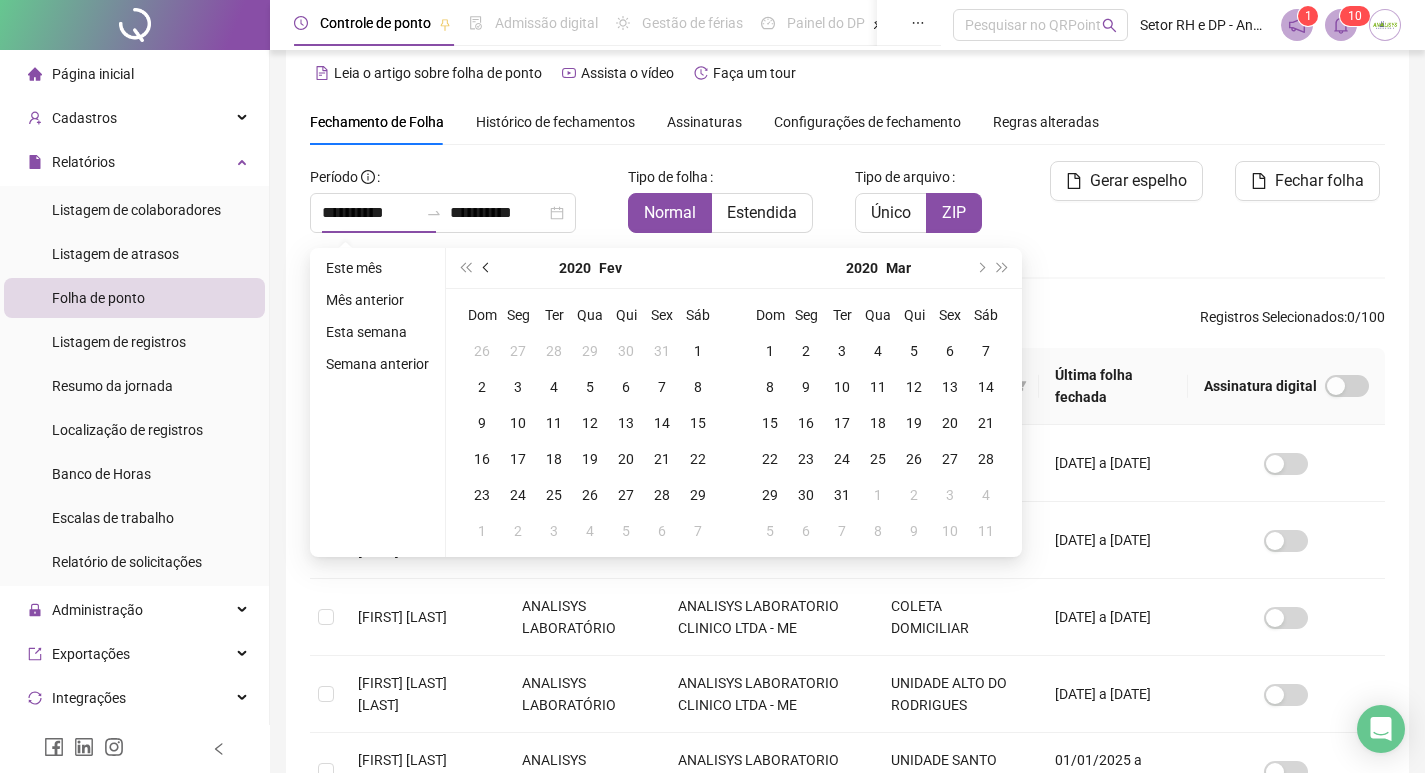 click at bounding box center (488, 268) 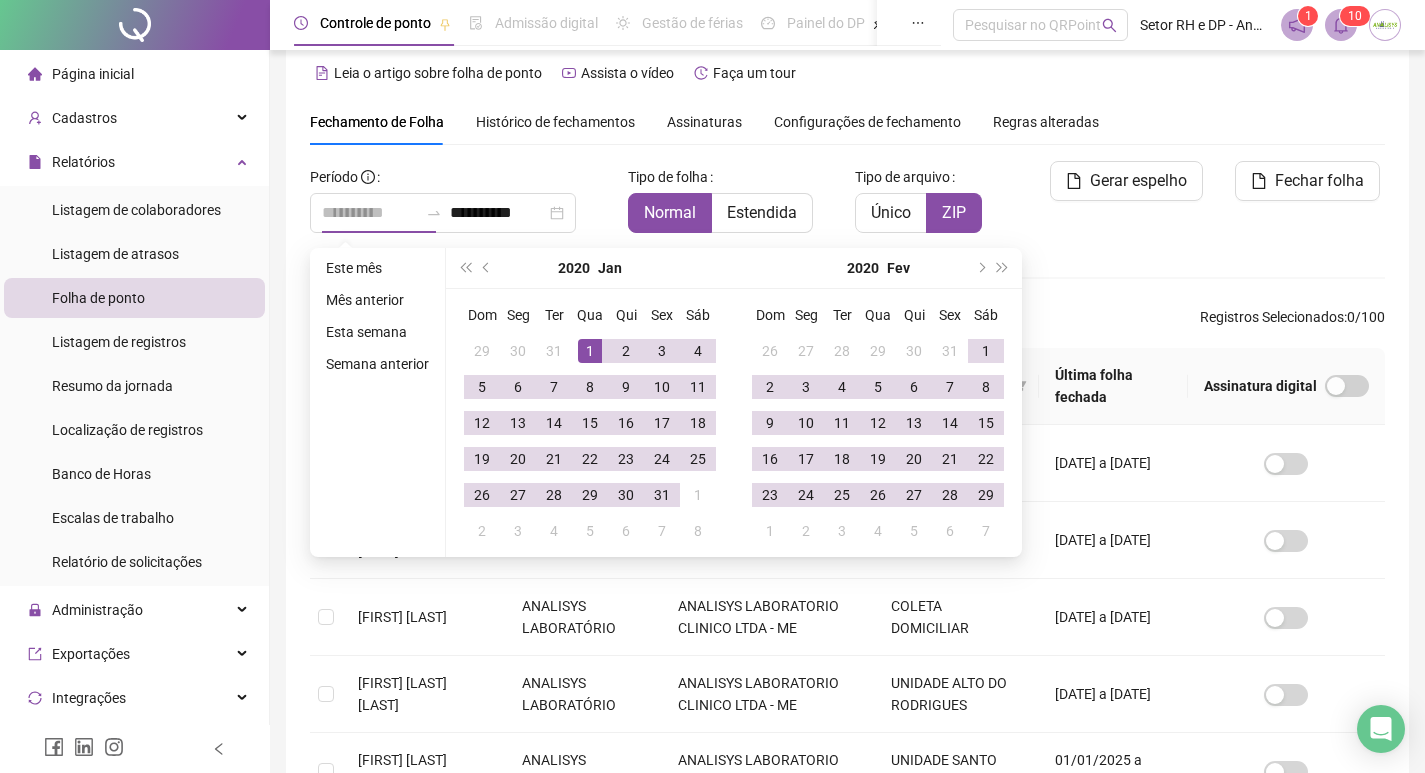 type on "**********" 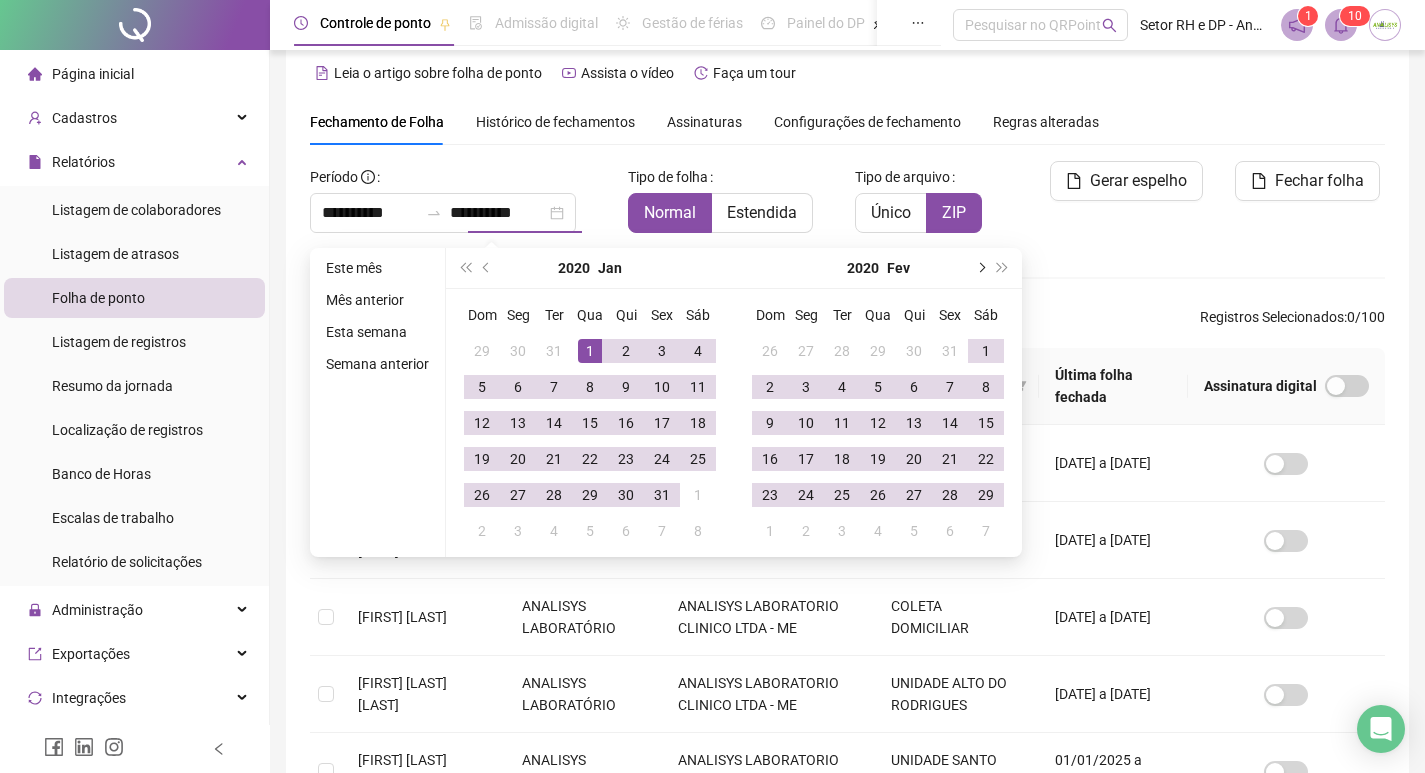 click at bounding box center (980, 268) 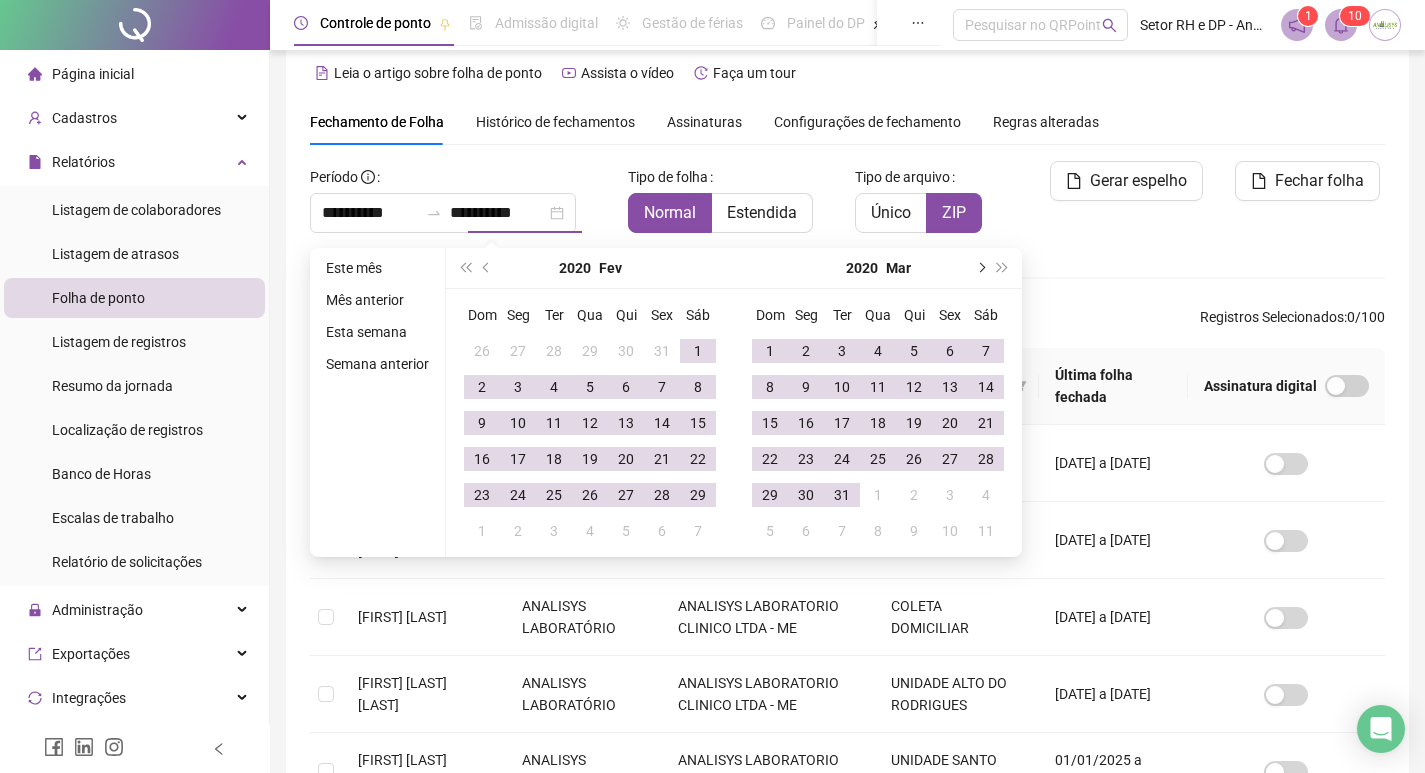 click at bounding box center [980, 268] 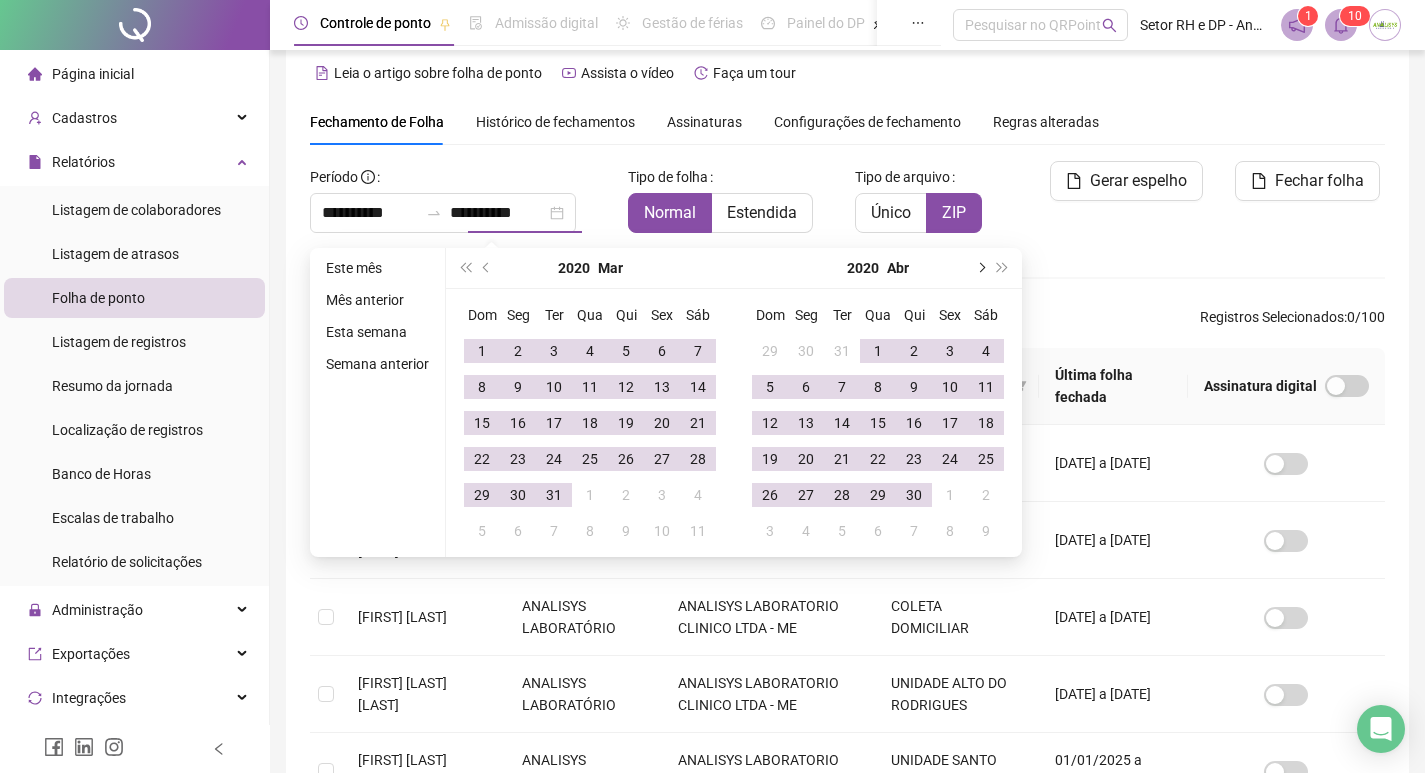 click at bounding box center [980, 268] 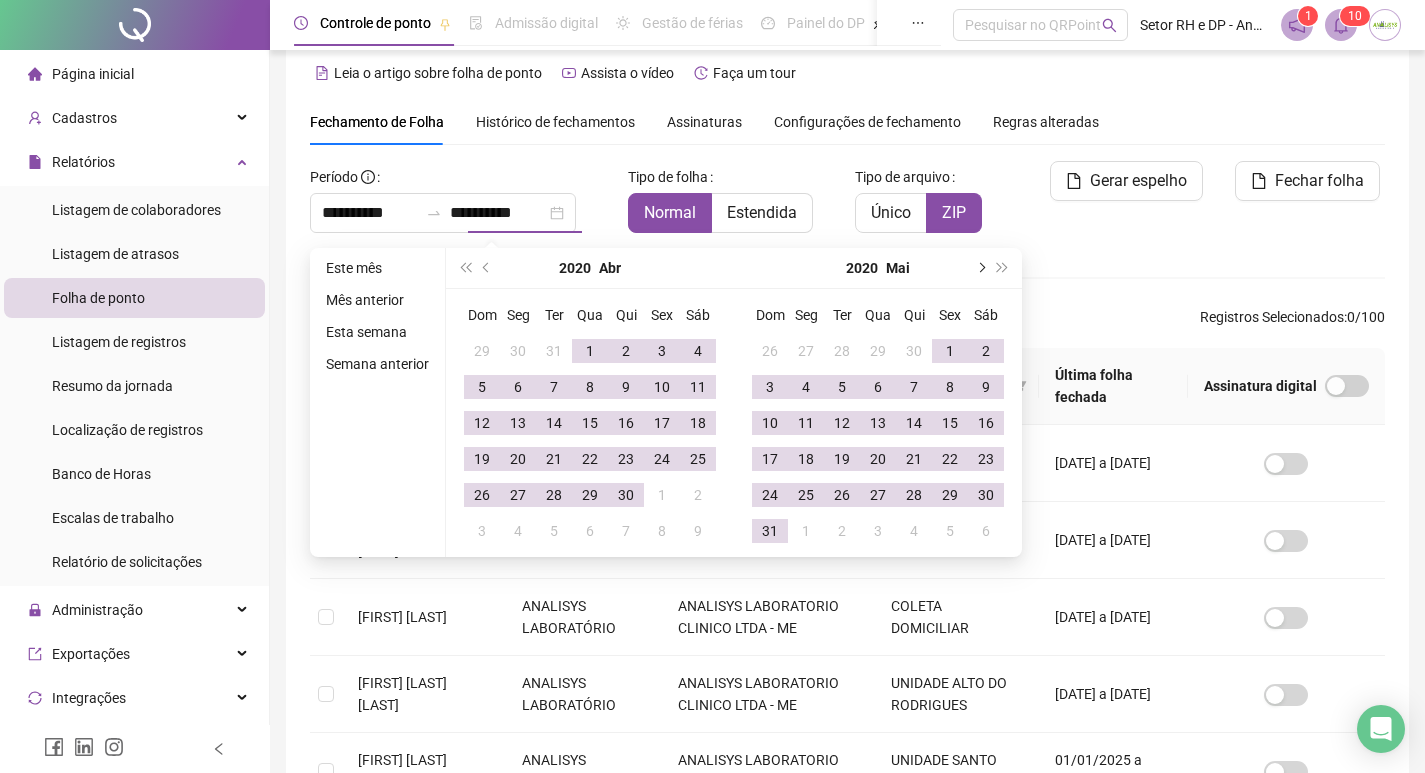 click at bounding box center [980, 268] 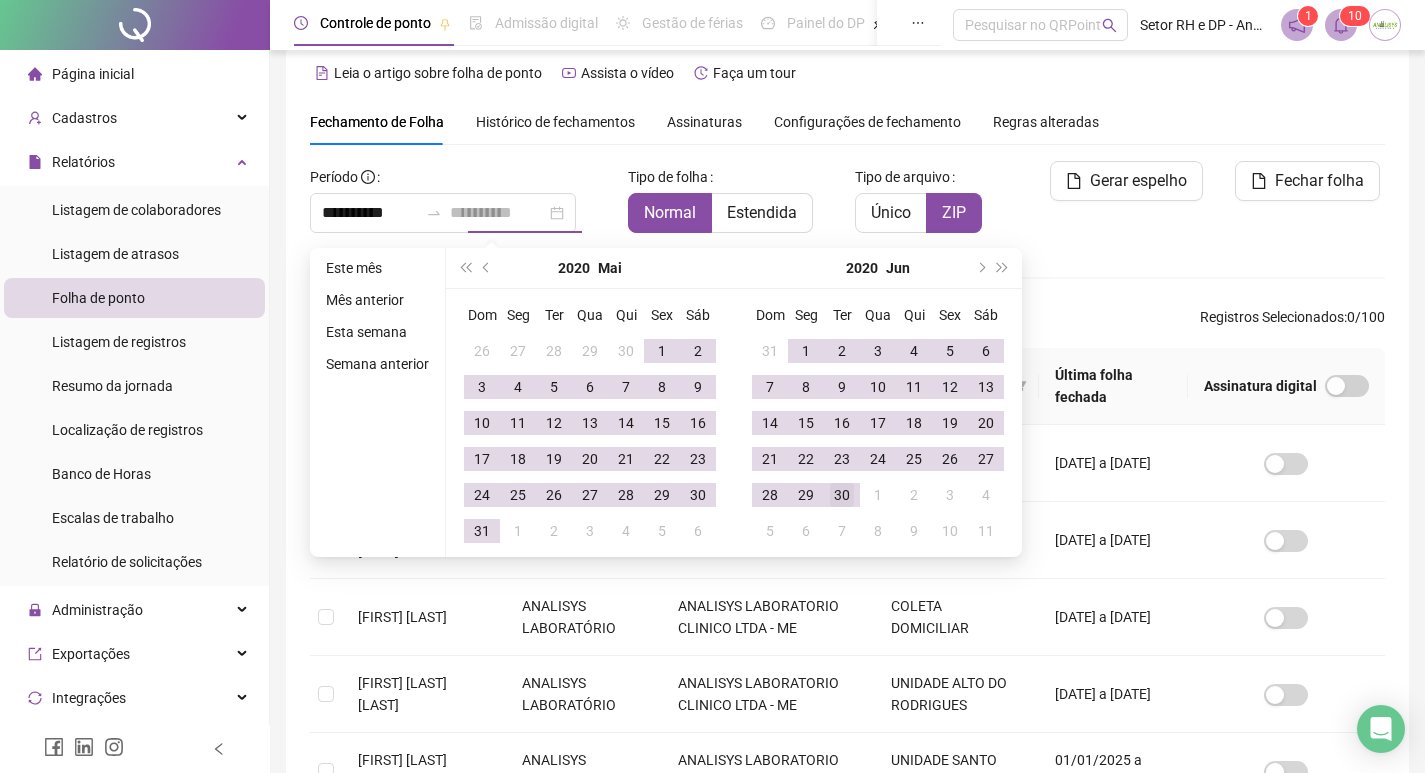 type on "**********" 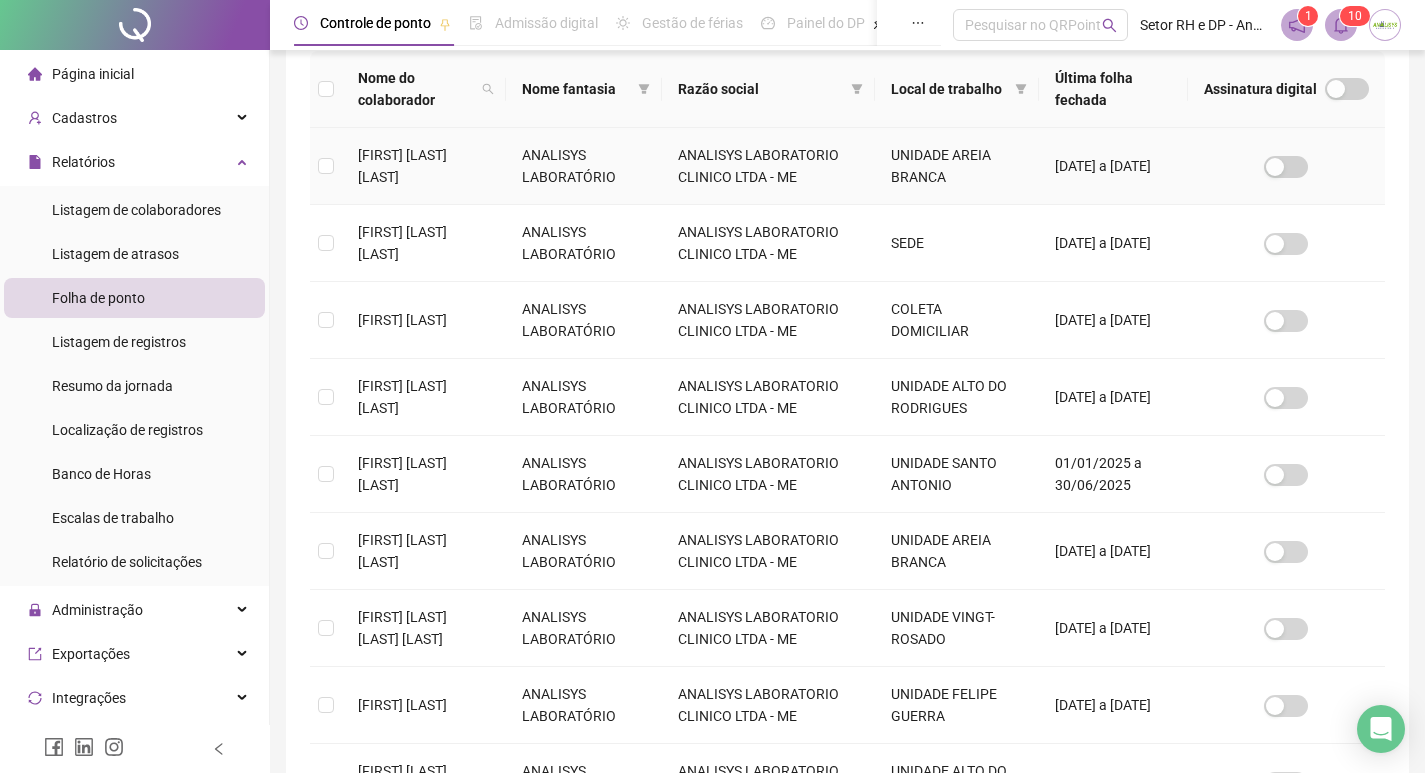 scroll, scrollTop: 323, scrollLeft: 0, axis: vertical 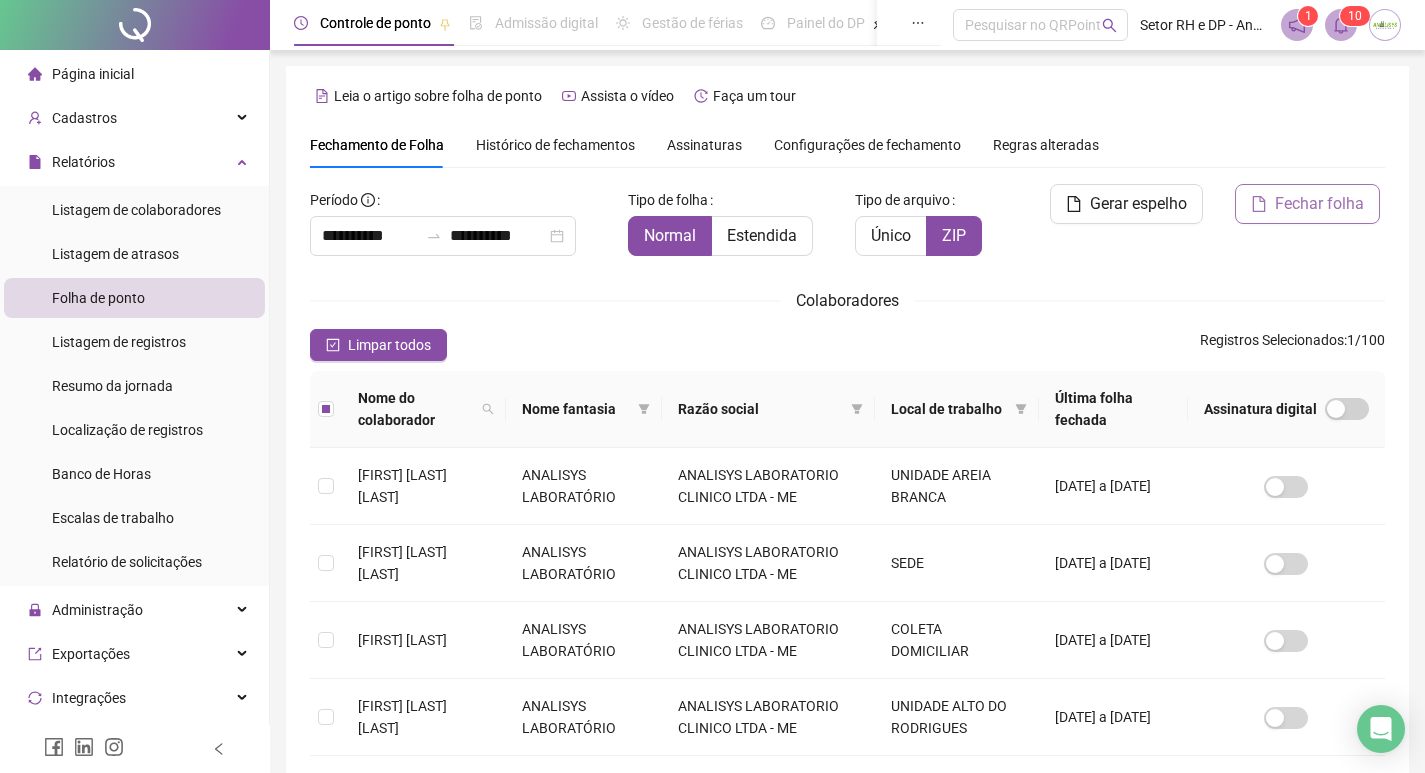 click on "Fechar folha" at bounding box center (1319, 204) 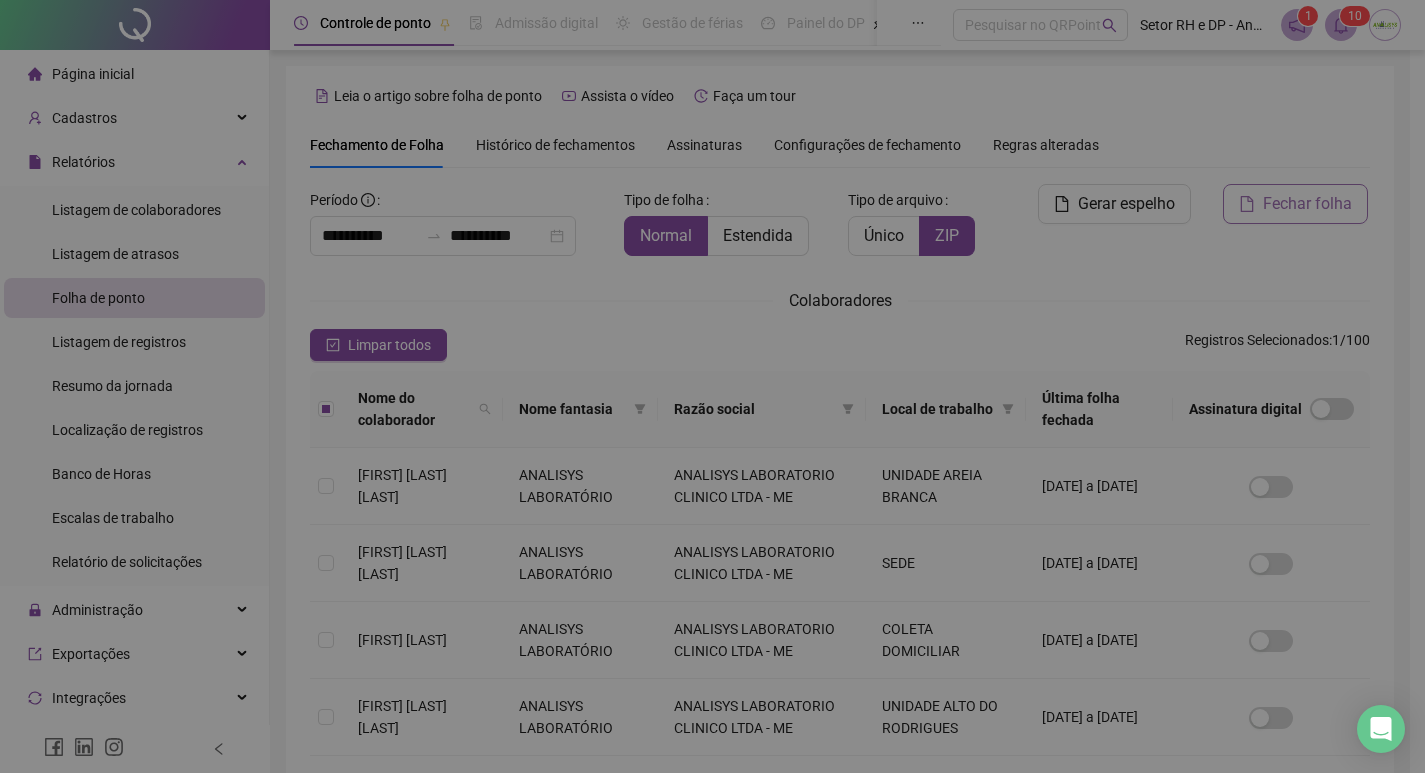 scroll, scrollTop: 23, scrollLeft: 0, axis: vertical 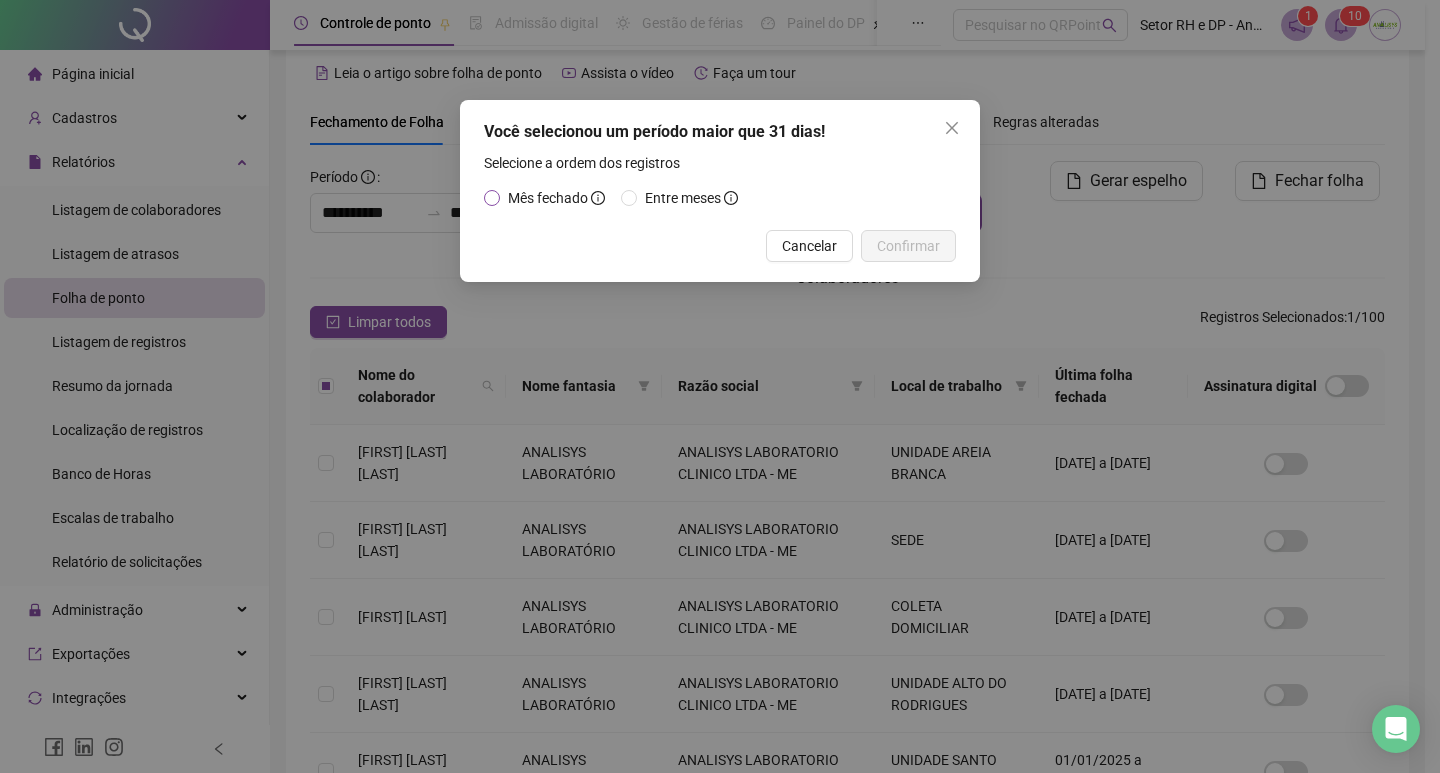 click on "Mês fechado" at bounding box center (548, 198) 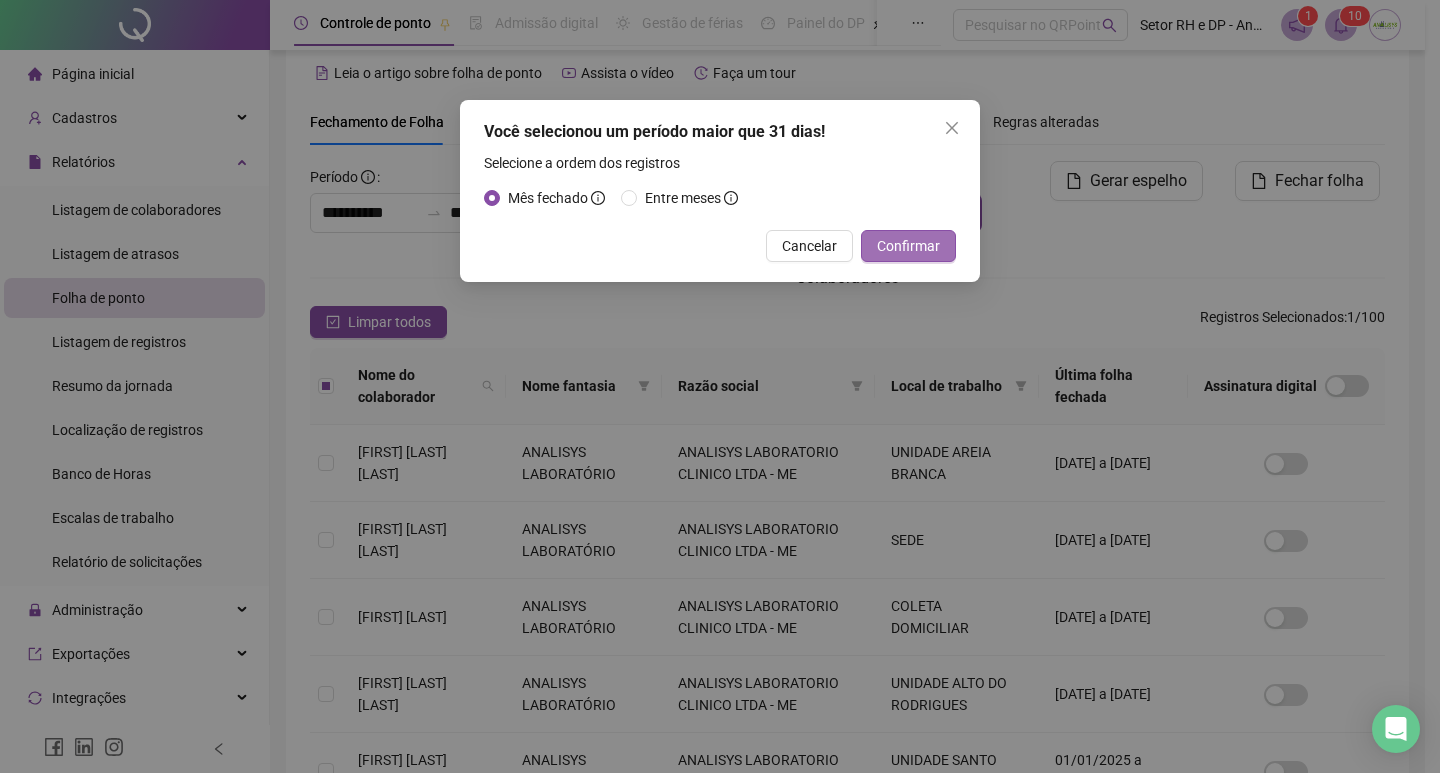 click on "Confirmar" at bounding box center (908, 246) 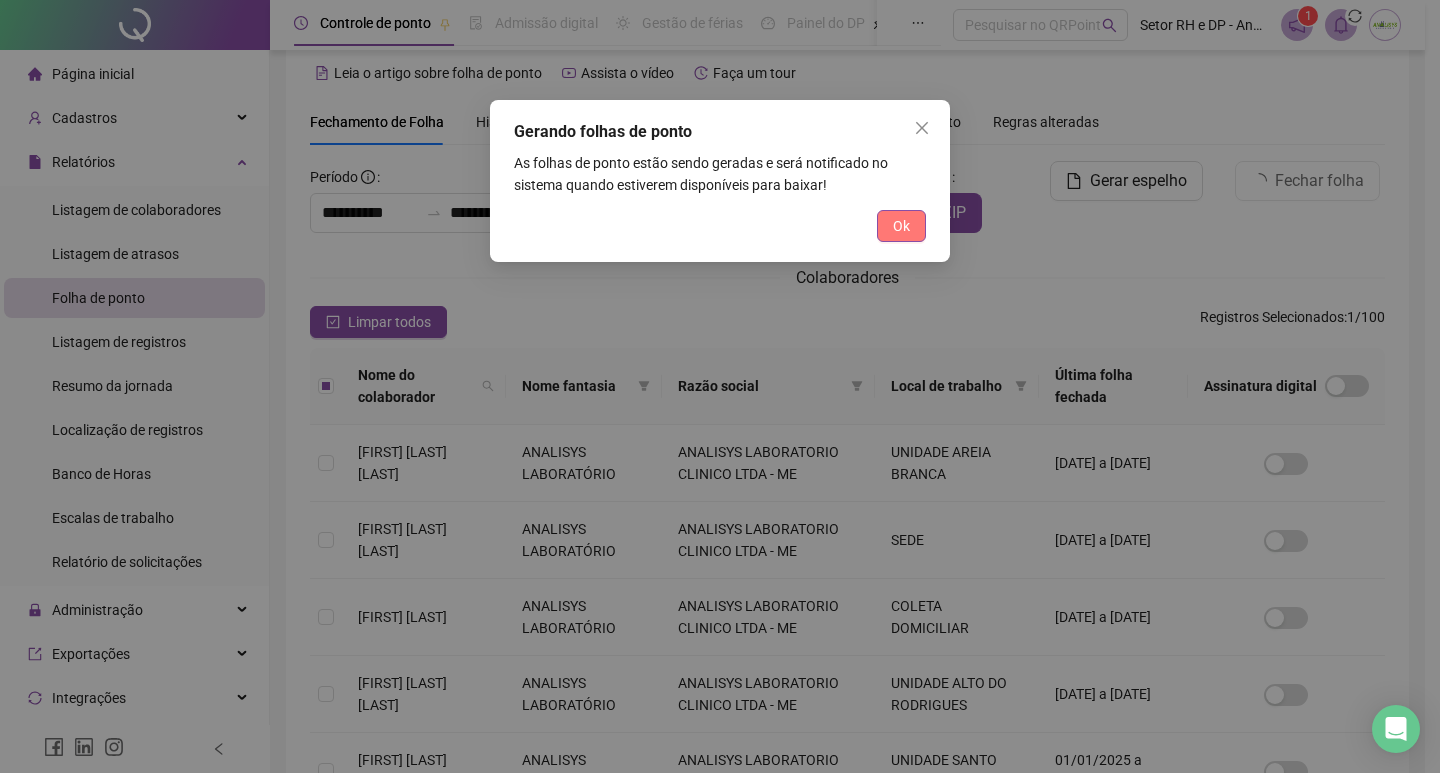 click on "Ok" at bounding box center (901, 226) 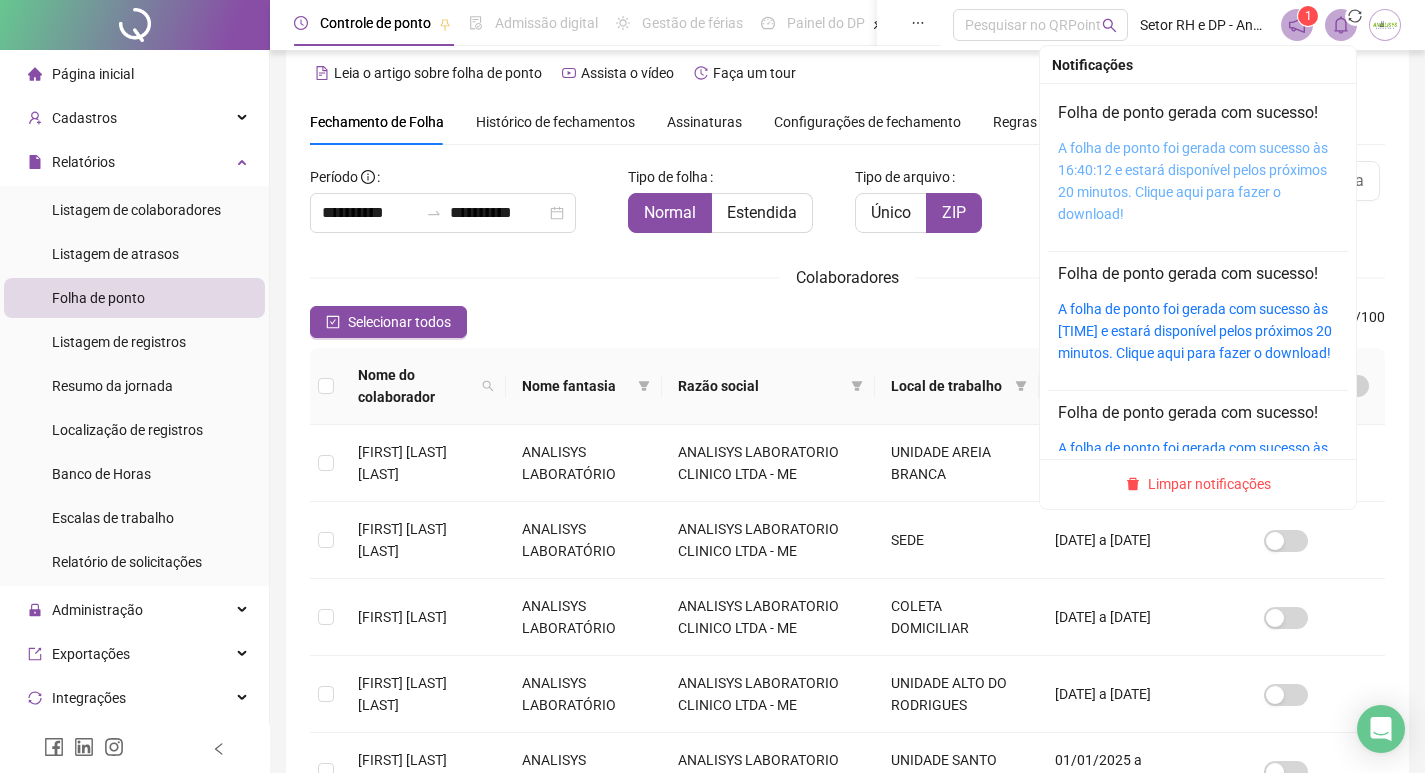click on "A folha de ponto foi gerada com sucesso às 16:40:12 e estará disponível pelos próximos 20 minutos.
Clique aqui para fazer o download!" at bounding box center [1193, 181] 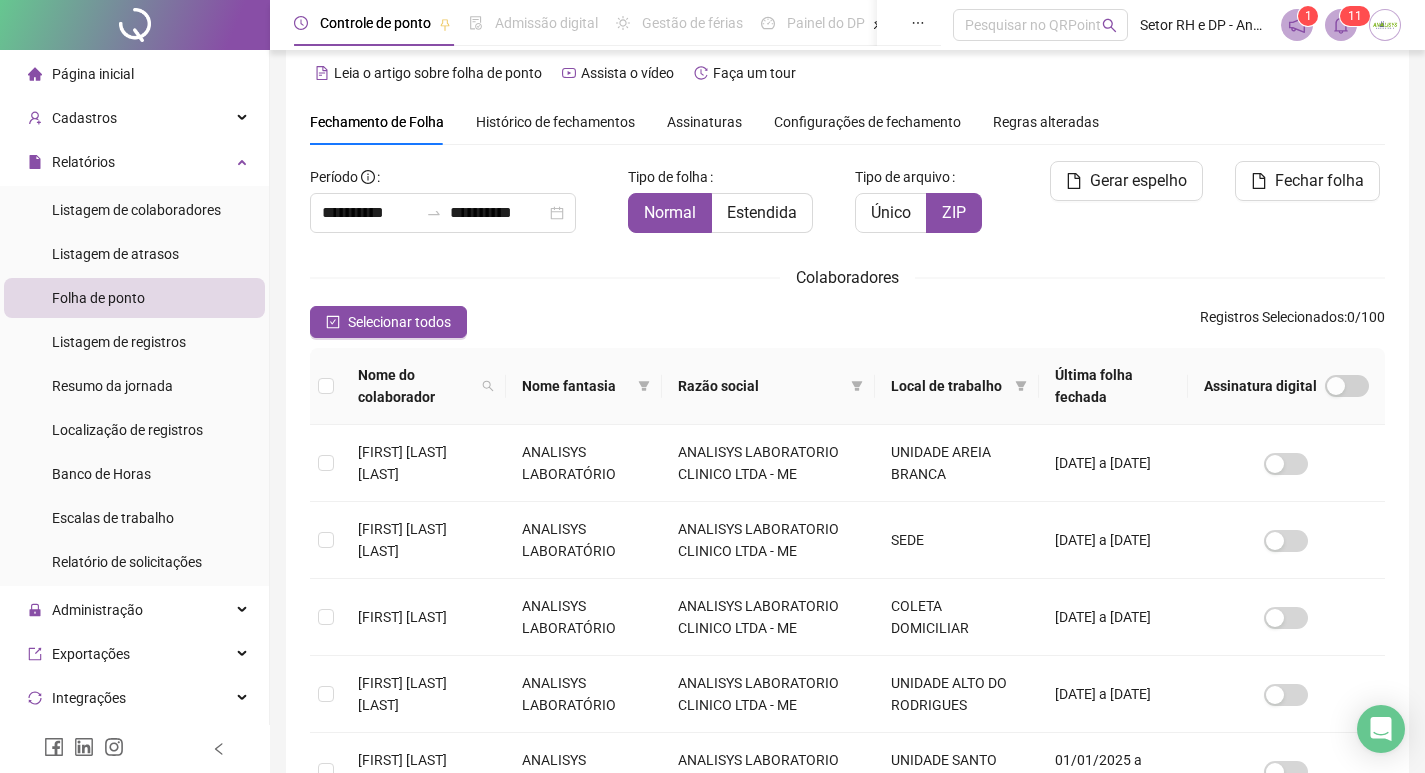 click at bounding box center (1341, 25) 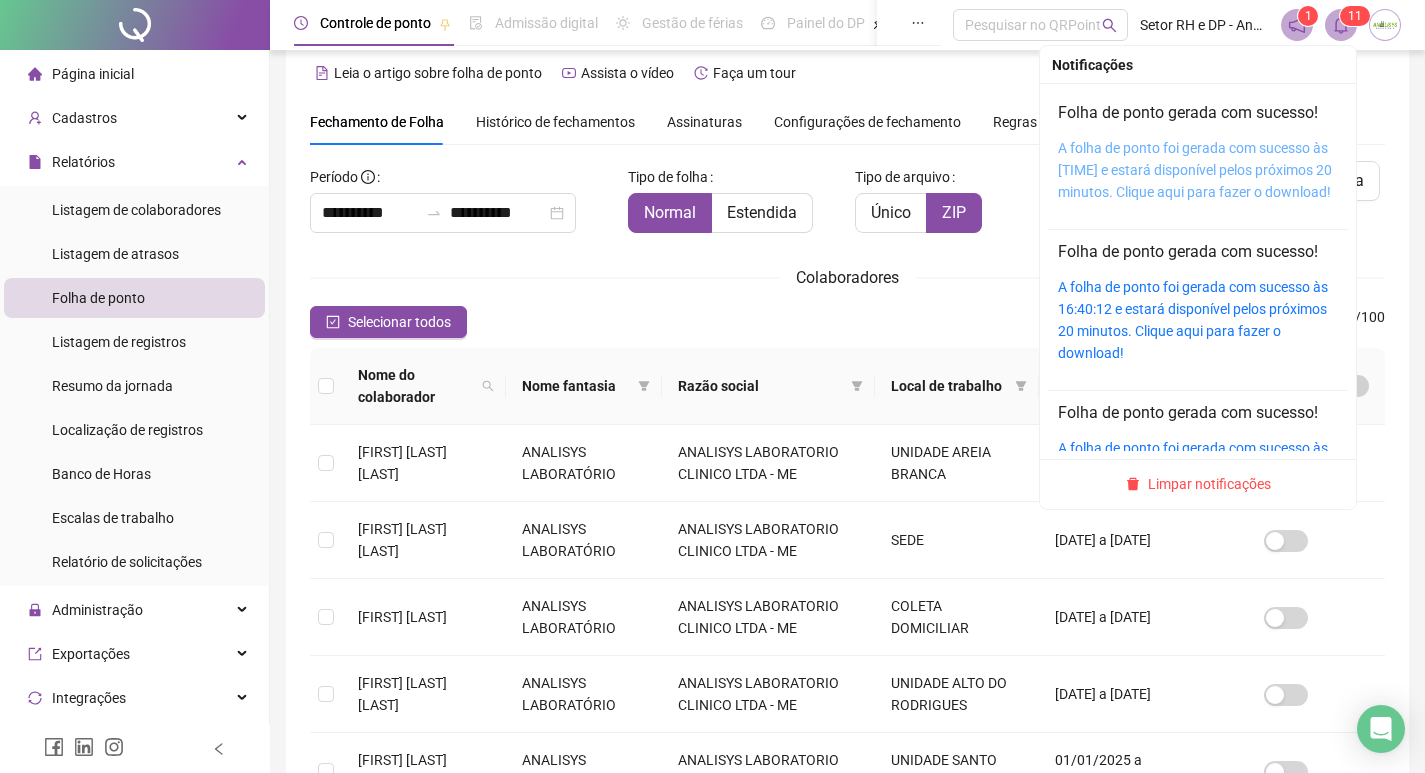 click on "A folha de ponto foi gerada com sucesso às [TIME] e estará disponível pelos próximos 20 minutos.
Clique aqui para fazer o download!" at bounding box center (1195, 170) 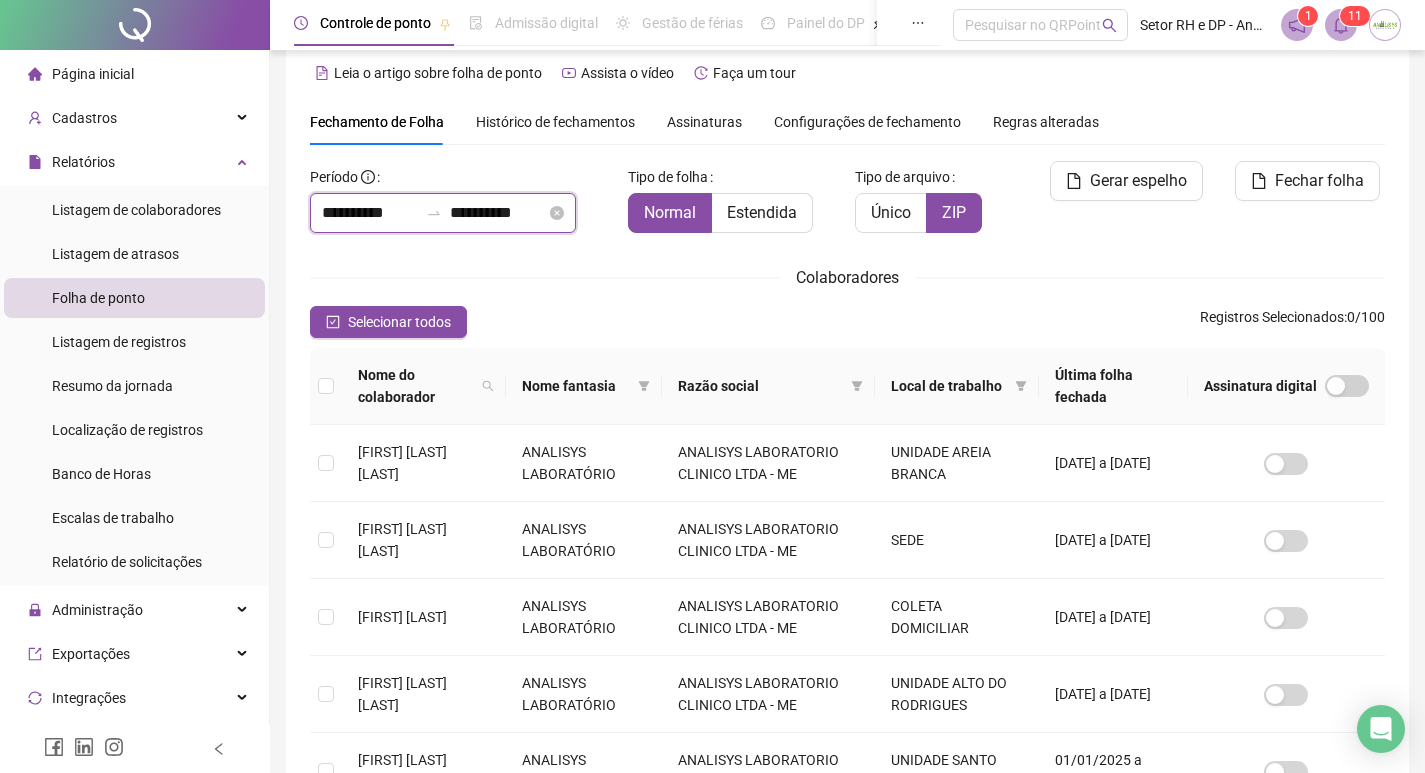 click on "**********" at bounding box center (370, 213) 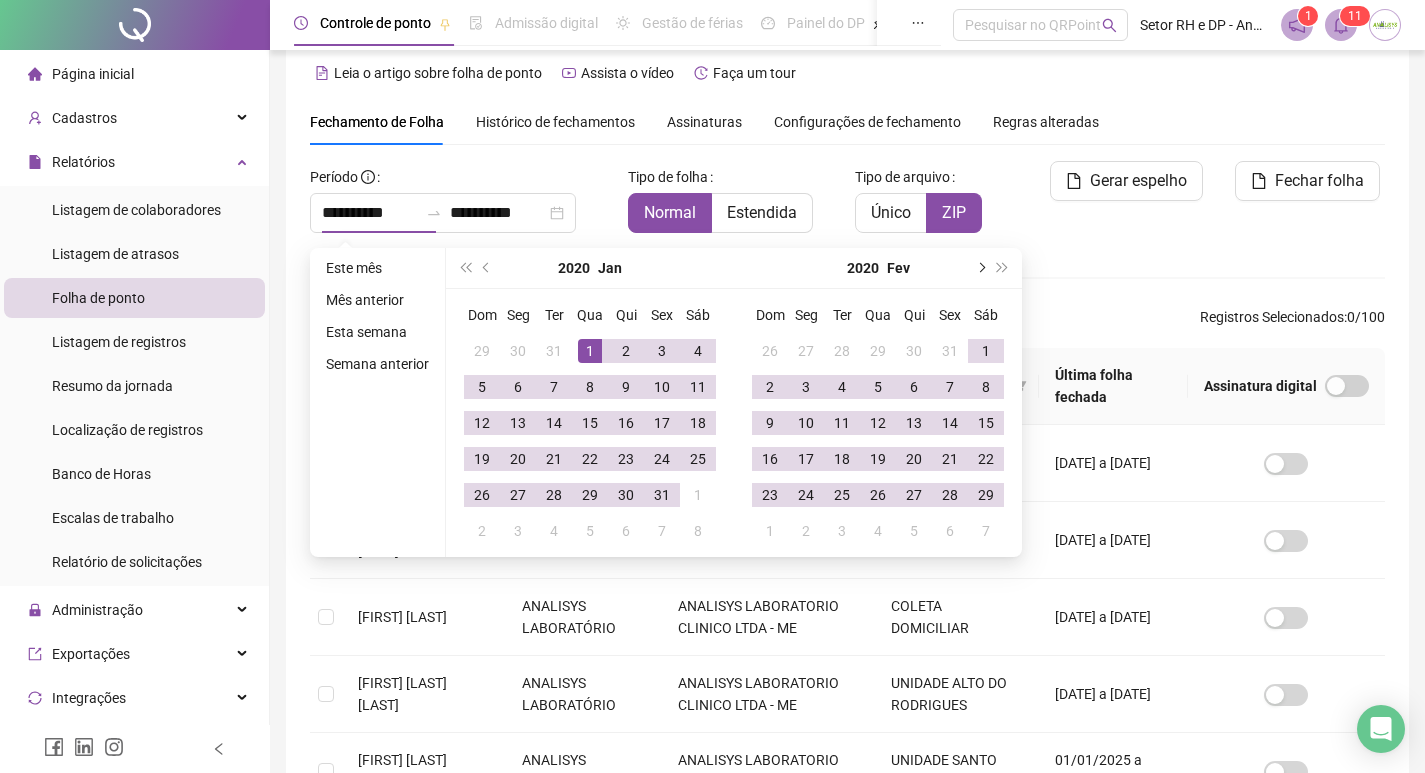 click at bounding box center [980, 268] 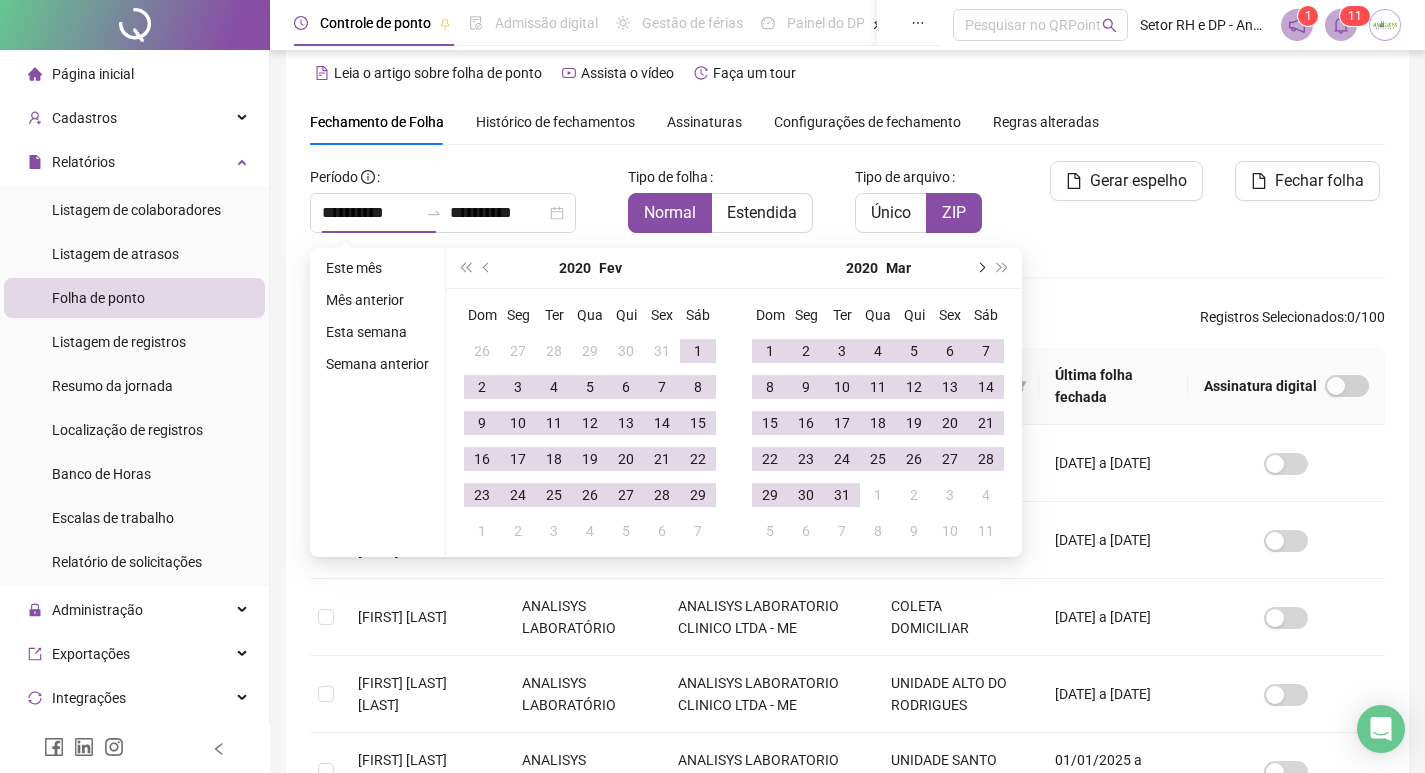 click at bounding box center (980, 268) 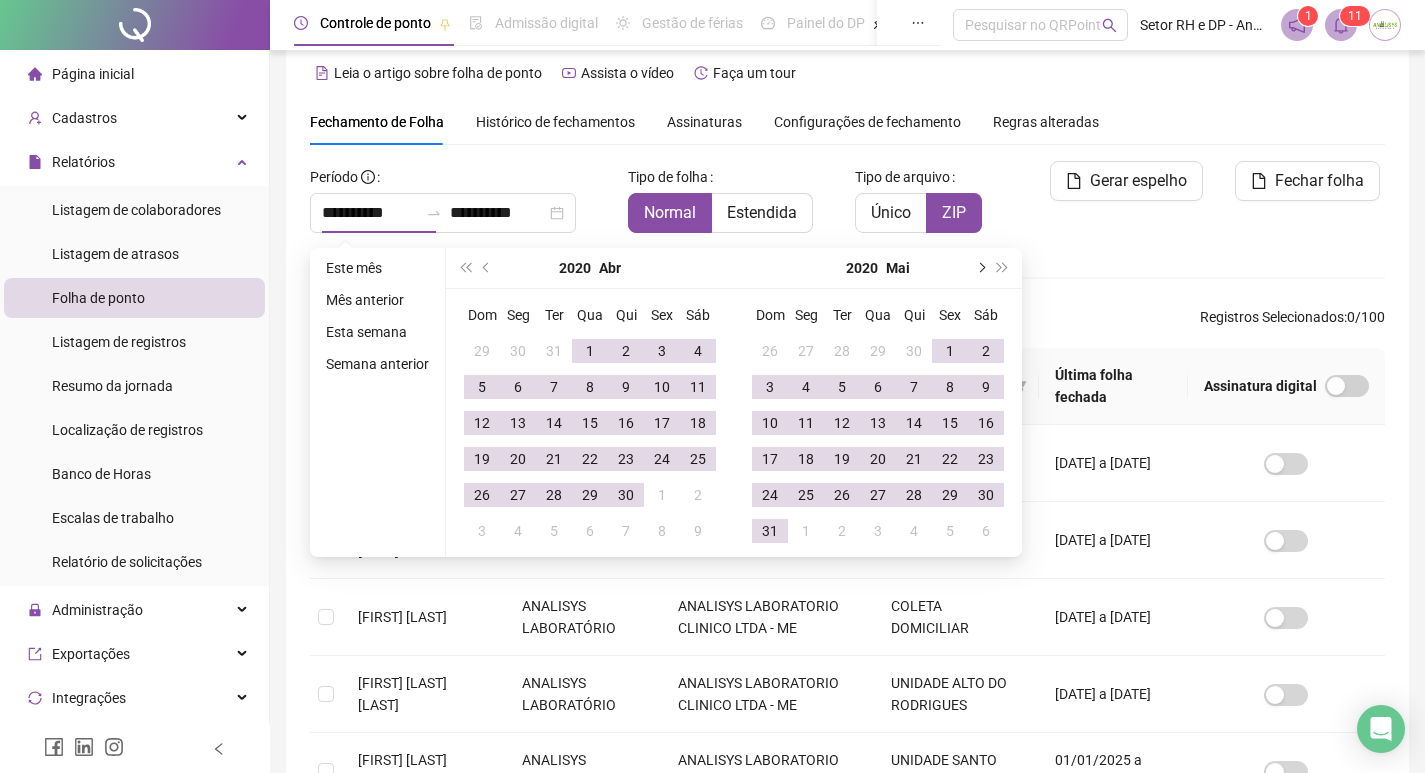 click at bounding box center [980, 268] 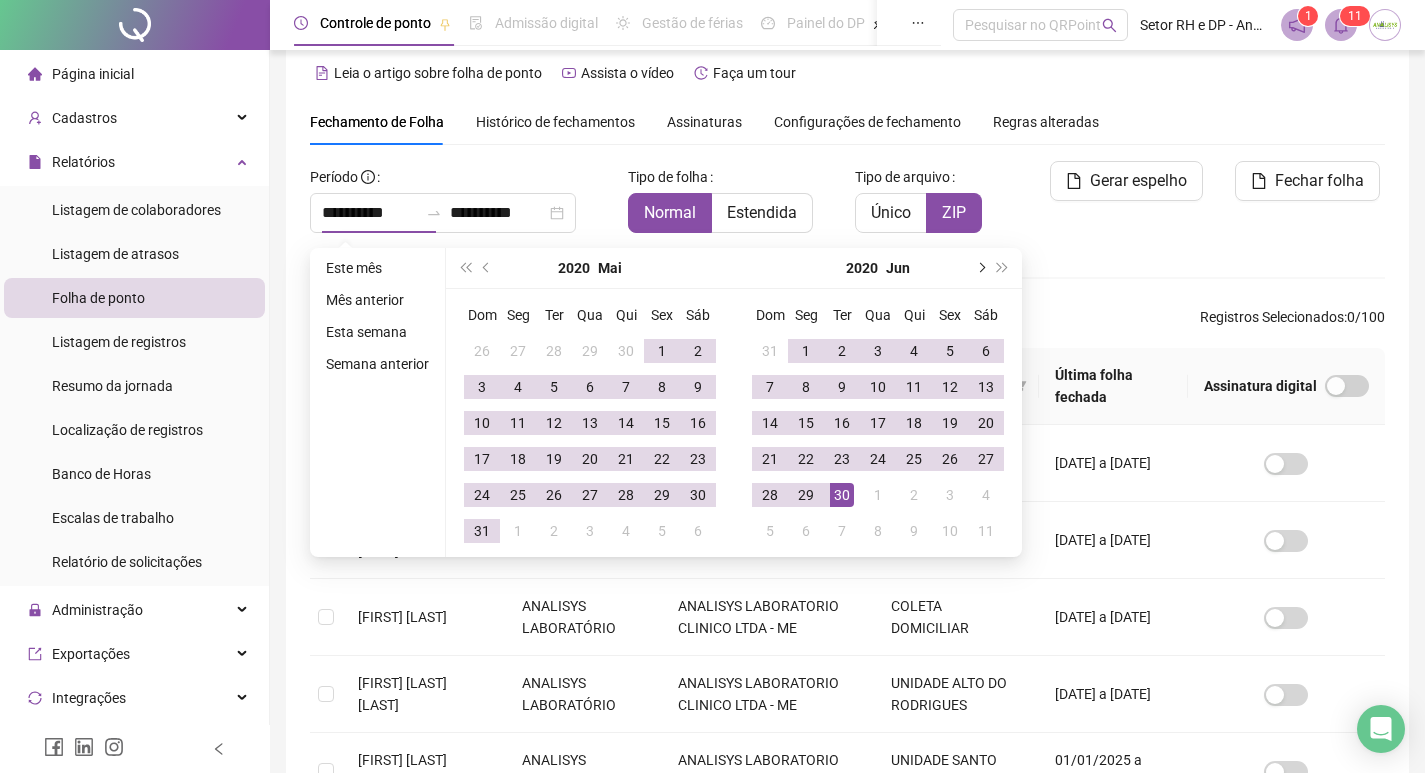 click at bounding box center (980, 268) 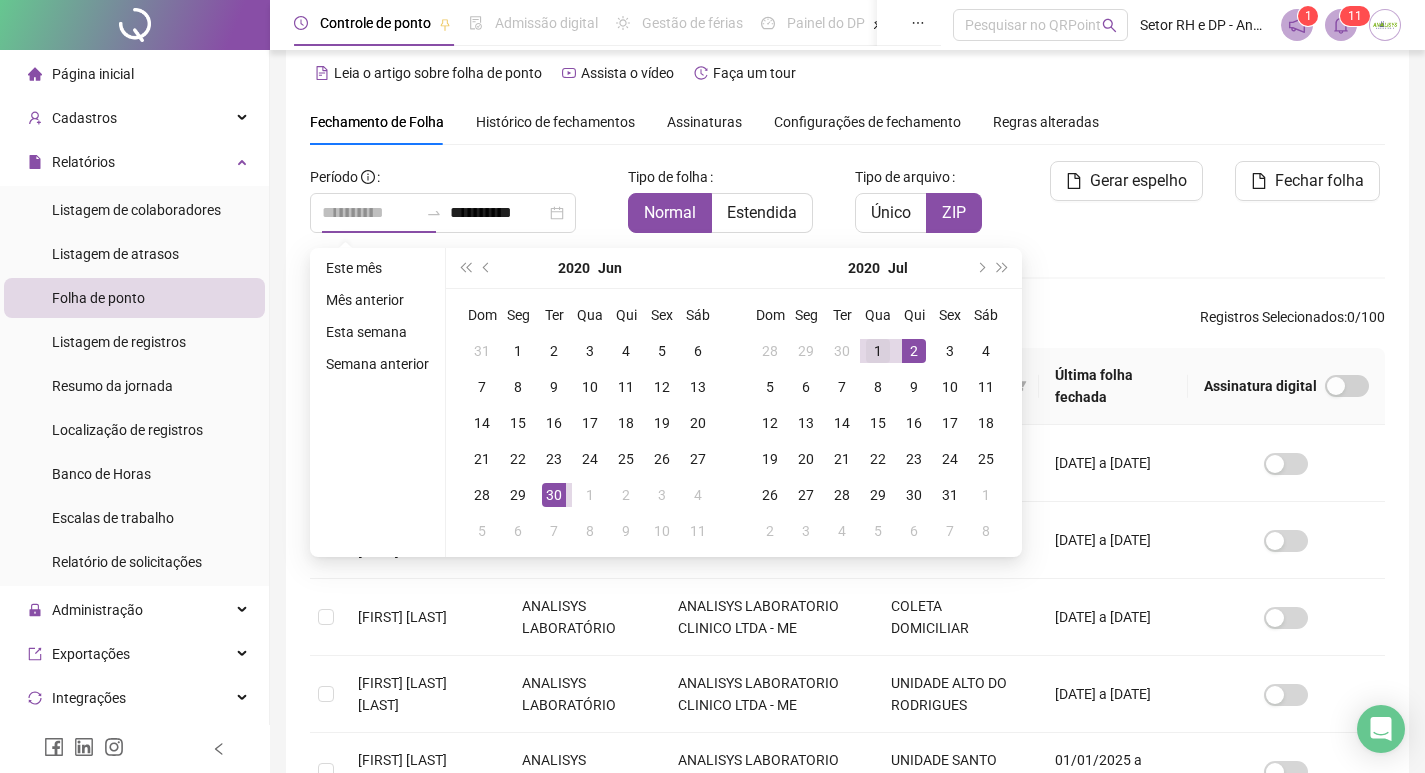 type on "**********" 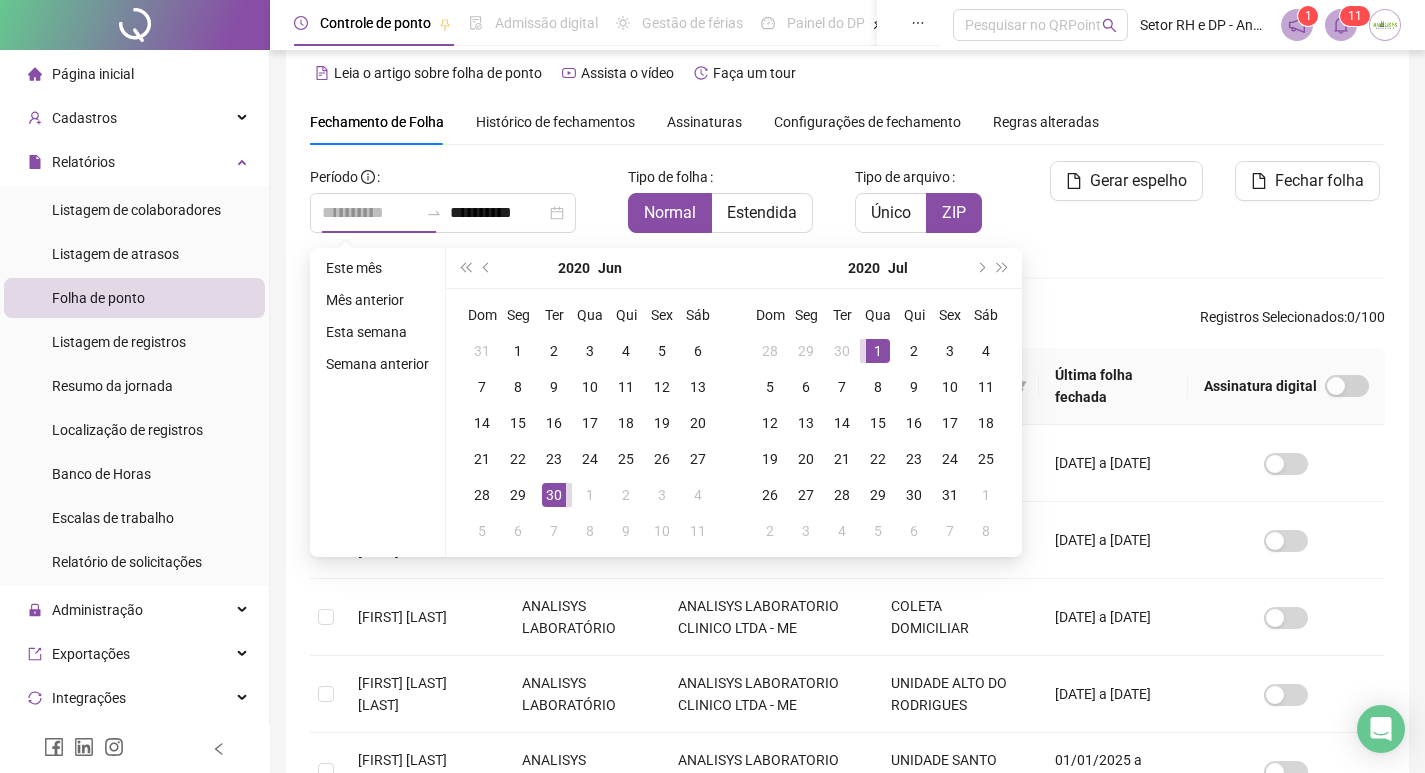 click on "1" at bounding box center (878, 351) 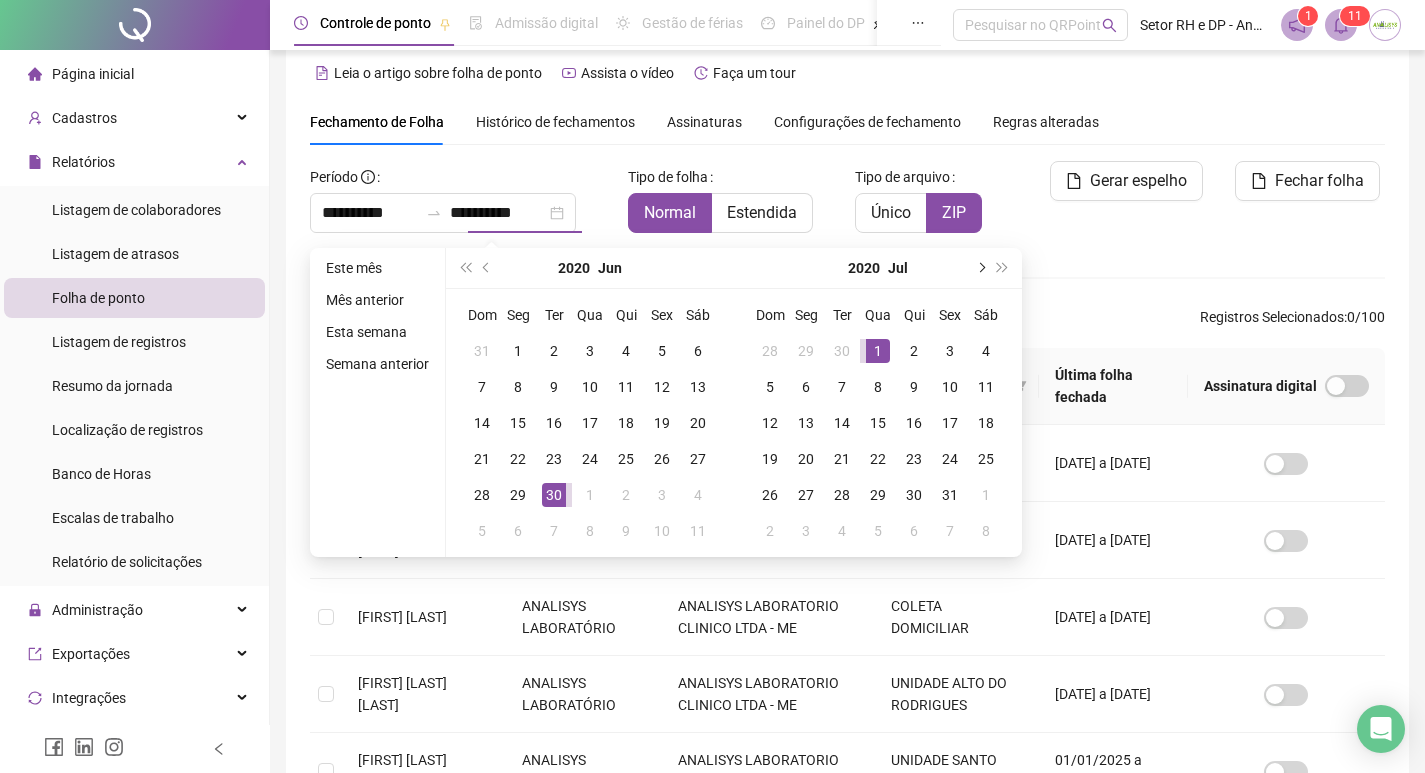 click at bounding box center [980, 268] 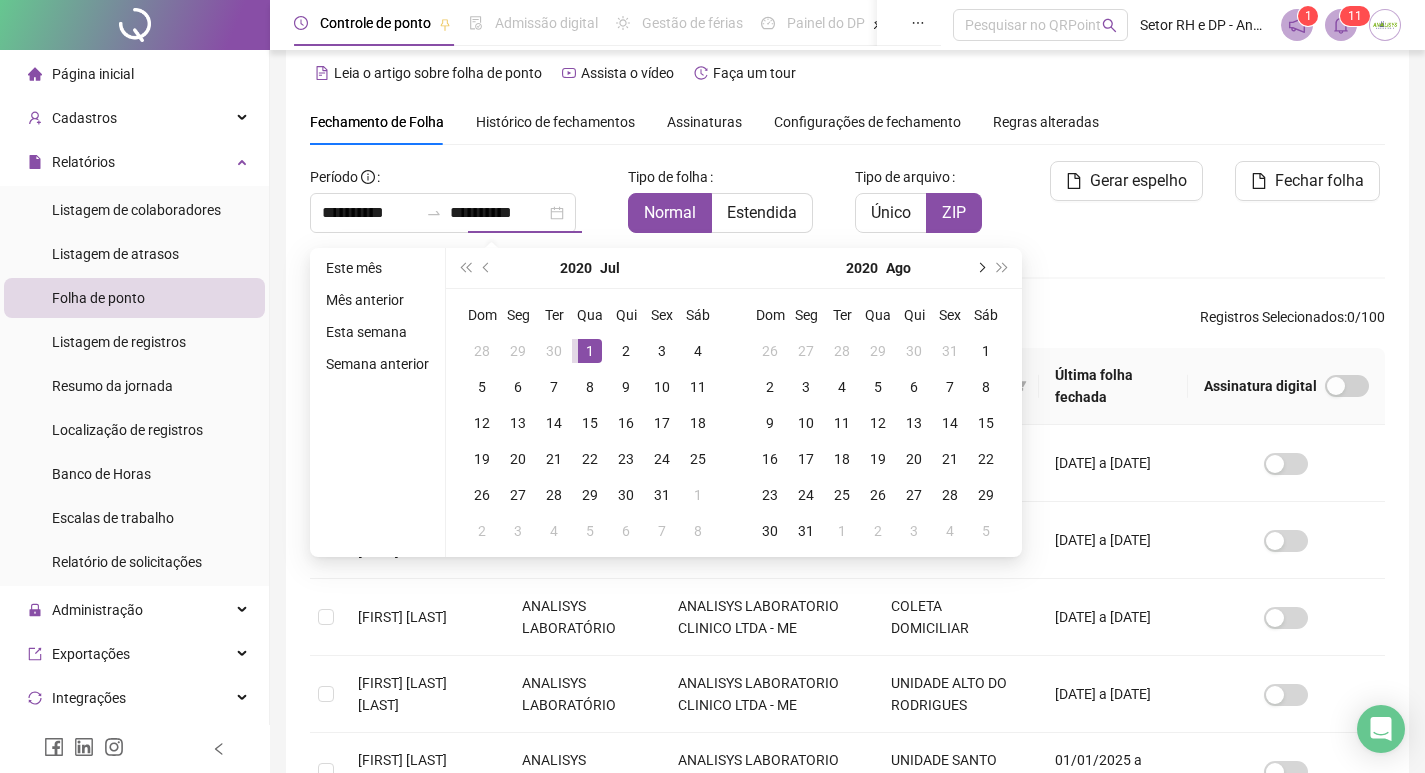 click at bounding box center (980, 268) 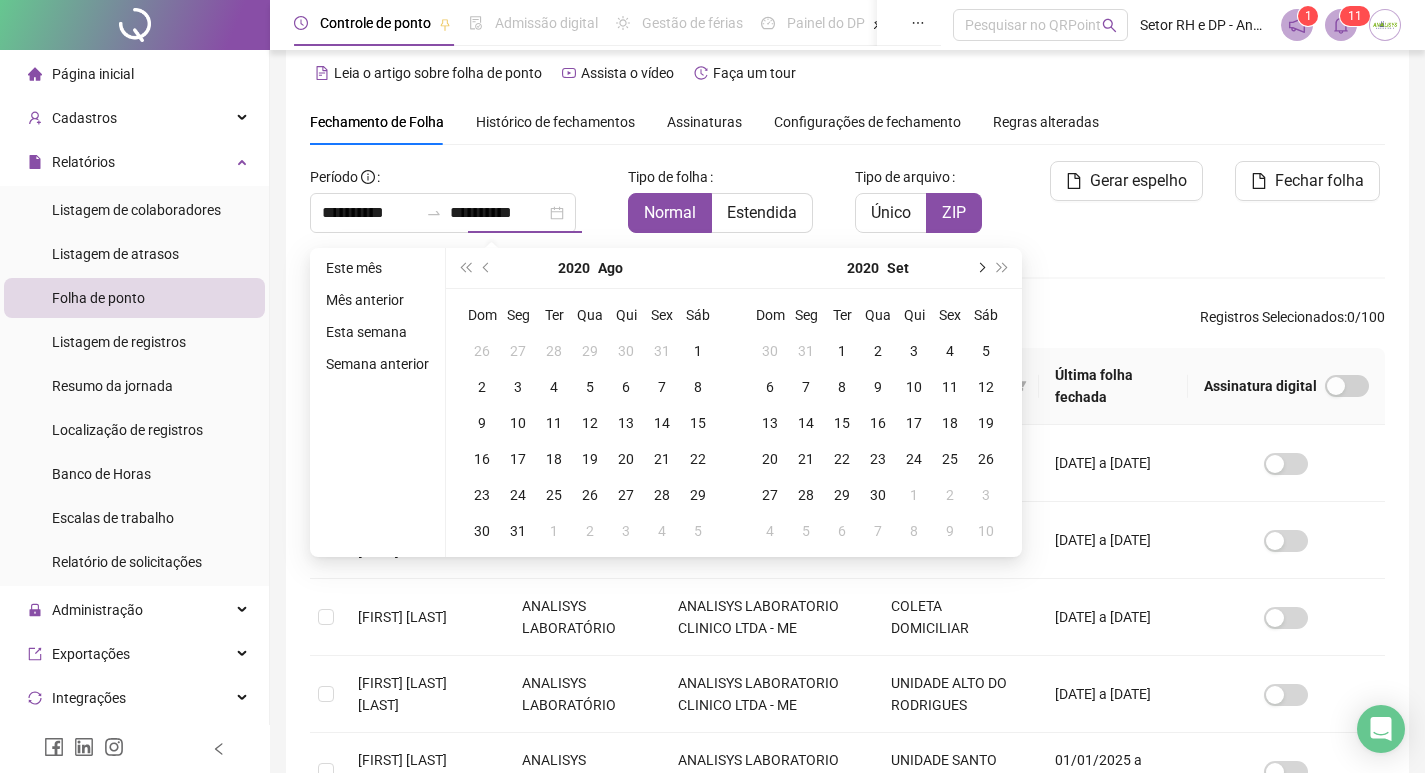 click at bounding box center (980, 268) 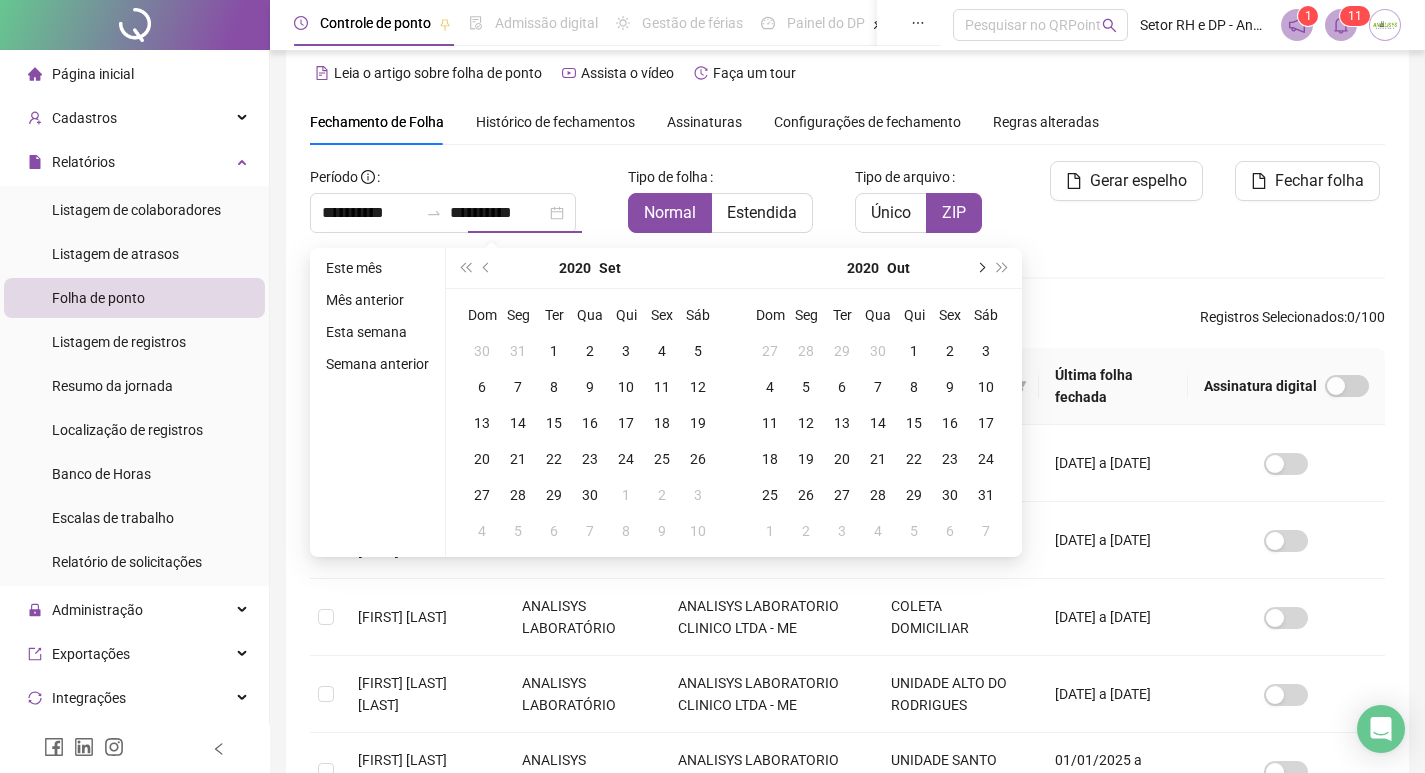 click at bounding box center [980, 268] 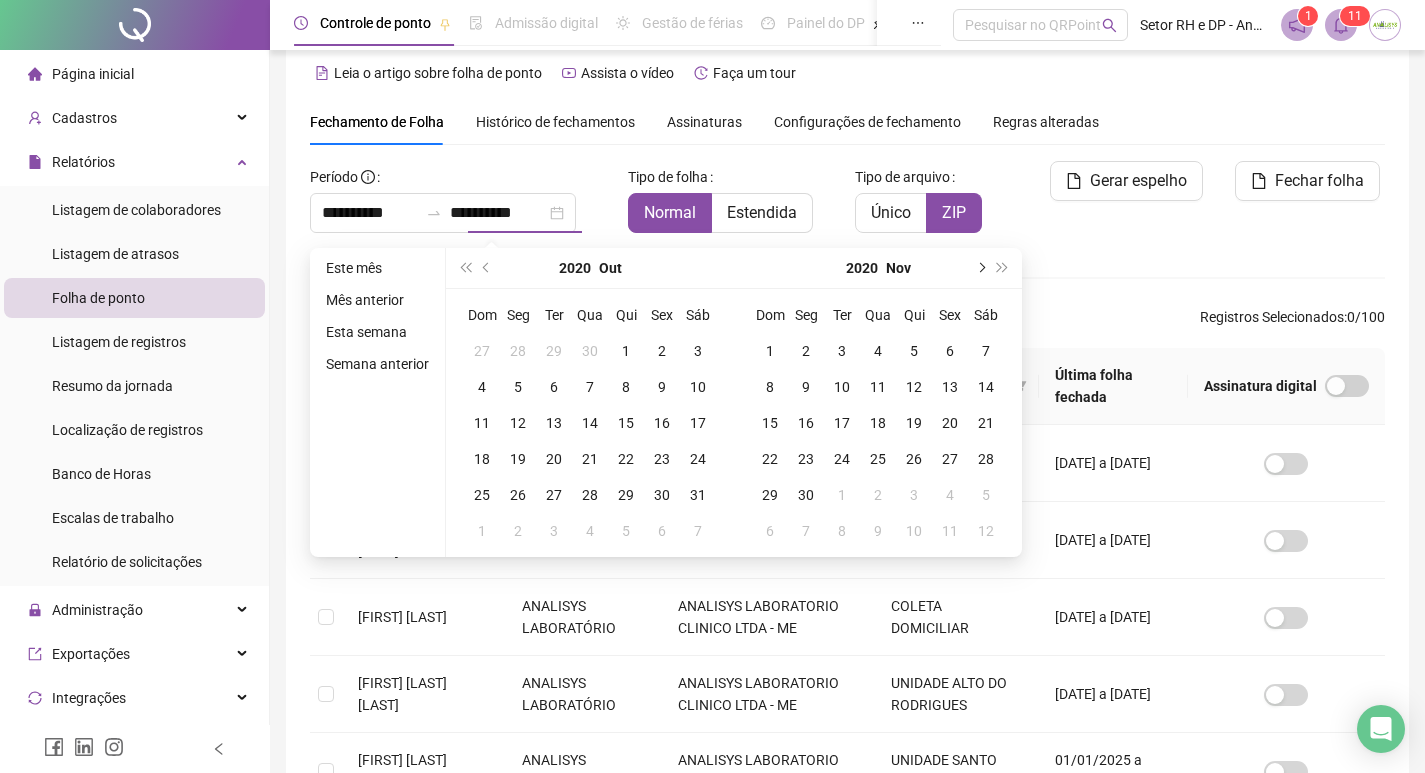 click at bounding box center (980, 268) 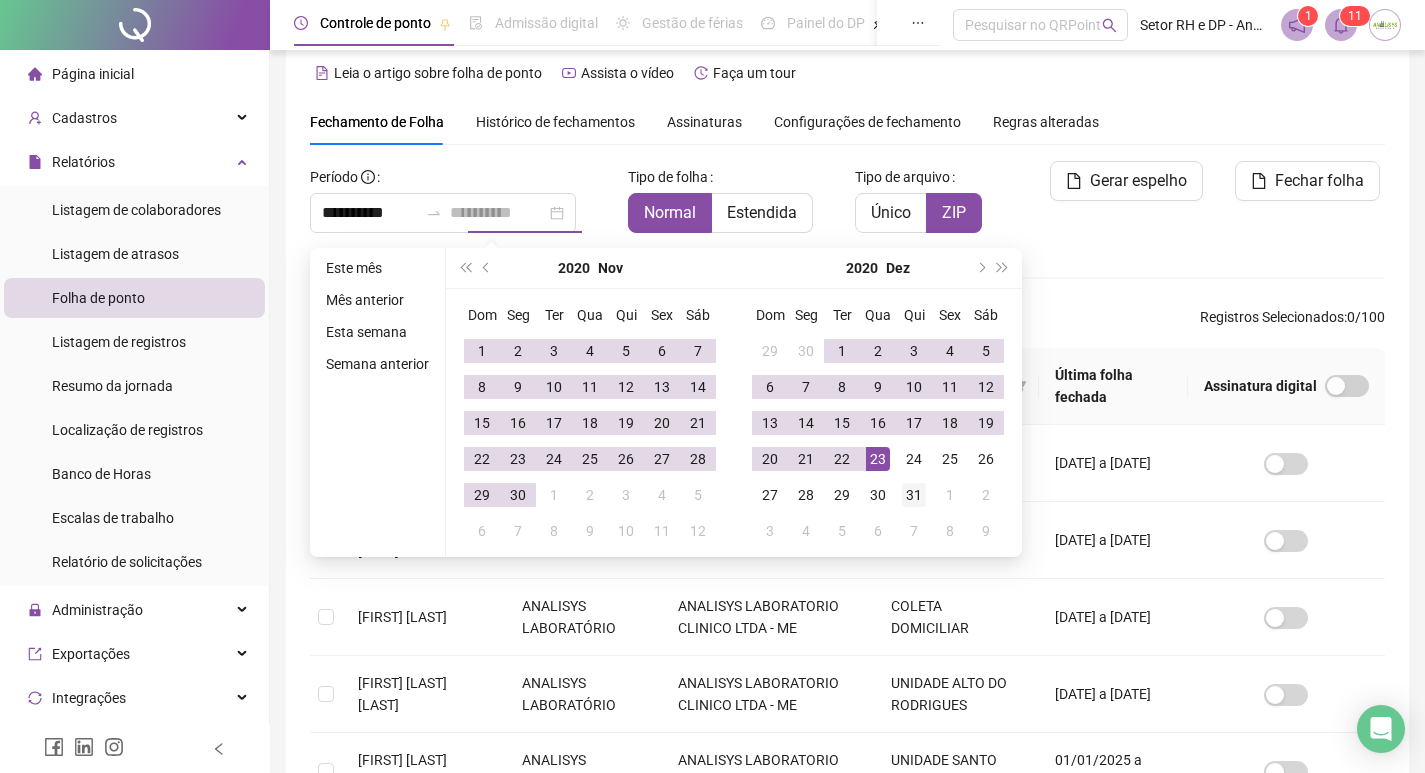 type on "**********" 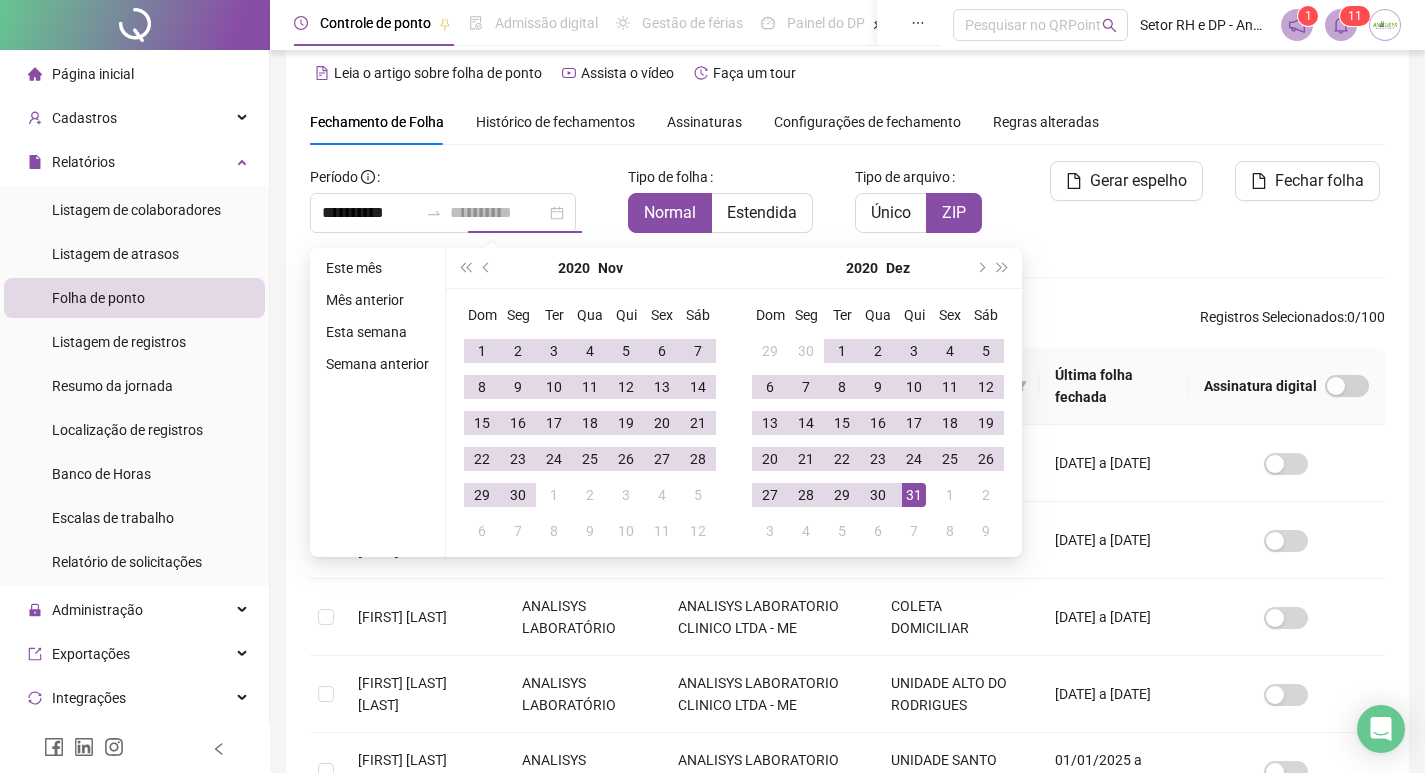 click on "31" at bounding box center (914, 495) 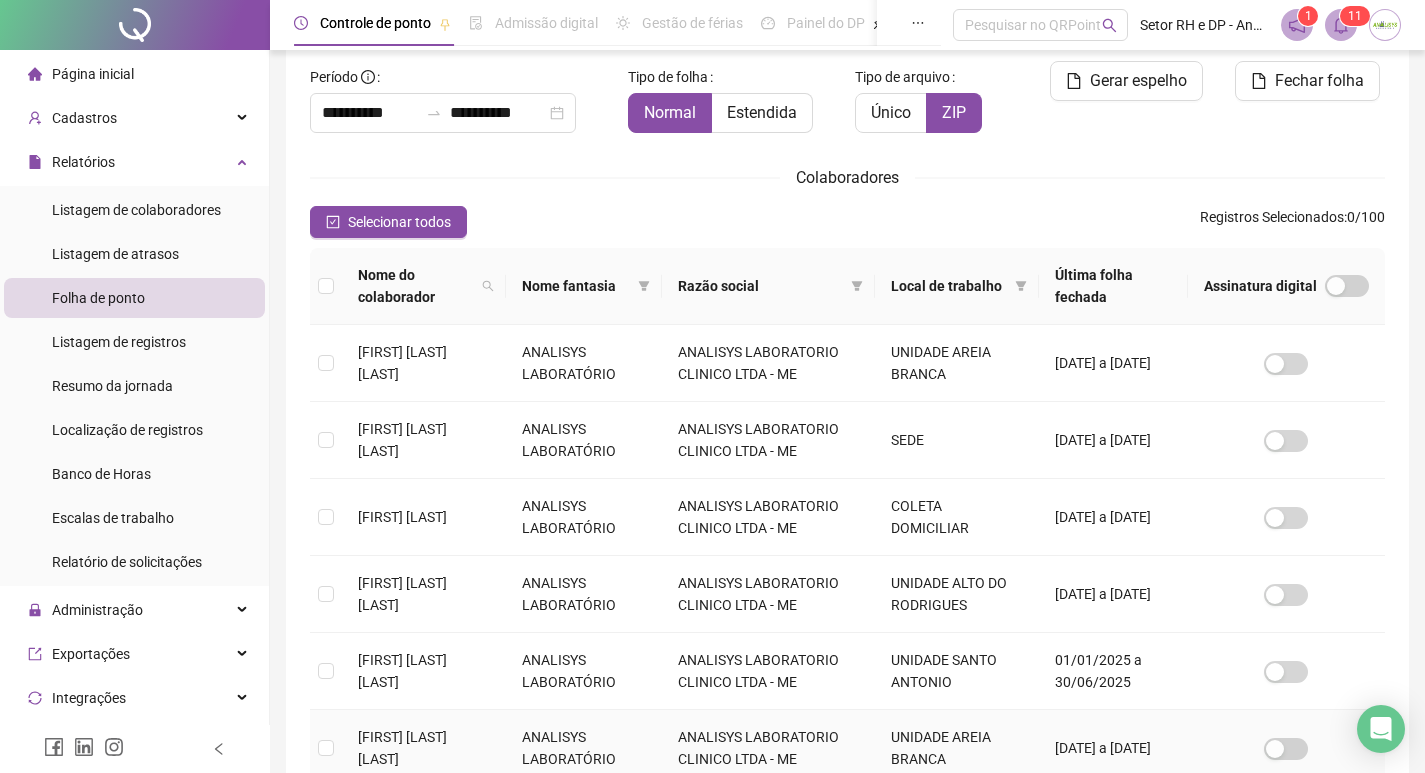 scroll, scrollTop: 223, scrollLeft: 0, axis: vertical 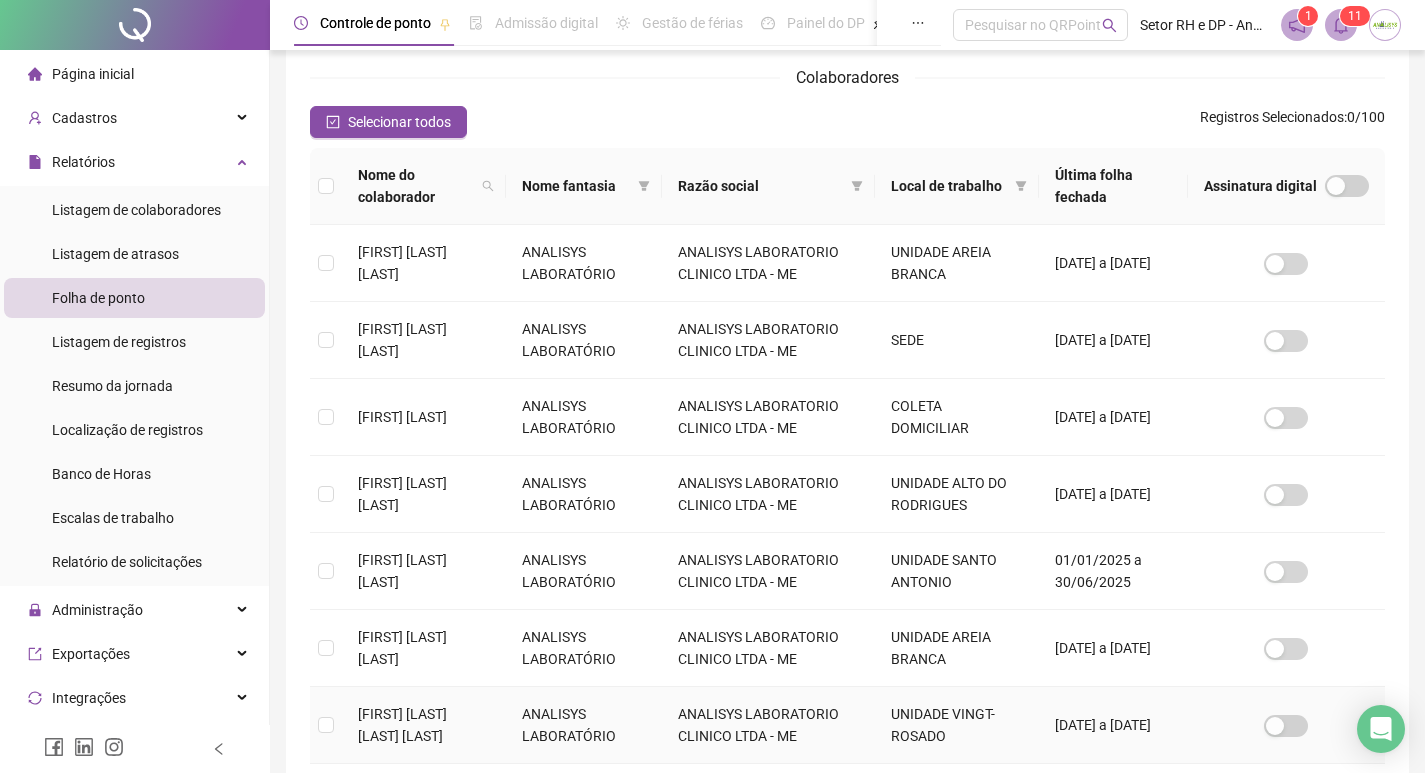 click at bounding box center (326, 725) 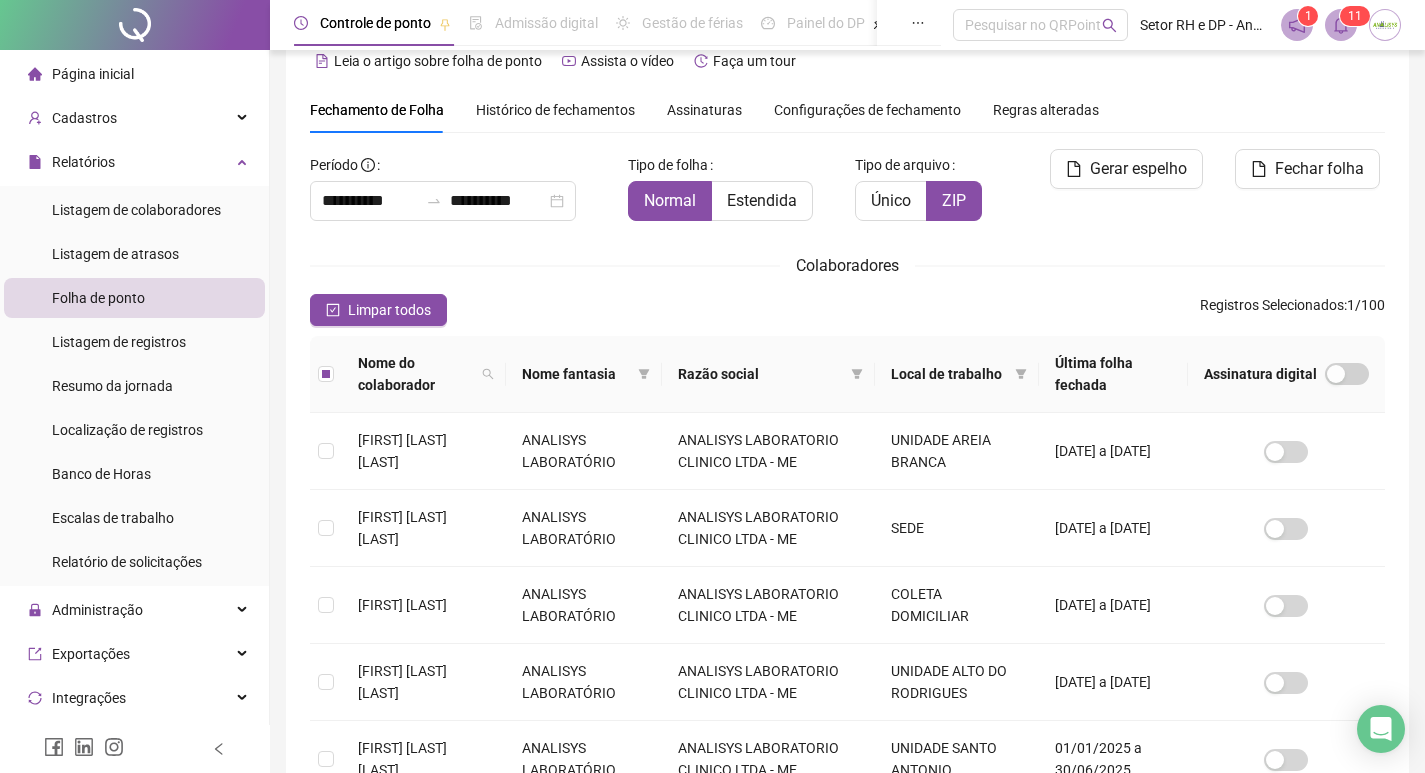 scroll, scrollTop: 0, scrollLeft: 0, axis: both 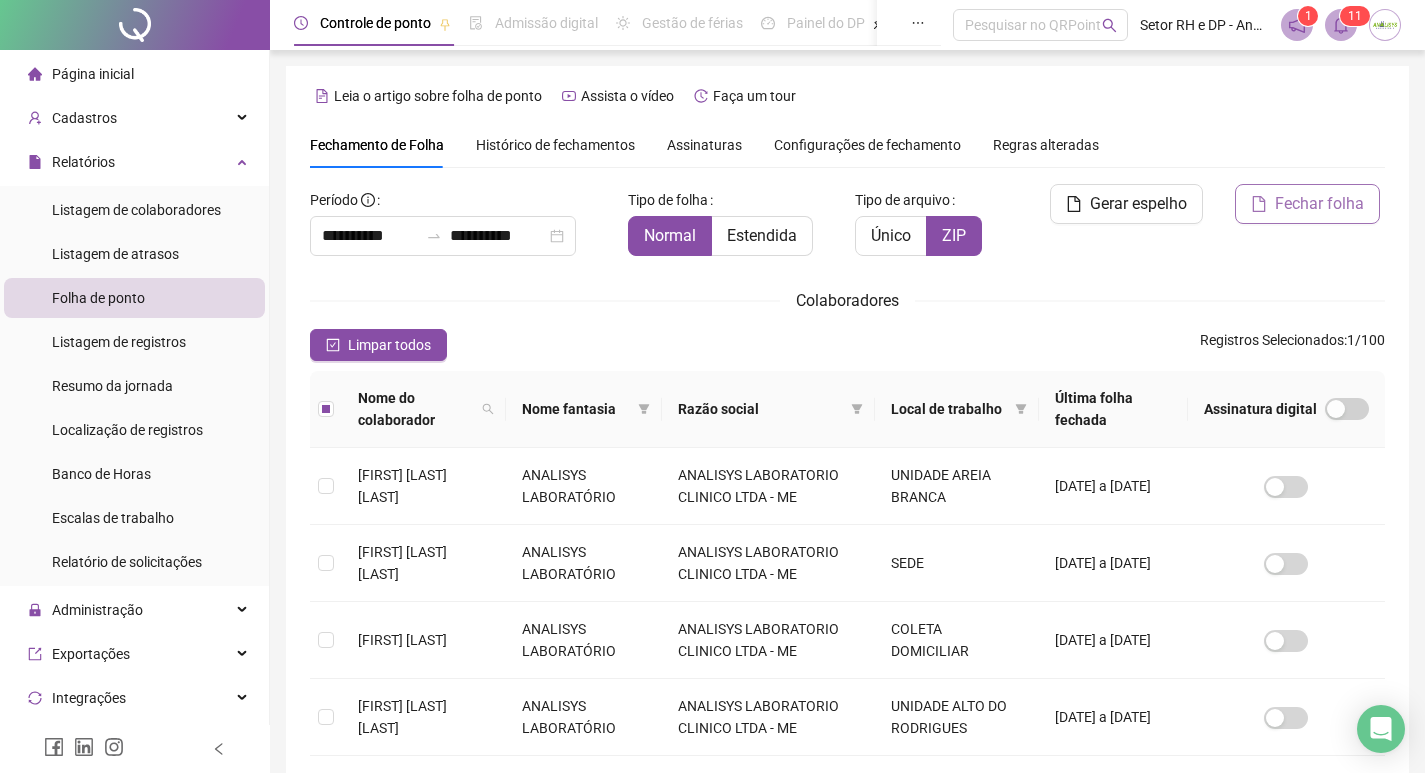 click on "Fechar folha" at bounding box center [1319, 204] 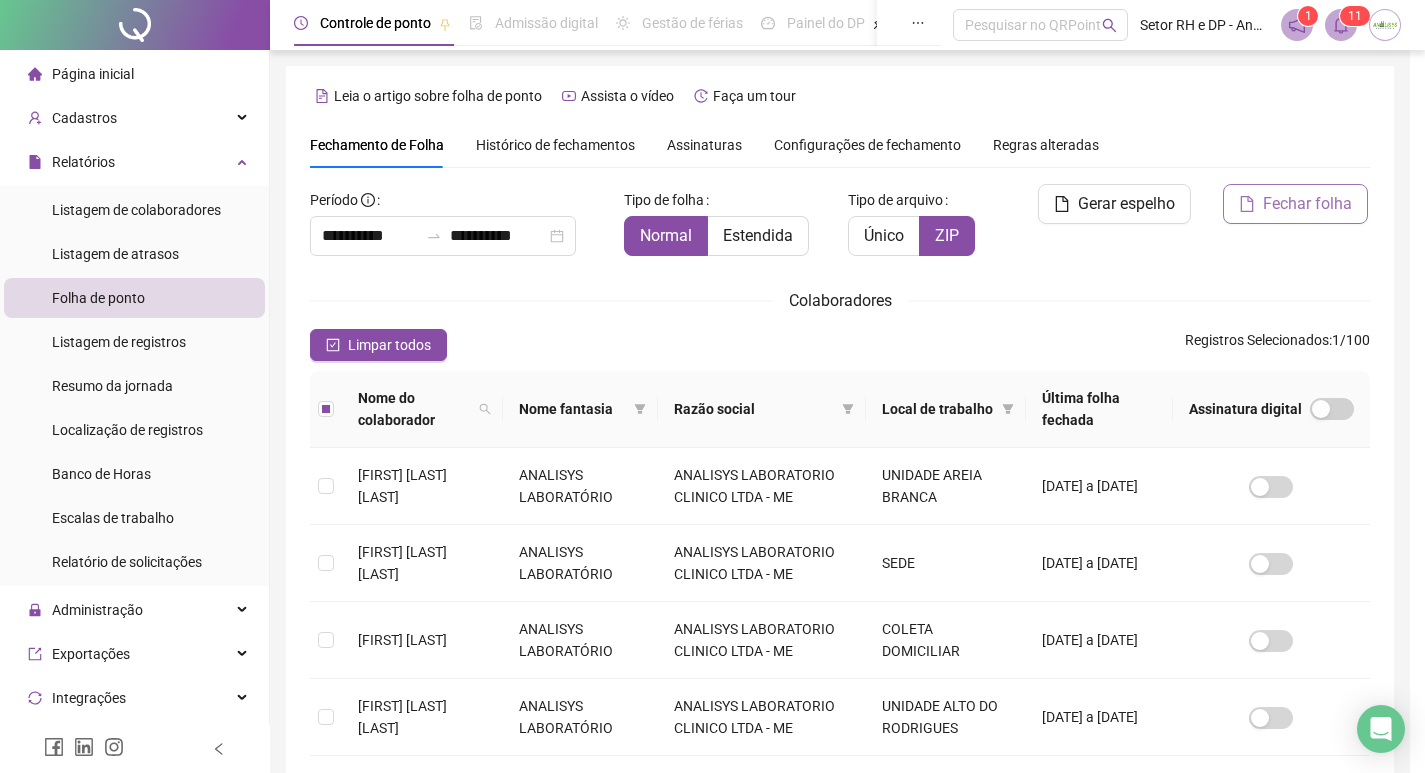 scroll, scrollTop: 23, scrollLeft: 0, axis: vertical 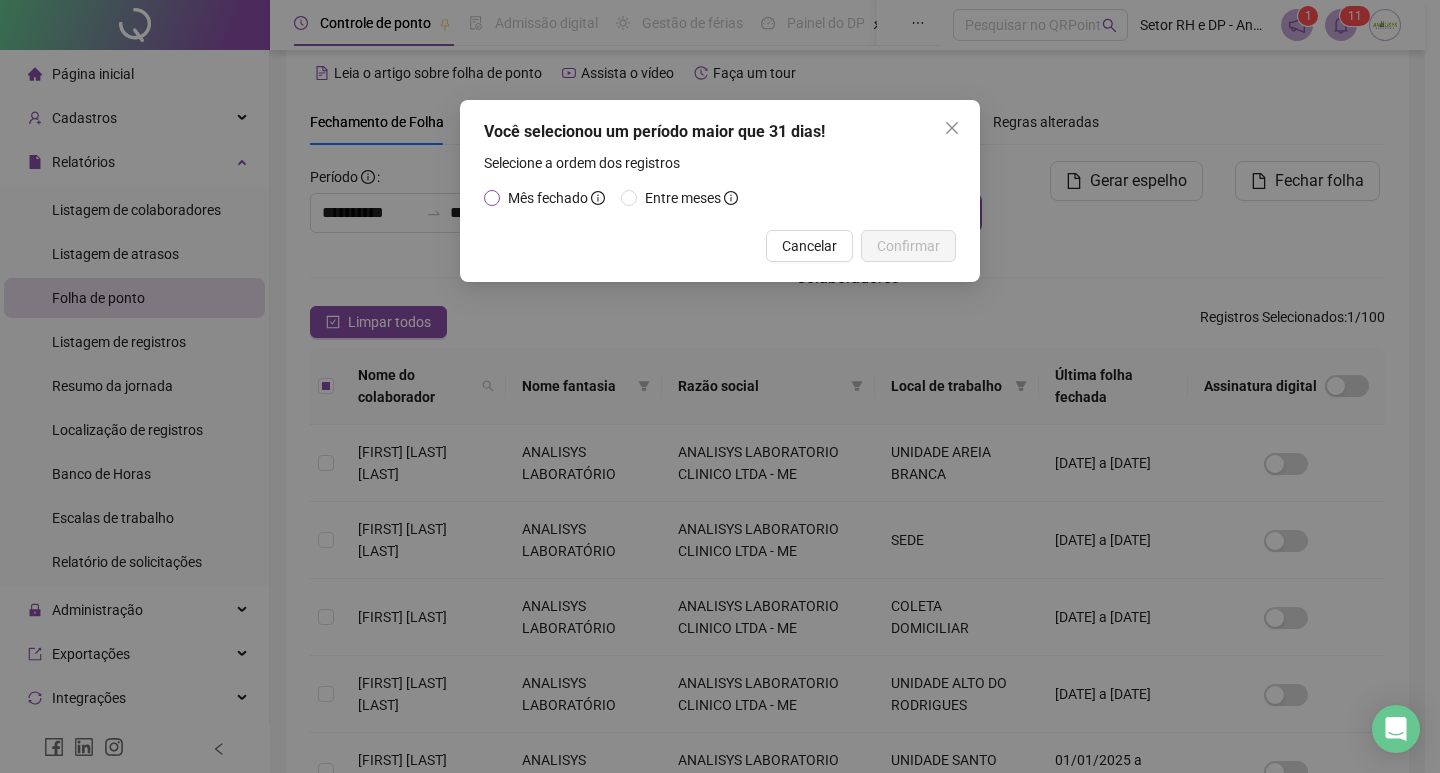 click on "Mês fechado" at bounding box center [548, 198] 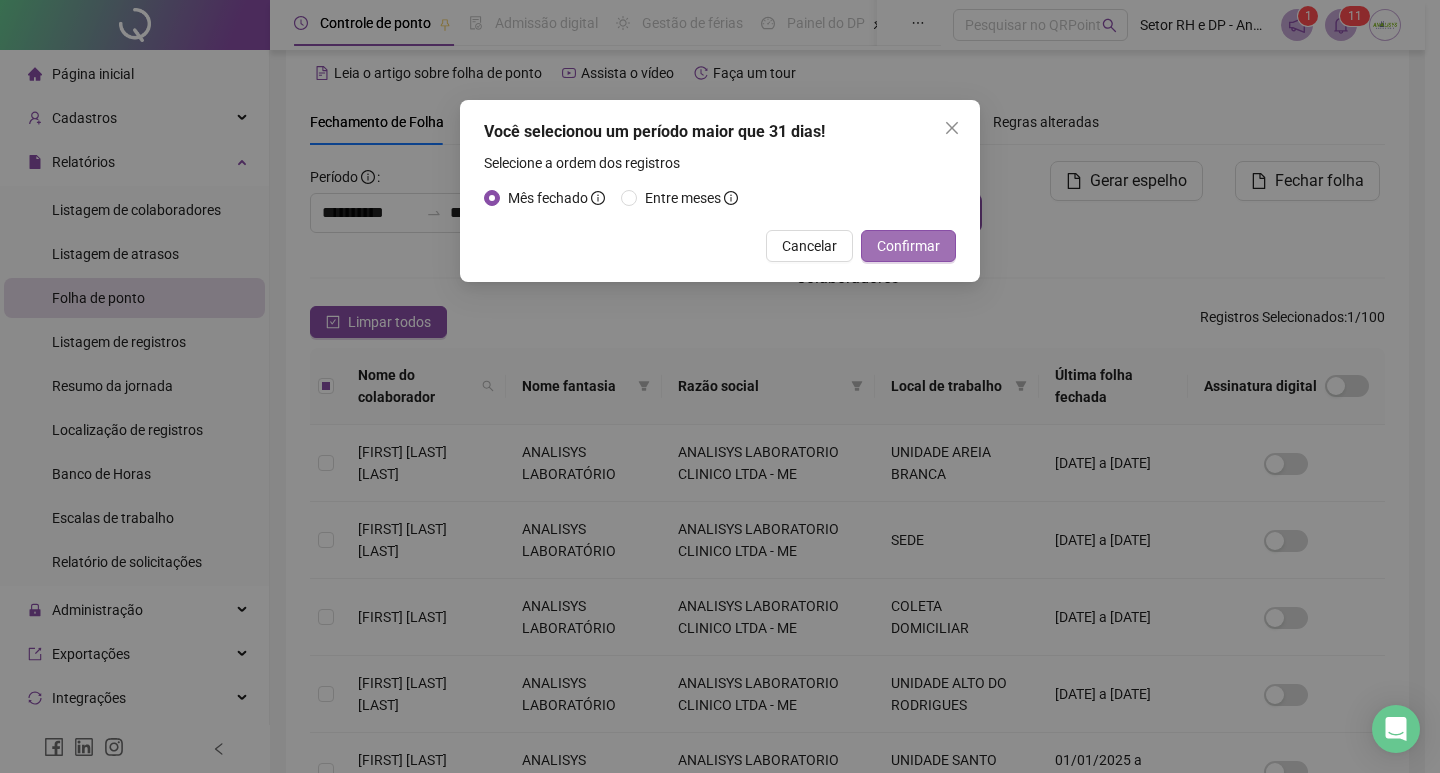 click on "Confirmar" at bounding box center (908, 246) 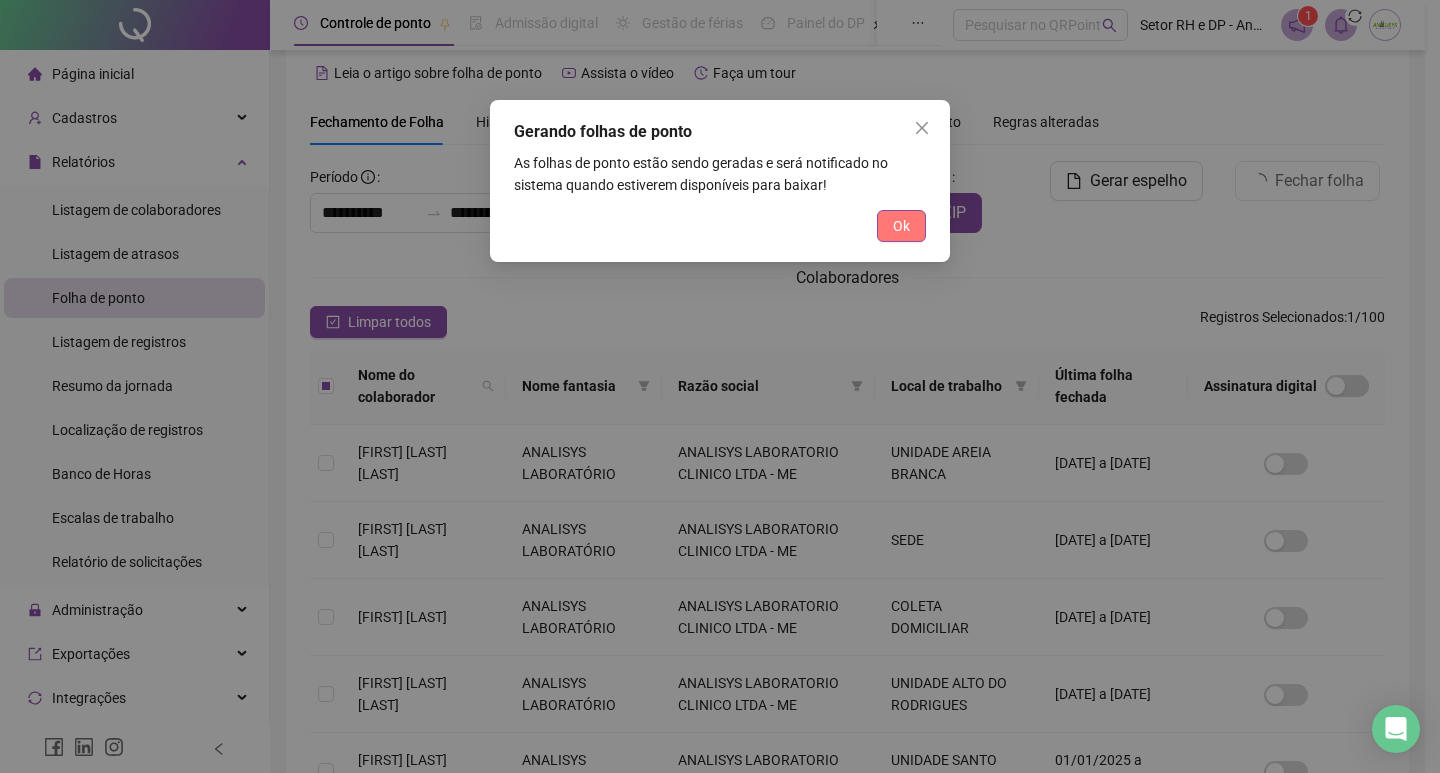 click on "Ok" at bounding box center [901, 226] 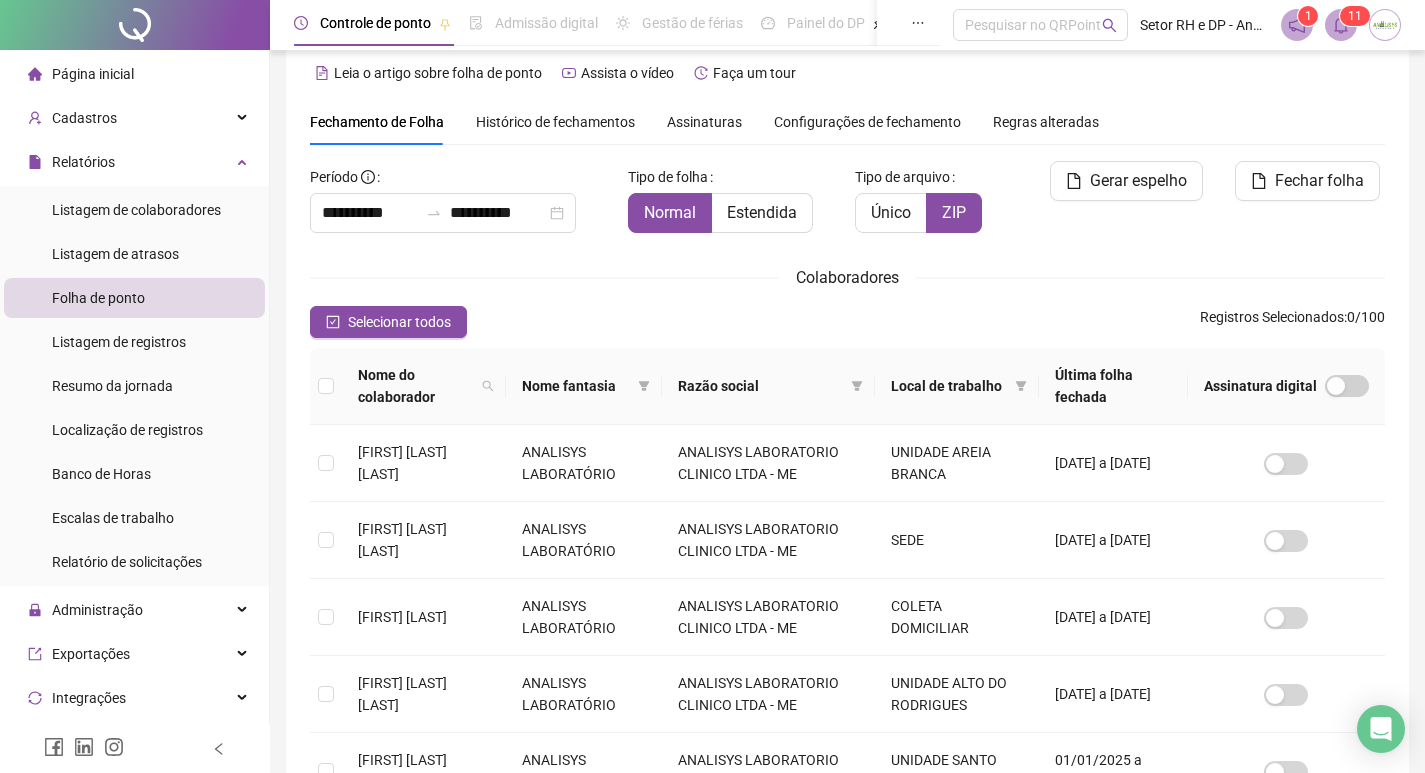 click at bounding box center [1341, 25] 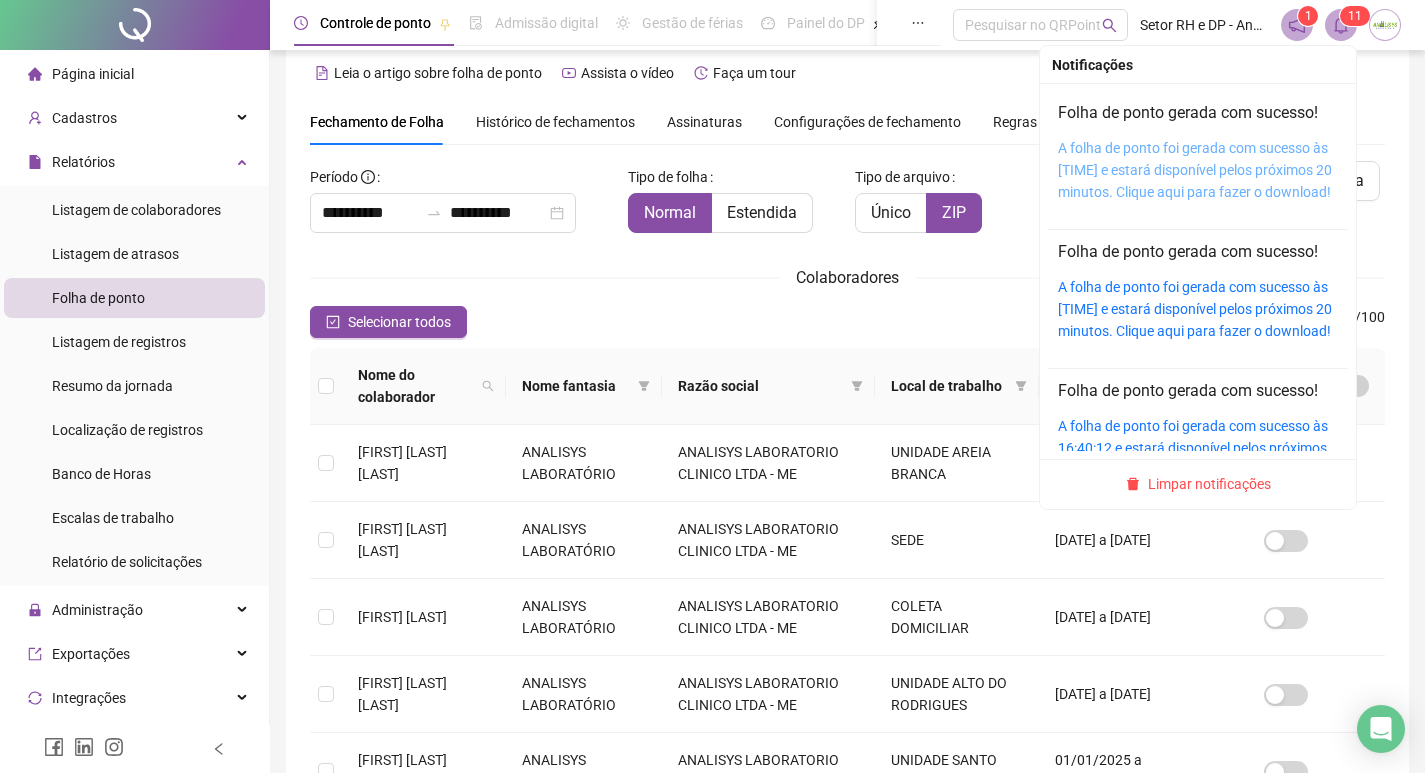 click on "A folha de ponto foi gerada com sucesso às [TIME] e estará disponível pelos próximos 20 minutos.
Clique aqui para fazer o download!" at bounding box center (1195, 170) 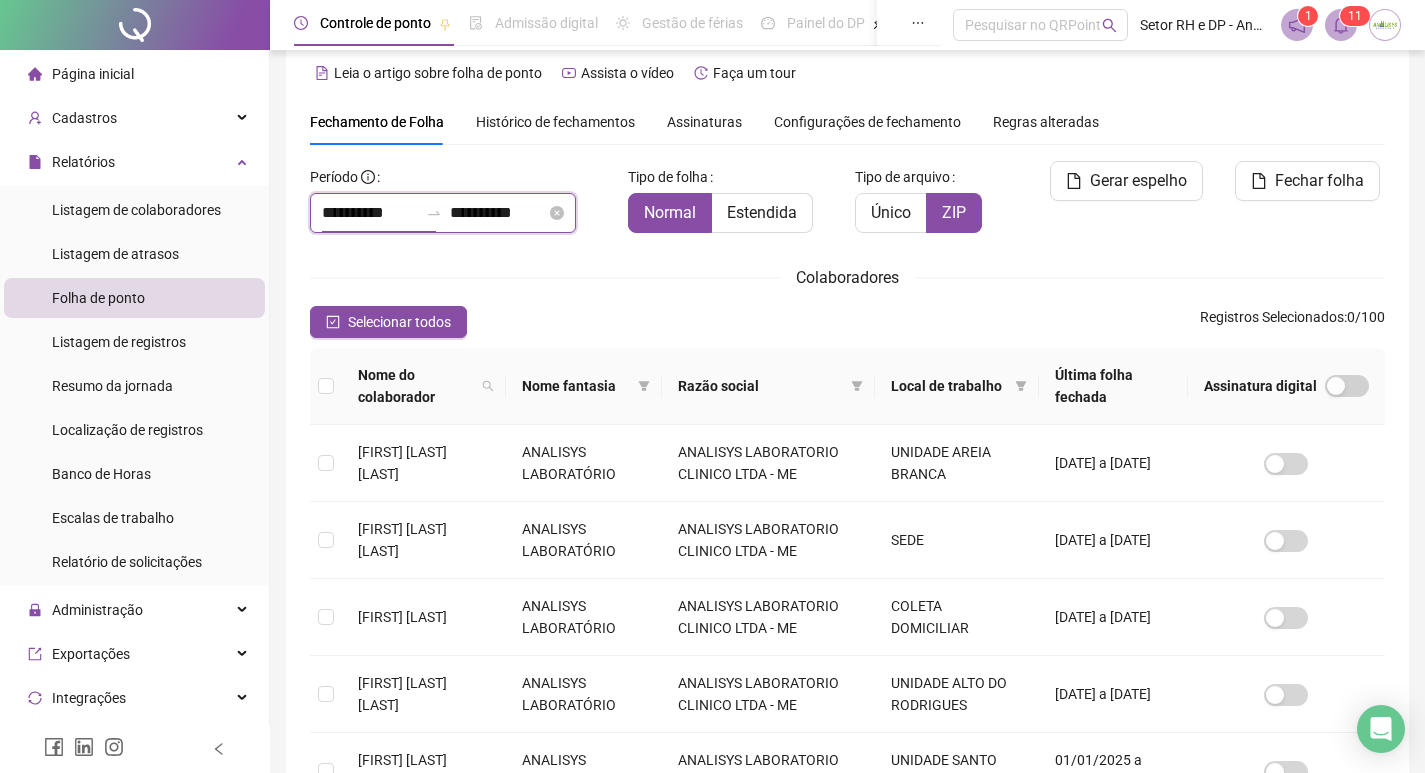 click on "**********" at bounding box center (370, 213) 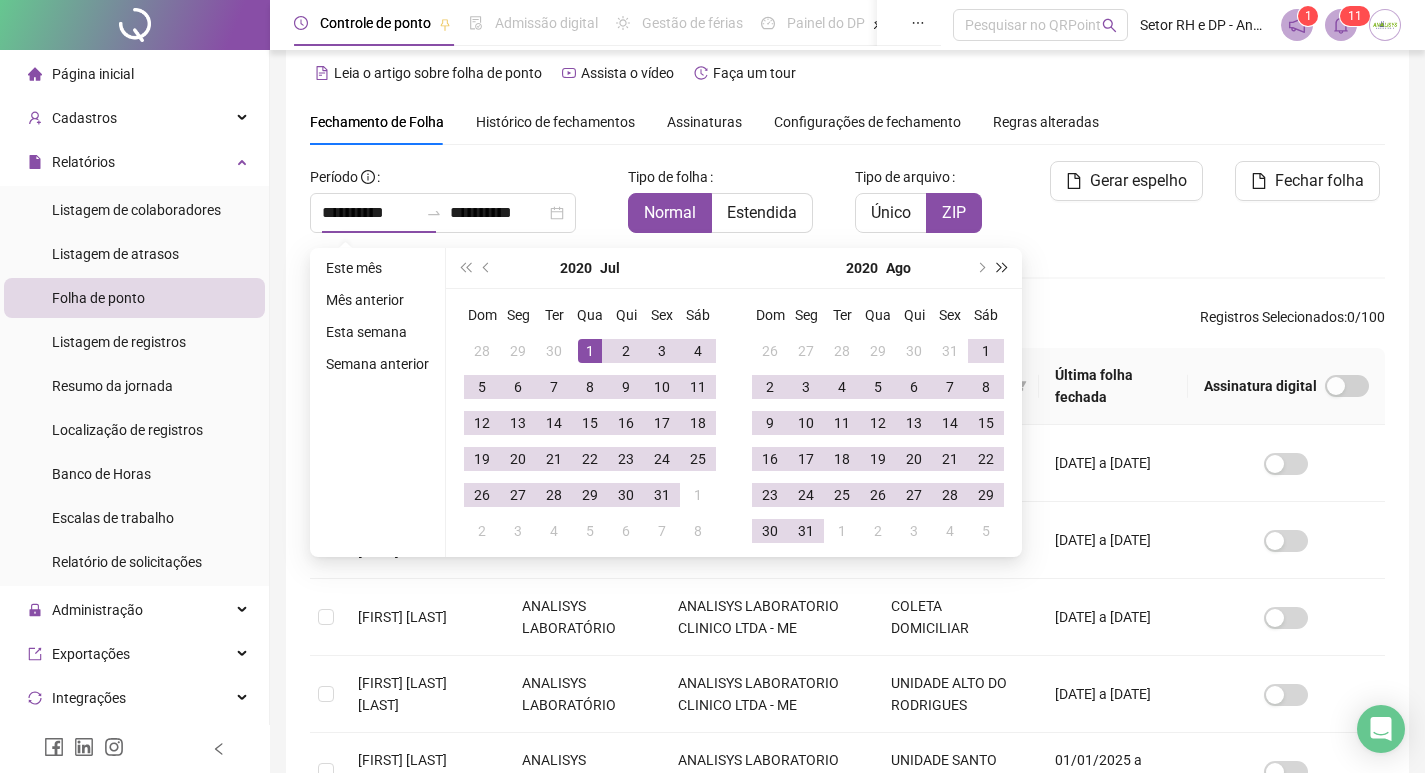 click at bounding box center [1003, 268] 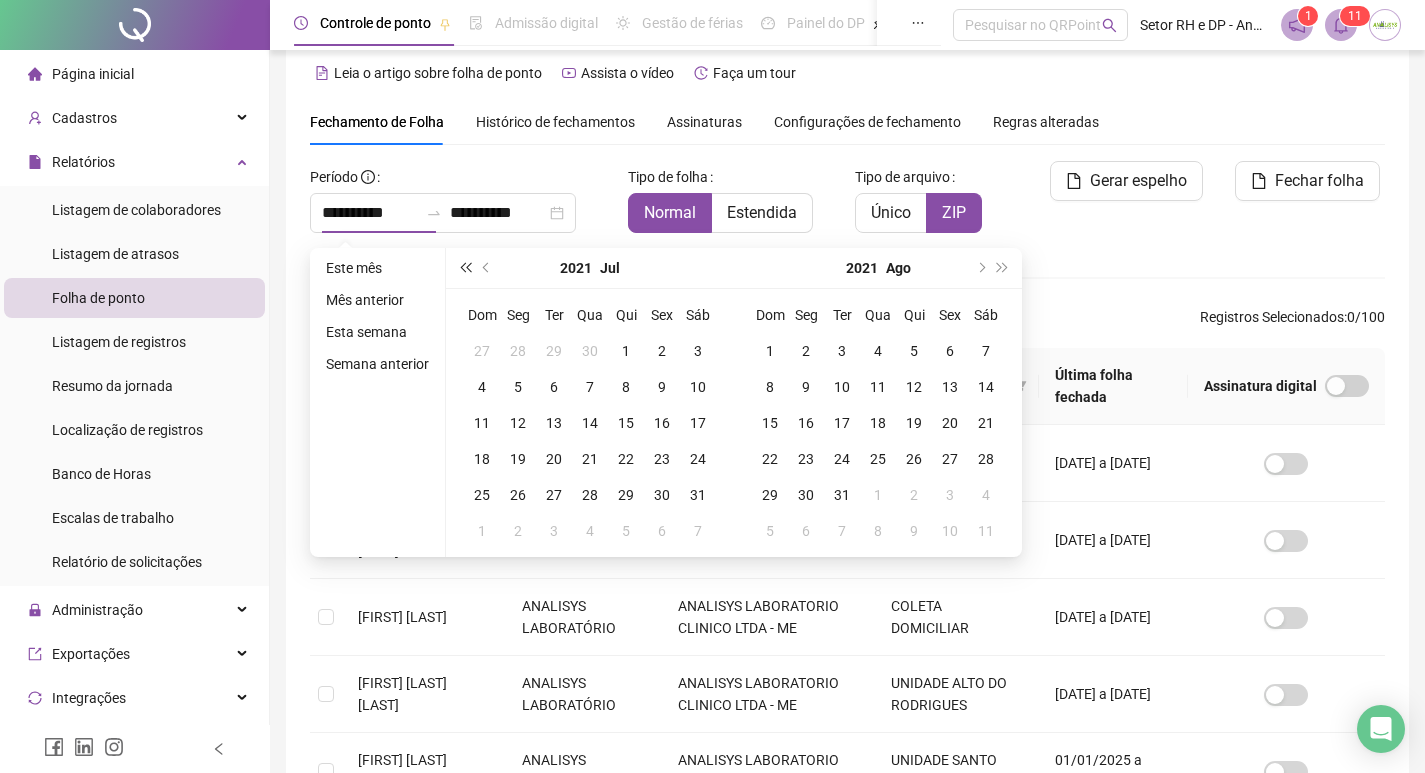 click at bounding box center (465, 268) 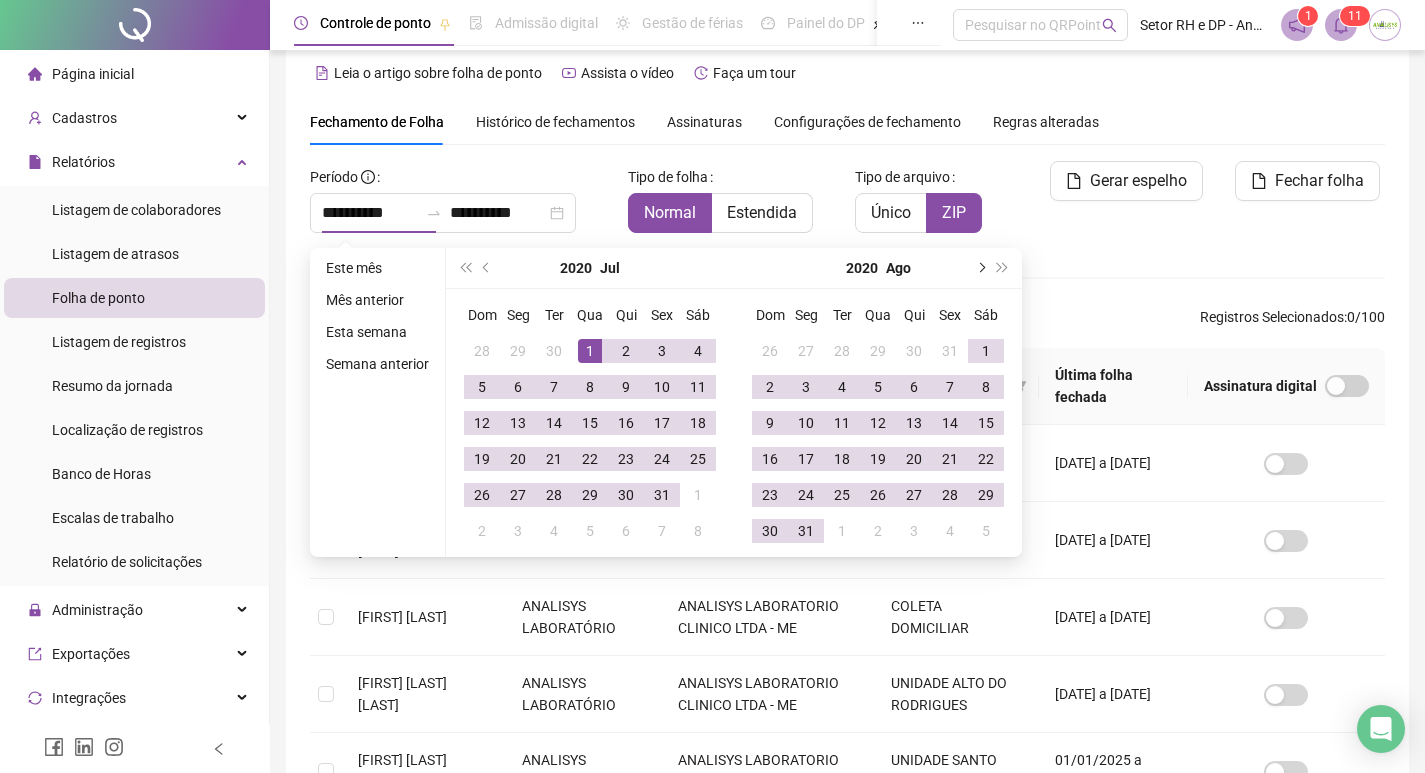 click at bounding box center [980, 268] 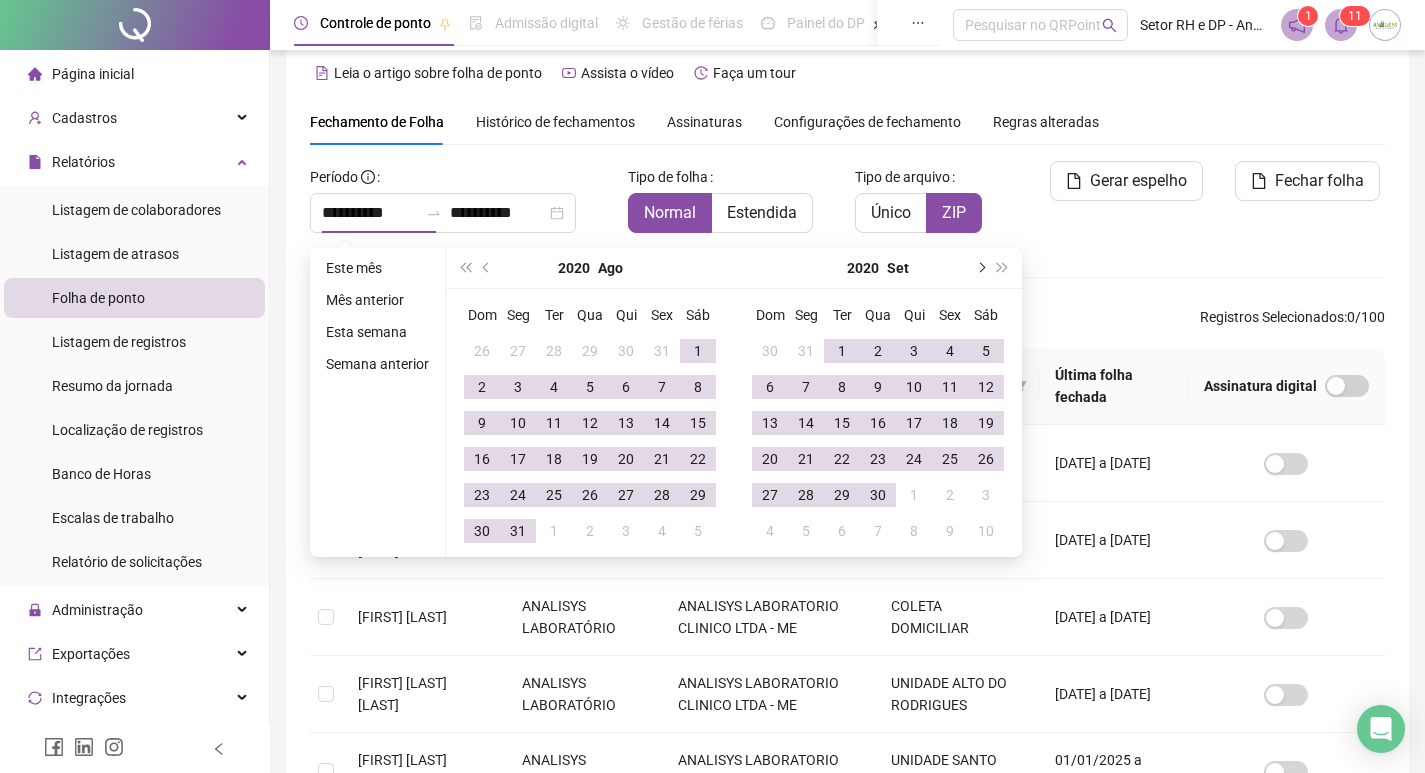 click at bounding box center (980, 268) 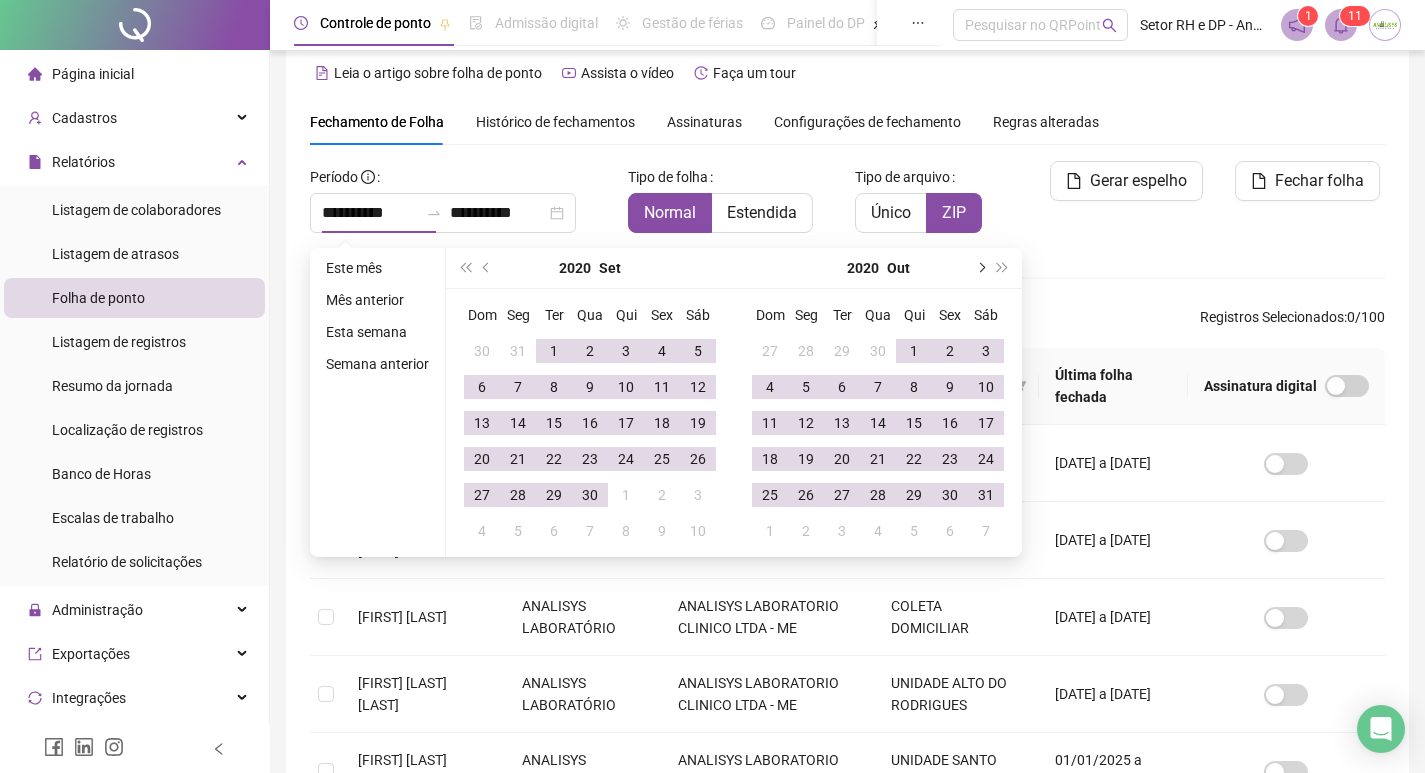 click at bounding box center (980, 268) 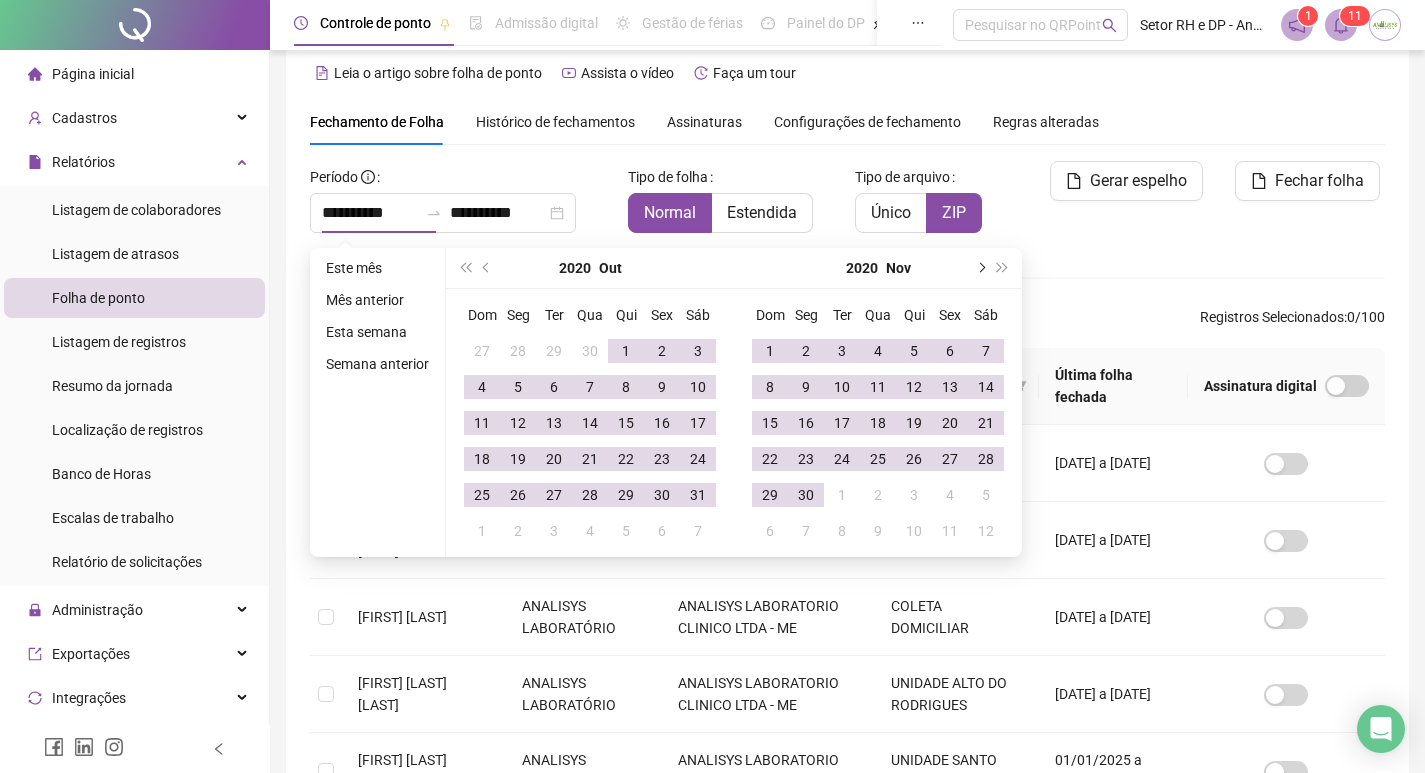 click at bounding box center [980, 268] 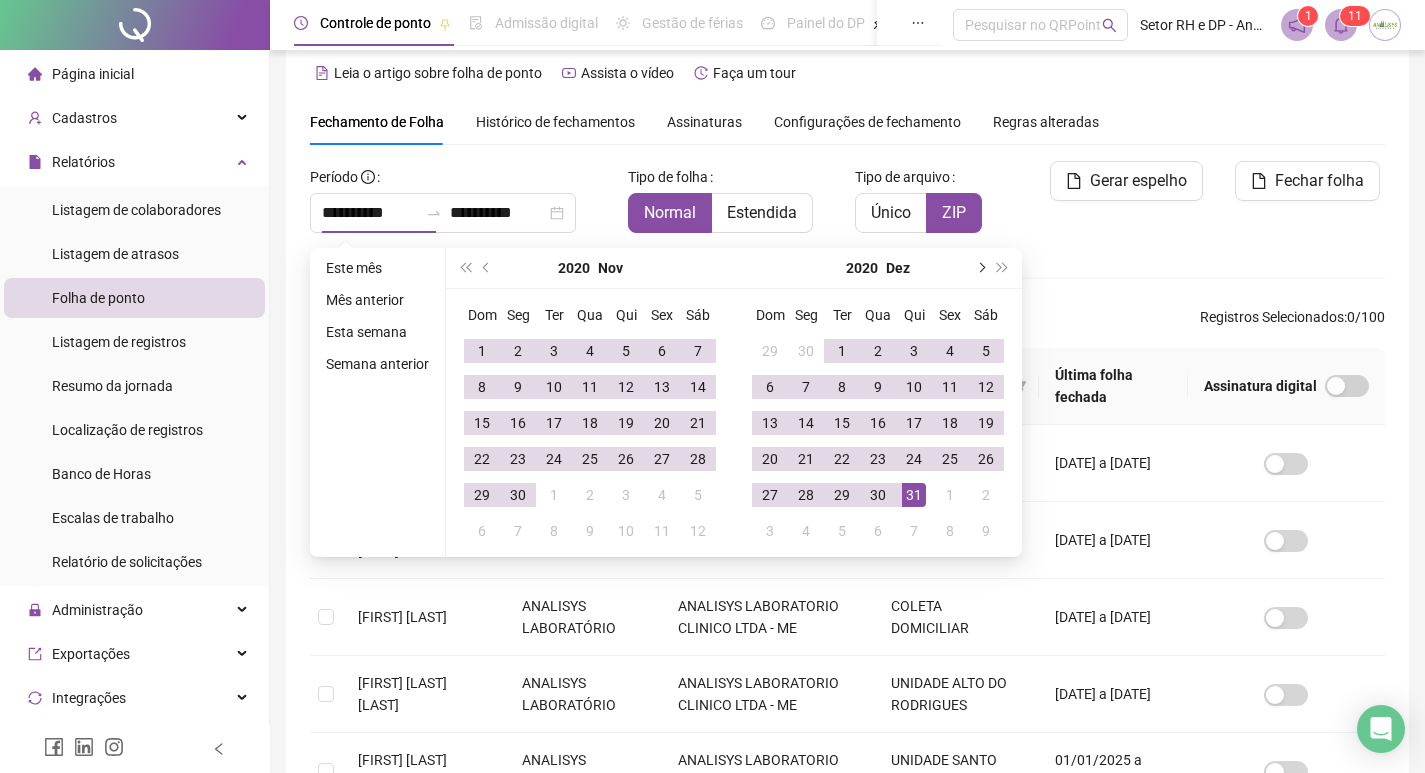 click at bounding box center (980, 268) 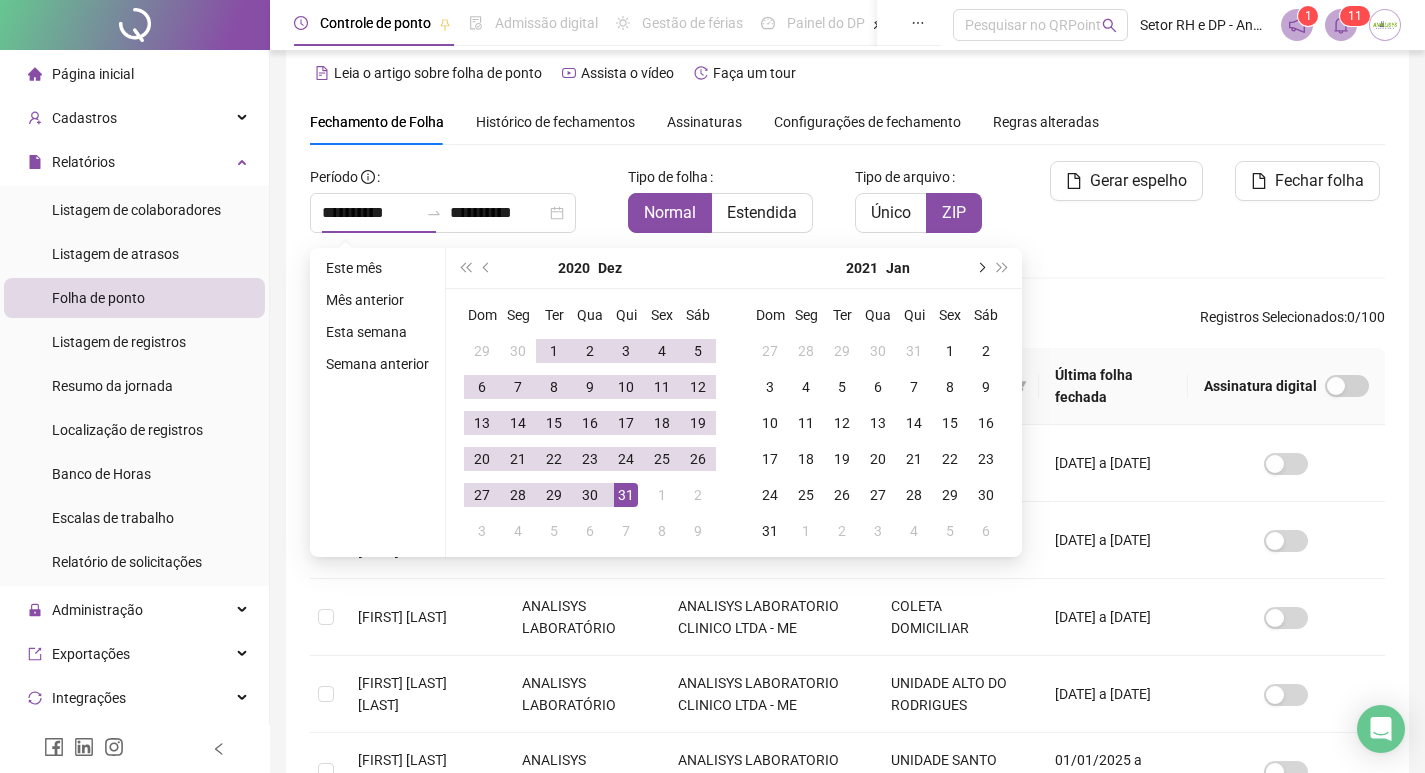 click at bounding box center (980, 268) 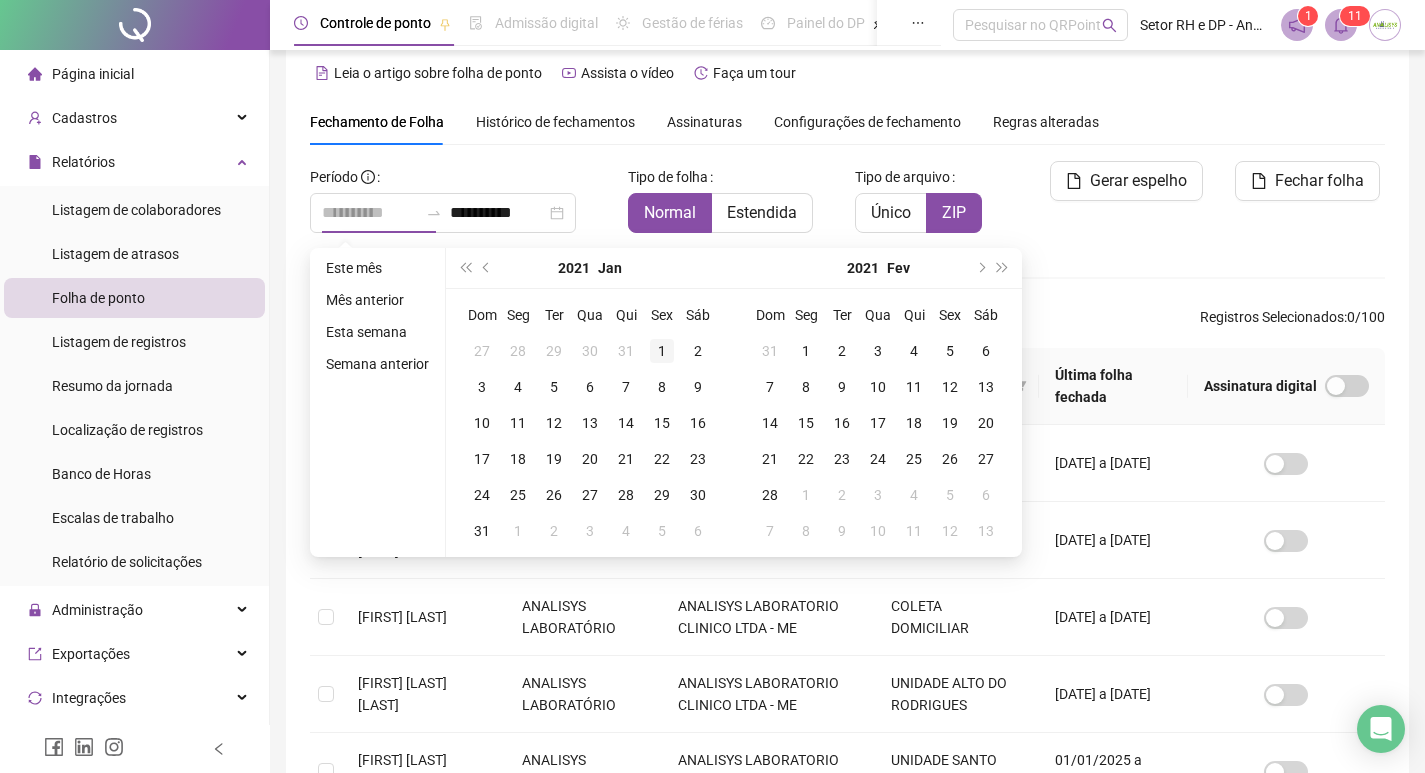 type on "**********" 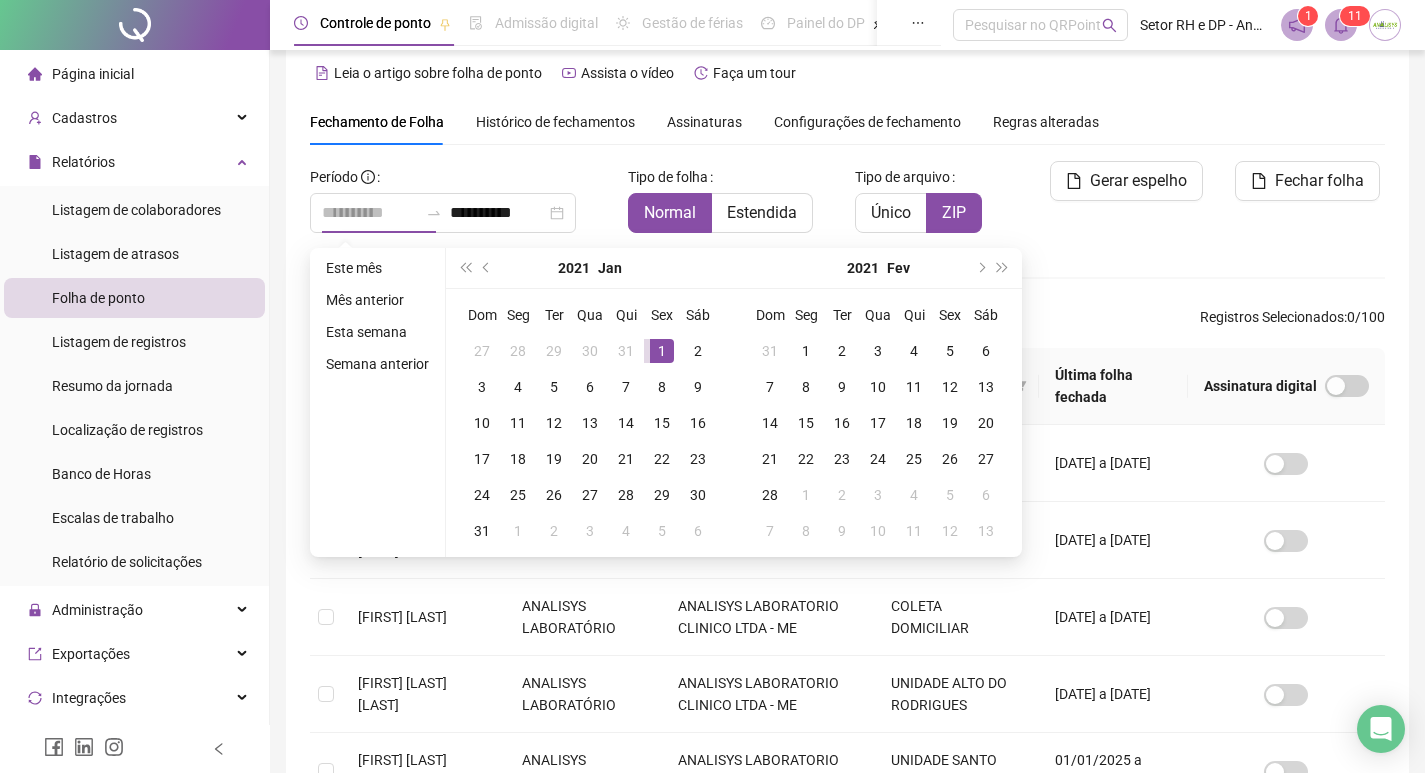 click on "1" at bounding box center [662, 351] 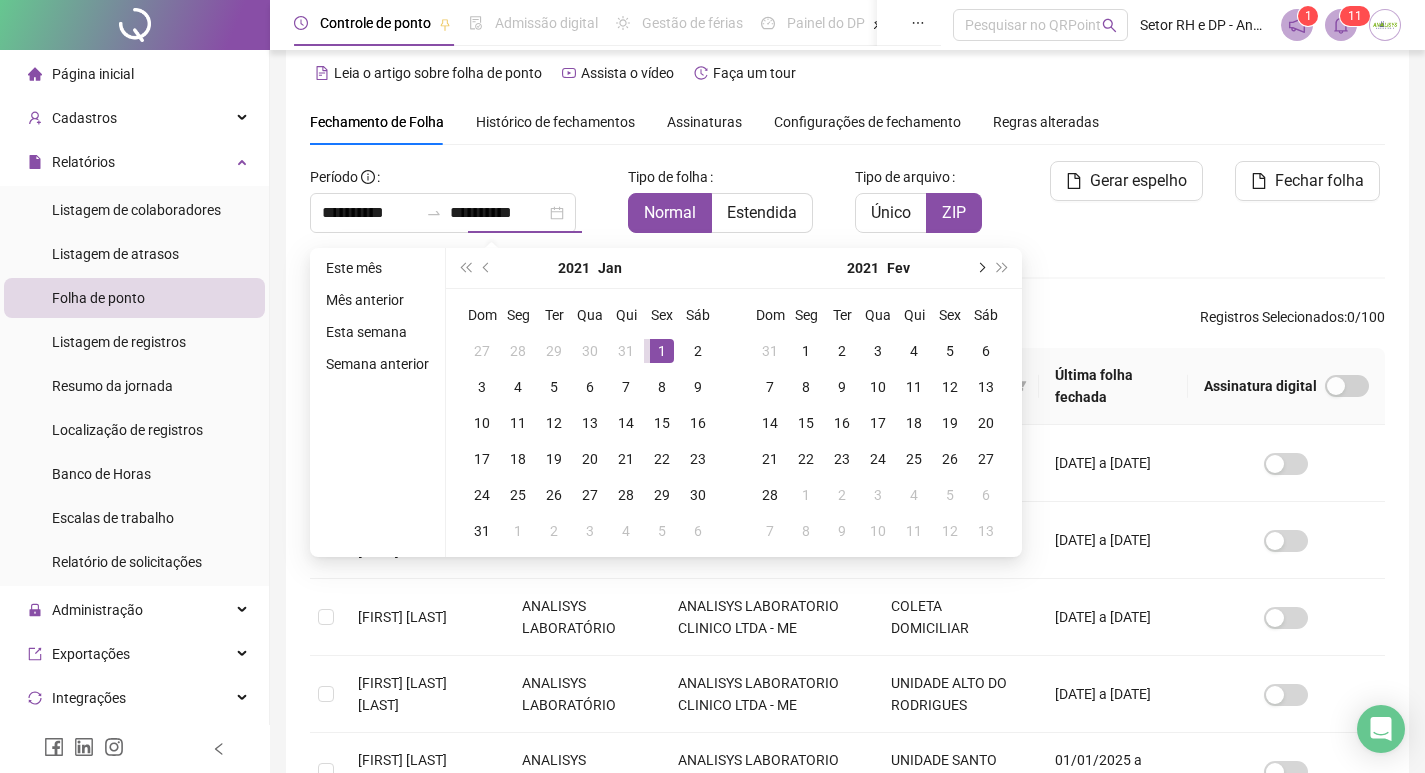 click at bounding box center [980, 268] 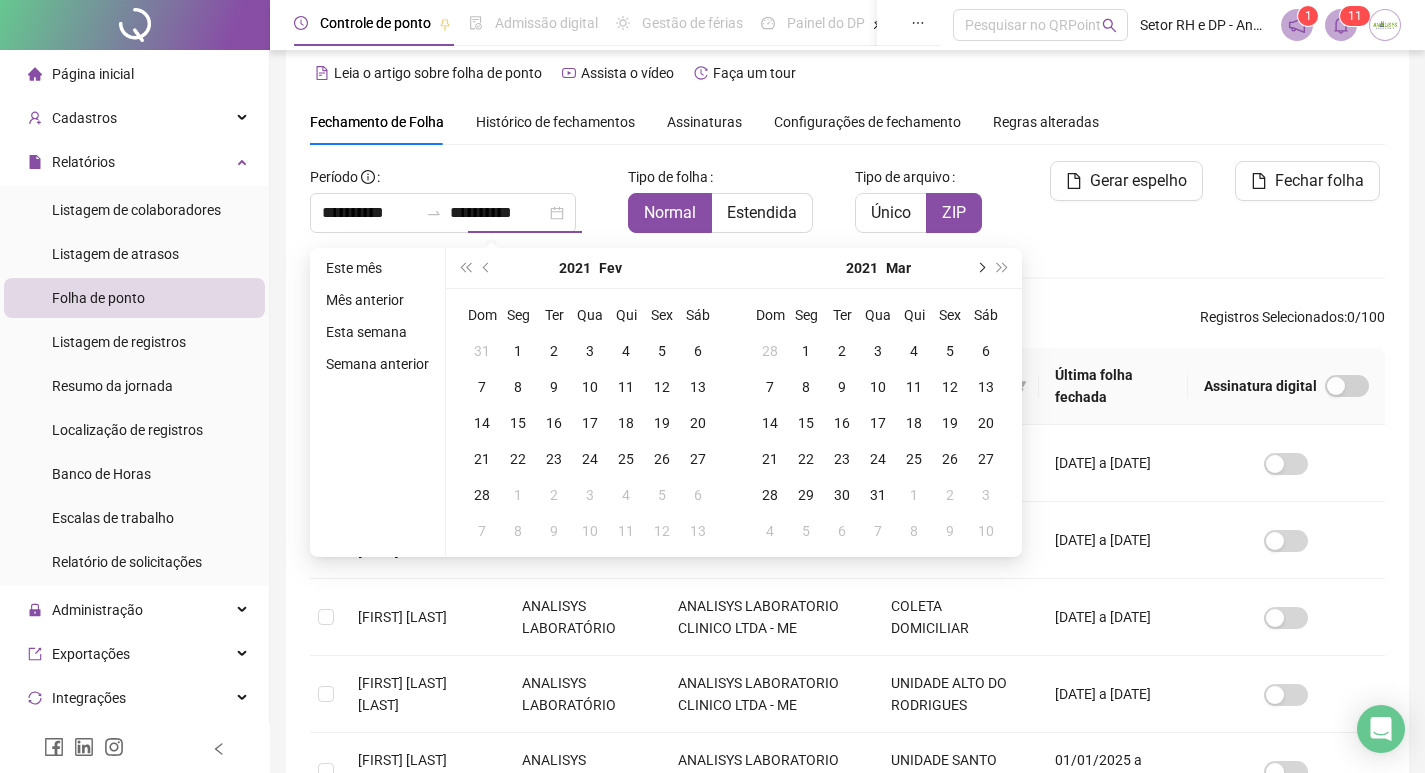 click at bounding box center (980, 268) 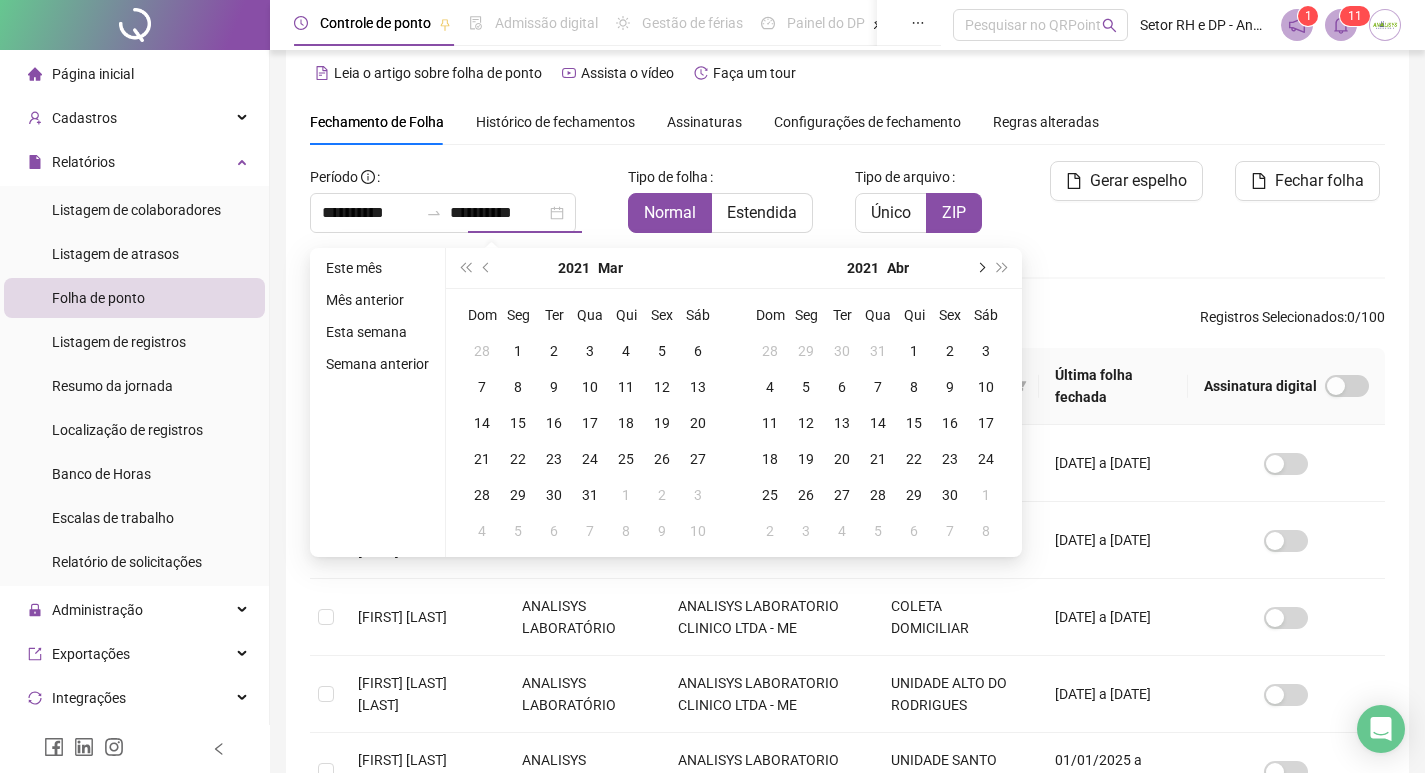 click at bounding box center [980, 268] 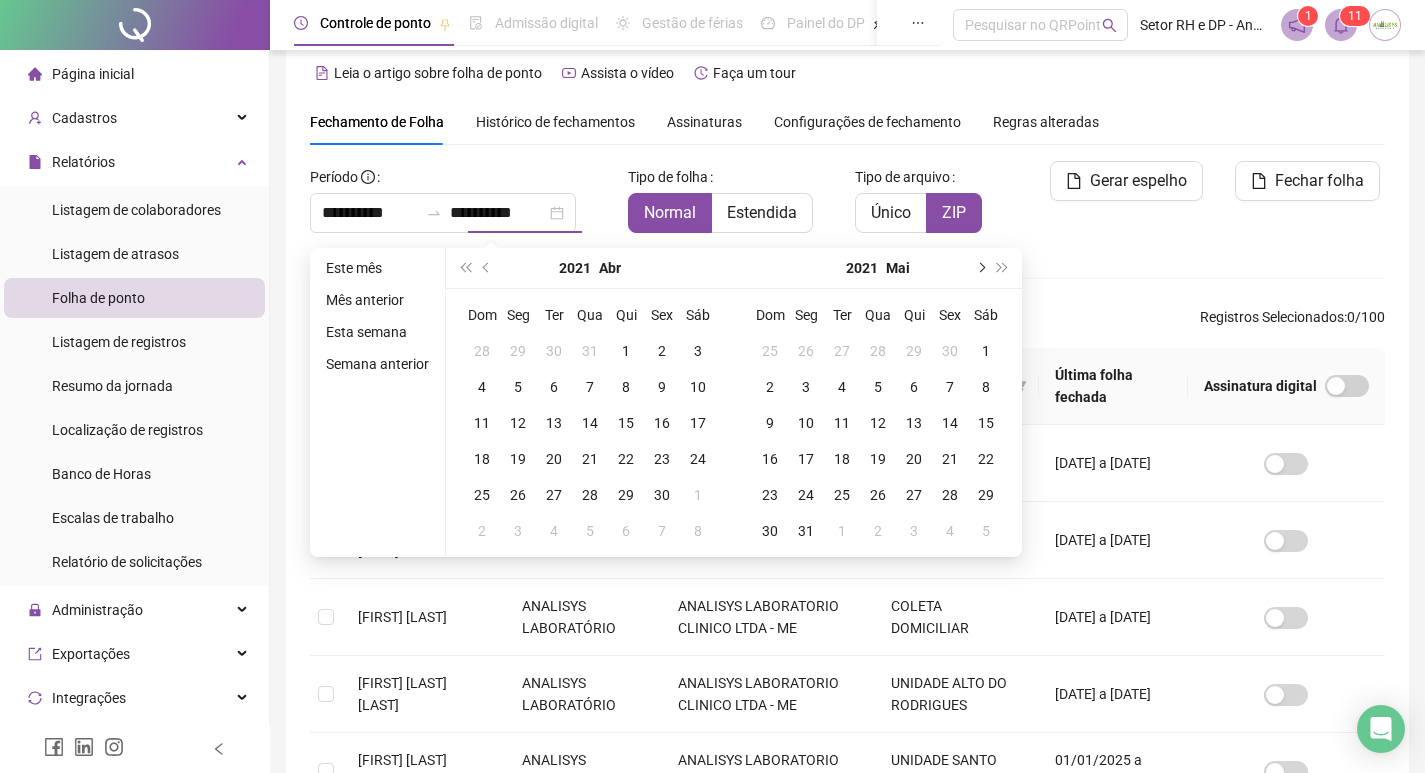 click at bounding box center [980, 268] 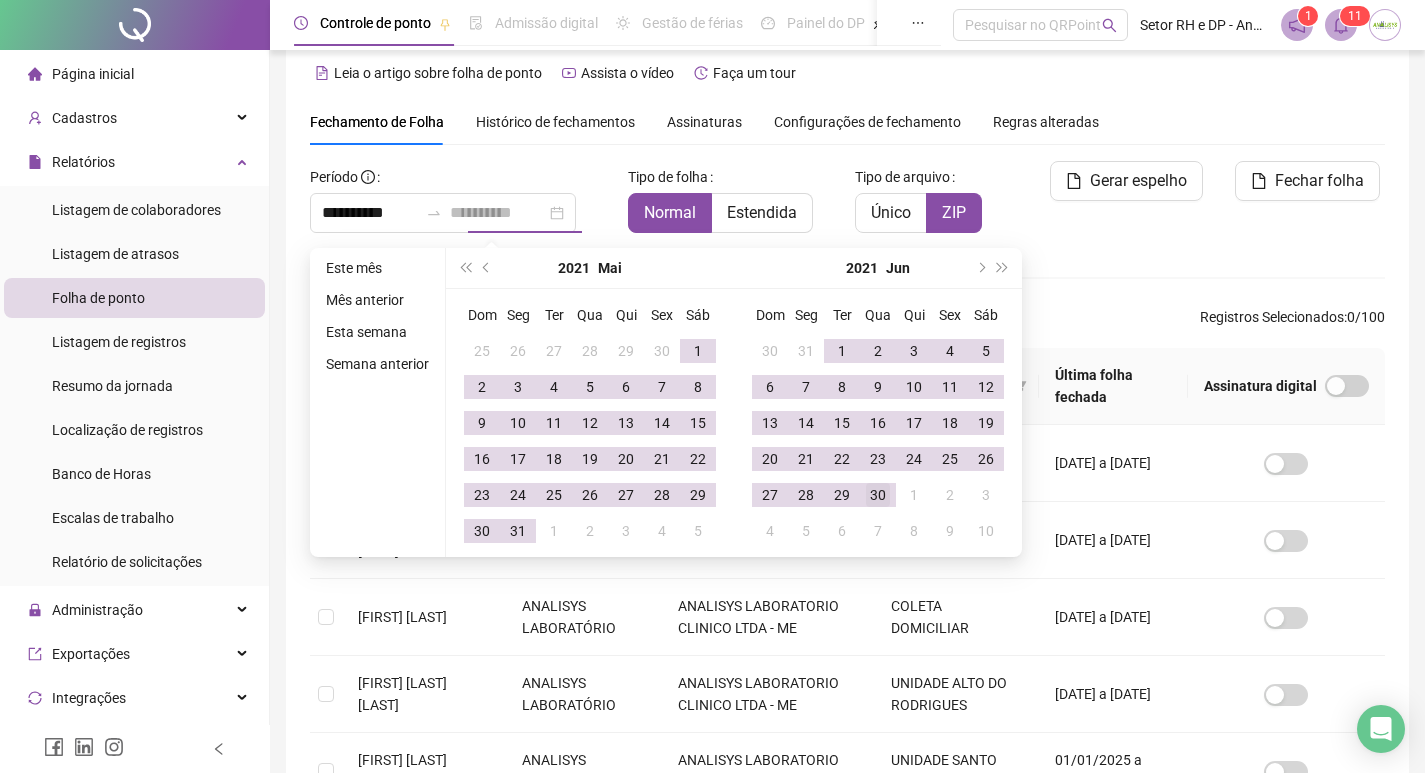 type on "**********" 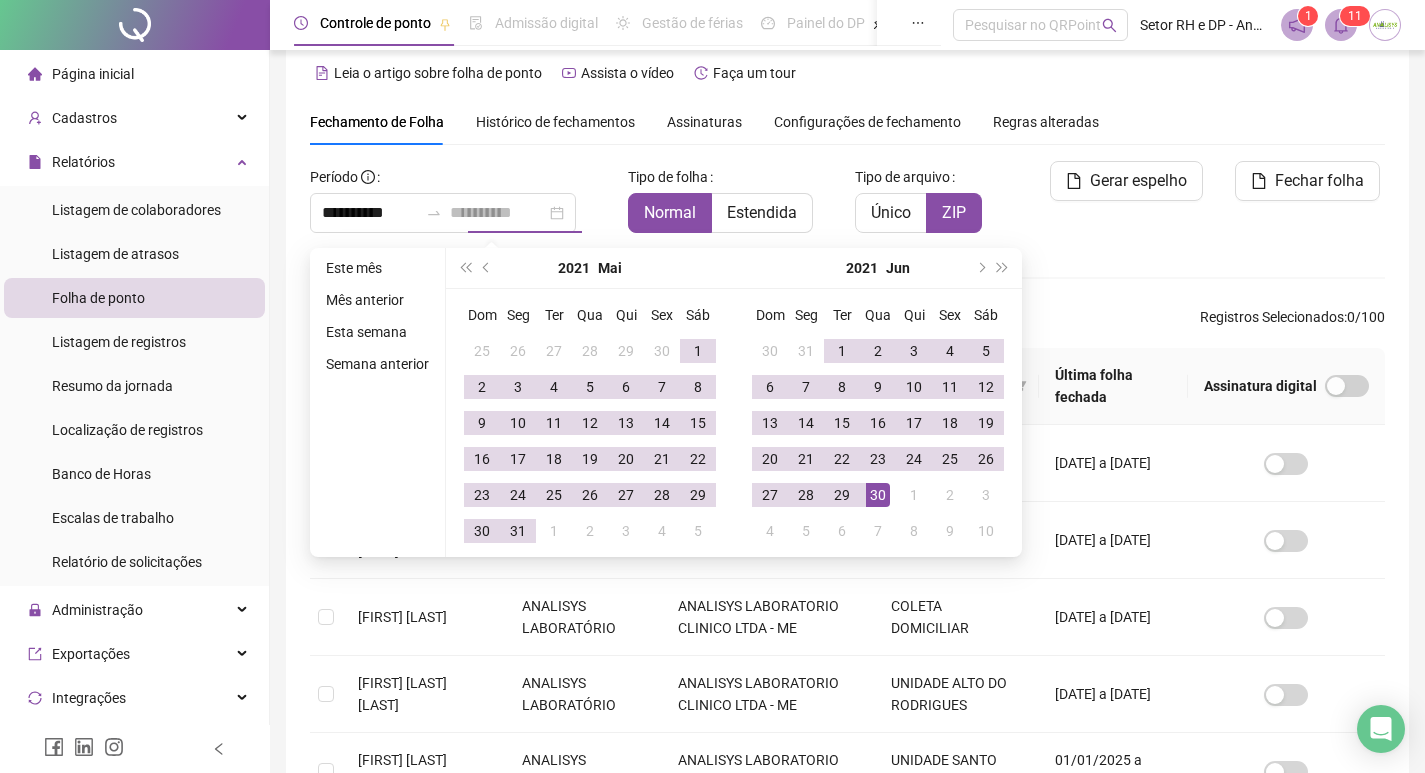 click on "30" at bounding box center (878, 495) 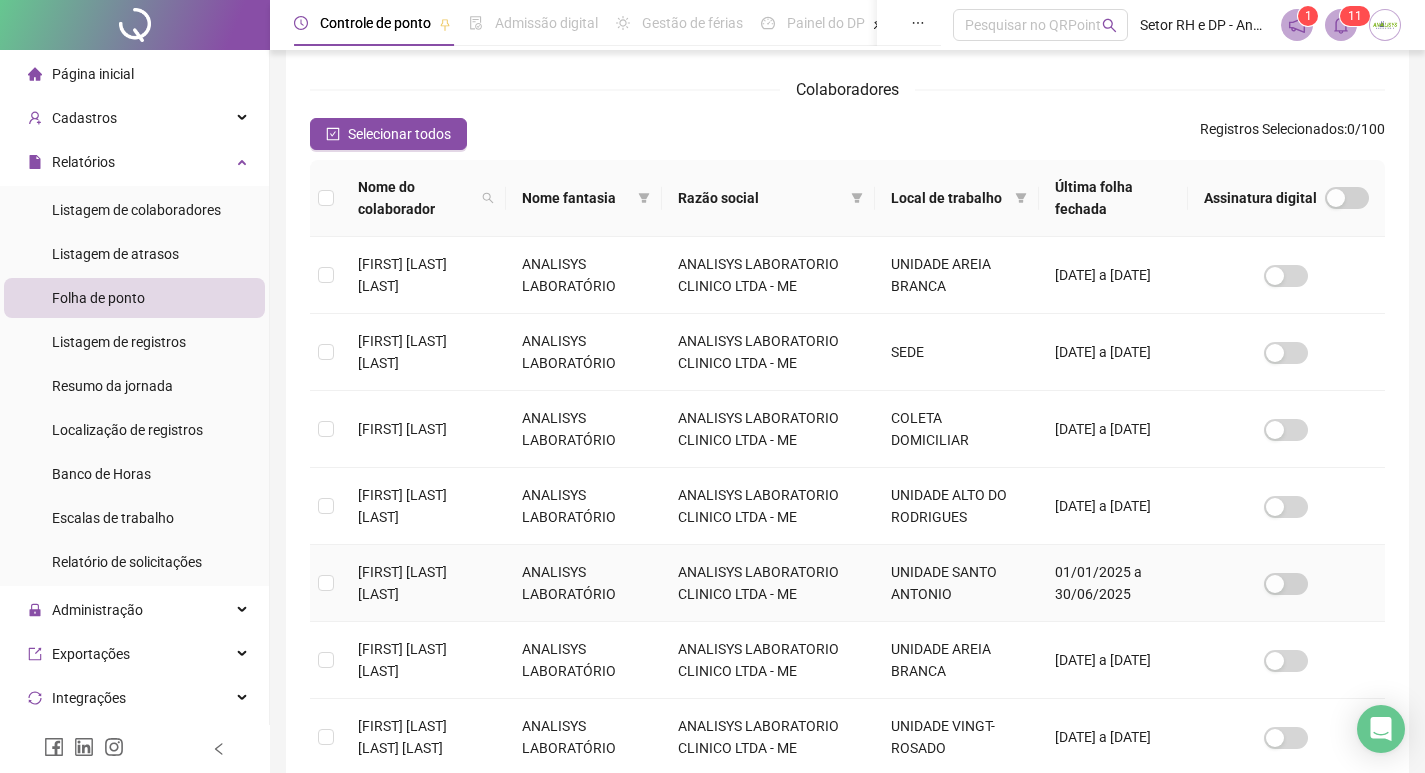 scroll, scrollTop: 223, scrollLeft: 0, axis: vertical 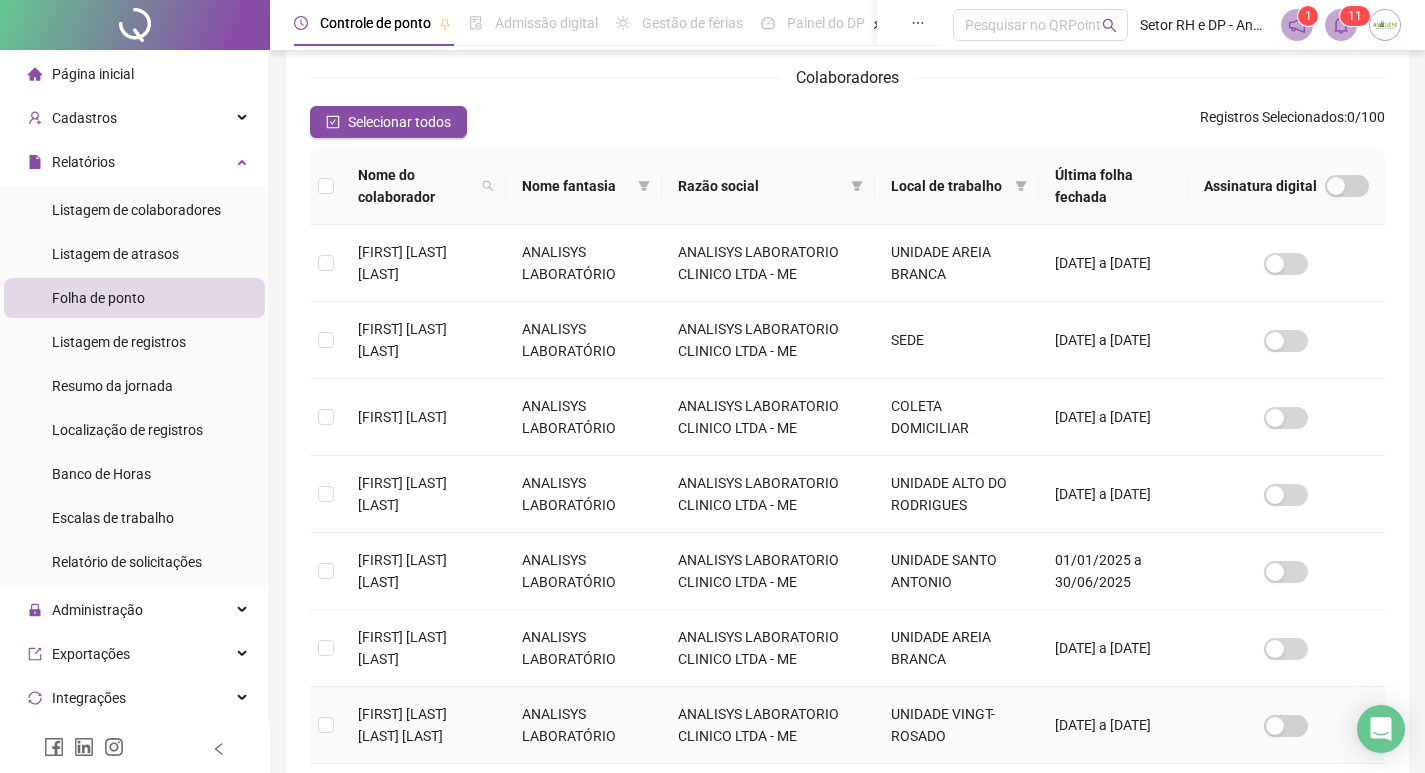 click at bounding box center (326, 725) 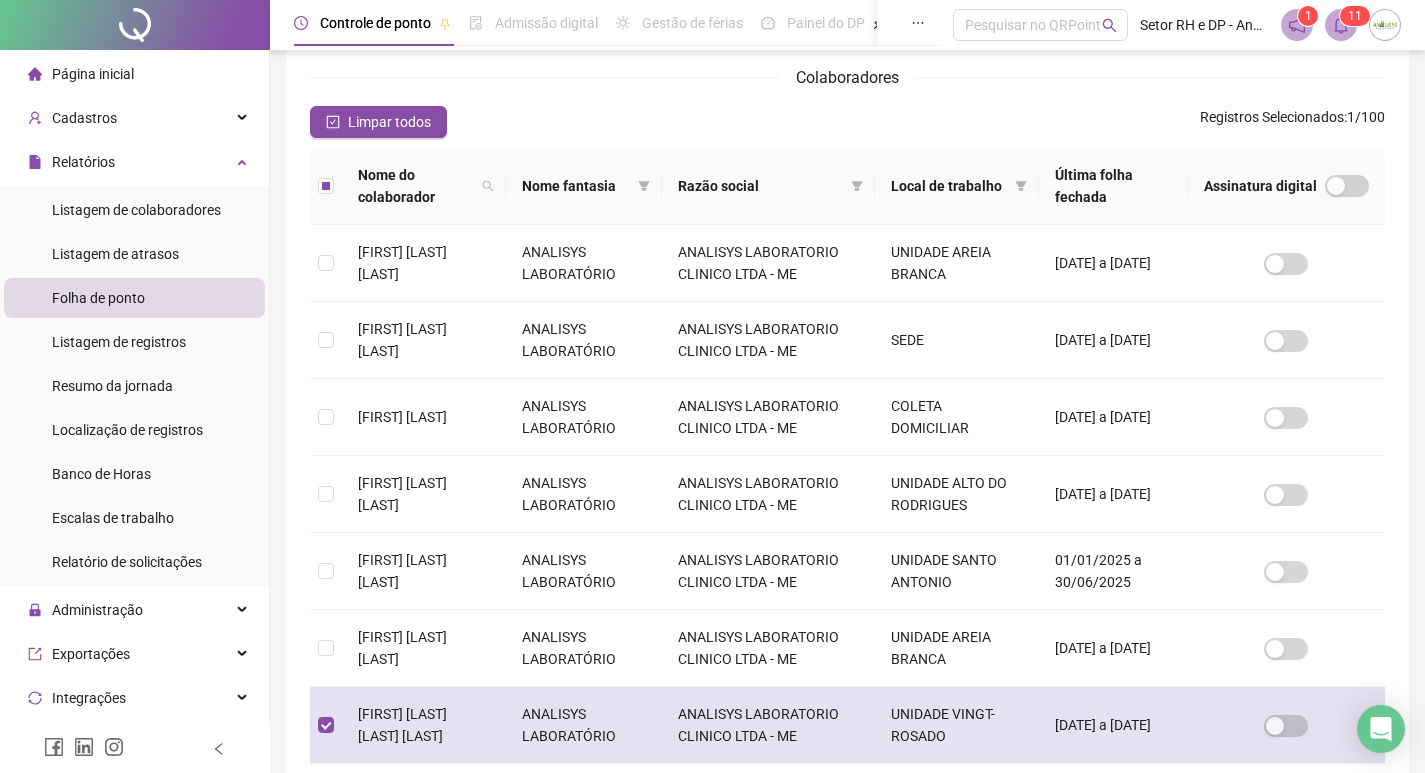 scroll, scrollTop: 0, scrollLeft: 0, axis: both 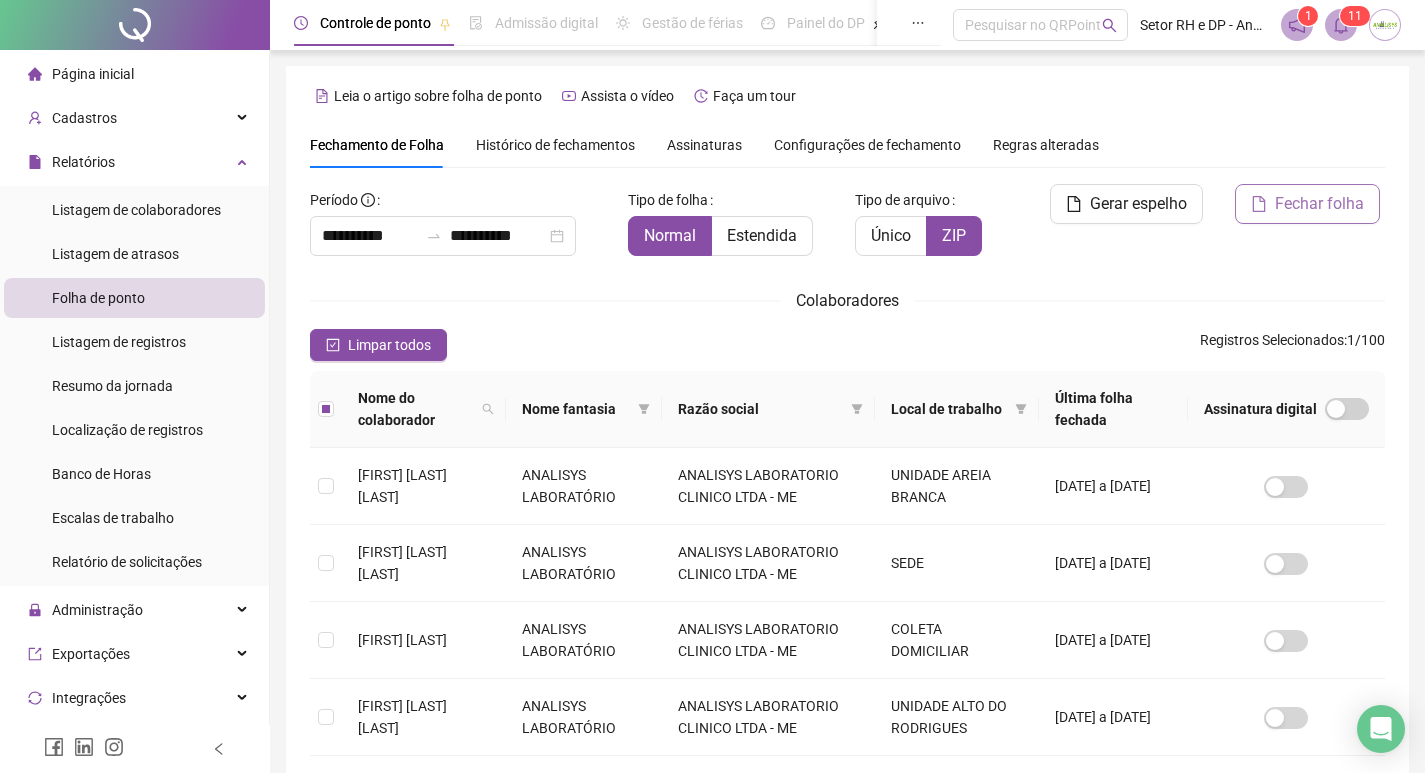 click on "Fechar folha" at bounding box center [1307, 204] 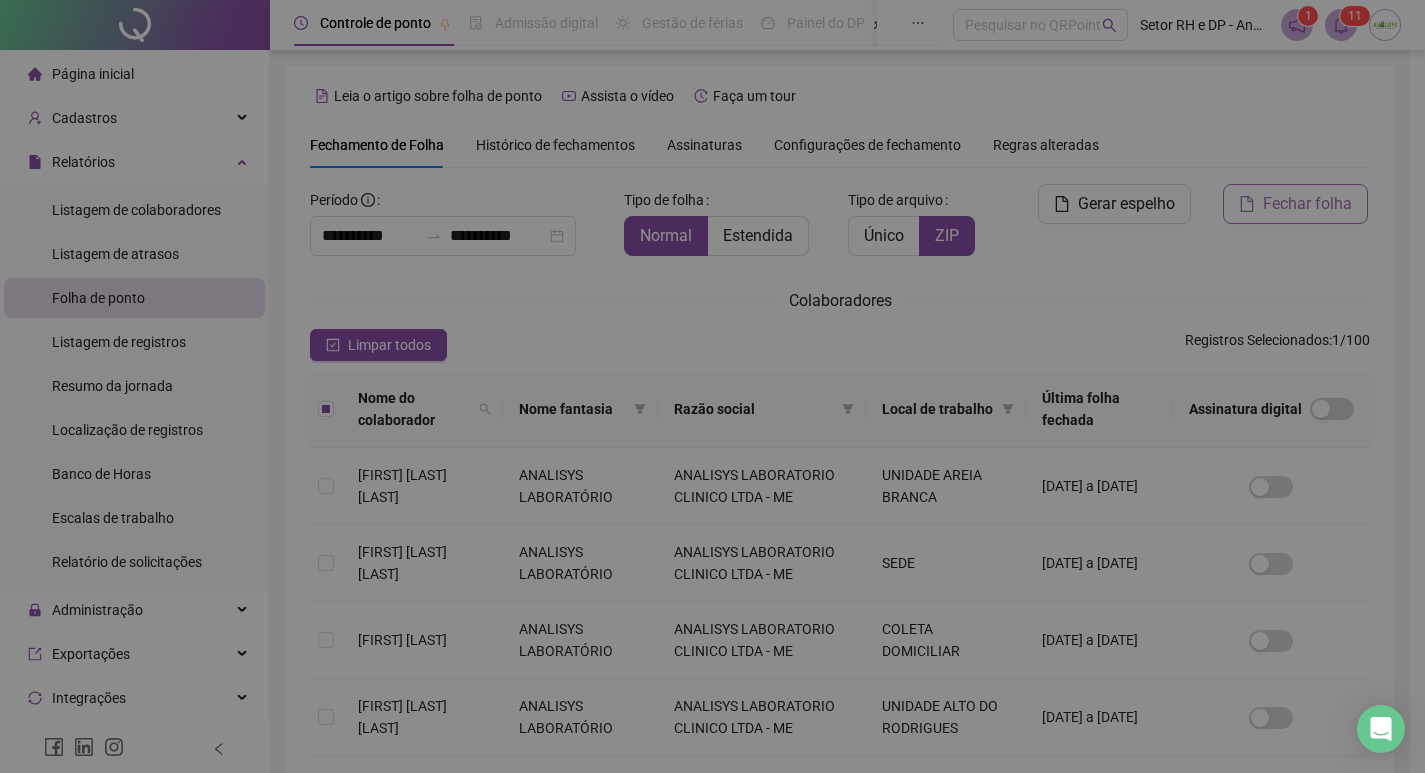 scroll, scrollTop: 23, scrollLeft: 0, axis: vertical 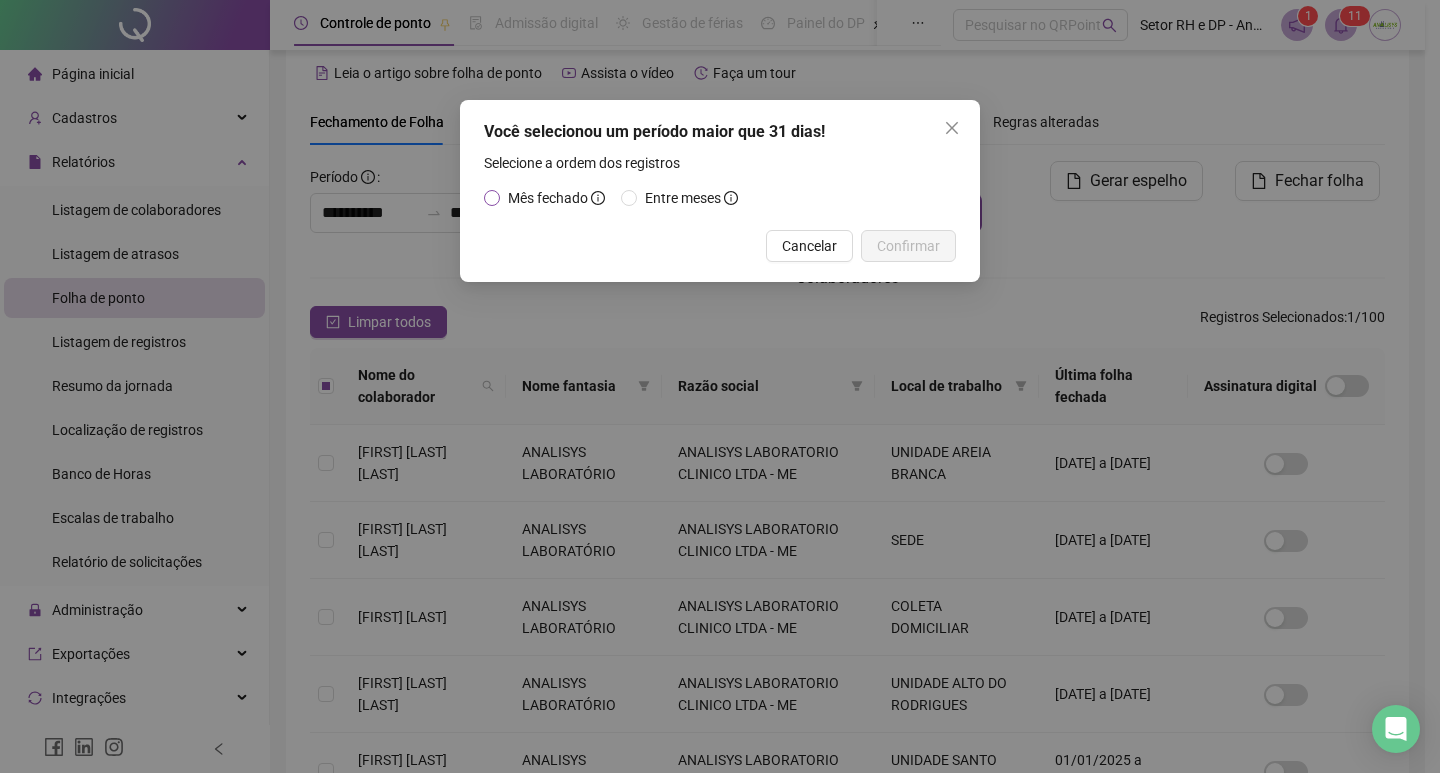 click on "Mês fechado   Entre meses" at bounding box center (720, 198) 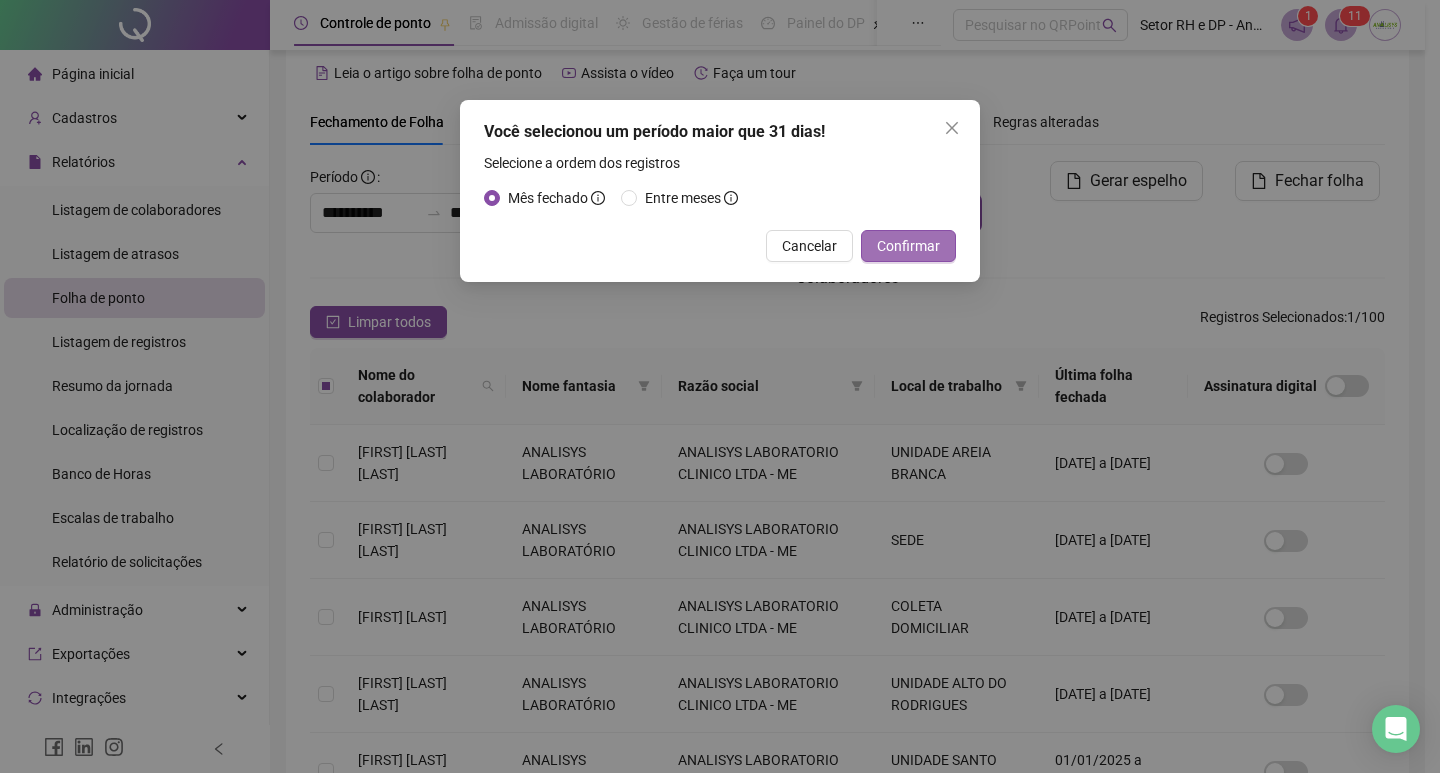 click on "Confirmar" at bounding box center (908, 246) 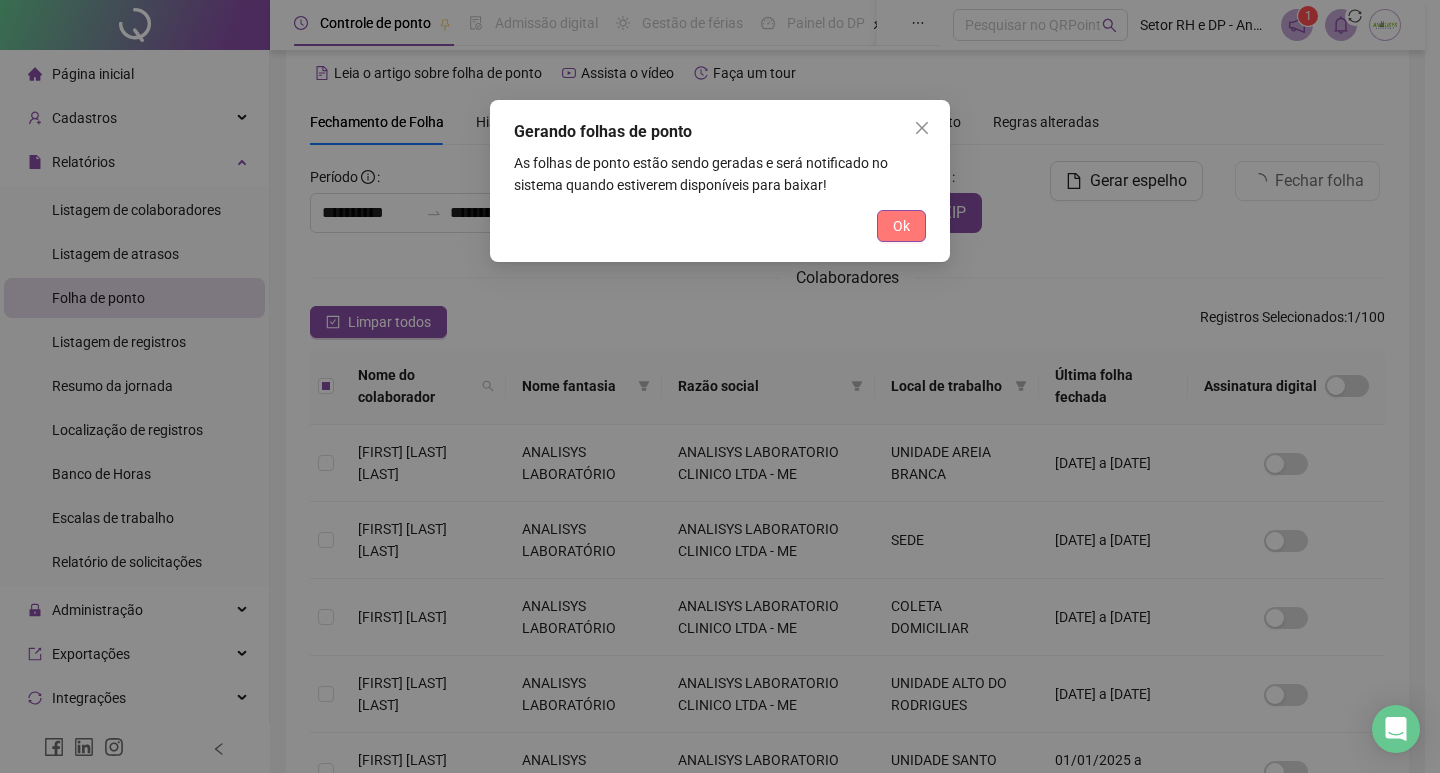 click on "Ok" at bounding box center [901, 226] 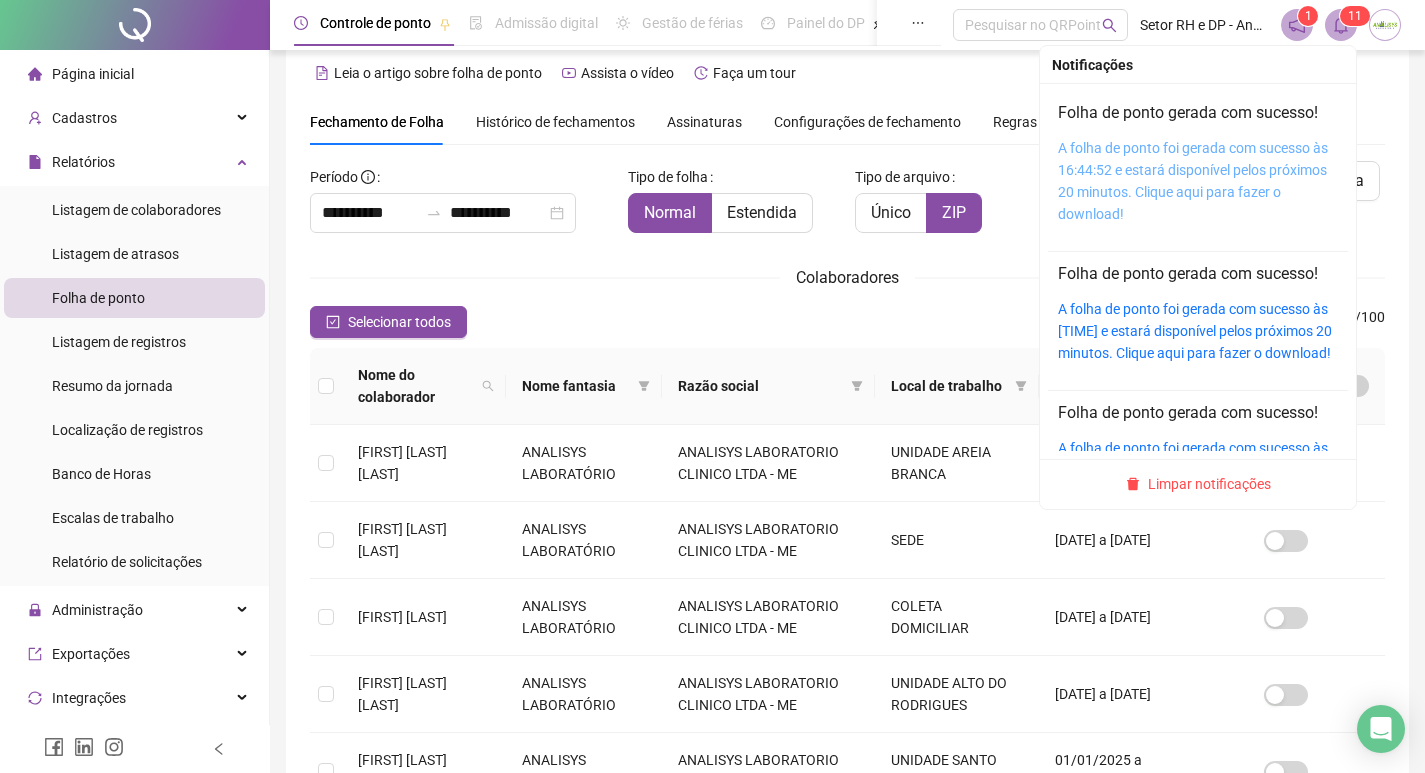 click on "A folha de ponto foi gerada com sucesso às 16:44:52 e estará disponível pelos próximos 20 minutos.
Clique aqui para fazer o download!" at bounding box center [1193, 181] 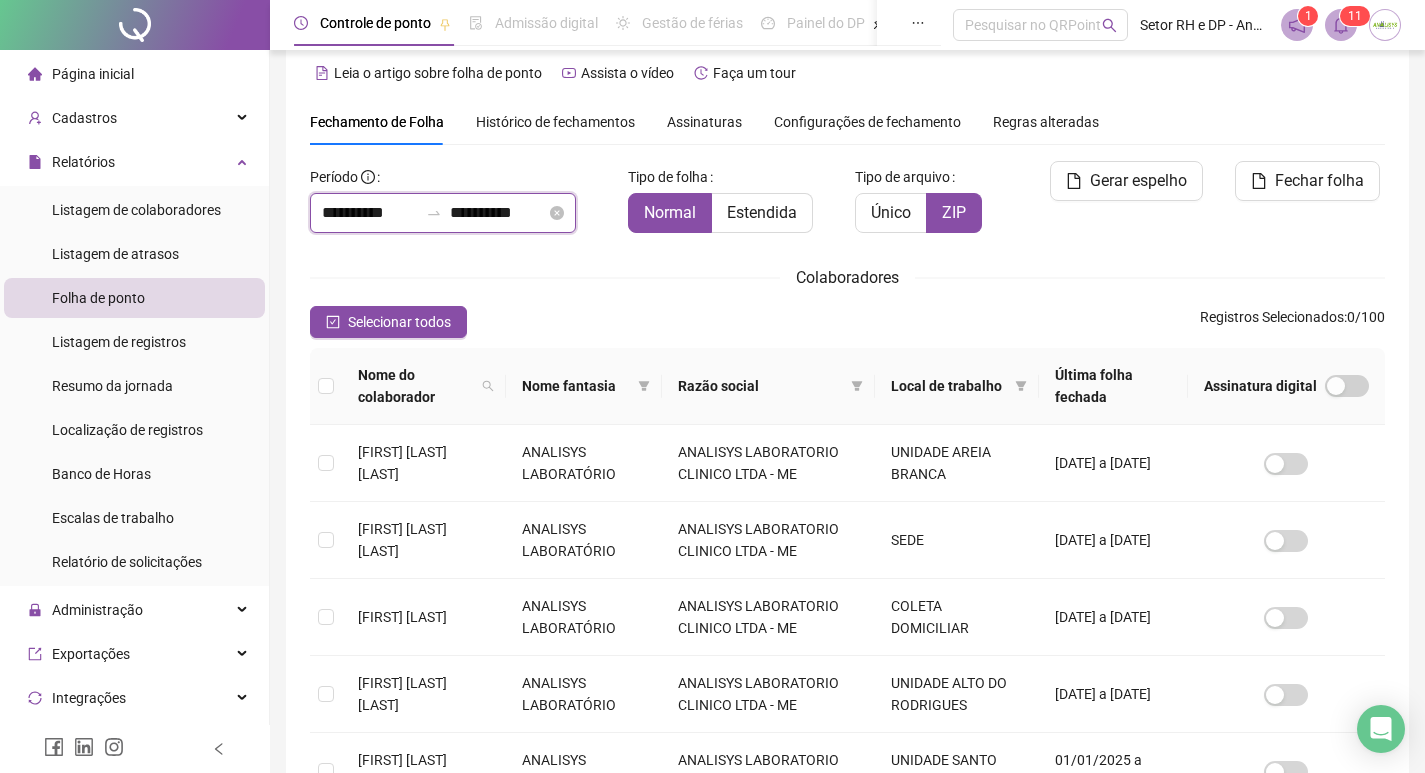 click on "**********" at bounding box center (370, 213) 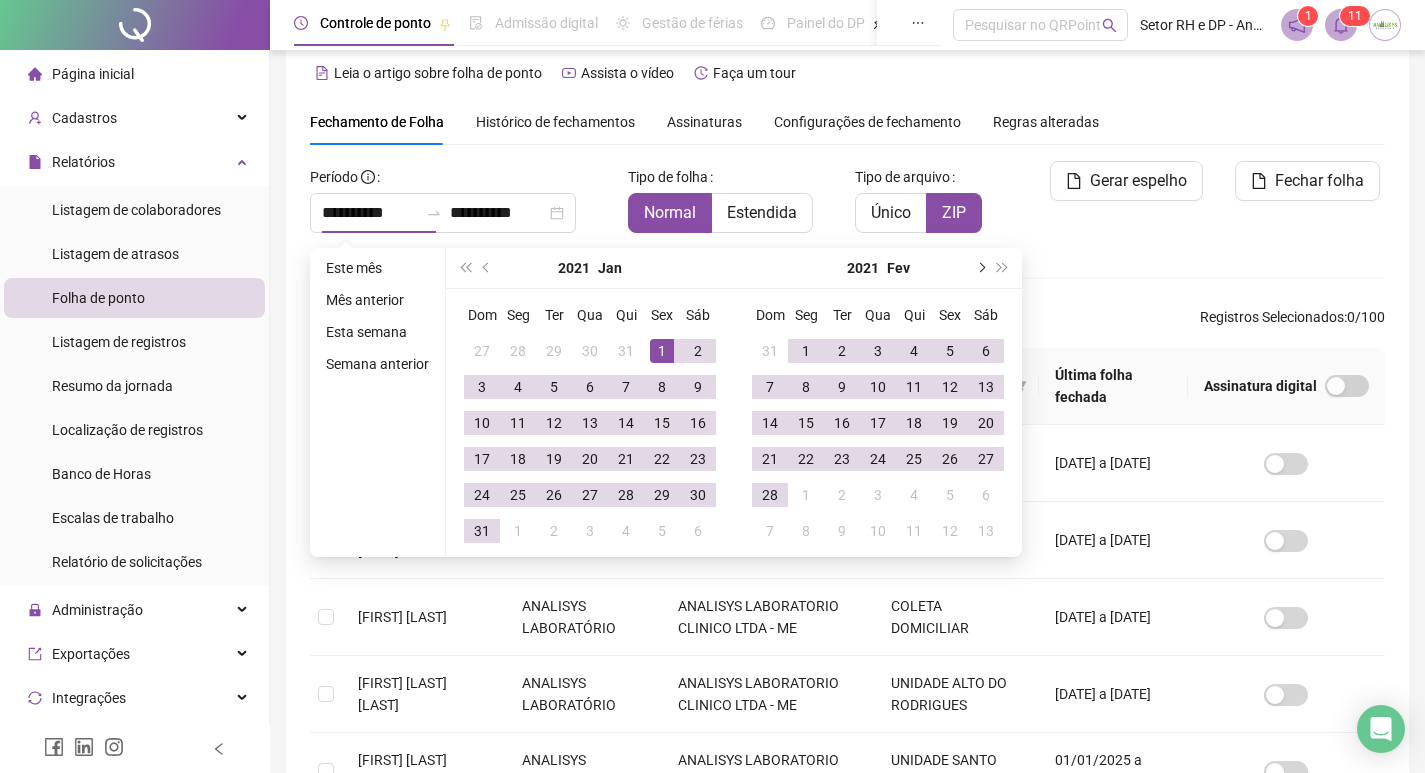 click at bounding box center [980, 268] 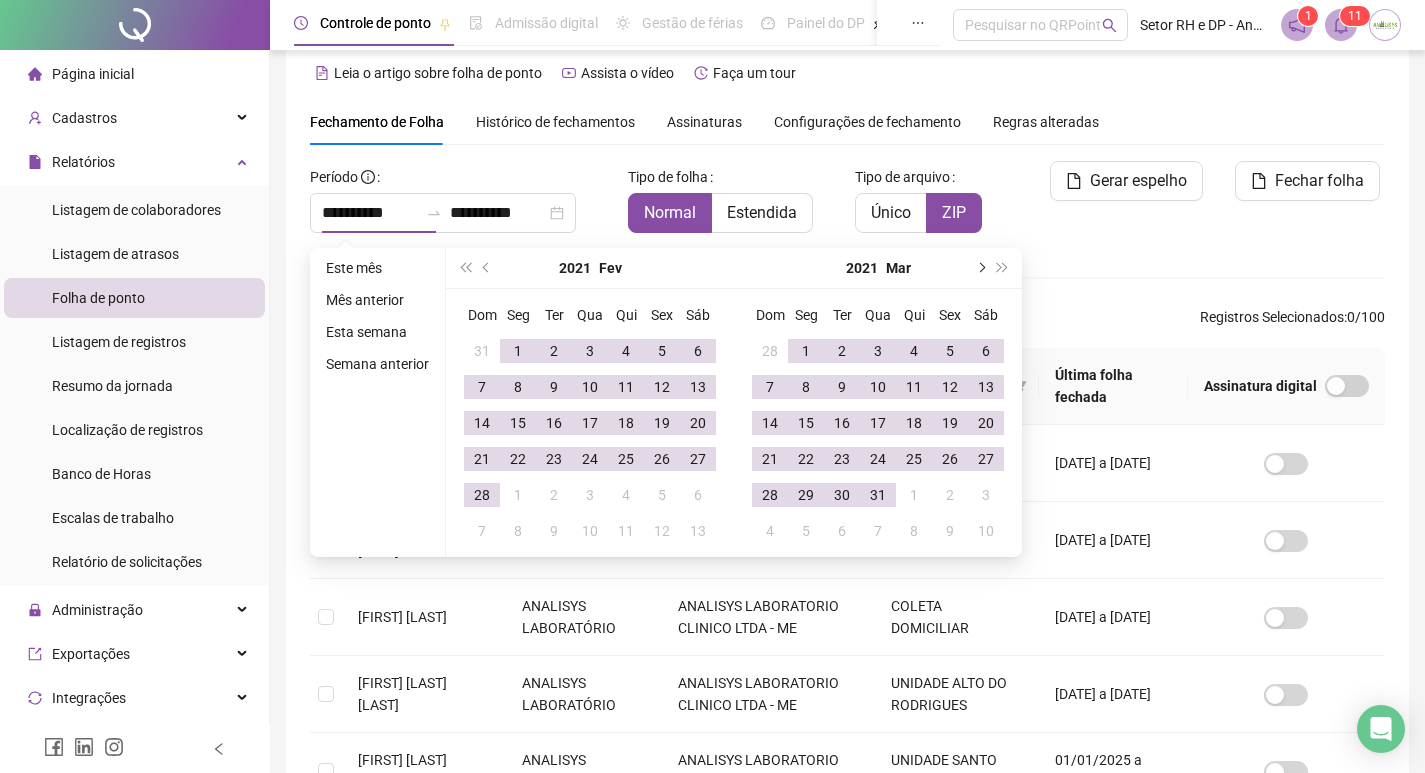 click at bounding box center [980, 268] 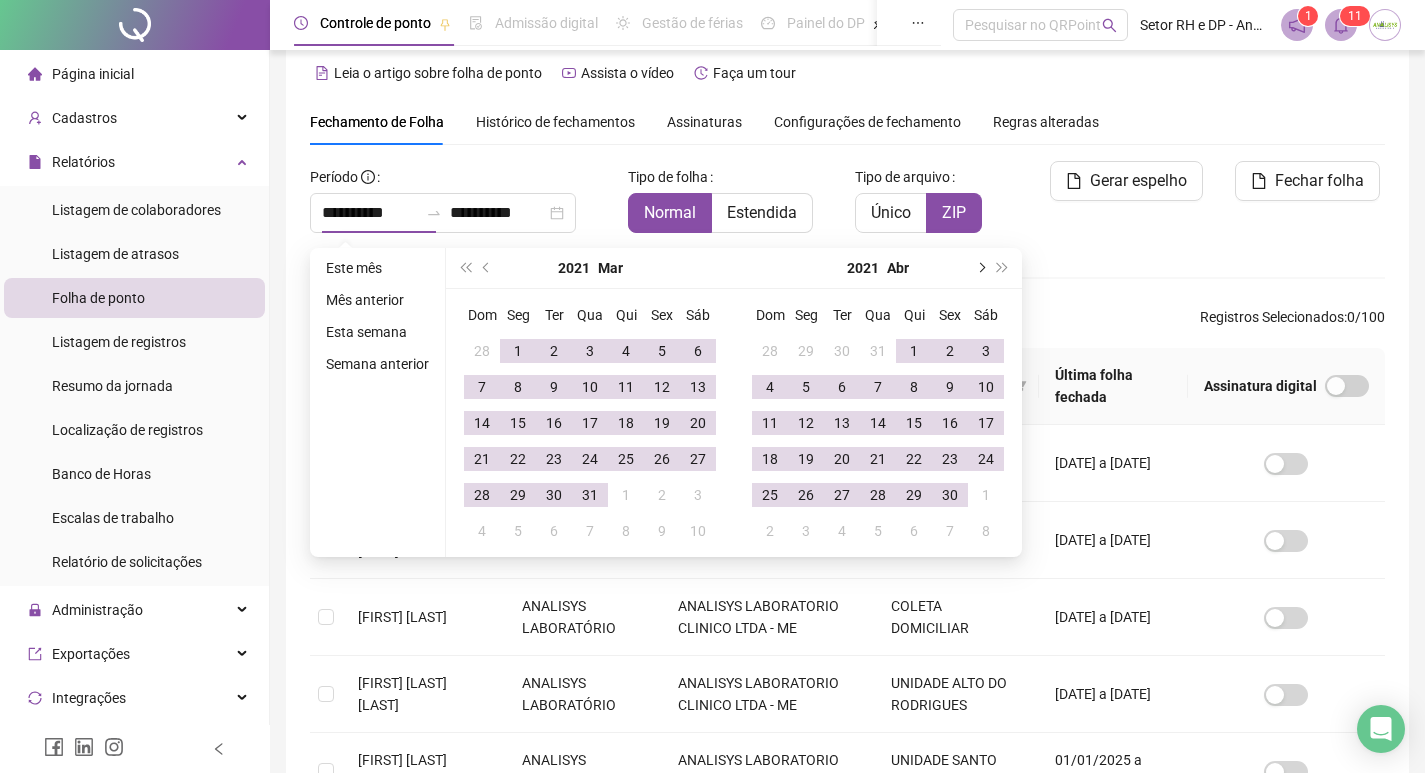 click at bounding box center (980, 268) 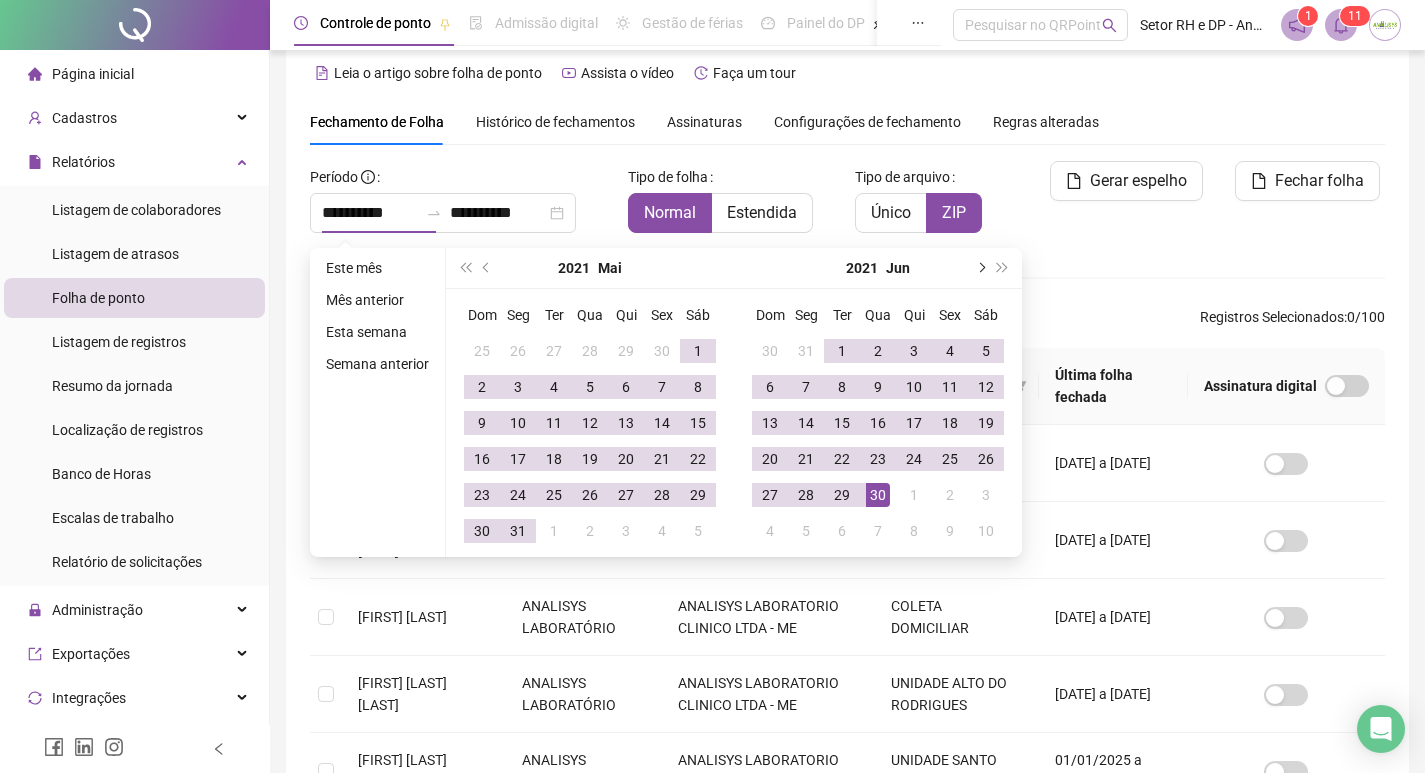 click at bounding box center (980, 268) 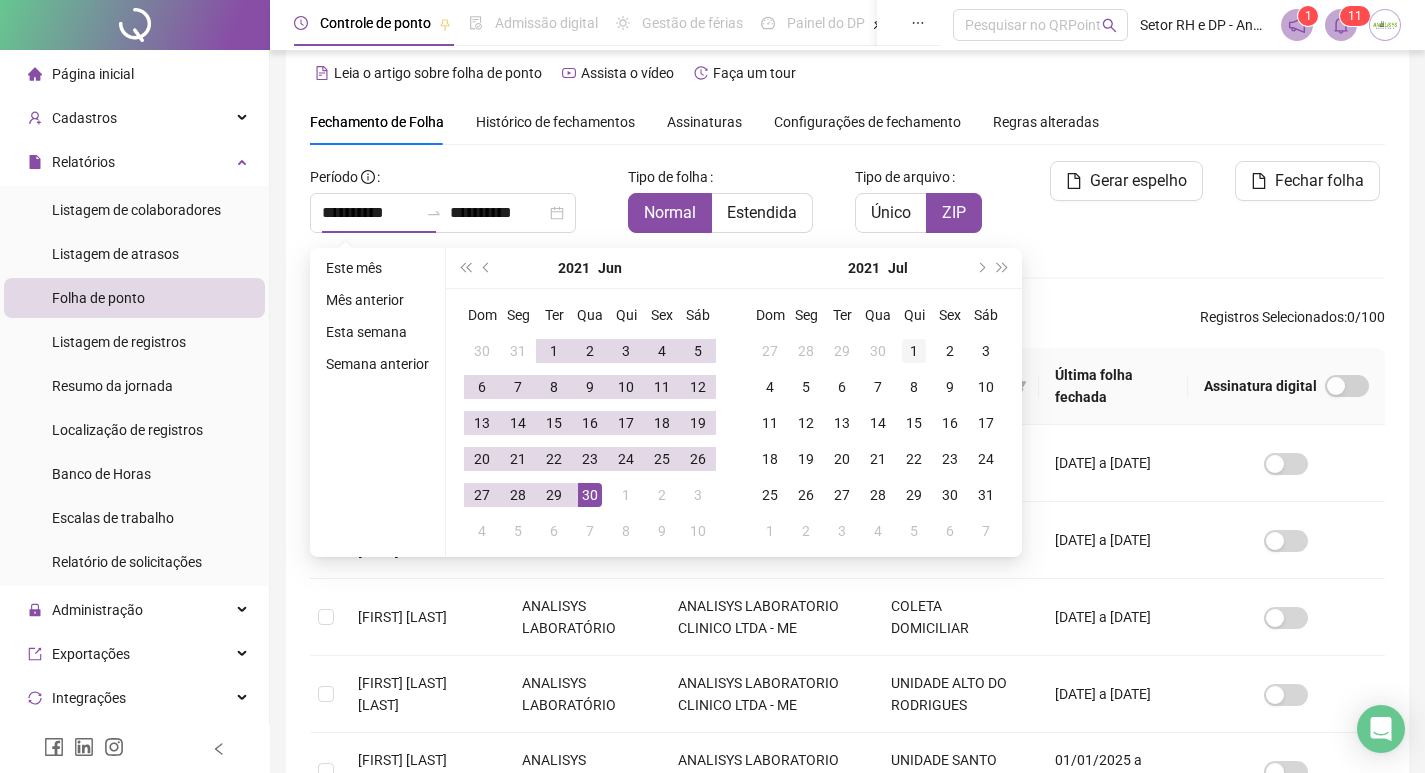 type on "**********" 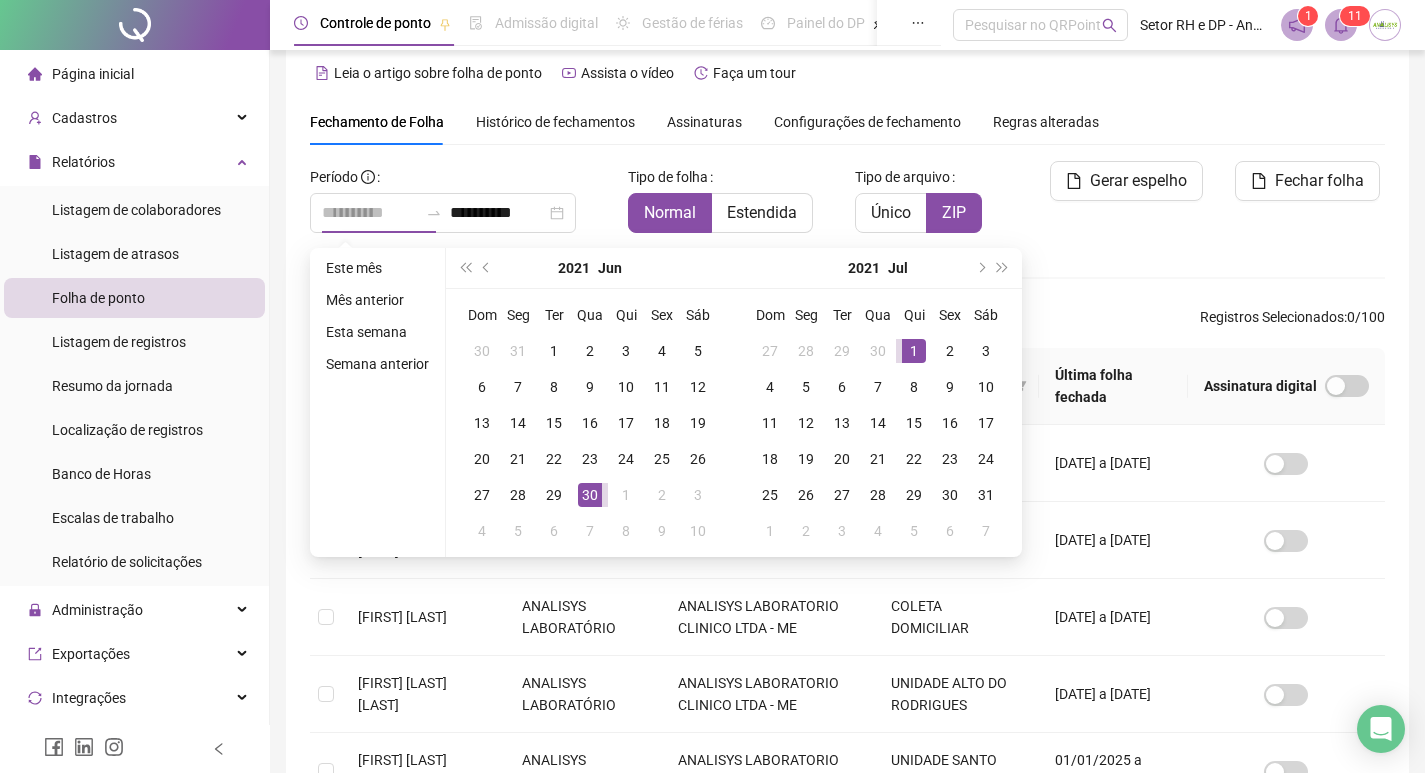 click on "1" at bounding box center (914, 351) 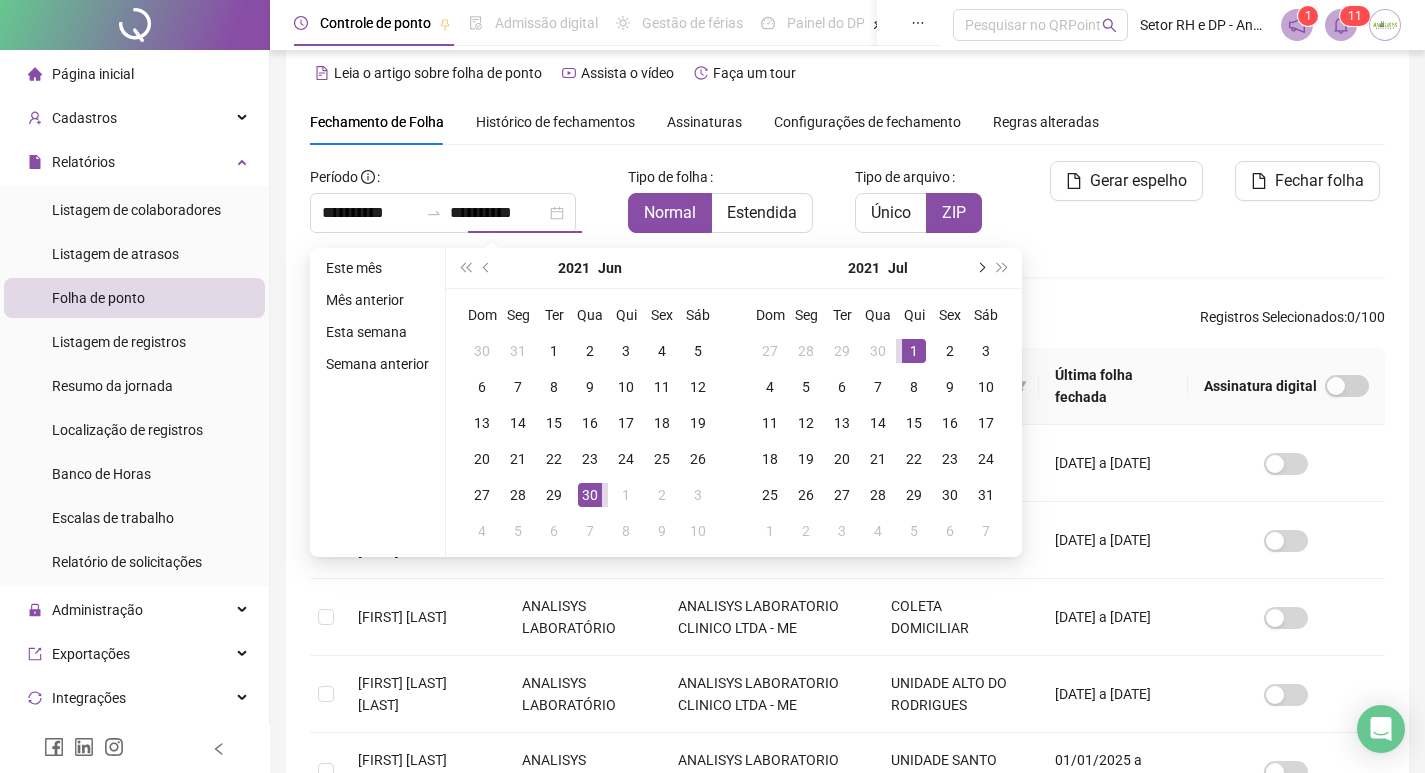 click at bounding box center [980, 268] 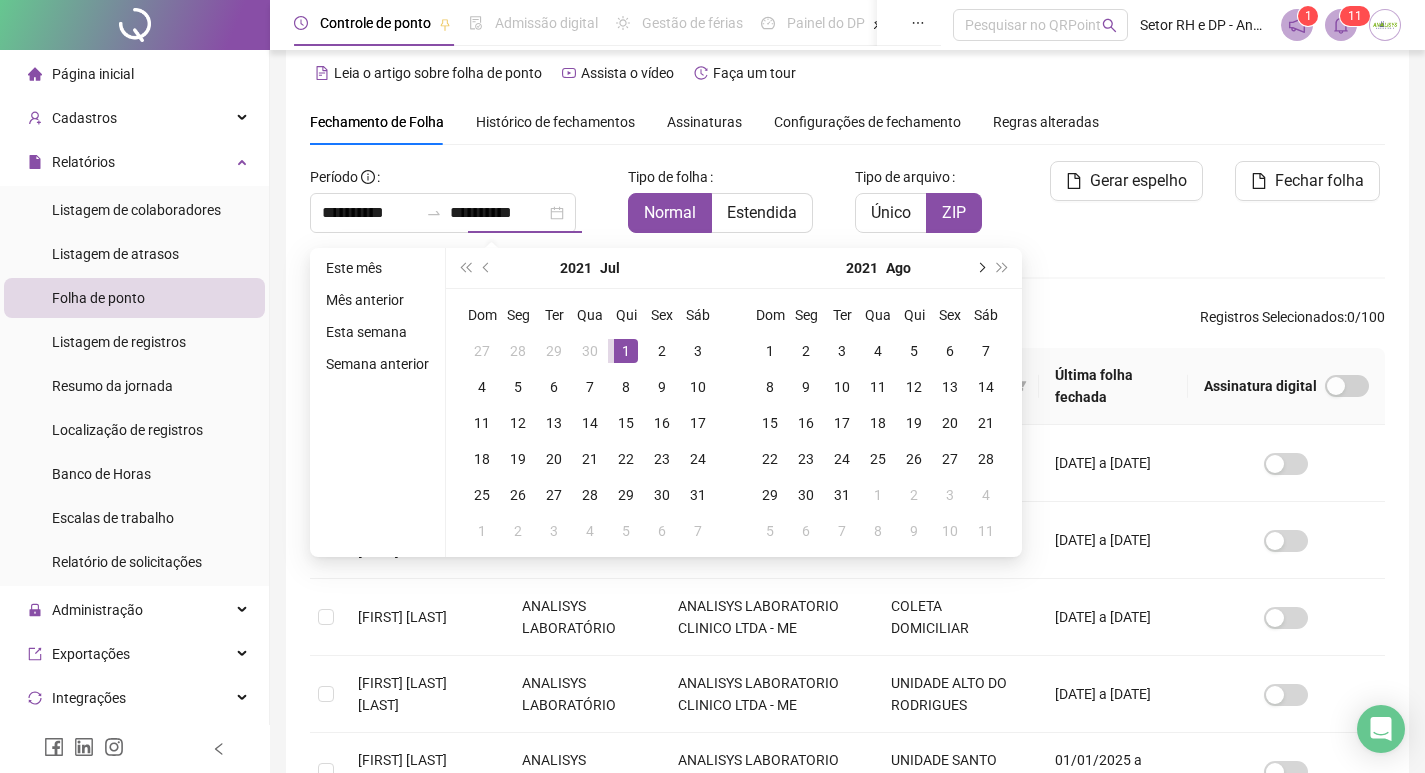 click at bounding box center [980, 268] 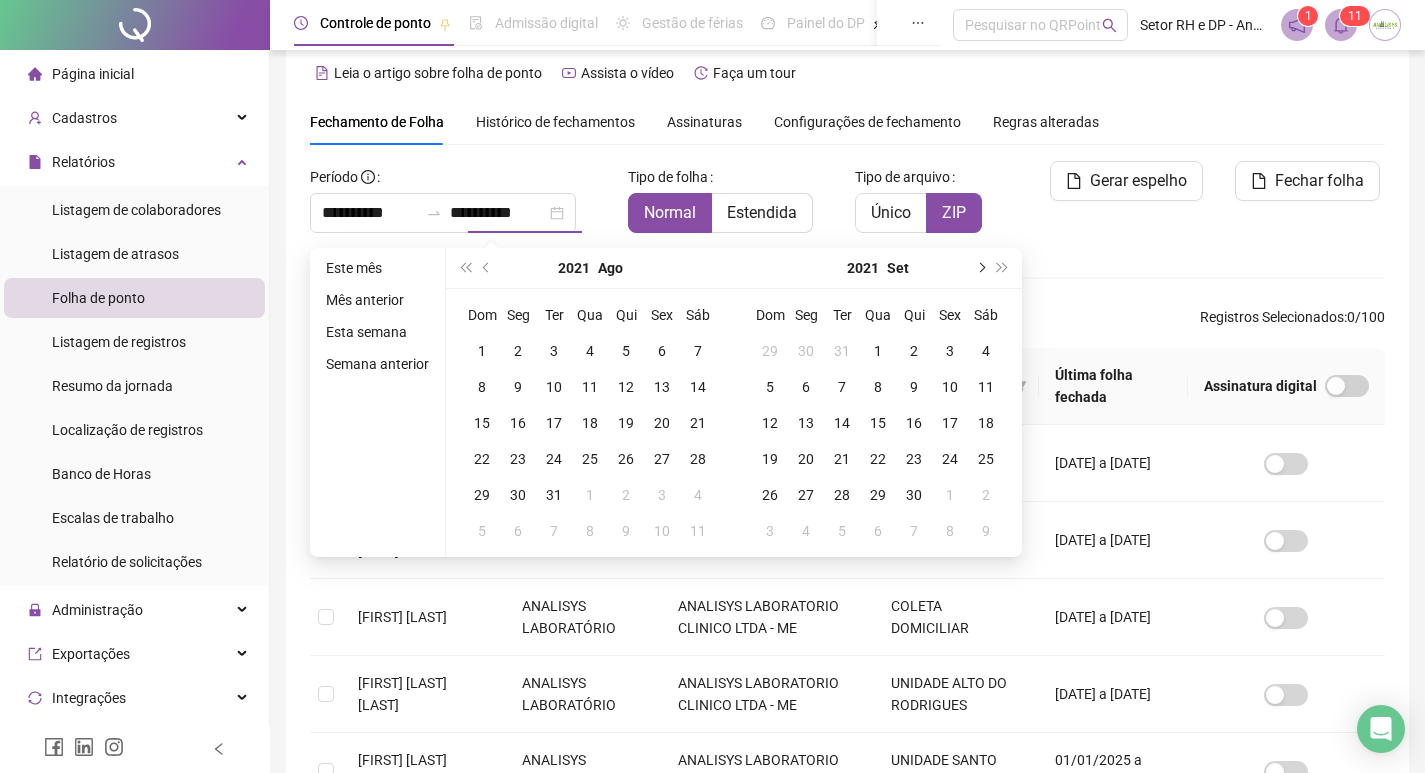click at bounding box center [980, 268] 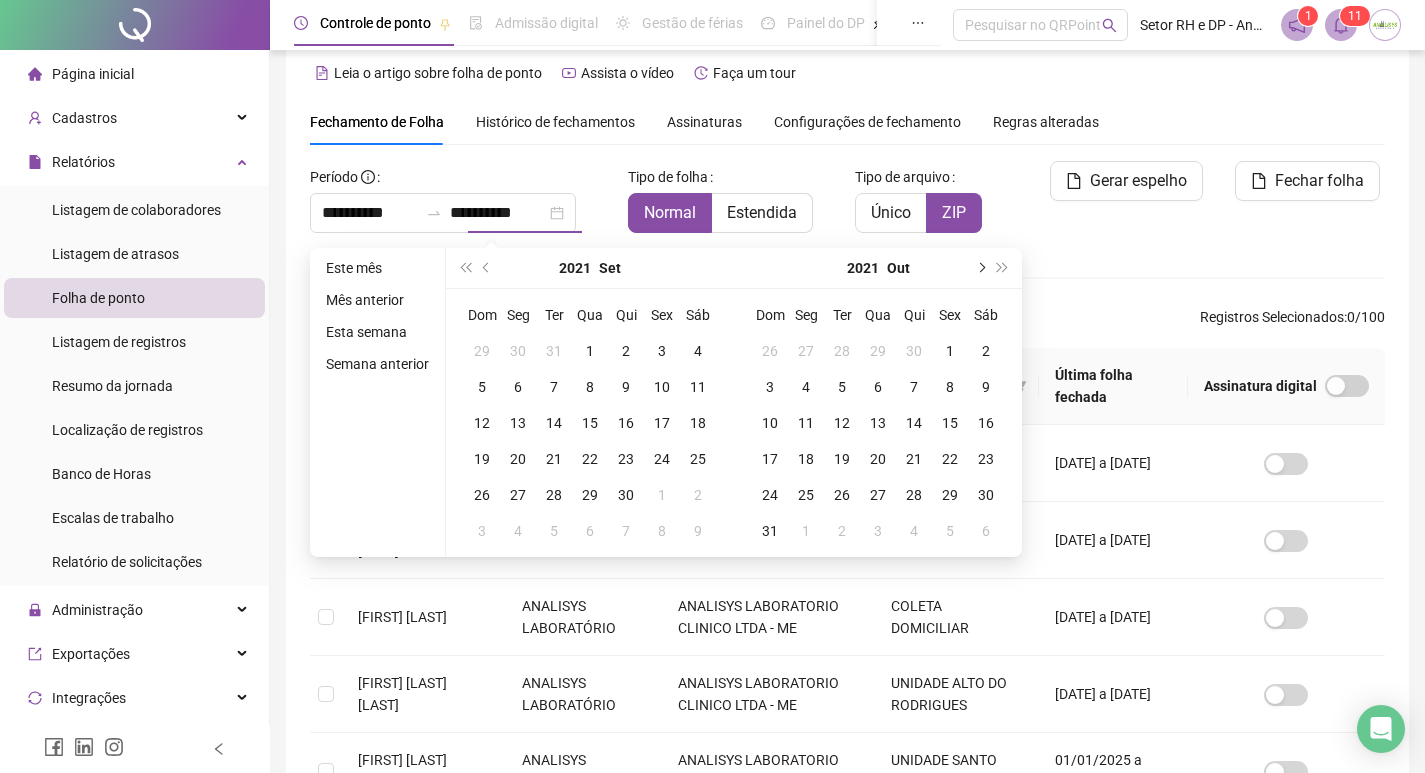 click at bounding box center [980, 268] 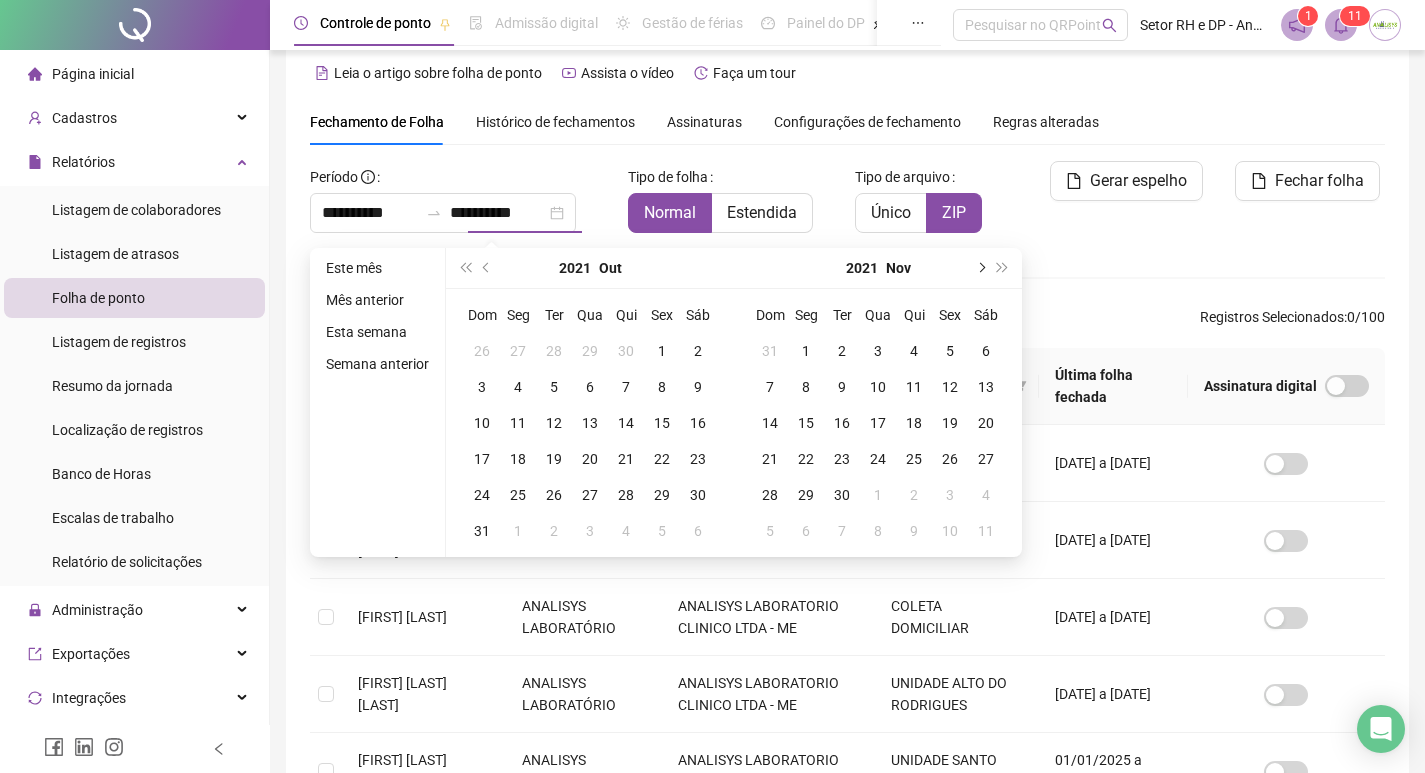 click at bounding box center [980, 268] 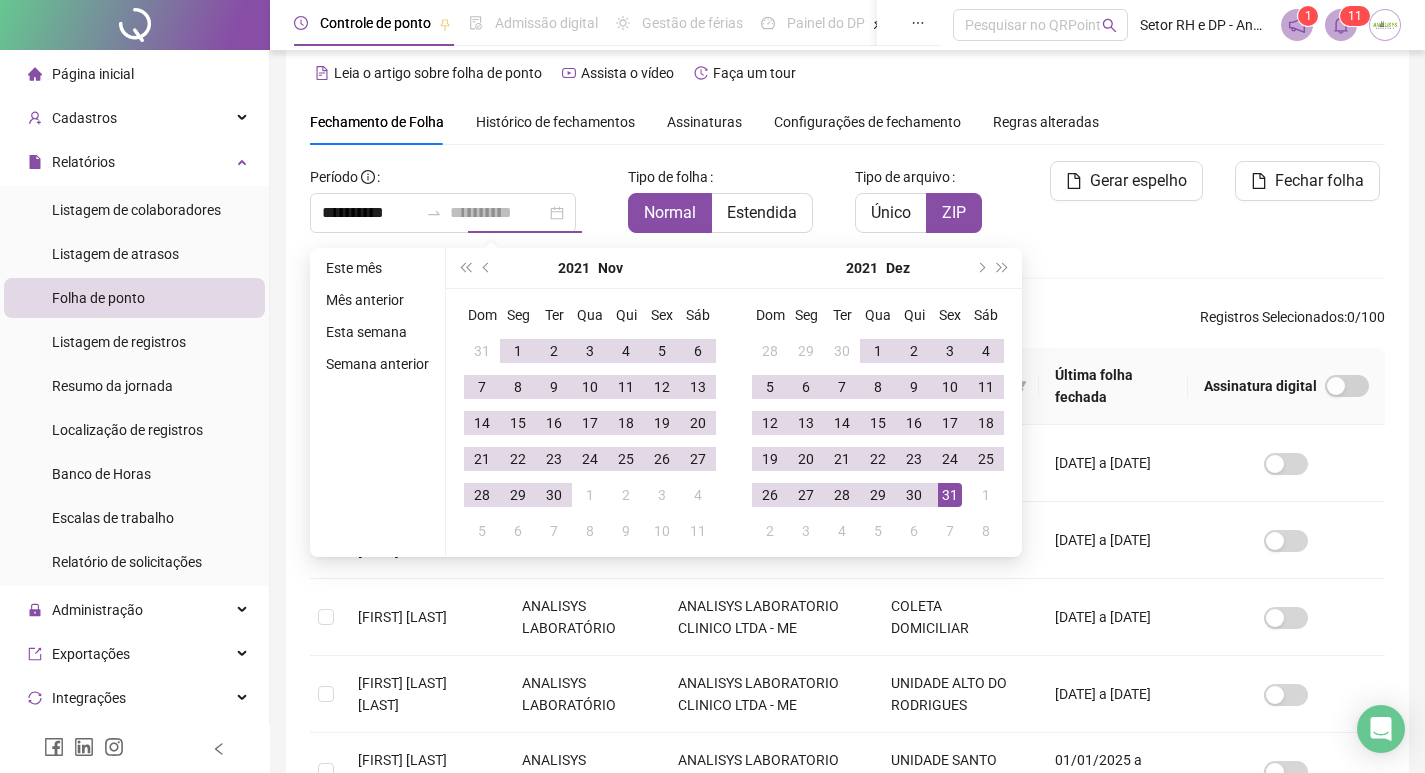 type on "**********" 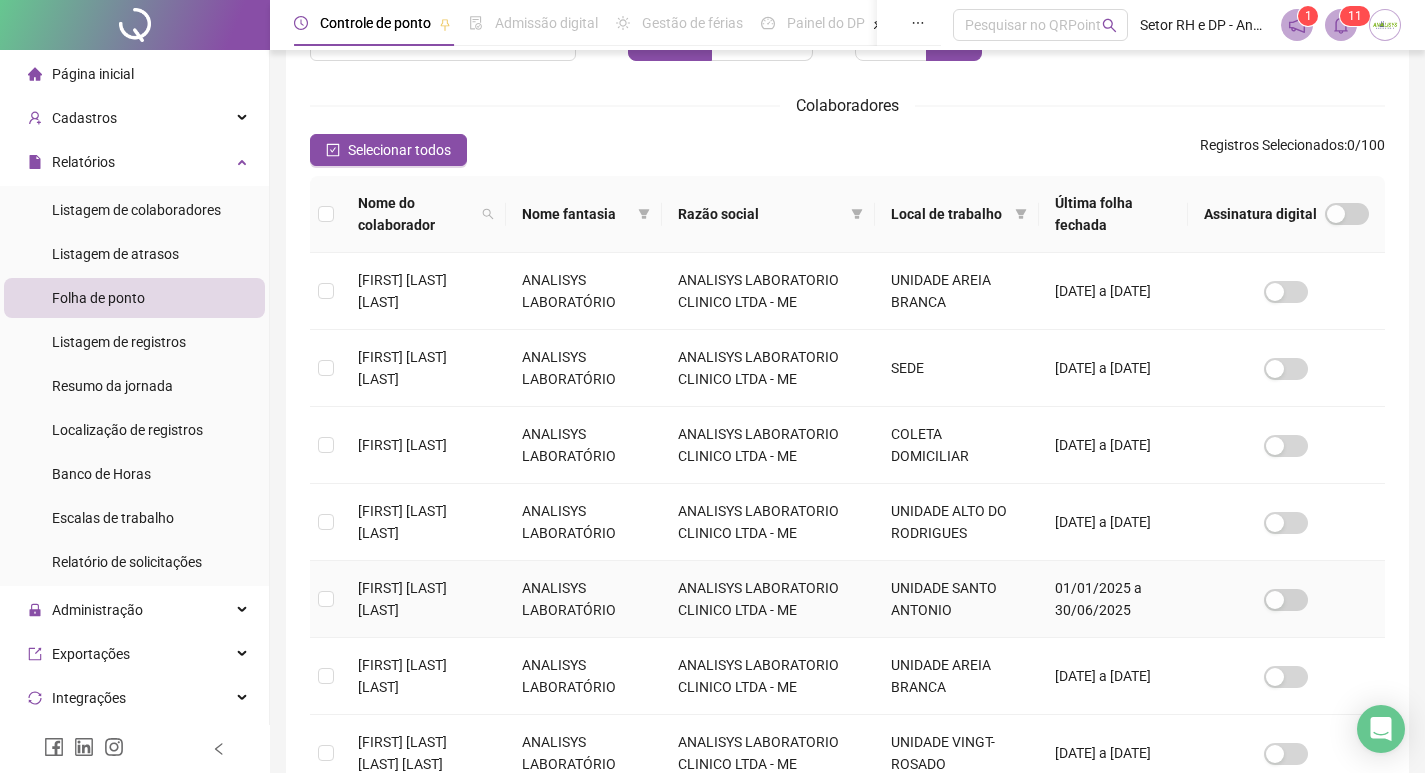 scroll, scrollTop: 223, scrollLeft: 0, axis: vertical 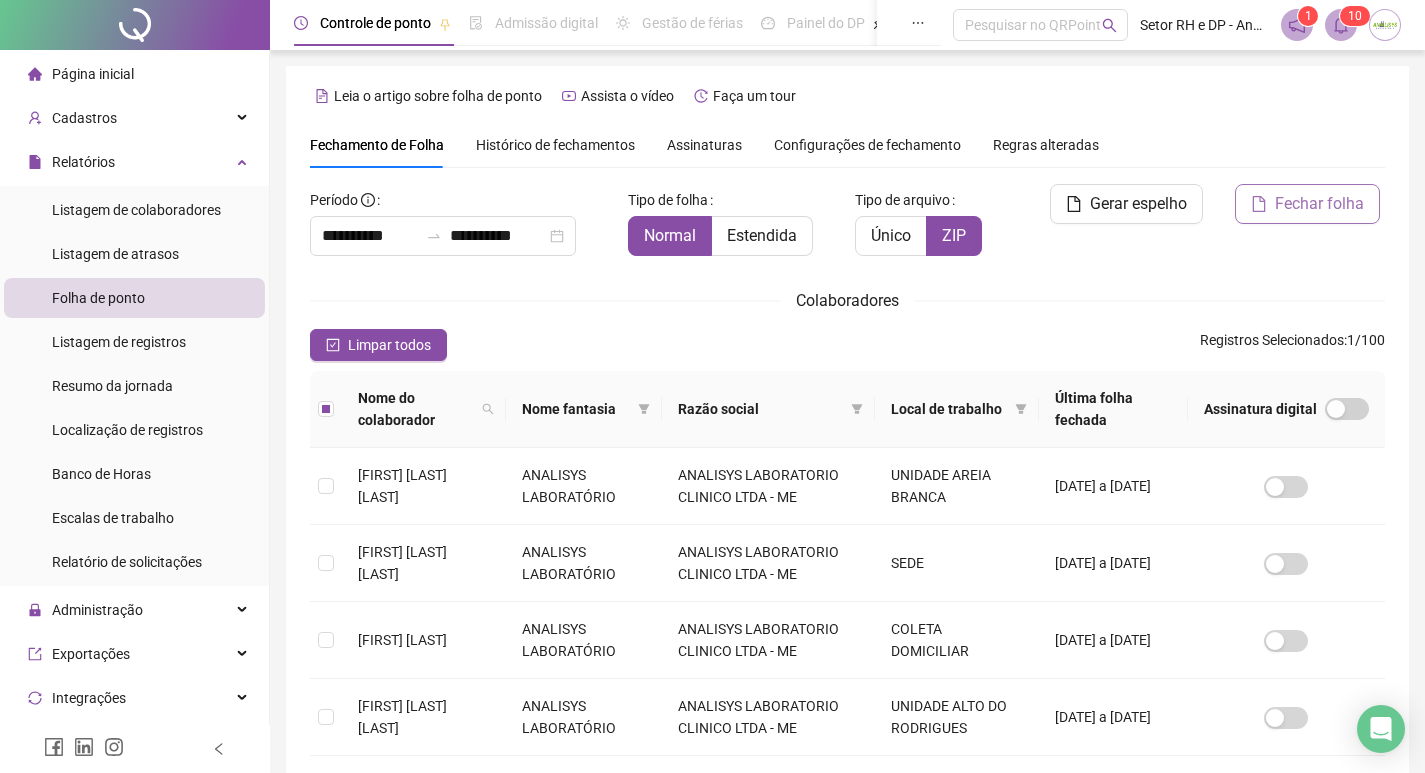 click on "Fechar folha" at bounding box center (1307, 204) 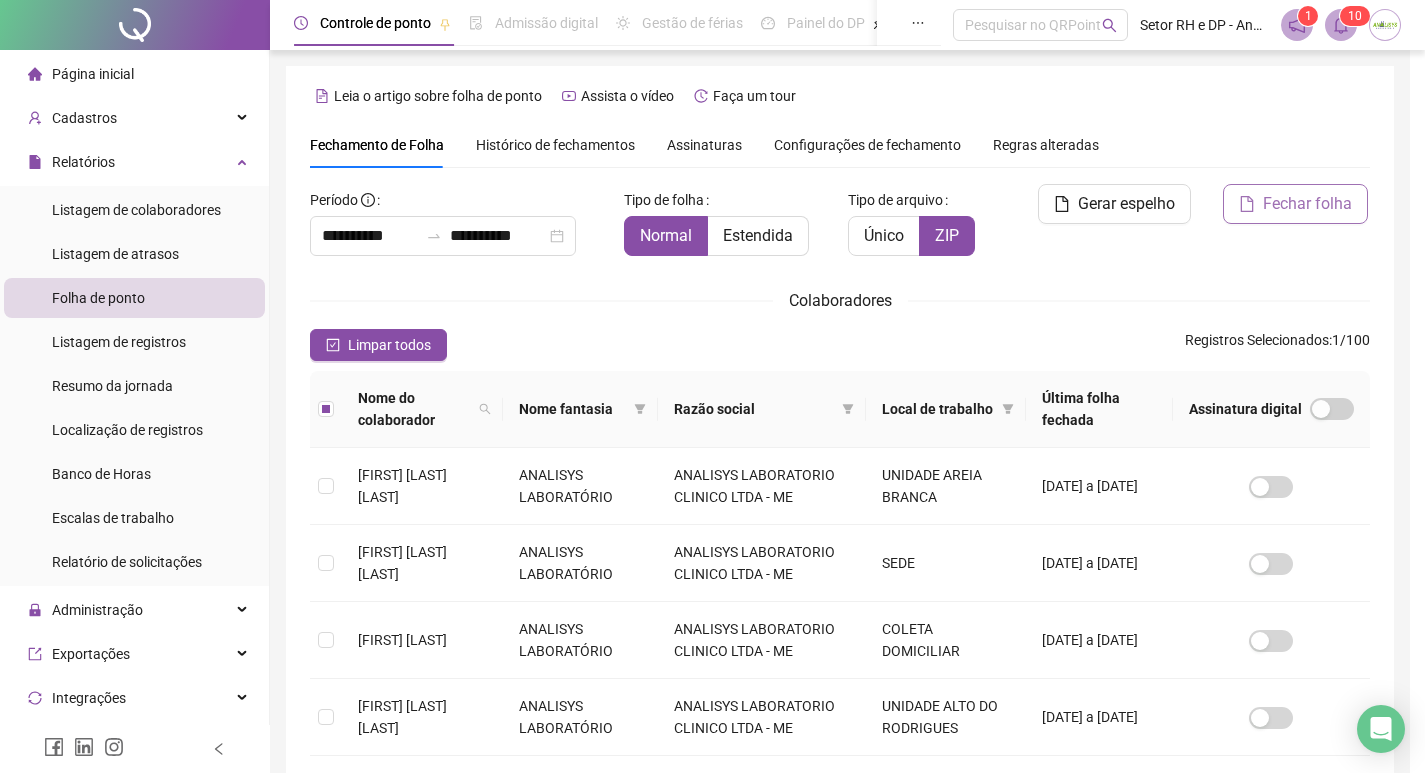 scroll, scrollTop: 23, scrollLeft: 0, axis: vertical 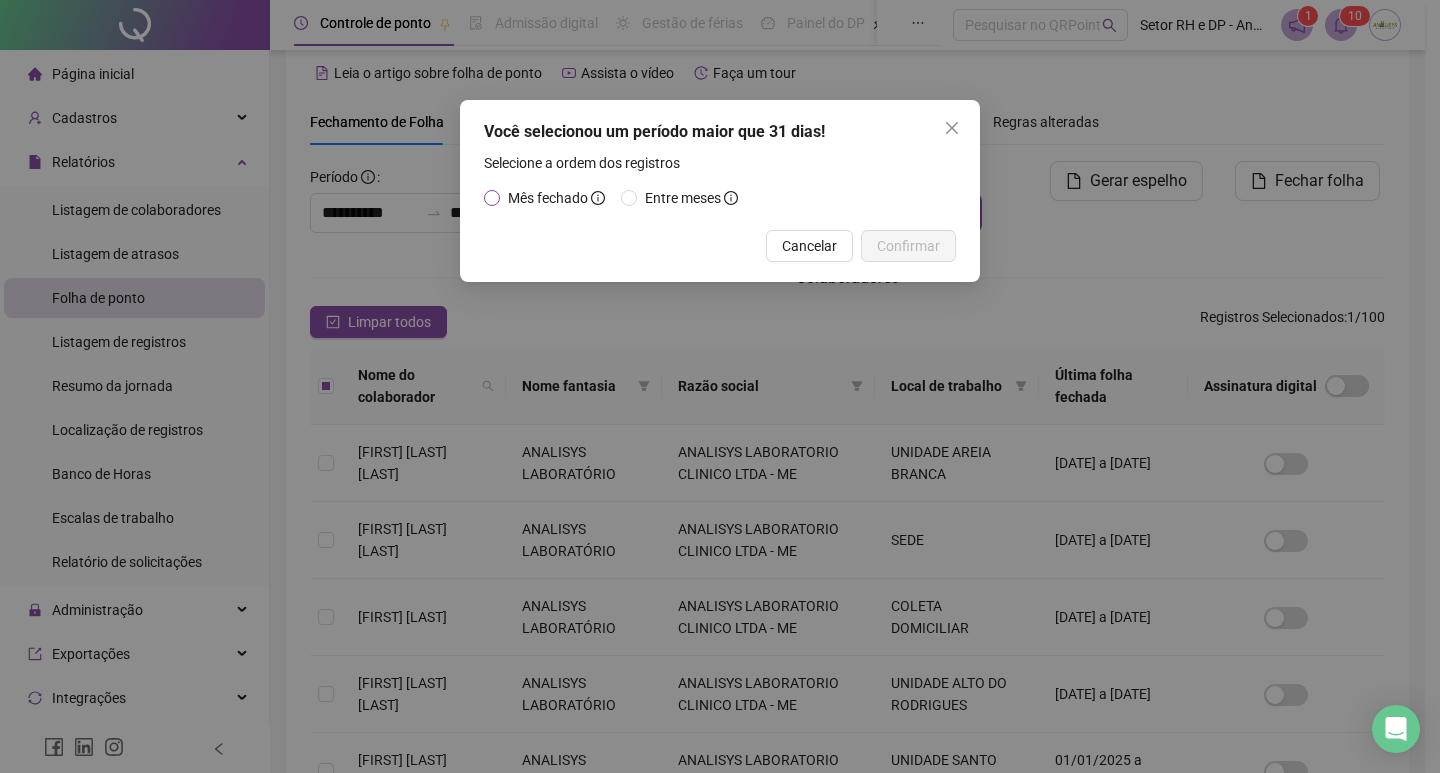 click on "Mês fechado" at bounding box center [548, 198] 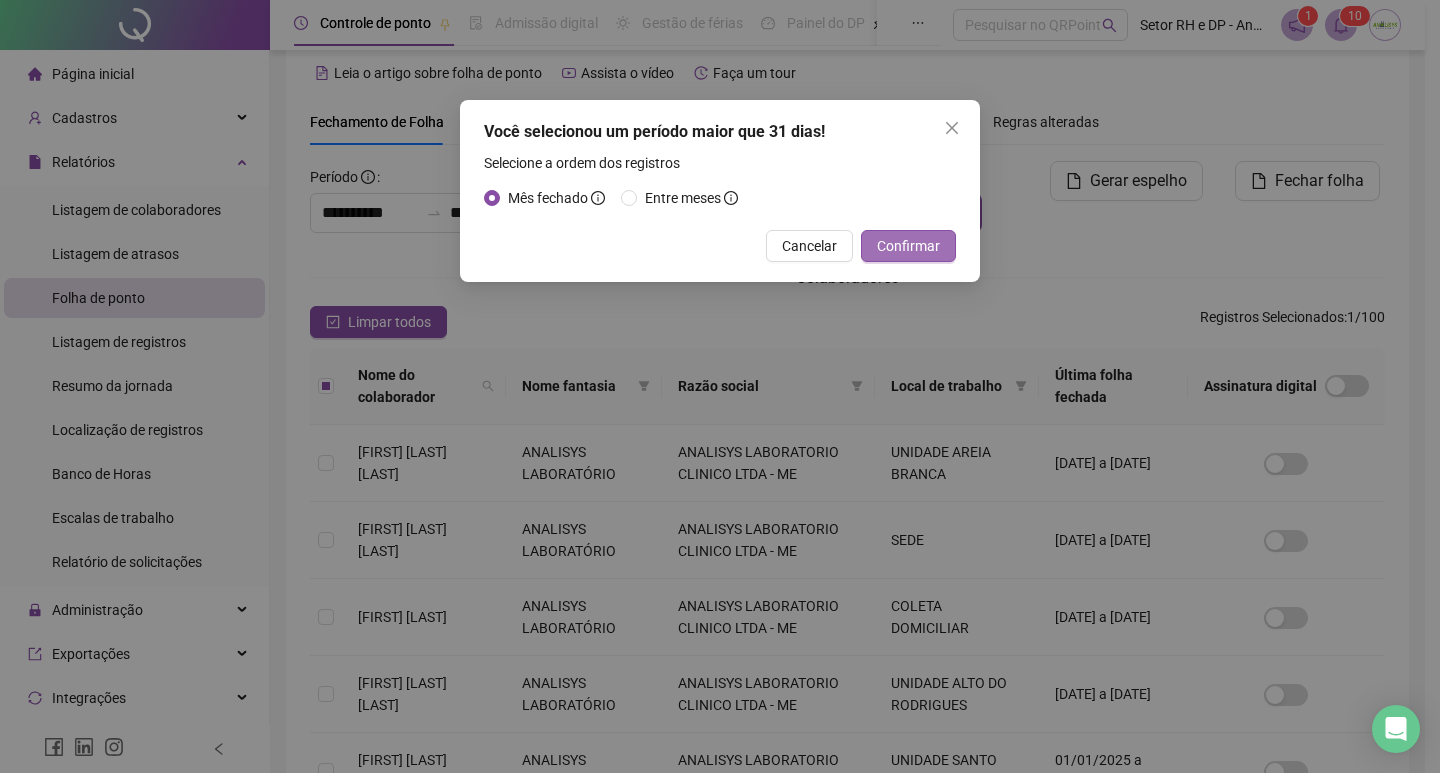 click on "Confirmar" at bounding box center (908, 246) 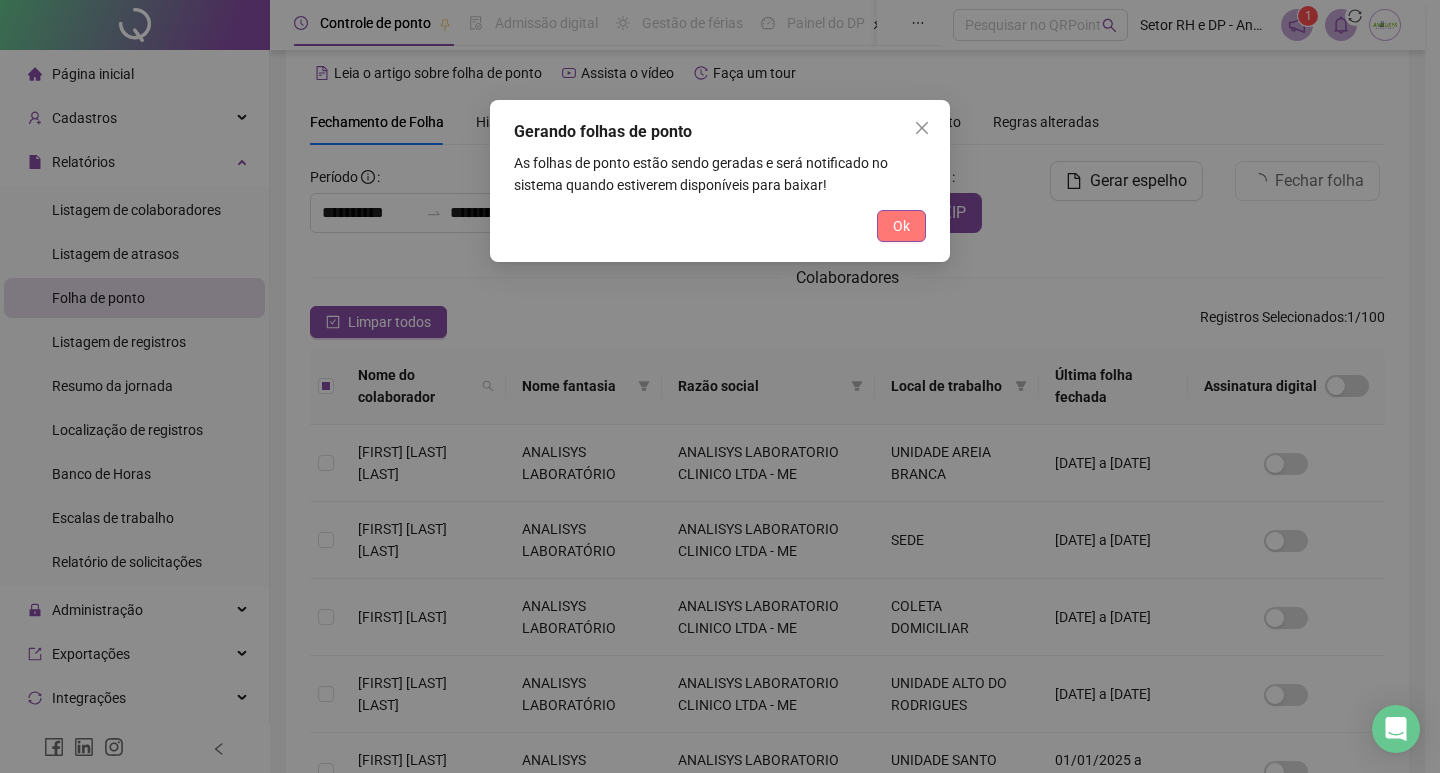 click on "Ok" at bounding box center [901, 226] 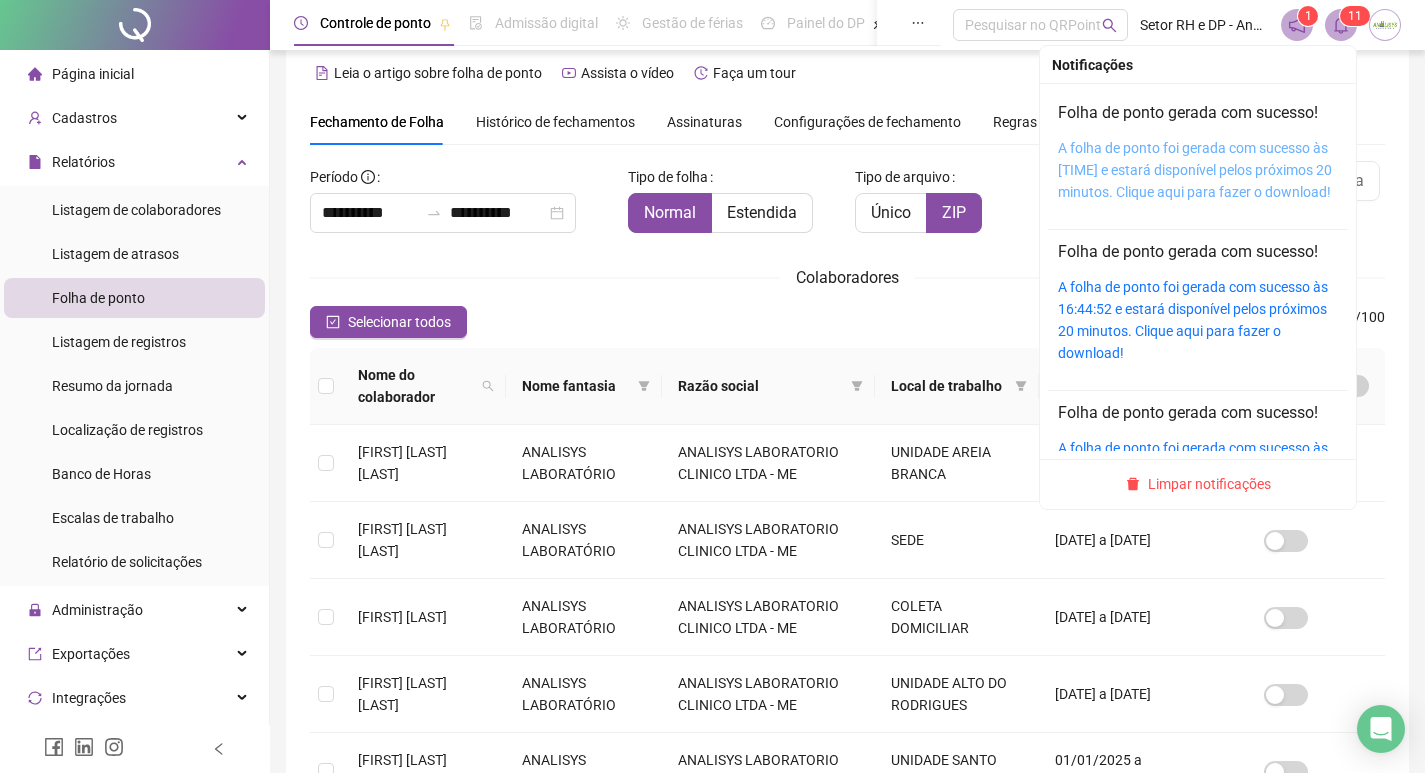 click on "A folha de ponto foi gerada com sucesso às [TIME] e estará disponível pelos próximos 20 minutos.
Clique aqui para fazer o download!" at bounding box center [1195, 170] 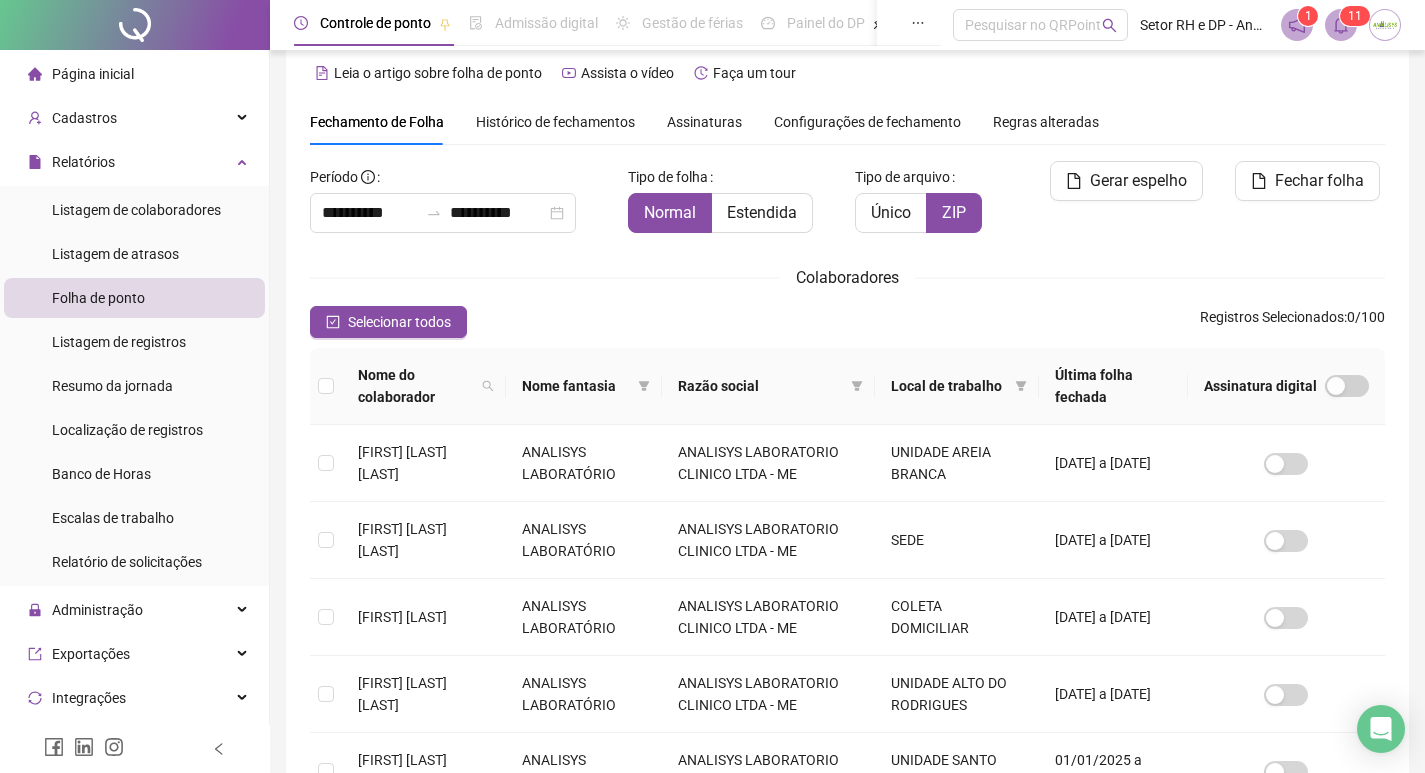 scroll, scrollTop: 42, scrollLeft: 0, axis: vertical 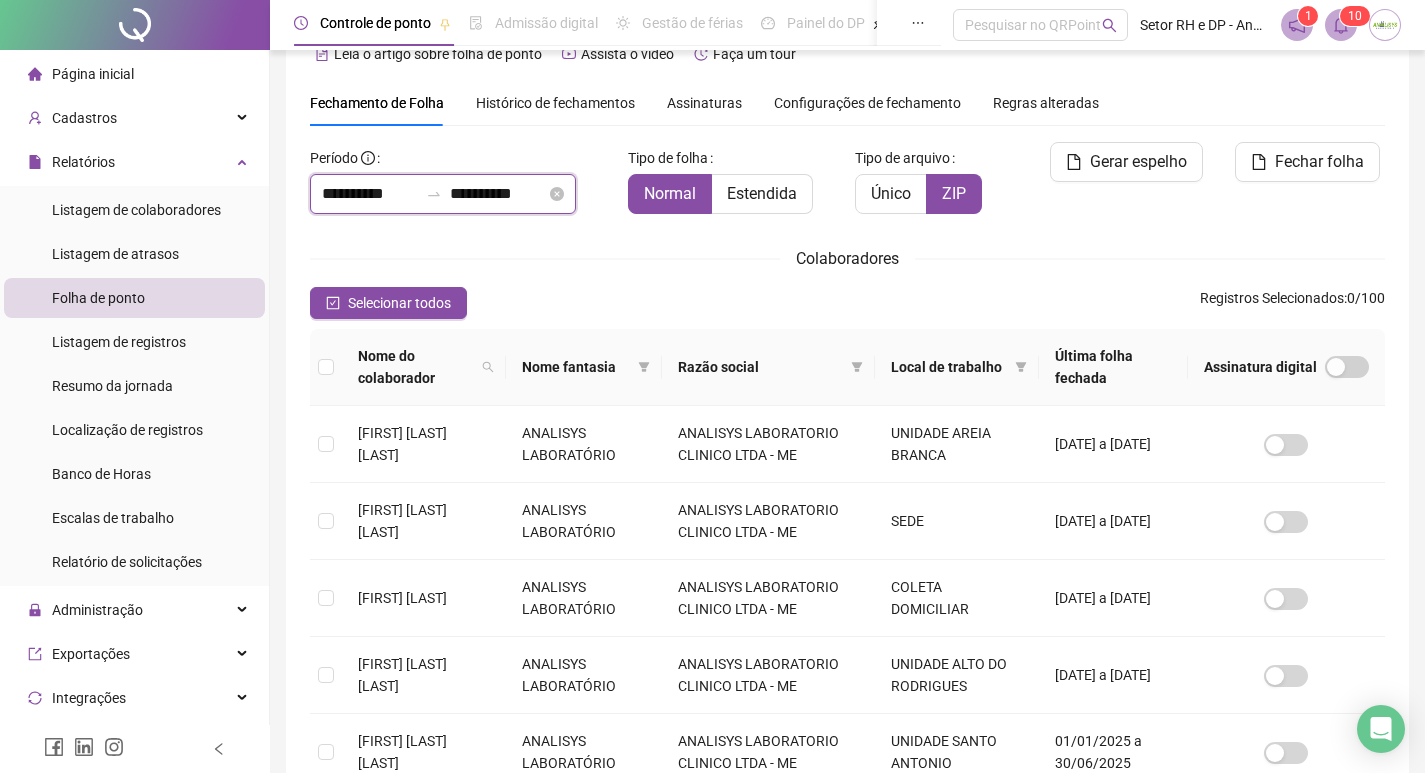 click on "**********" at bounding box center (370, 194) 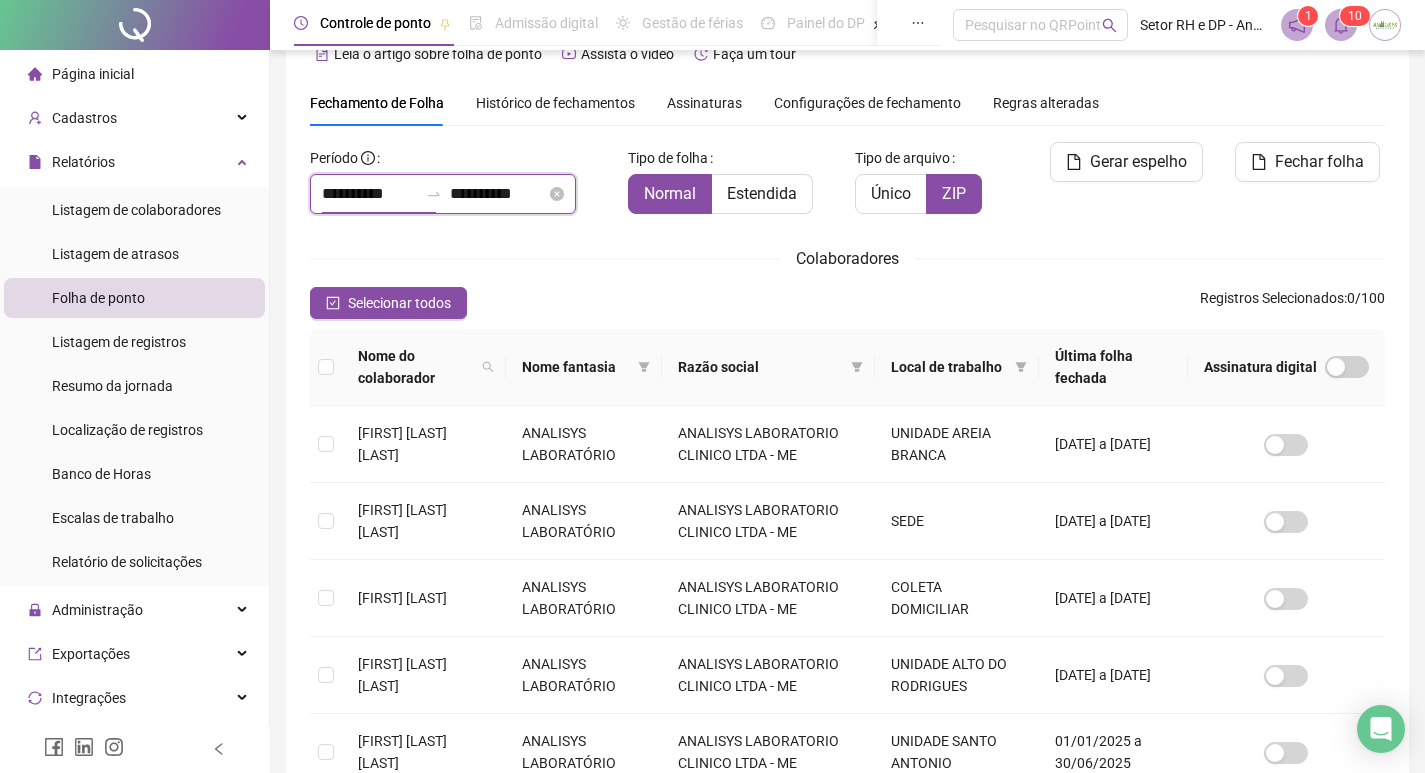 scroll, scrollTop: 23, scrollLeft: 0, axis: vertical 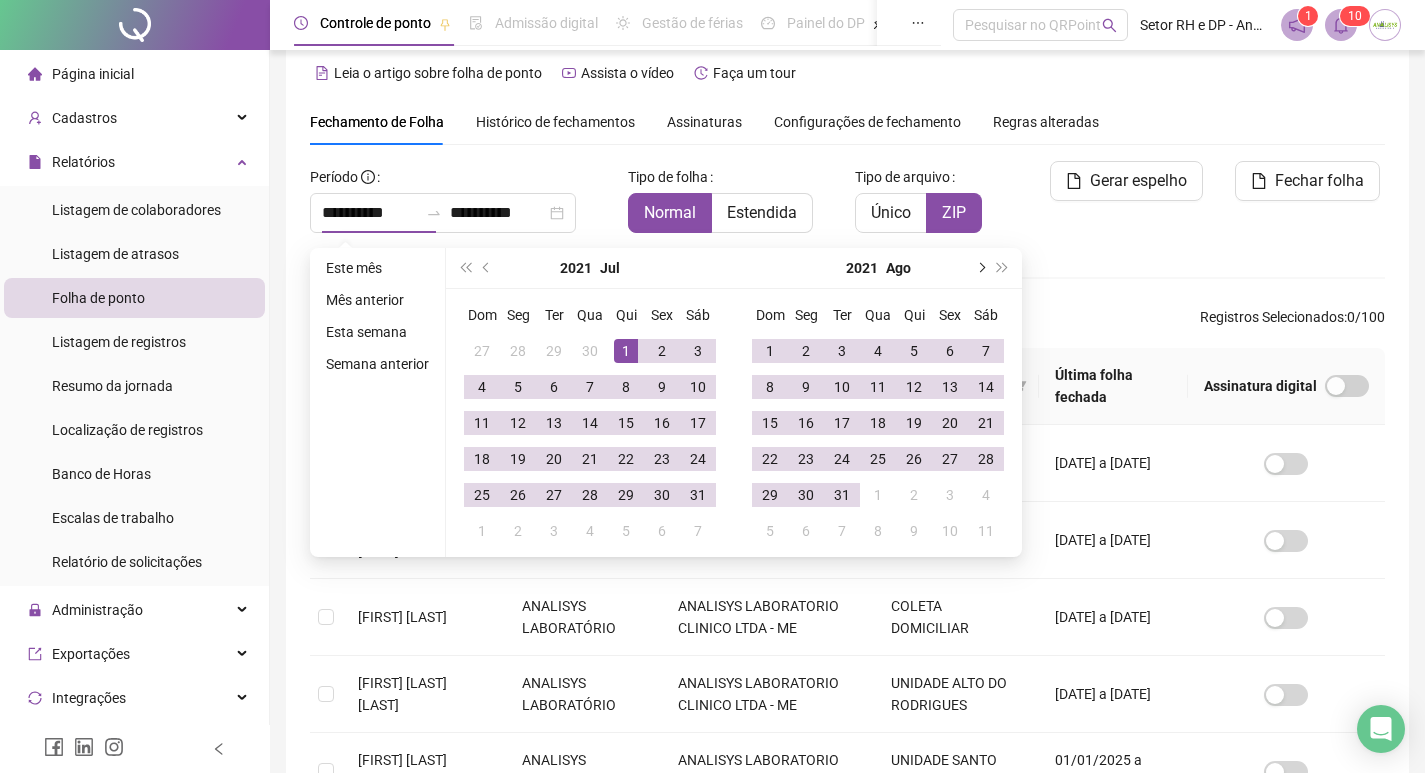 click at bounding box center [980, 268] 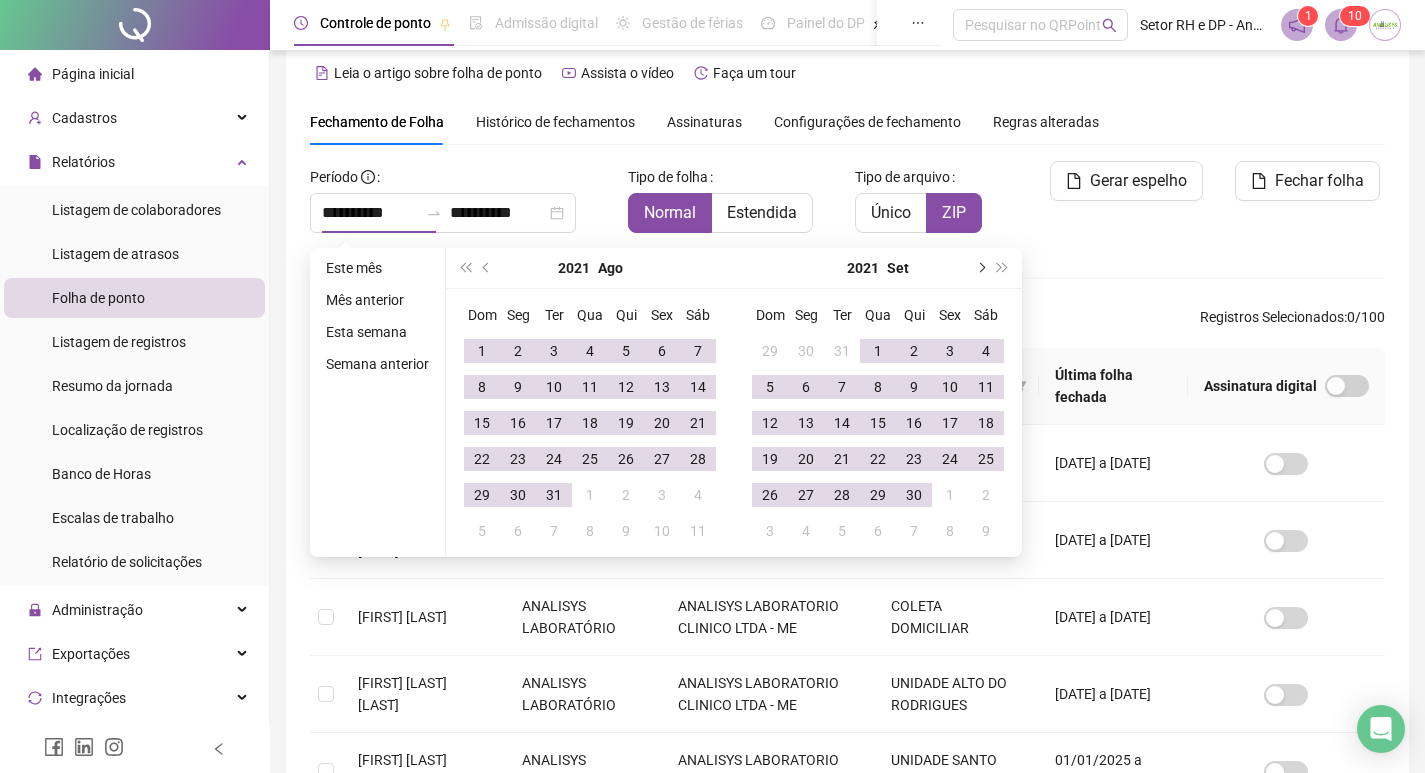 click at bounding box center [980, 268] 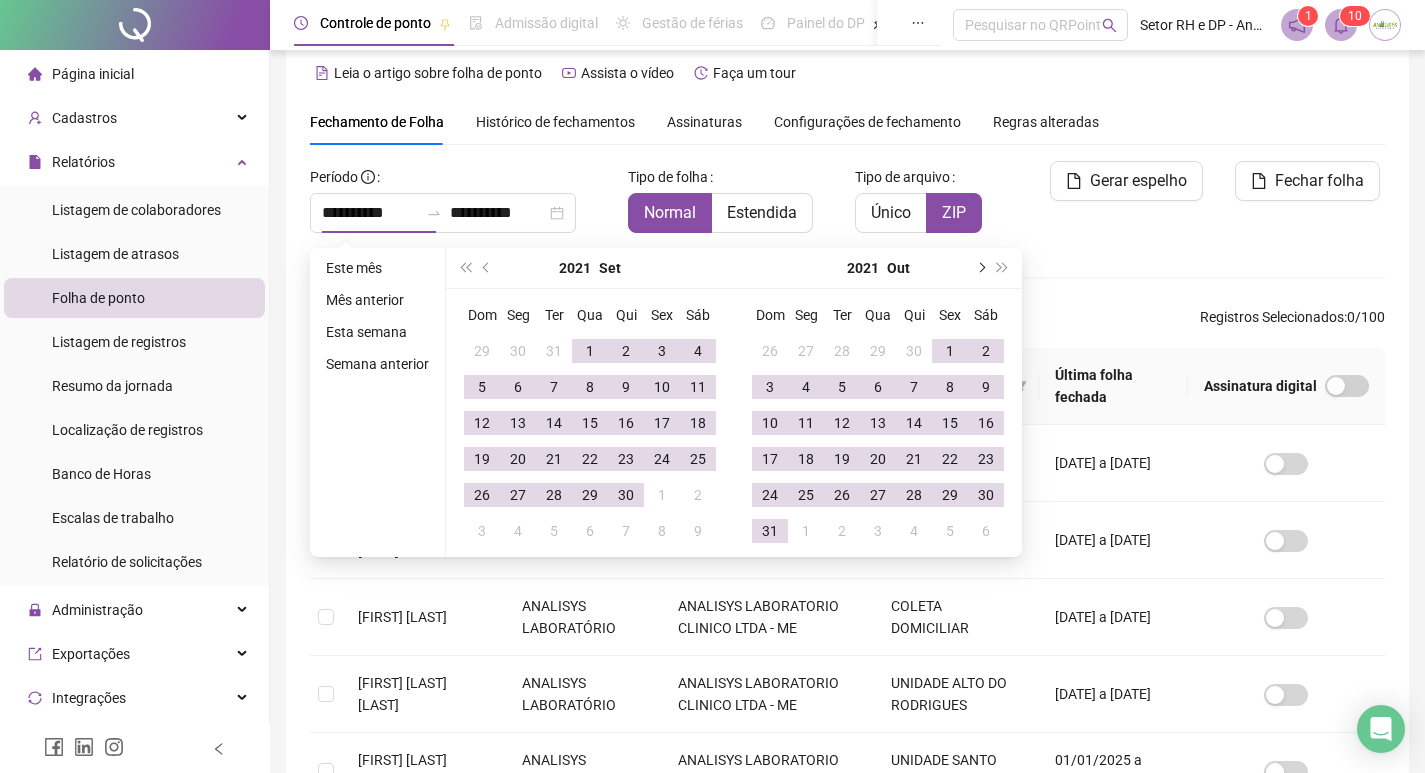 click at bounding box center (980, 268) 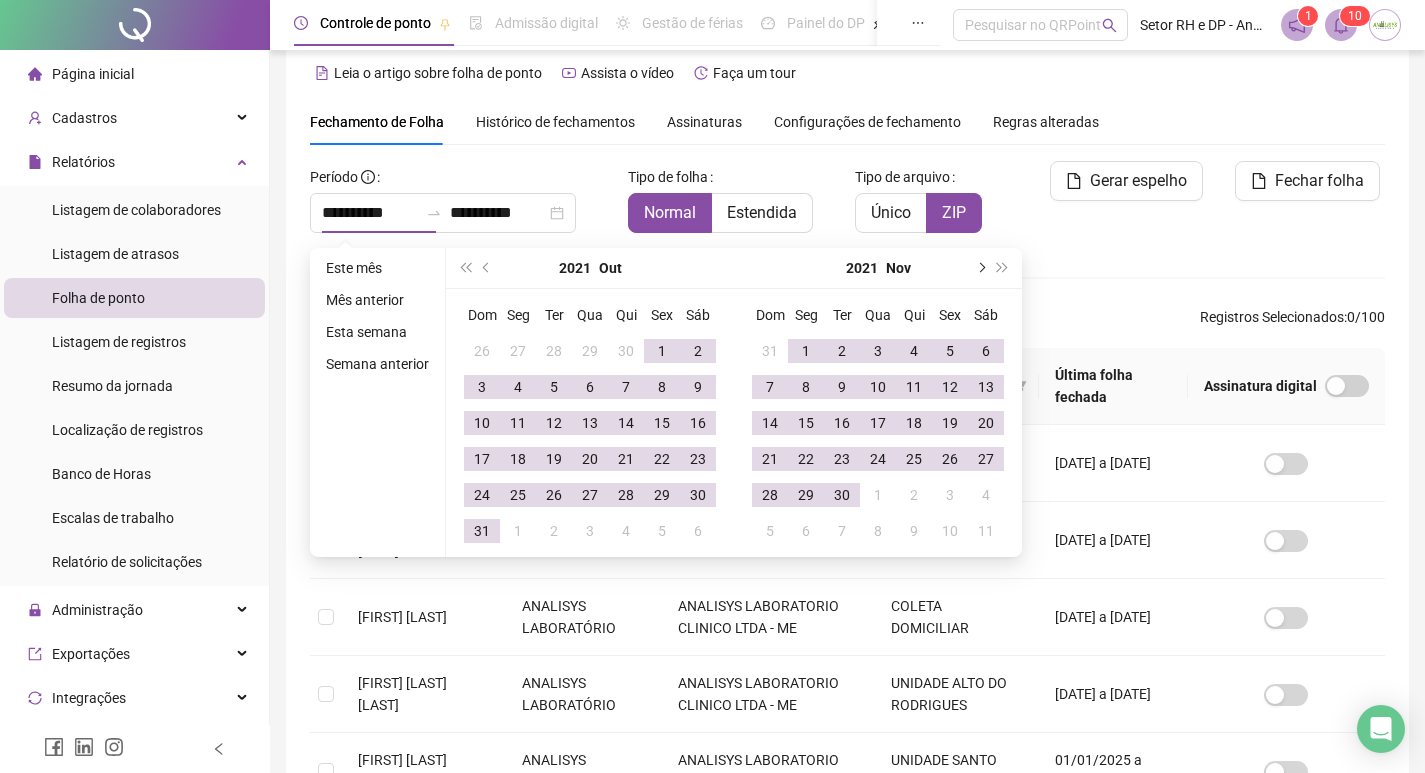 click at bounding box center (980, 268) 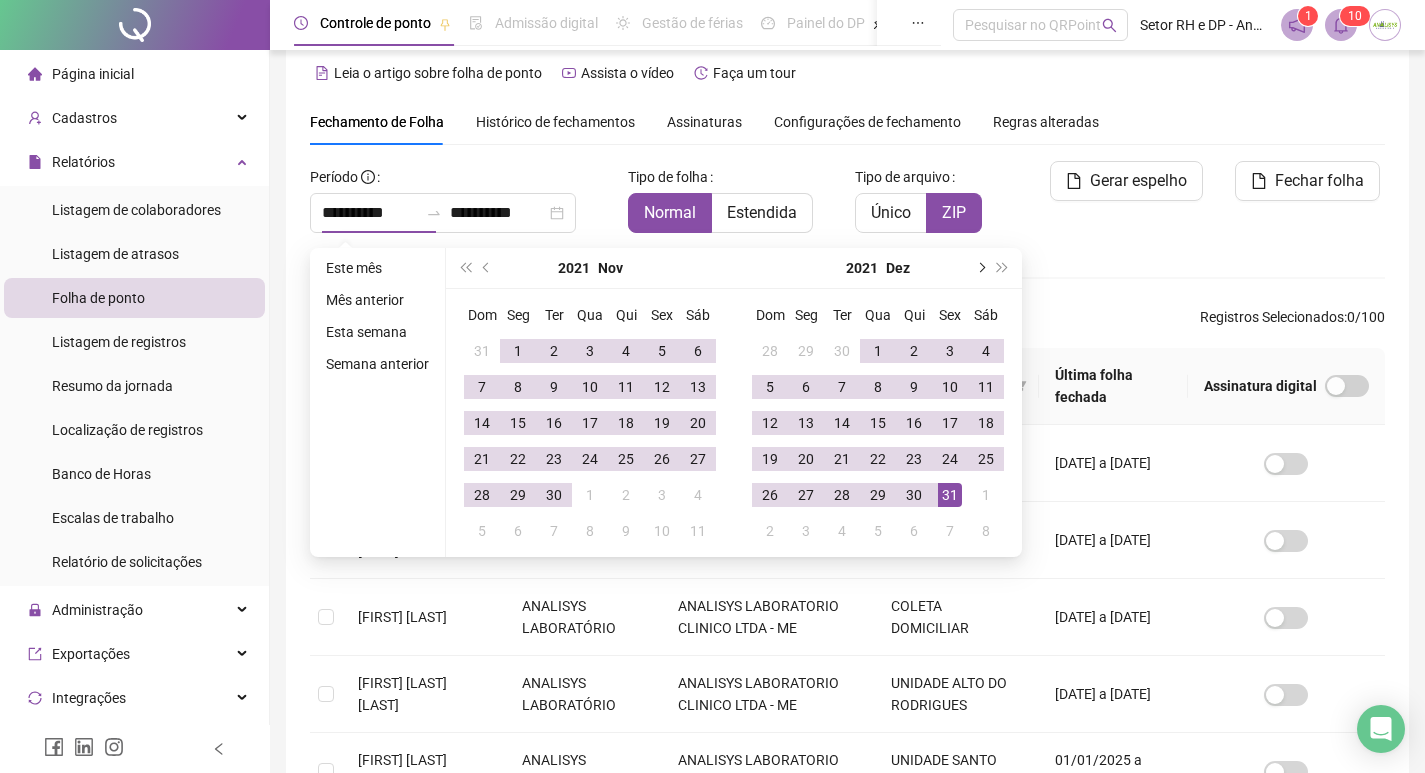 click at bounding box center (980, 268) 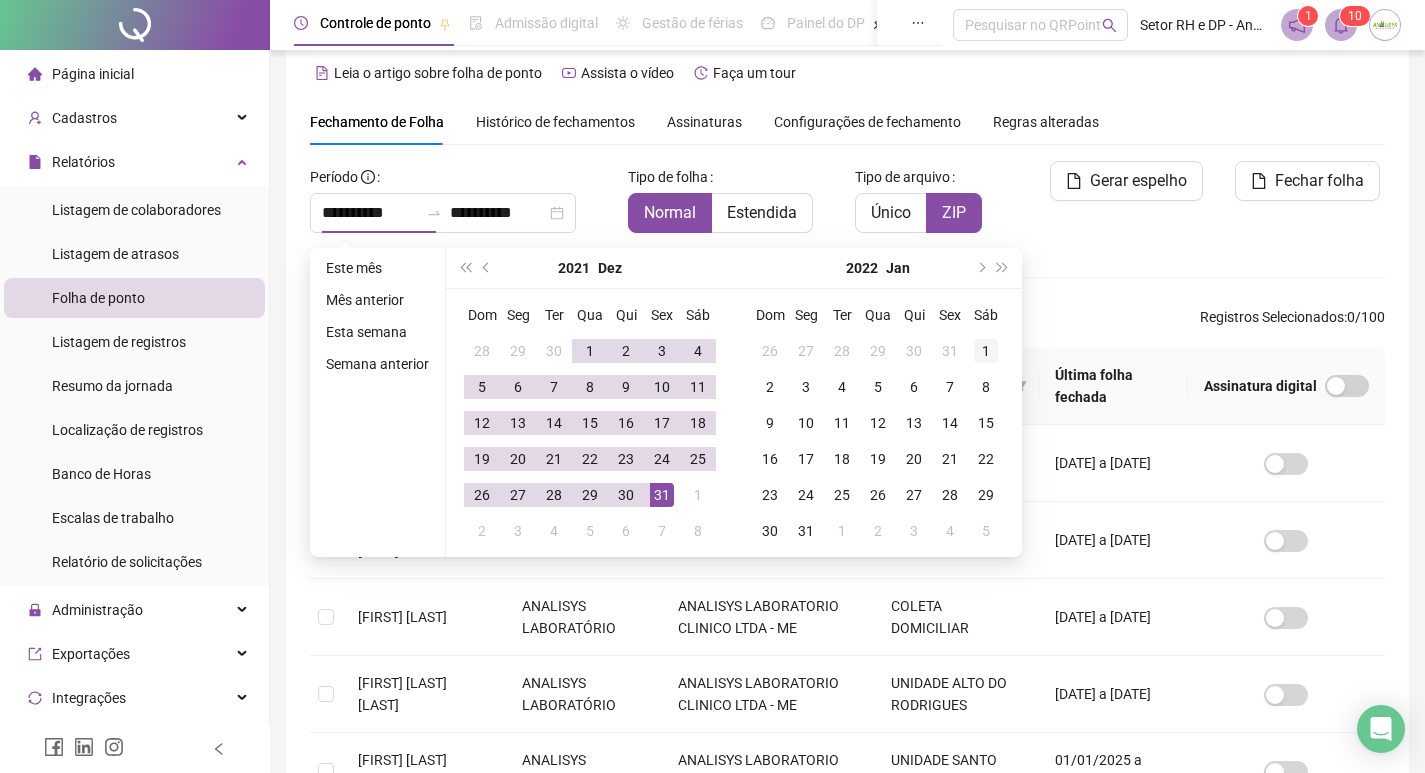 type on "**********" 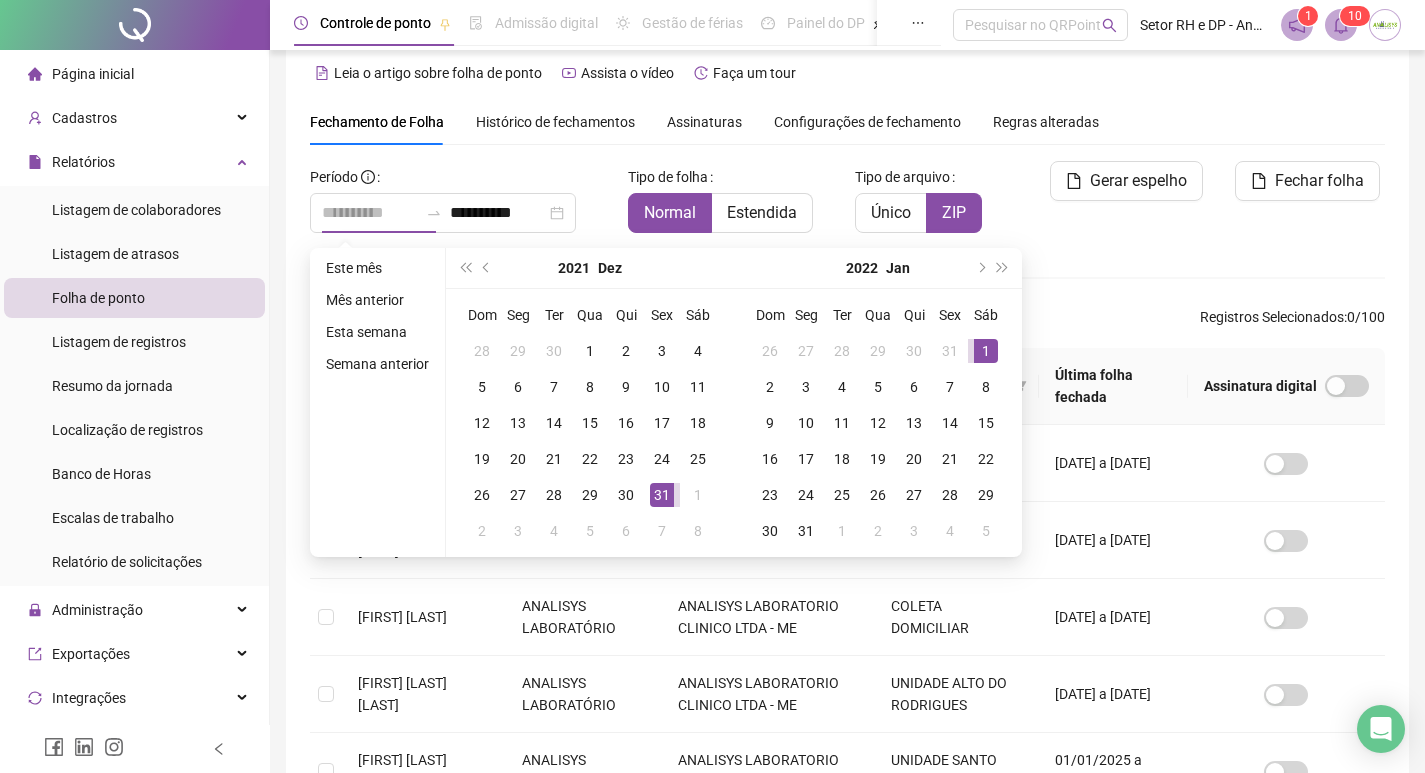 click on "1" at bounding box center [986, 351] 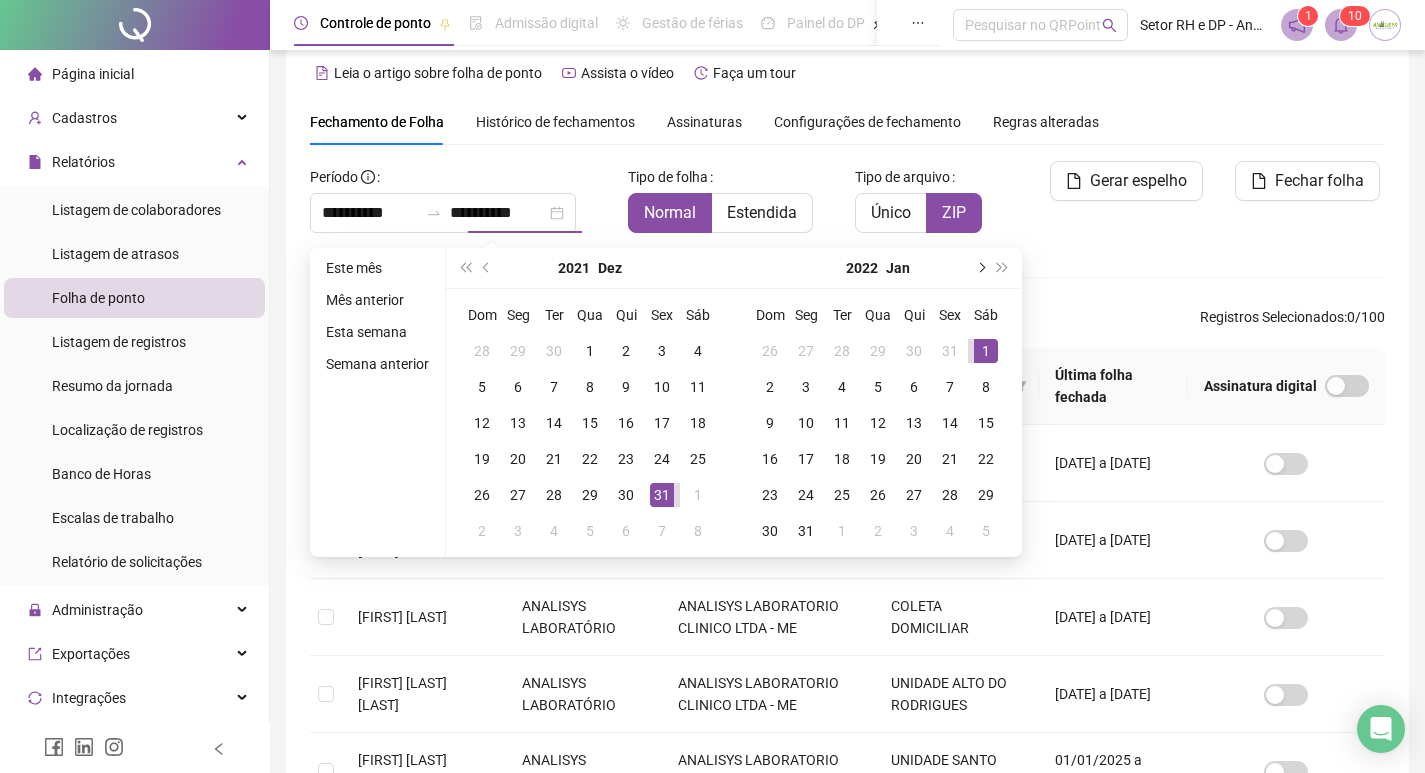 click at bounding box center [980, 268] 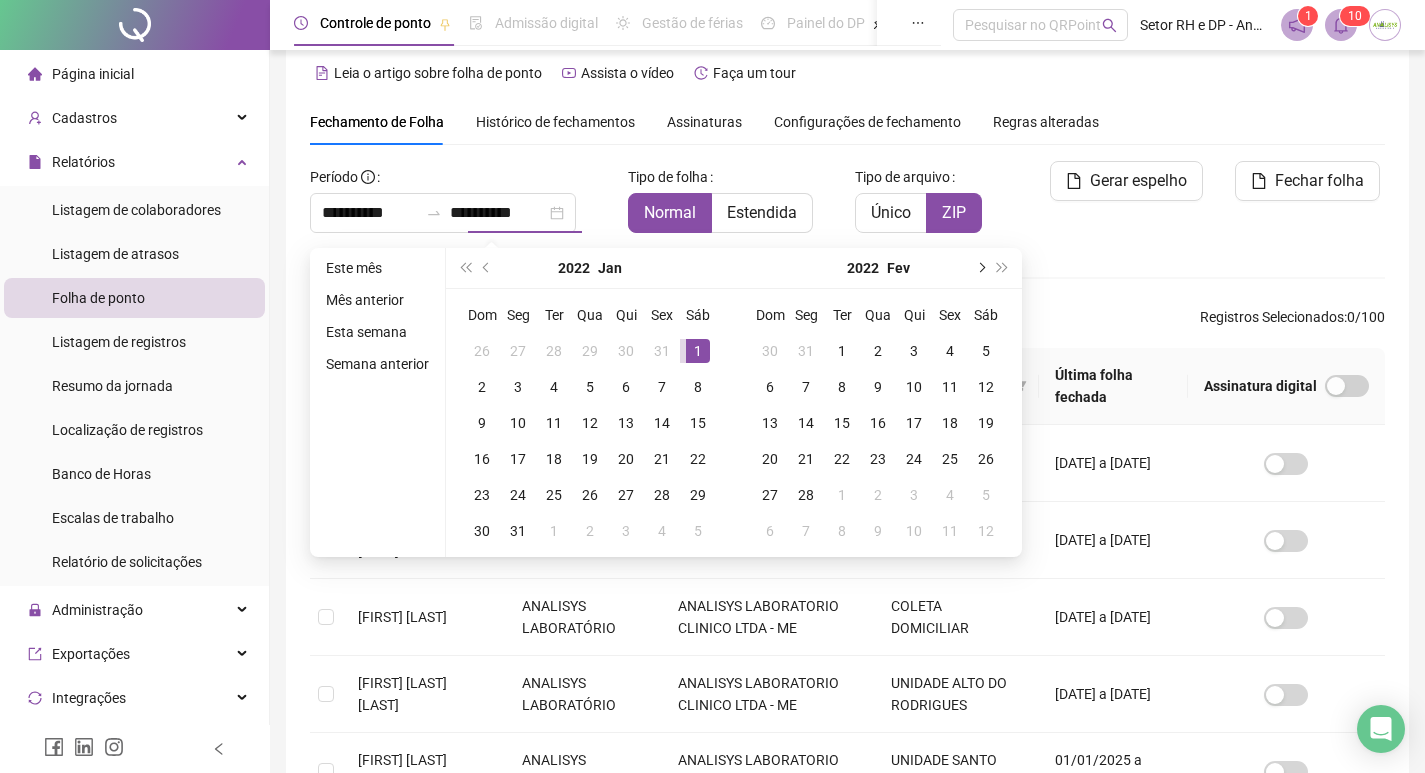 click at bounding box center [980, 268] 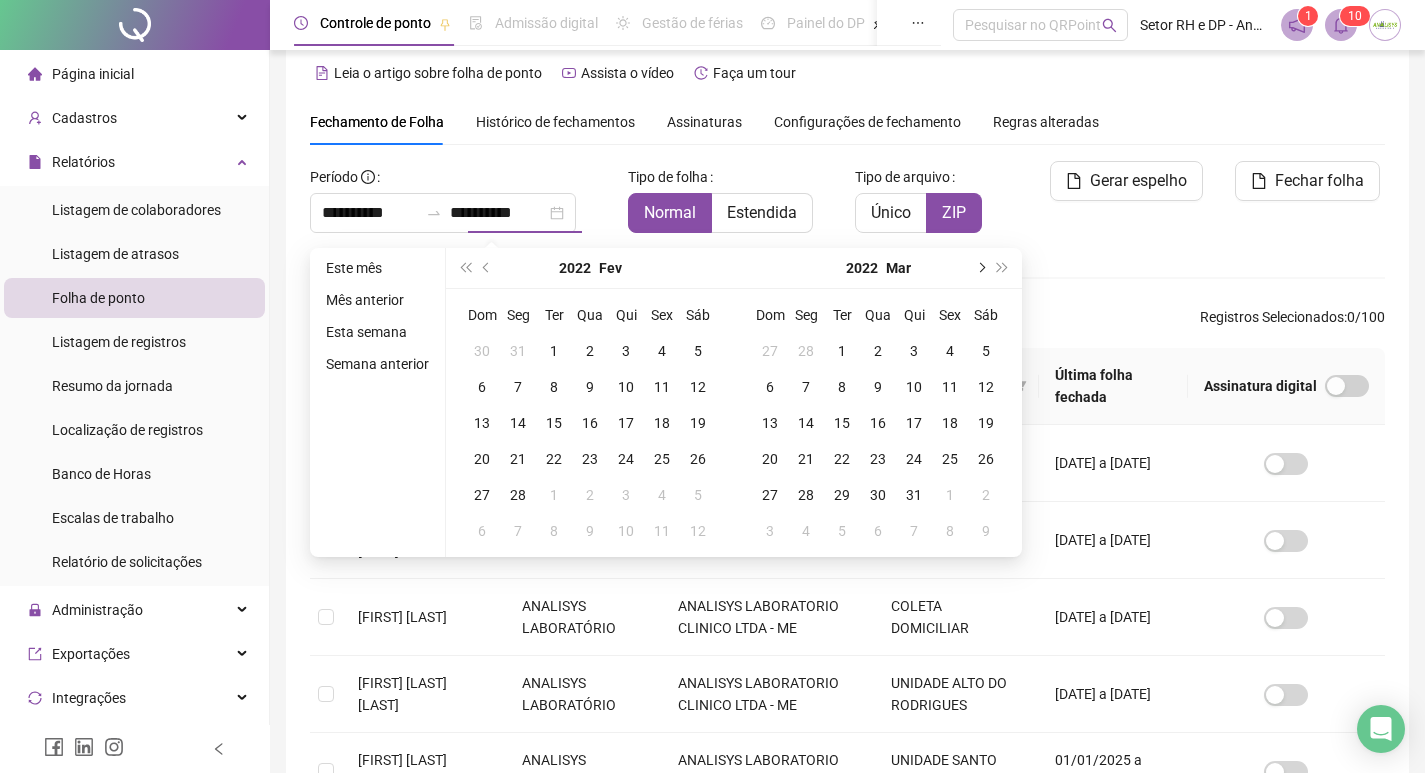 click at bounding box center [980, 268] 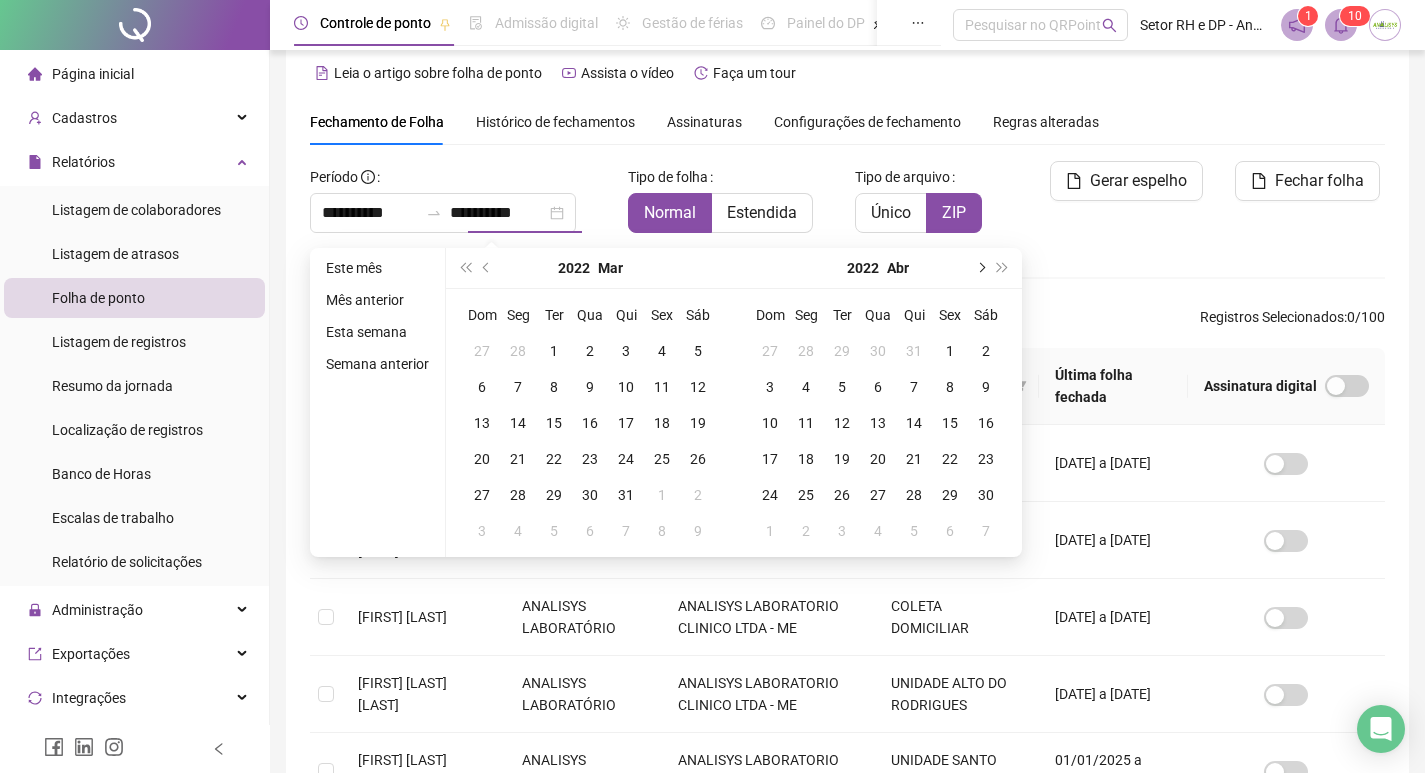 click at bounding box center (980, 268) 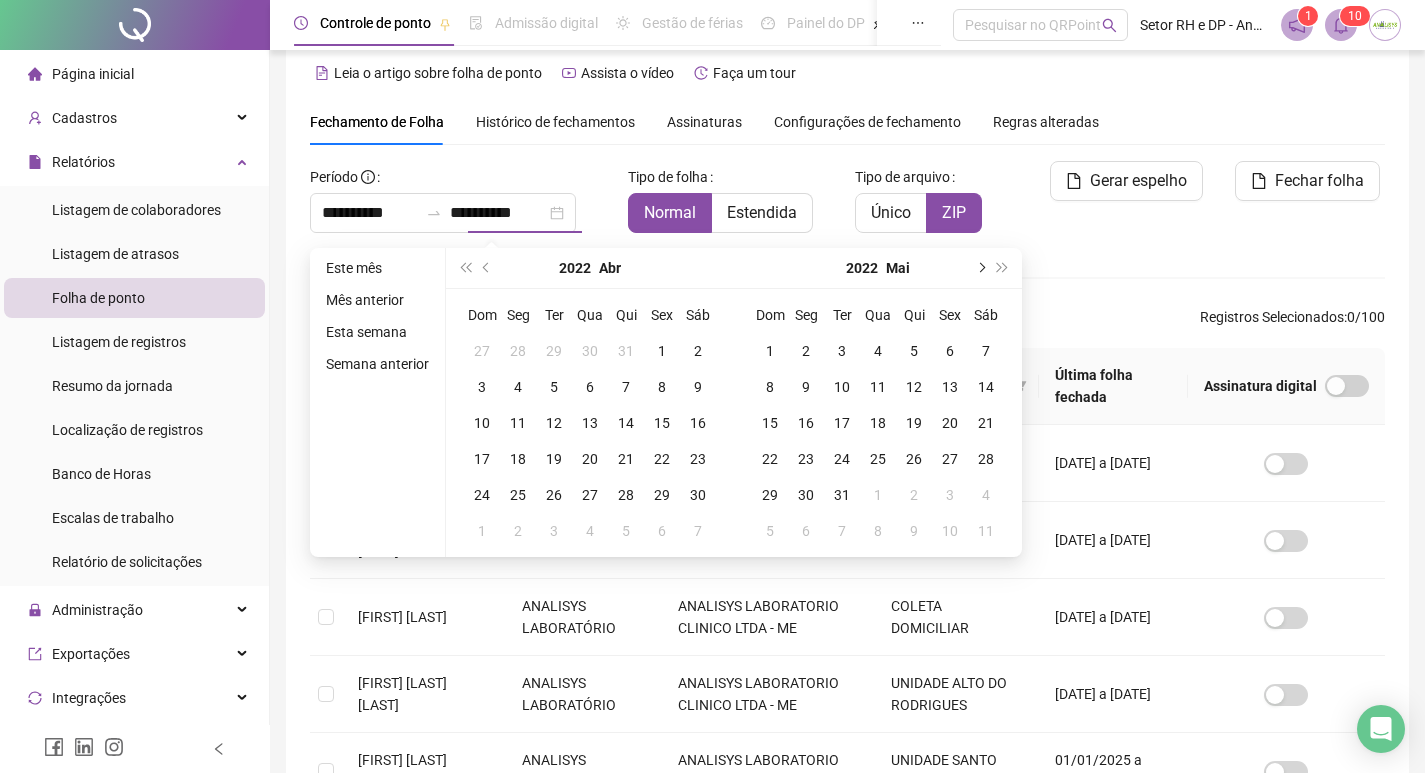 click at bounding box center [980, 268] 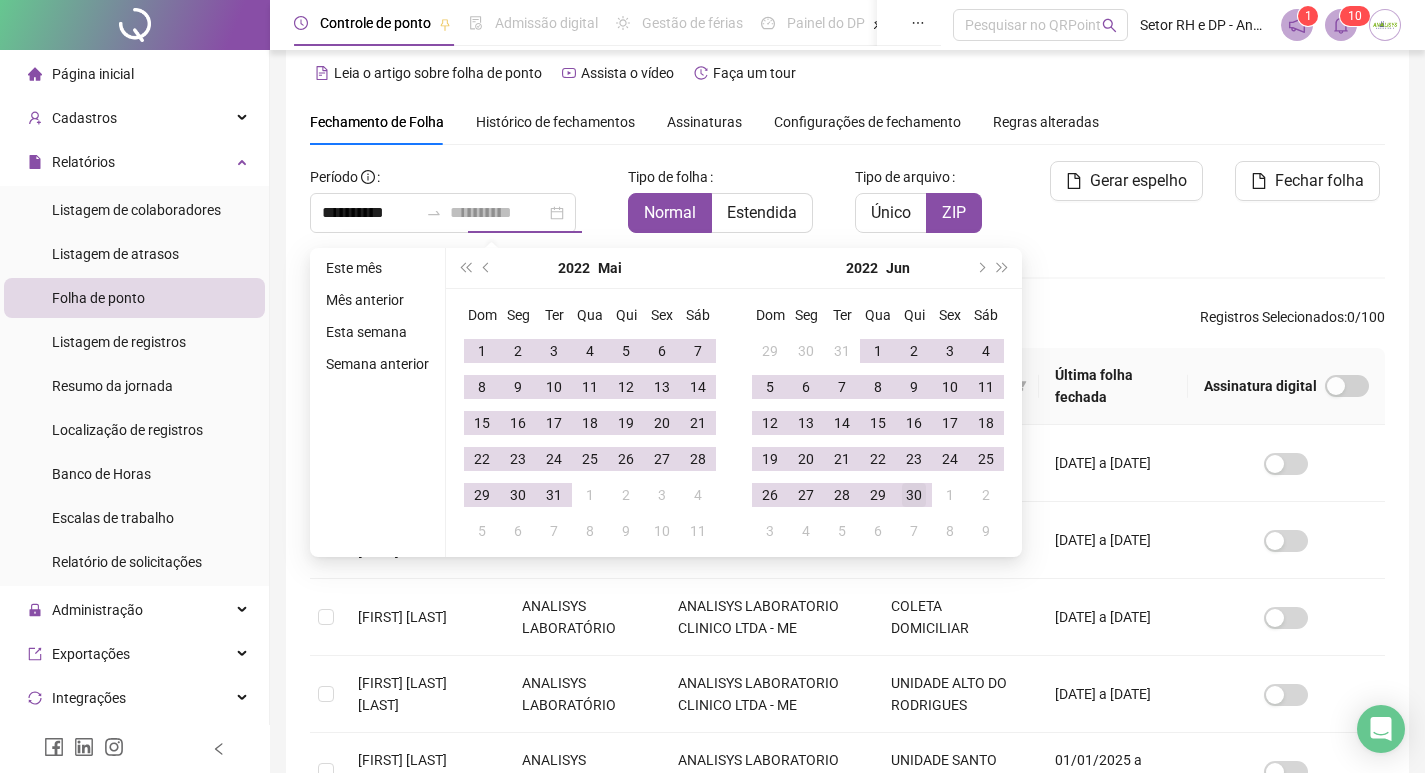 type on "**********" 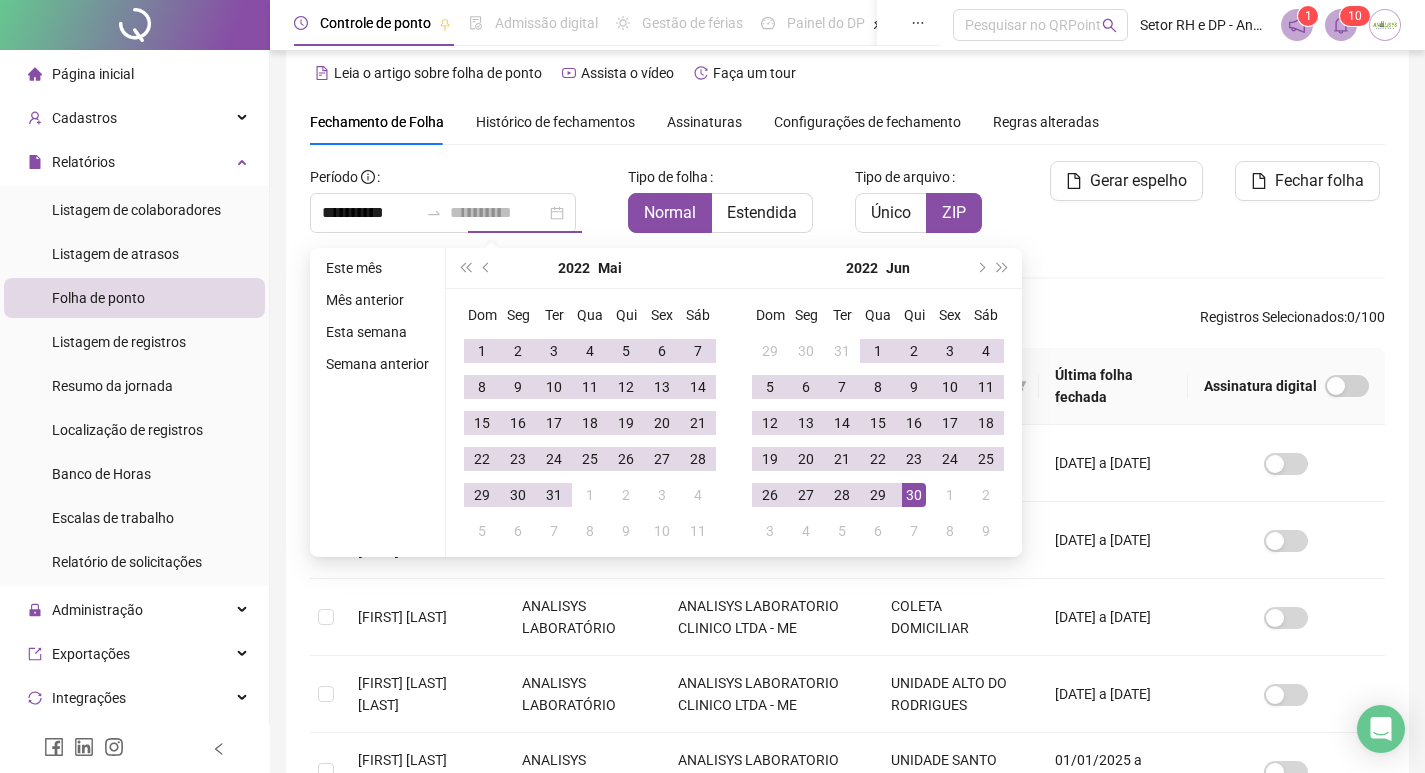 click on "30" at bounding box center (914, 495) 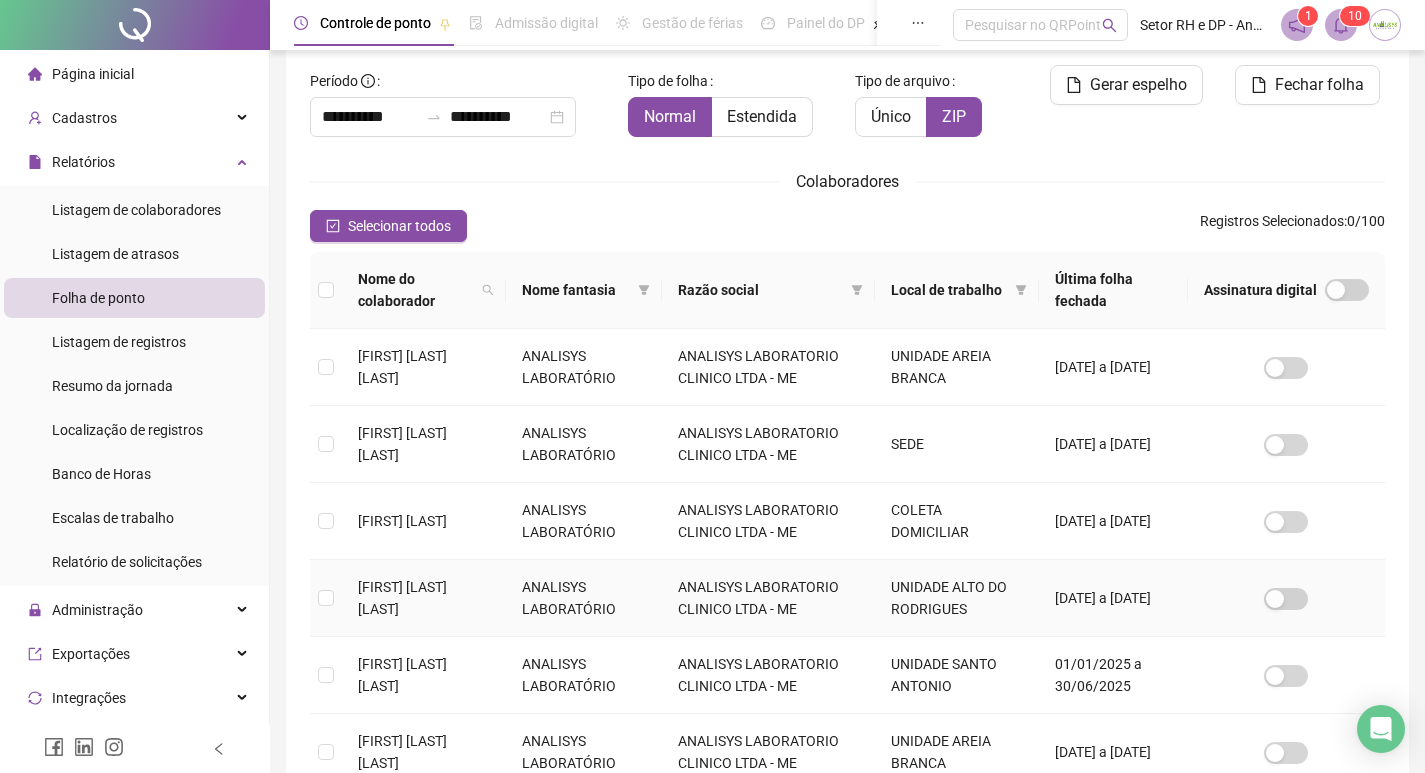 scroll, scrollTop: 323, scrollLeft: 0, axis: vertical 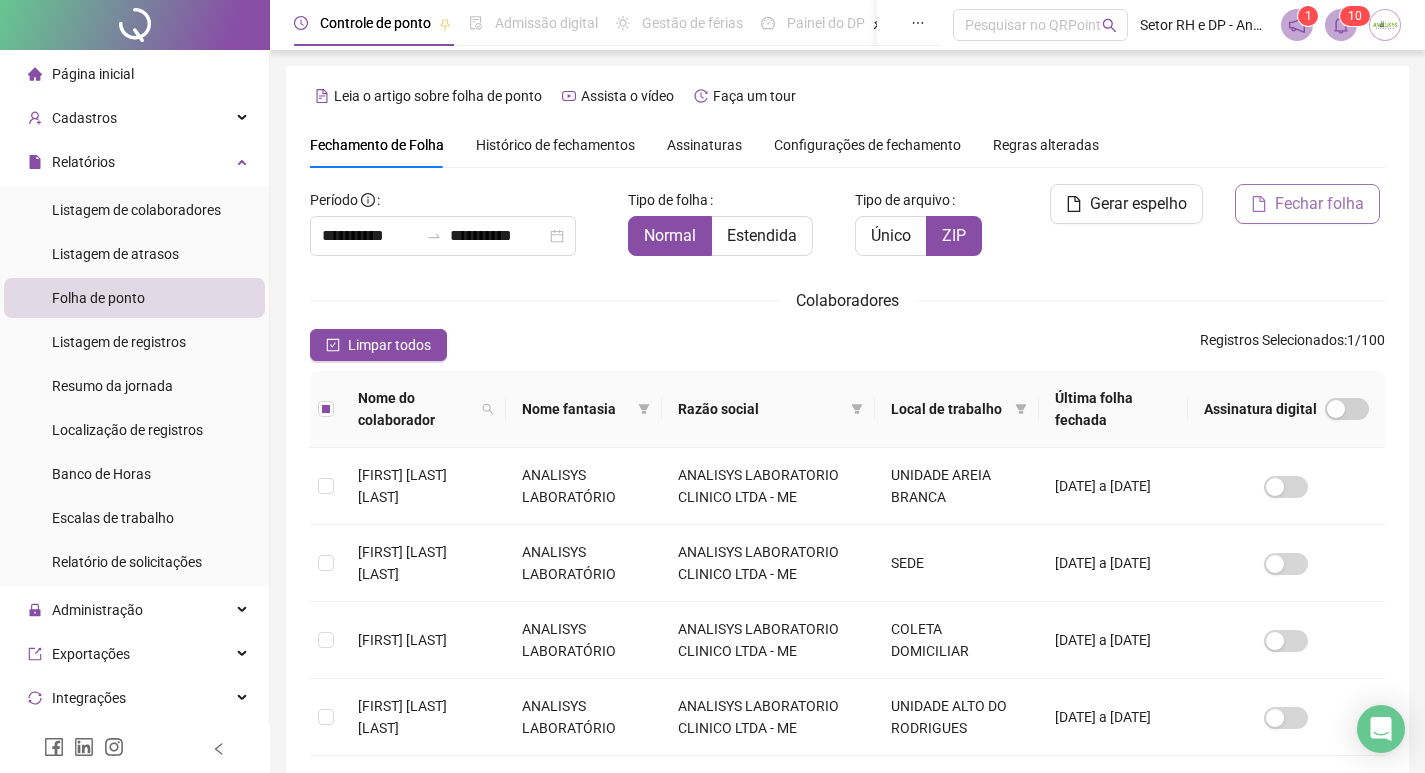 click on "Fechar folha" at bounding box center (1319, 204) 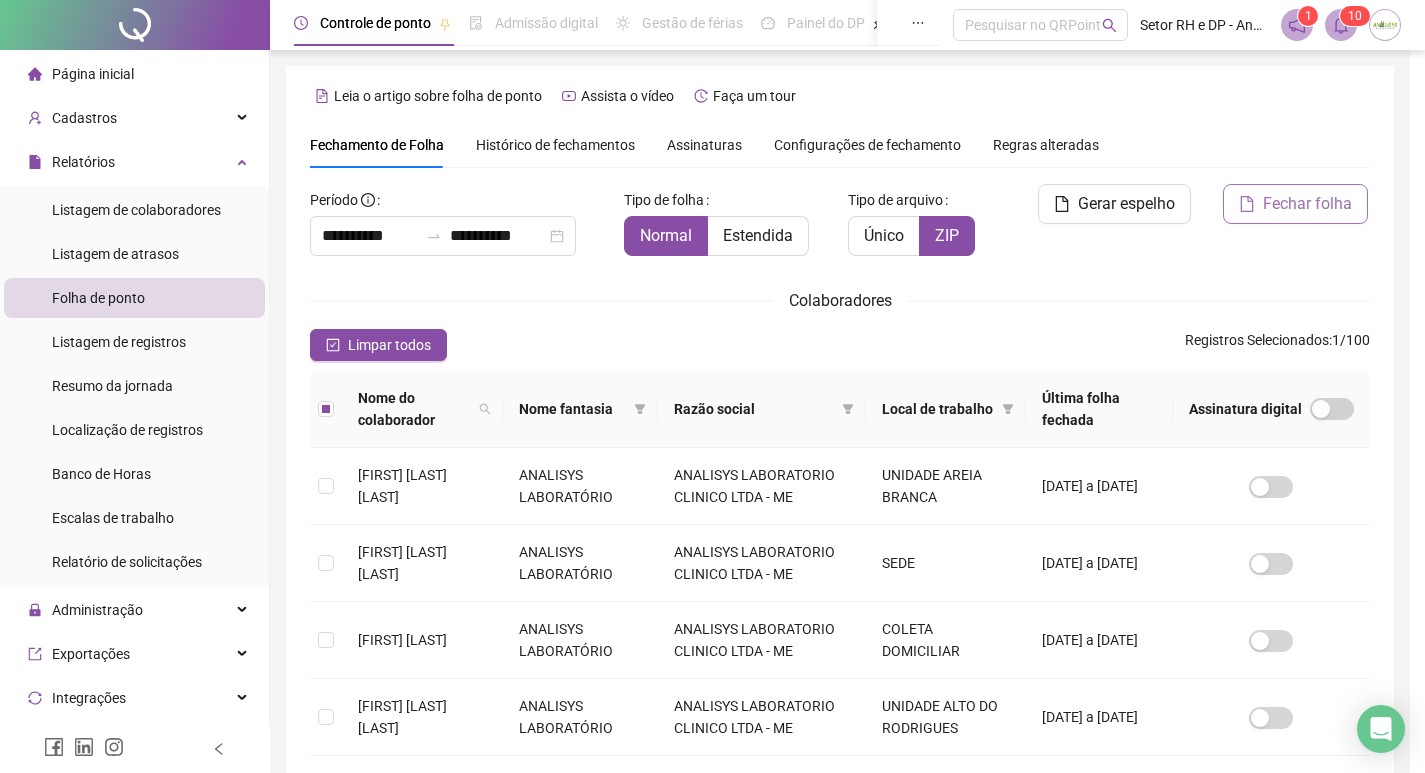 scroll, scrollTop: 23, scrollLeft: 0, axis: vertical 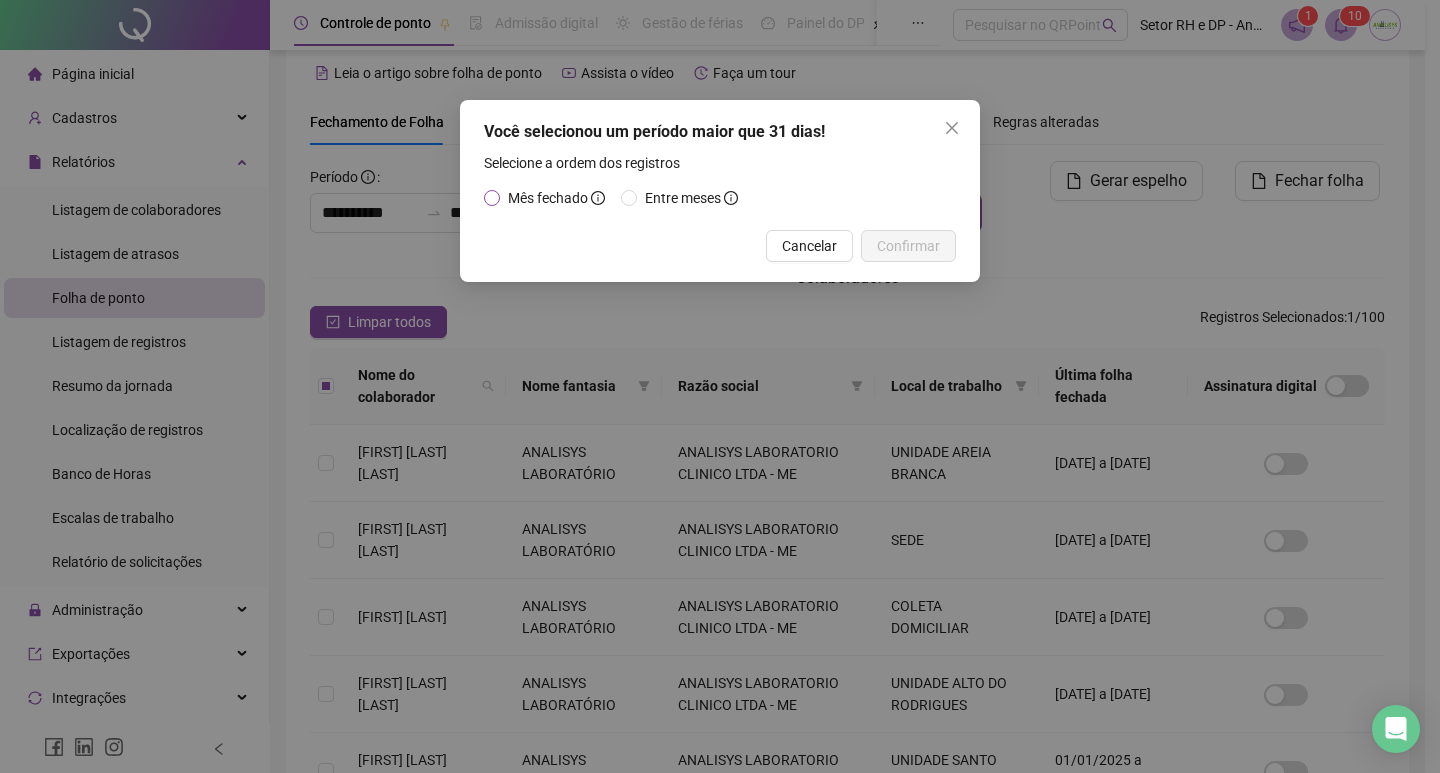 click on "Mês fechado" at bounding box center [548, 198] 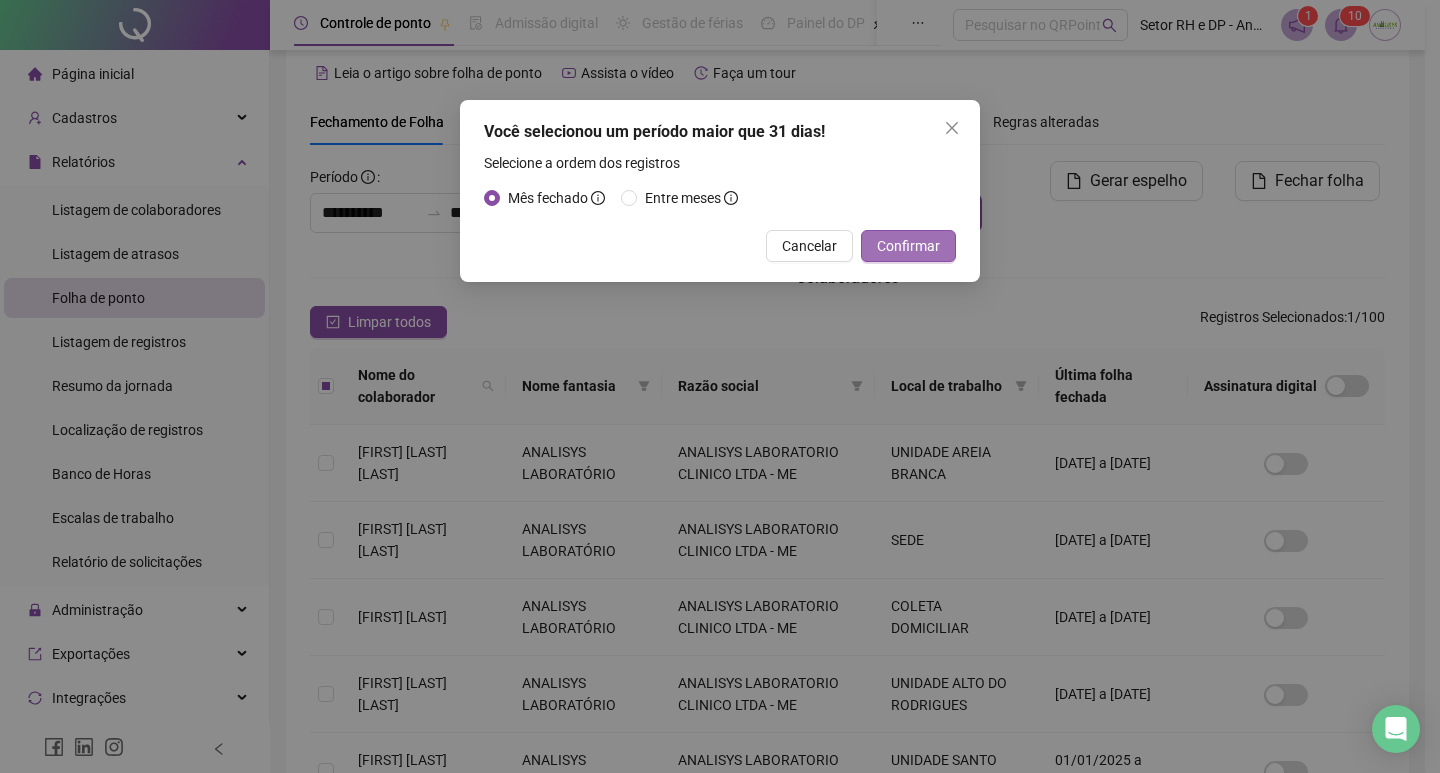 click on "Confirmar" at bounding box center (908, 246) 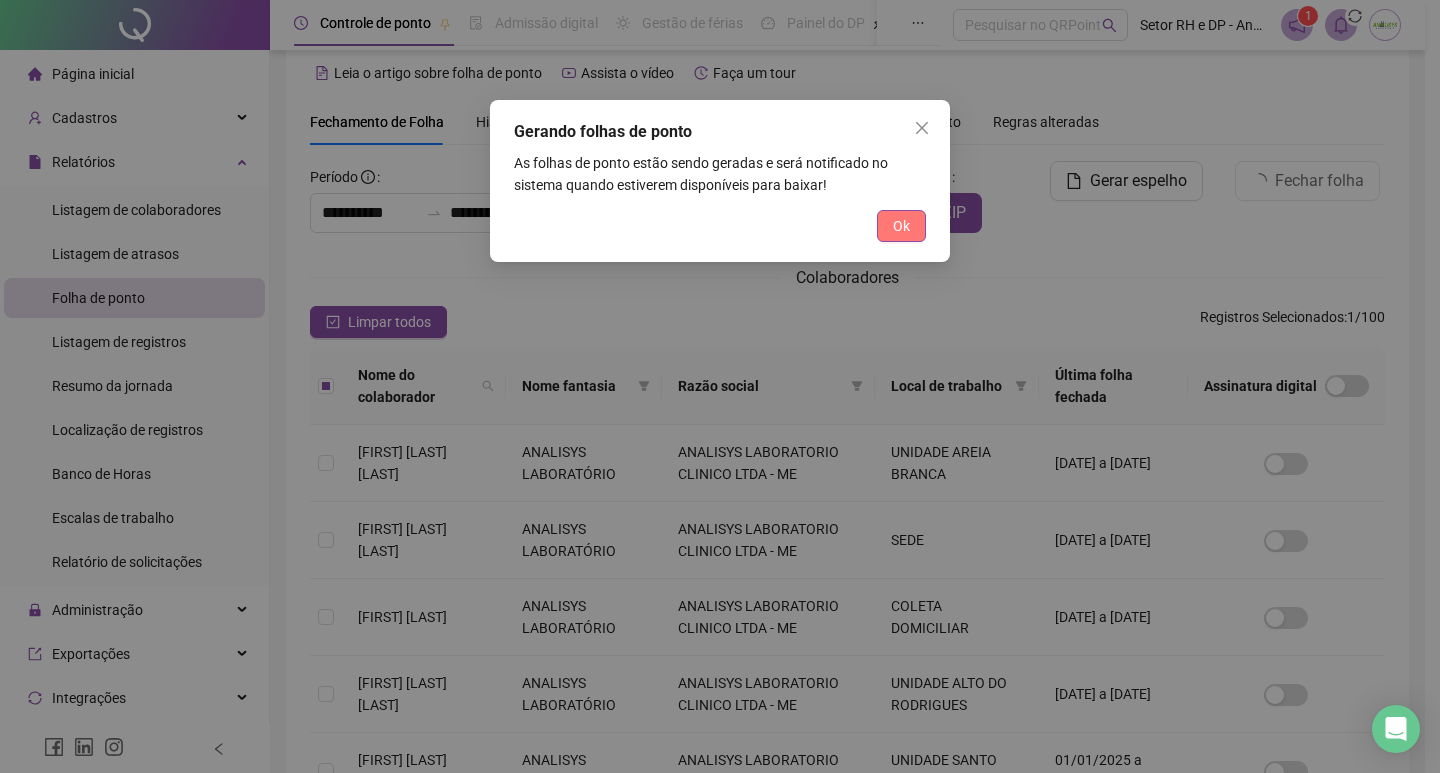 click on "Ok" at bounding box center [901, 226] 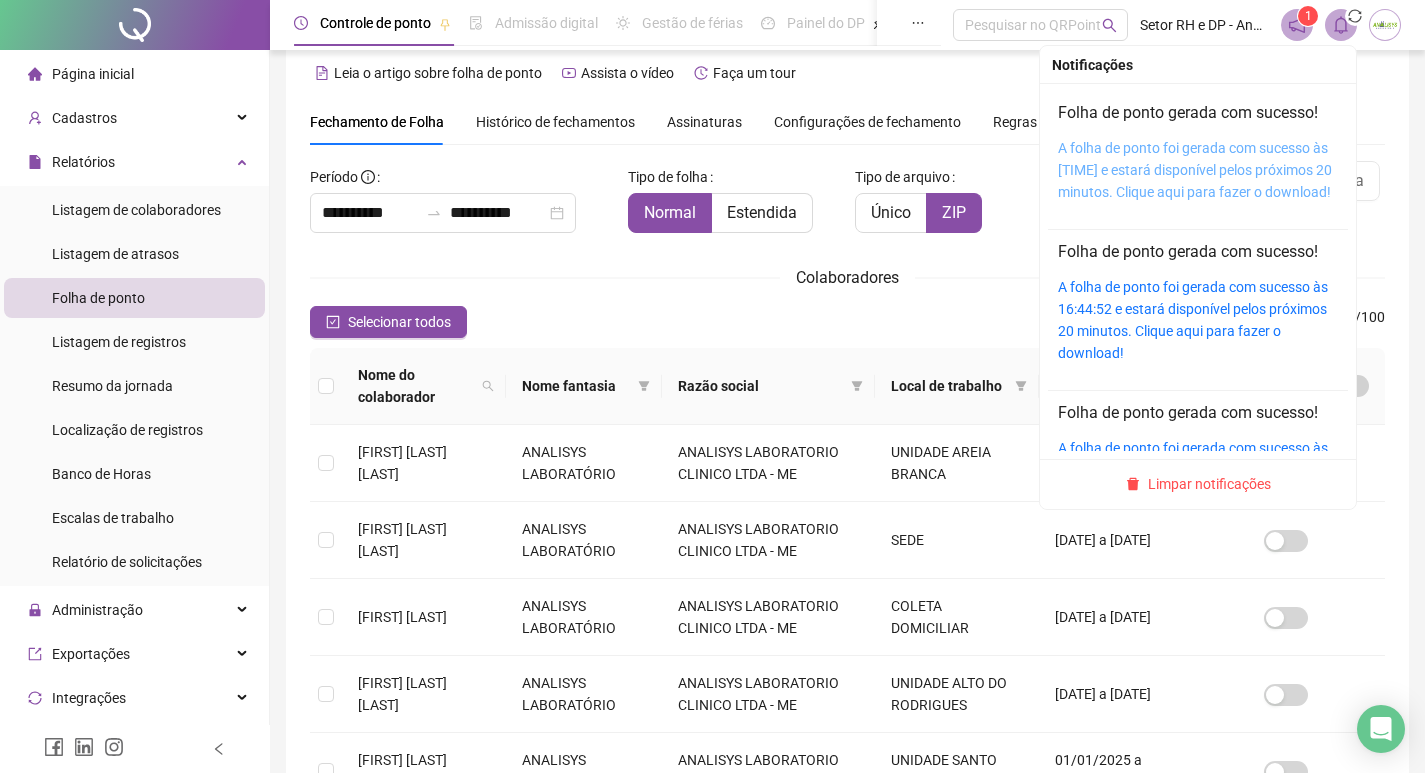 click on "A folha de ponto foi gerada com sucesso às [TIME] e estará disponível pelos próximos 20 minutos.
Clique aqui para fazer o download!" at bounding box center [1195, 170] 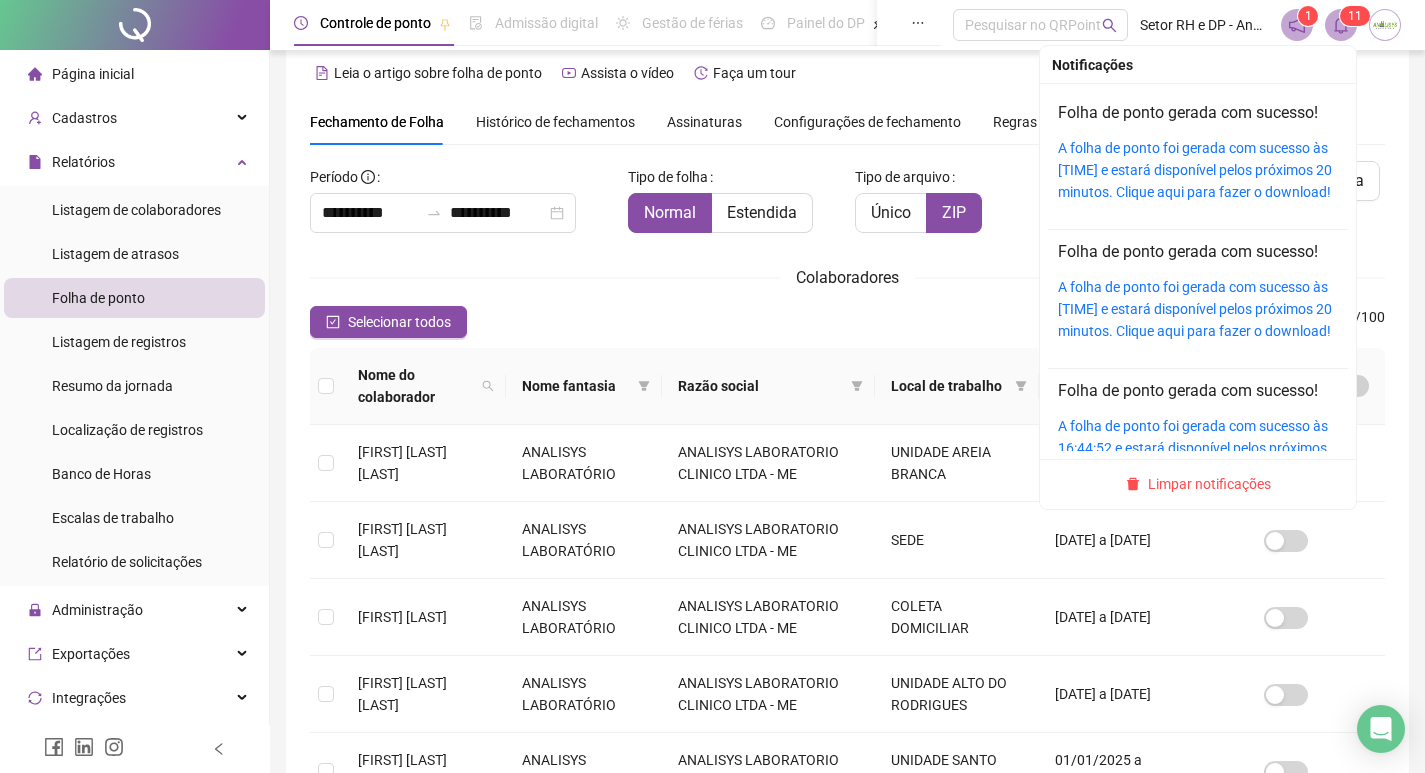 click on "1" at bounding box center [1358, 16] 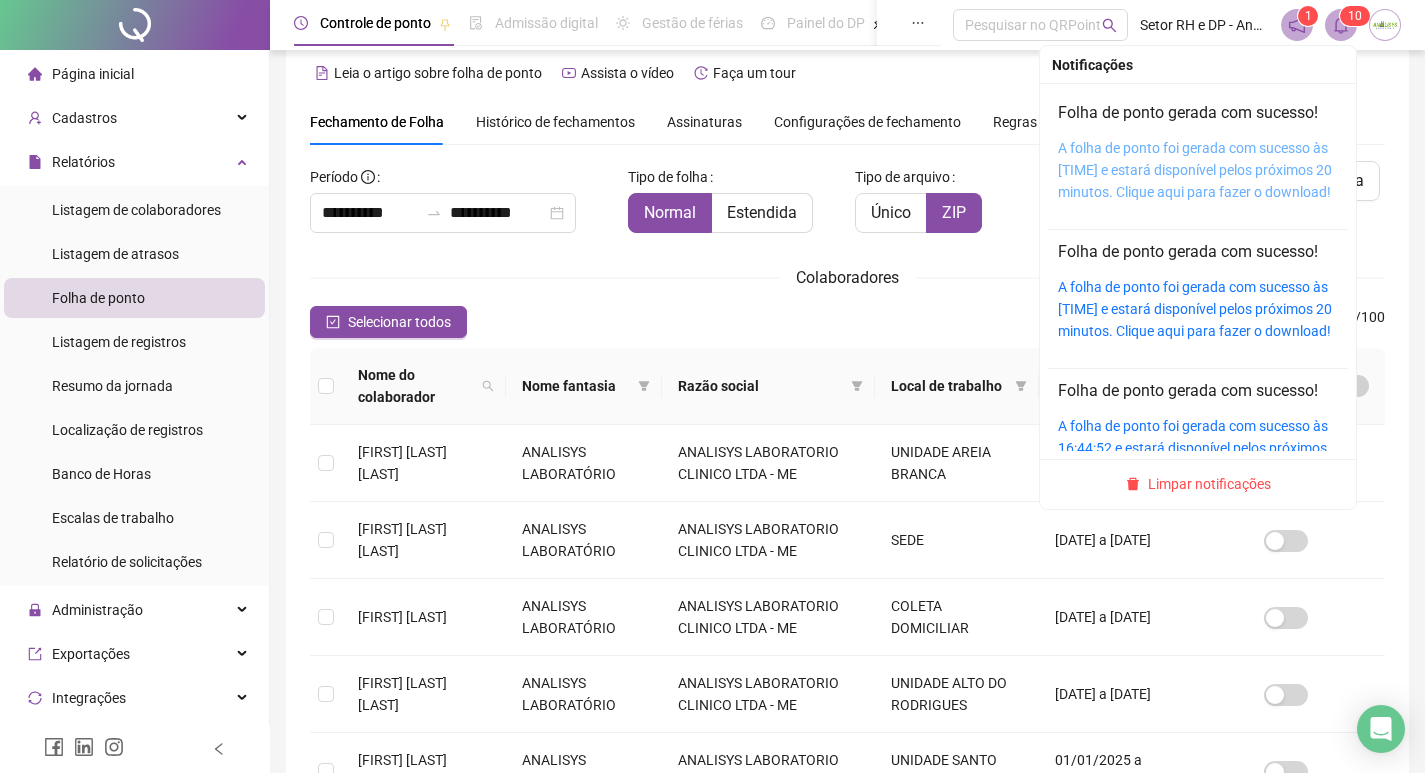 click on "A folha de ponto foi gerada com sucesso às [TIME] e estará disponível pelos próximos 20 minutos.
Clique aqui para fazer o download!" at bounding box center [1195, 170] 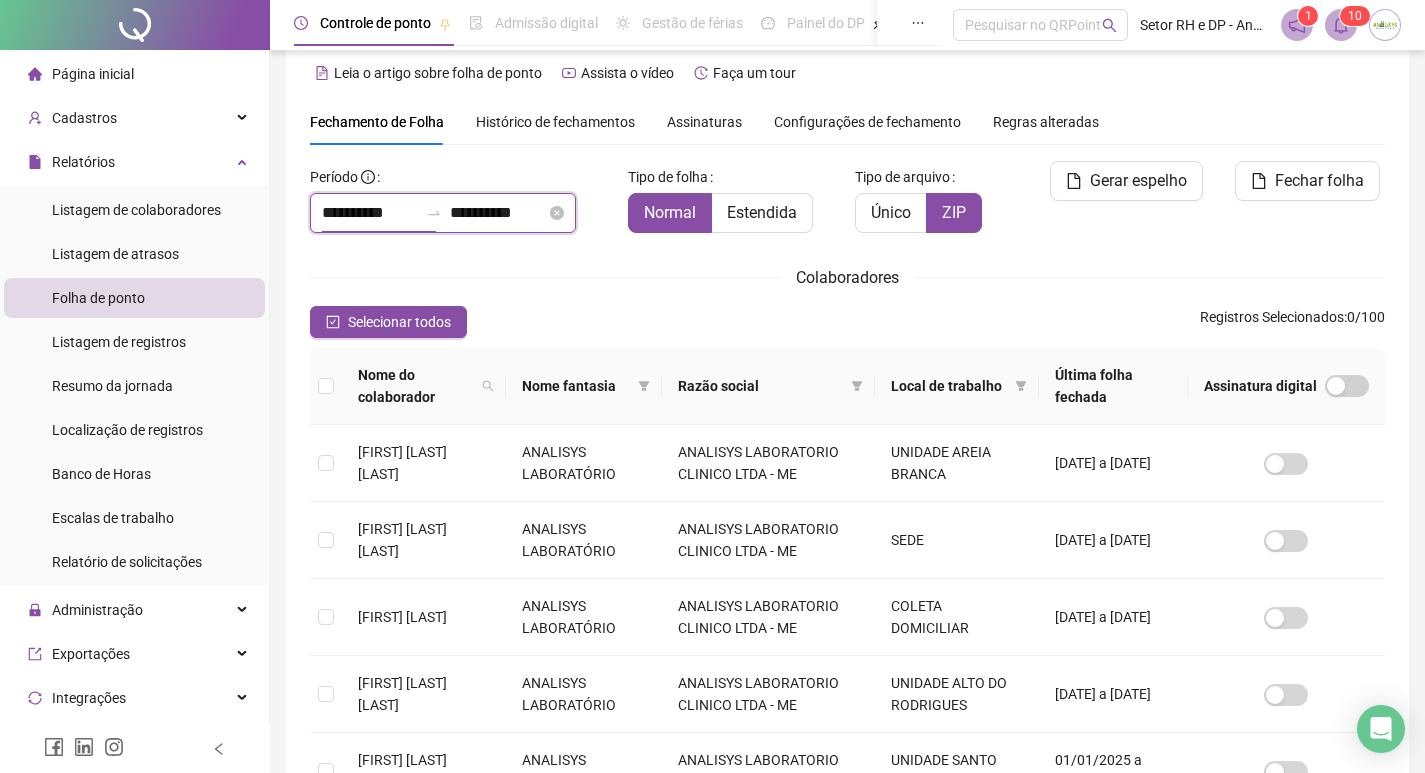 click on "**********" at bounding box center (370, 213) 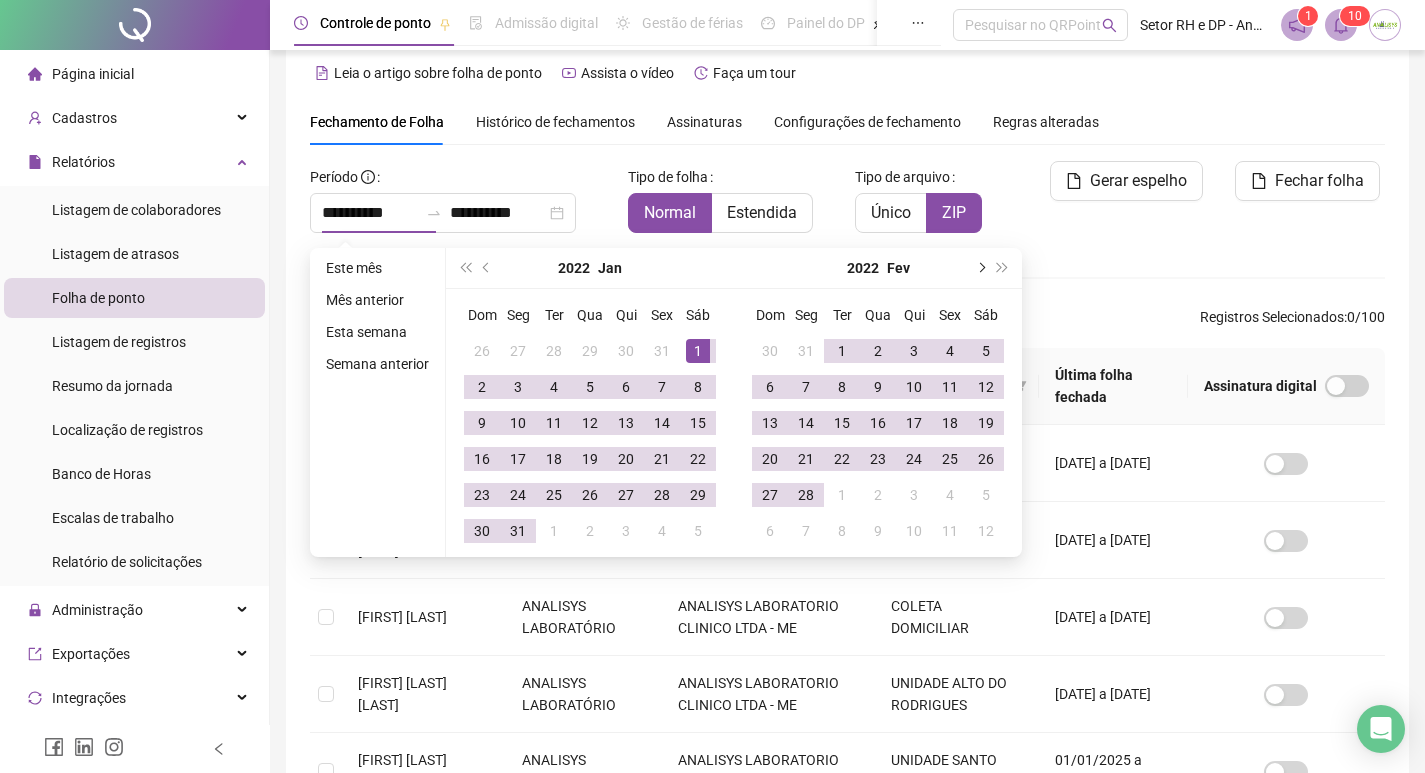 click at bounding box center [980, 268] 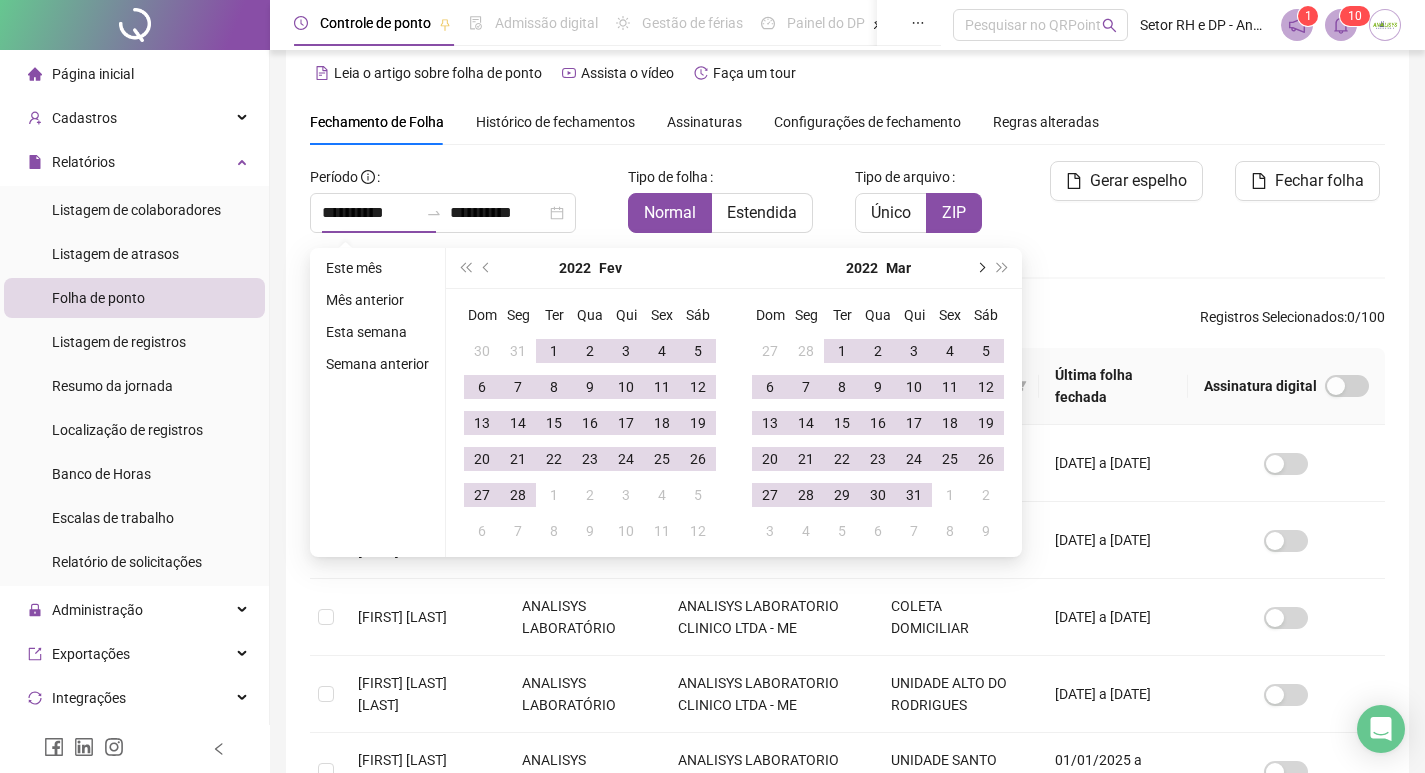 click at bounding box center (980, 268) 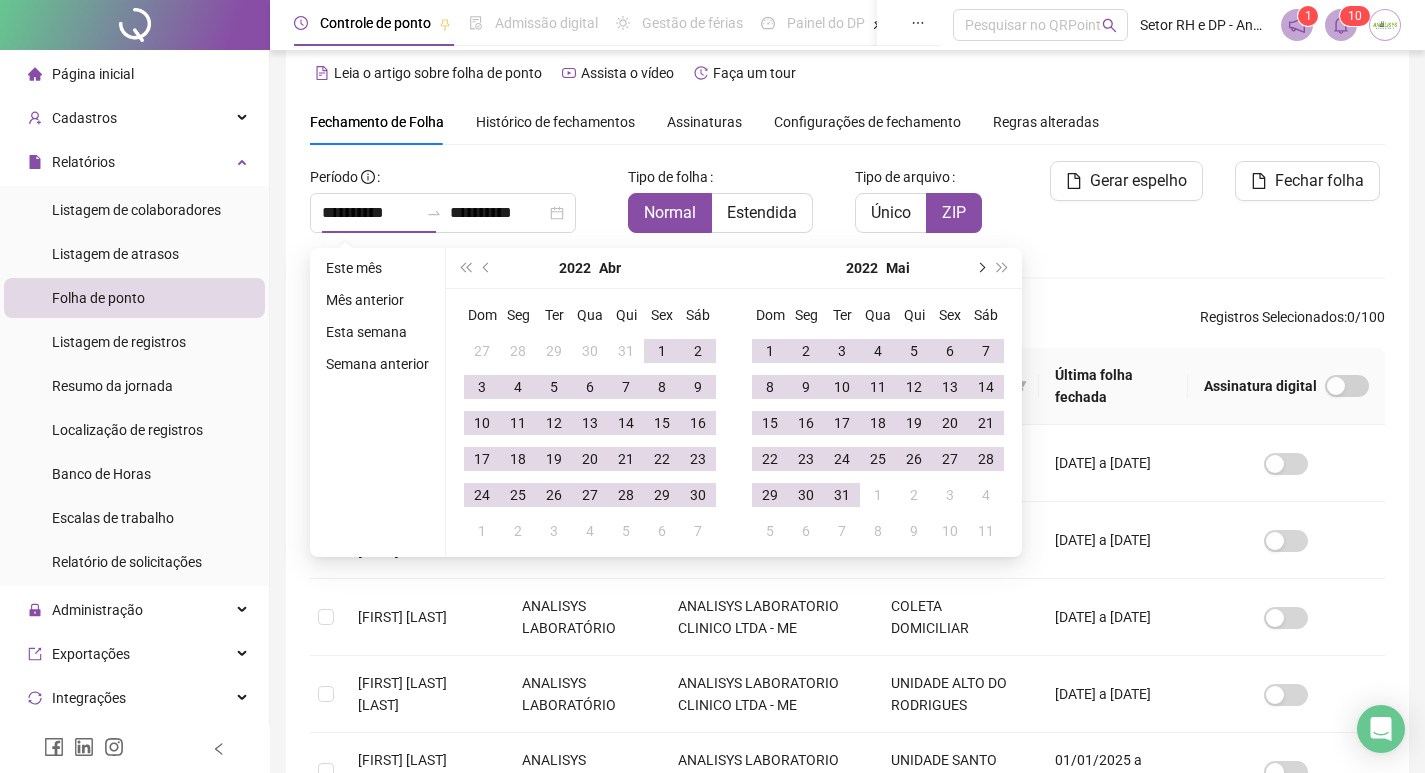 click at bounding box center [980, 268] 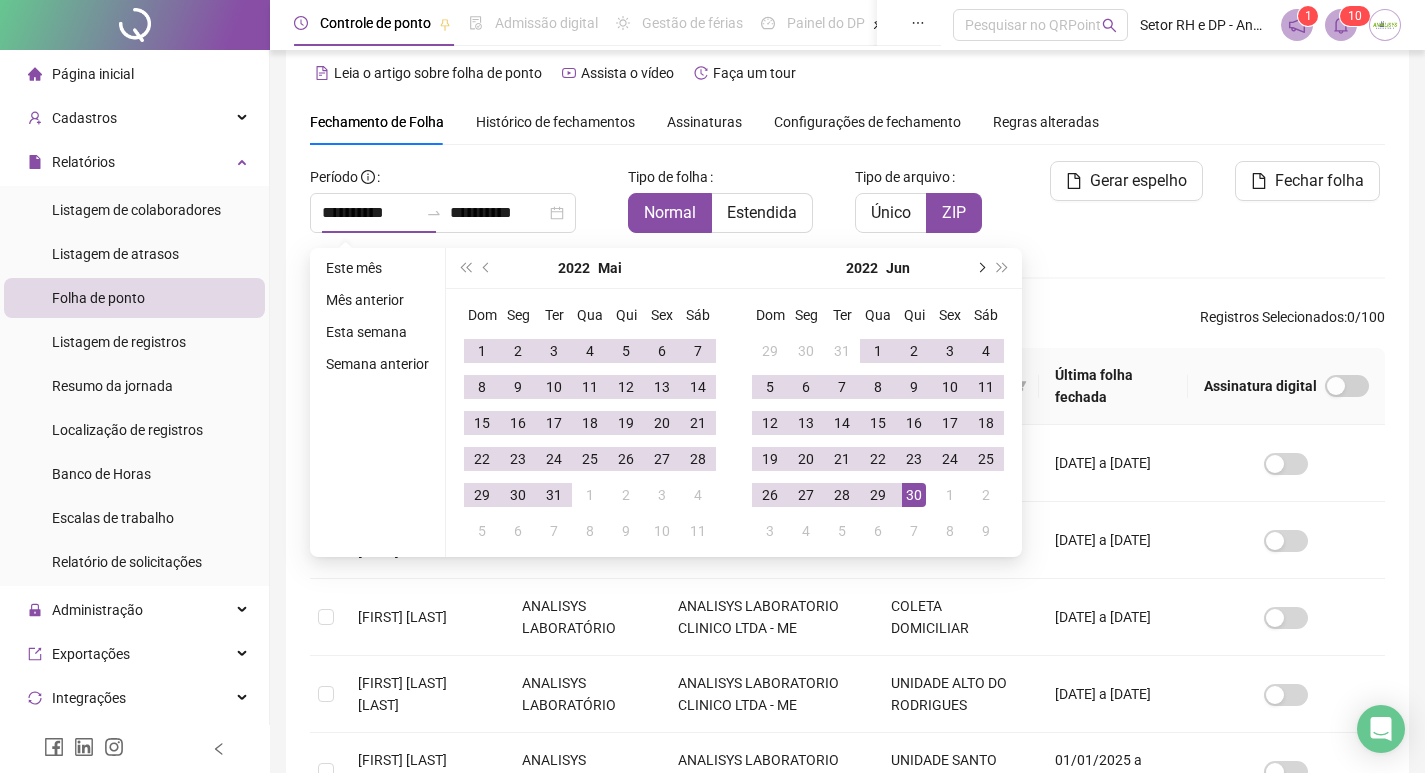 click at bounding box center [980, 268] 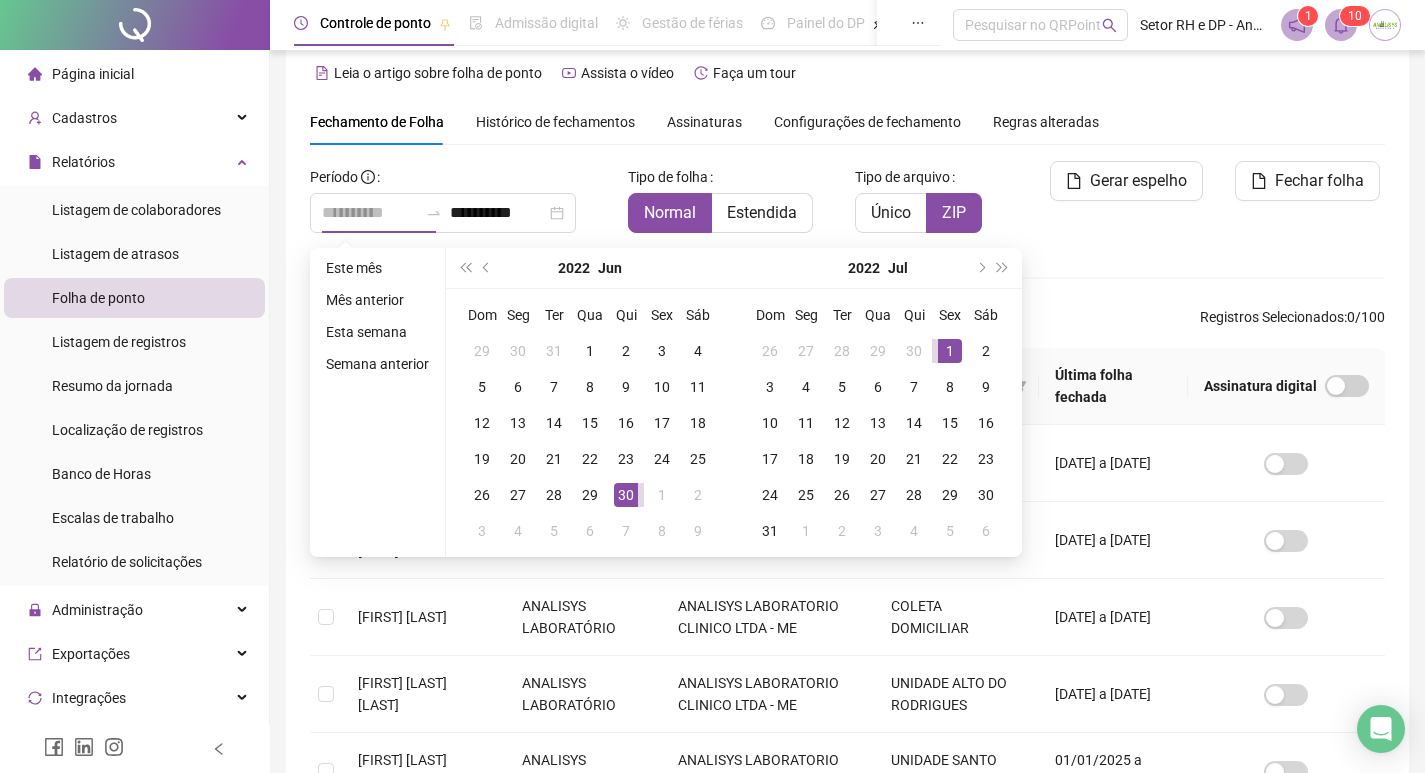 type on "**********" 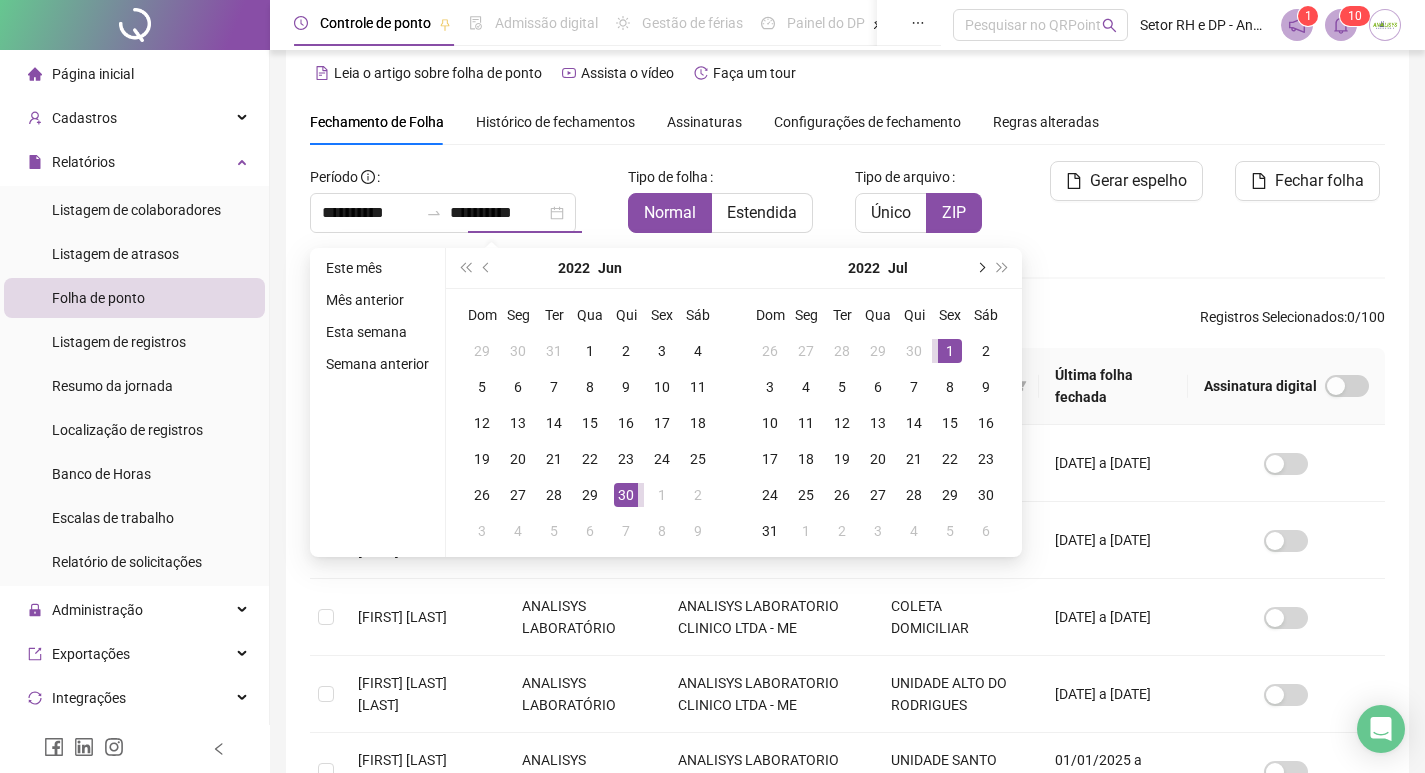 click at bounding box center [980, 268] 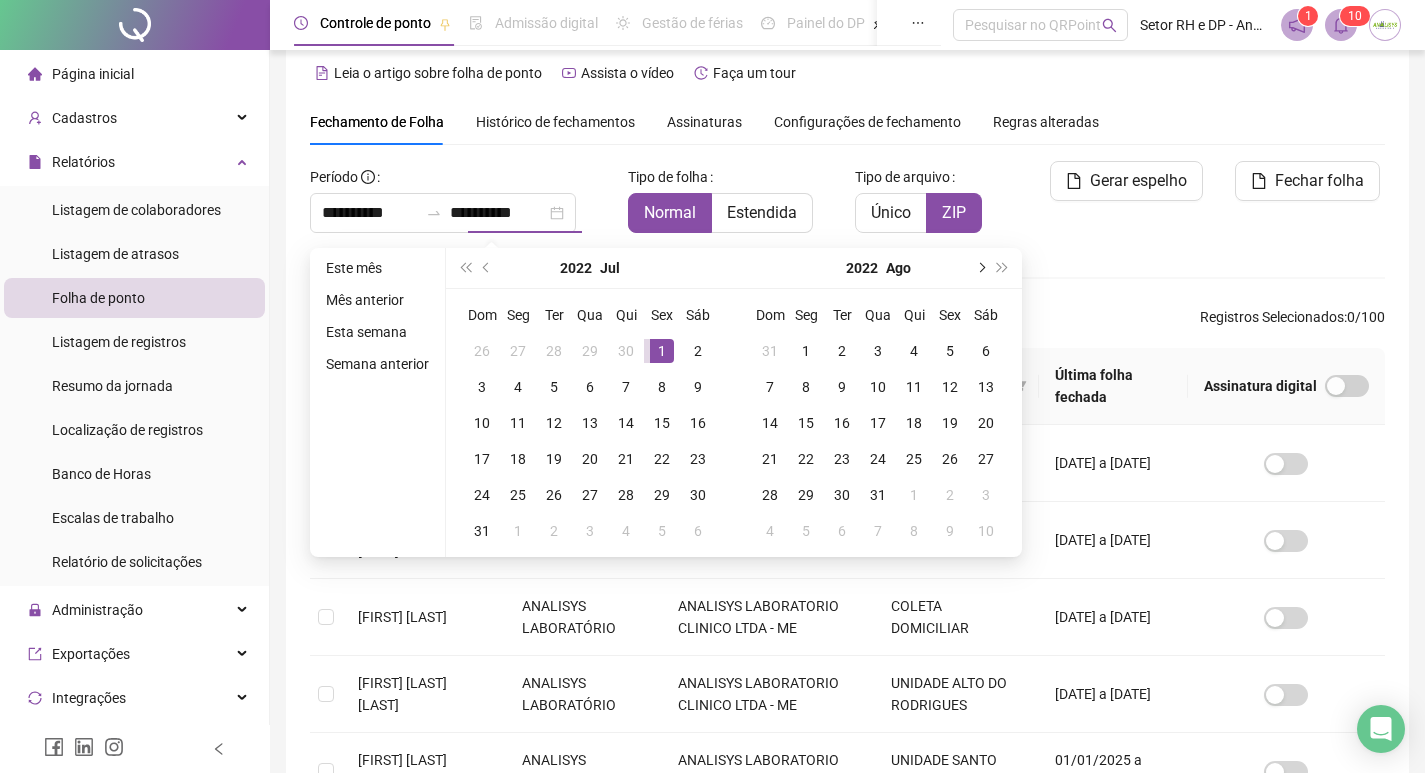 click at bounding box center (980, 268) 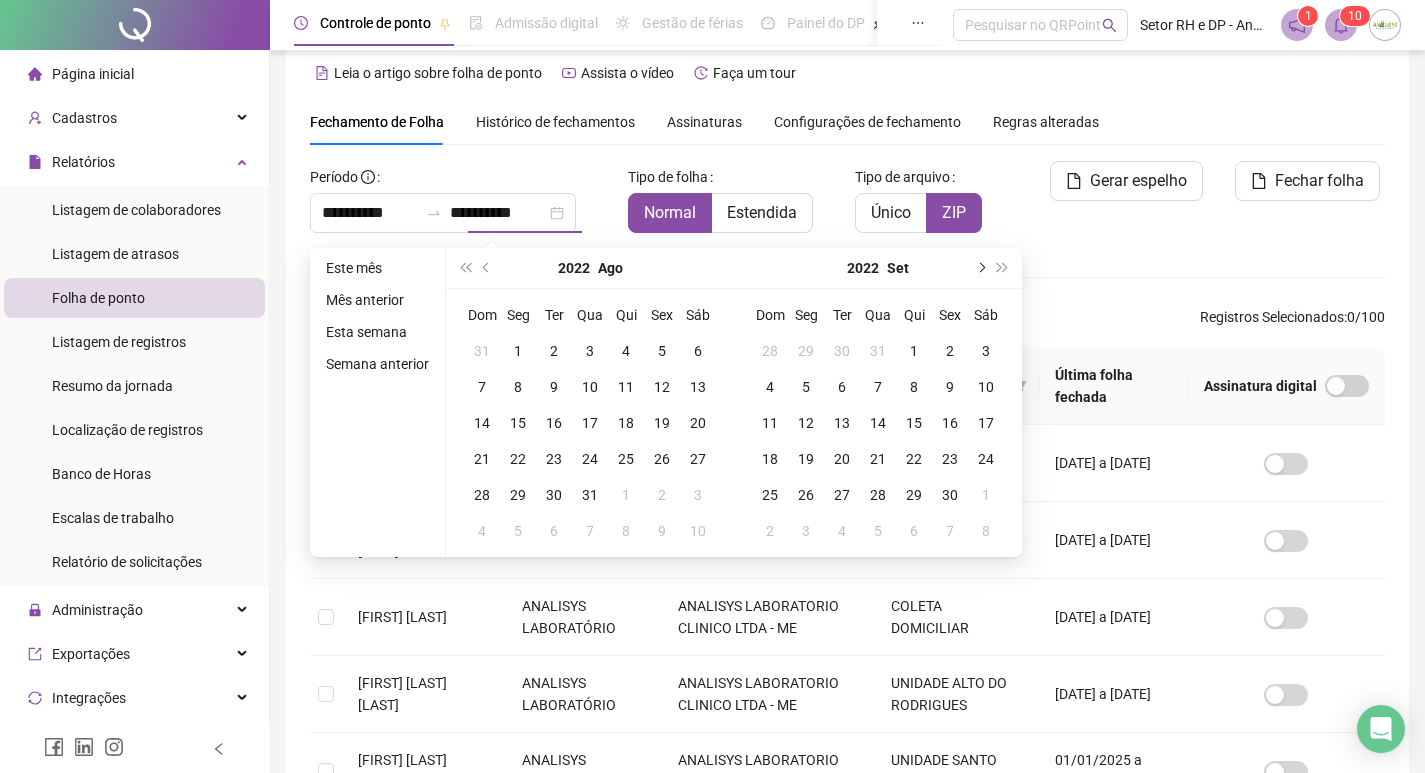 click at bounding box center (980, 268) 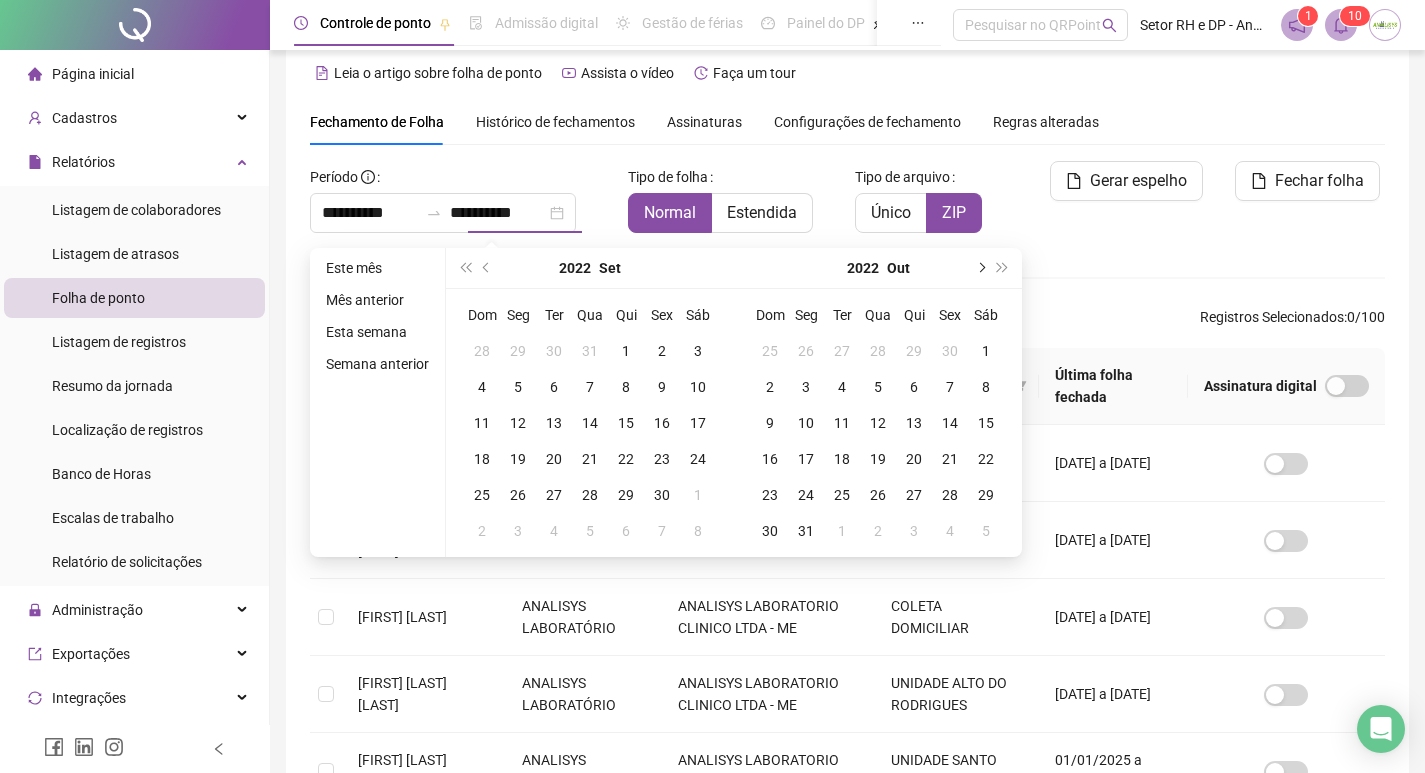 click at bounding box center [980, 268] 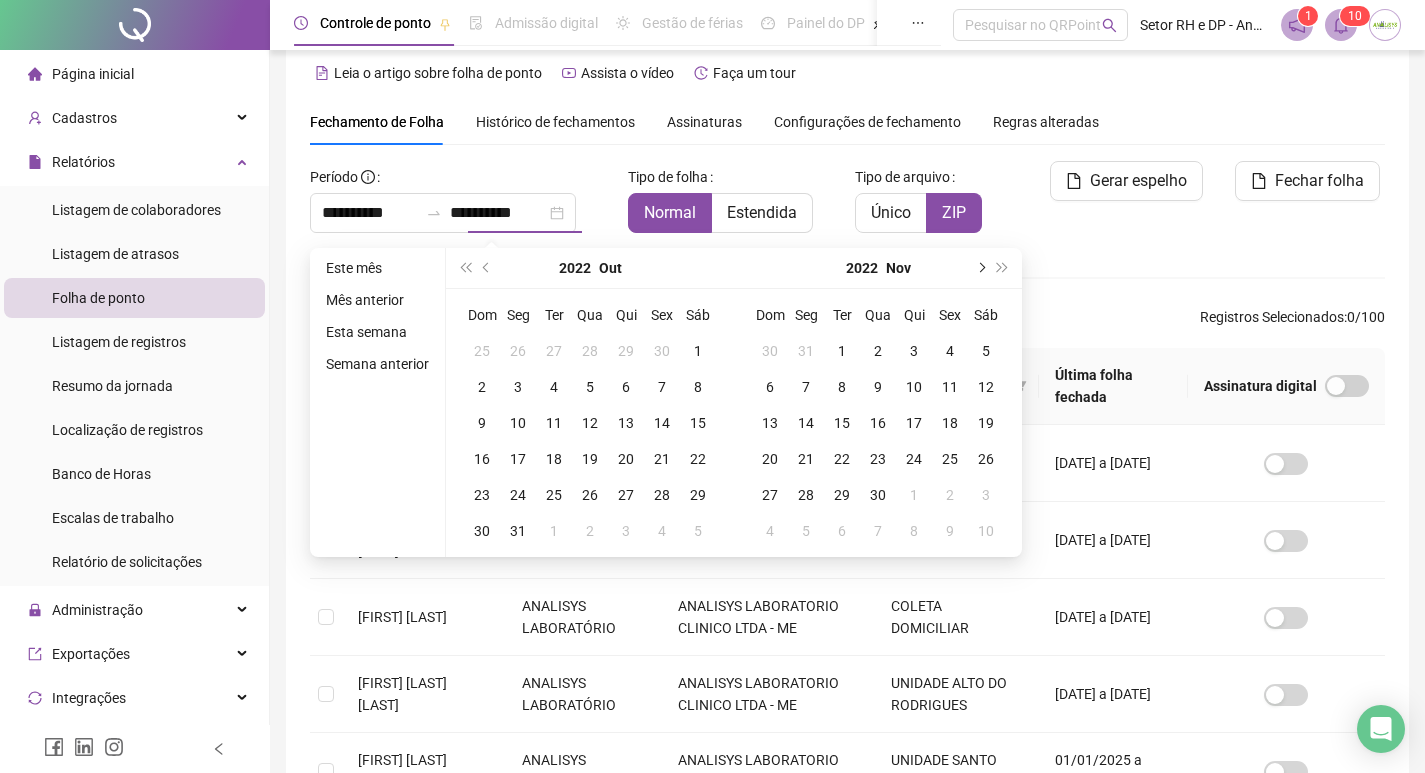 click at bounding box center [980, 268] 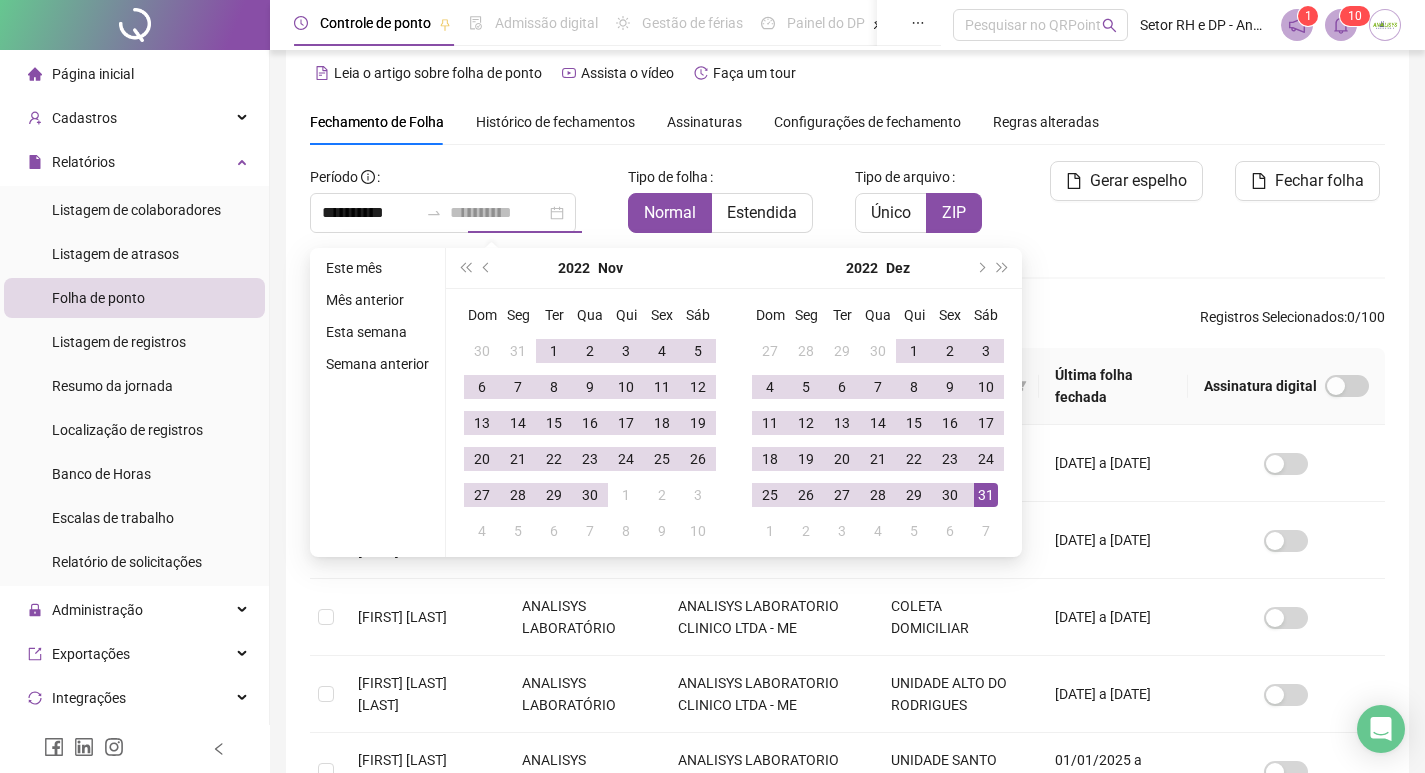 type on "**********" 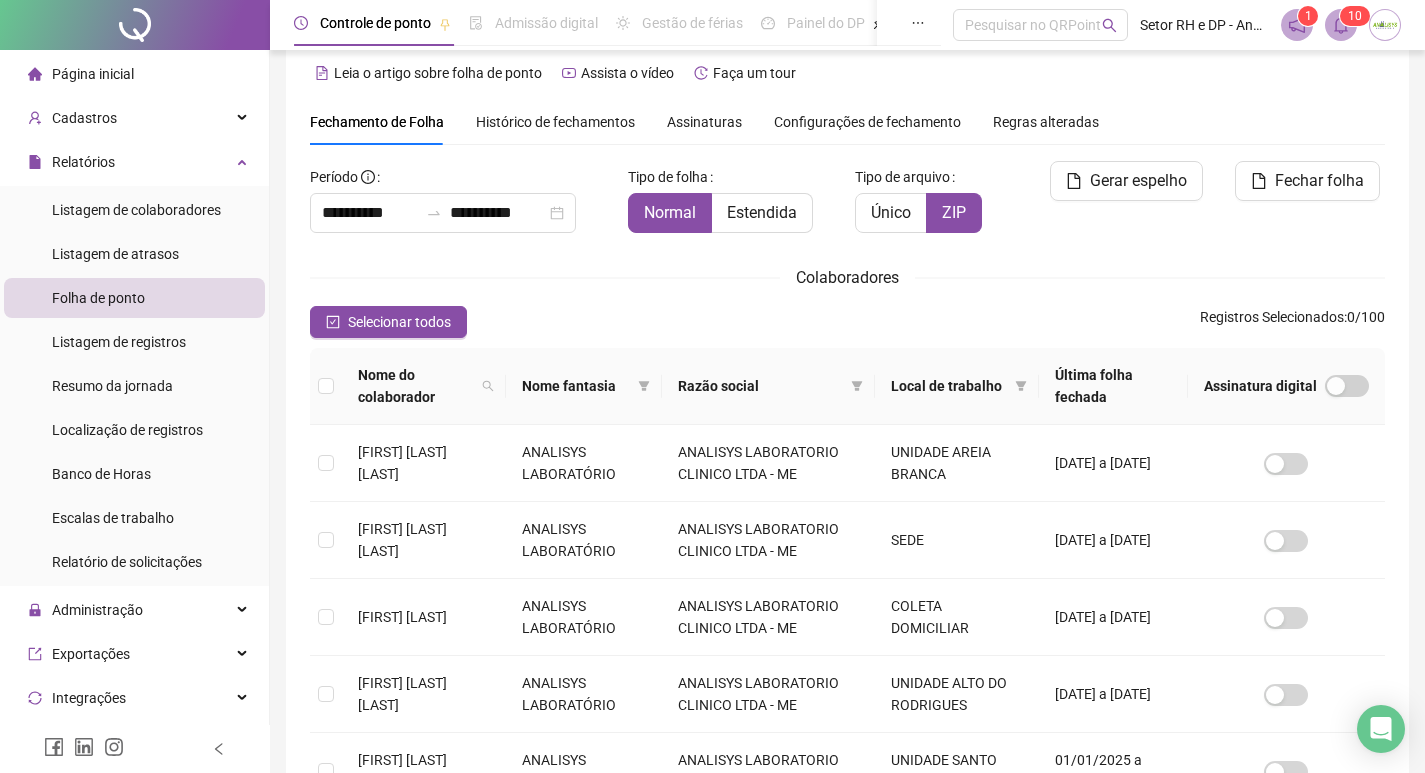 scroll, scrollTop: 213, scrollLeft: 0, axis: vertical 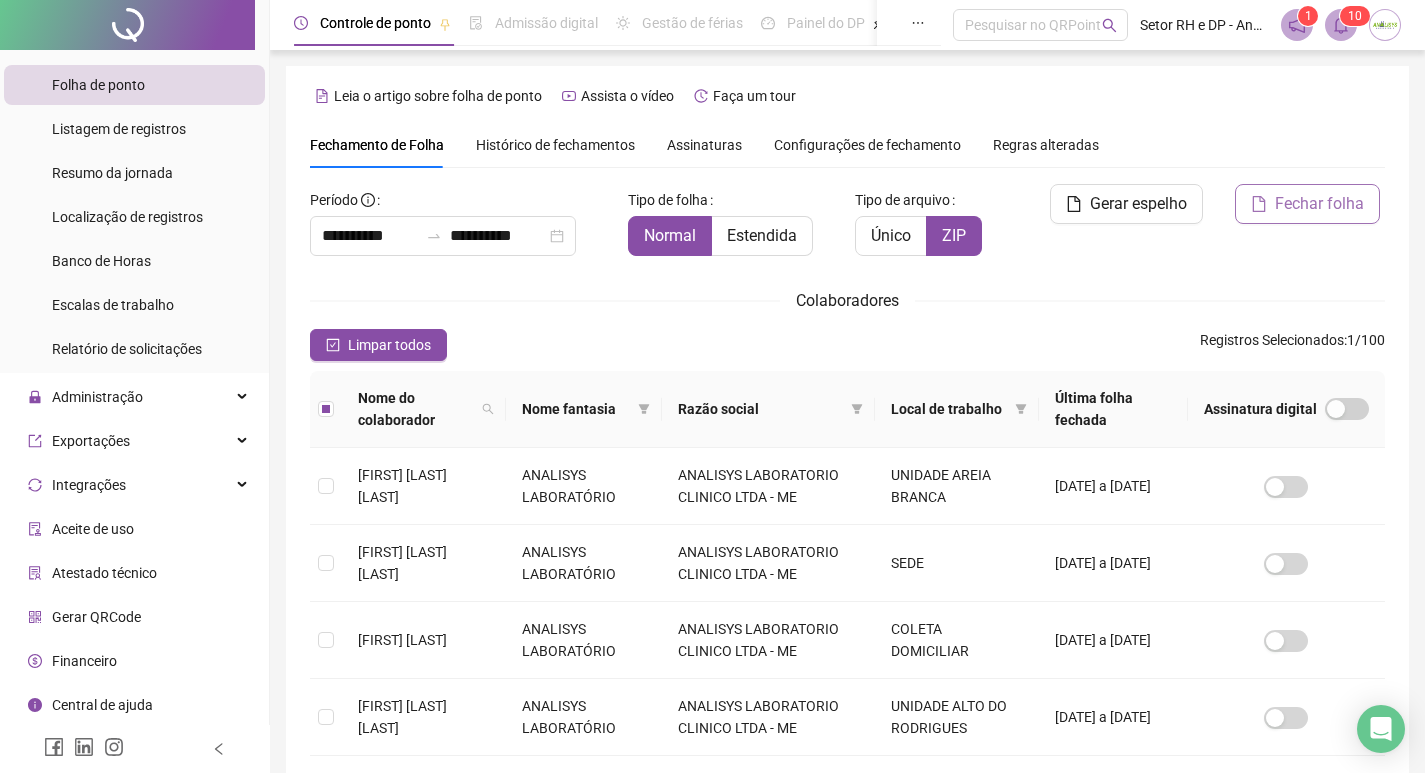 click on "Fechar folha" at bounding box center [1307, 204] 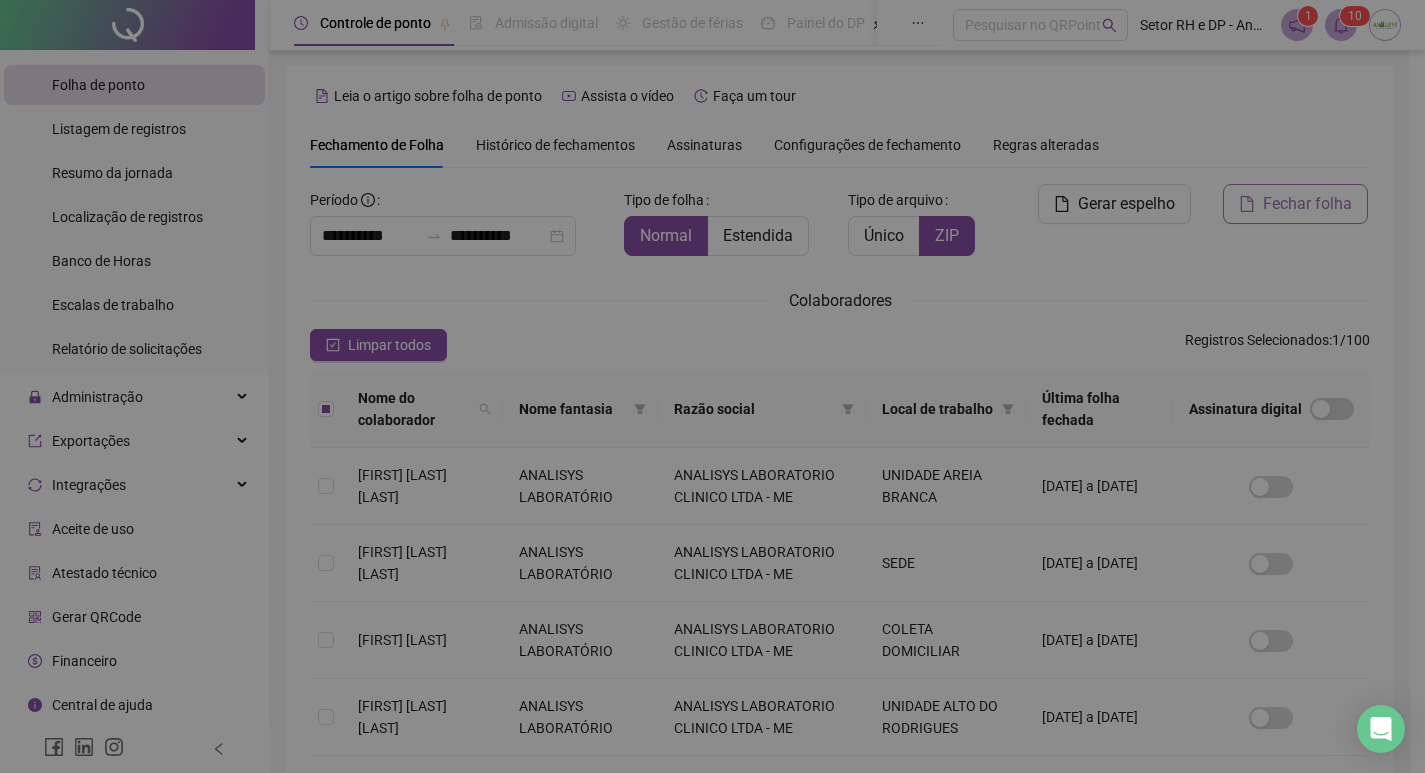 scroll, scrollTop: 23, scrollLeft: 0, axis: vertical 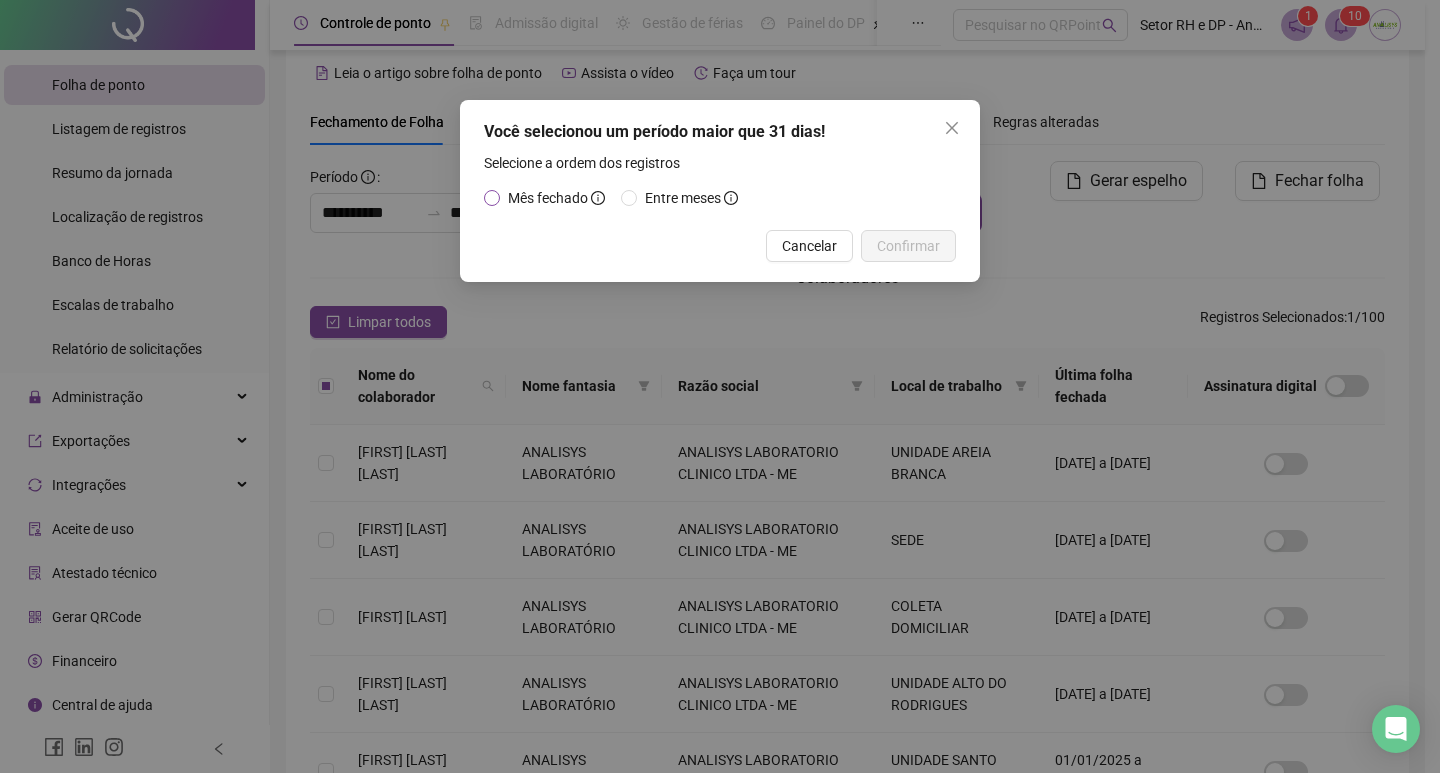 click on "Mês fechado" at bounding box center (548, 198) 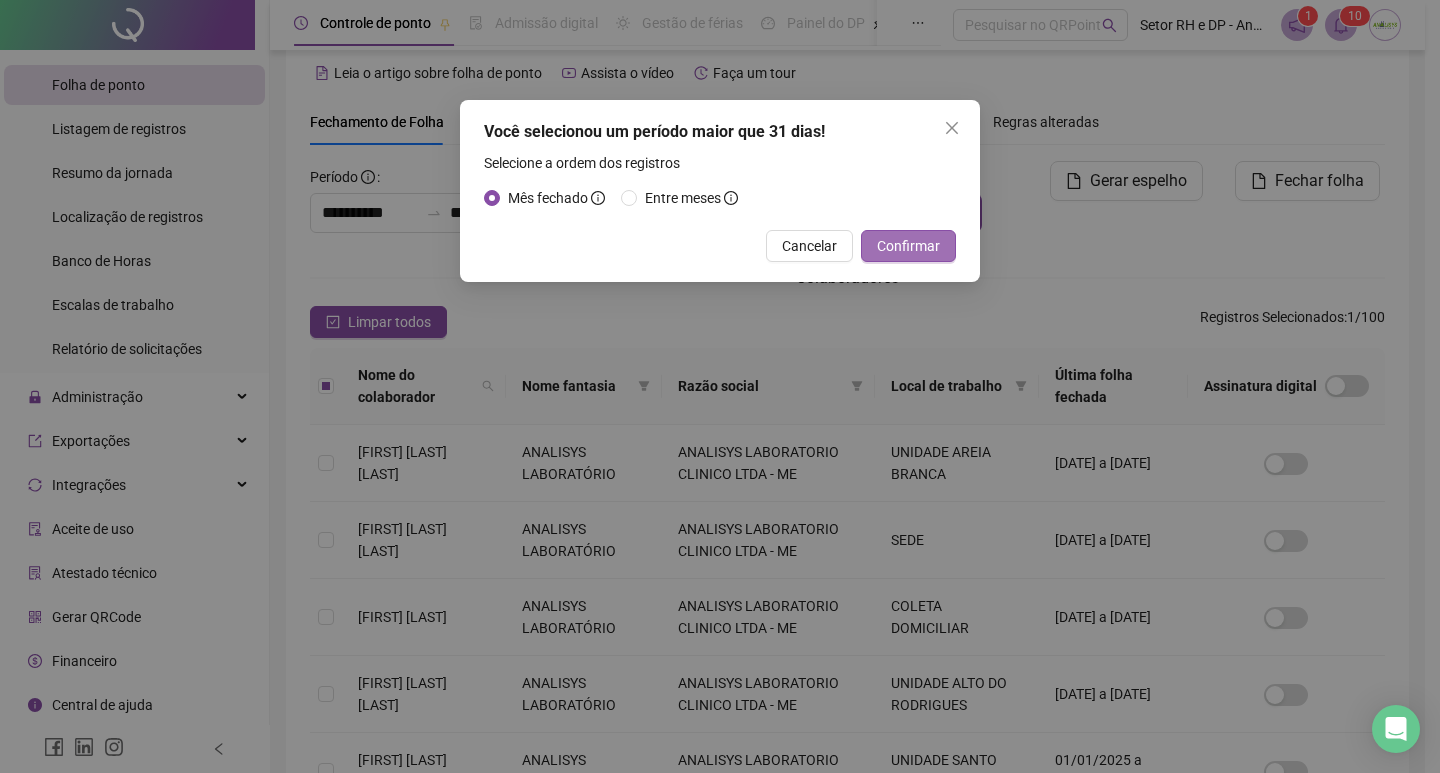 click on "Confirmar" at bounding box center (908, 246) 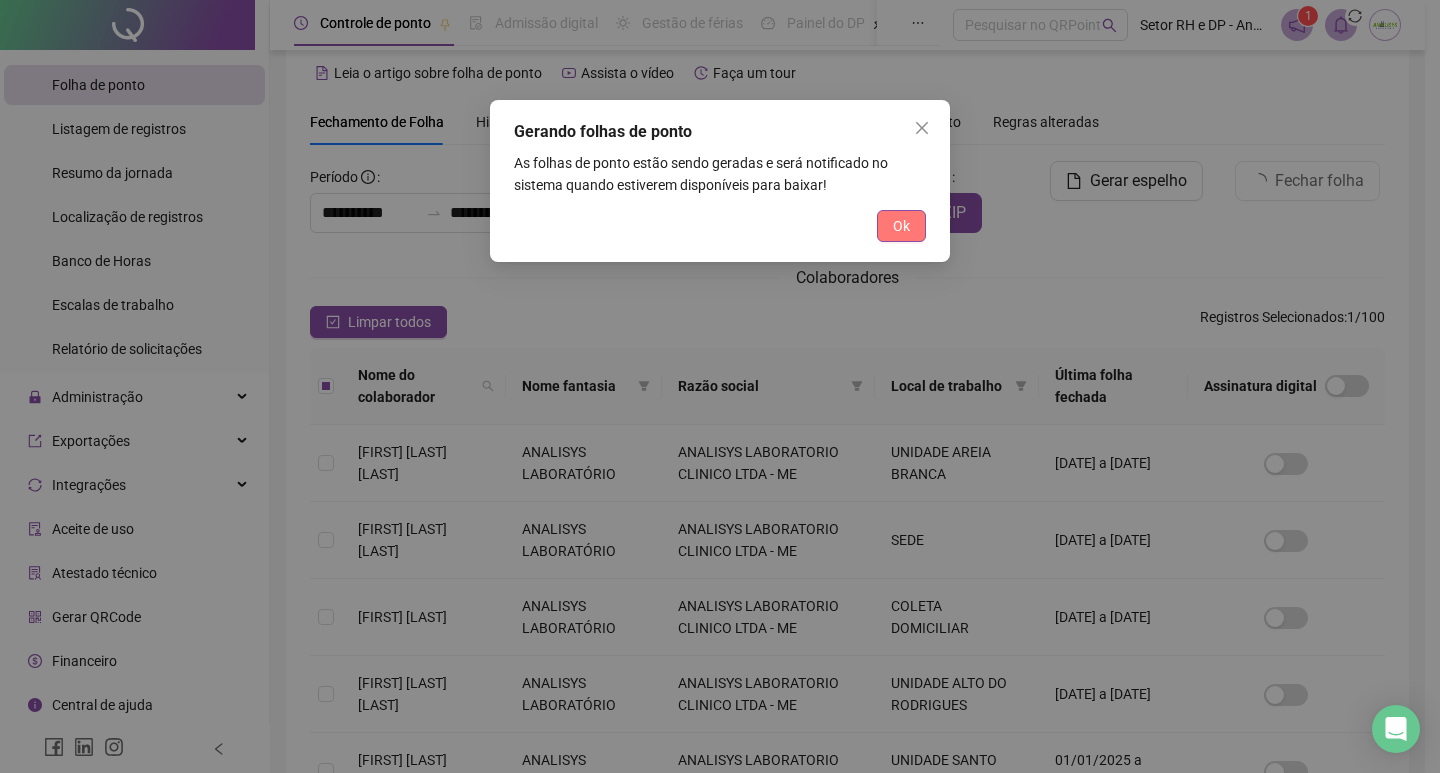 click on "Ok" at bounding box center (901, 226) 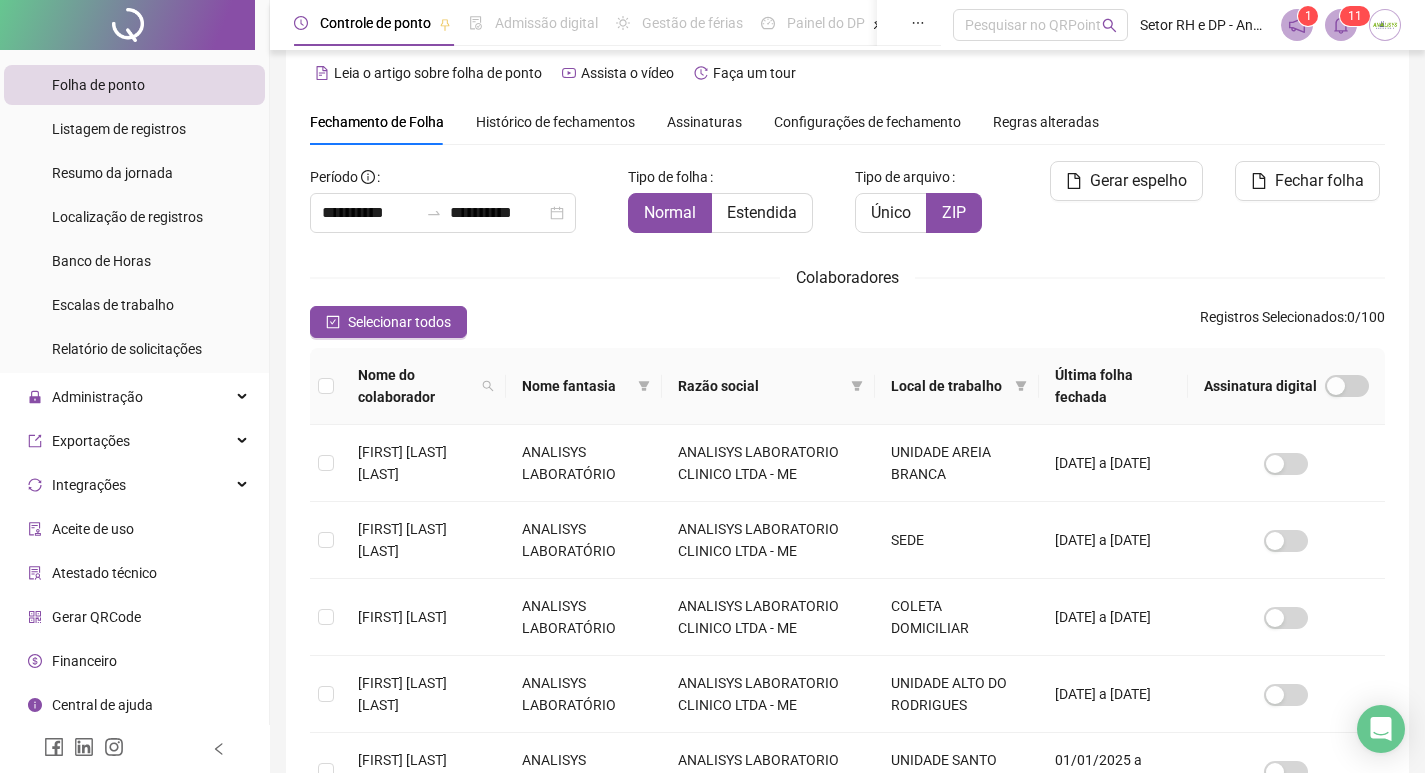 click 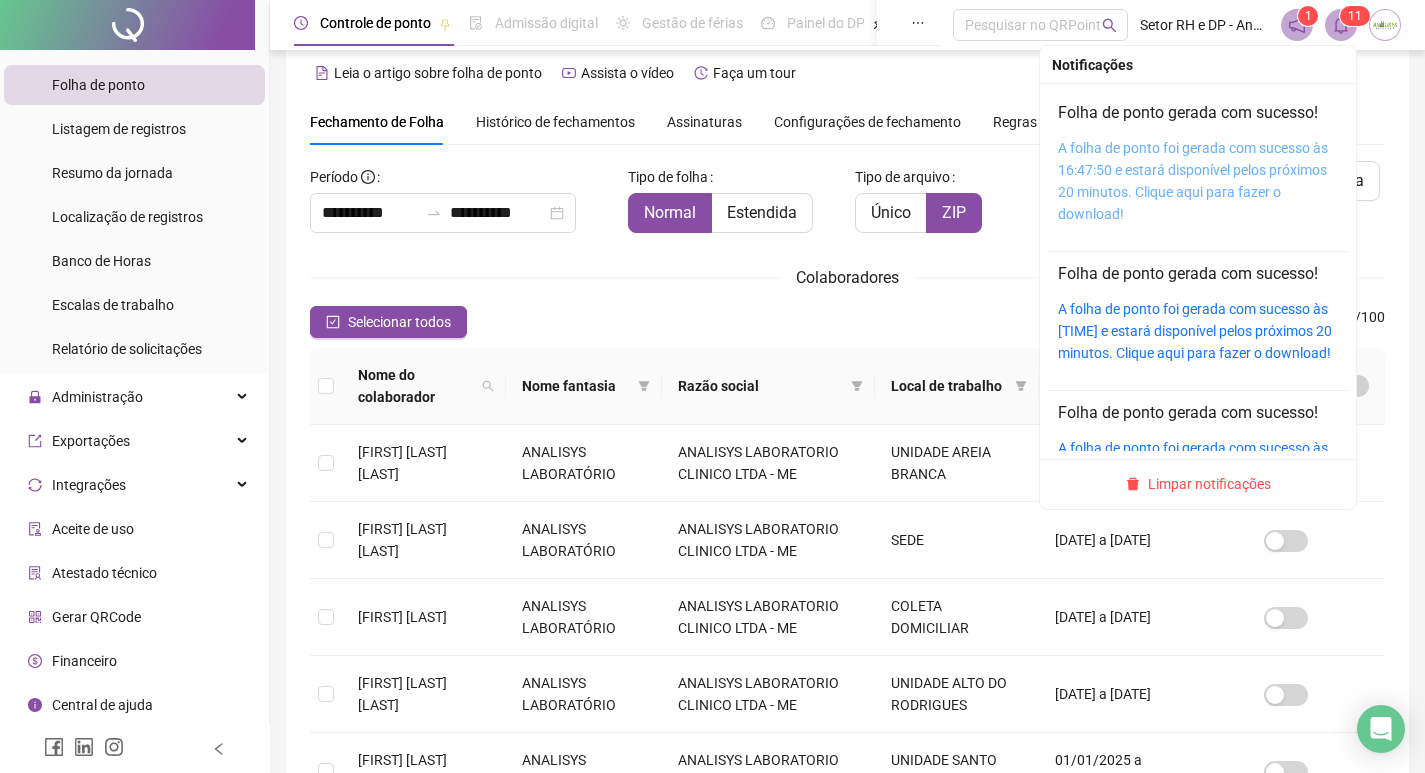 click on "A folha de ponto foi gerada com sucesso às 16:47:50 e estará disponível pelos próximos 20 minutos.
Clique aqui para fazer o download!" at bounding box center [1193, 181] 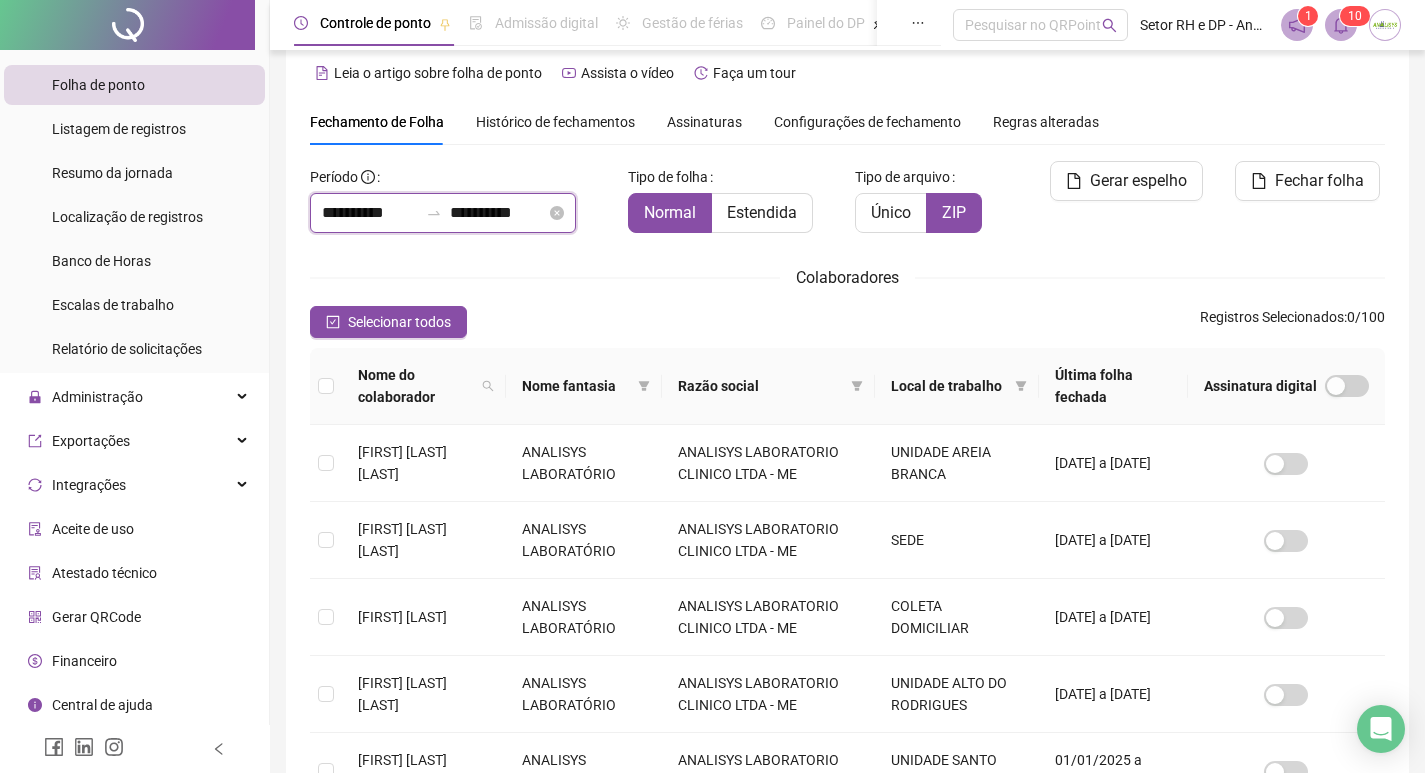 click on "**********" at bounding box center [370, 213] 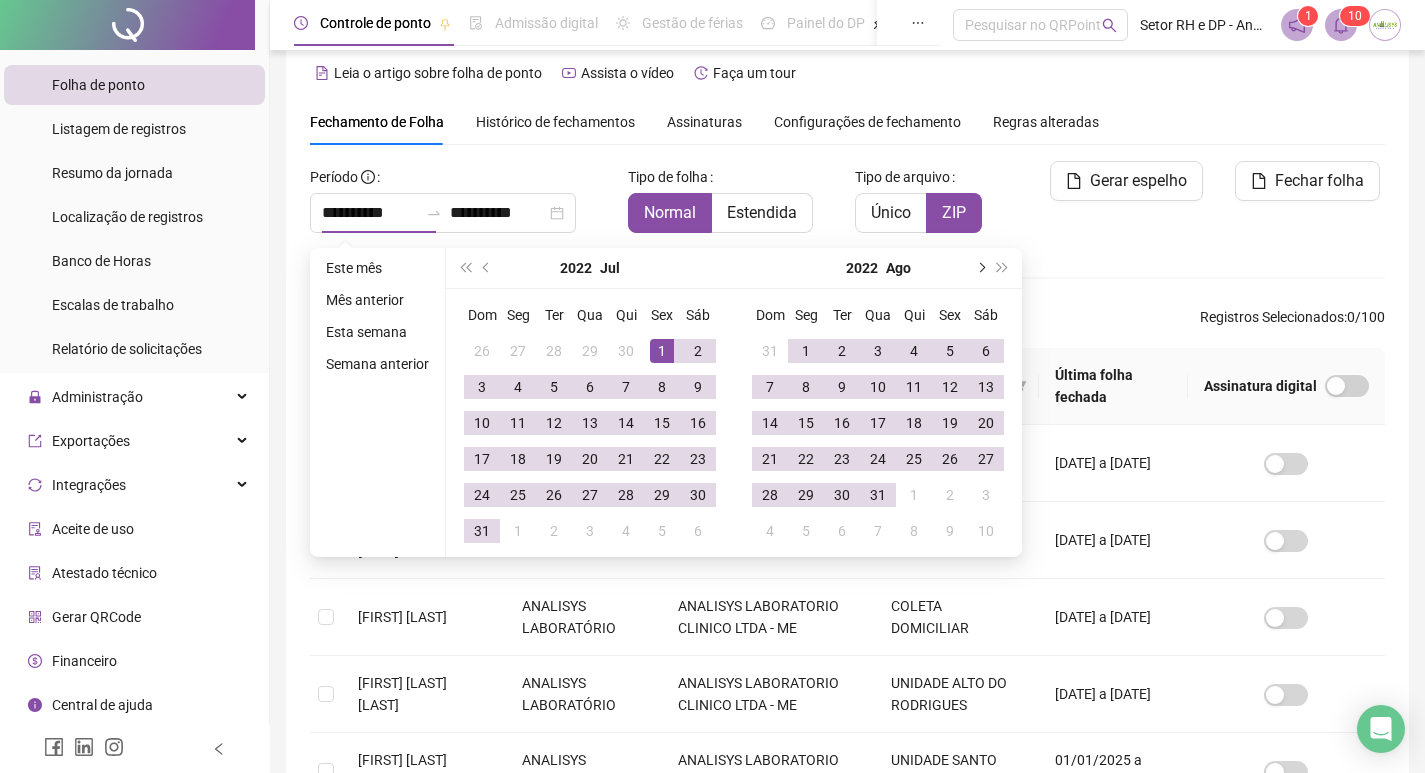 click at bounding box center [980, 268] 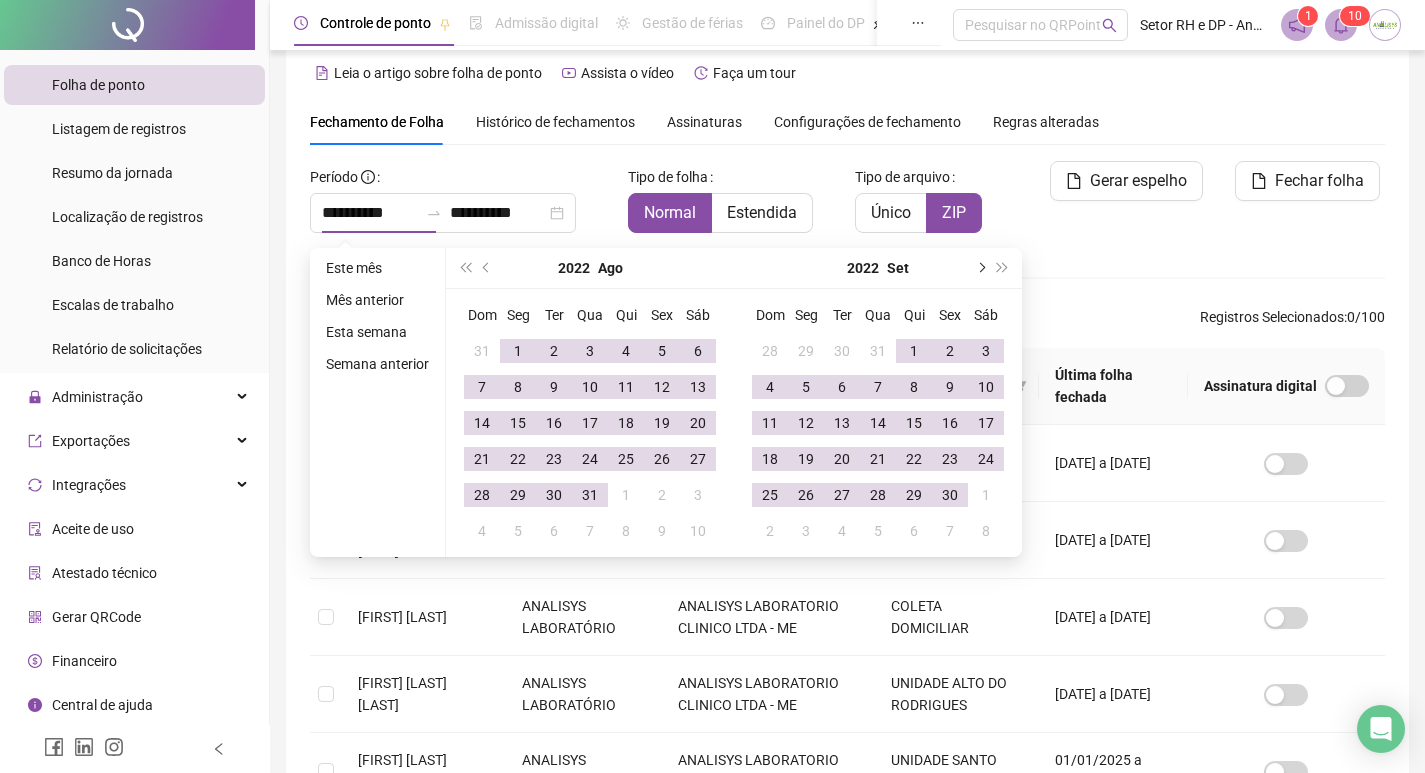 click at bounding box center [980, 268] 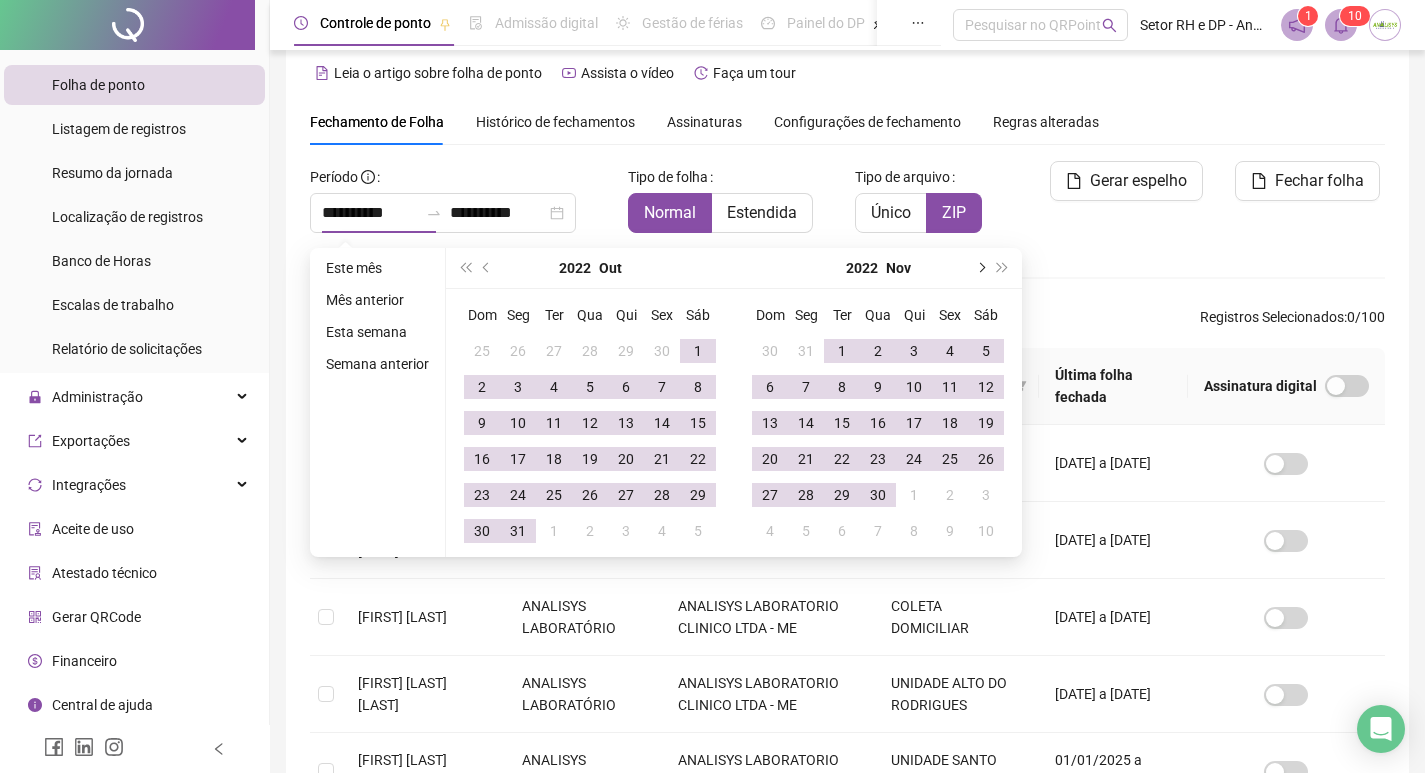 click at bounding box center (980, 268) 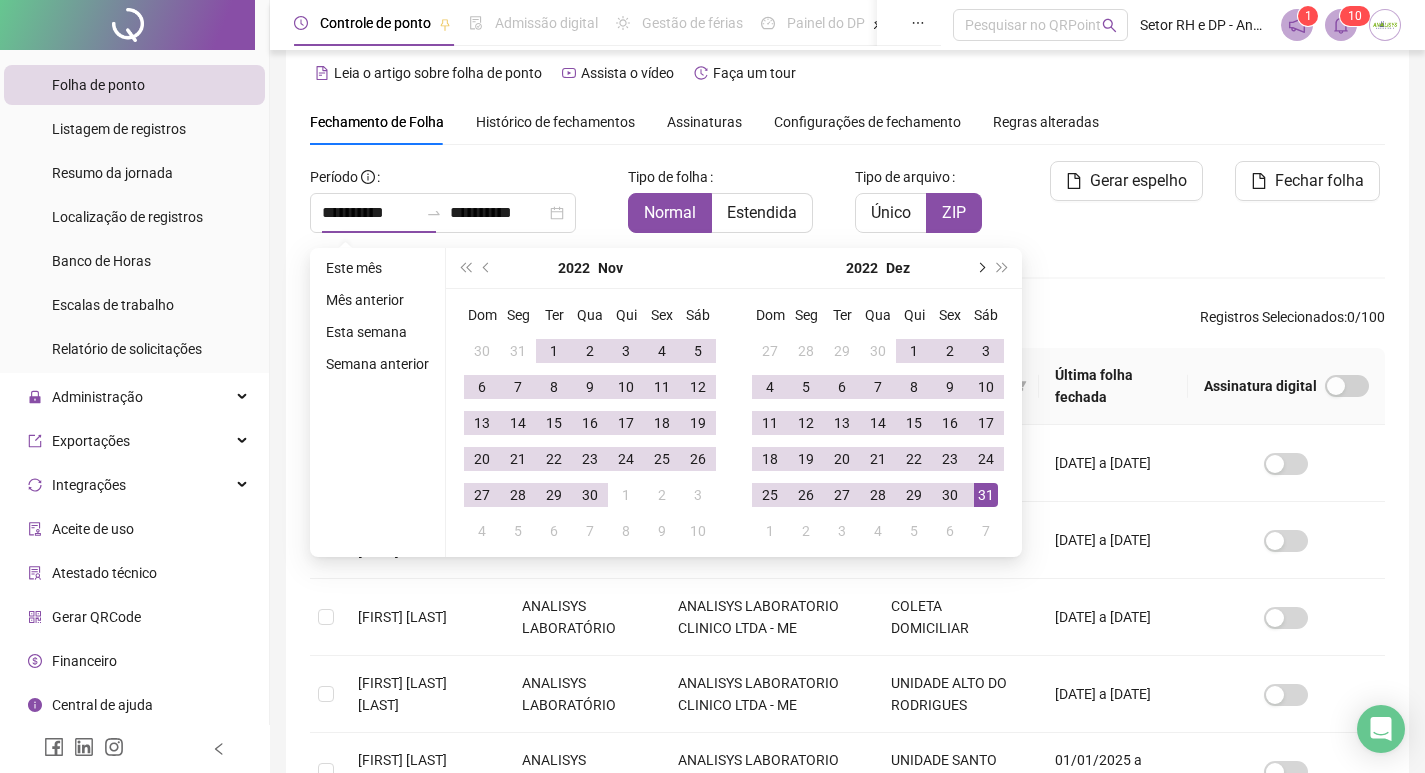 click at bounding box center (980, 268) 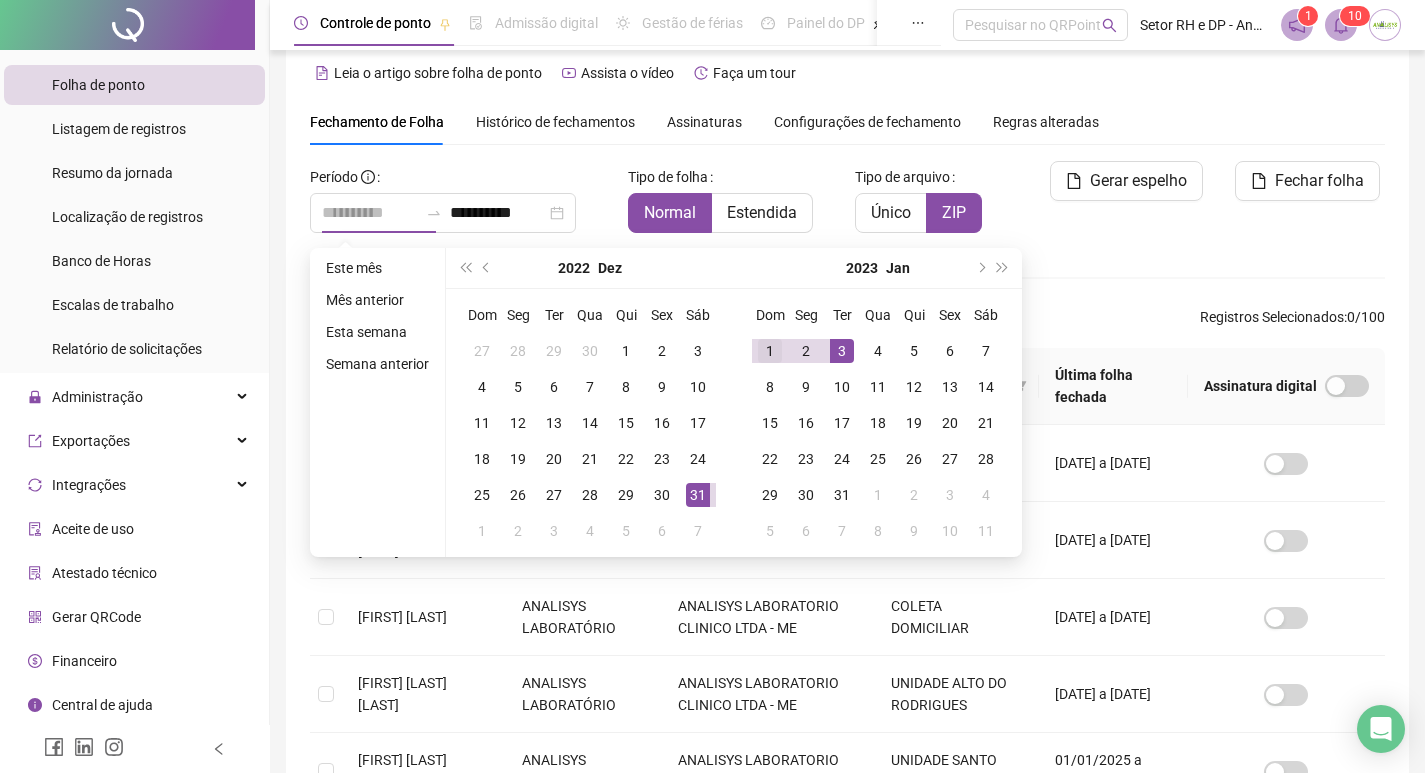 type on "**********" 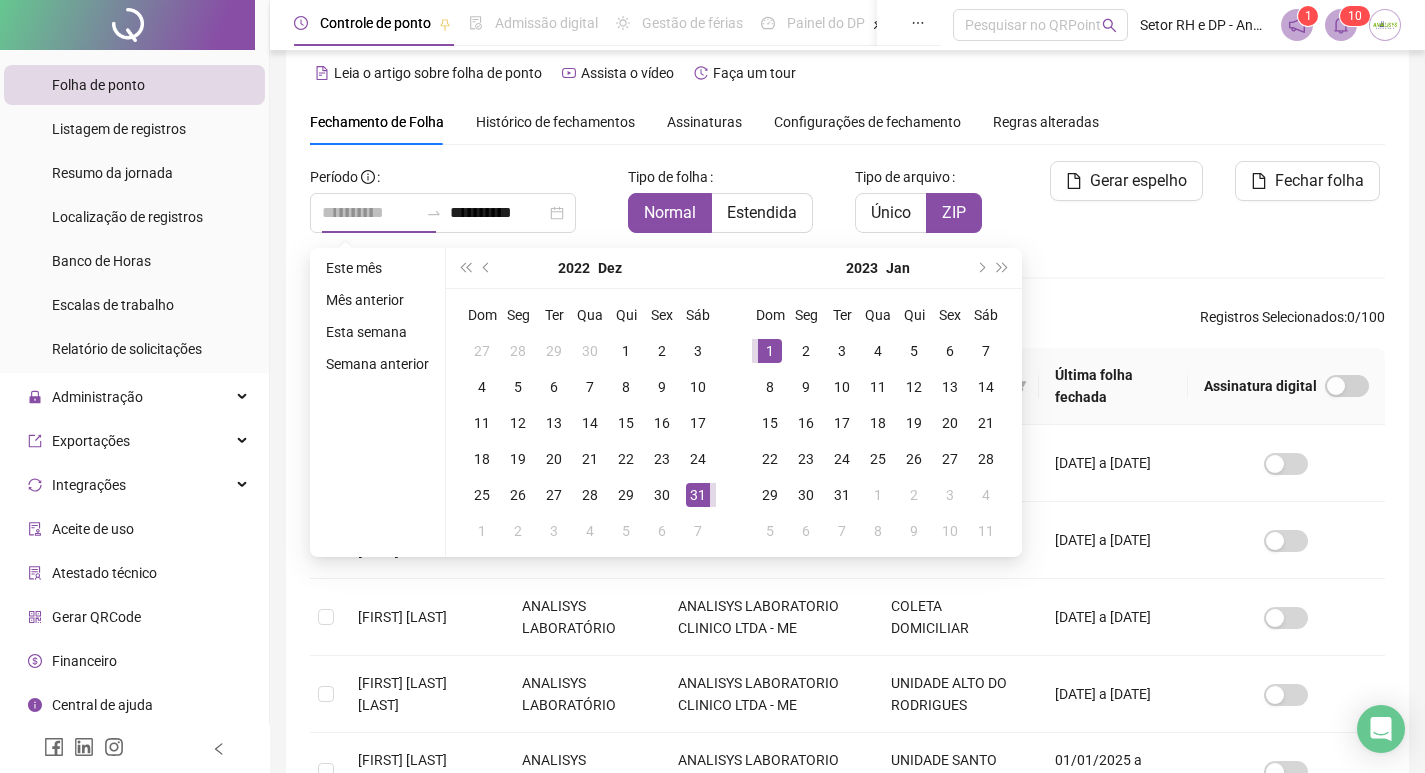 click on "1" at bounding box center [770, 351] 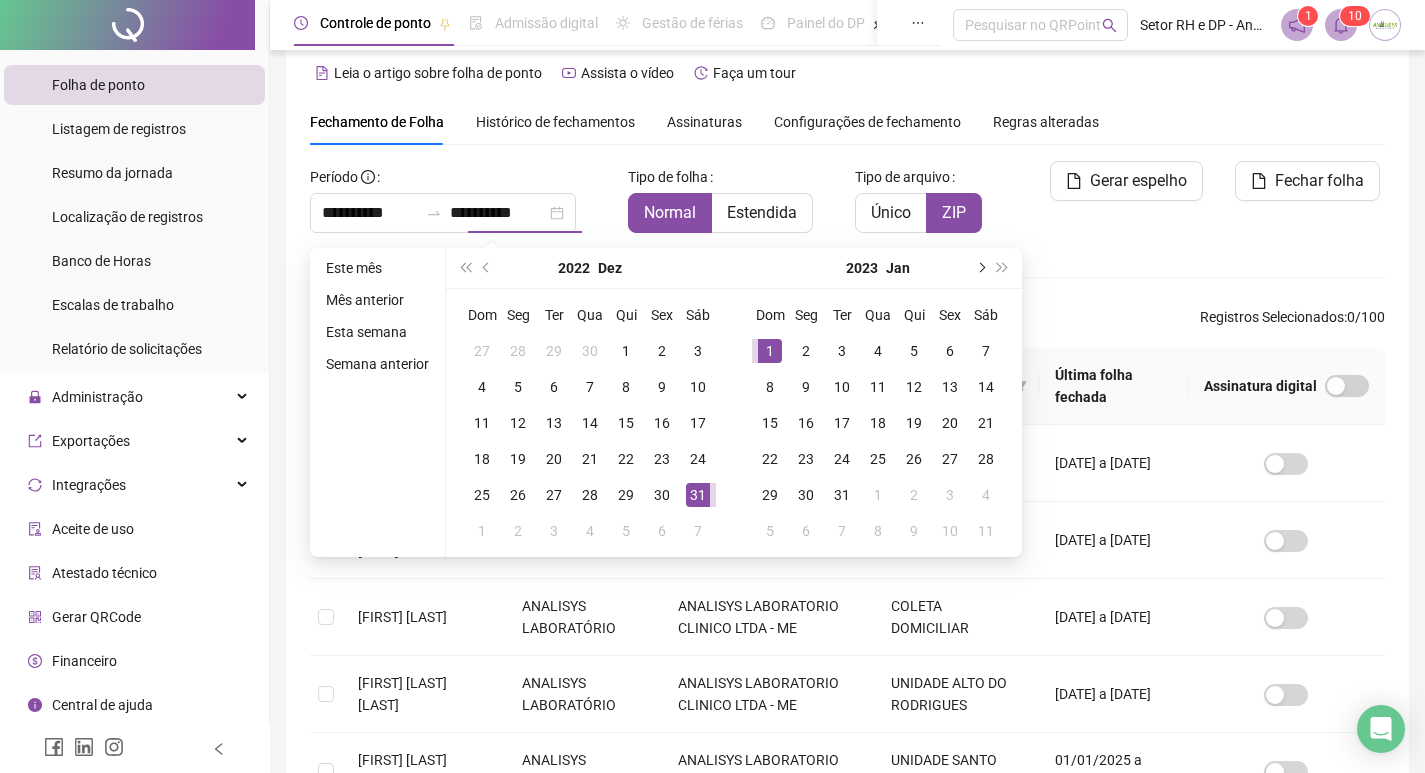 click at bounding box center [980, 268] 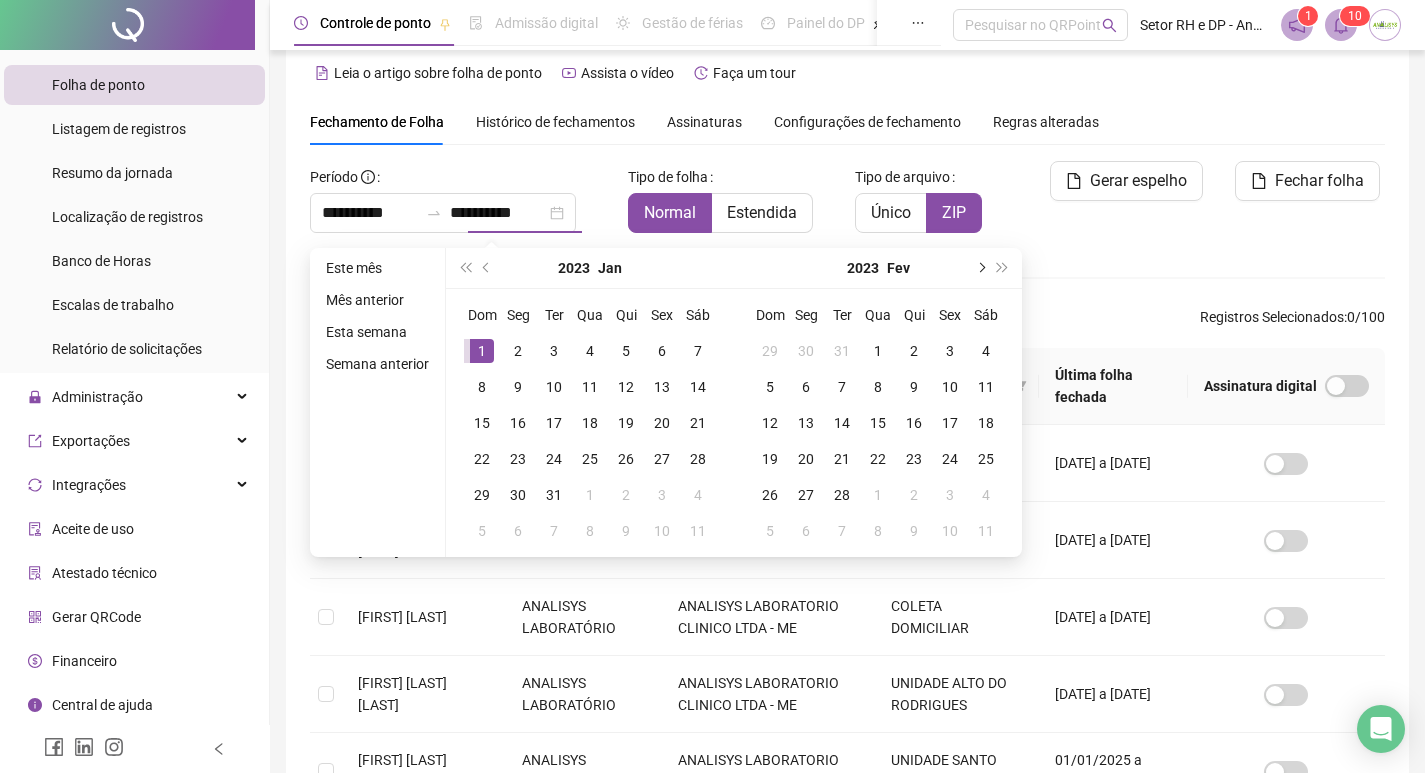 click at bounding box center [980, 268] 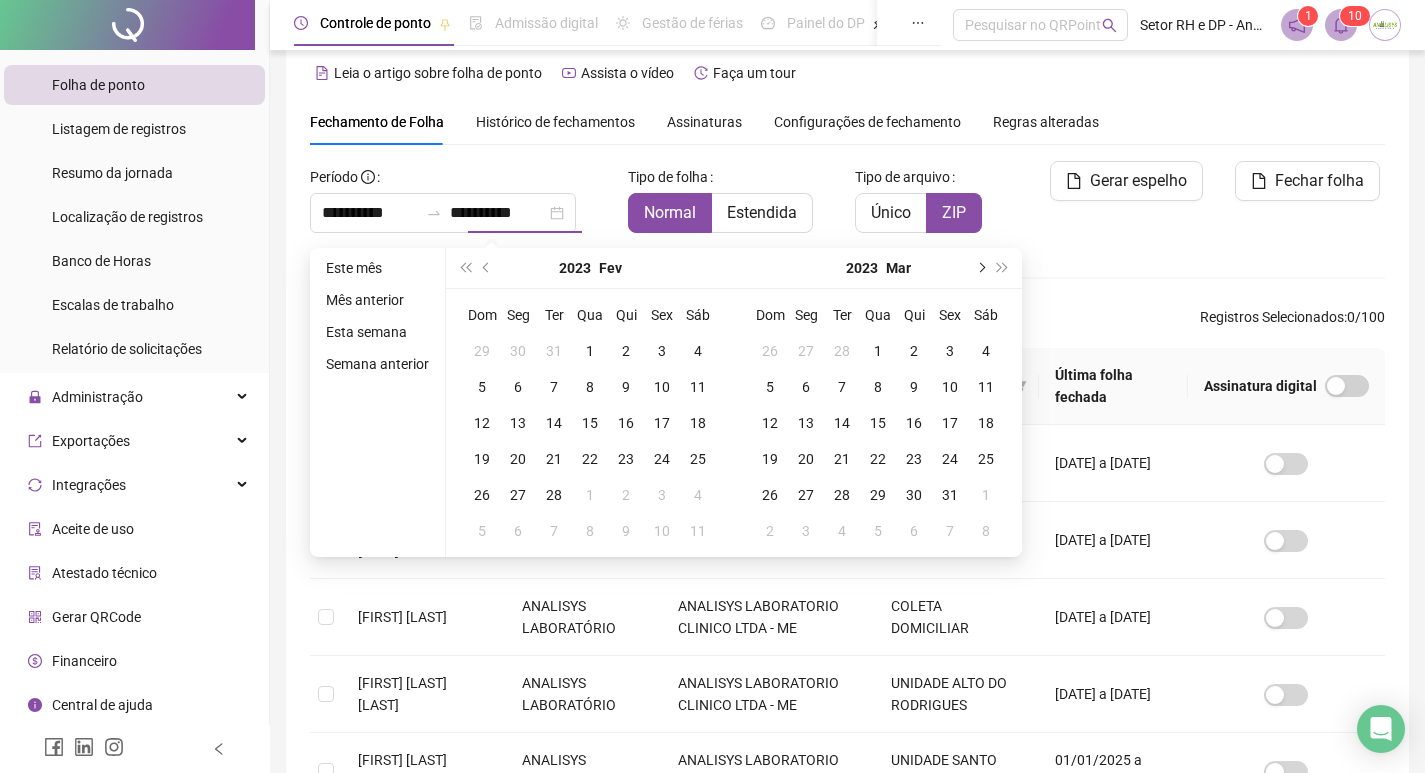 click at bounding box center (980, 268) 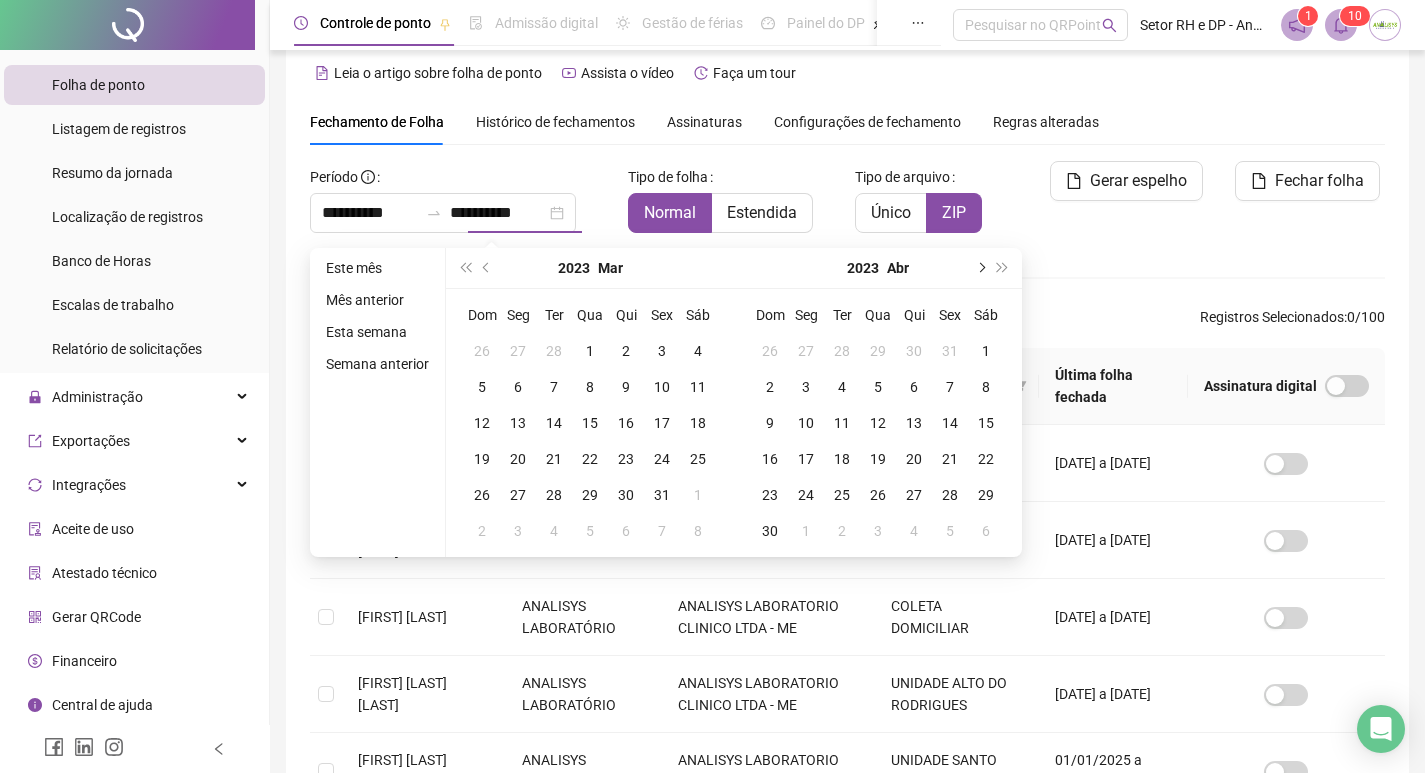 click at bounding box center (980, 268) 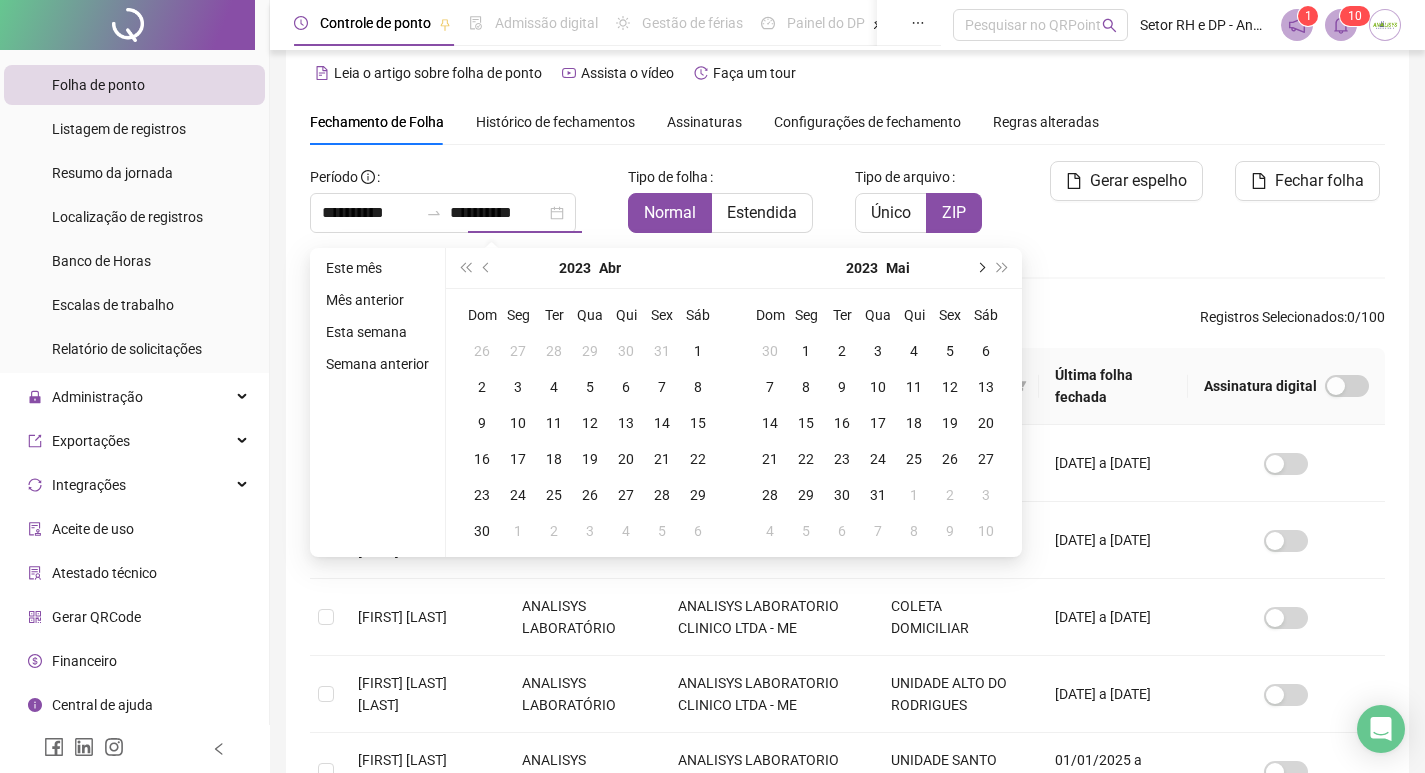 click at bounding box center [980, 268] 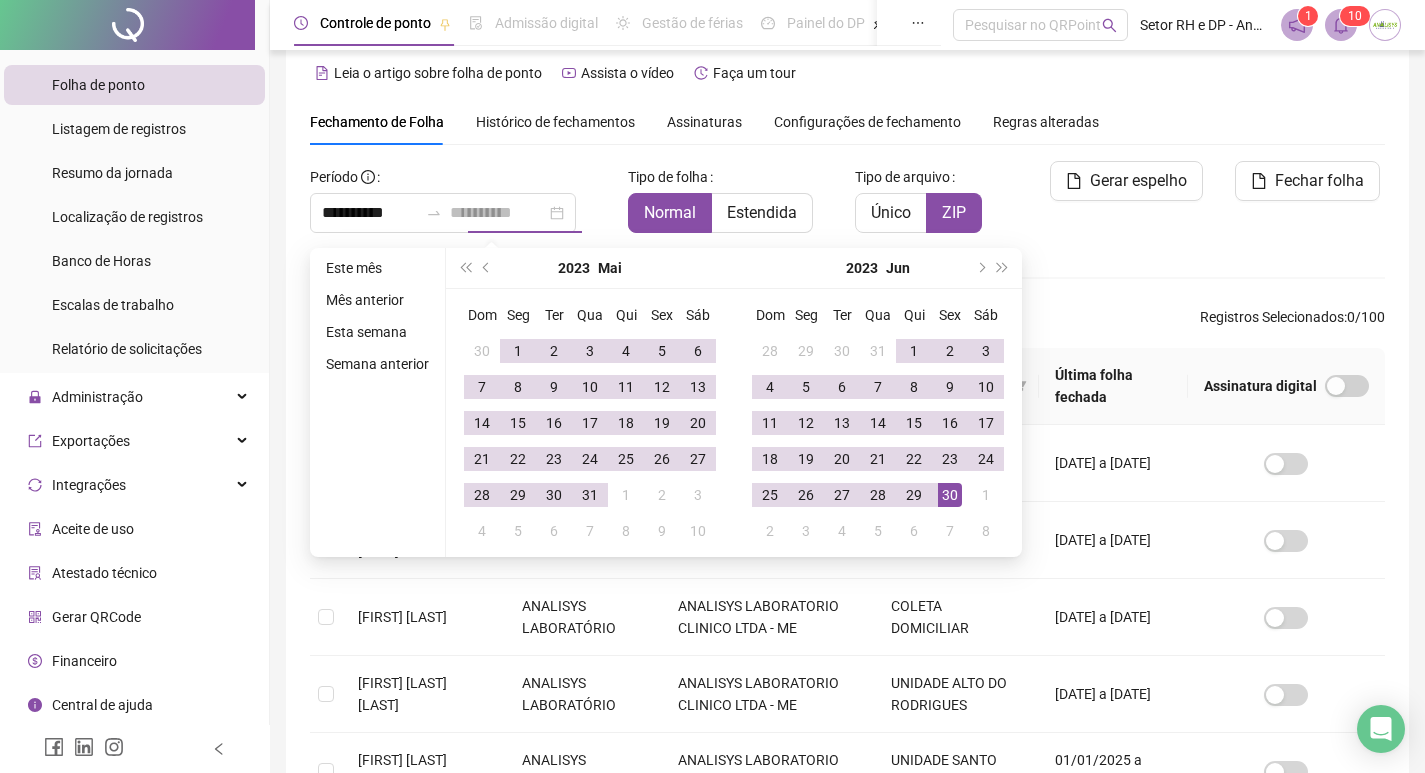 type on "**********" 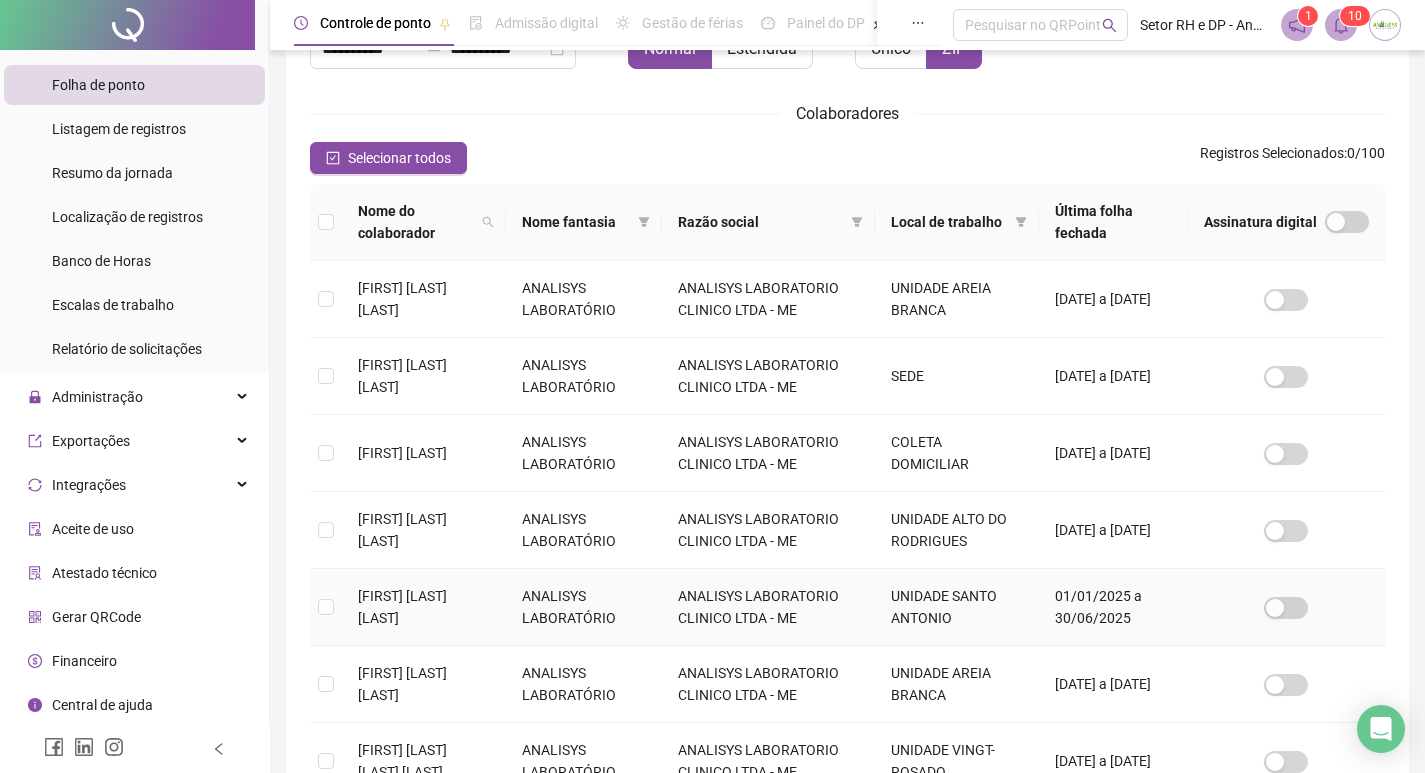scroll, scrollTop: 223, scrollLeft: 0, axis: vertical 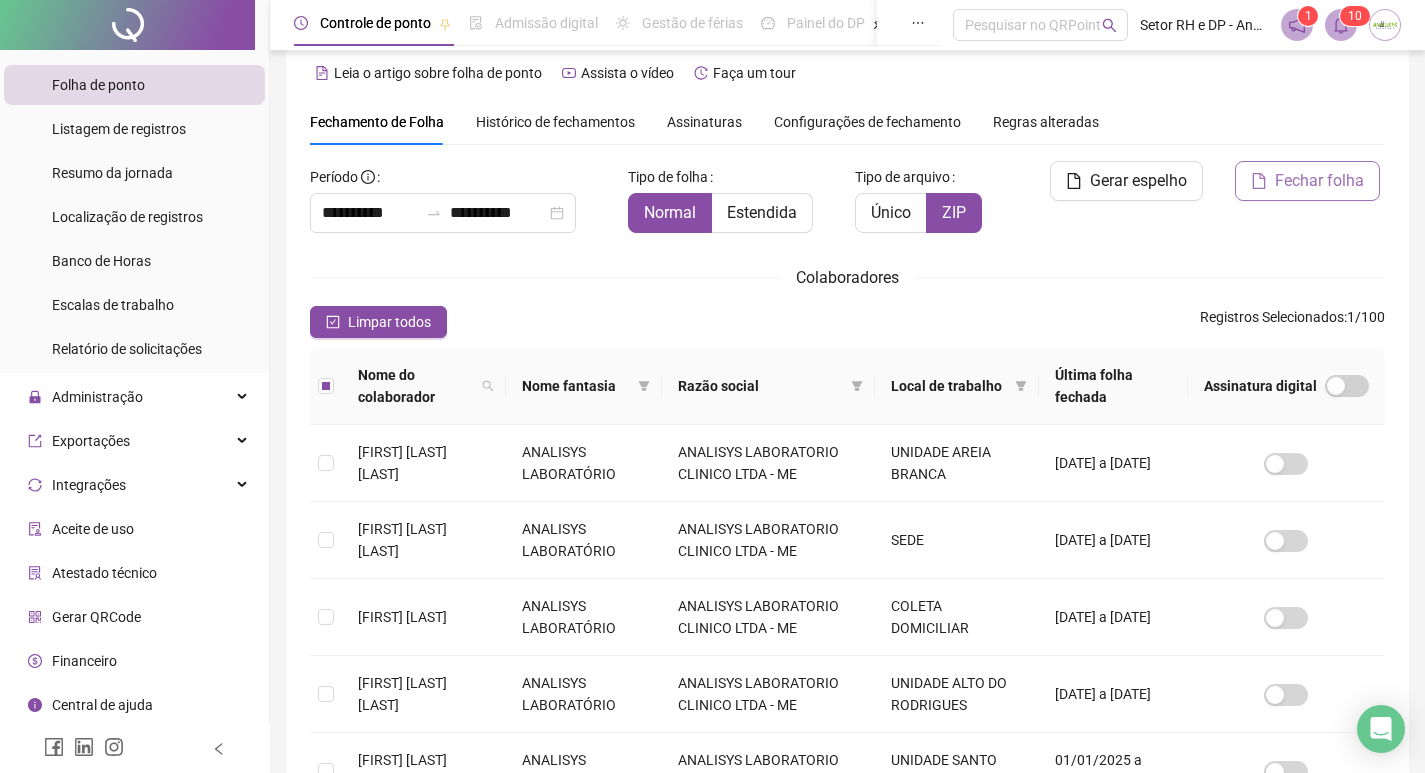 click on "Fechar folha" at bounding box center [1307, 181] 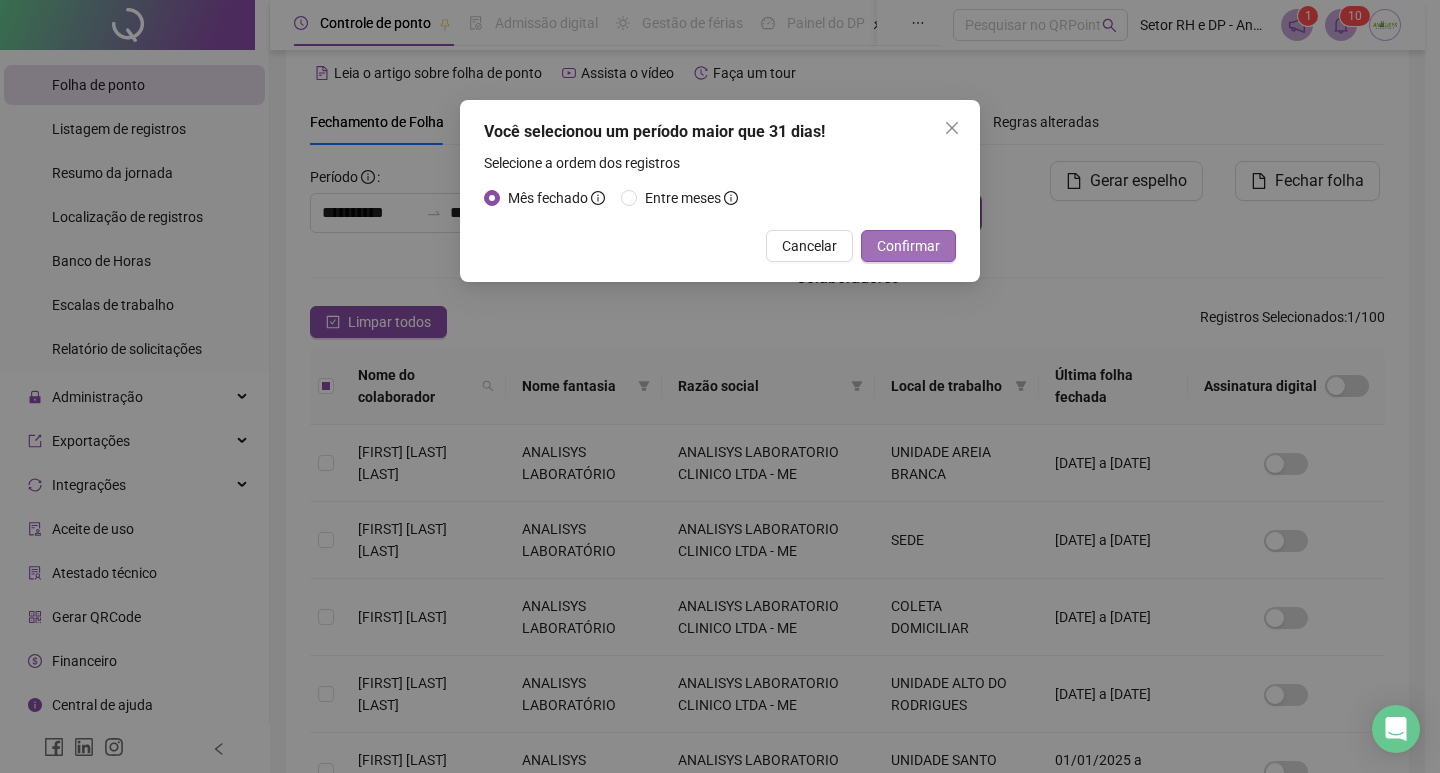 click on "Confirmar" at bounding box center (908, 246) 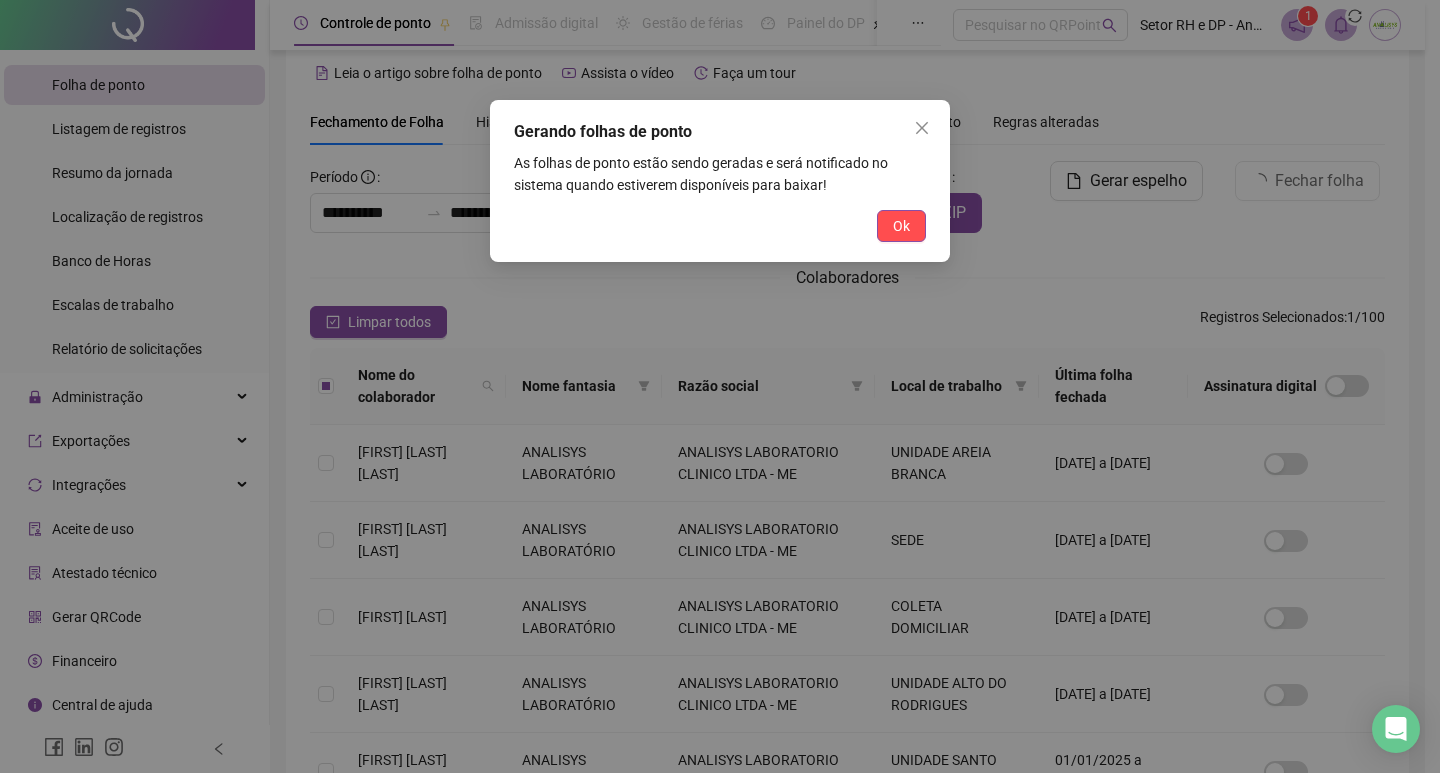 click on "Ok" at bounding box center (901, 226) 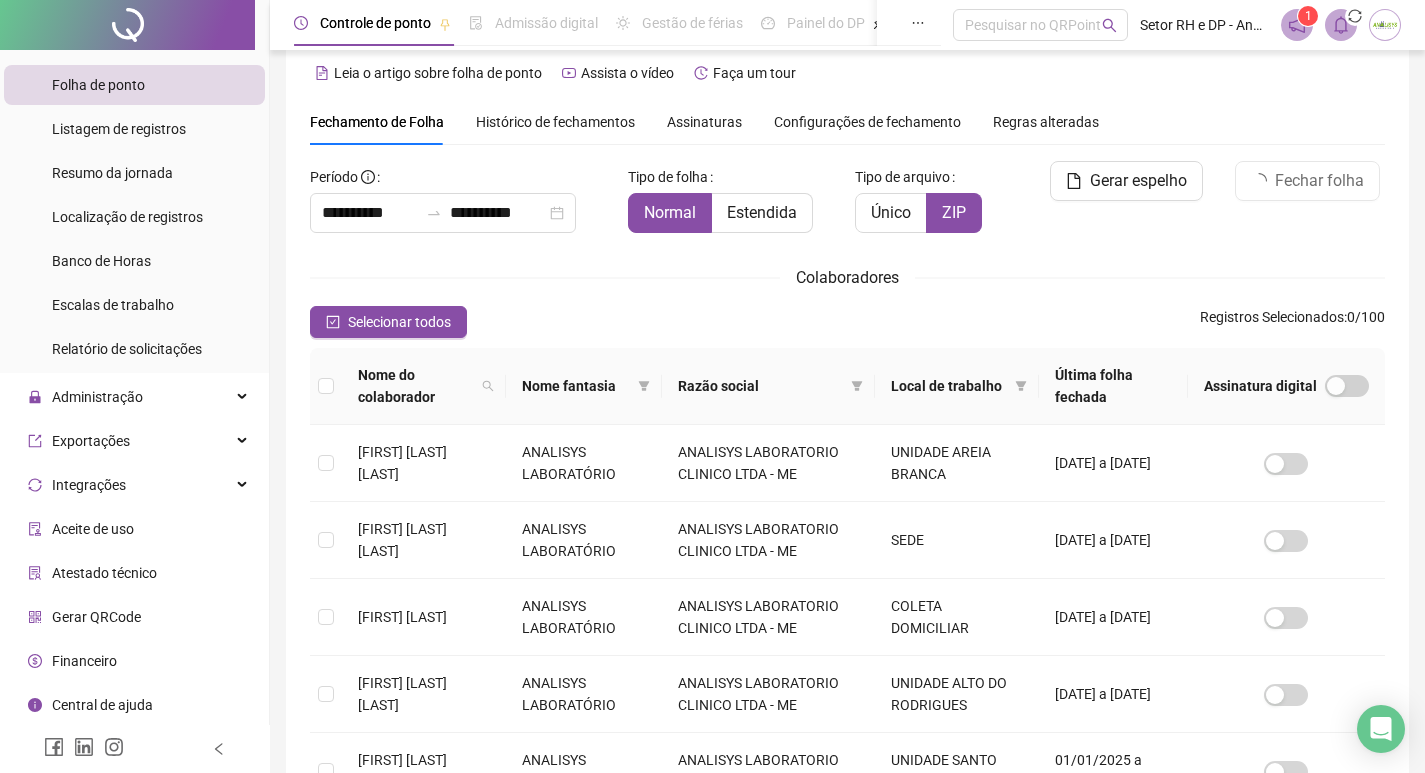 click 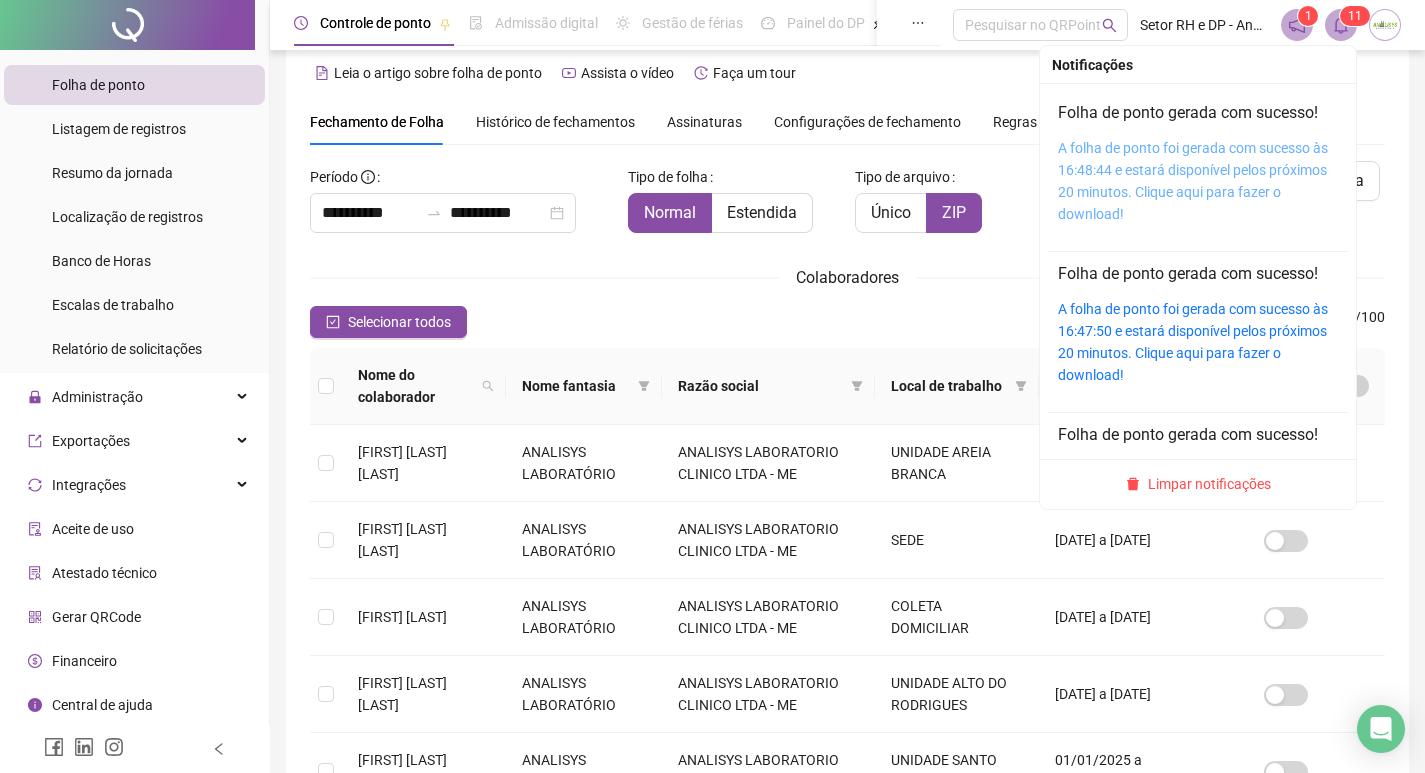 click on "A folha de ponto foi gerada com sucesso às 16:48:44 e estará disponível pelos próximos 20 minutos.
Clique aqui para fazer o download!" at bounding box center [1193, 181] 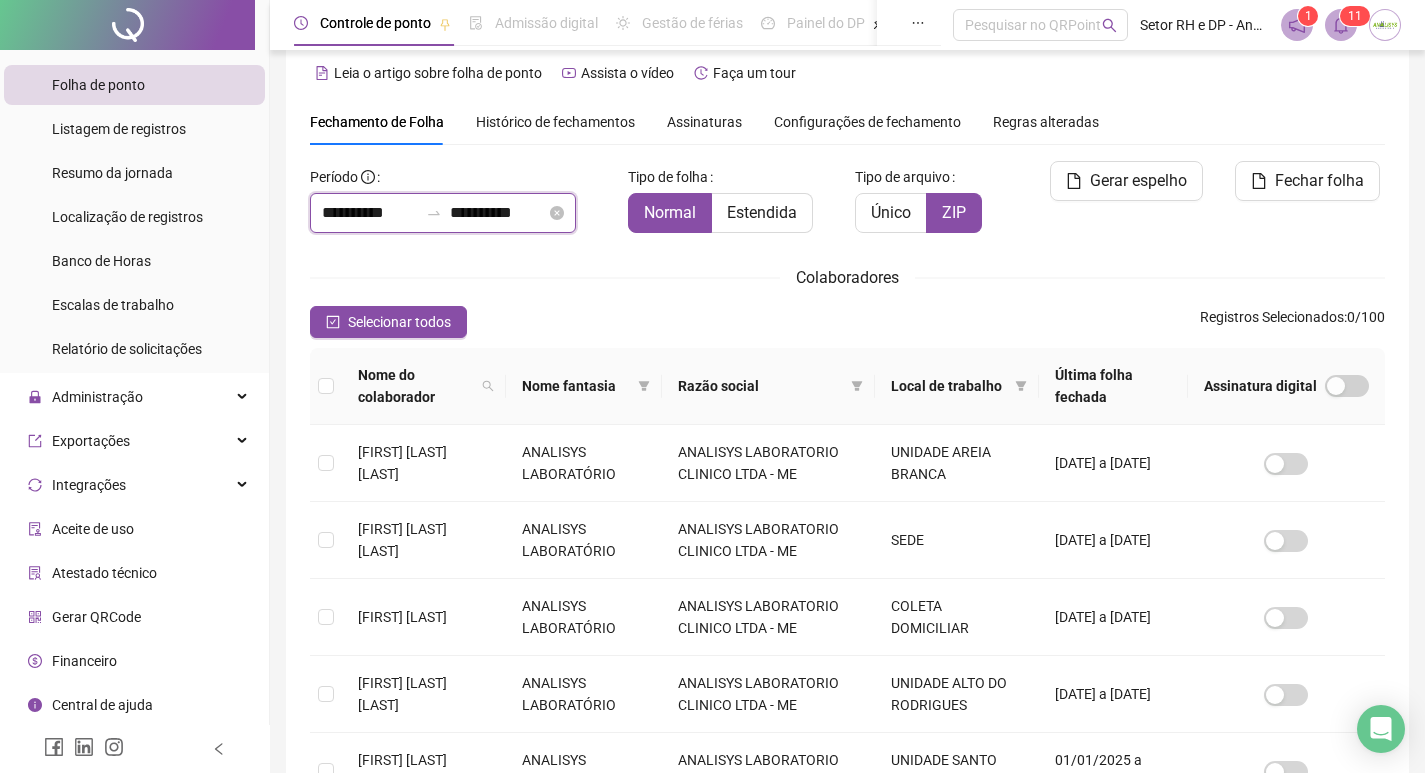 click on "**********" at bounding box center (370, 213) 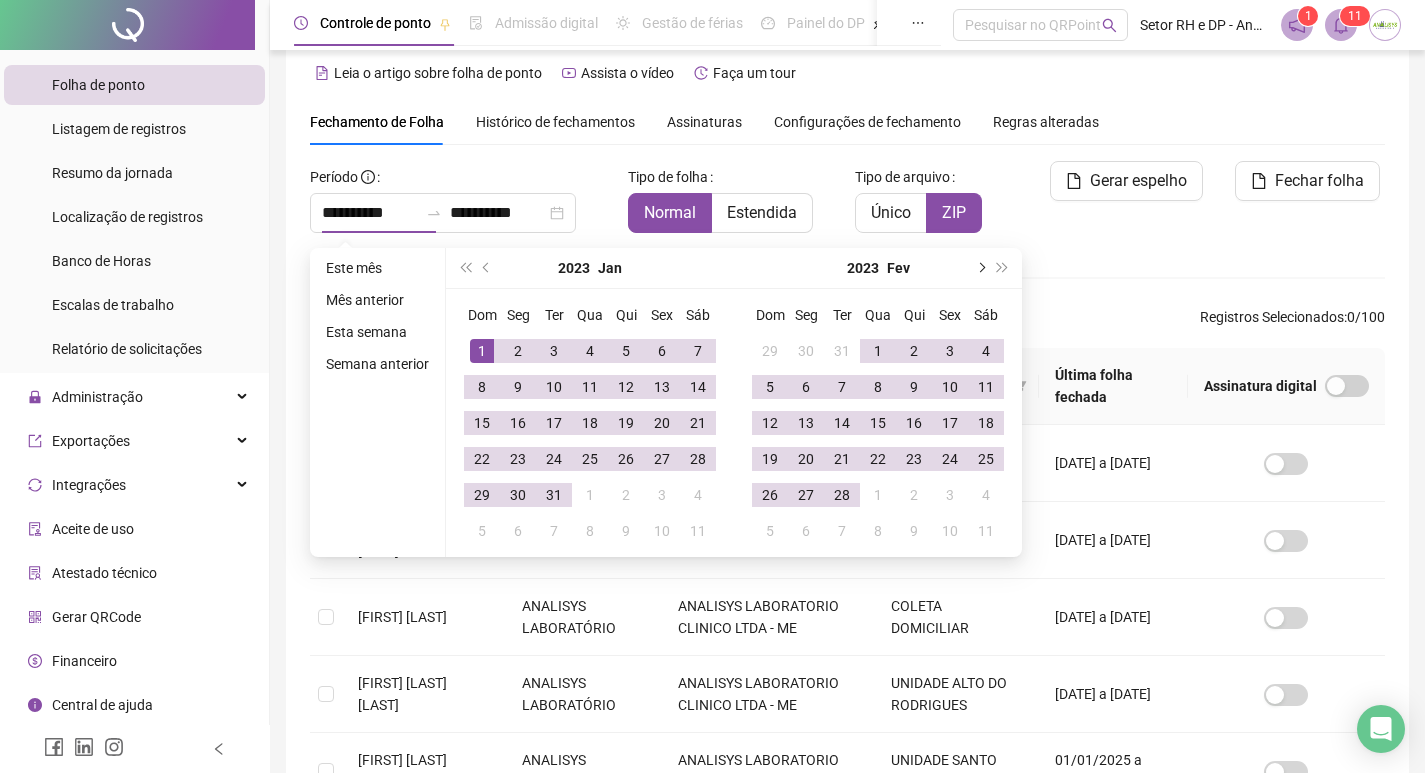 click at bounding box center (980, 268) 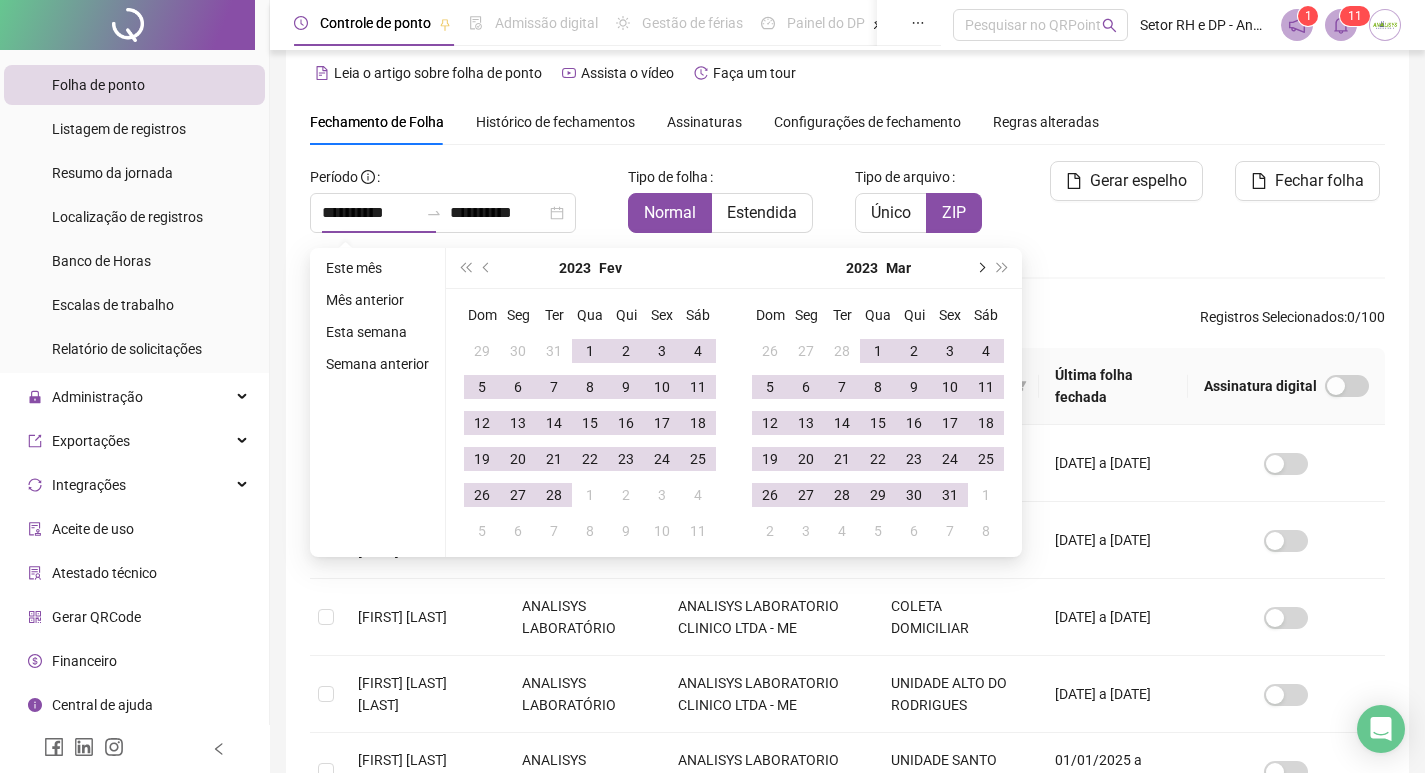 click at bounding box center (980, 268) 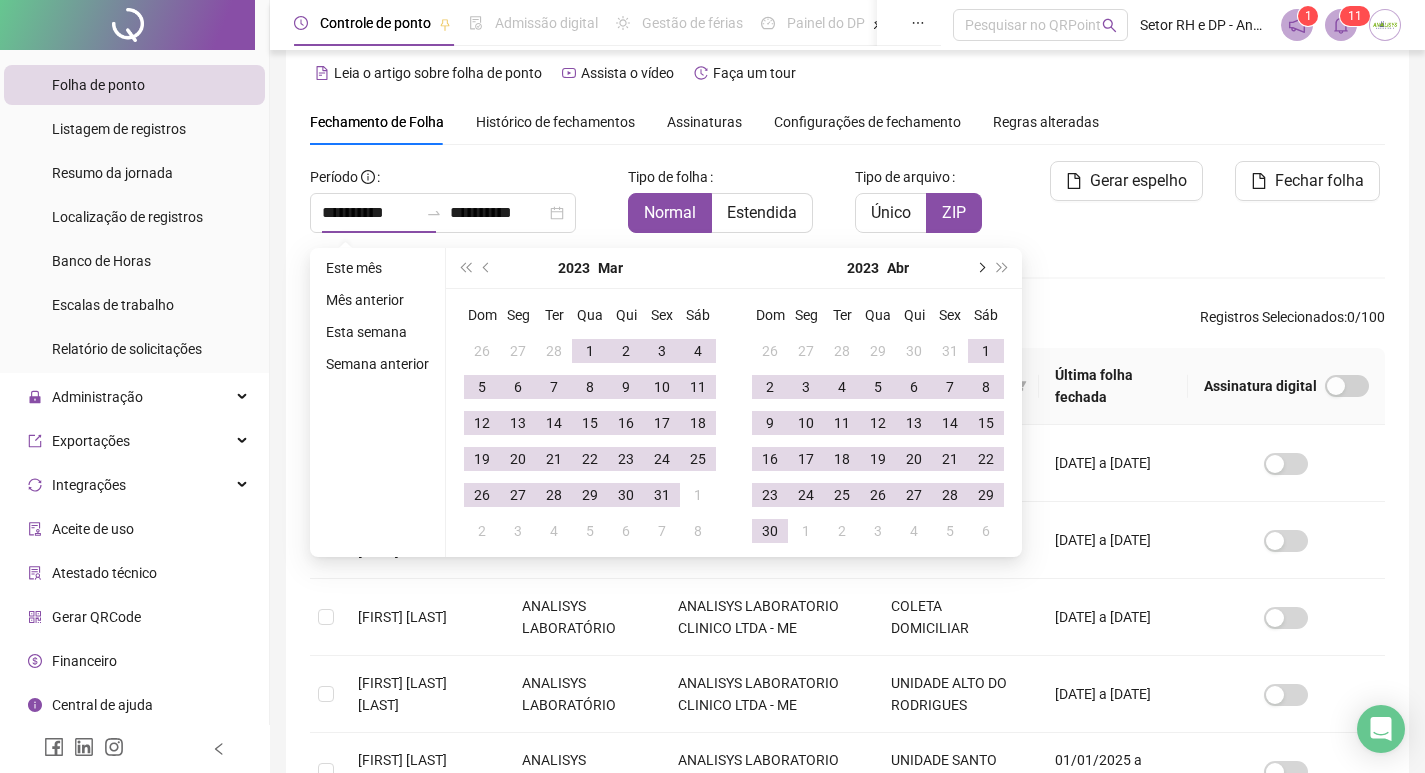 click at bounding box center (980, 268) 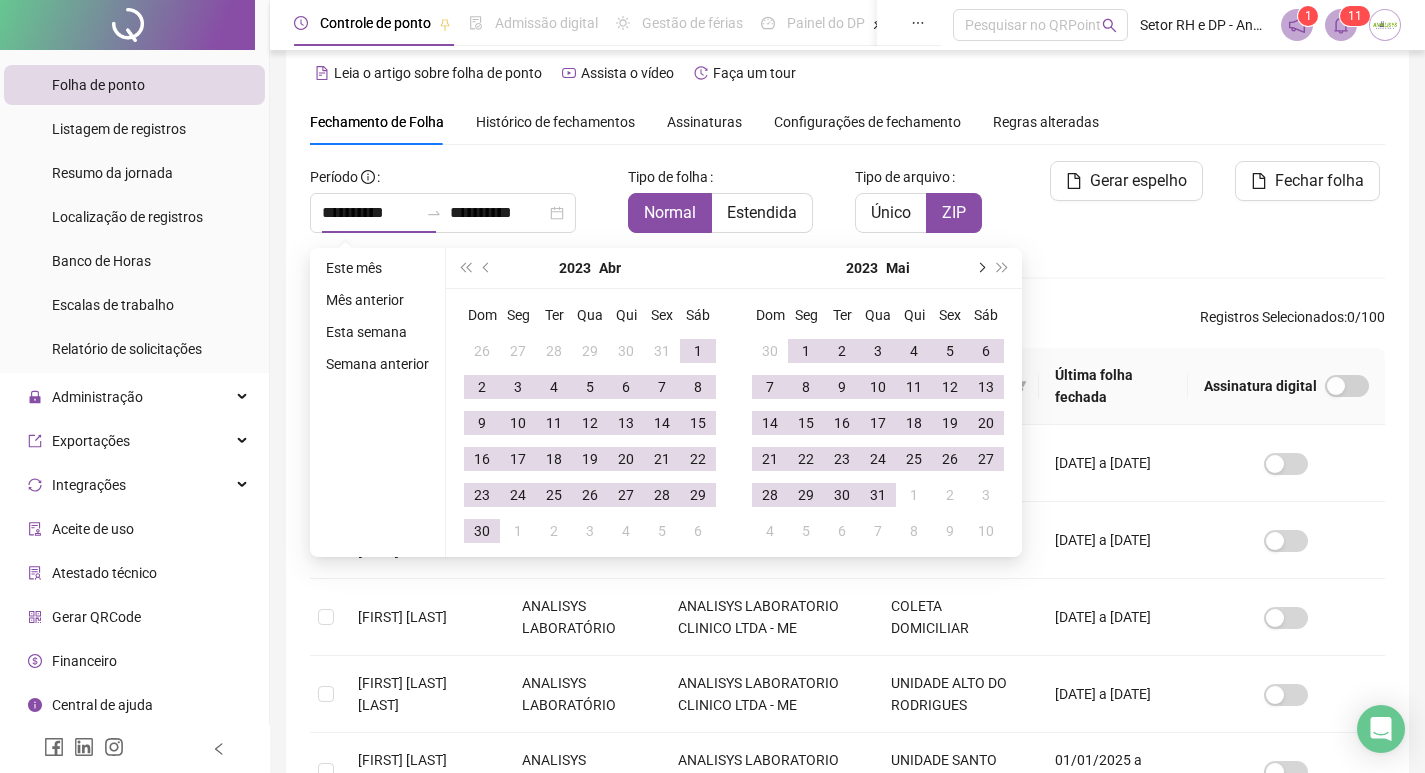 click at bounding box center [980, 268] 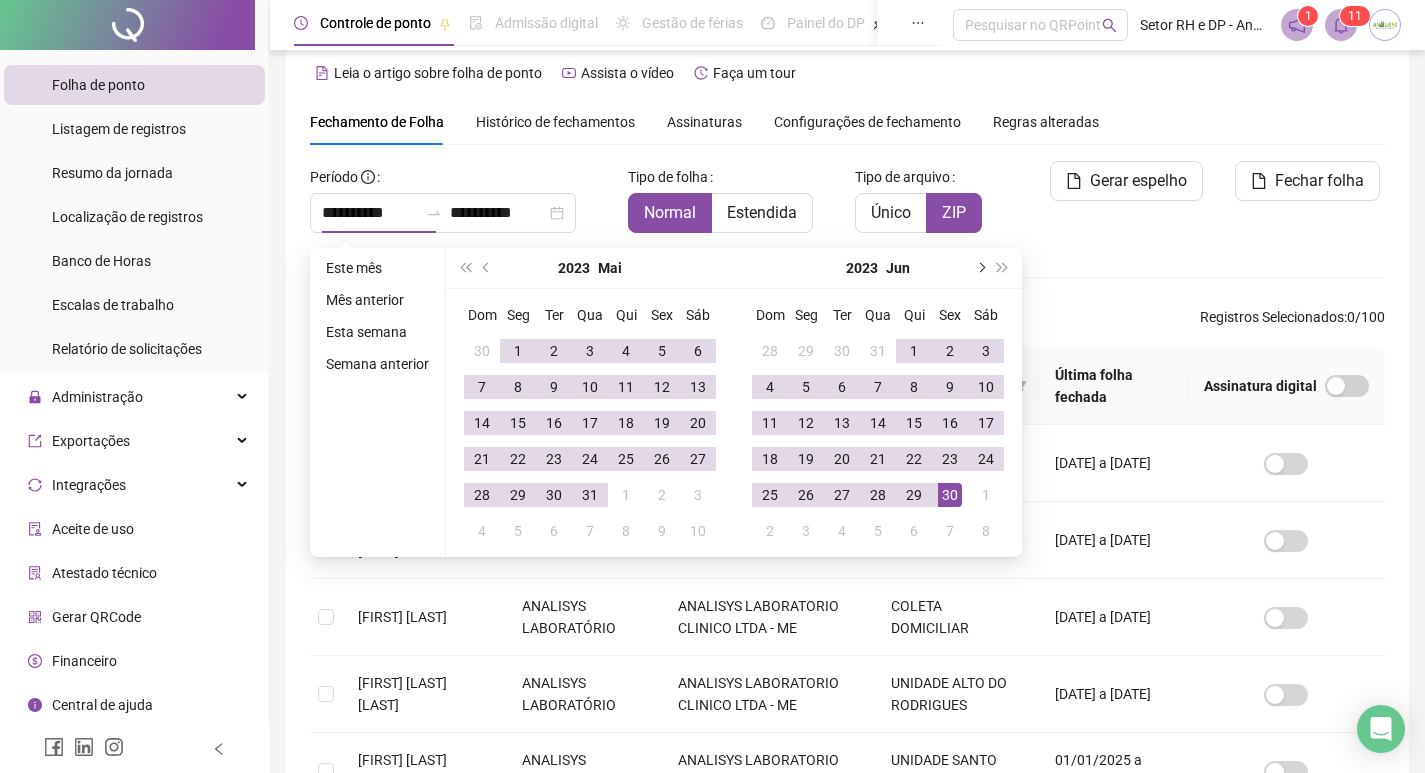 click at bounding box center [980, 268] 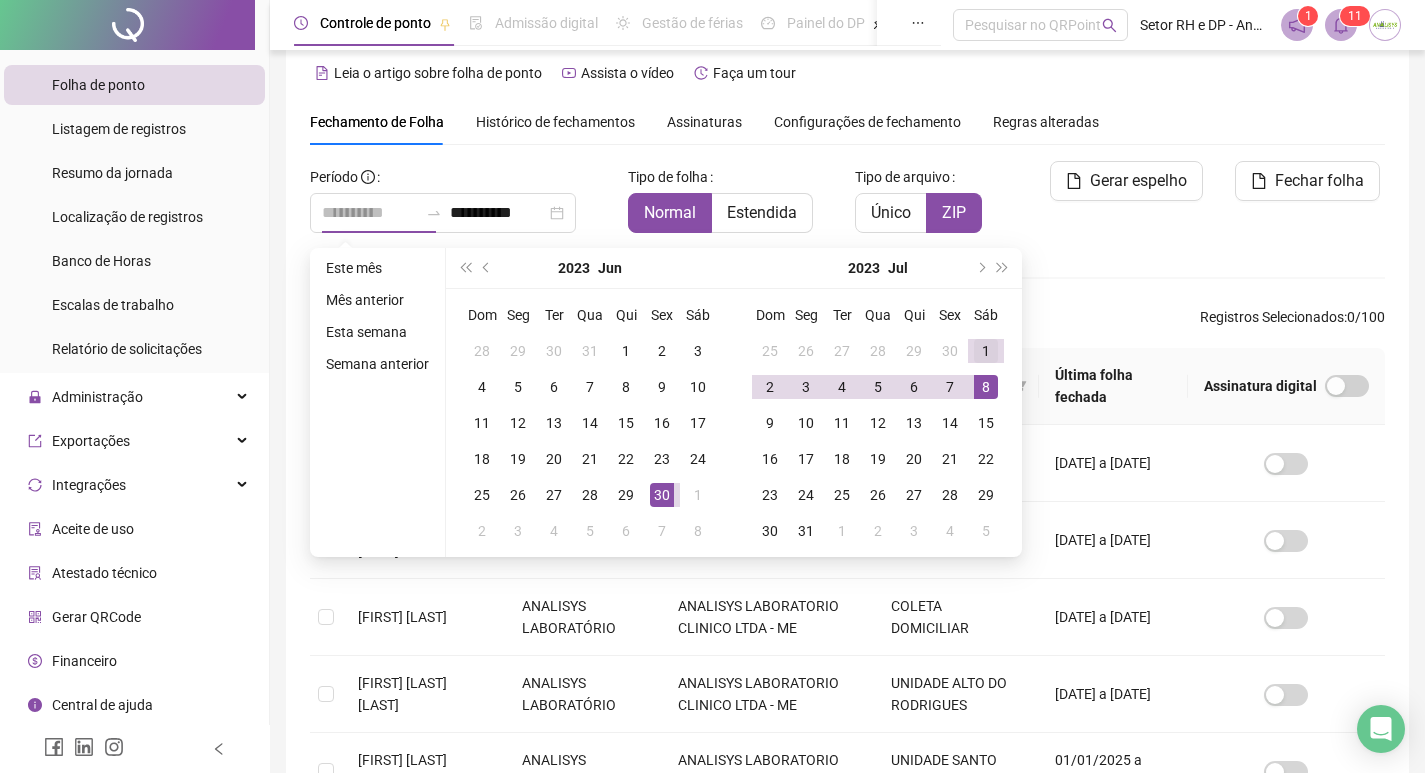type on "**********" 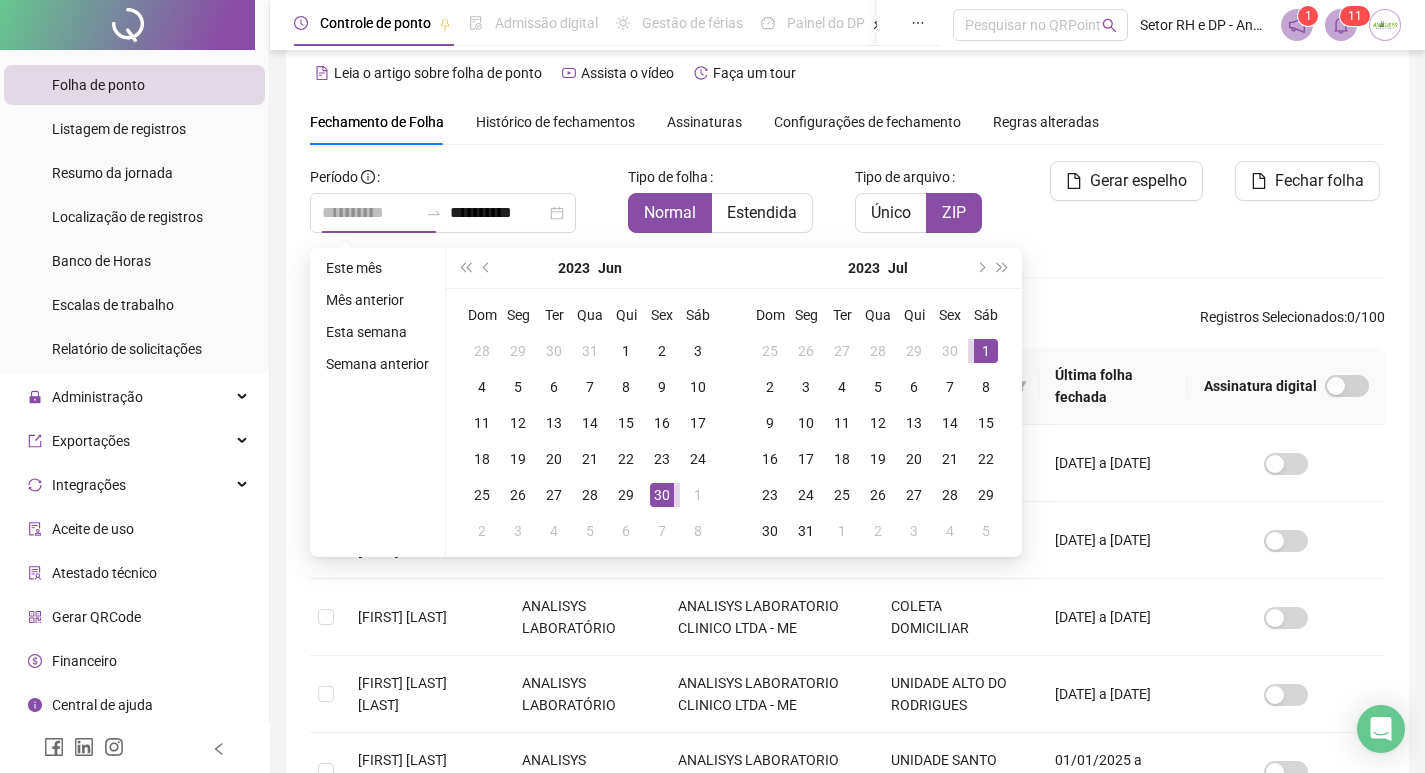 click on "1" at bounding box center [986, 351] 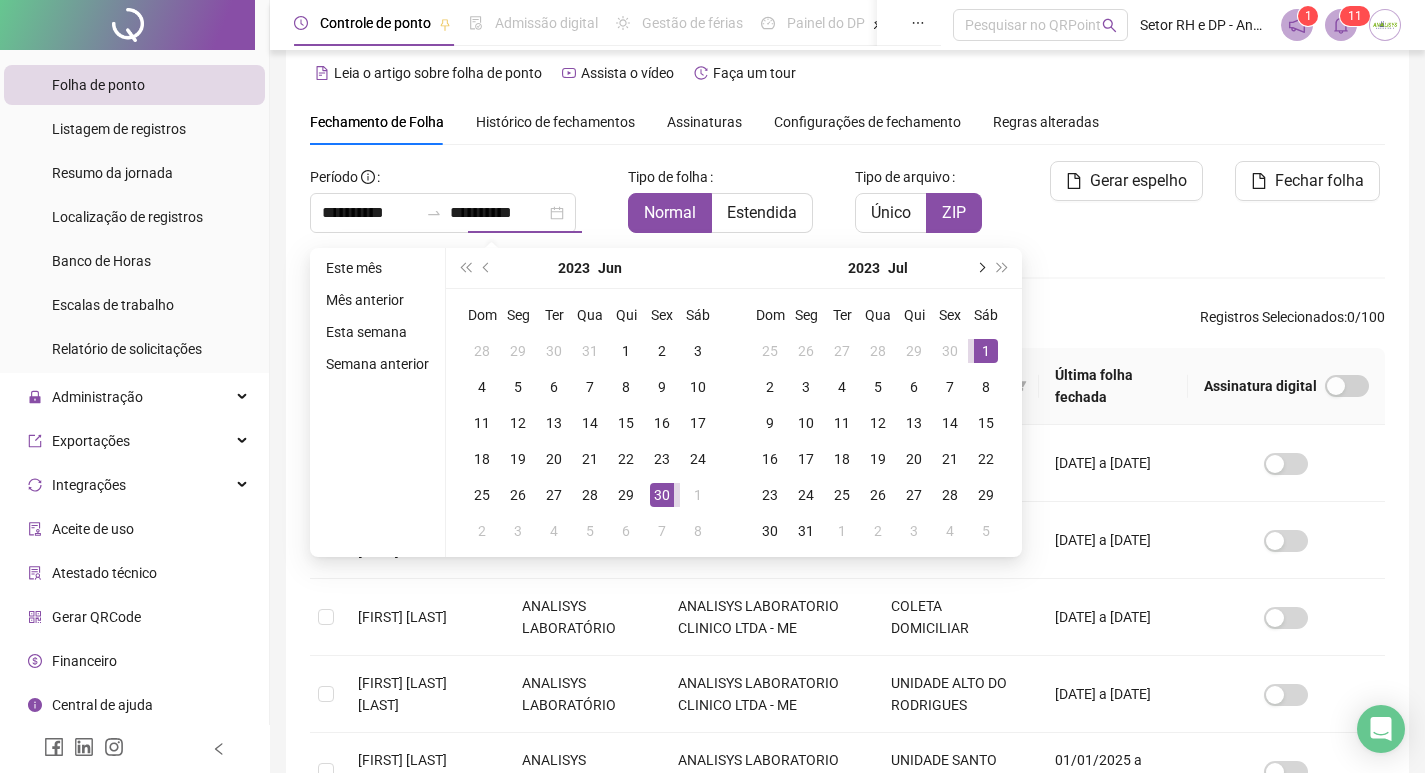 click at bounding box center [980, 268] 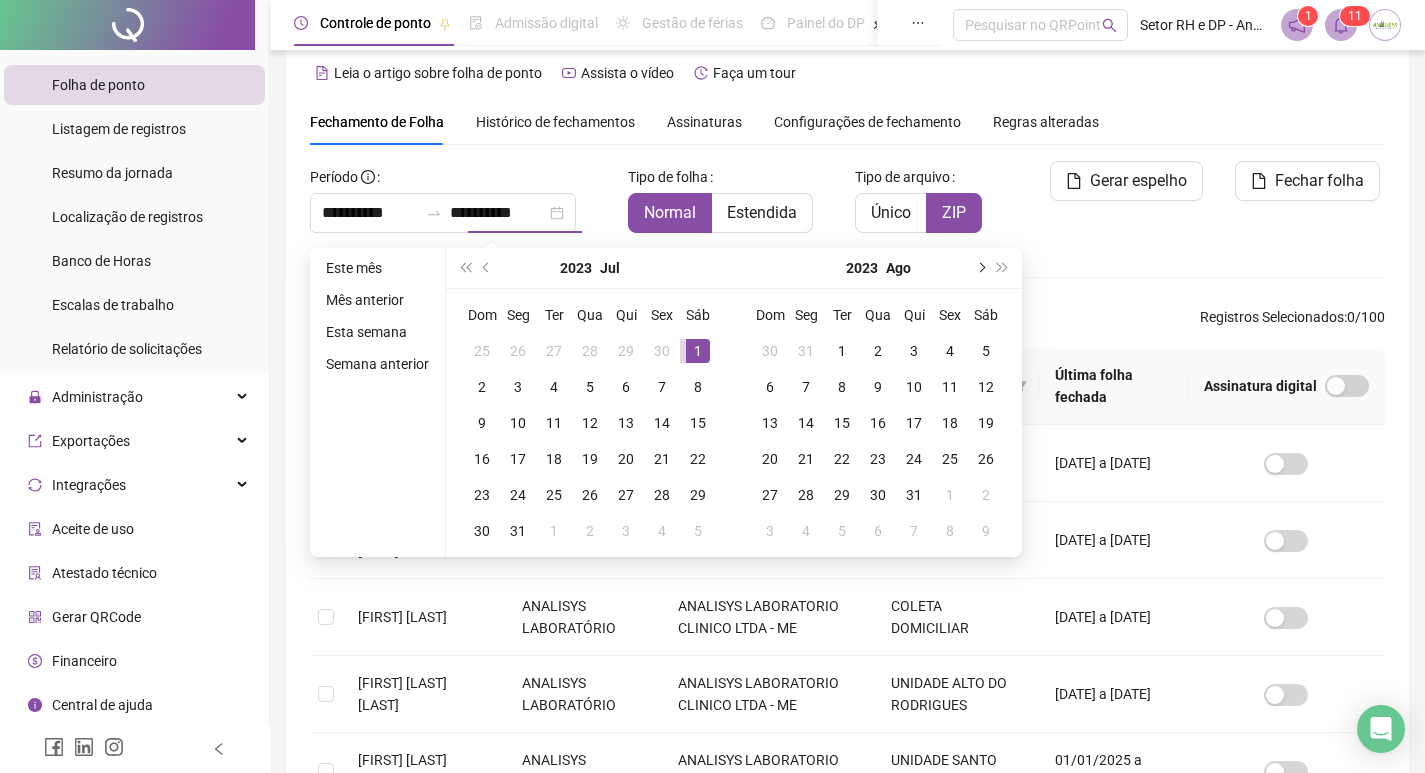 click at bounding box center (980, 268) 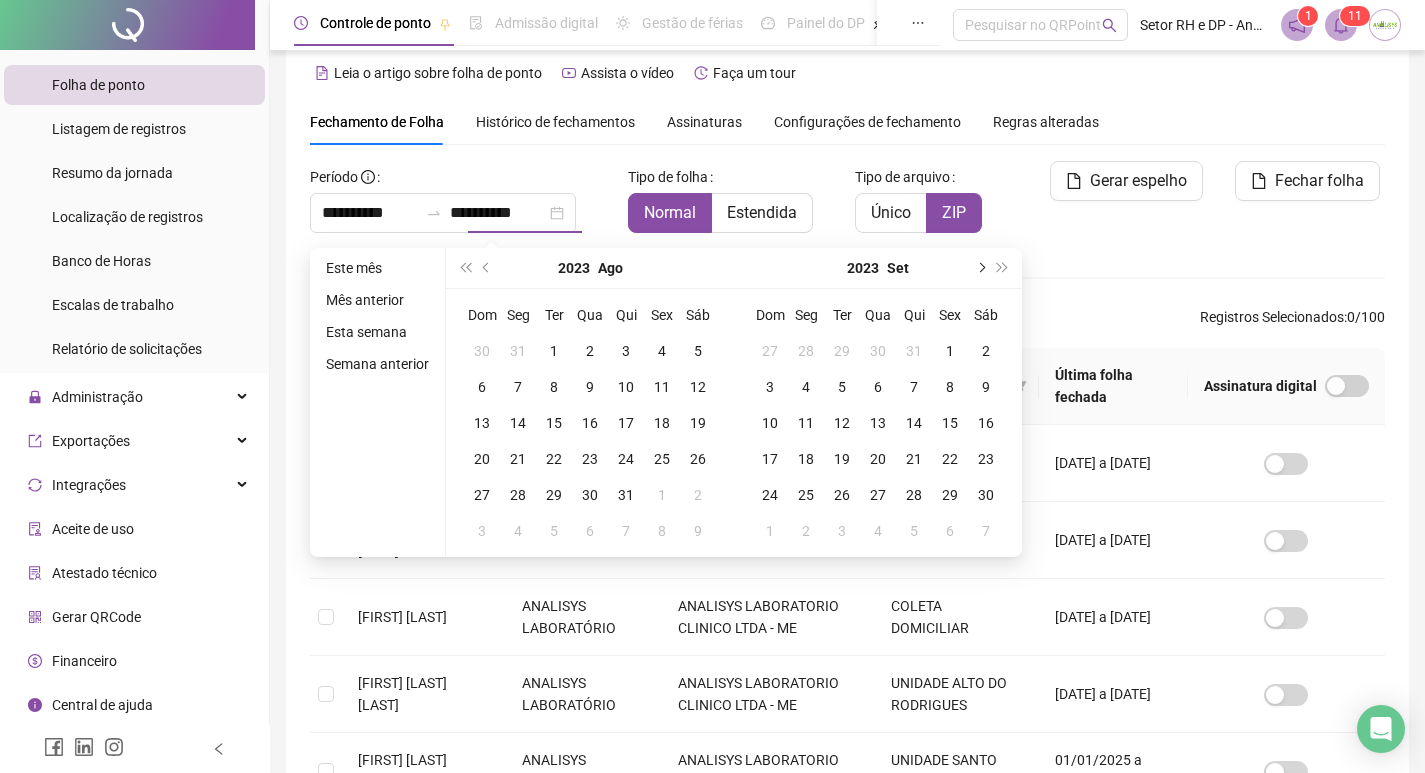 click at bounding box center [980, 268] 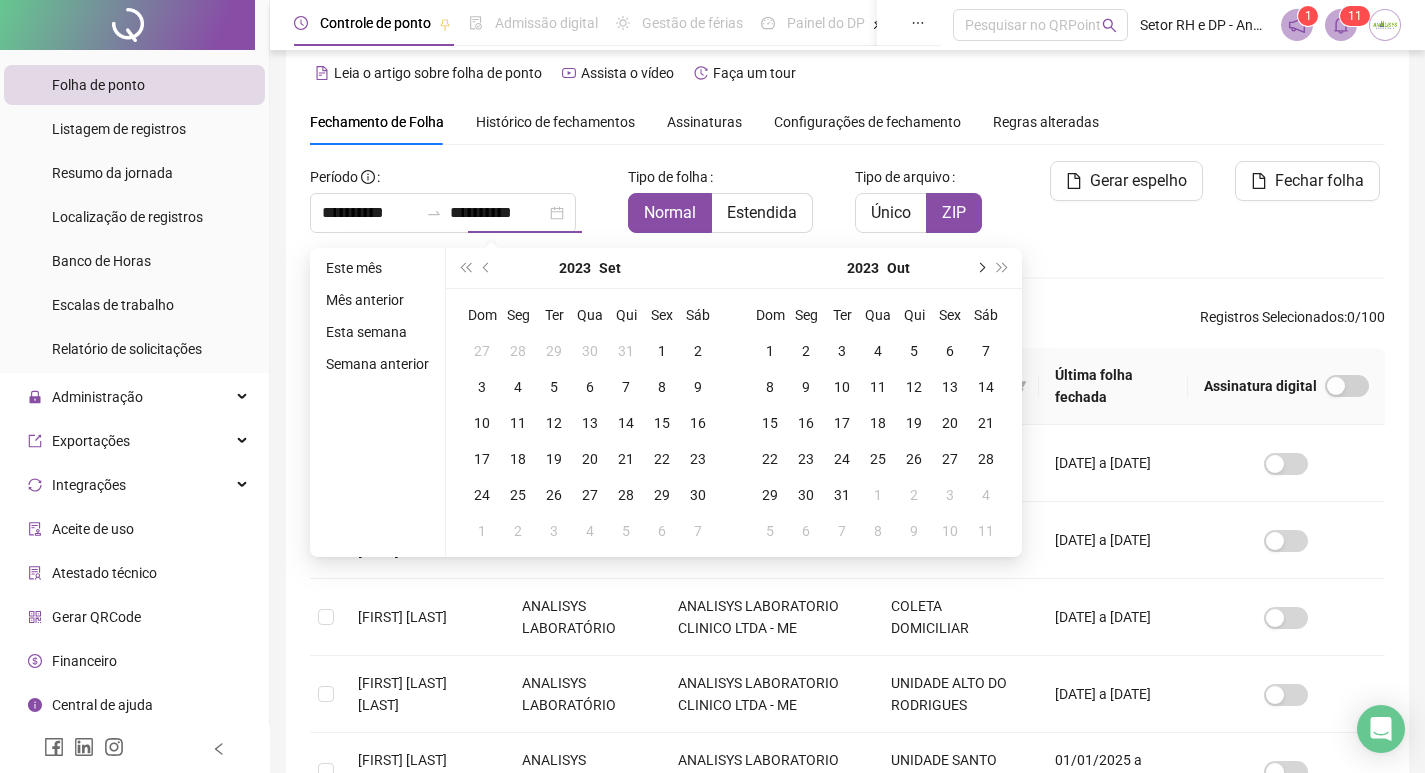 click at bounding box center [980, 268] 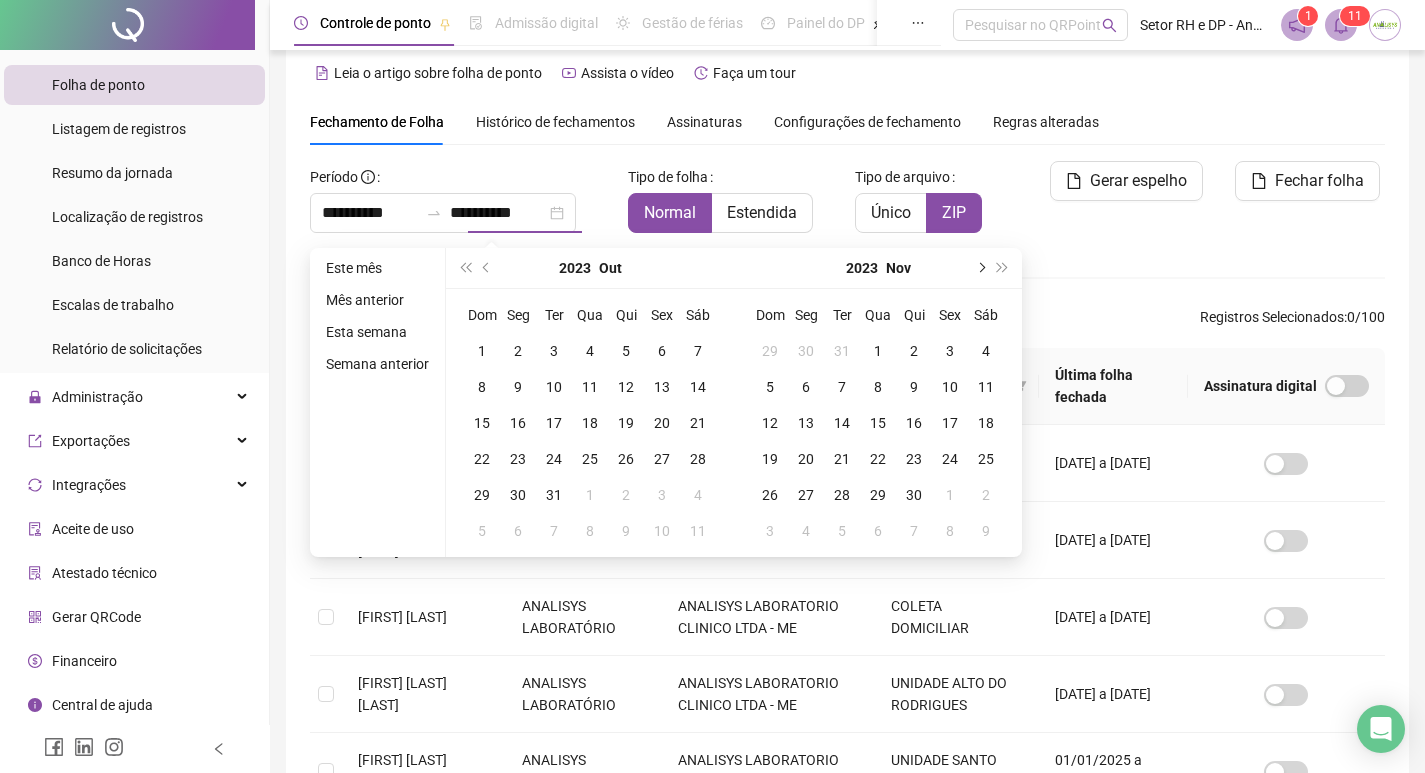 click at bounding box center (980, 268) 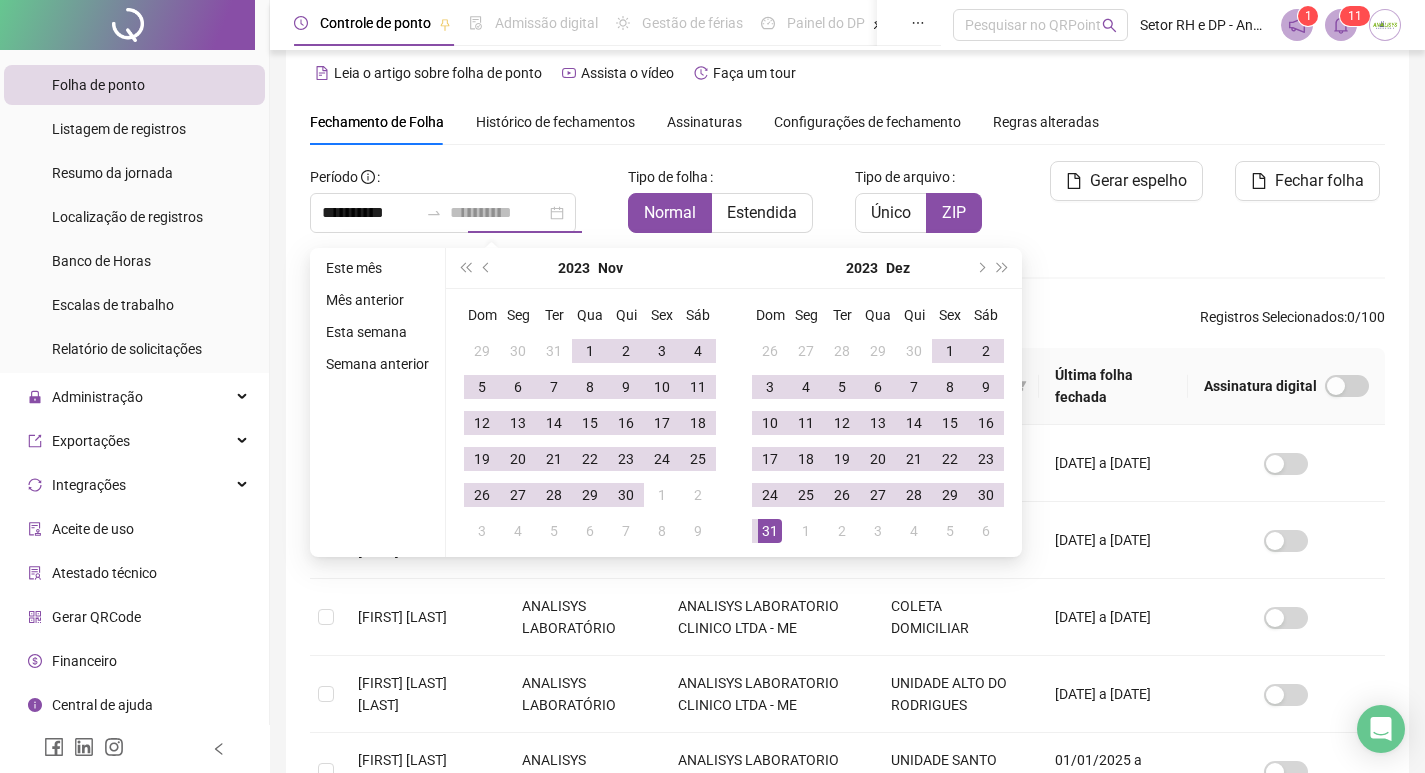 type on "**********" 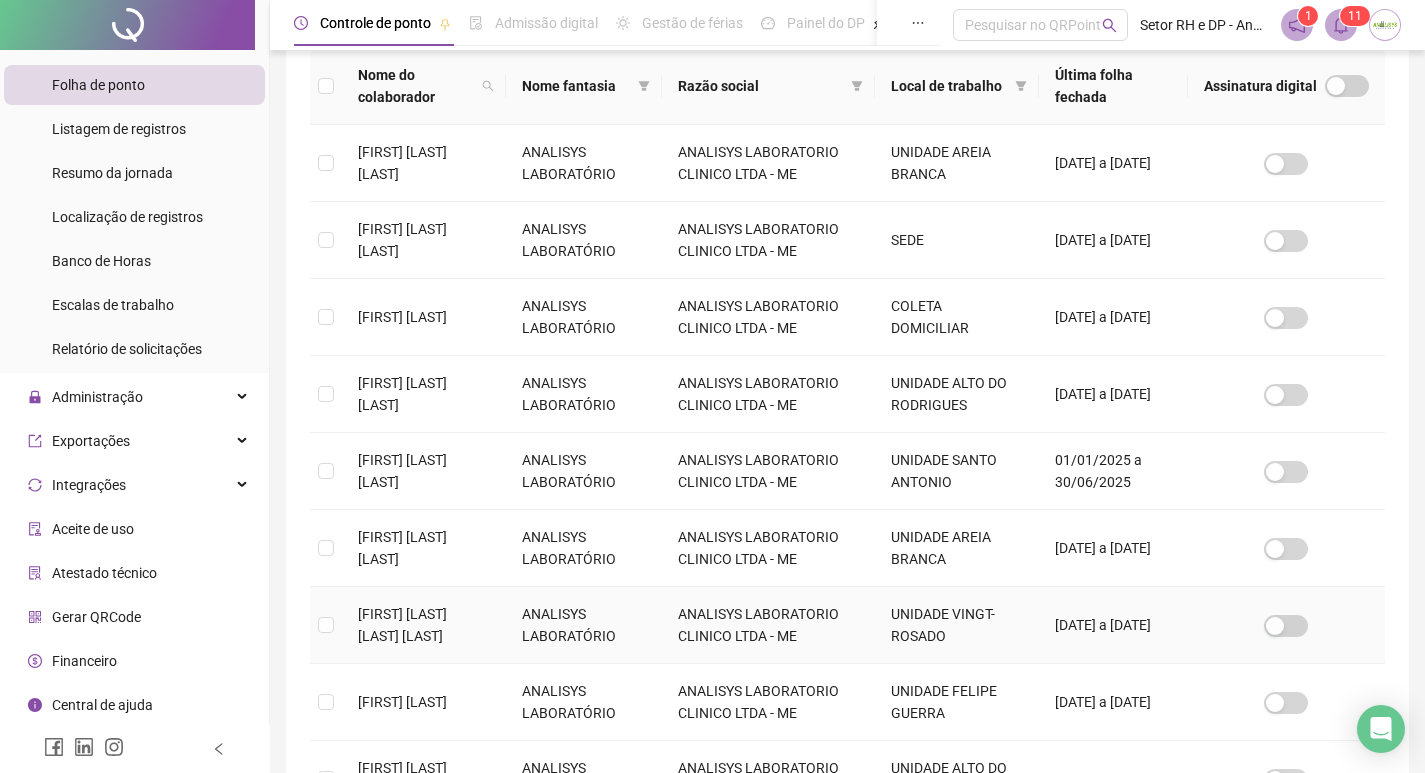 click at bounding box center [326, 625] 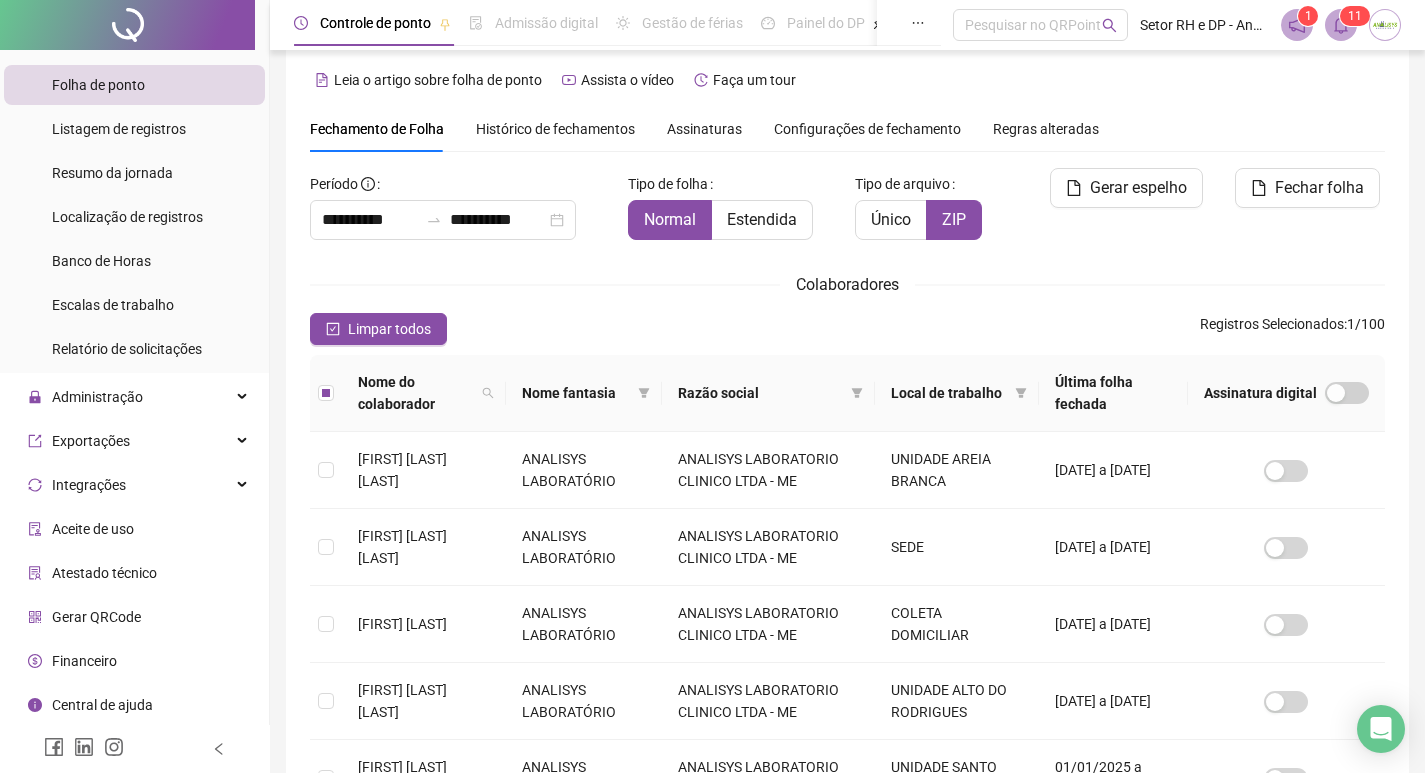 scroll, scrollTop: 0, scrollLeft: 0, axis: both 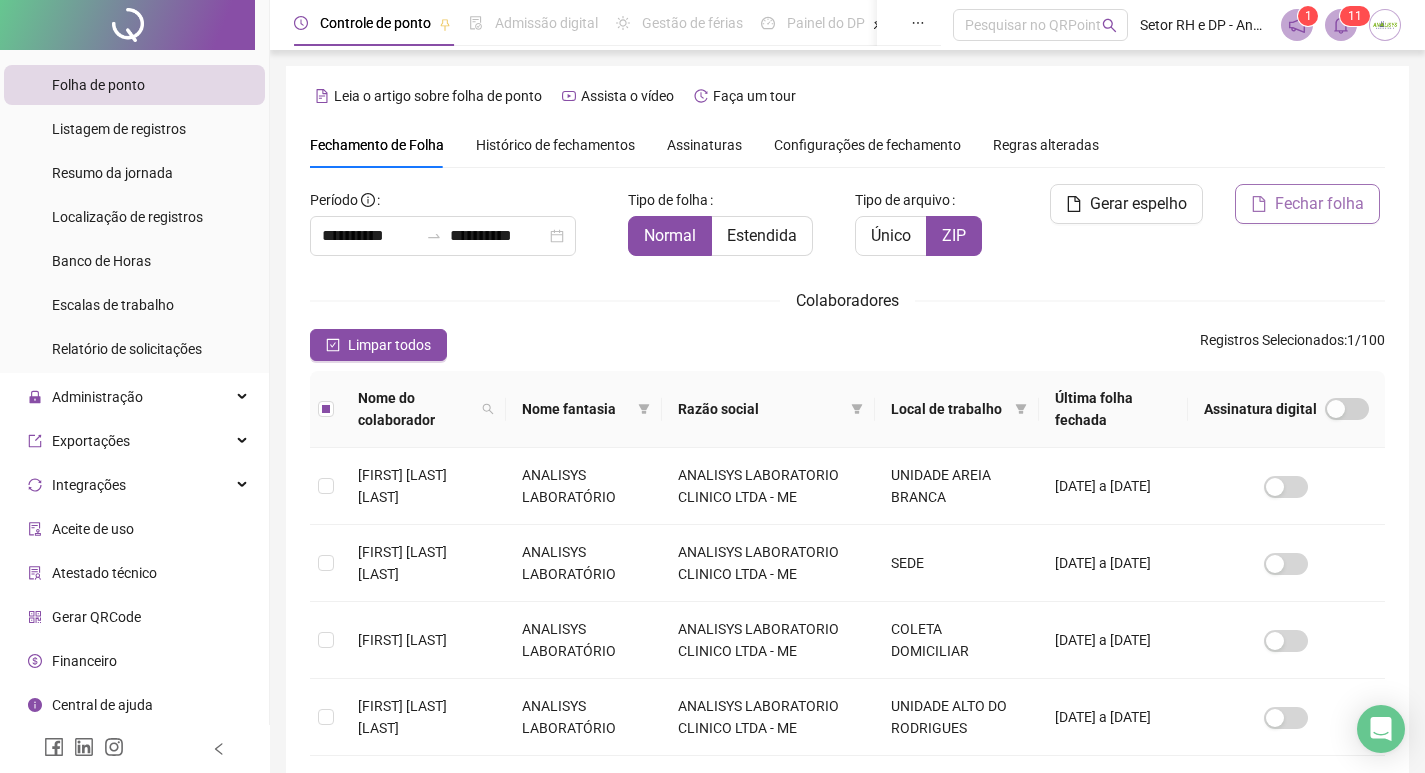 click 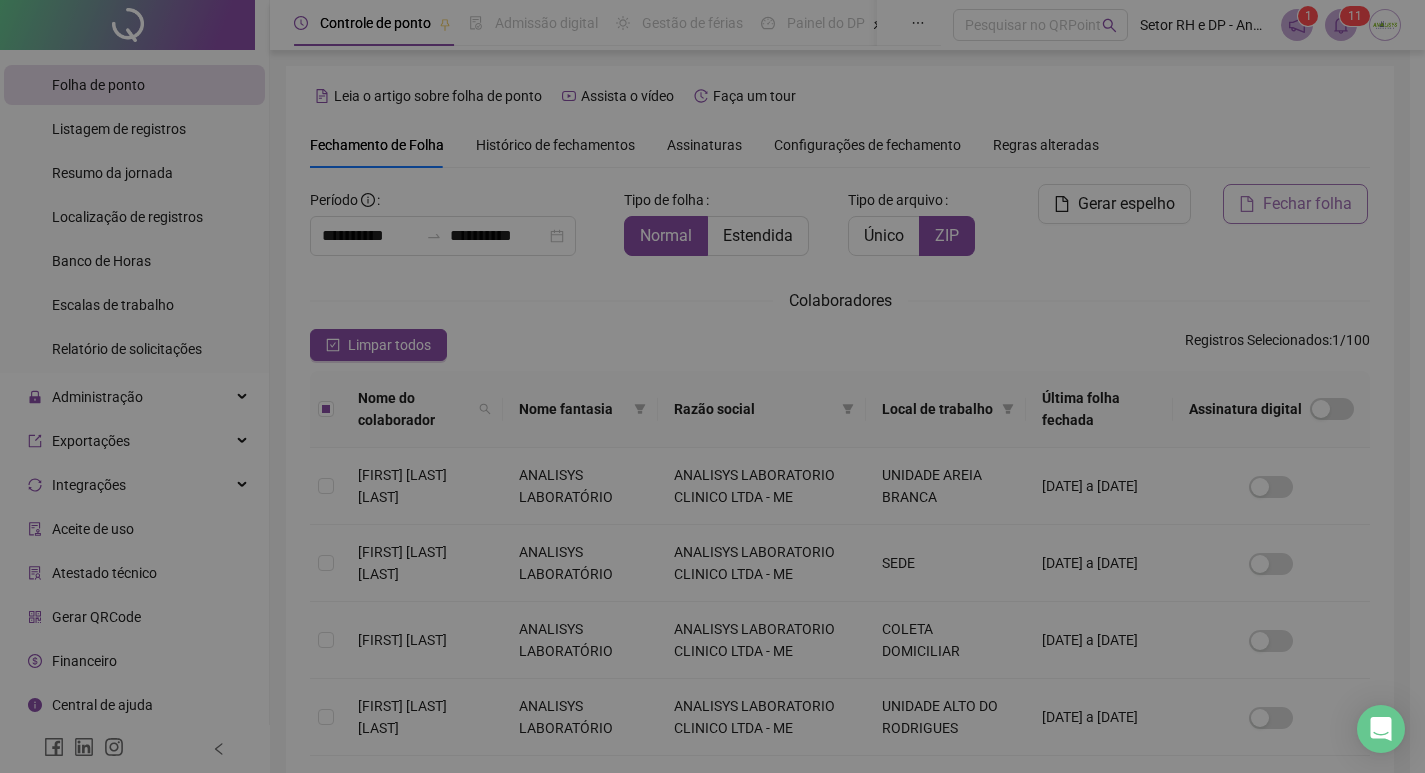 scroll, scrollTop: 23, scrollLeft: 0, axis: vertical 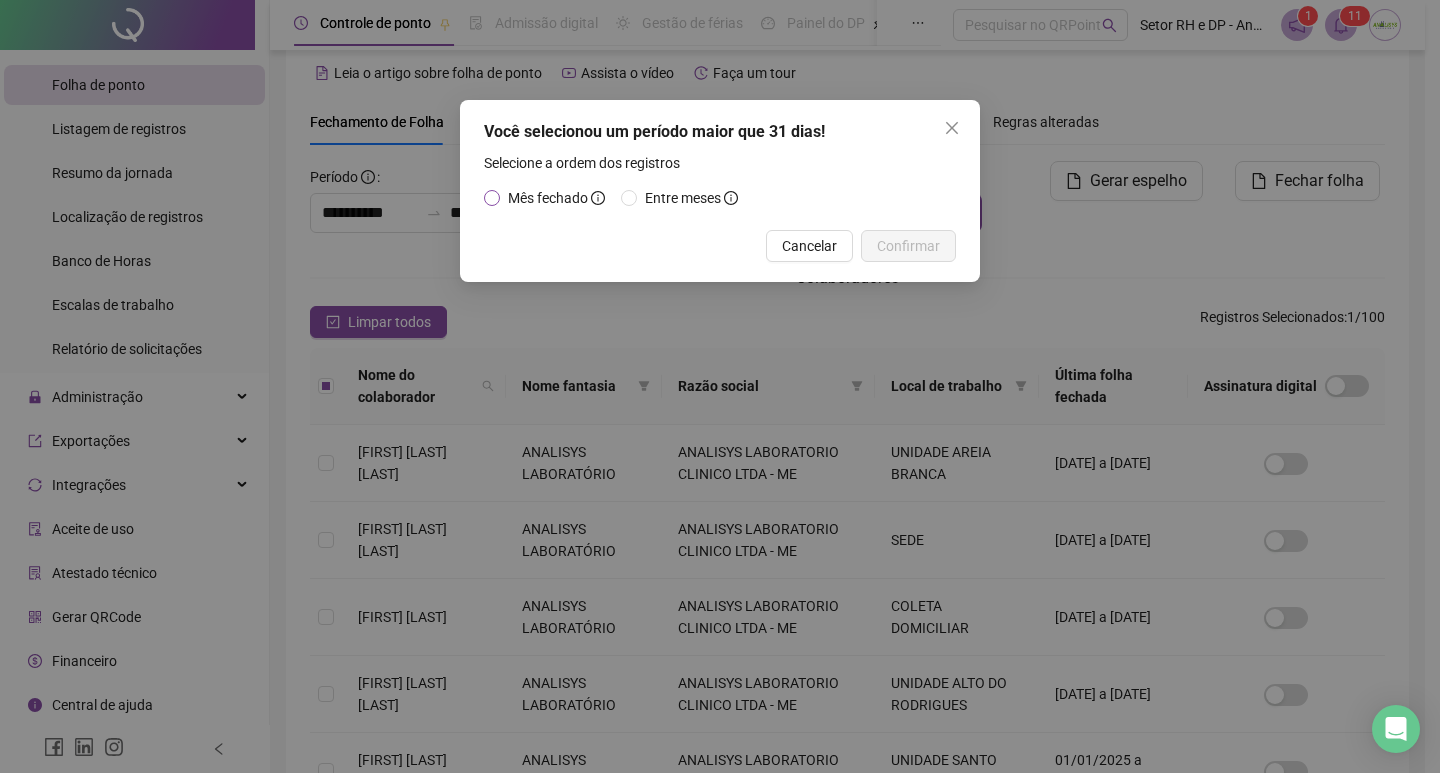 click on "Mês fechado" at bounding box center [548, 198] 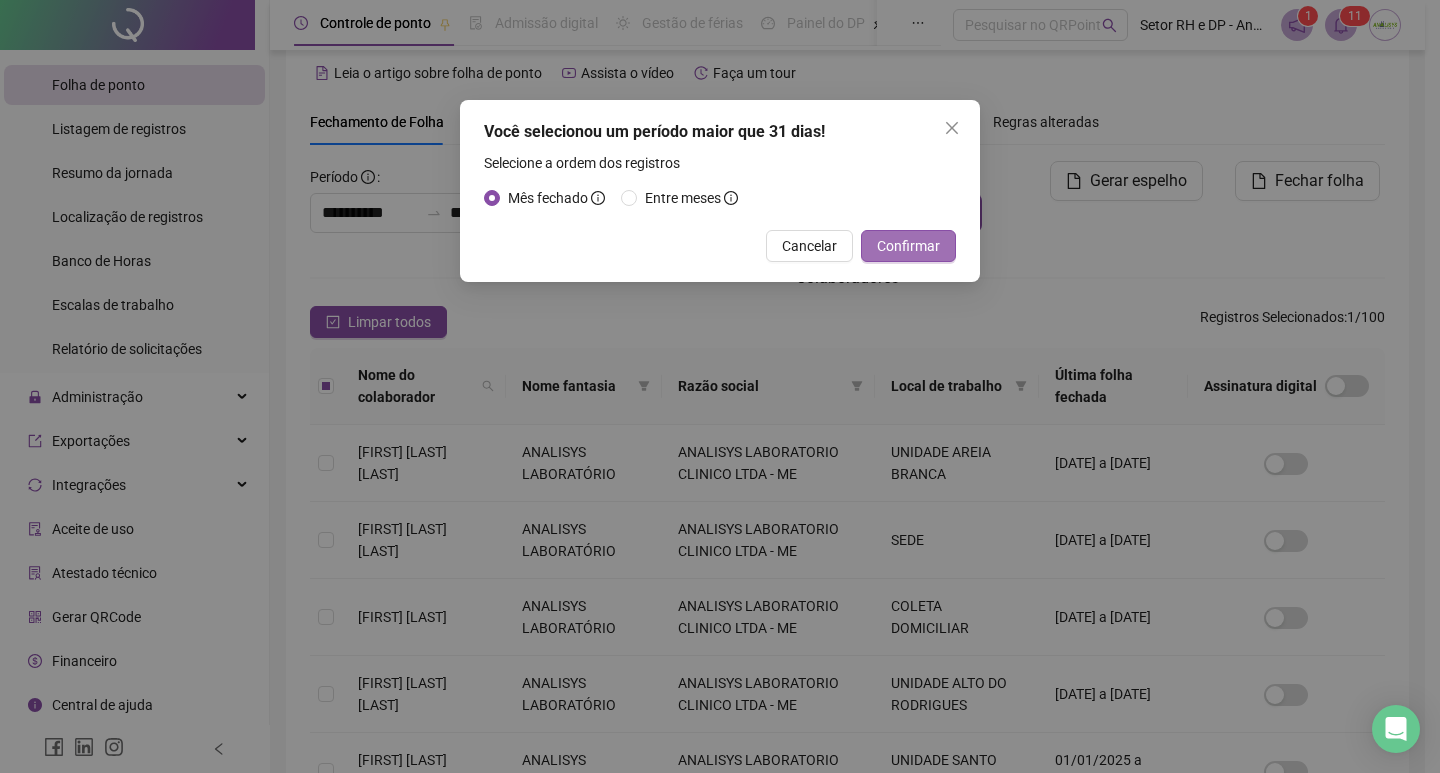 click on "Confirmar" at bounding box center [908, 246] 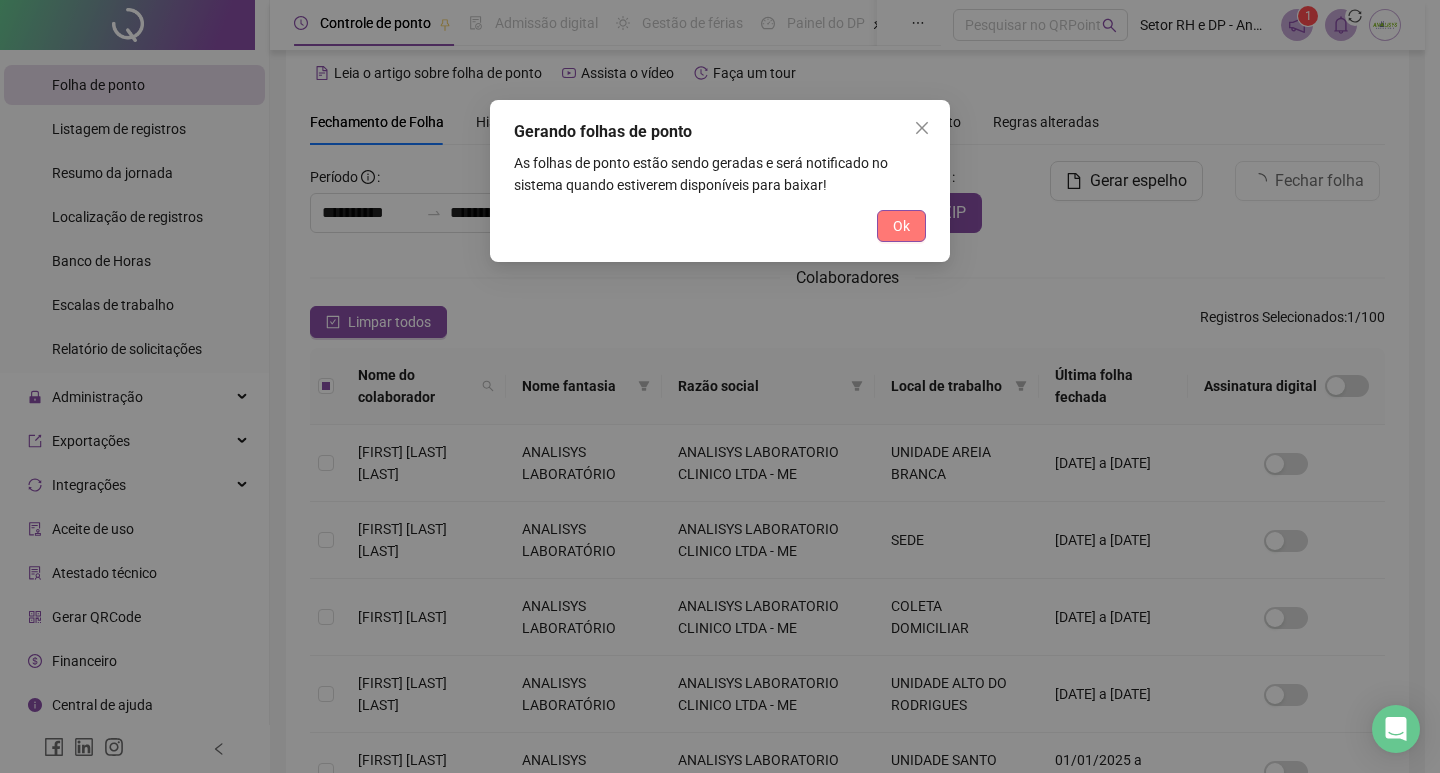 click on "Ok" at bounding box center (901, 226) 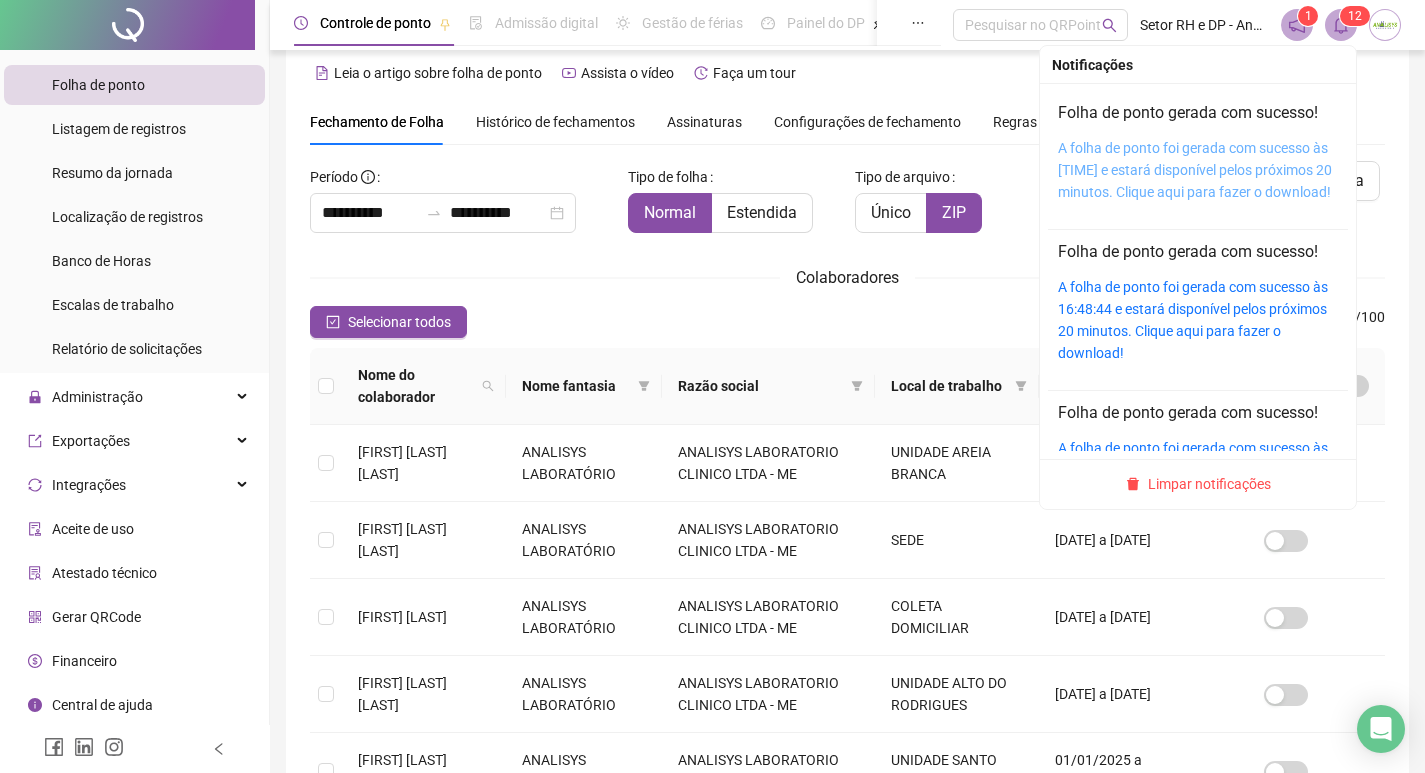 click on "A folha de ponto foi gerada com sucesso às [TIME] e estará disponível pelos próximos 20 minutos.
Clique aqui para fazer o download!" at bounding box center [1195, 170] 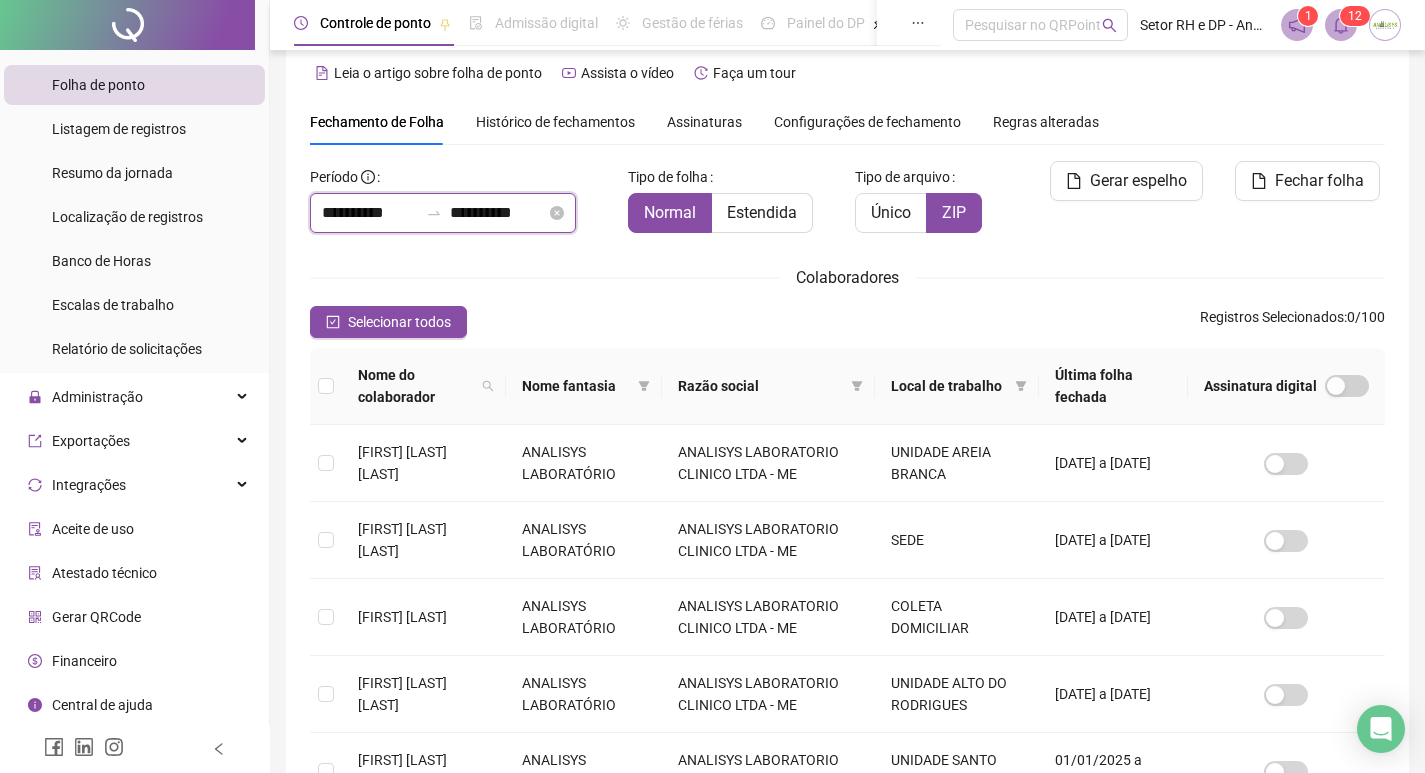 click on "**********" at bounding box center [370, 213] 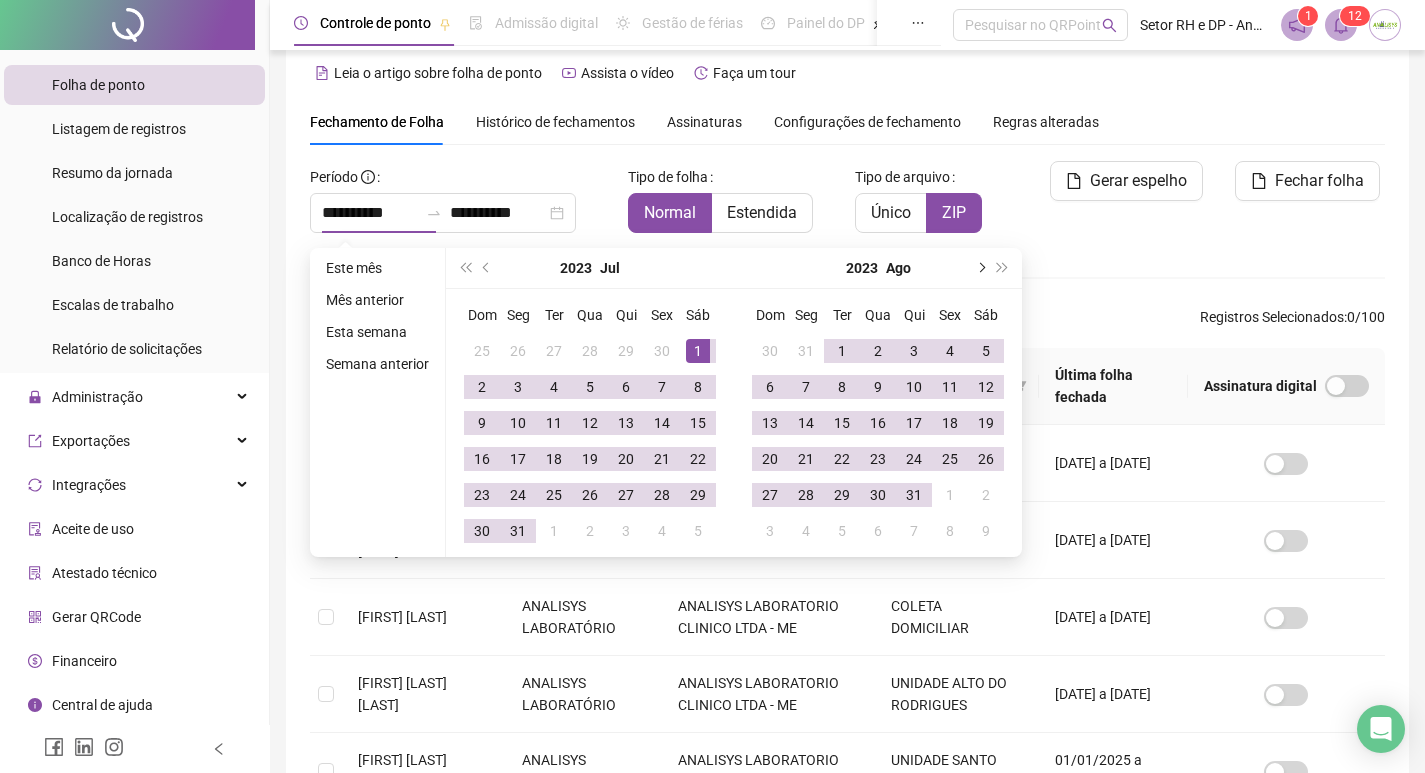 click at bounding box center [980, 268] 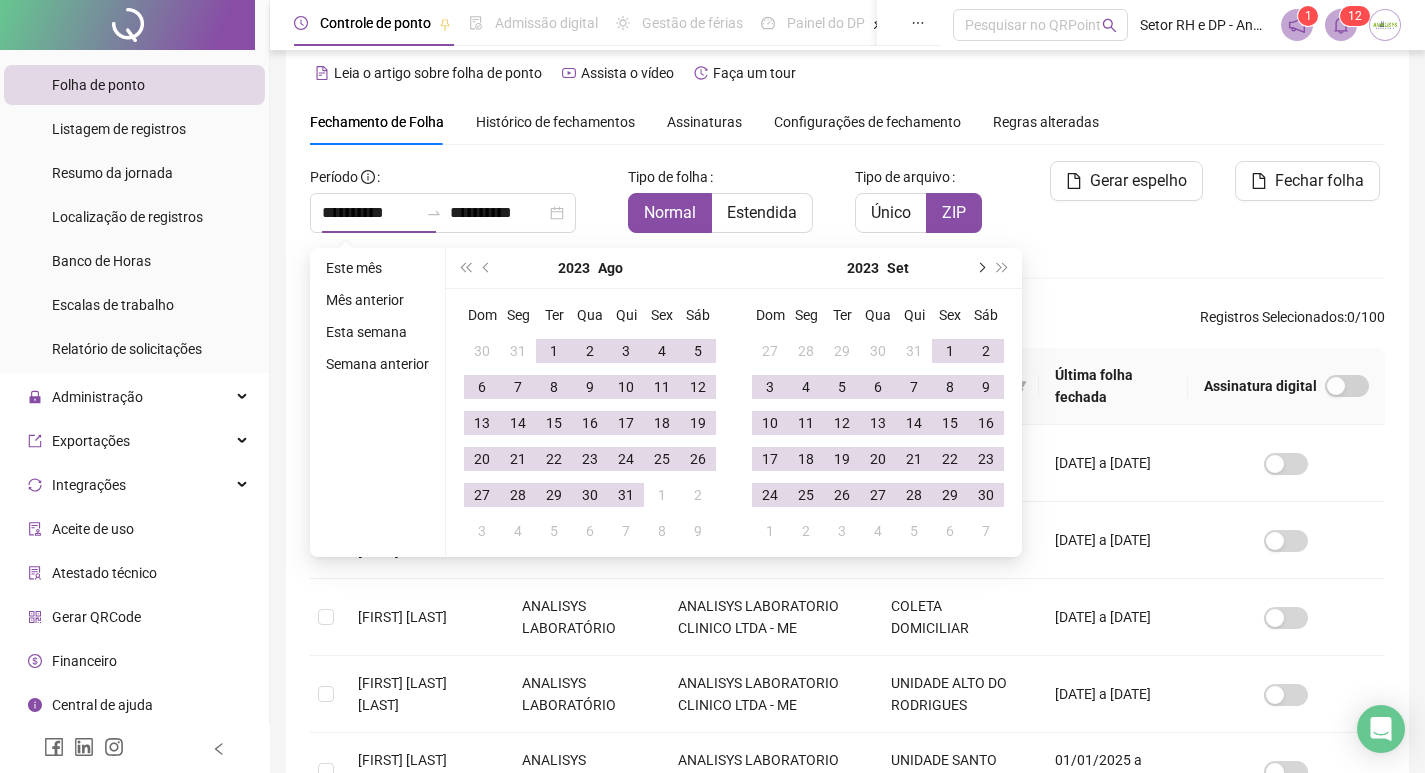 click at bounding box center (980, 268) 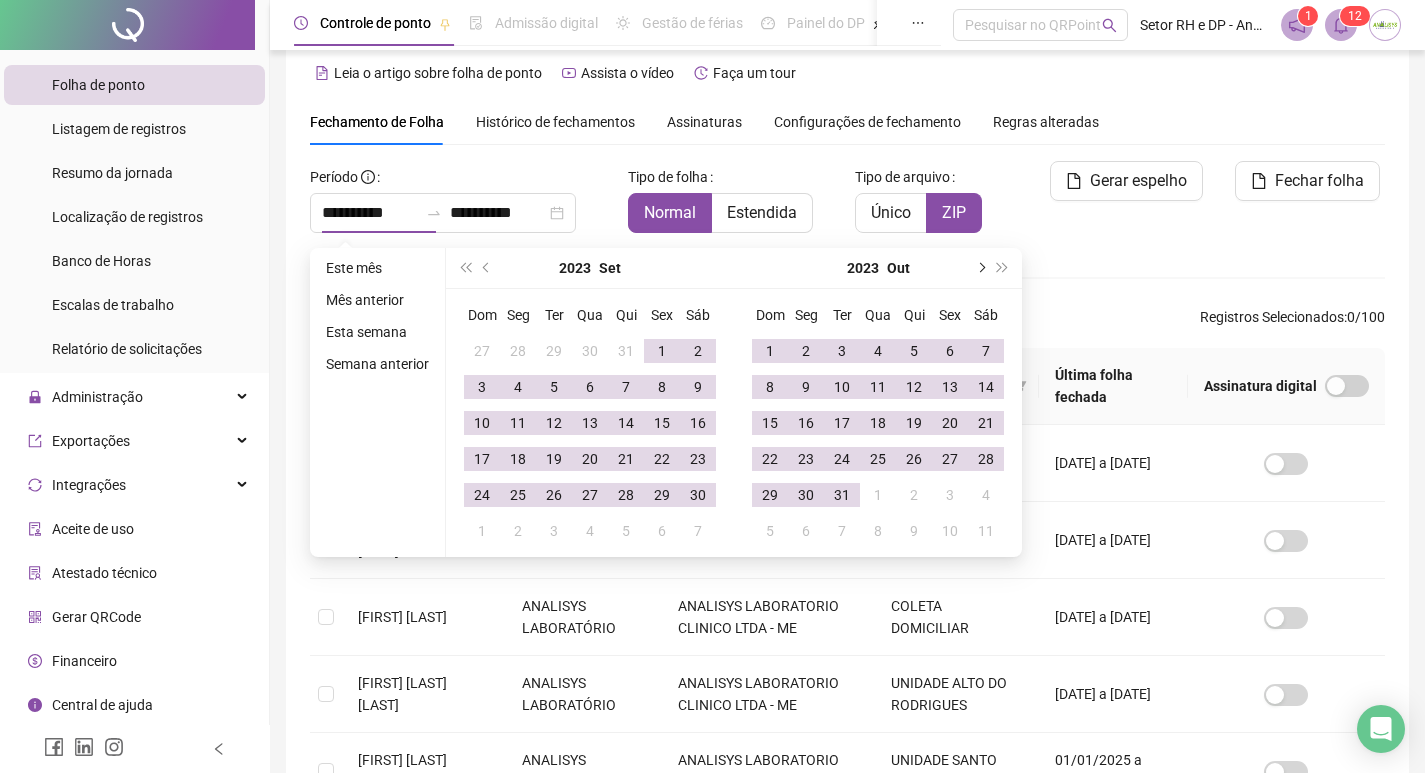 click at bounding box center [980, 268] 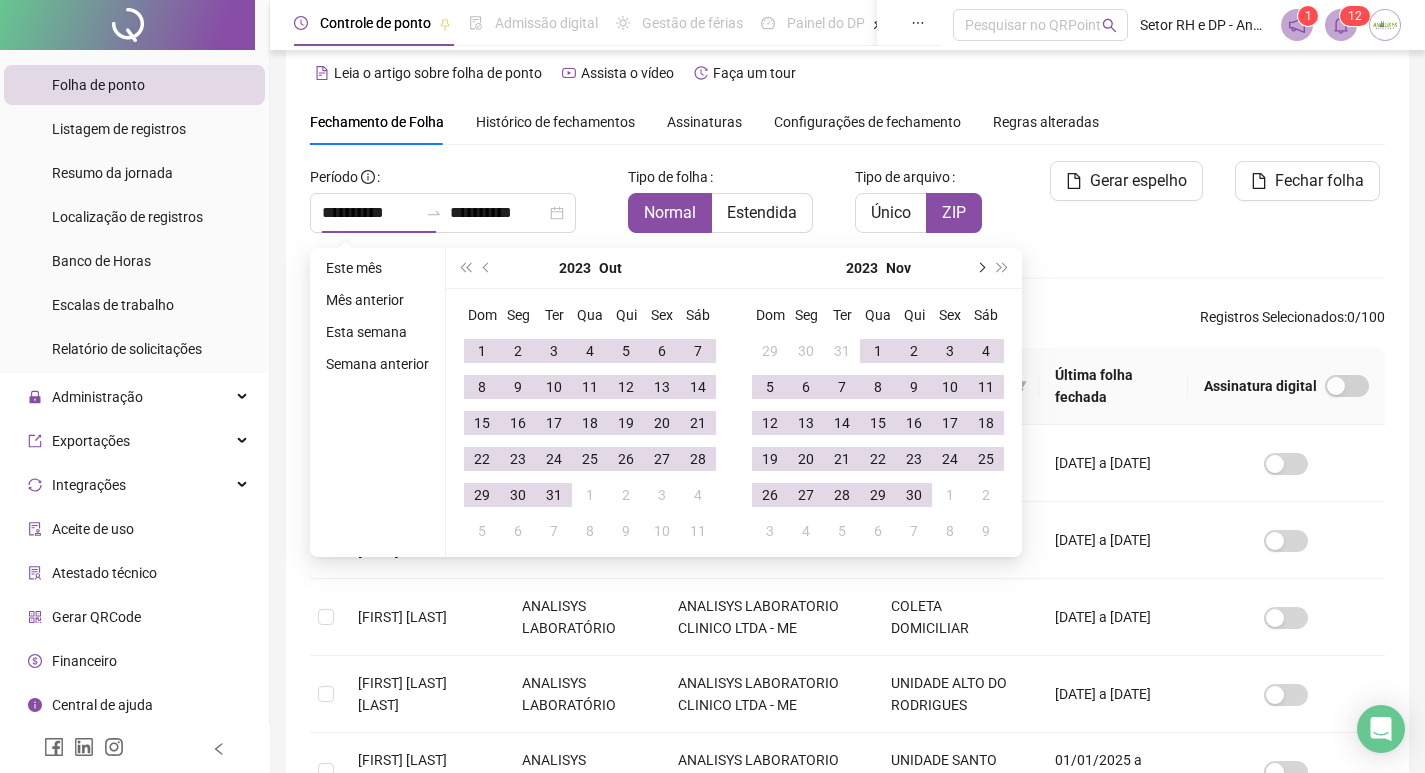 click at bounding box center (980, 268) 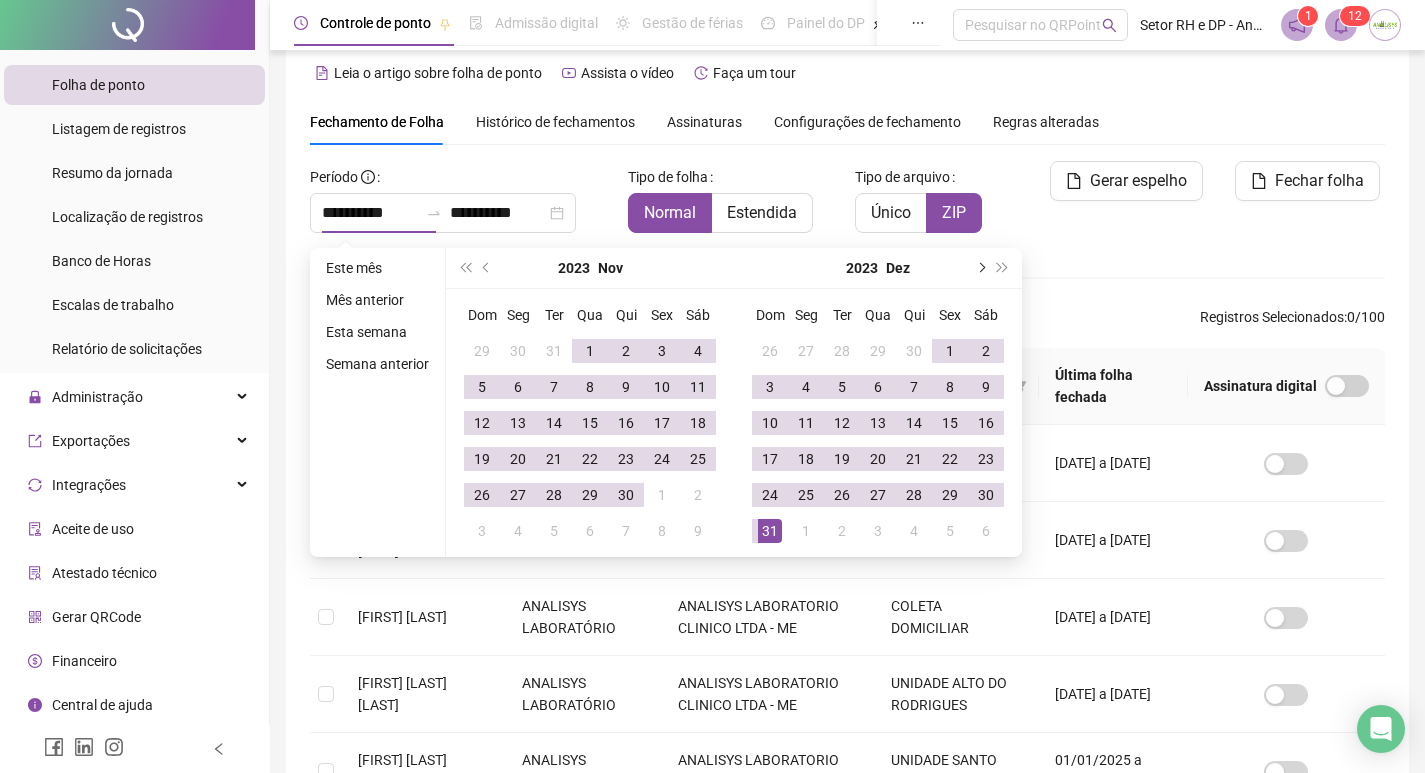 click at bounding box center (980, 268) 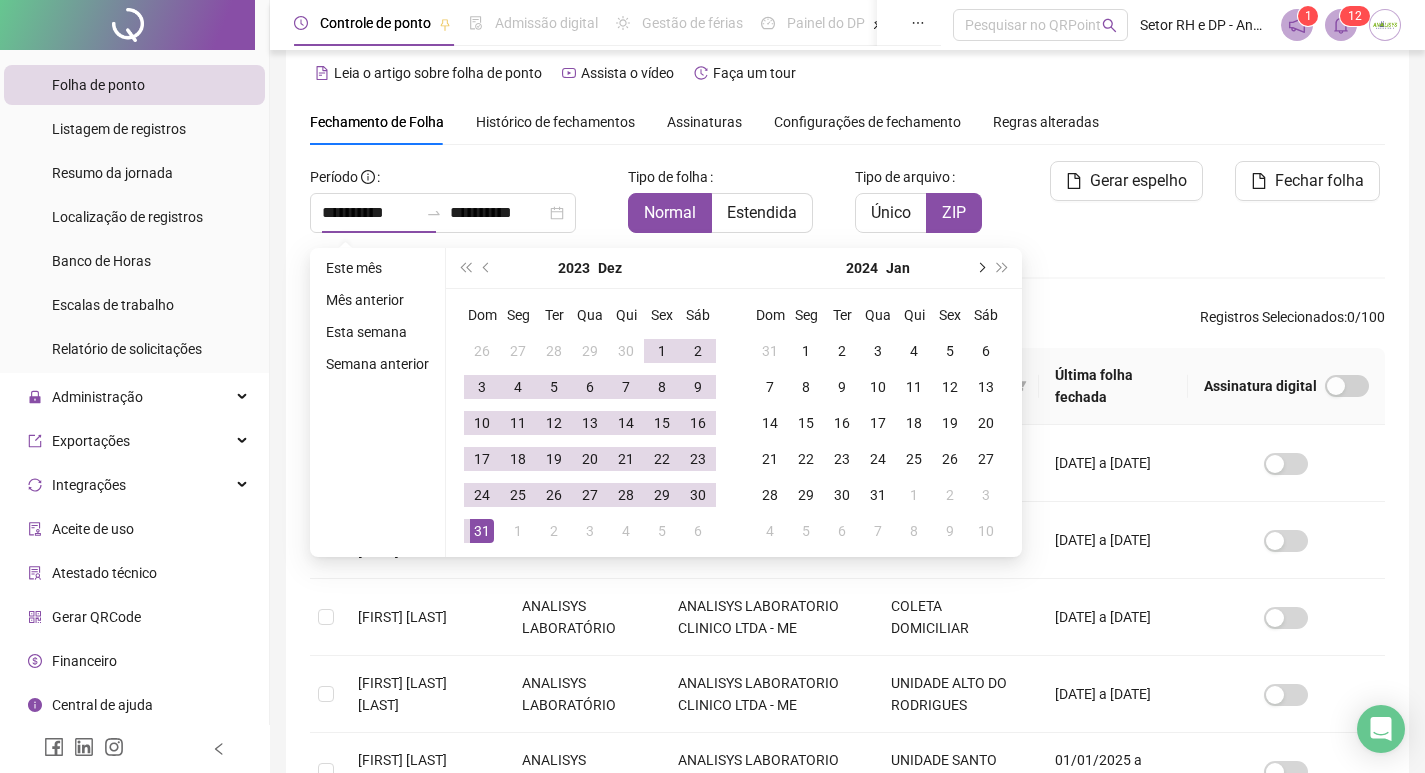 click at bounding box center (980, 268) 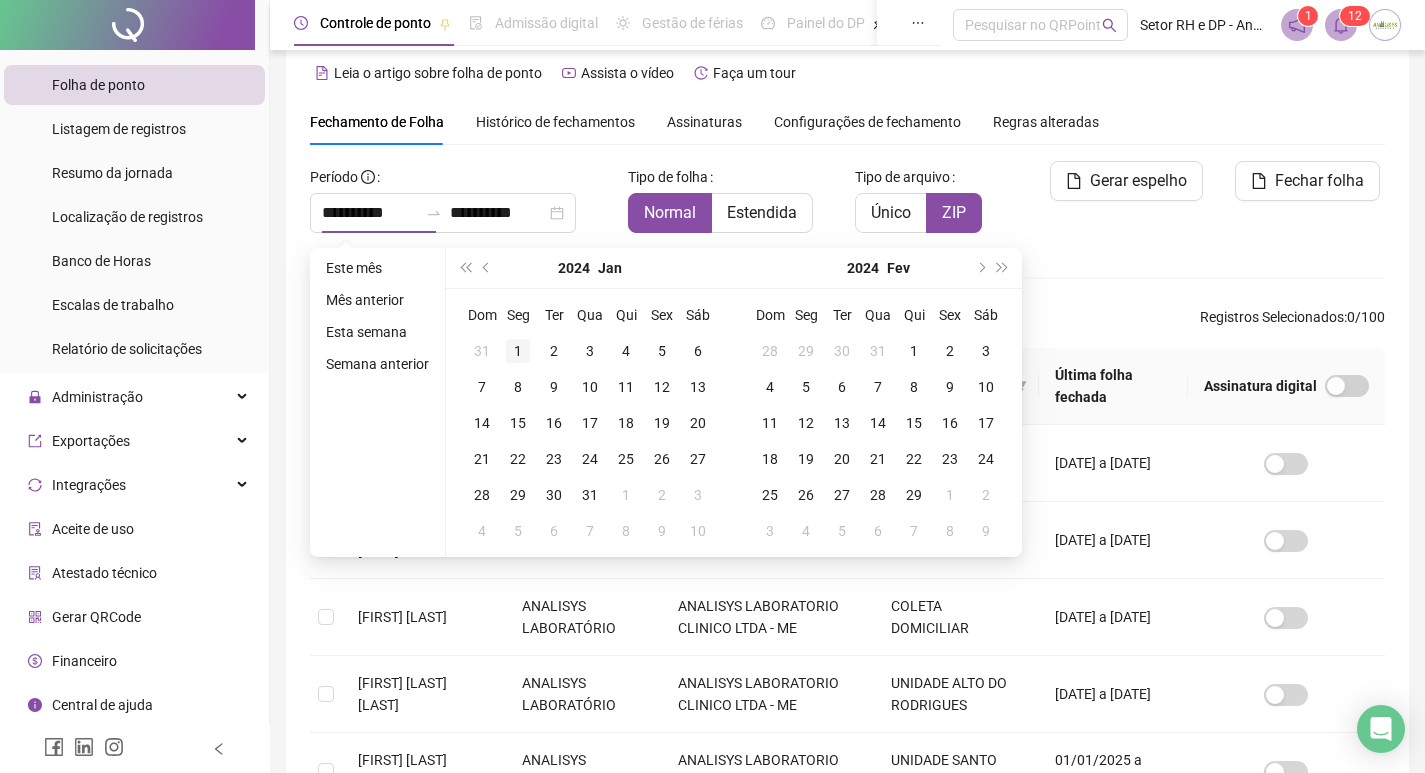 type on "**********" 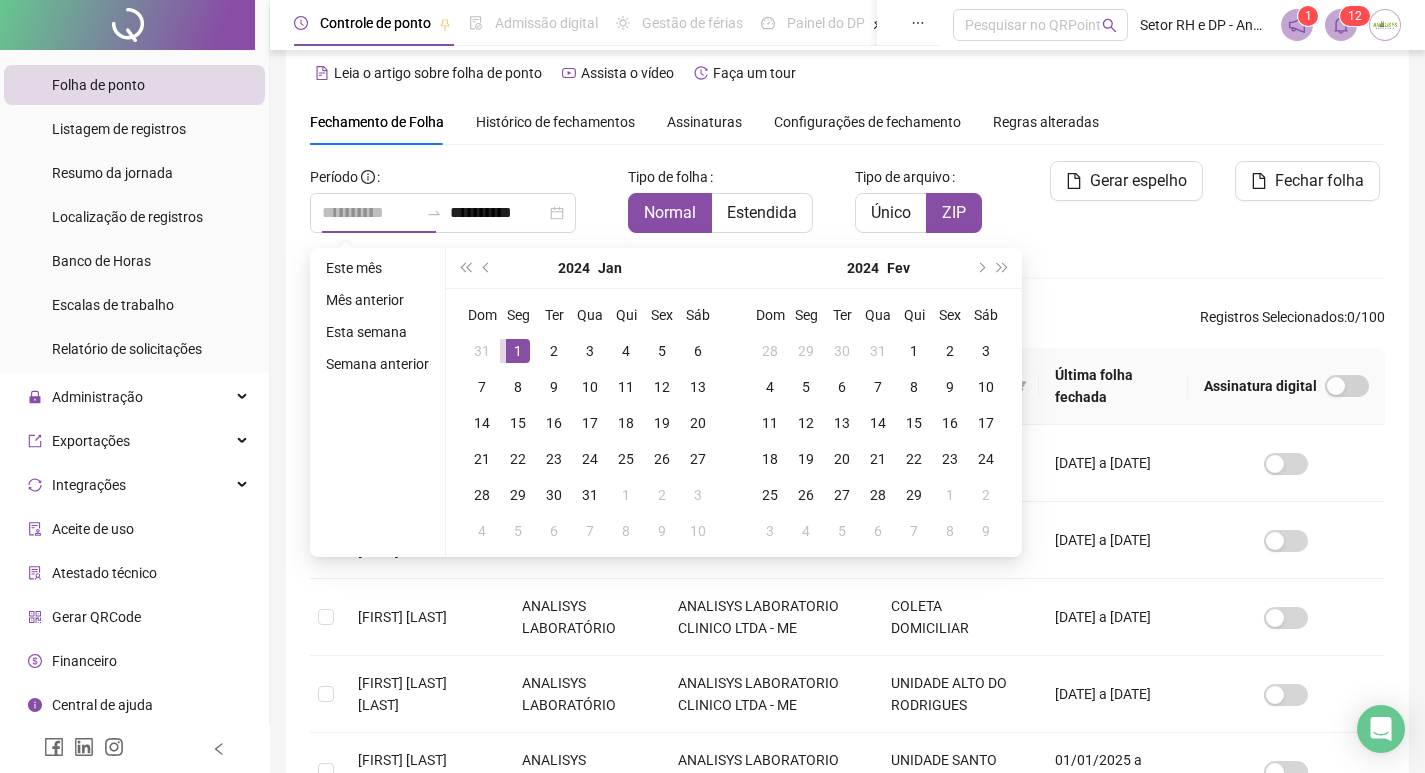 click on "1" at bounding box center (518, 351) 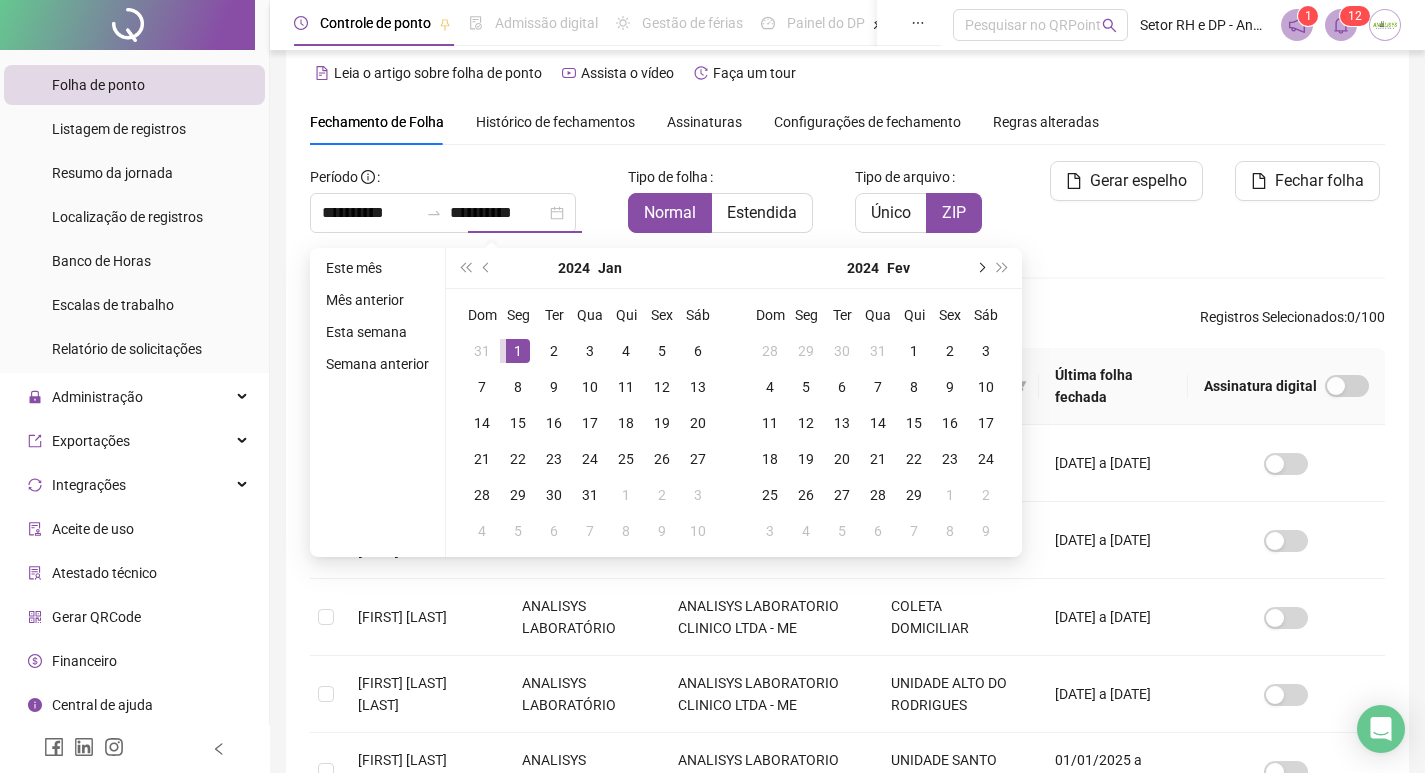 click at bounding box center [980, 268] 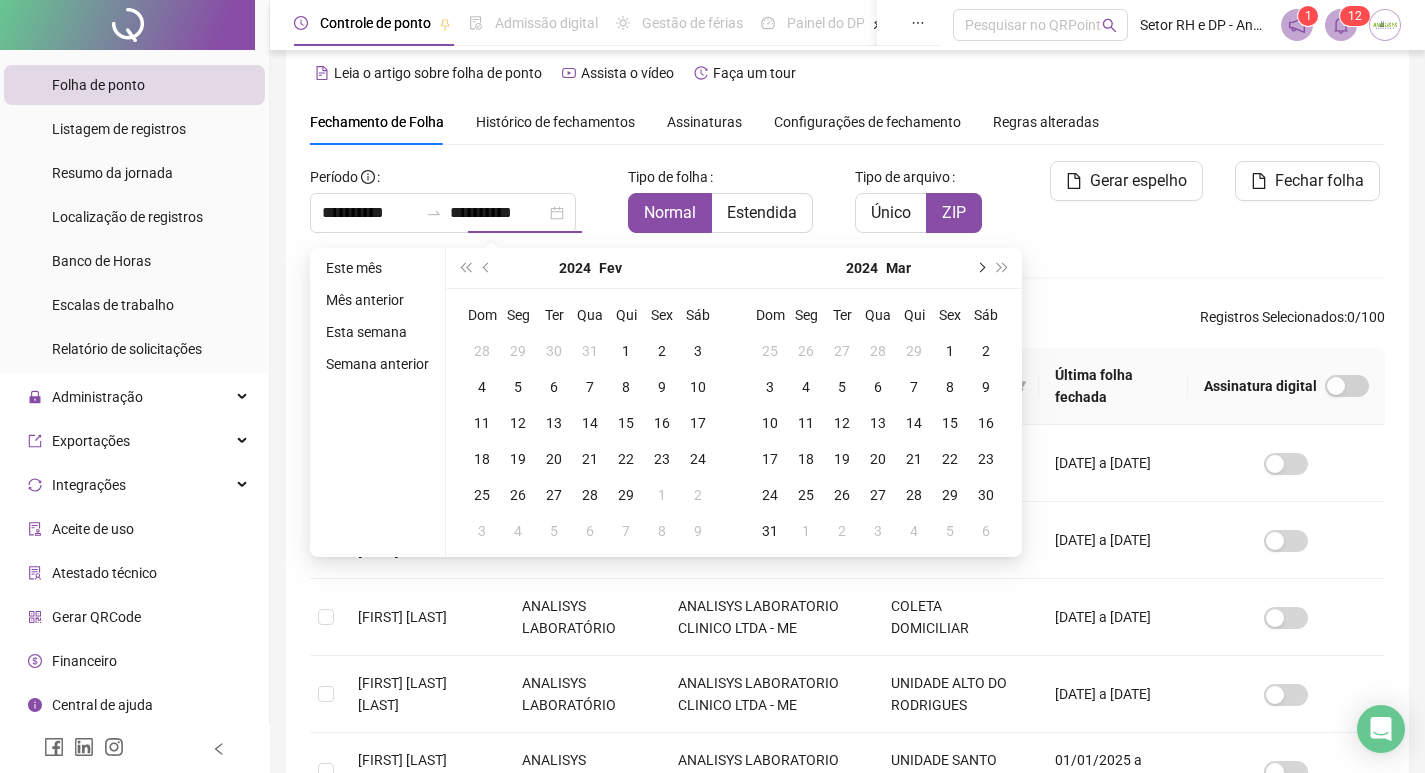 click at bounding box center (980, 268) 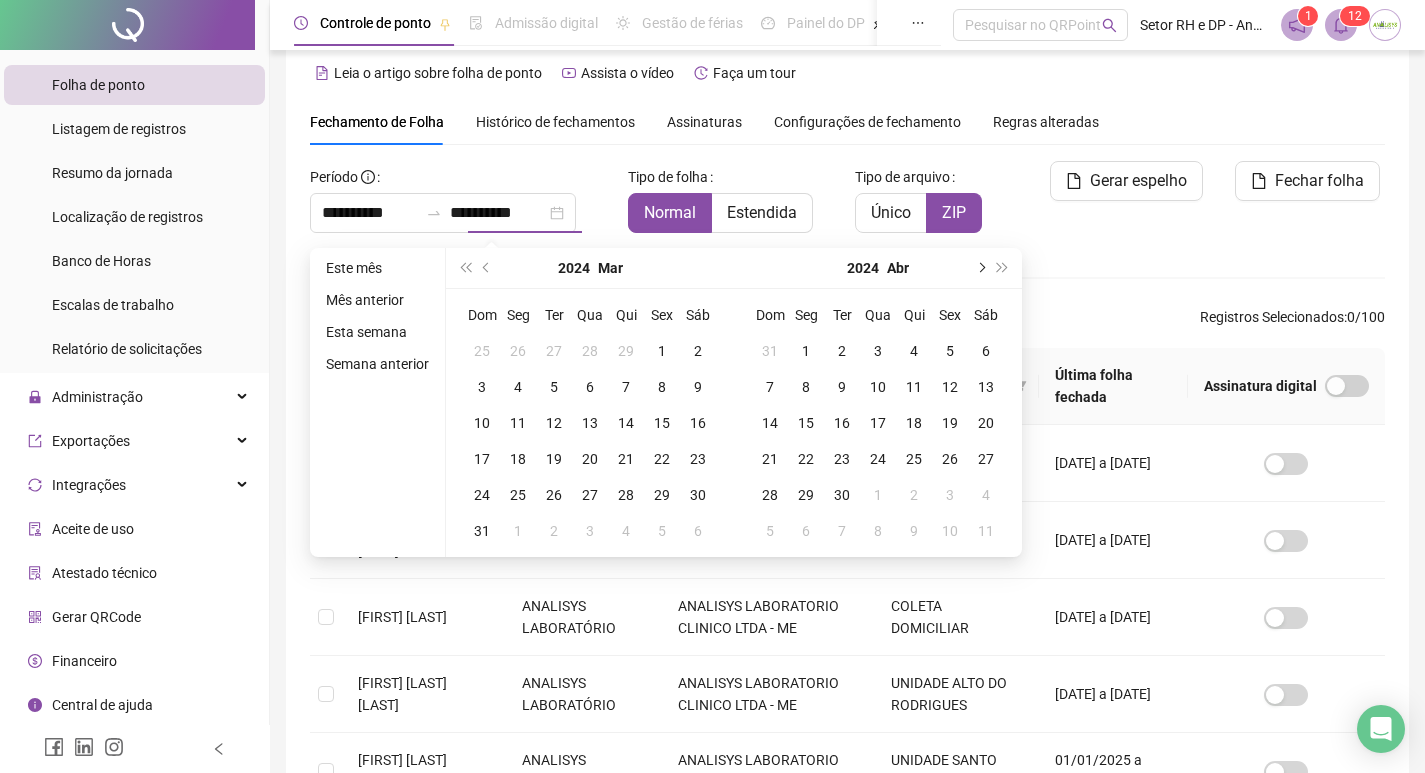 click at bounding box center [980, 268] 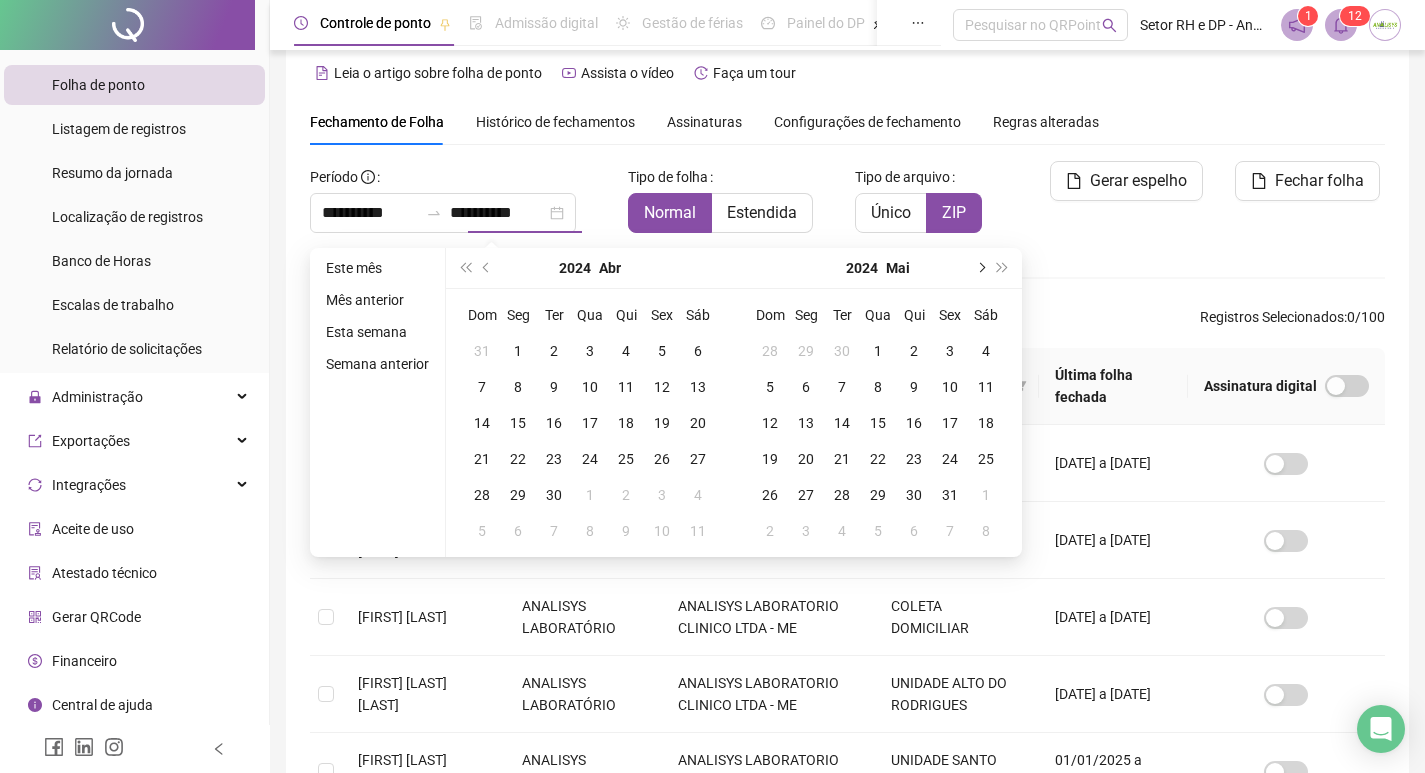 click at bounding box center (980, 268) 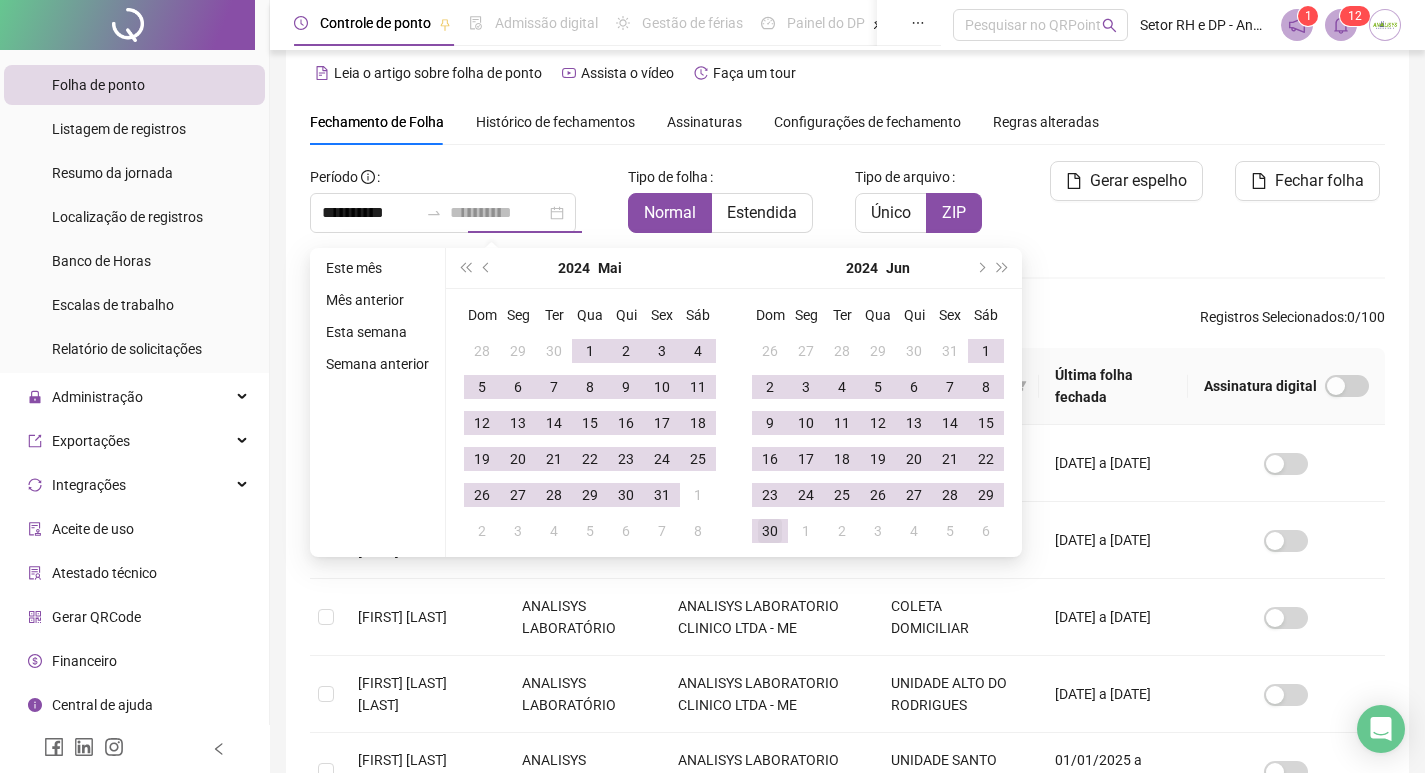 type on "**********" 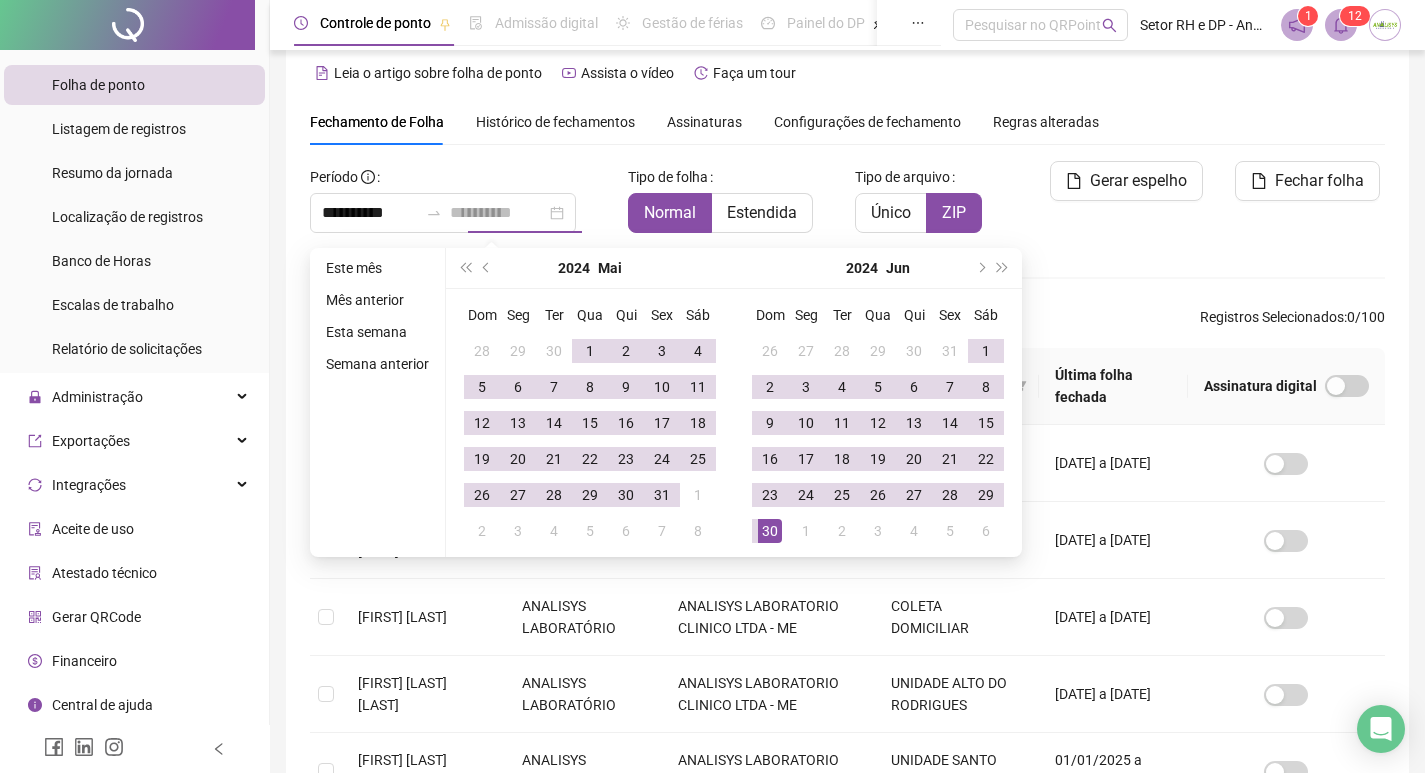 click on "30" at bounding box center [770, 531] 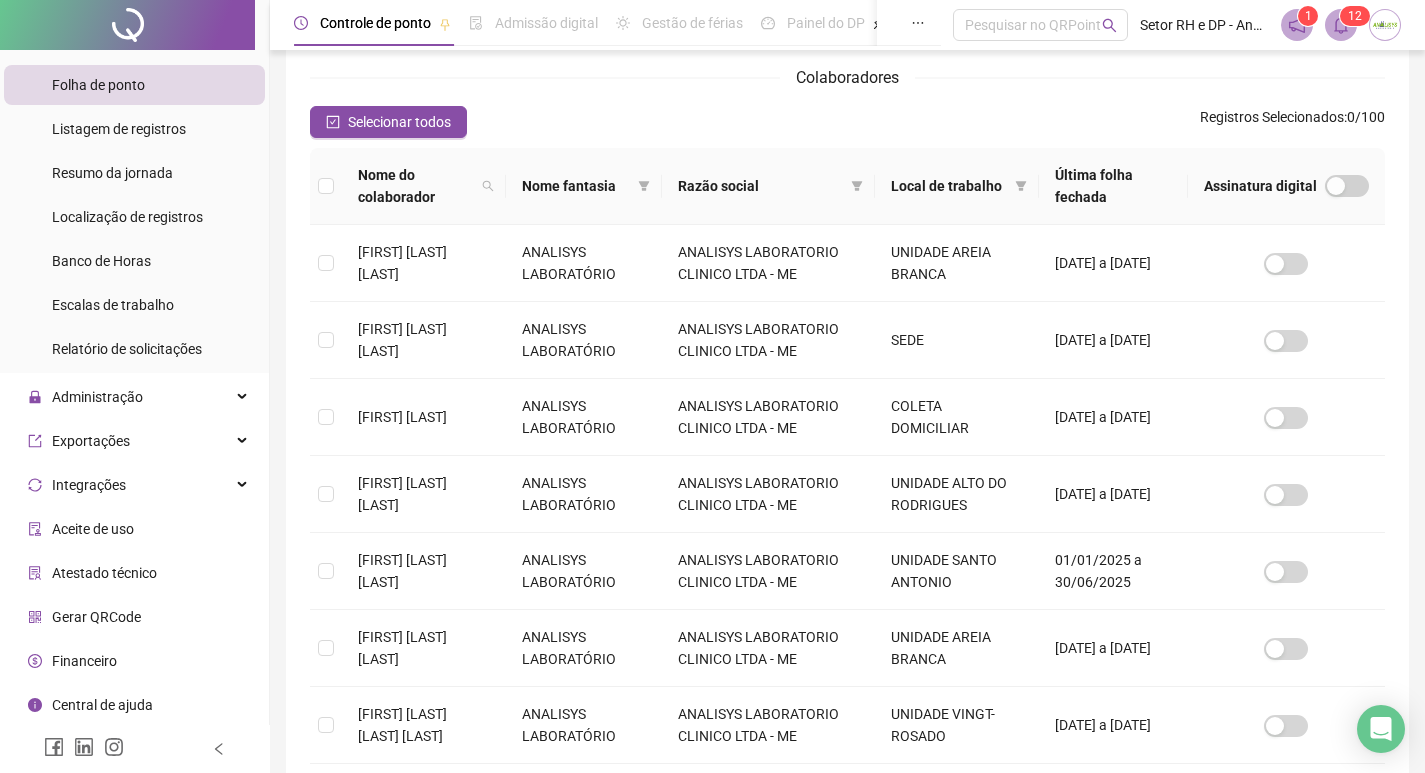 scroll, scrollTop: 323, scrollLeft: 0, axis: vertical 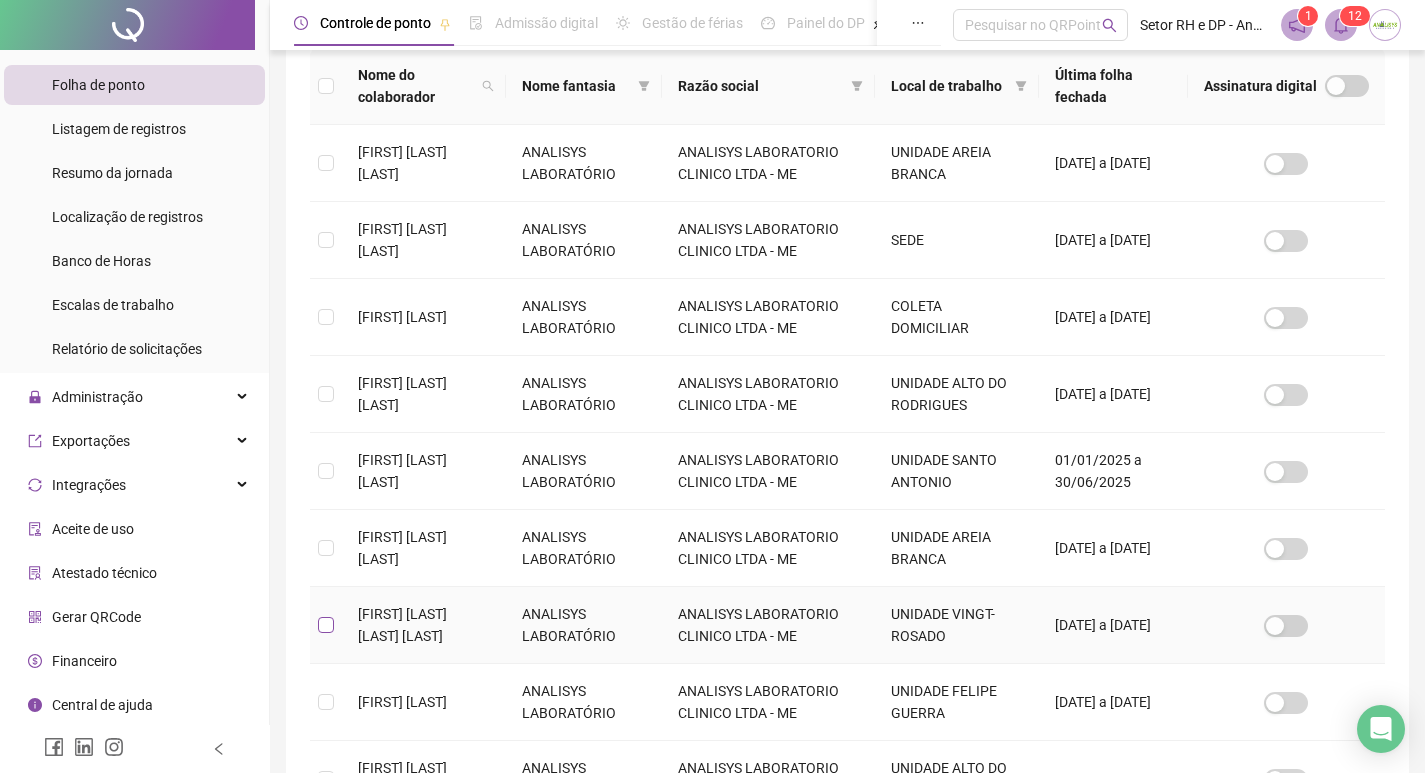 click at bounding box center [326, 625] 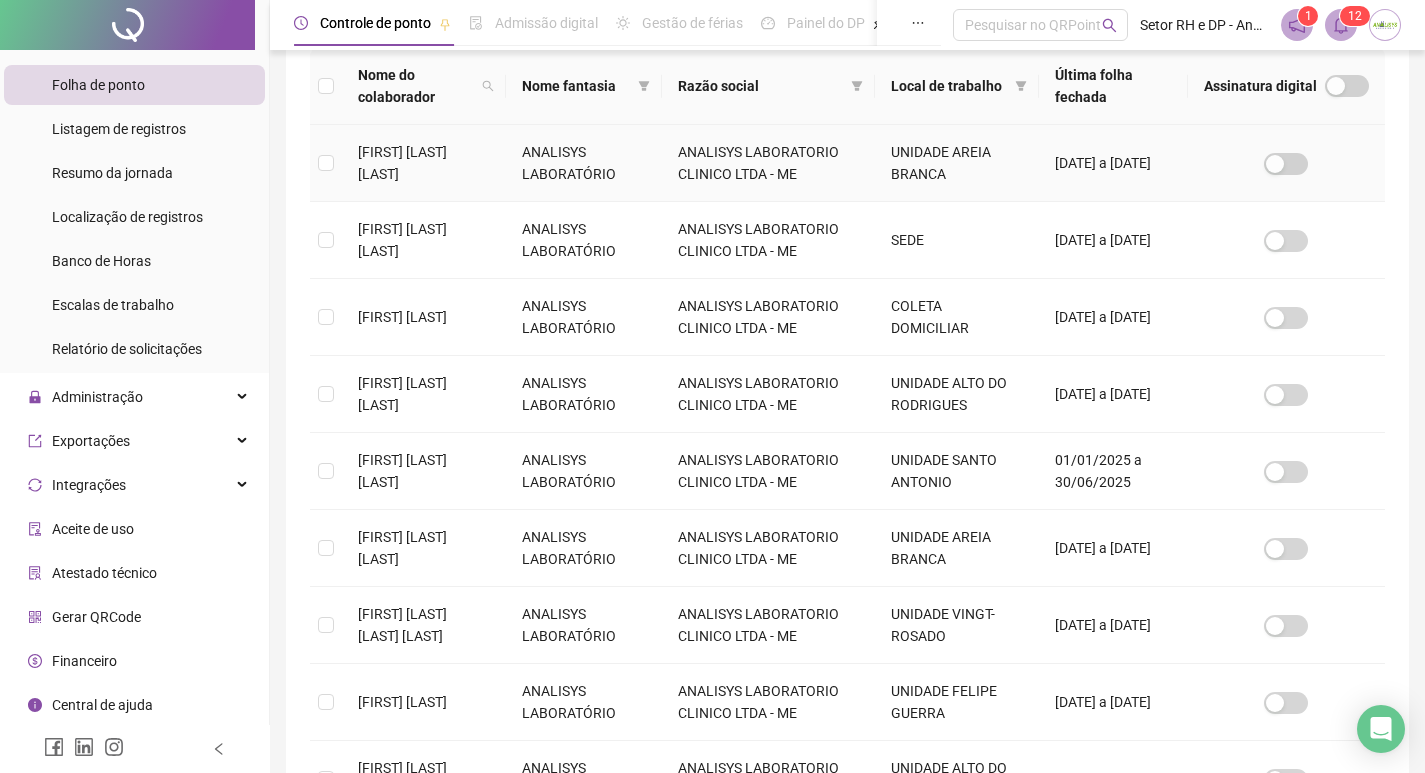 scroll, scrollTop: 23, scrollLeft: 0, axis: vertical 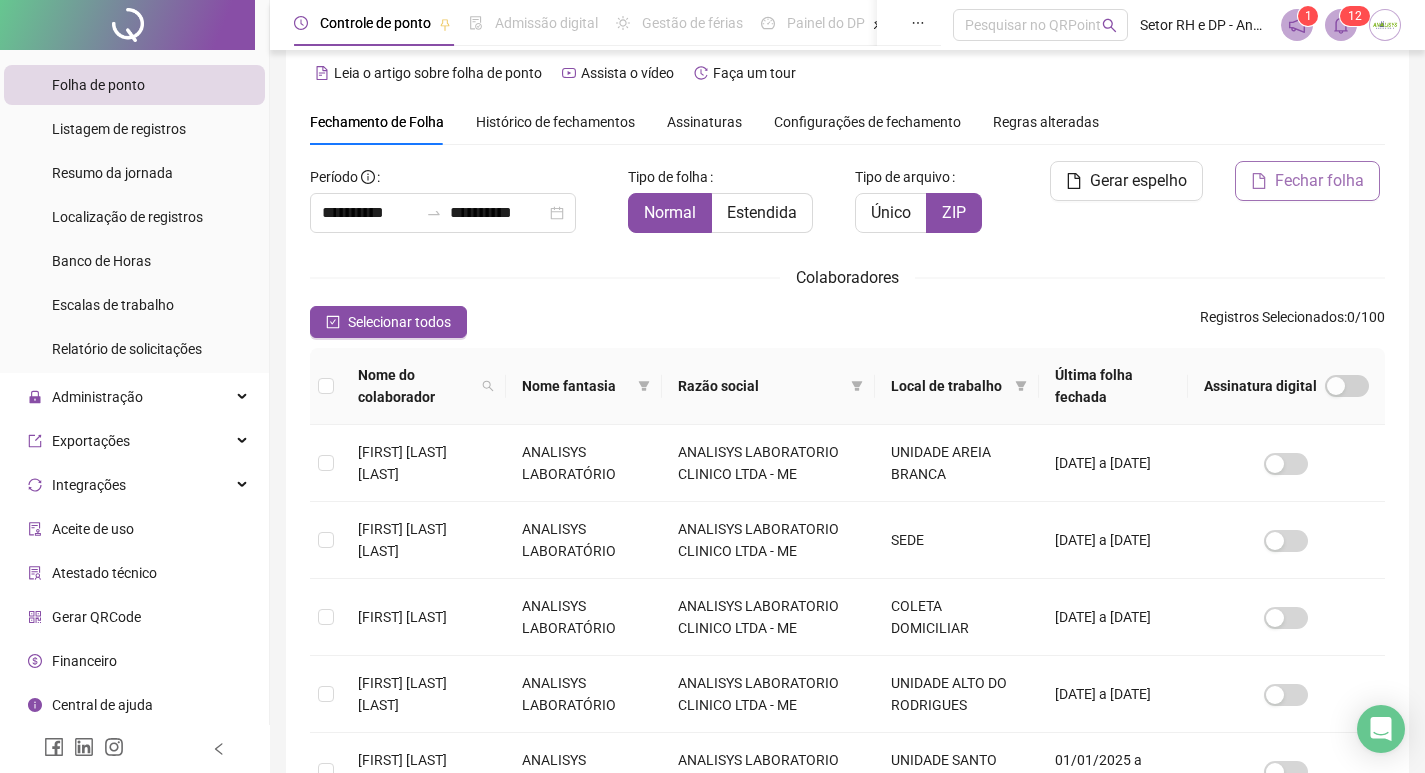 click on "Fechar folha" at bounding box center [1307, 181] 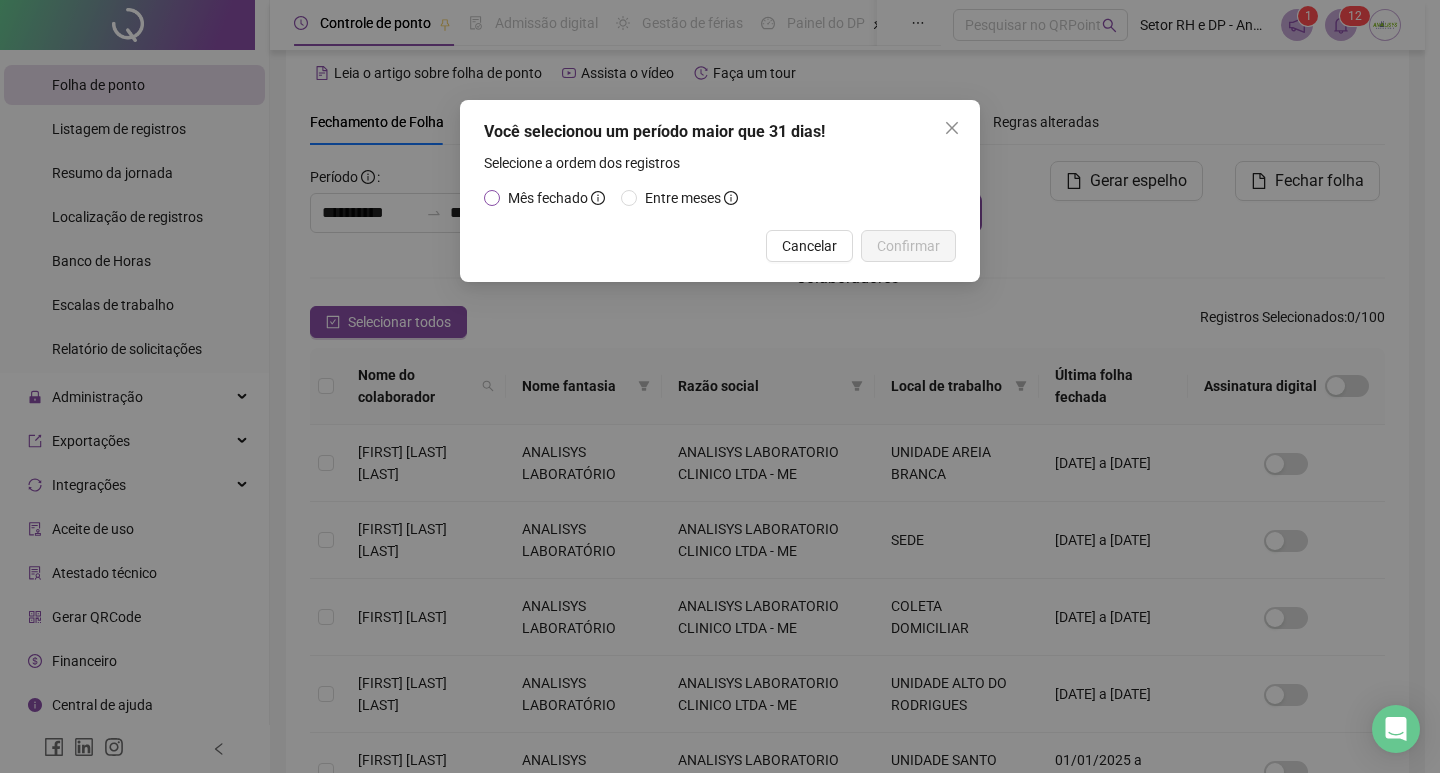 click on "Mês fechado" at bounding box center [548, 198] 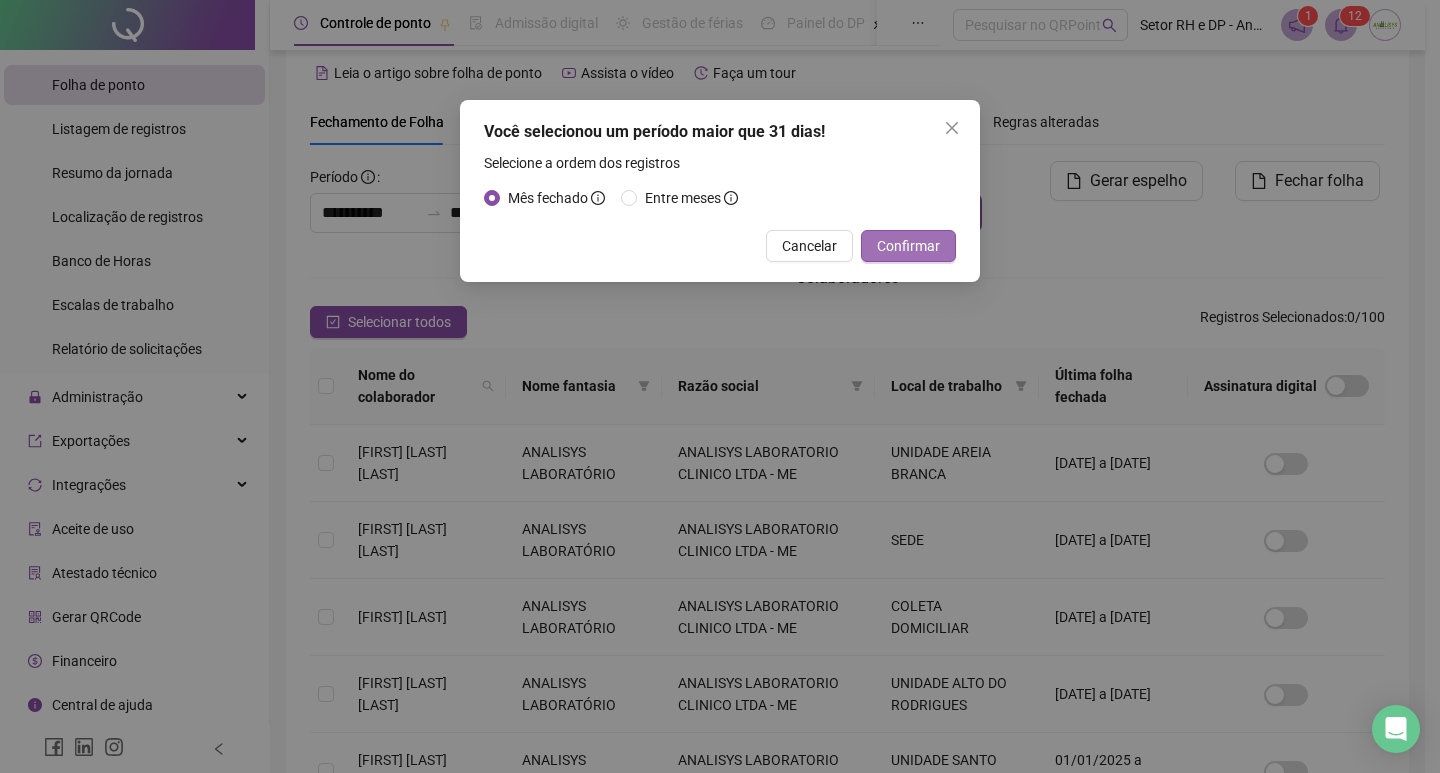 click on "Confirmar" at bounding box center (908, 246) 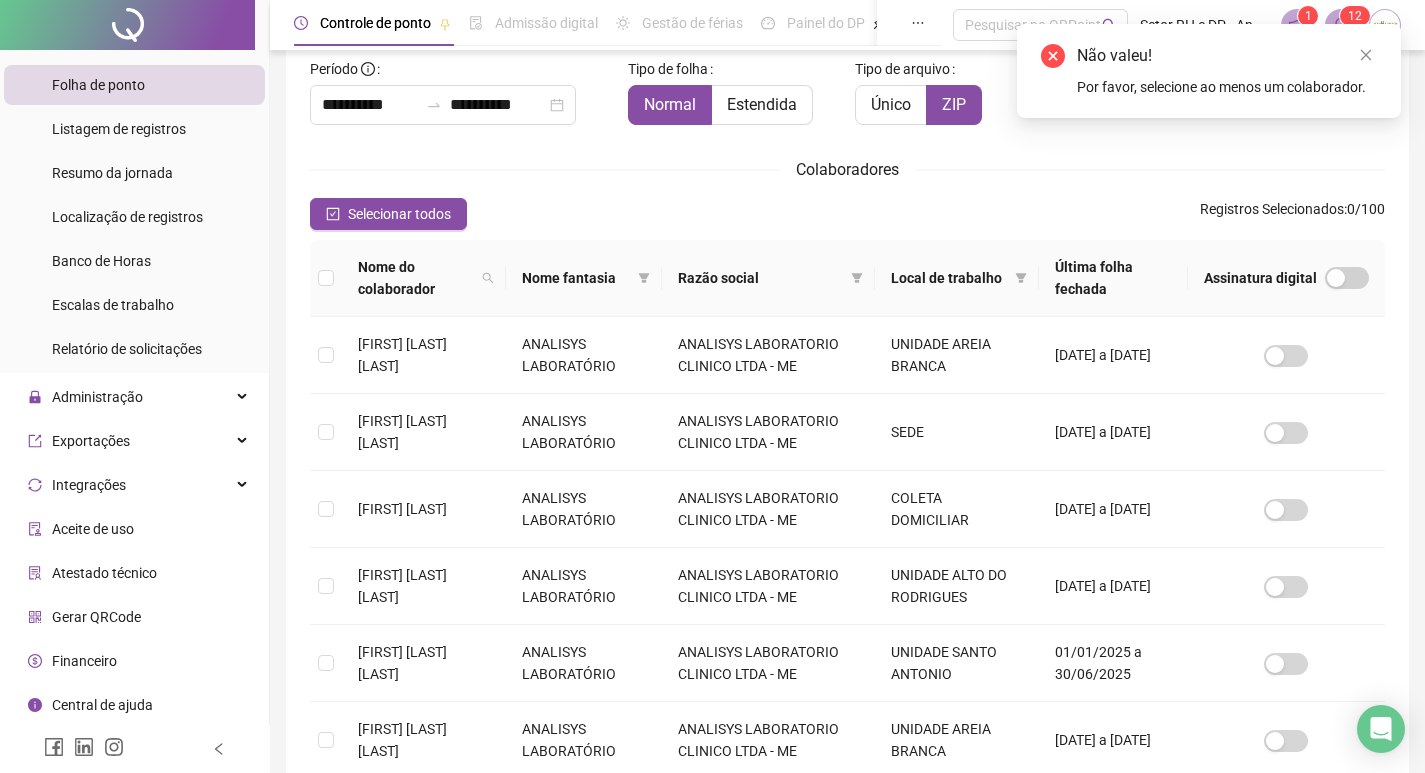 scroll, scrollTop: 323, scrollLeft: 0, axis: vertical 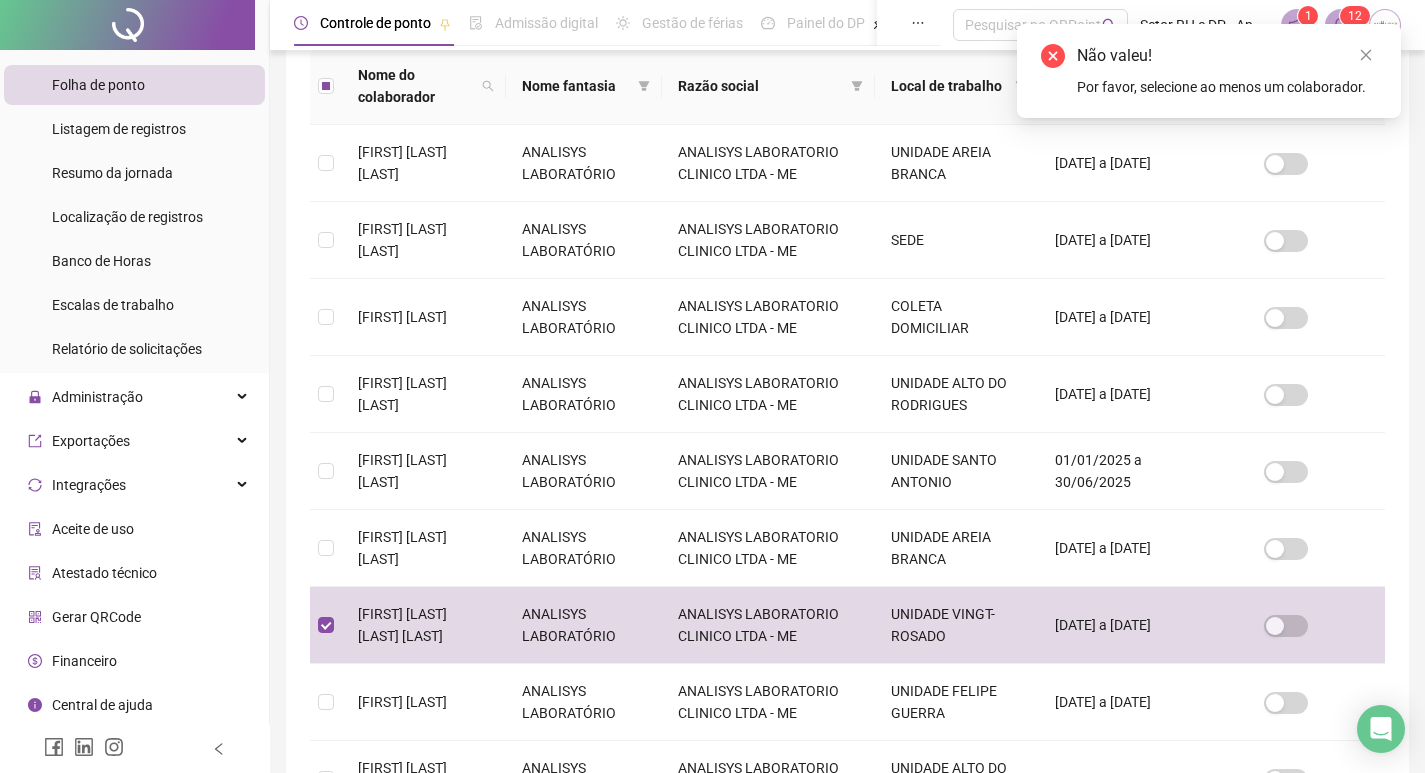 click on "Fechar folha" at bounding box center (1307, -119) 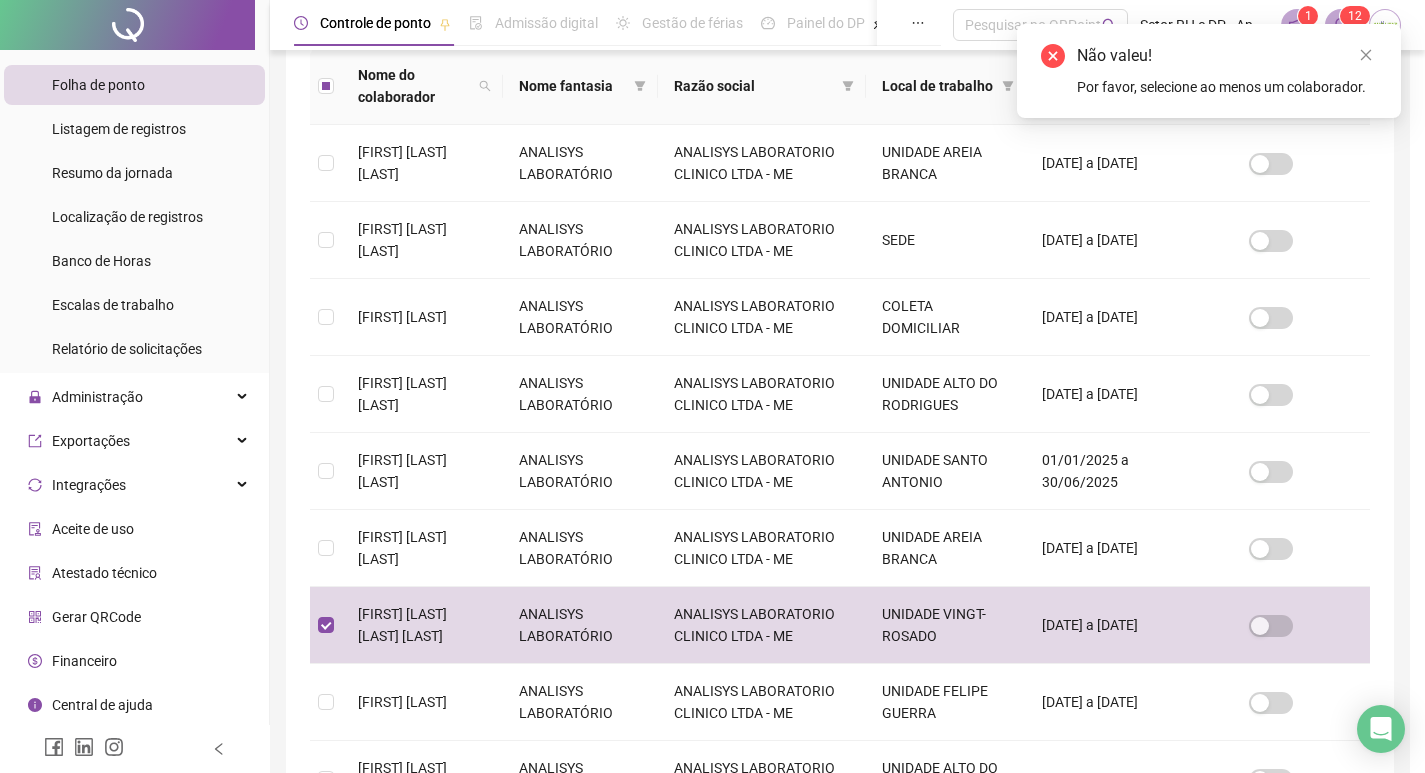 scroll, scrollTop: 23, scrollLeft: 0, axis: vertical 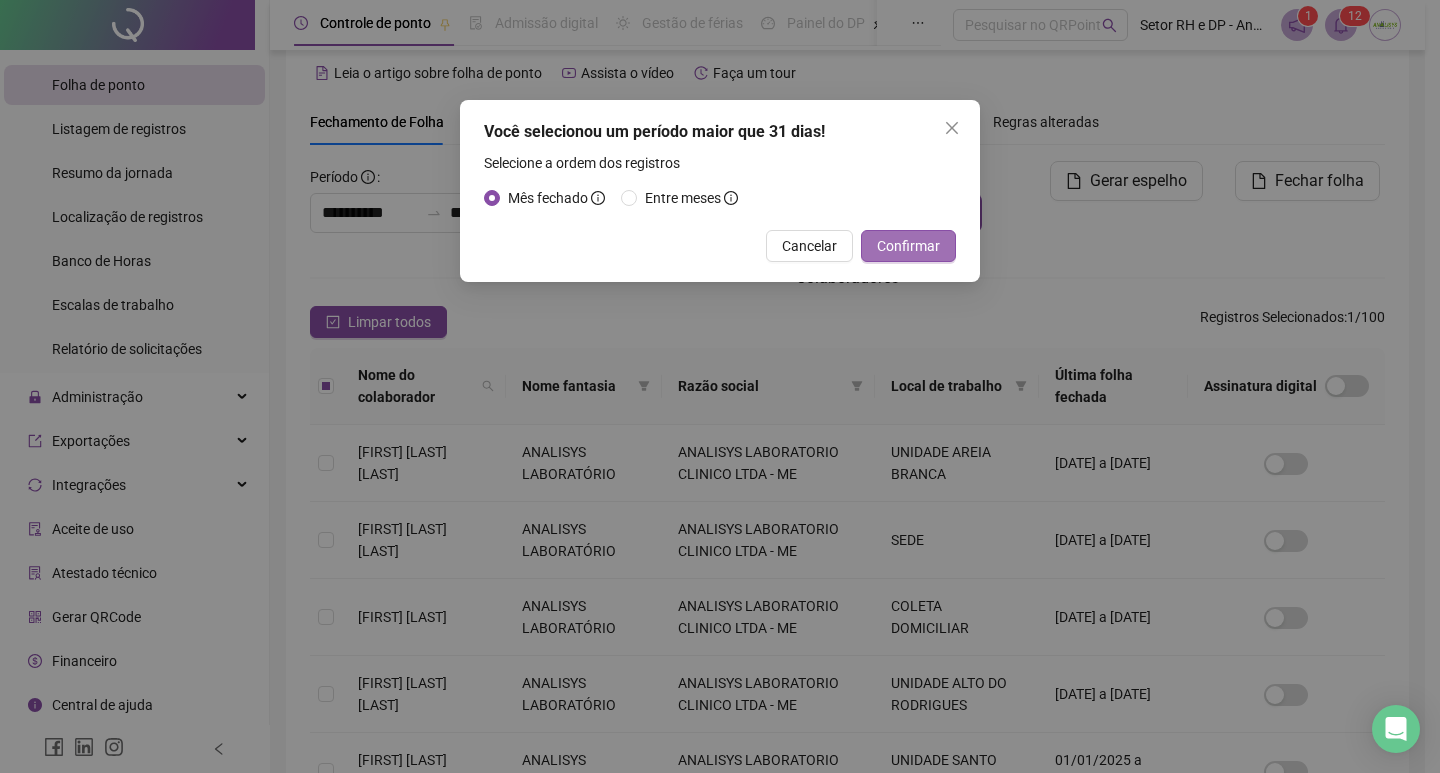 click on "Confirmar" at bounding box center (908, 246) 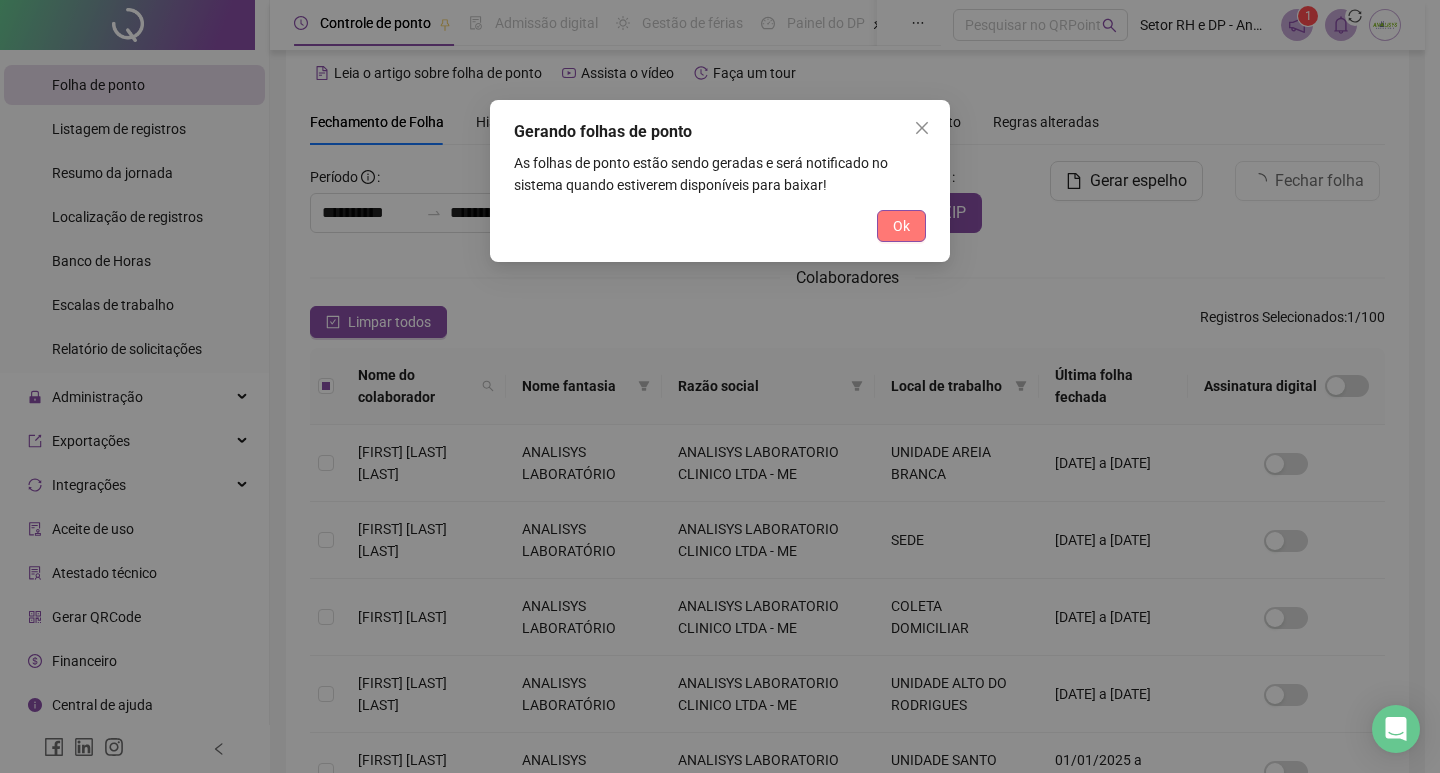 click on "Ok" at bounding box center [901, 226] 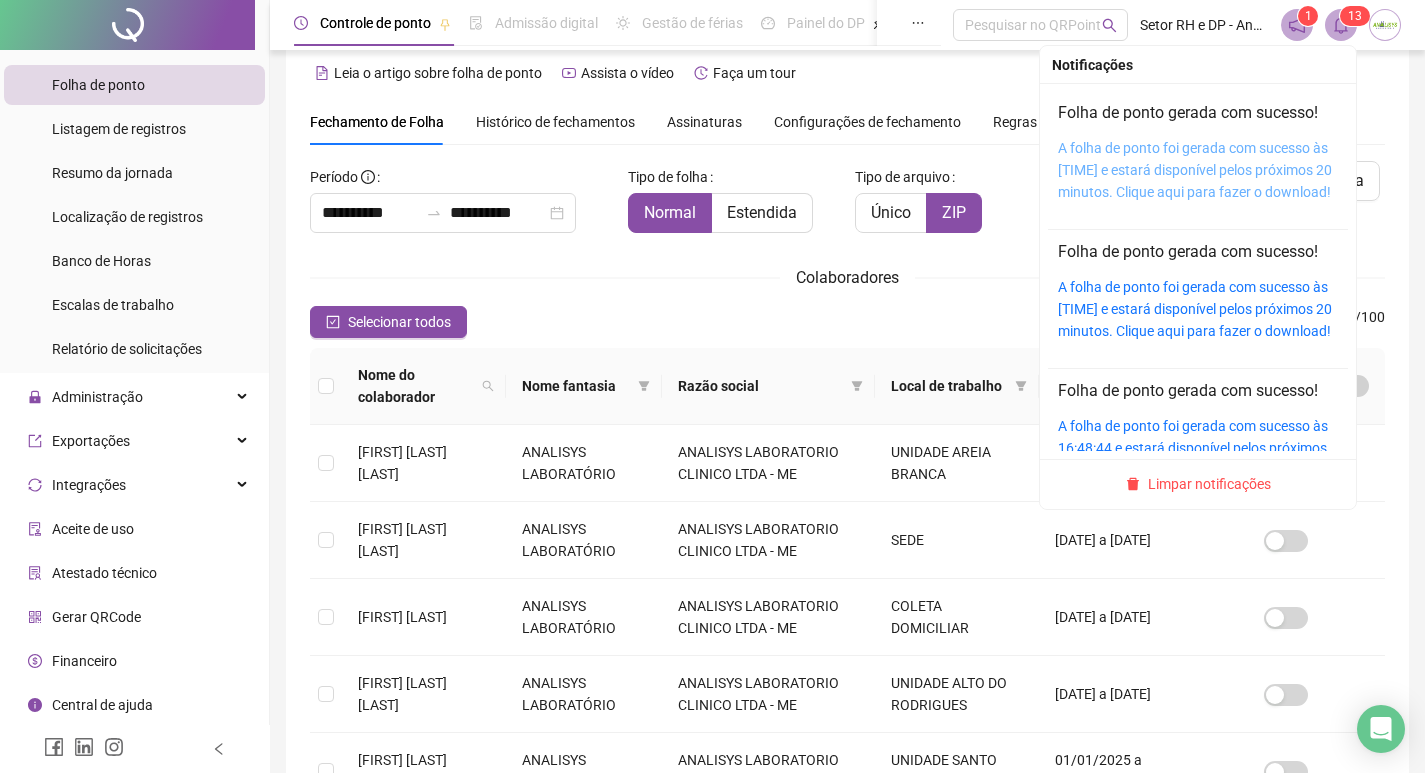 click on "A folha de ponto foi gerada com sucesso às [TIME] e estará disponível pelos próximos 20 minutos.
Clique aqui para fazer o download!" at bounding box center (1195, 170) 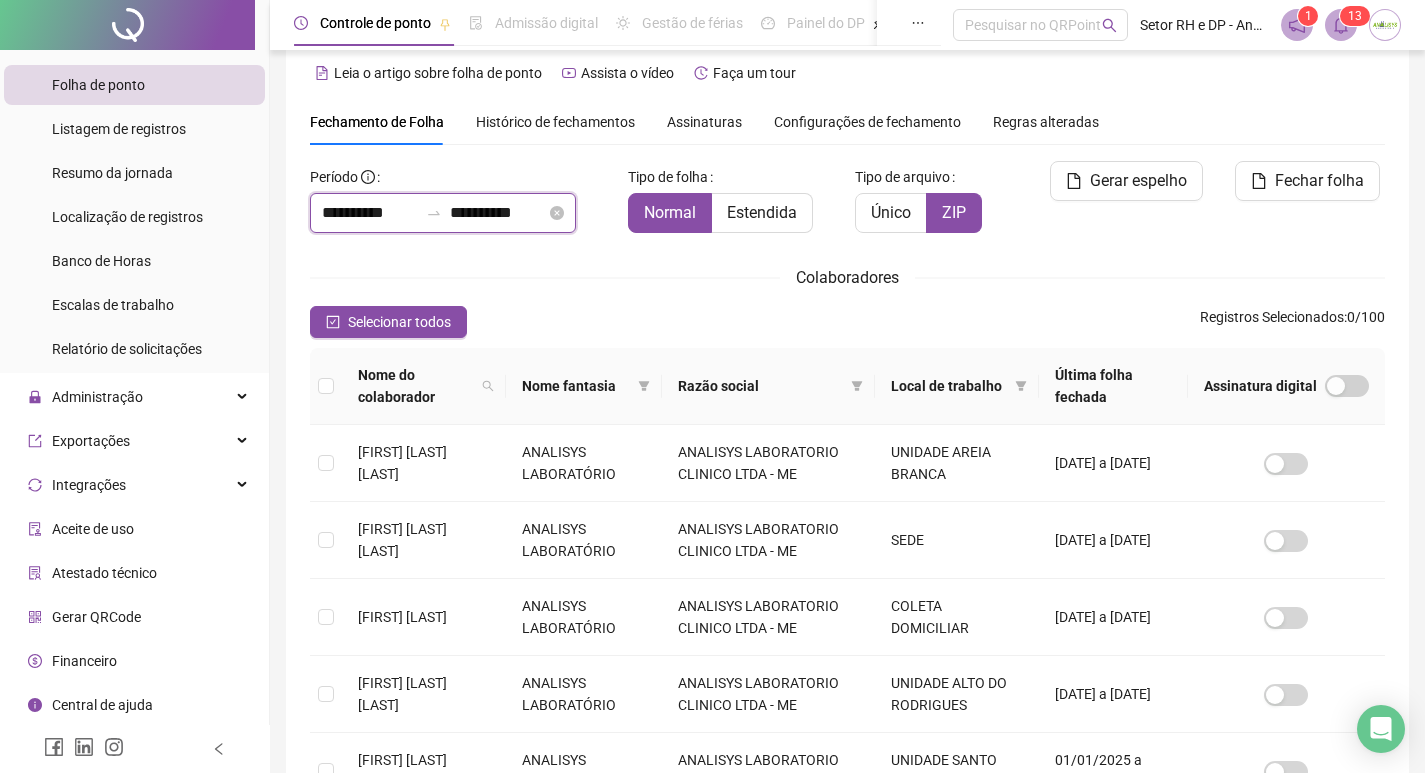 click on "**********" at bounding box center [370, 213] 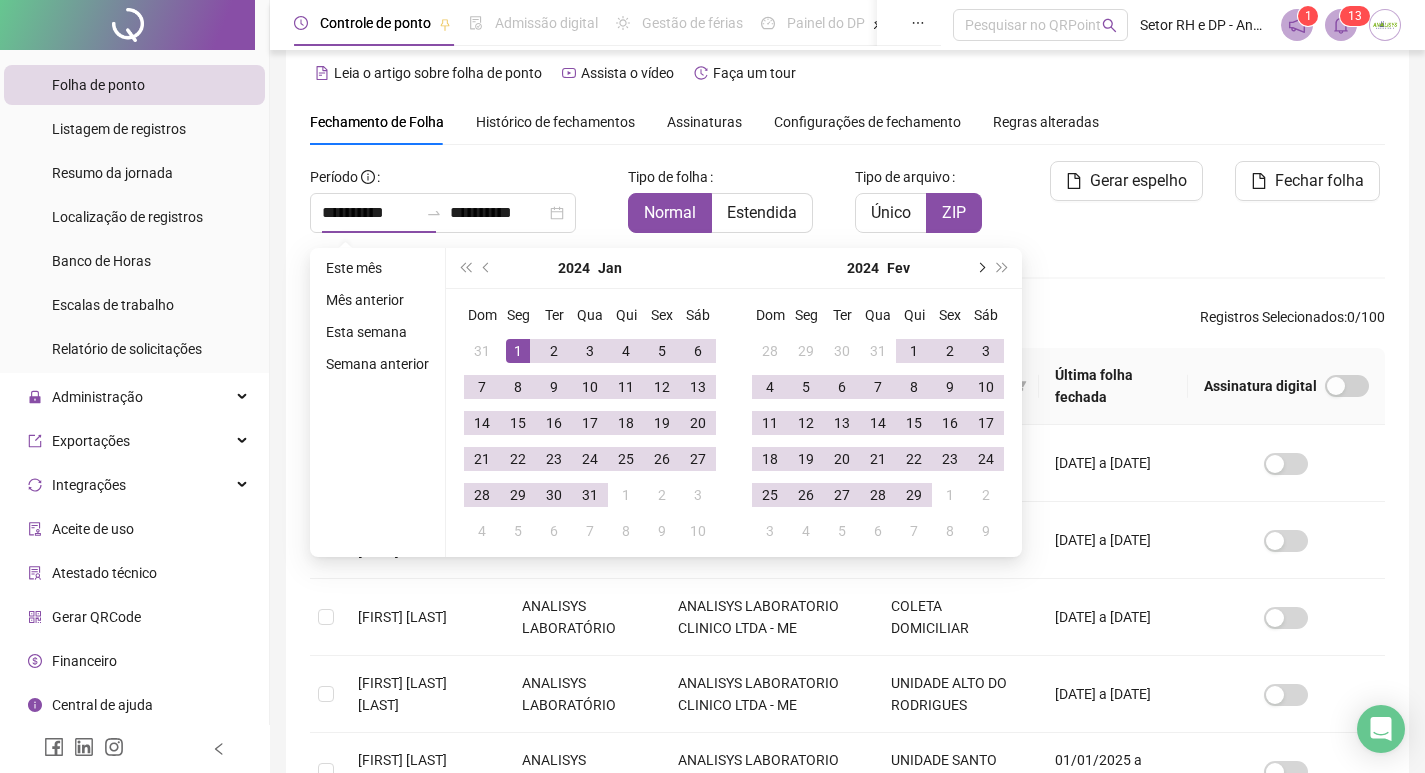 click at bounding box center (980, 268) 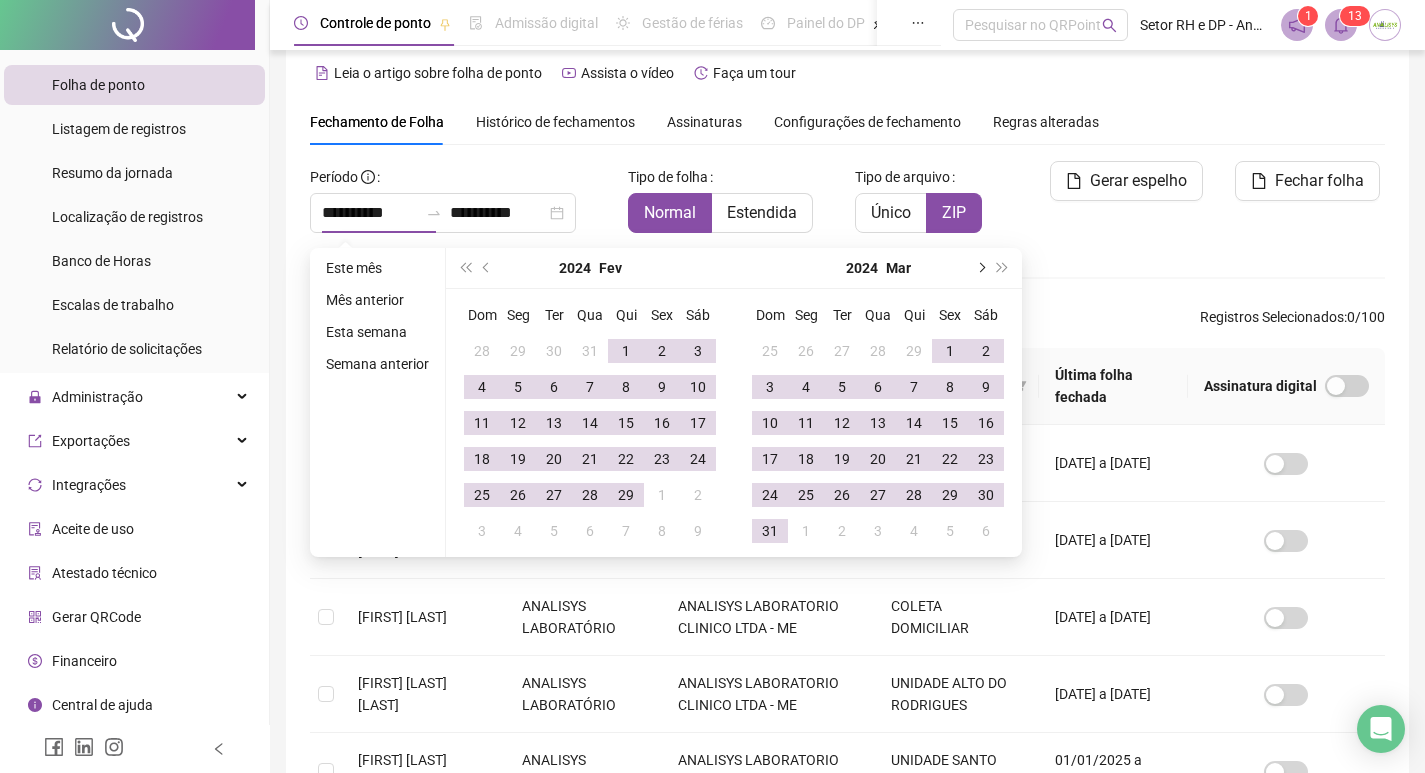 click at bounding box center (980, 268) 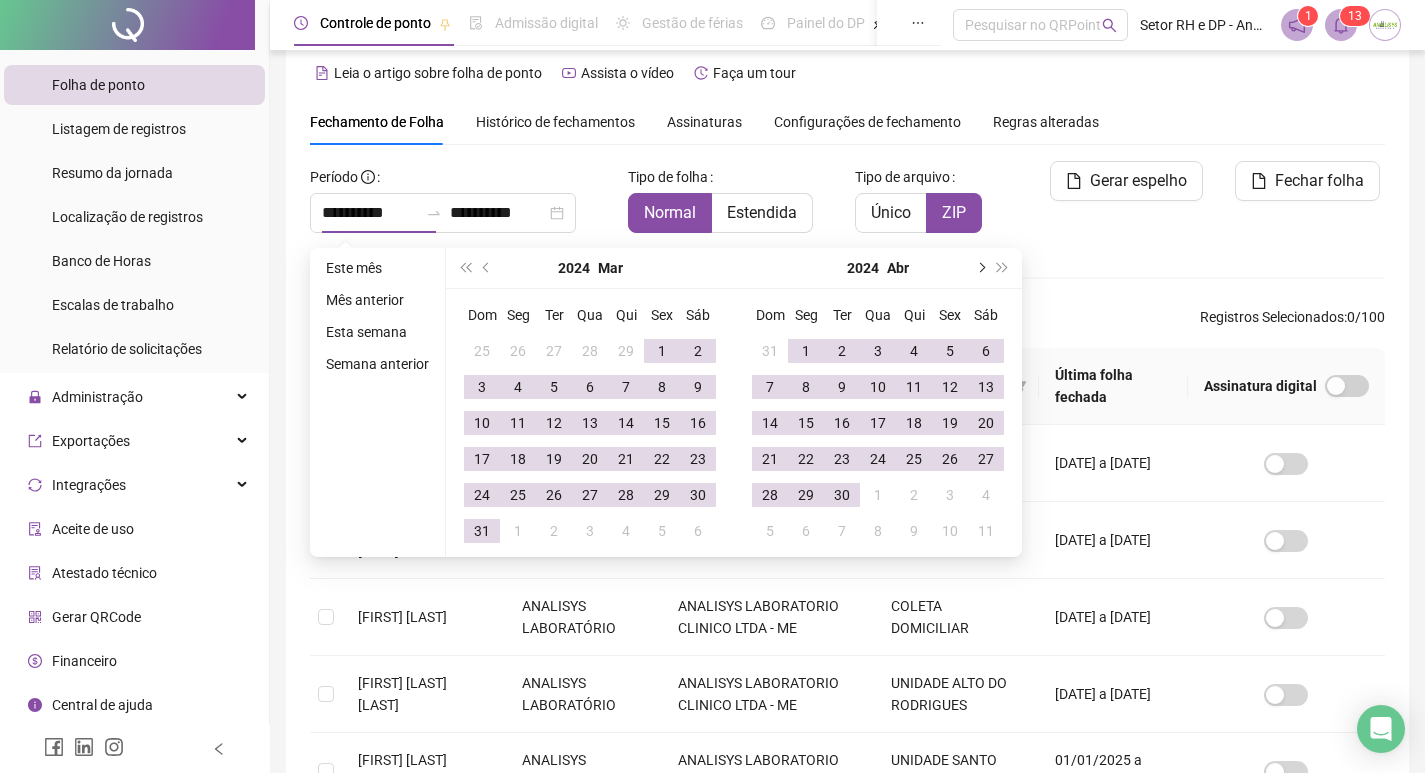click at bounding box center [980, 268] 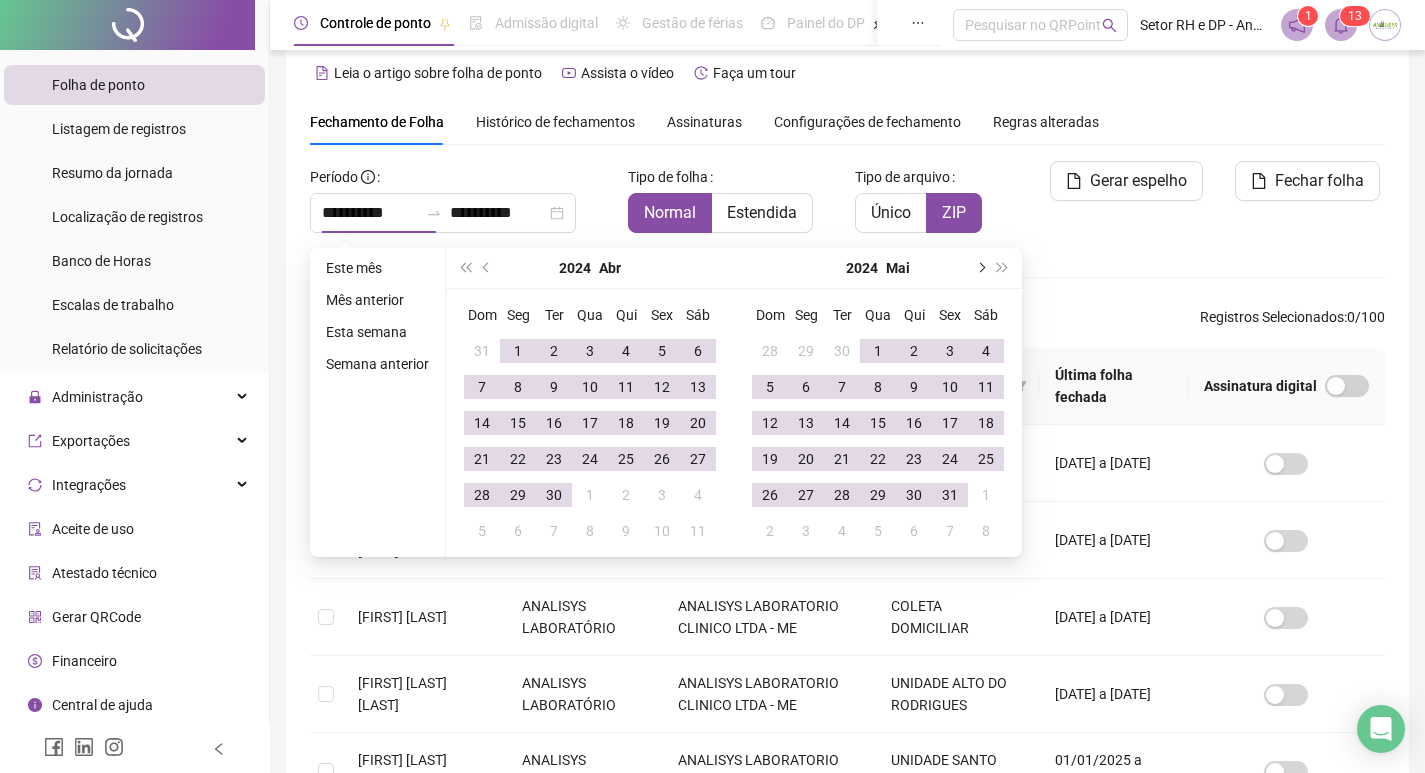 click at bounding box center [980, 268] 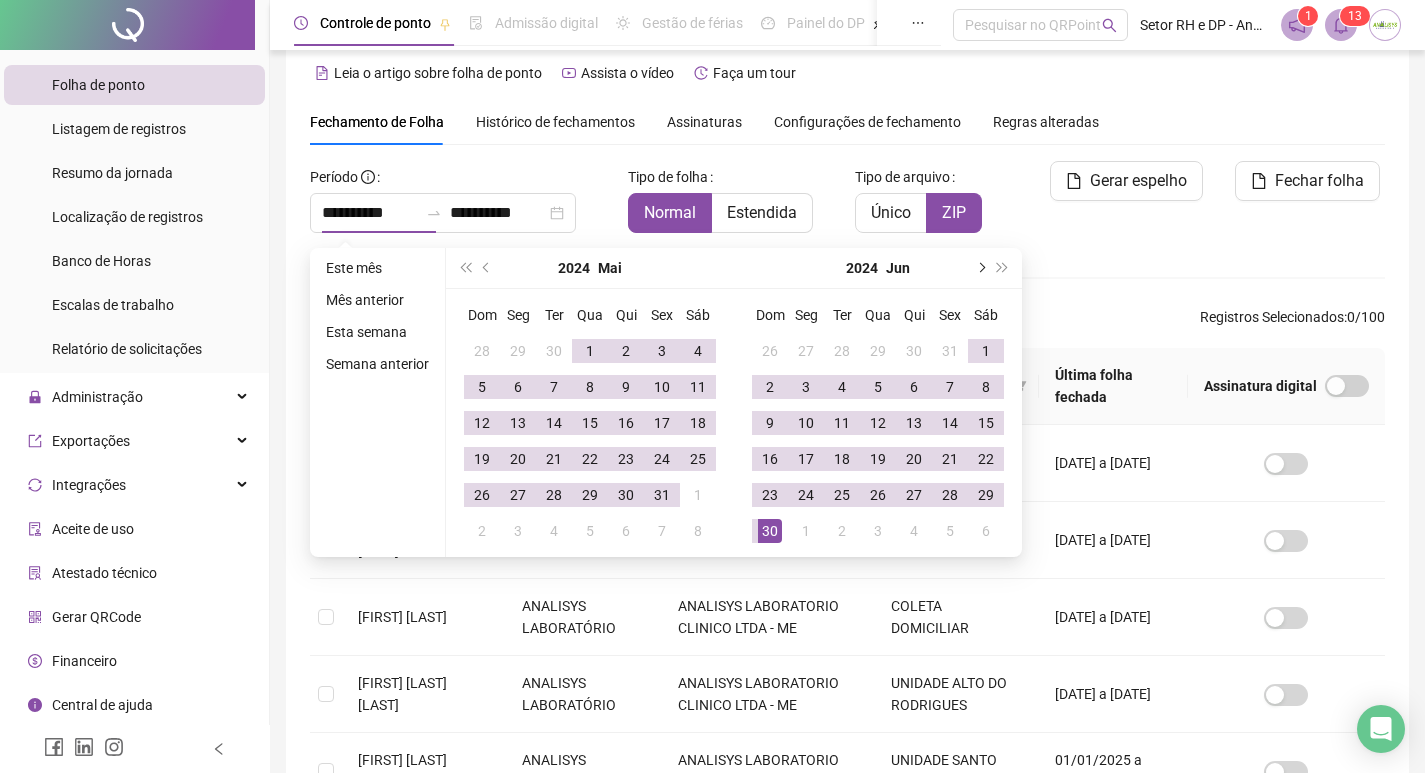 click at bounding box center (980, 268) 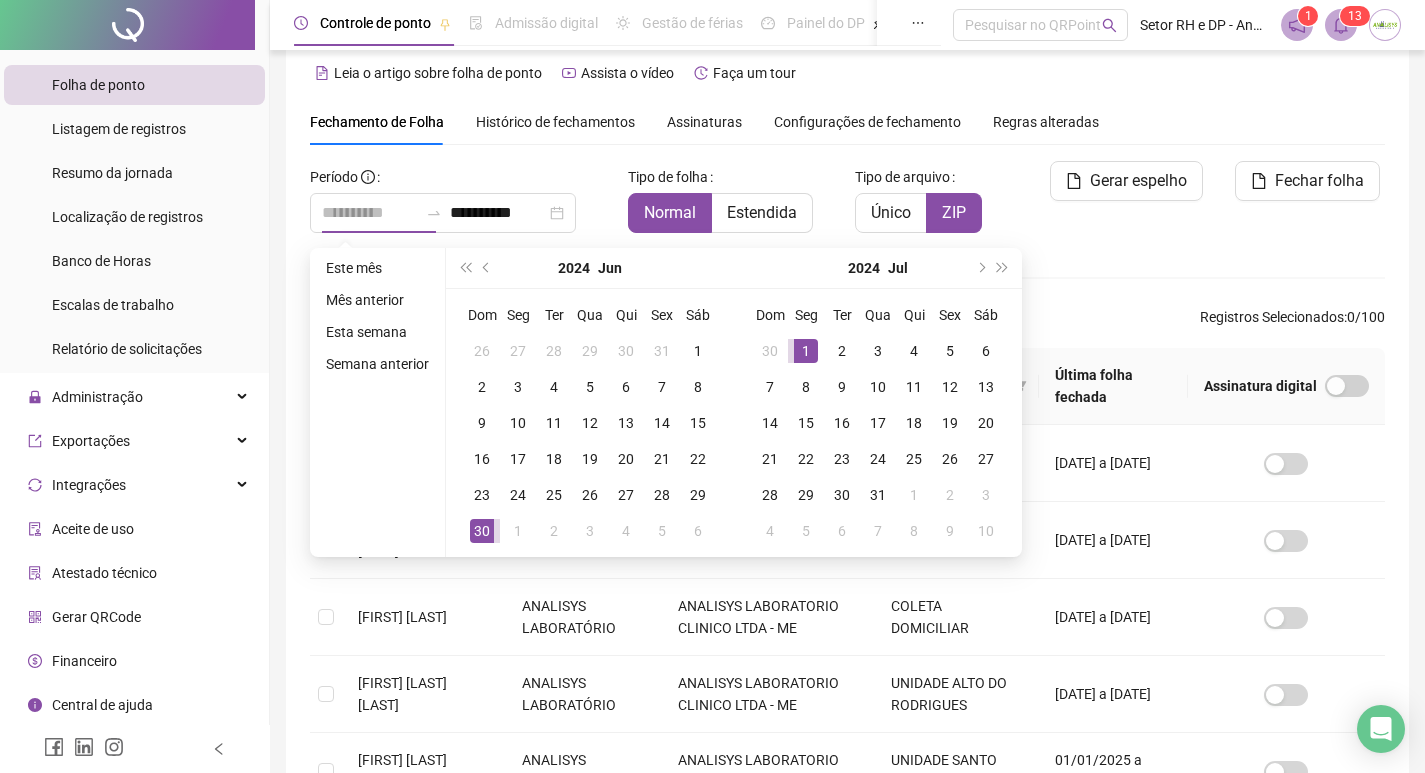 type on "**********" 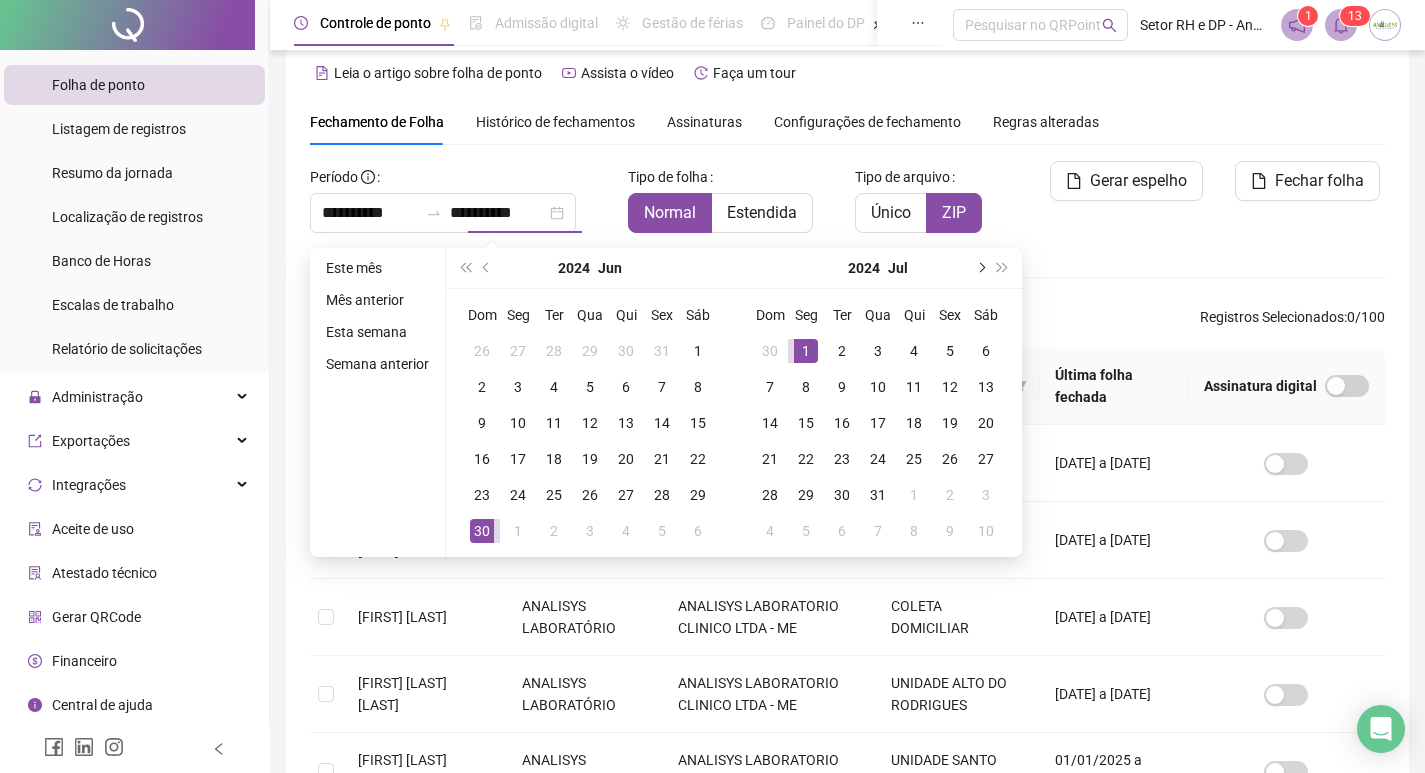 click at bounding box center [980, 268] 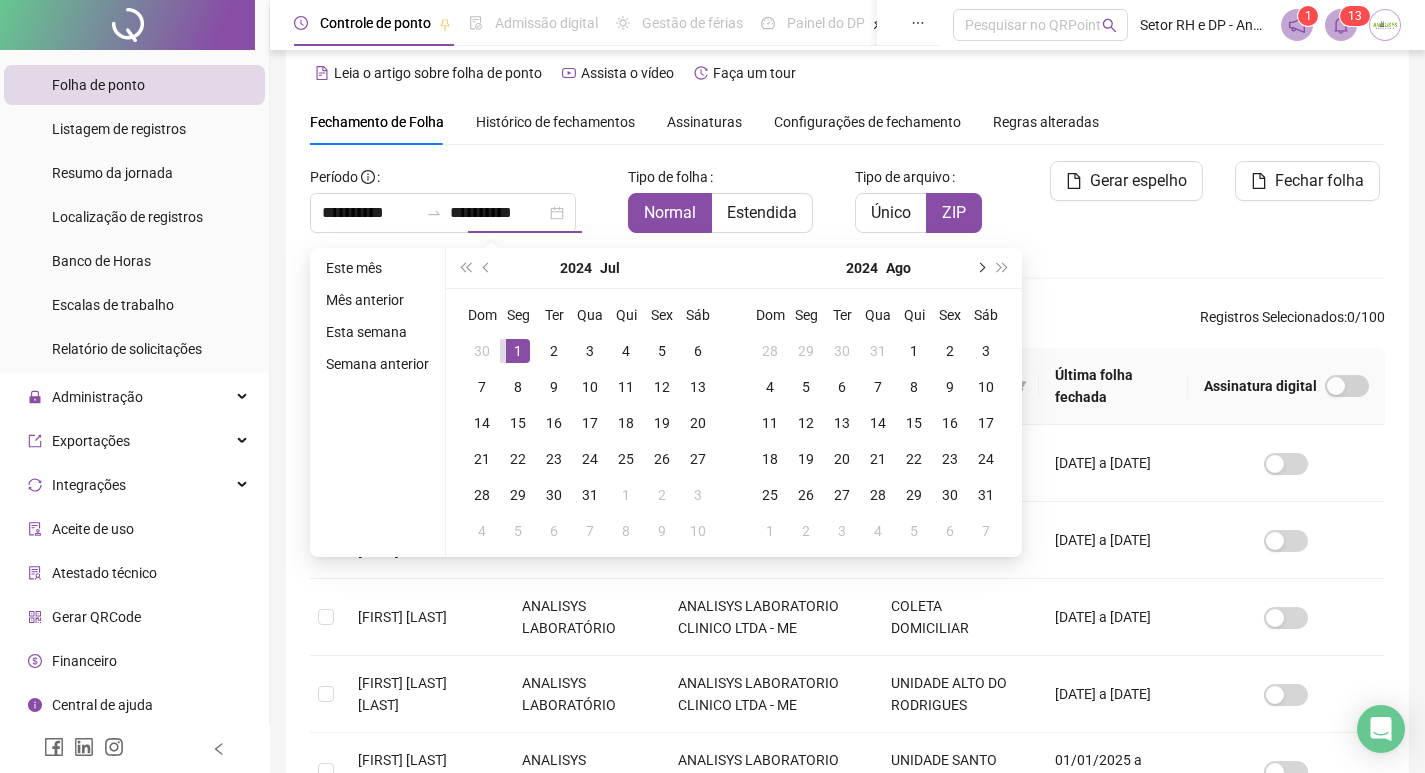 click at bounding box center (980, 268) 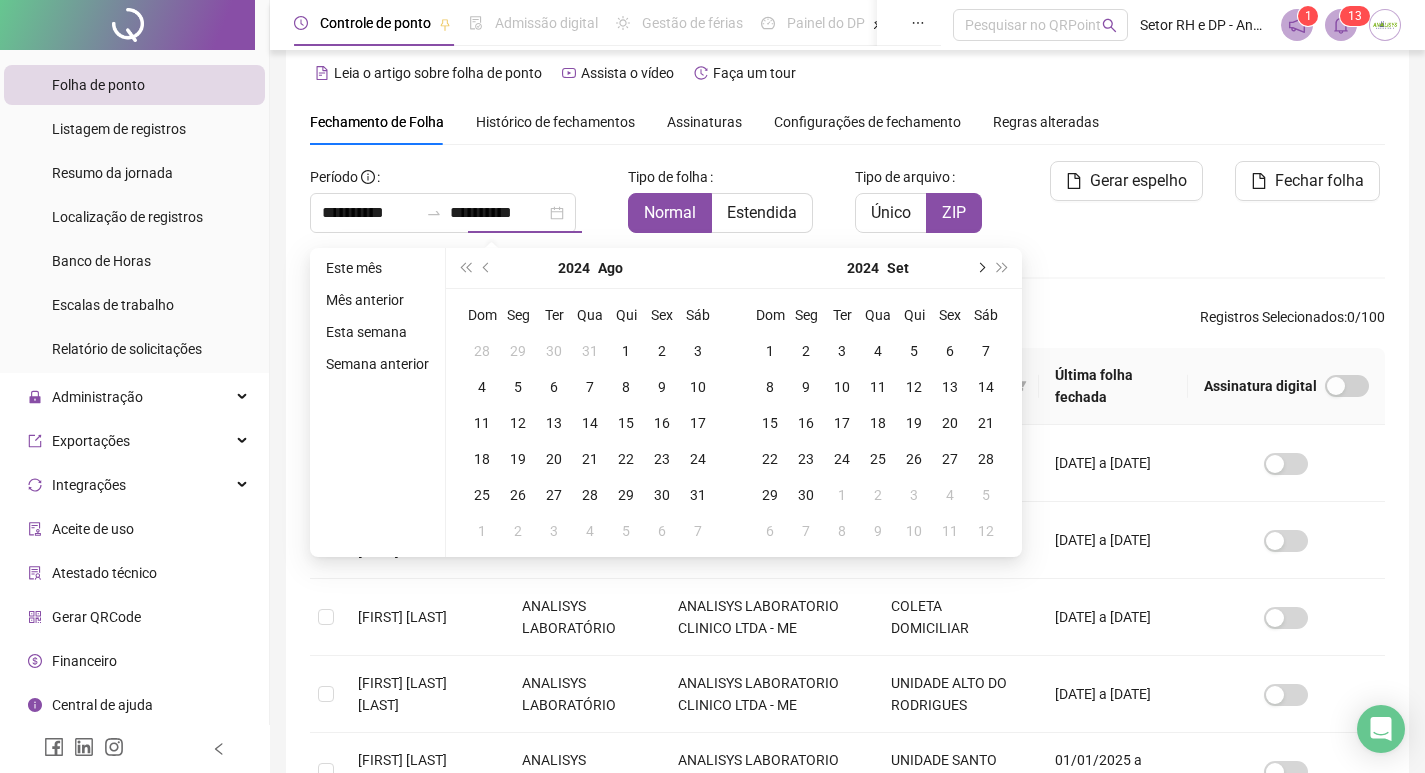 click at bounding box center [980, 268] 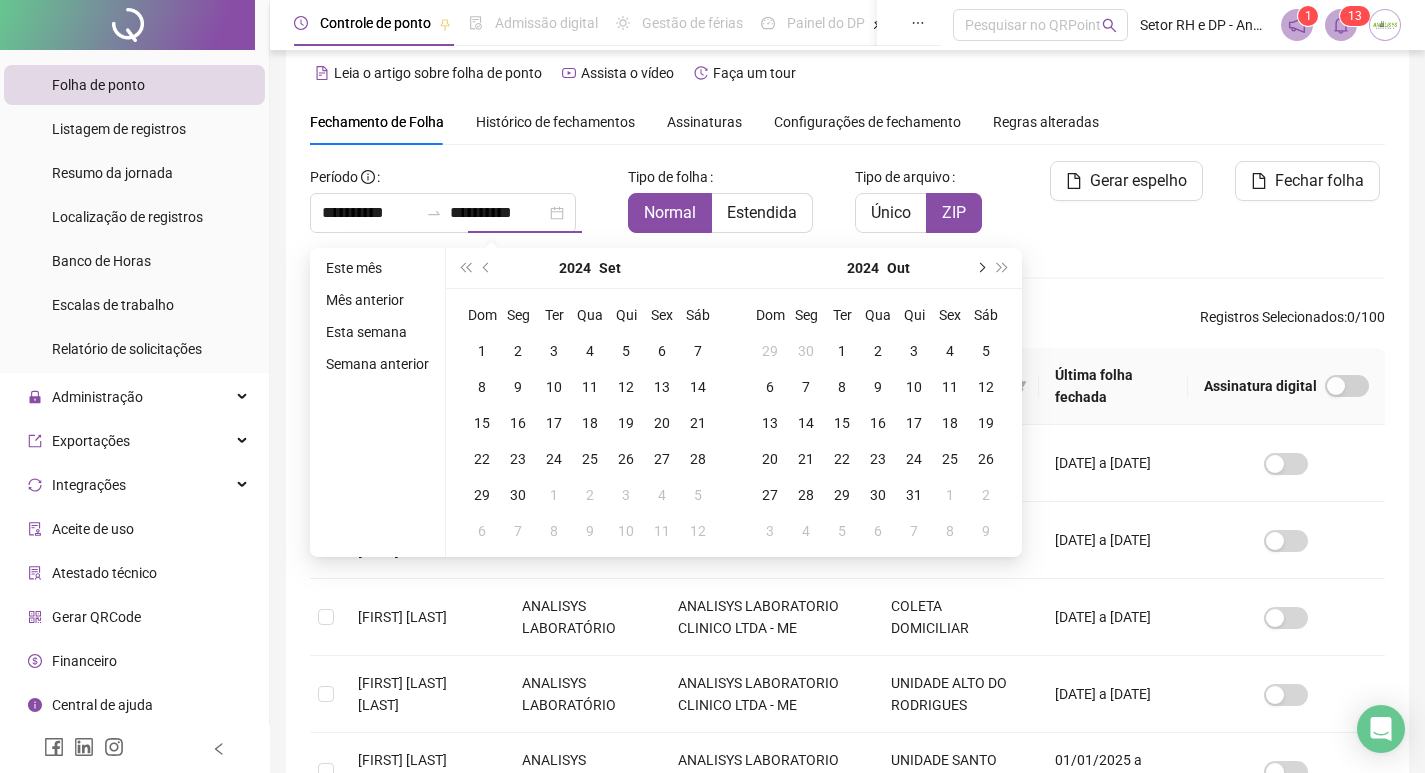 click at bounding box center (980, 268) 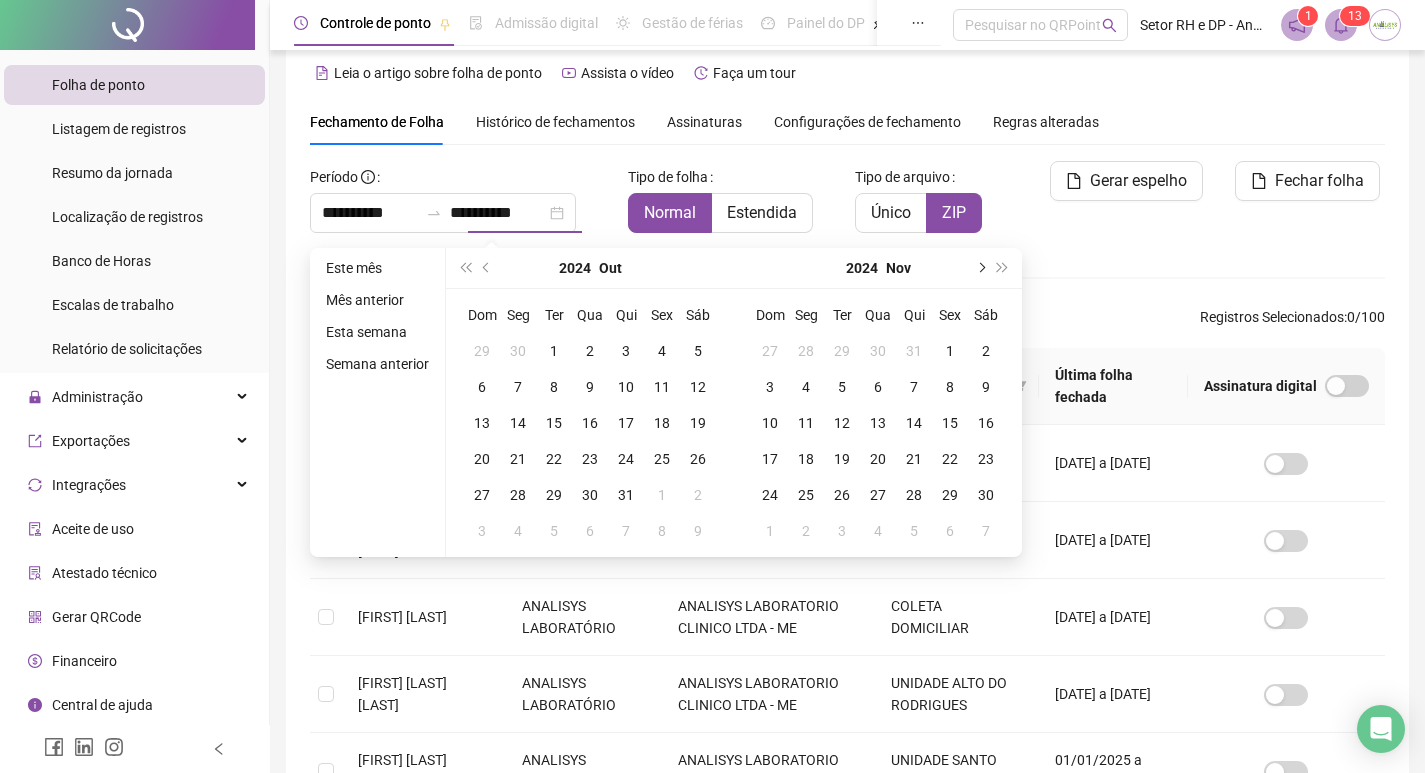 click at bounding box center [980, 268] 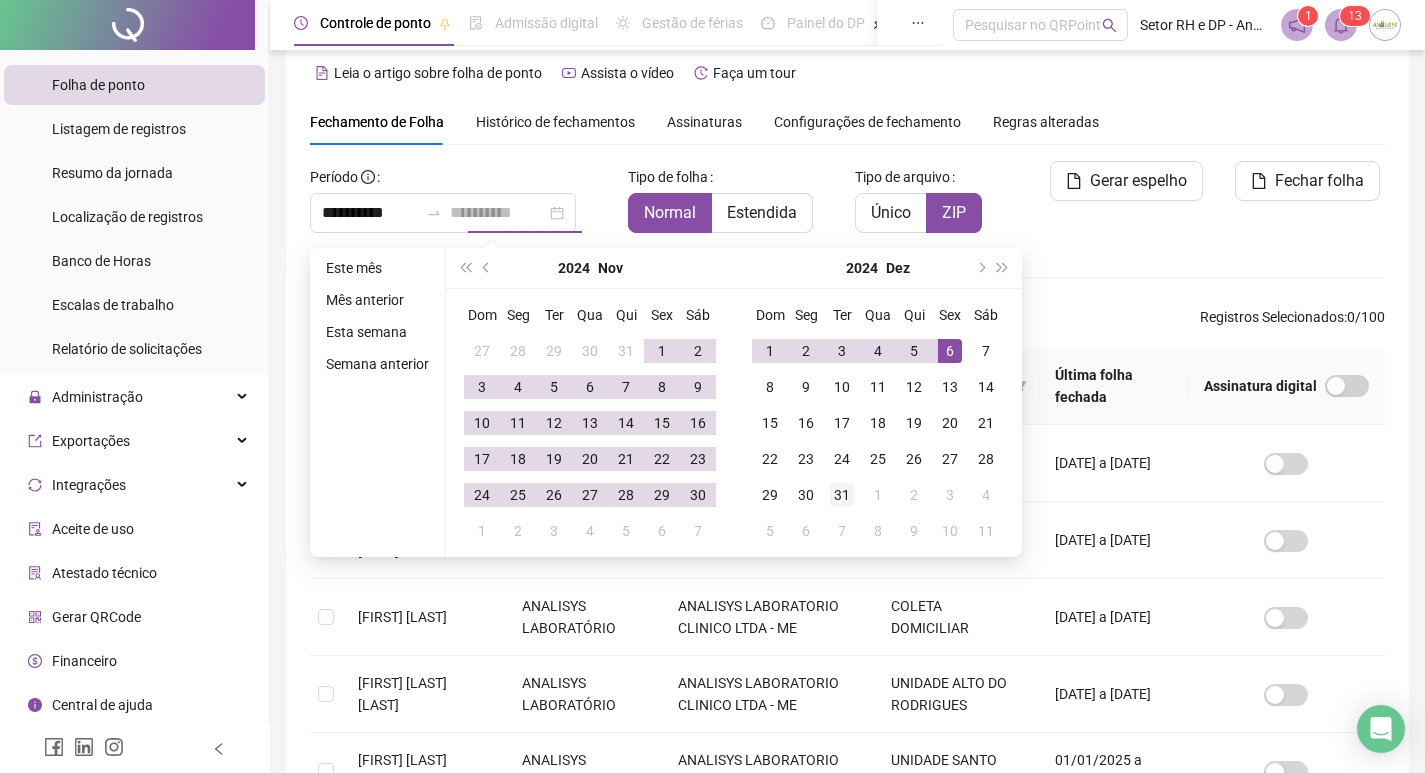 type on "**********" 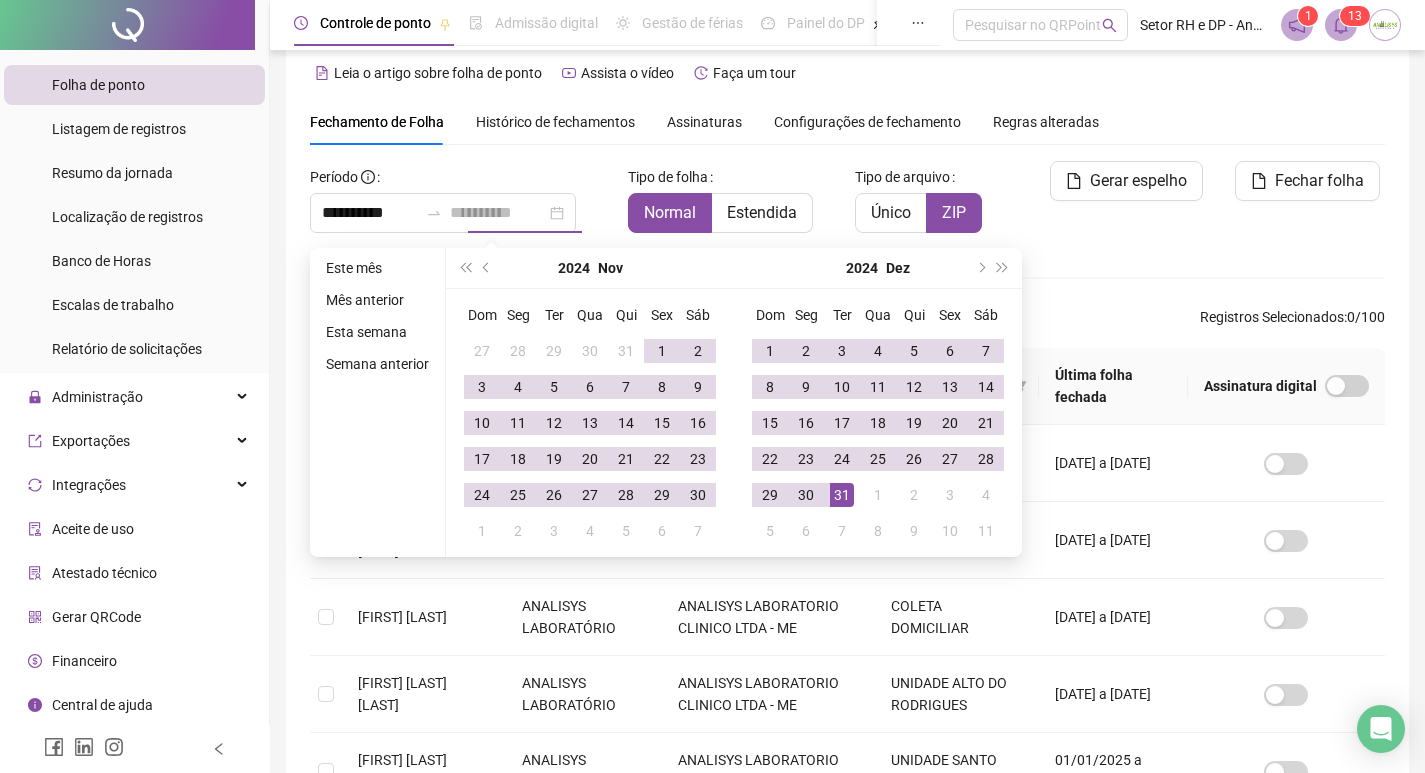 click on "31" at bounding box center (842, 495) 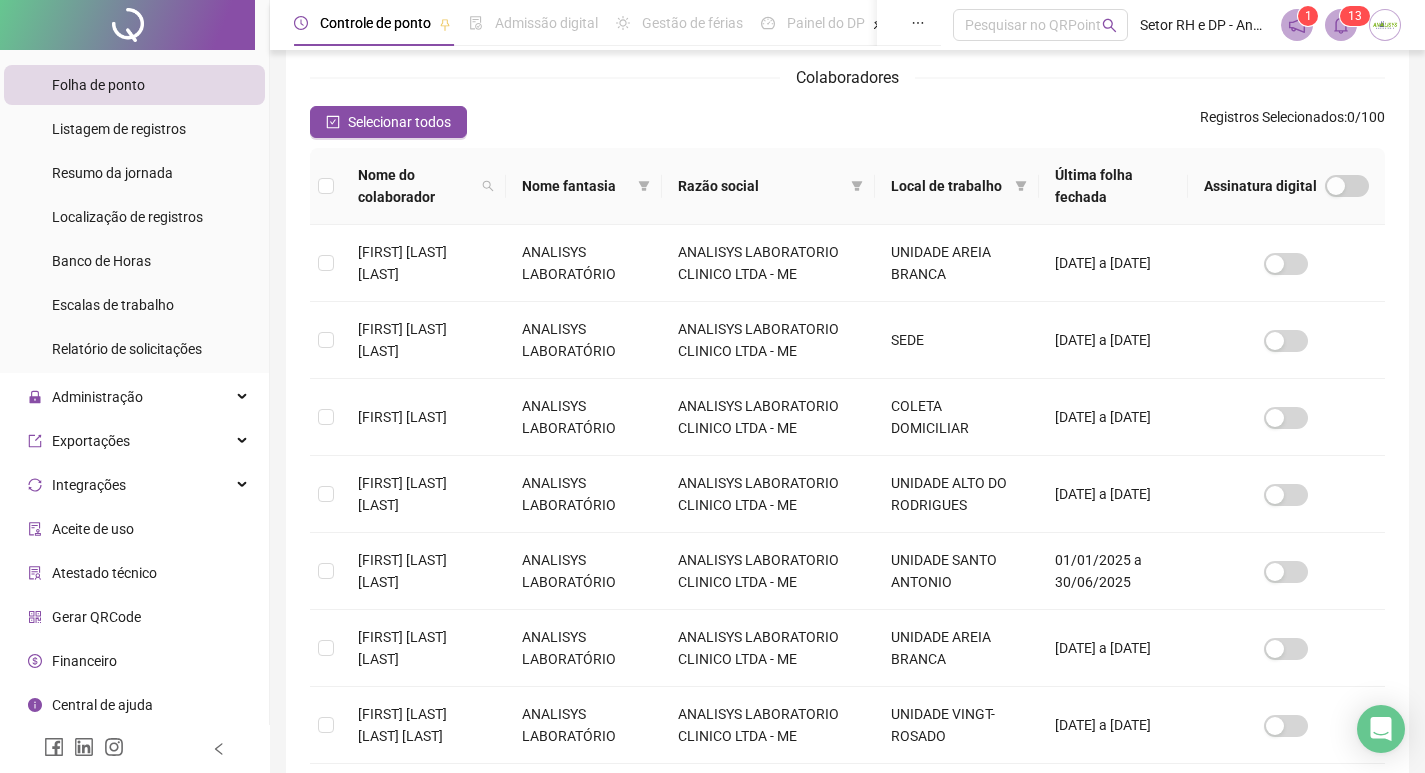 scroll, scrollTop: 323, scrollLeft: 0, axis: vertical 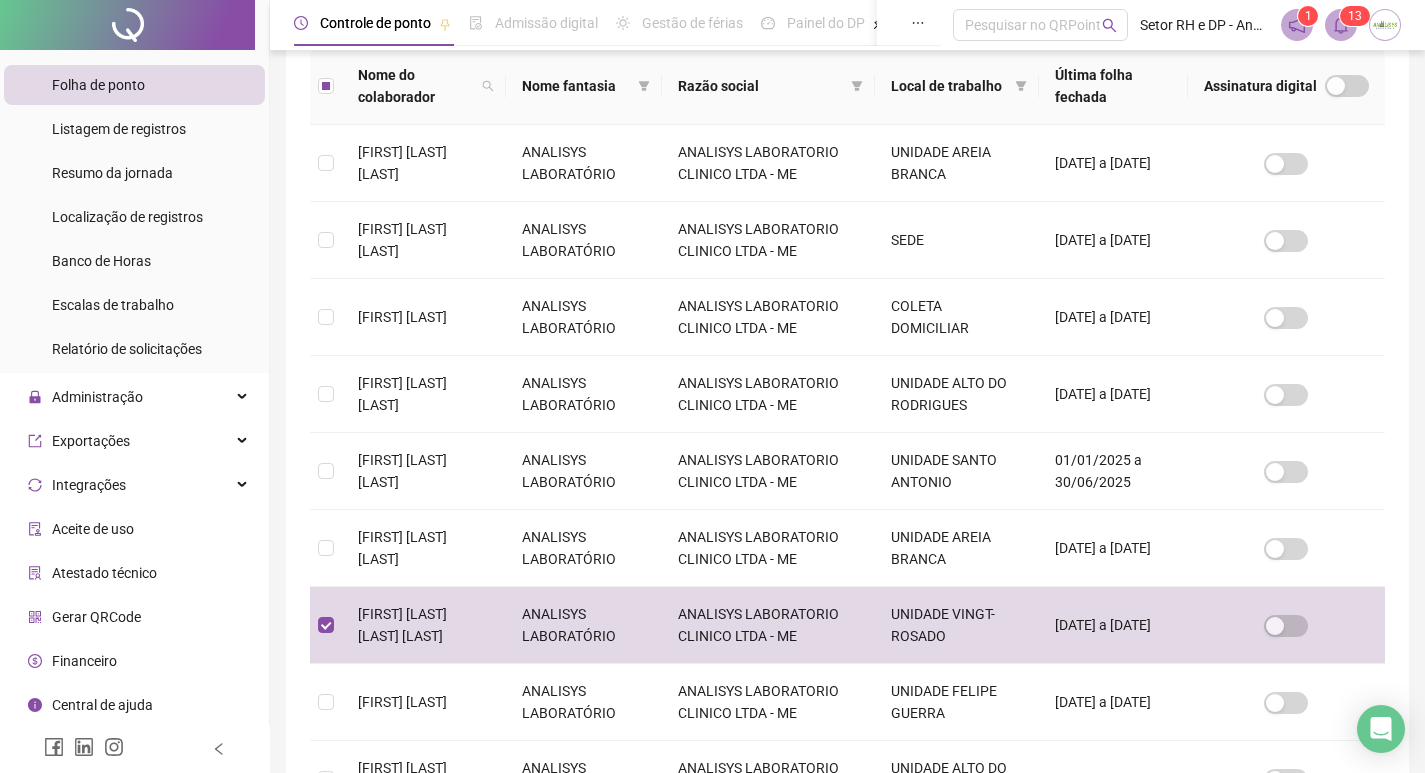 click on "Fechar folha" at bounding box center (1319, -119) 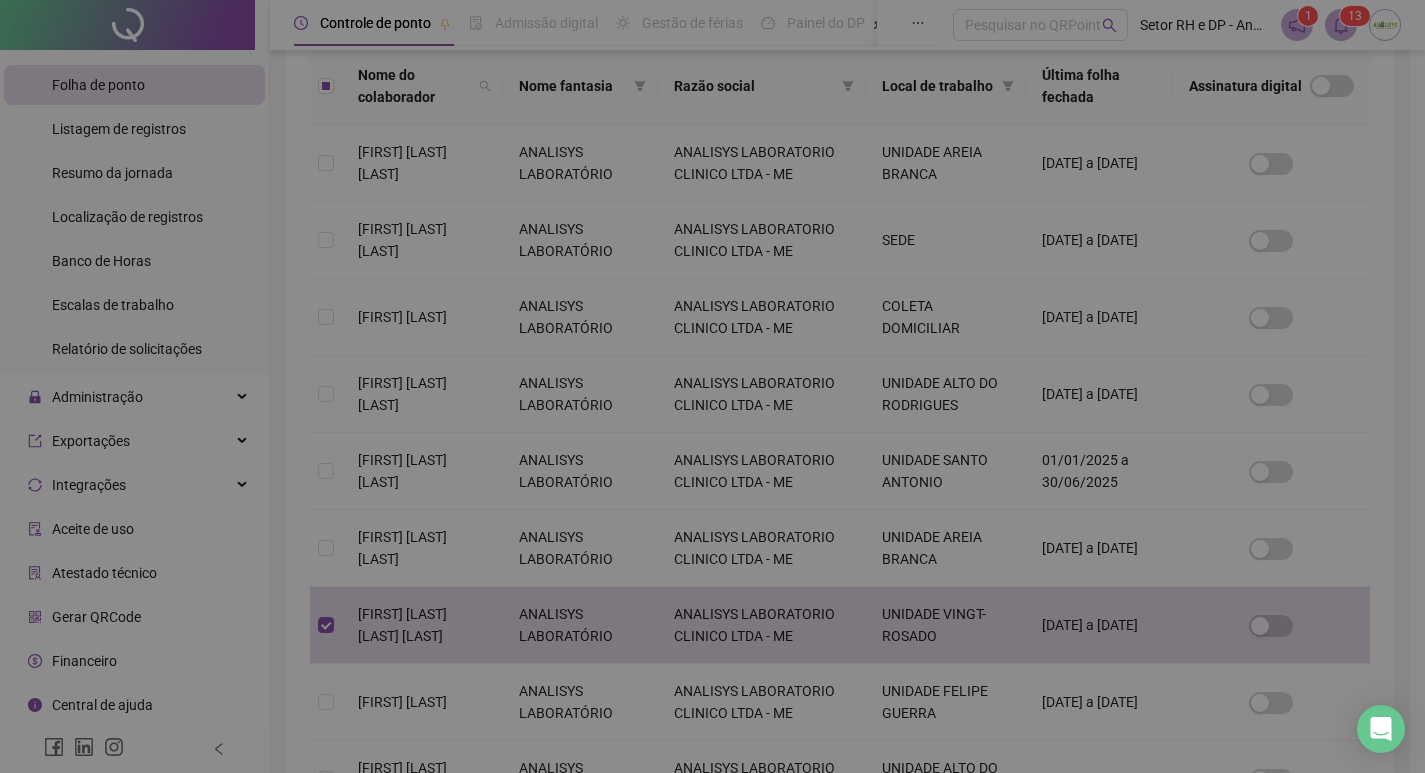 scroll, scrollTop: 23, scrollLeft: 0, axis: vertical 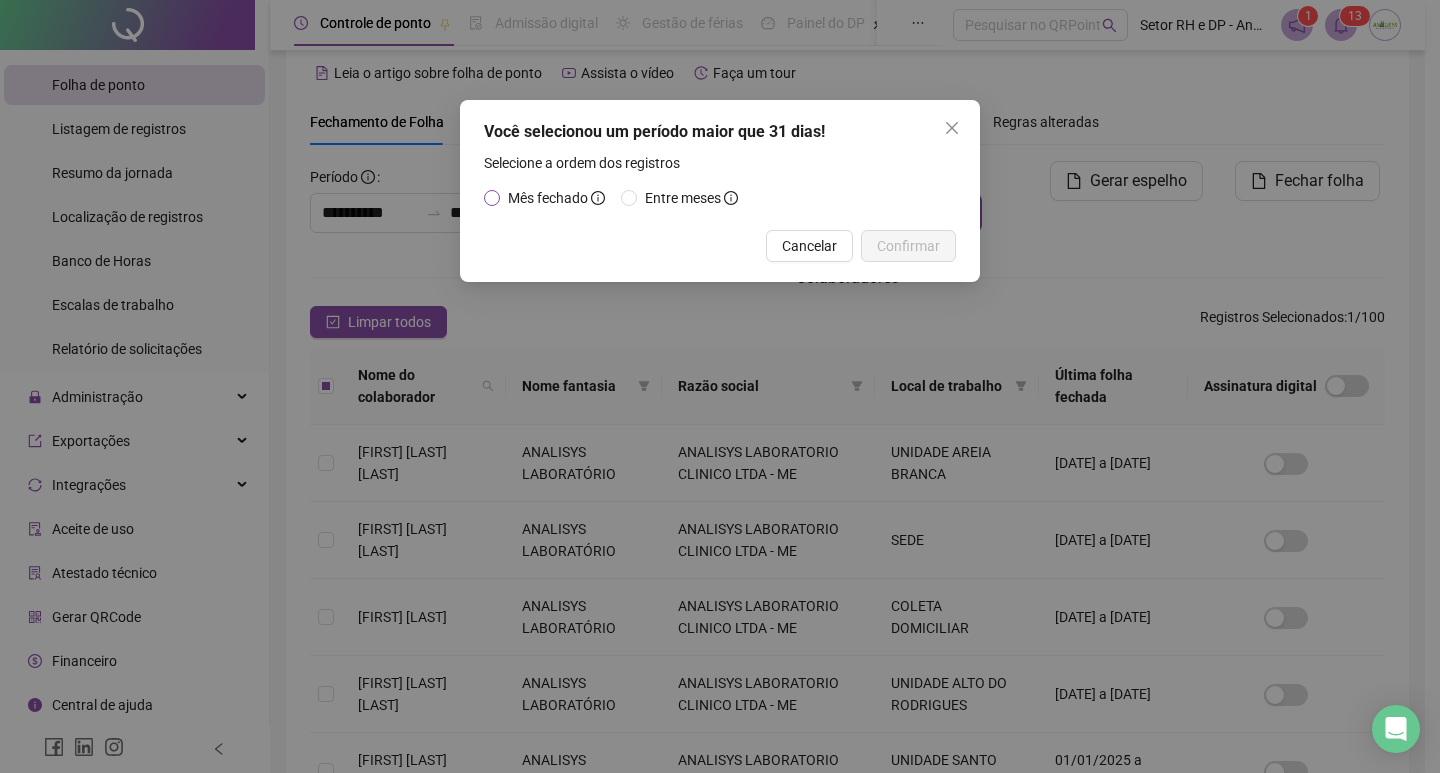 click on "Mês fechado" at bounding box center [556, 198] 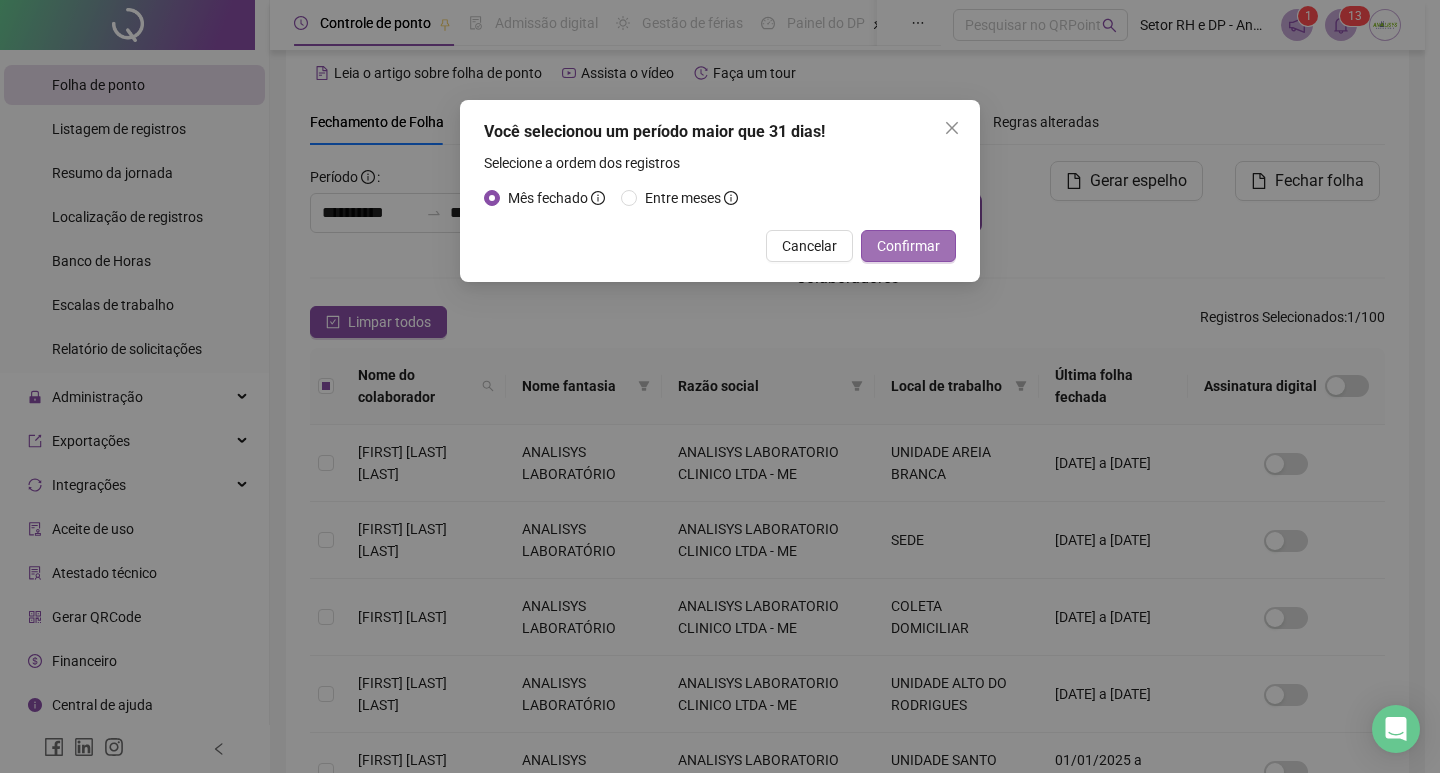 click on "Confirmar" at bounding box center [908, 246] 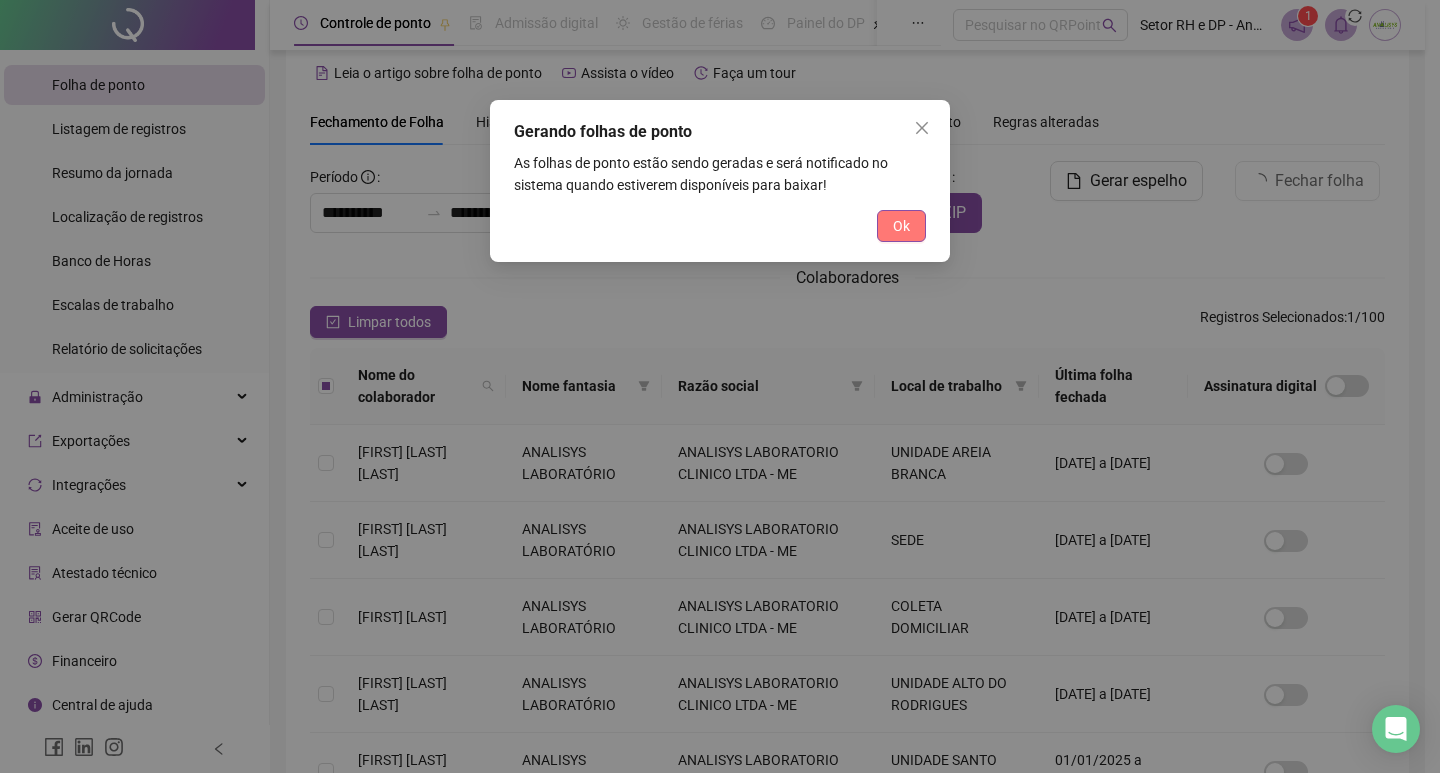 click on "Ok" at bounding box center (901, 226) 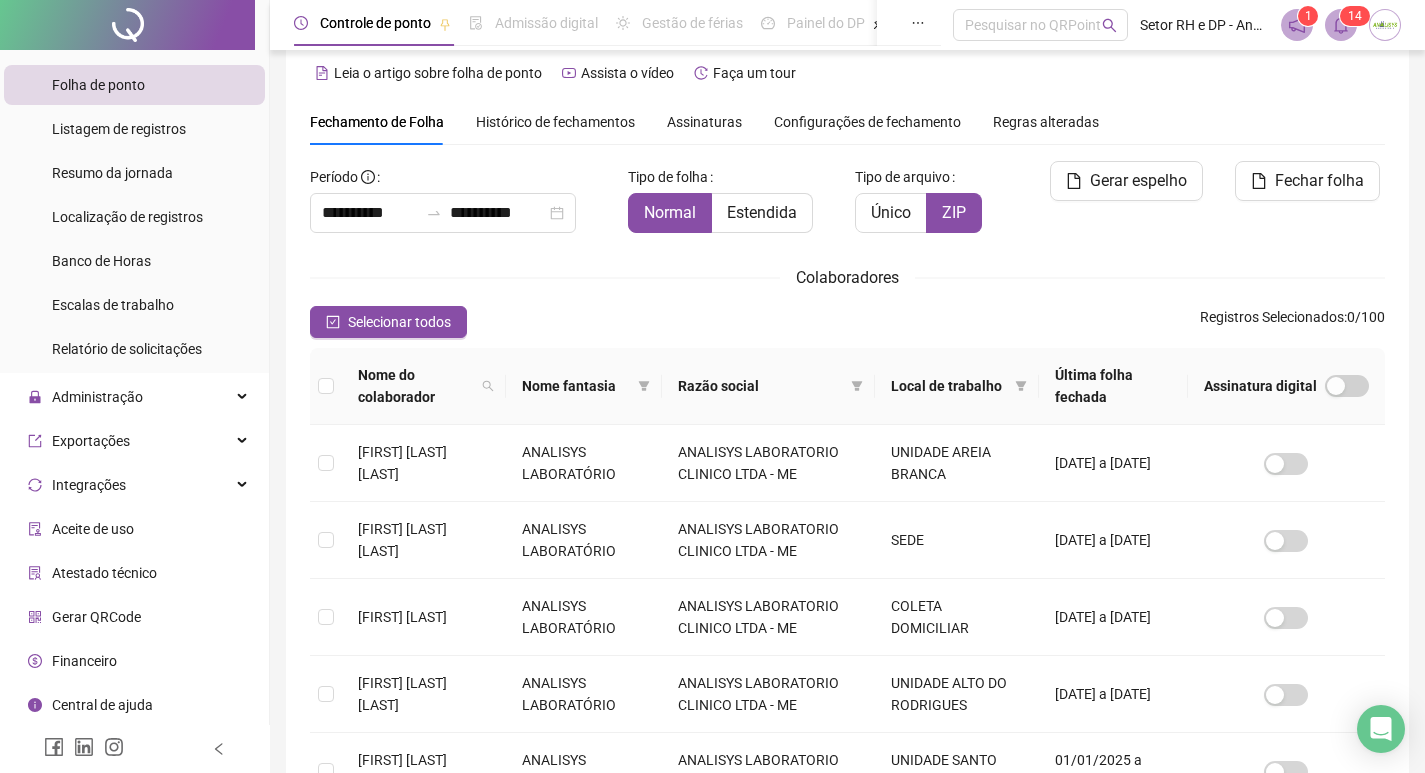 click on "1" at bounding box center (1351, 16) 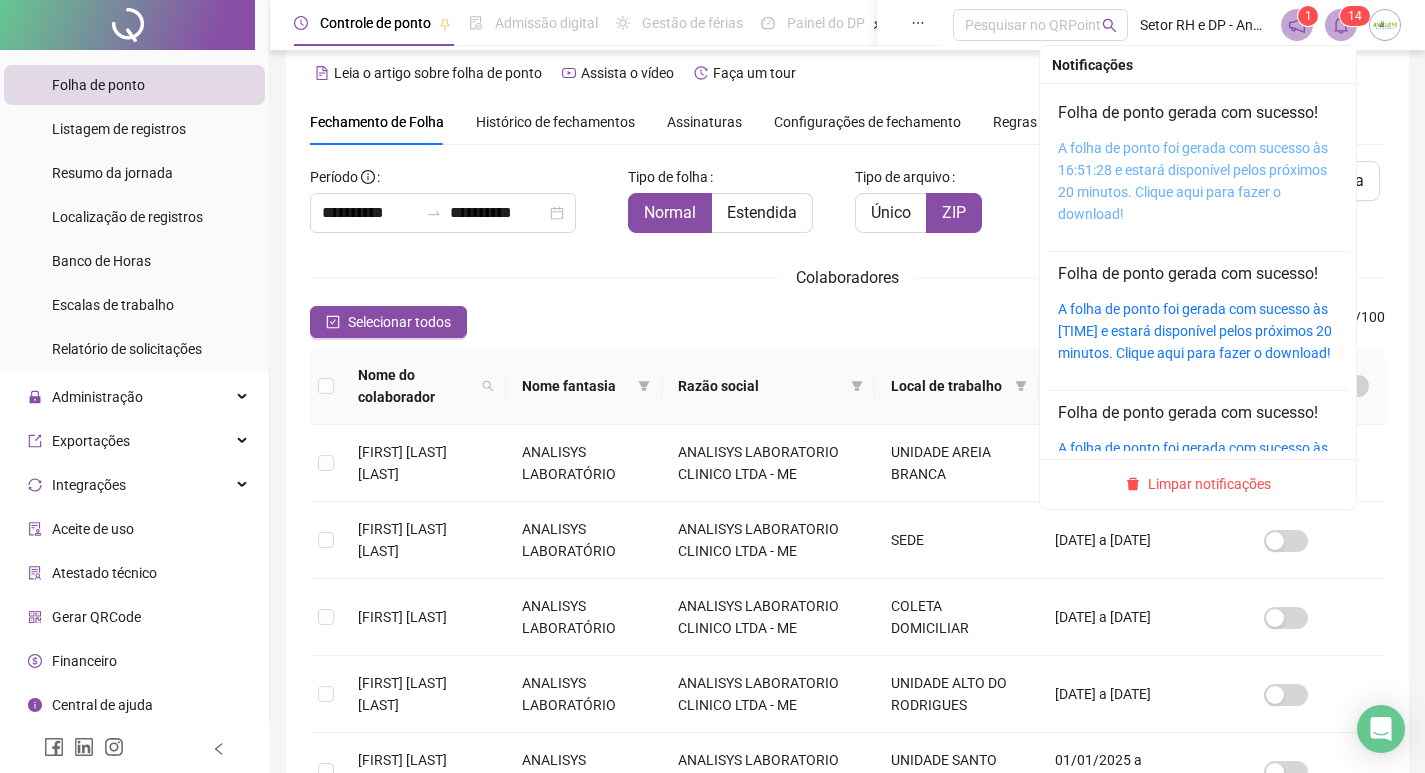 click on "A folha de ponto foi gerada com sucesso às 16:51:28 e estará disponível pelos próximos 20 minutos.
Clique aqui para fazer o download!" at bounding box center [1193, 181] 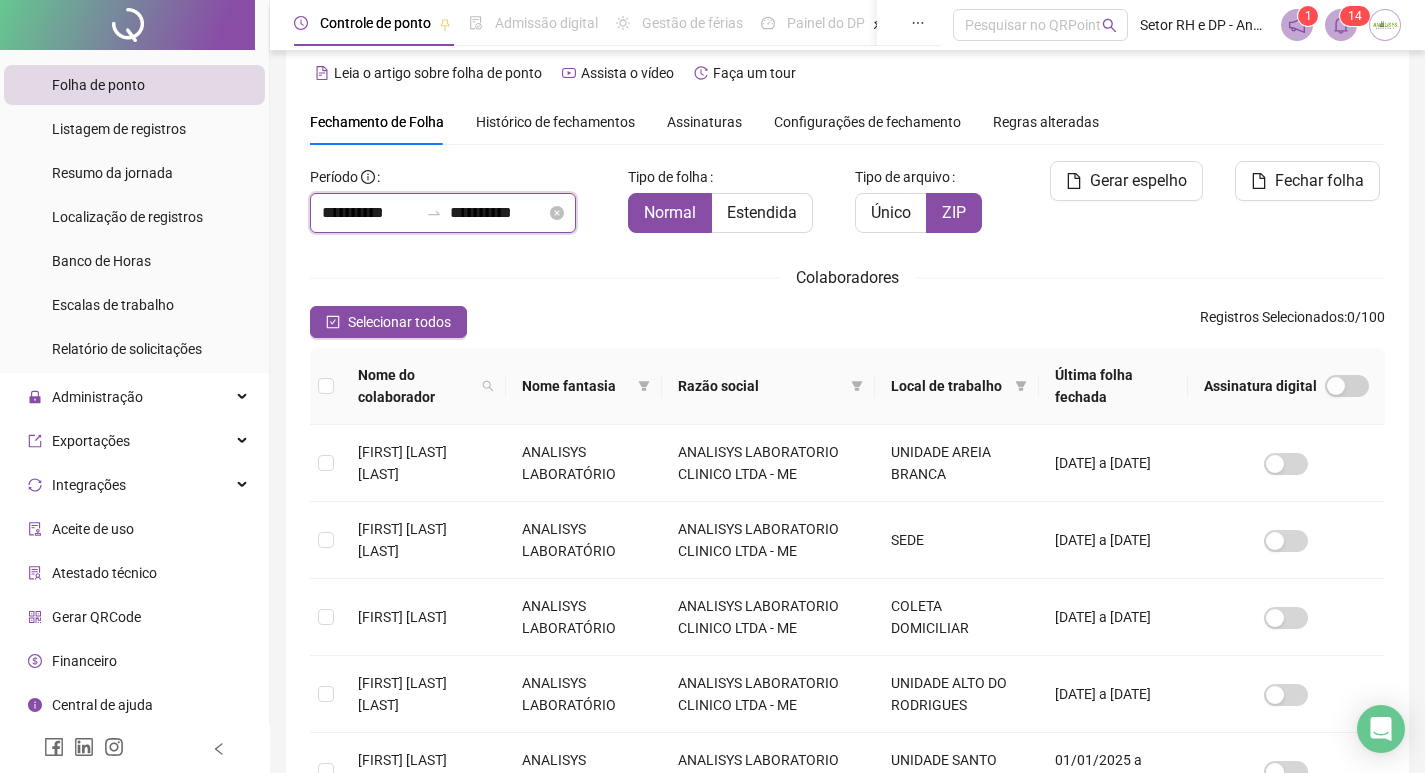 click on "**********" at bounding box center (370, 213) 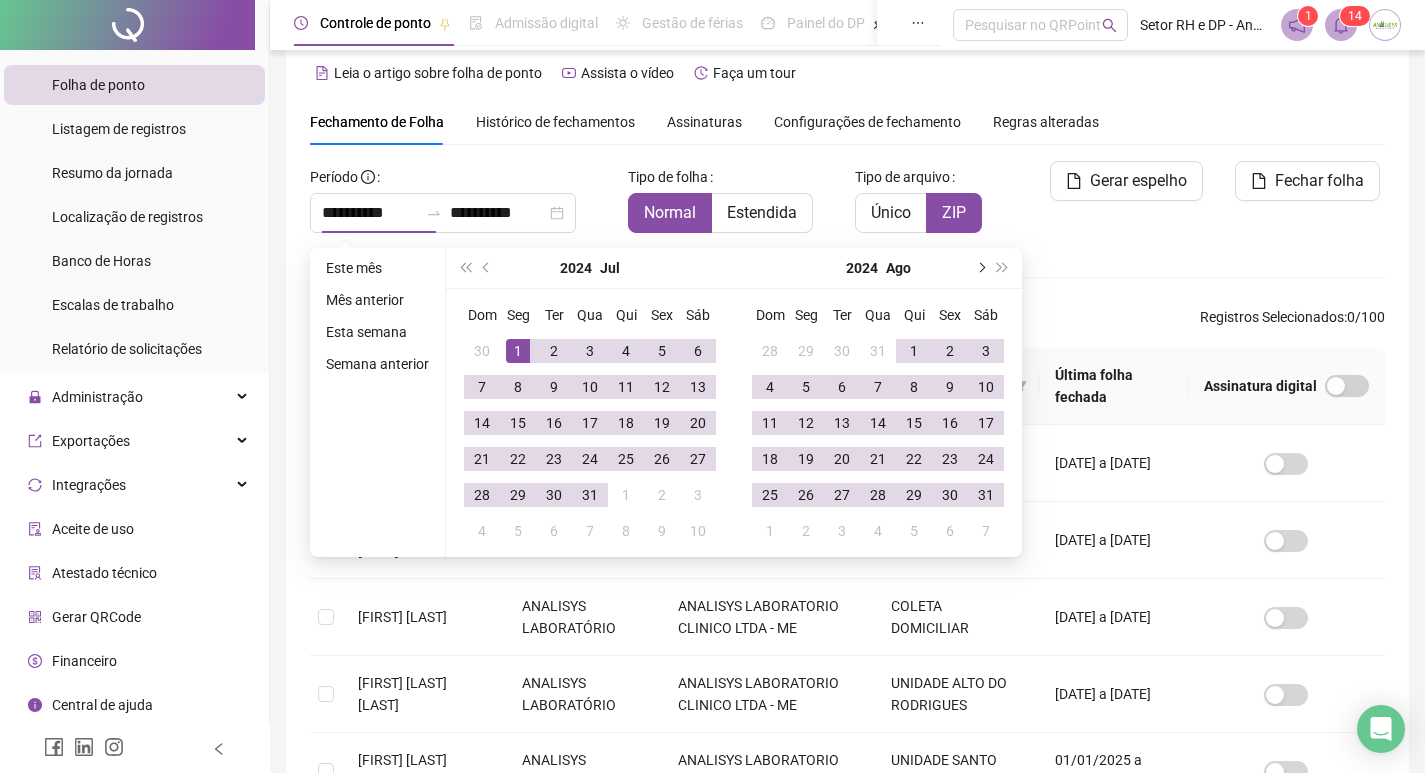 click at bounding box center [980, 268] 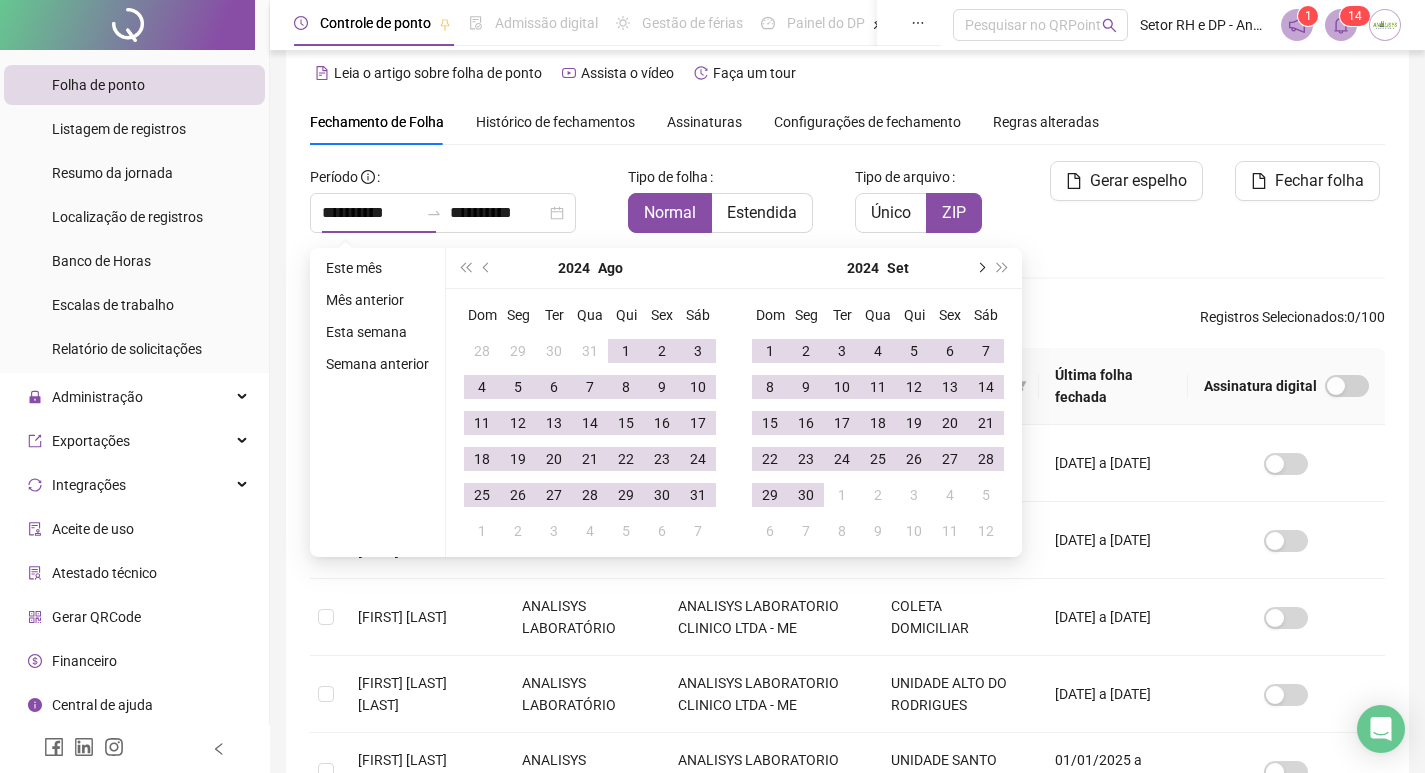 click at bounding box center [980, 268] 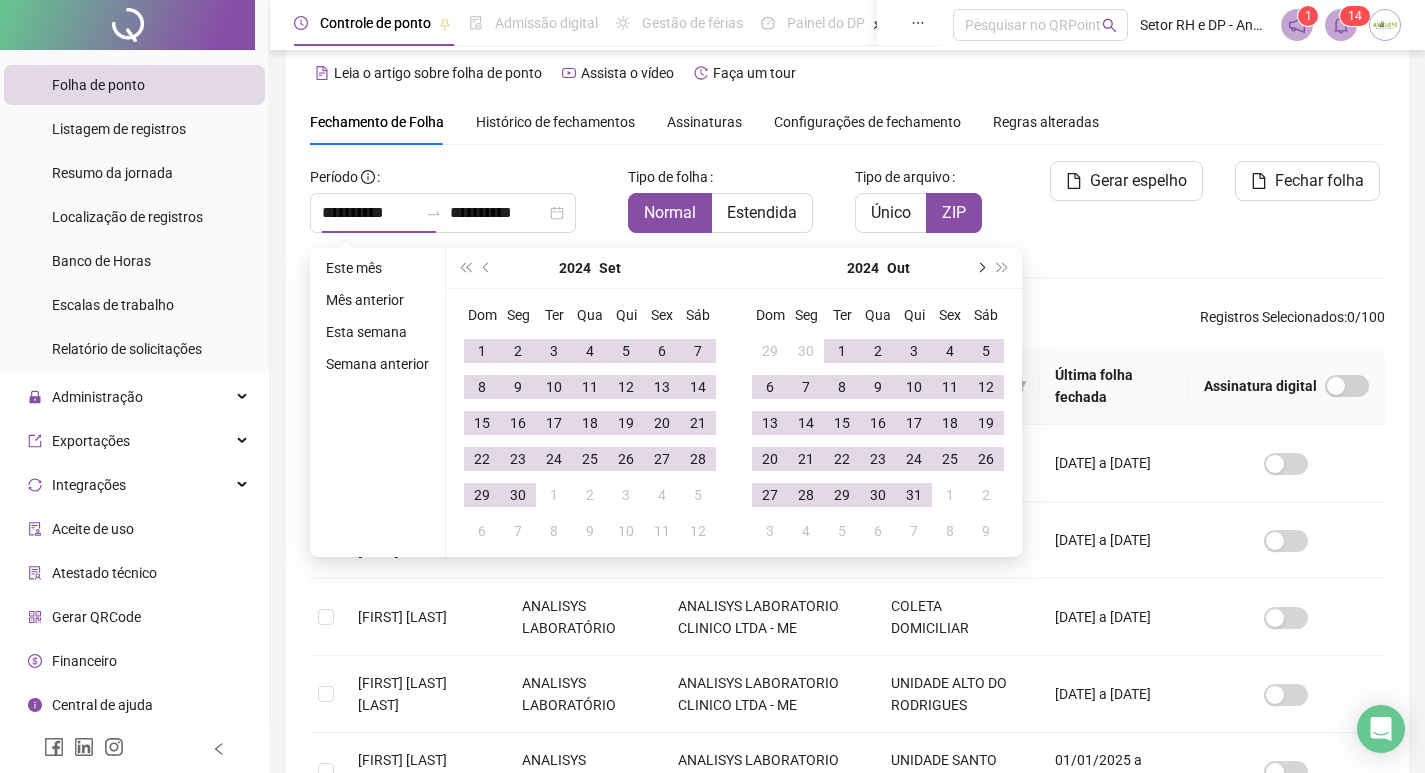 click at bounding box center (980, 268) 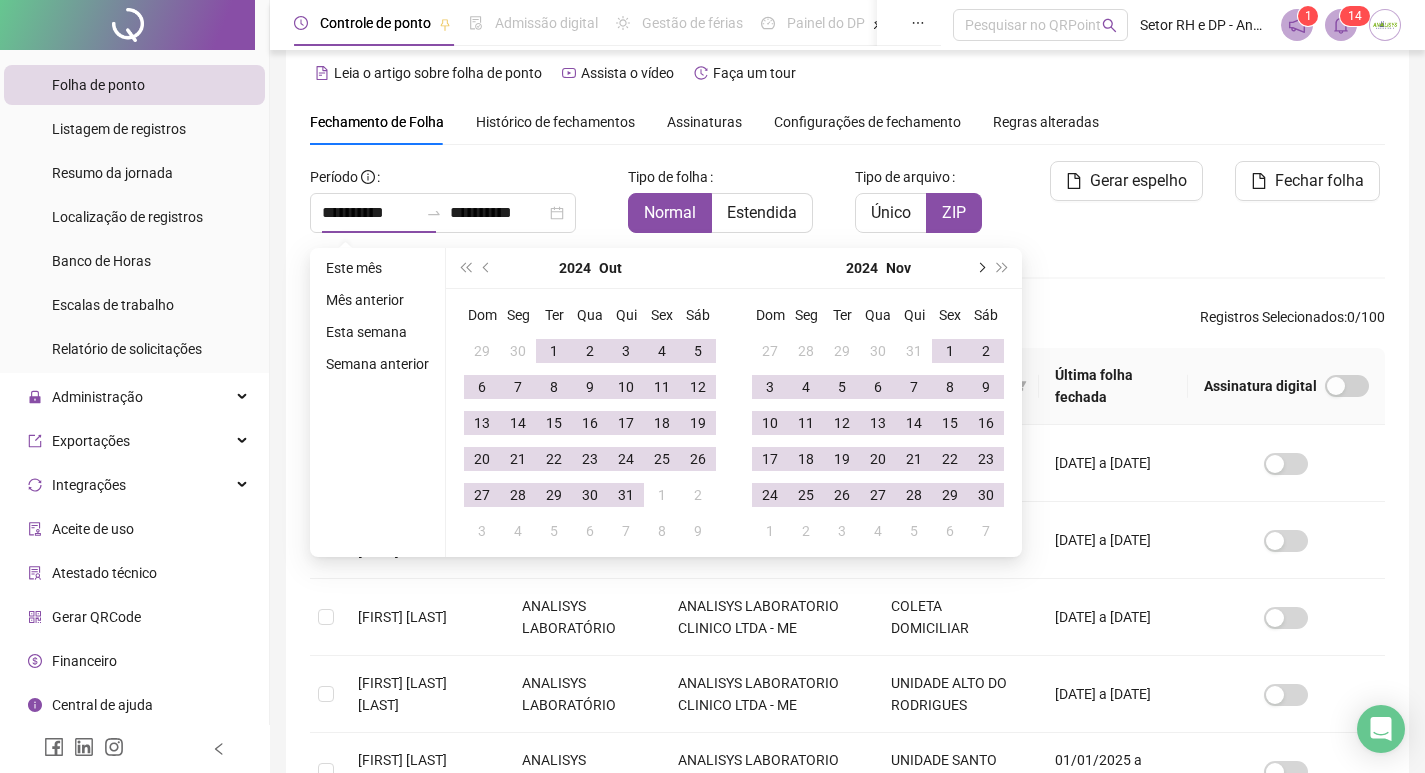 click at bounding box center (980, 268) 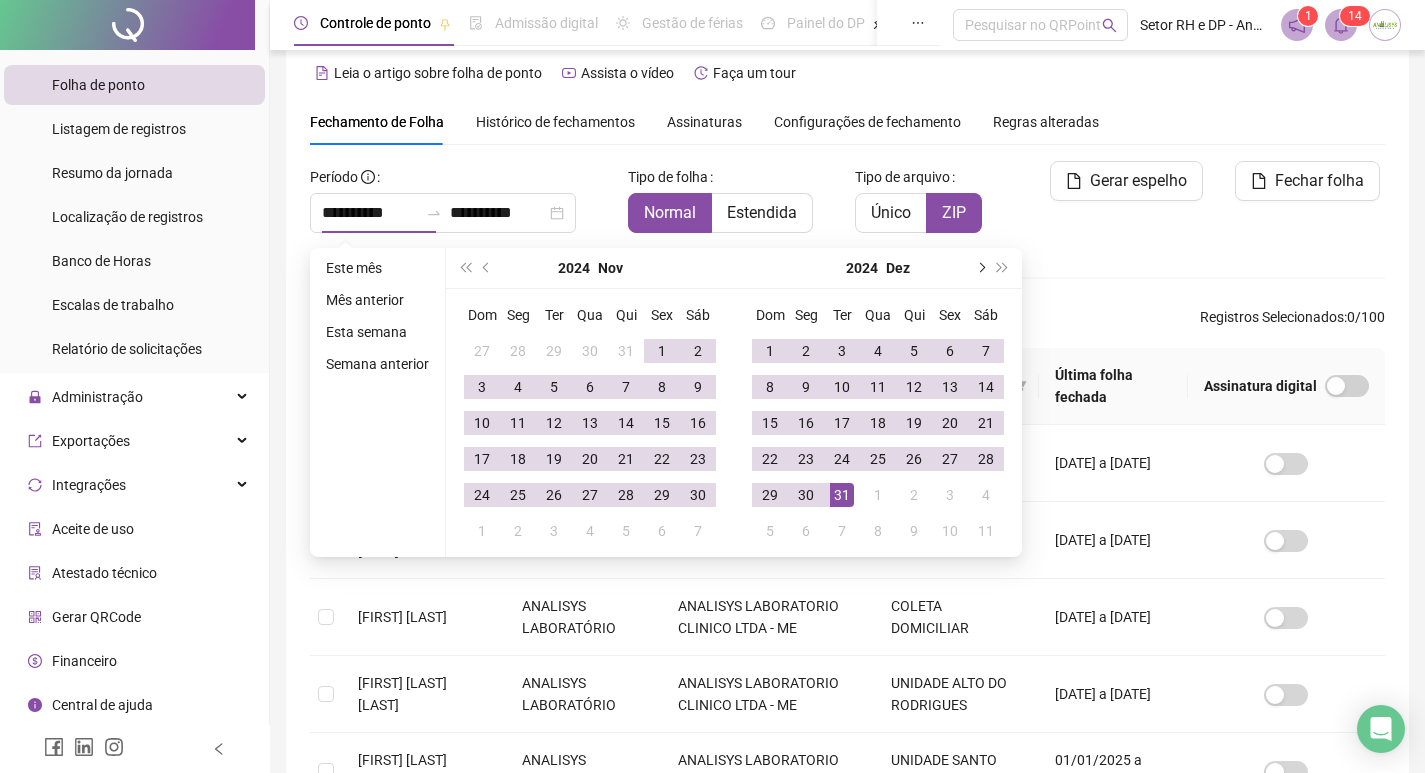 click at bounding box center [980, 268] 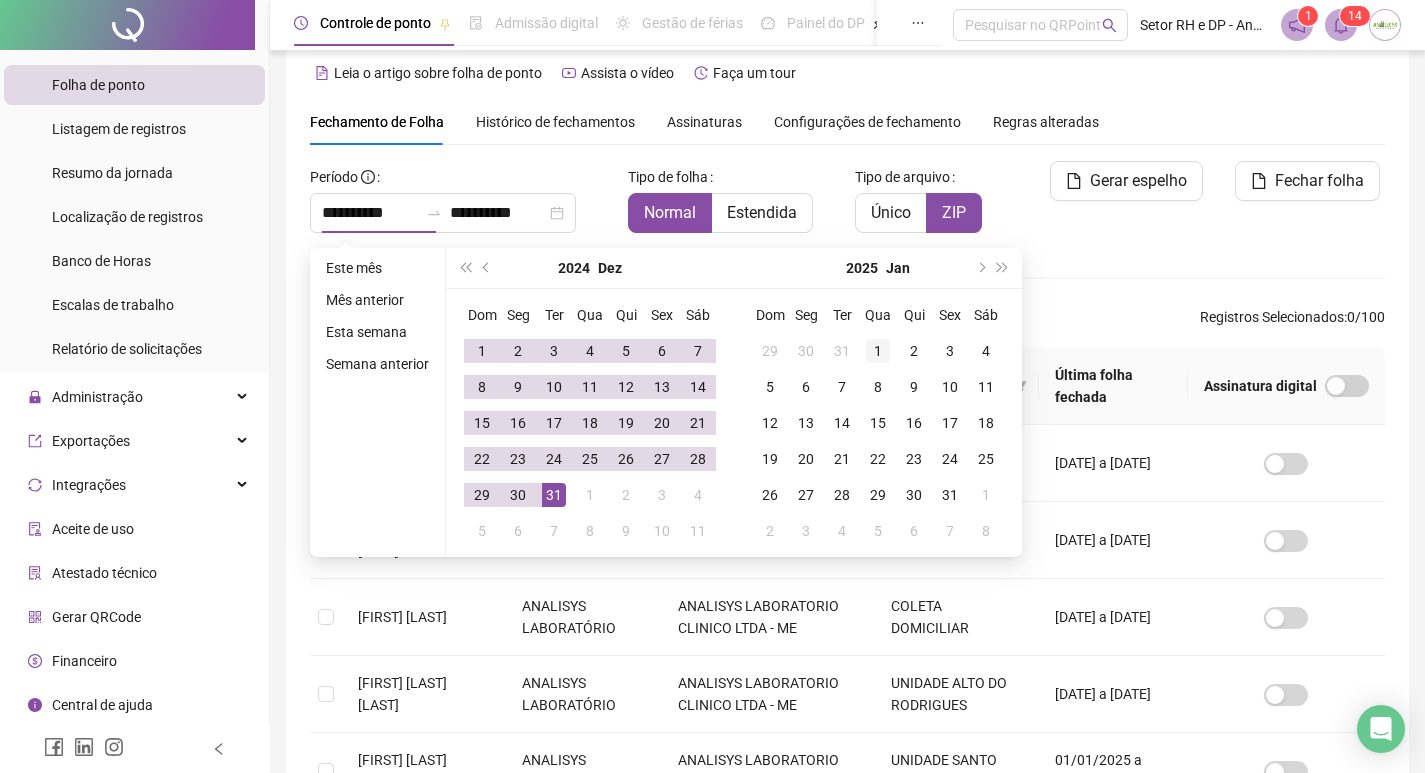 type on "**********" 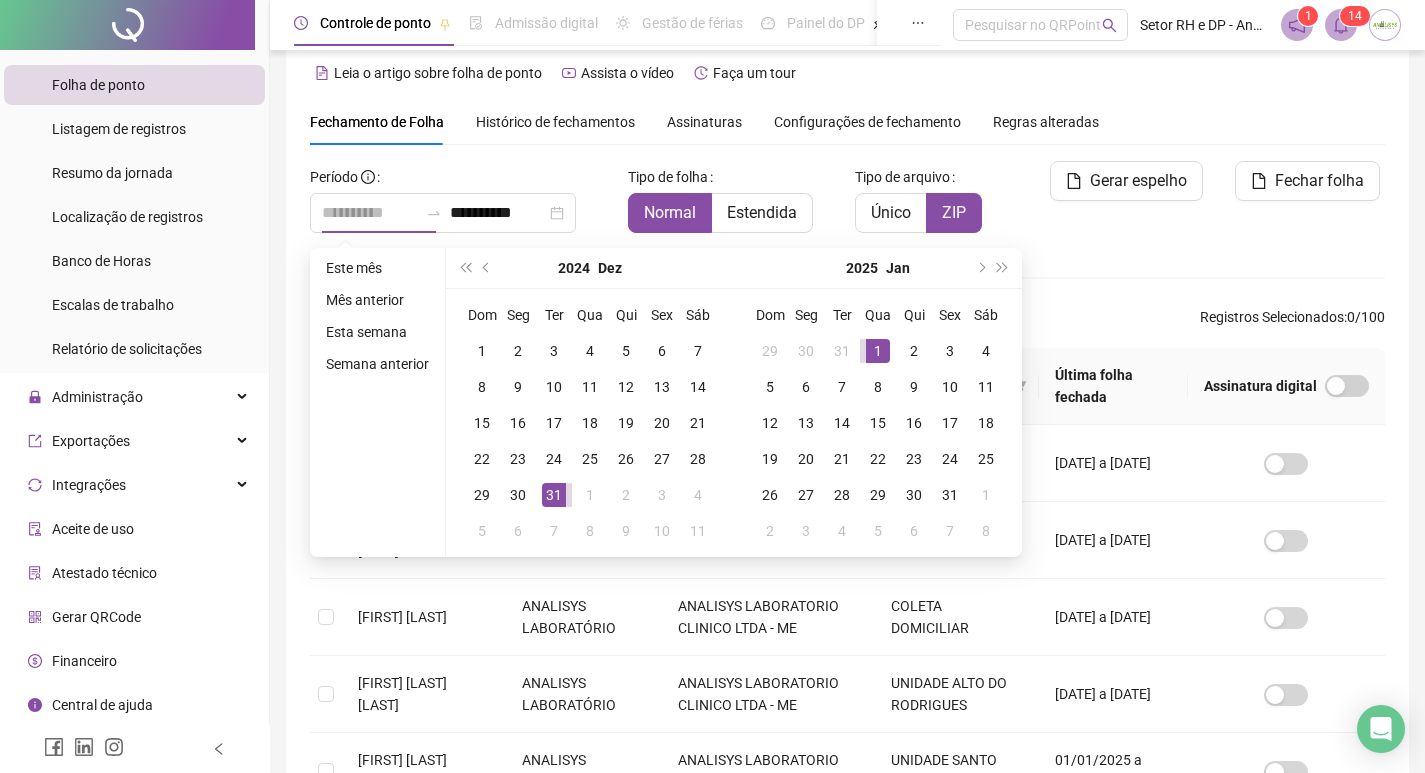click on "1" at bounding box center (878, 351) 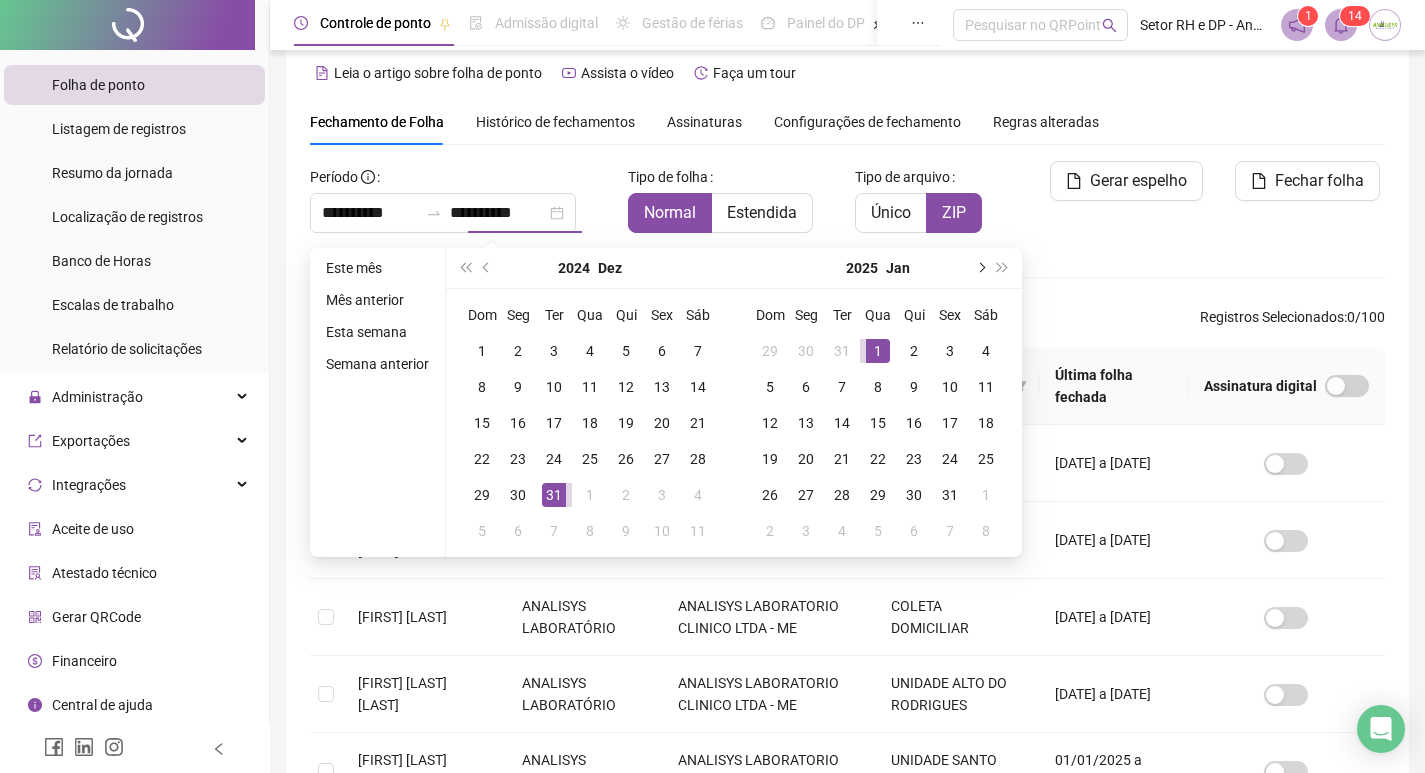 click at bounding box center (980, 268) 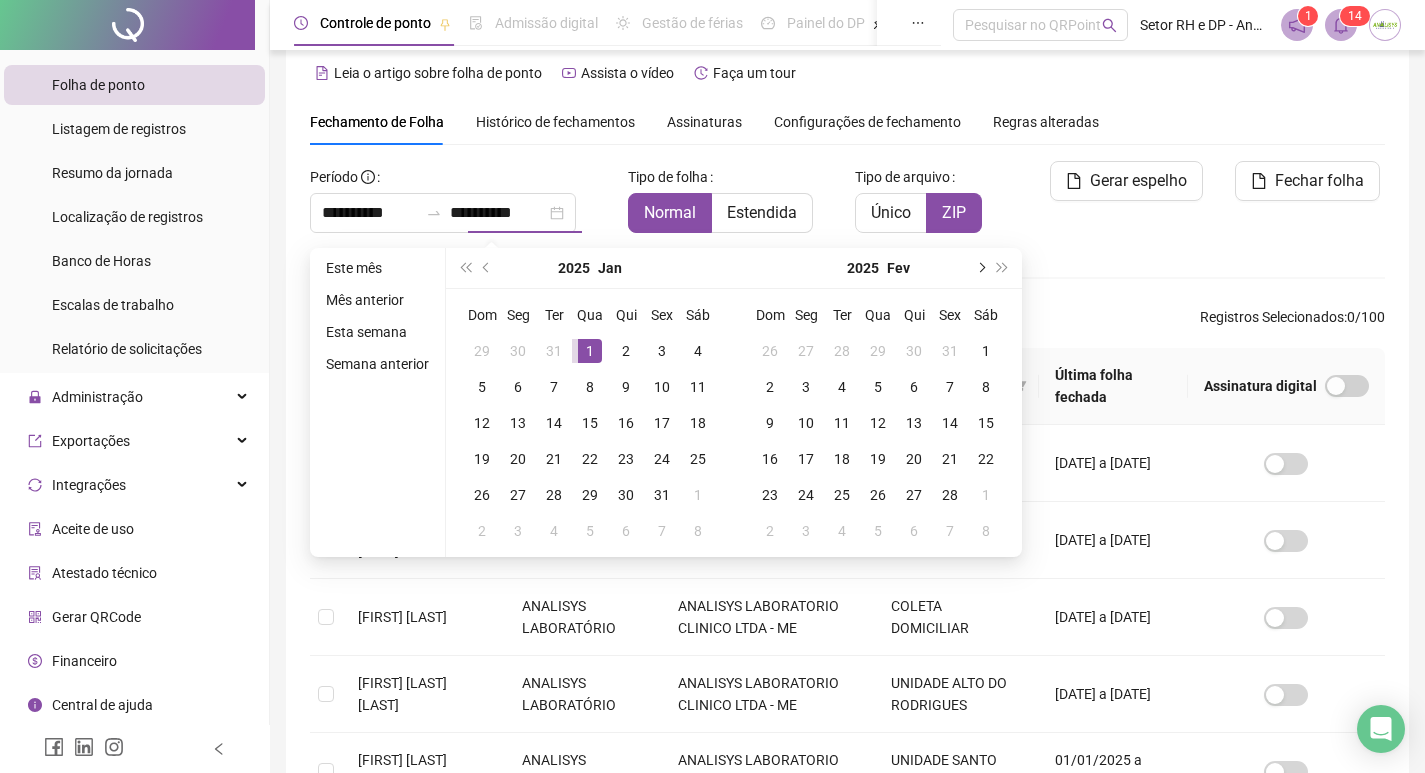 click at bounding box center [980, 268] 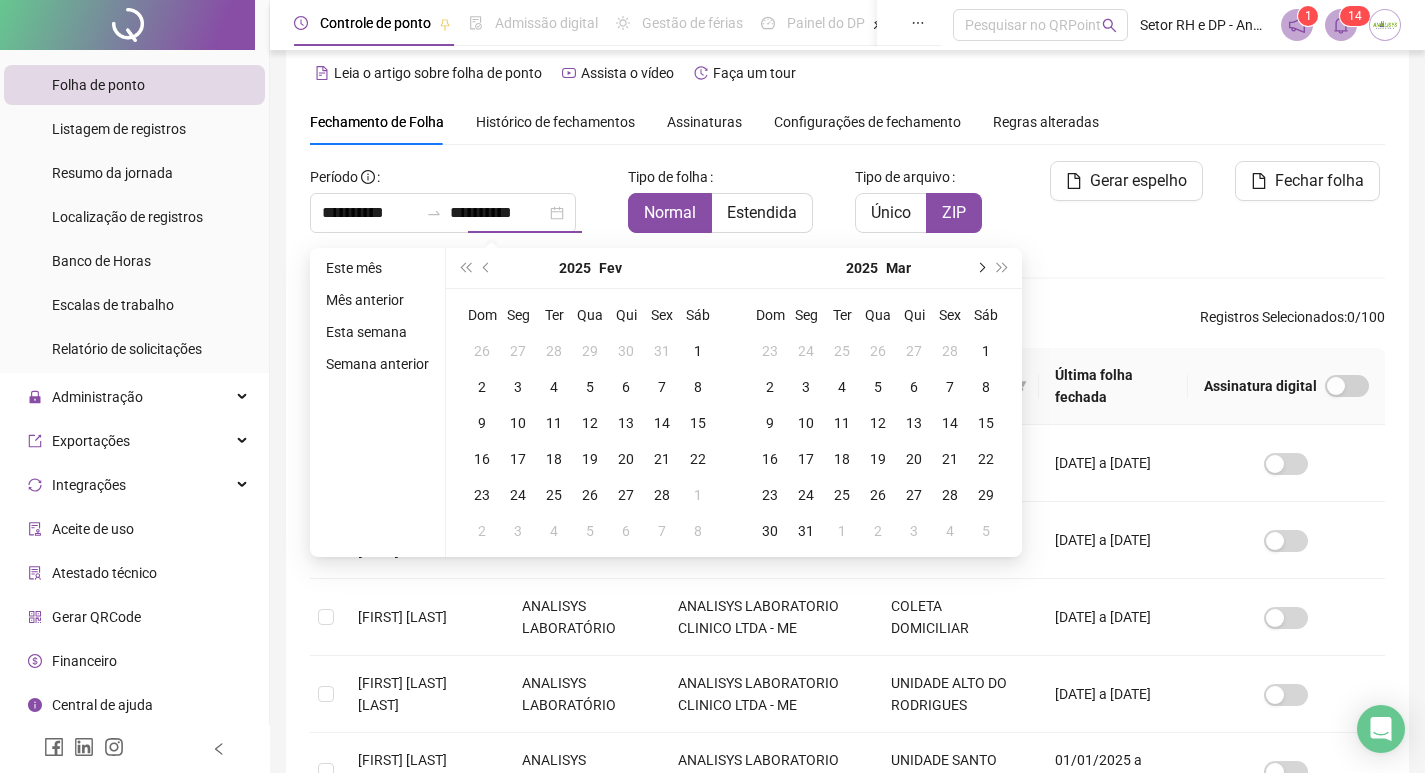 click at bounding box center (980, 268) 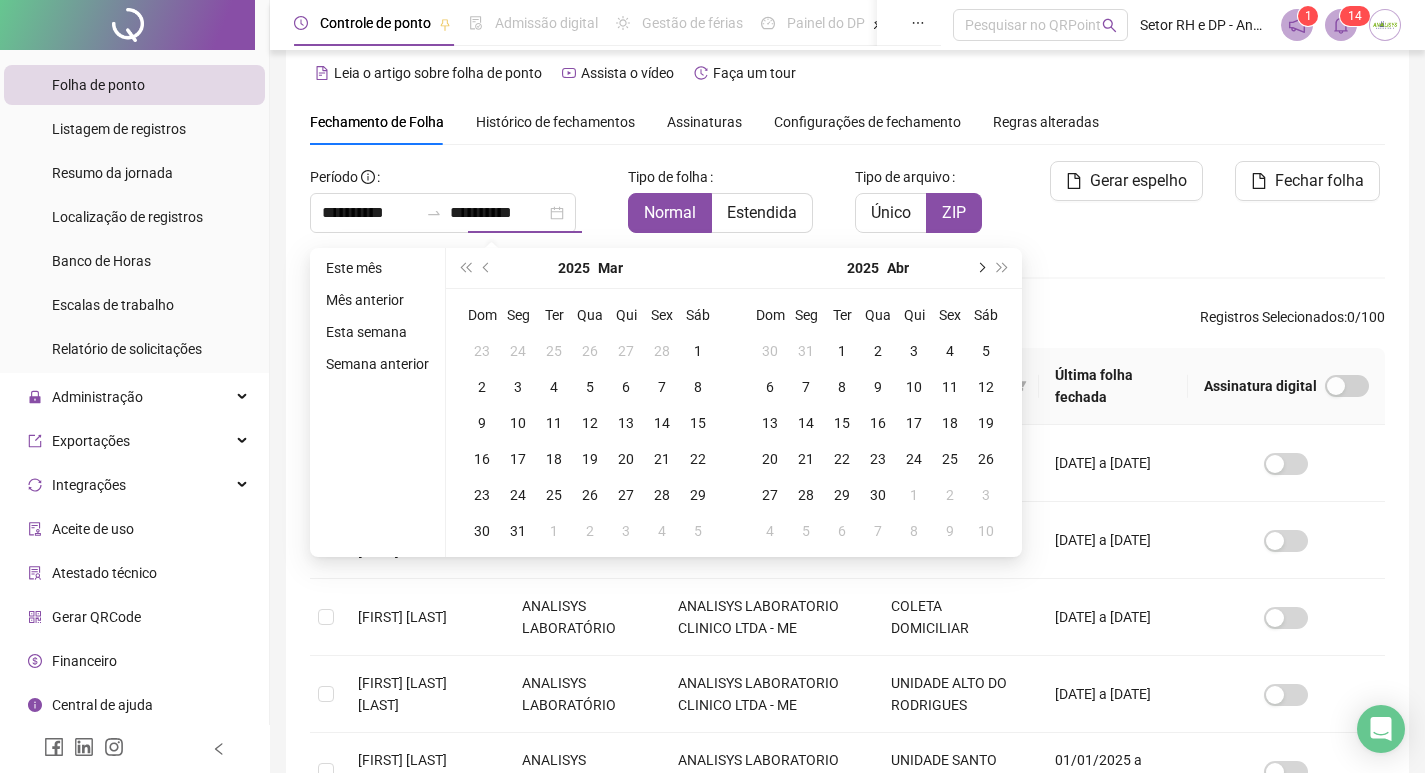 click at bounding box center [980, 268] 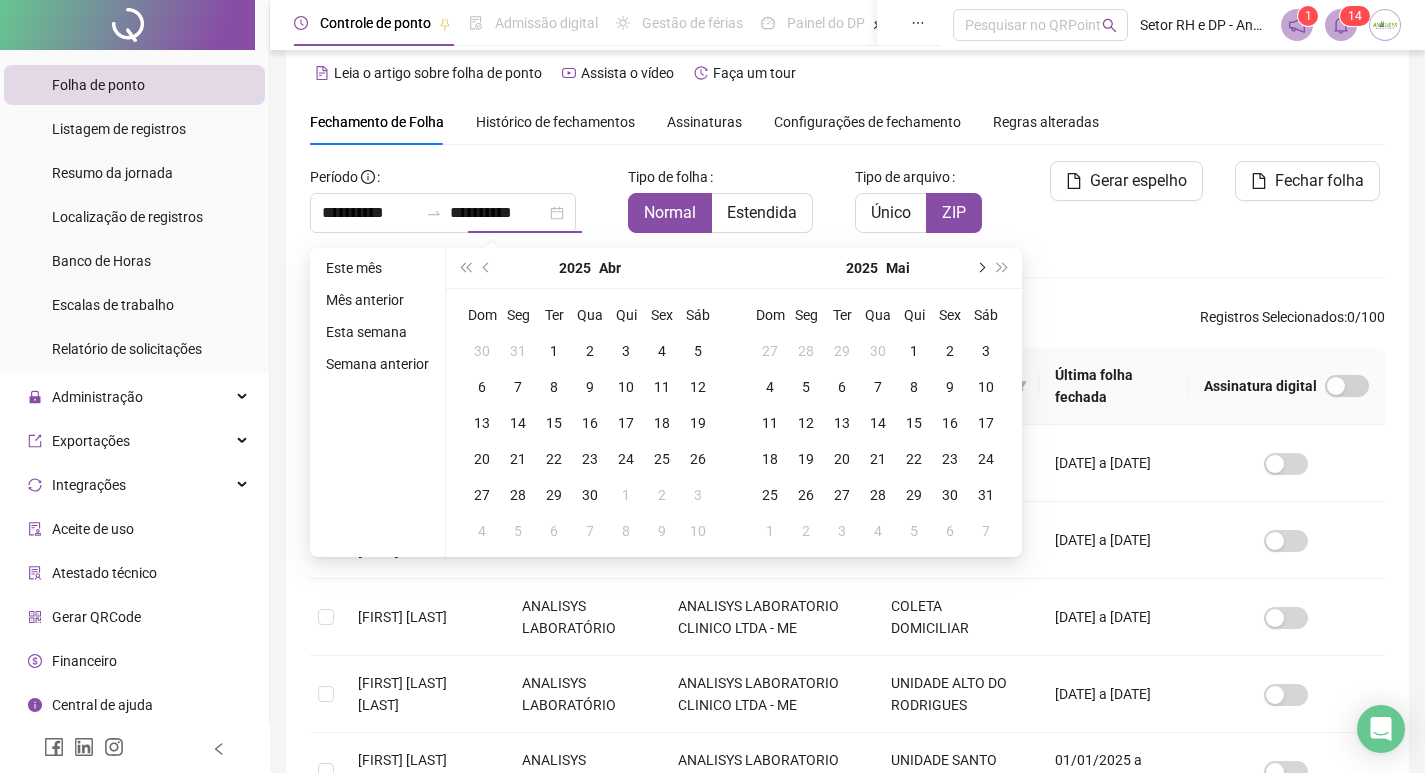 click at bounding box center (980, 268) 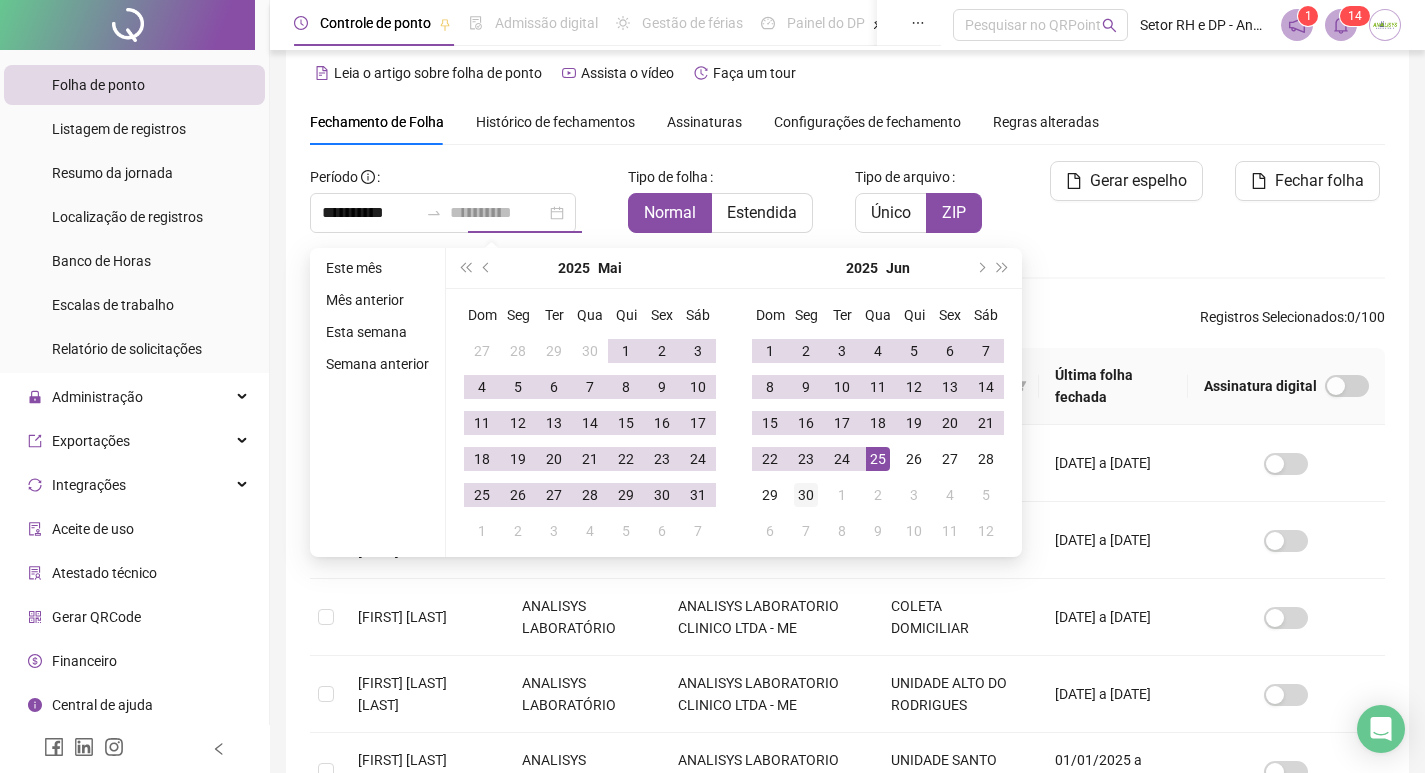 type on "**********" 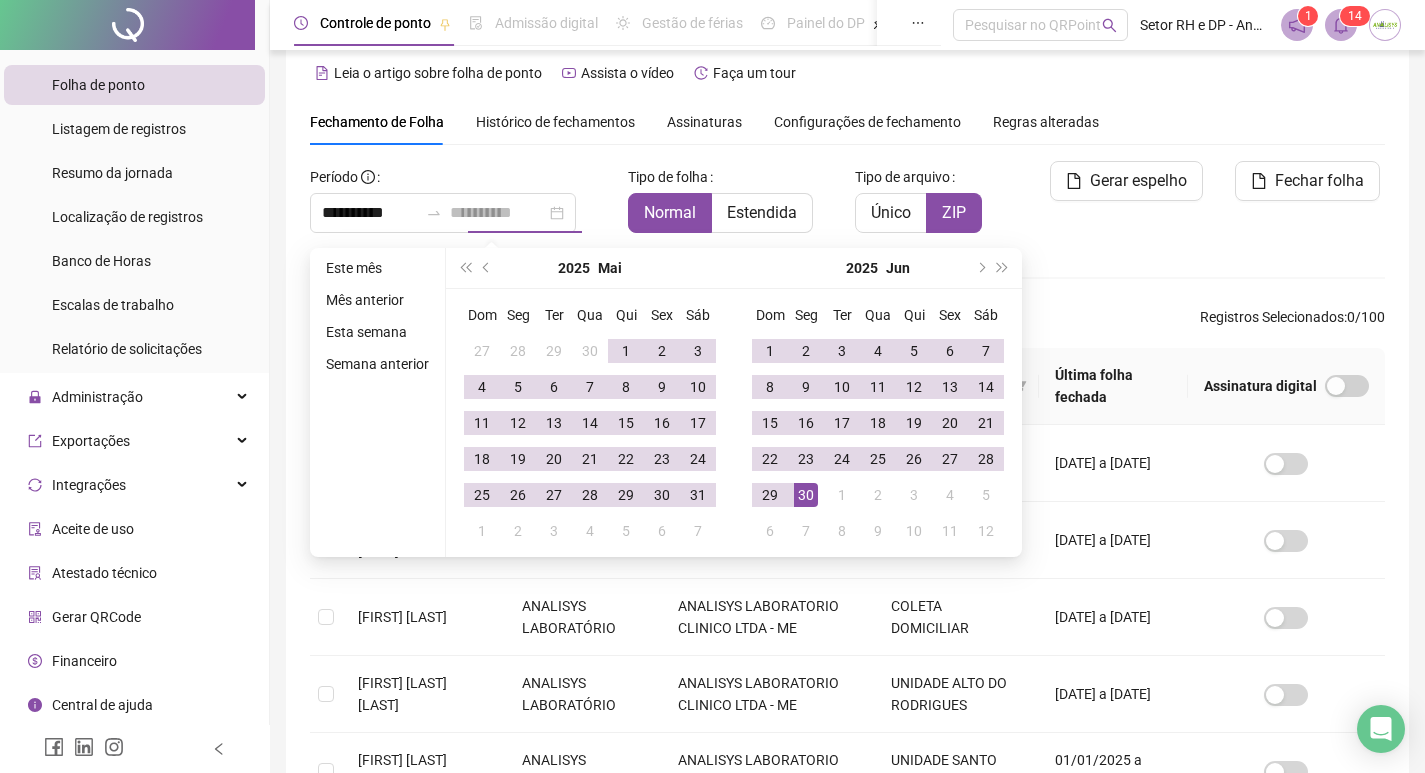 click on "30" at bounding box center [806, 495] 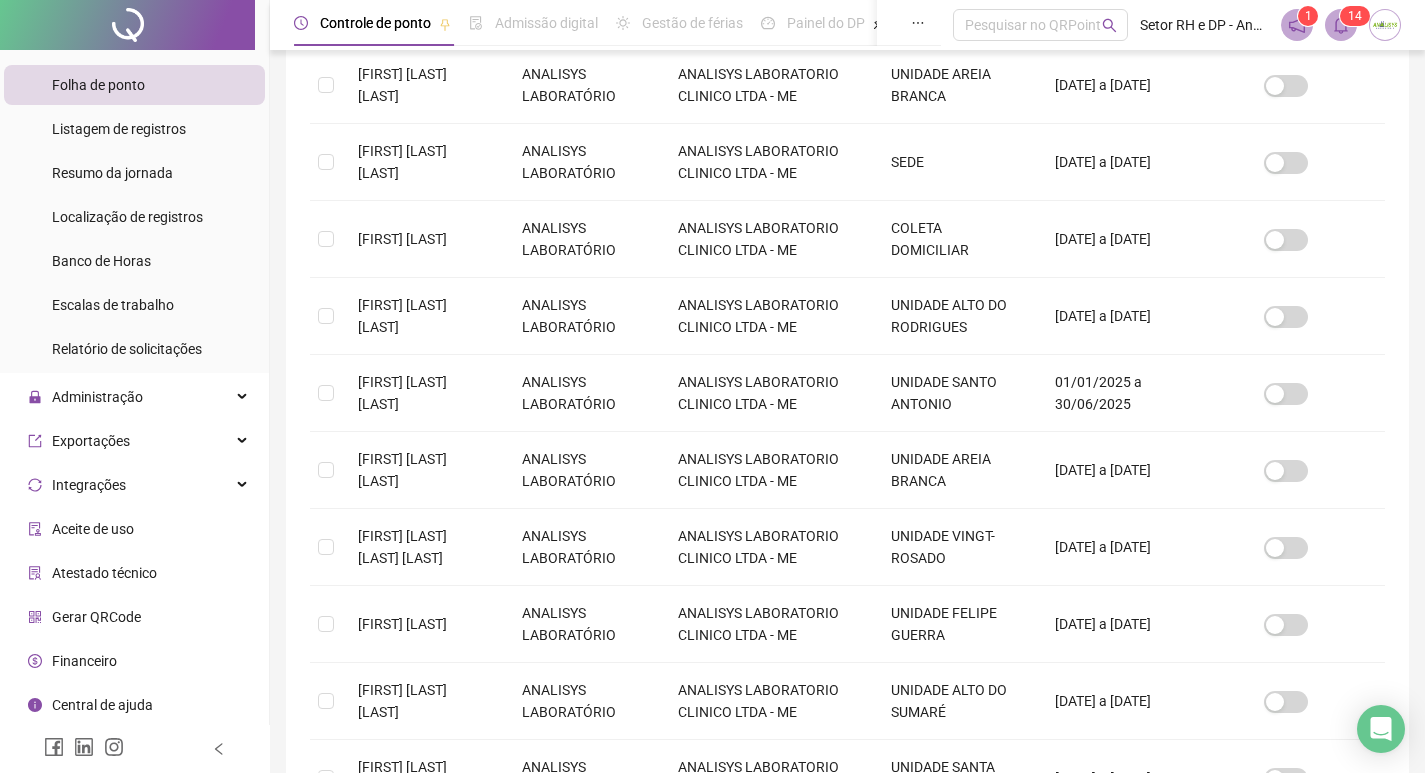 scroll, scrollTop: 423, scrollLeft: 0, axis: vertical 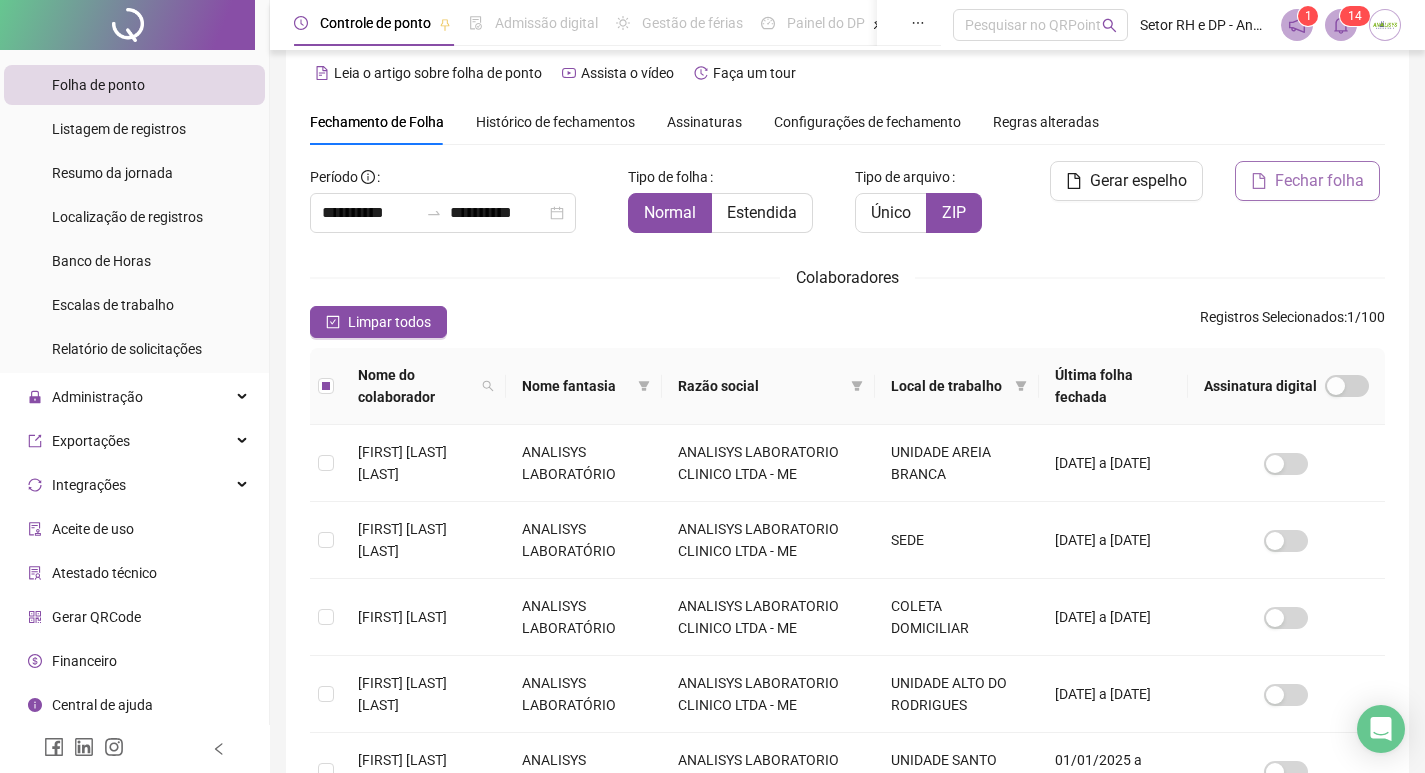 click on "Fechar folha" at bounding box center (1307, 181) 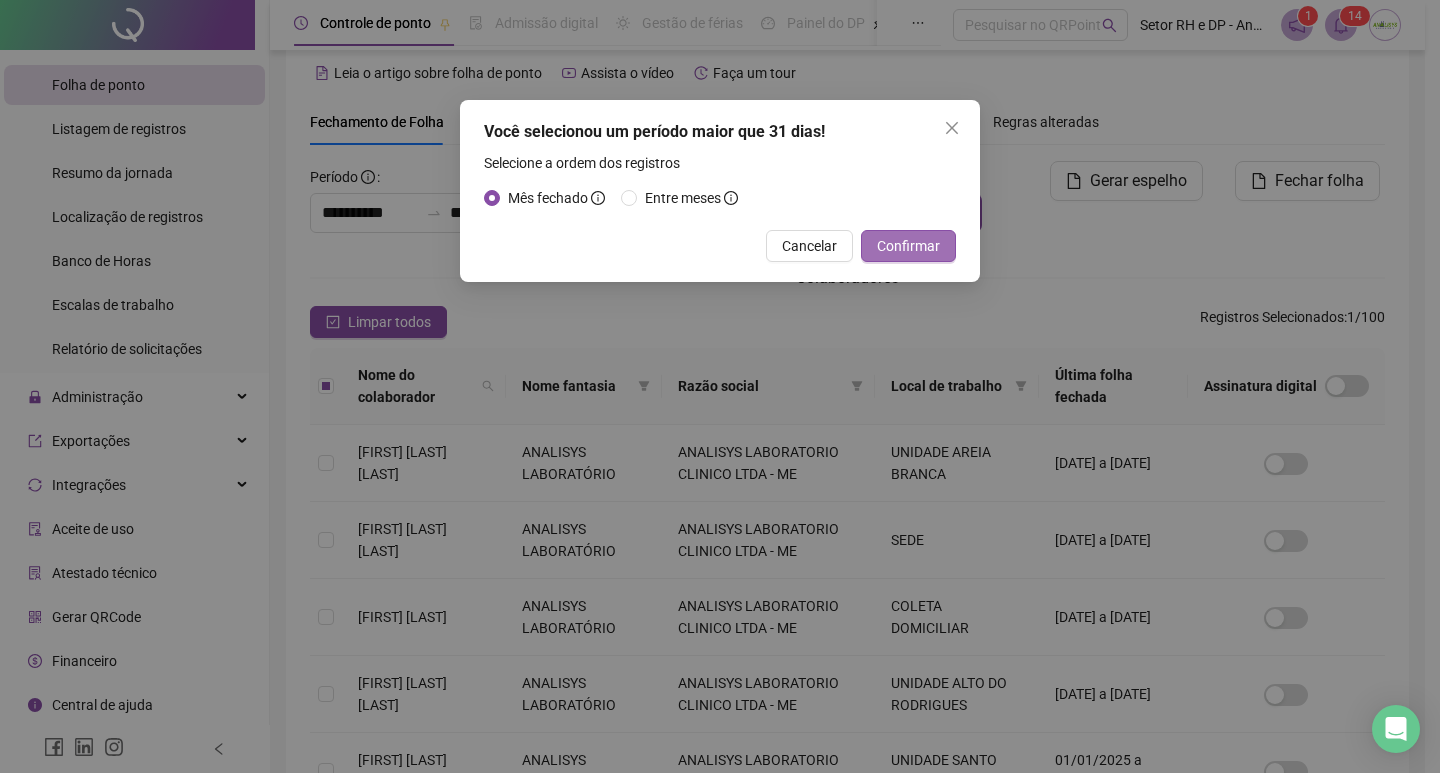 click on "Confirmar" at bounding box center (908, 246) 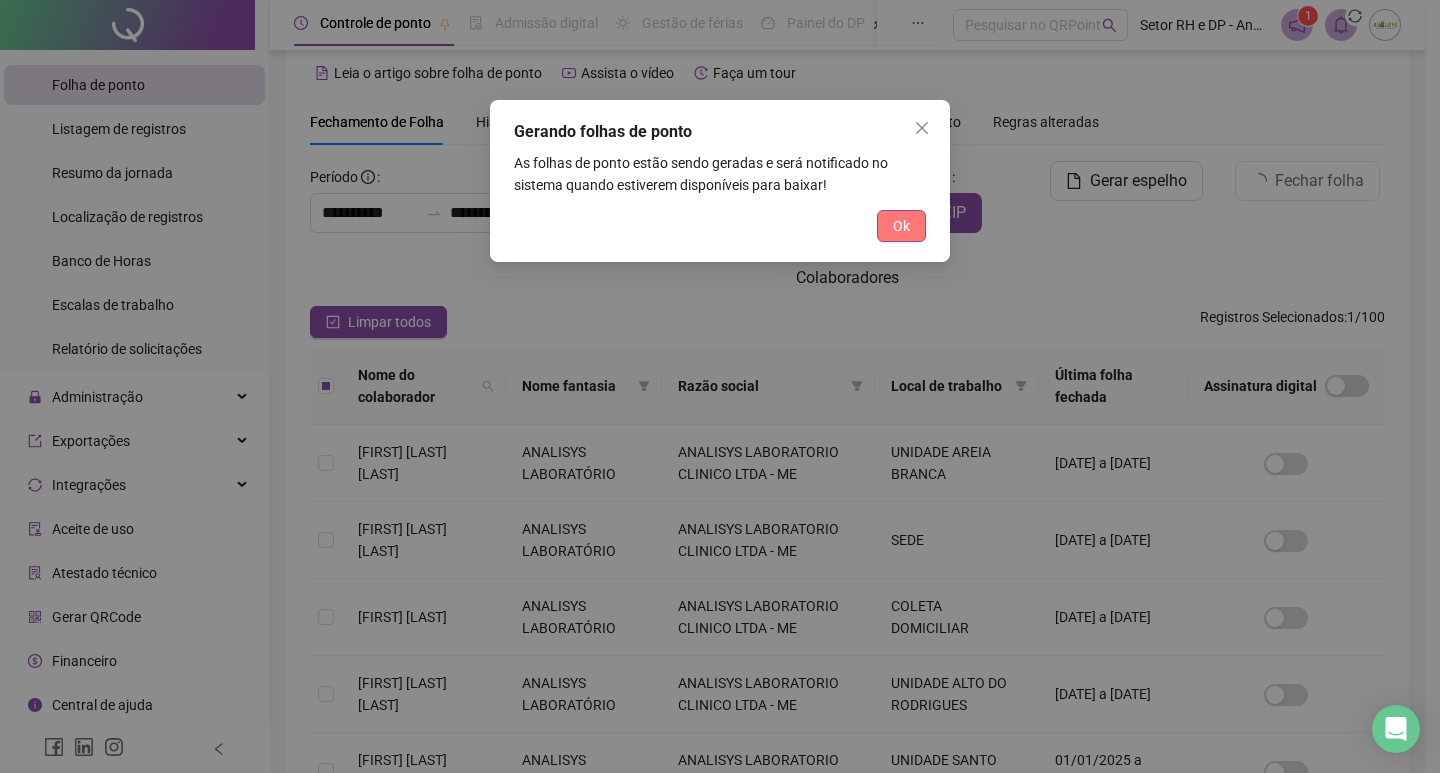 click on "Ok" at bounding box center (901, 226) 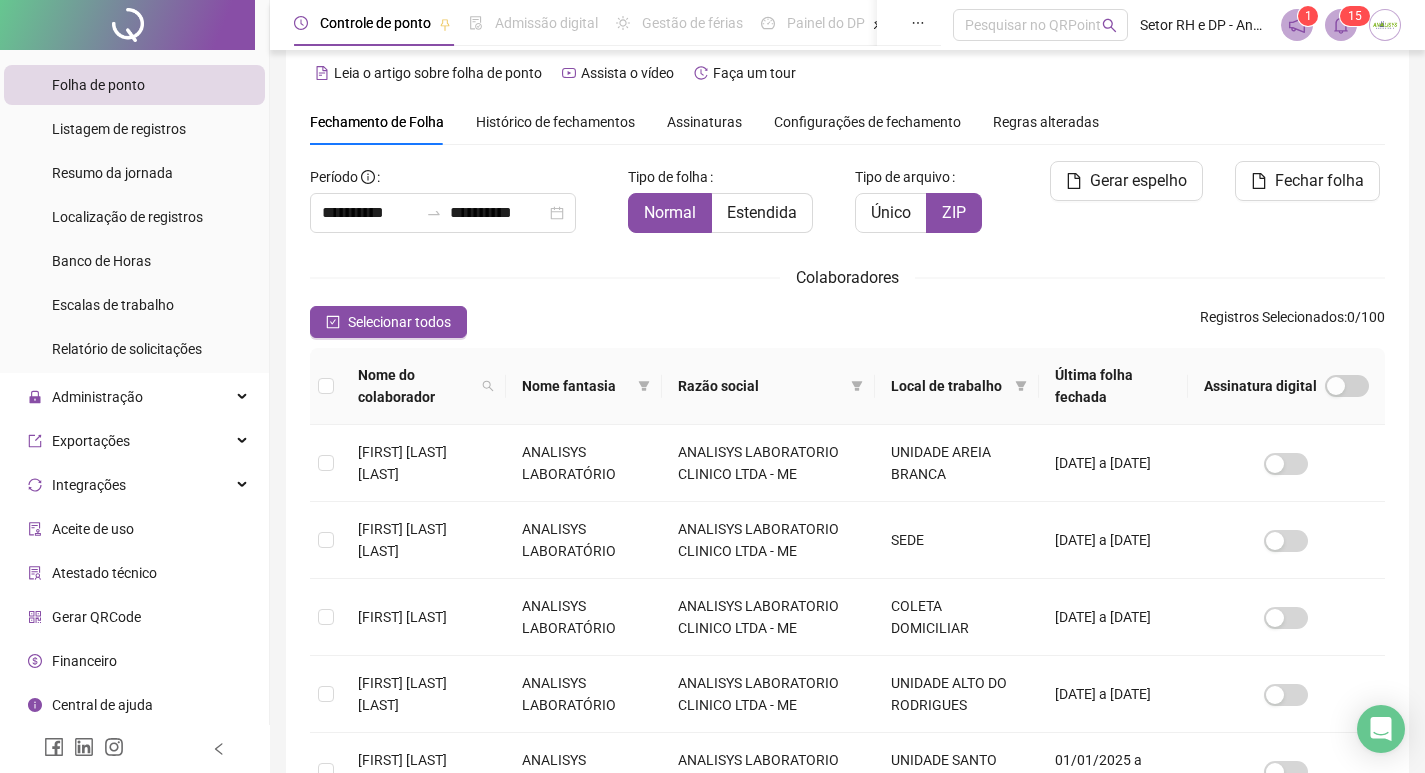 click 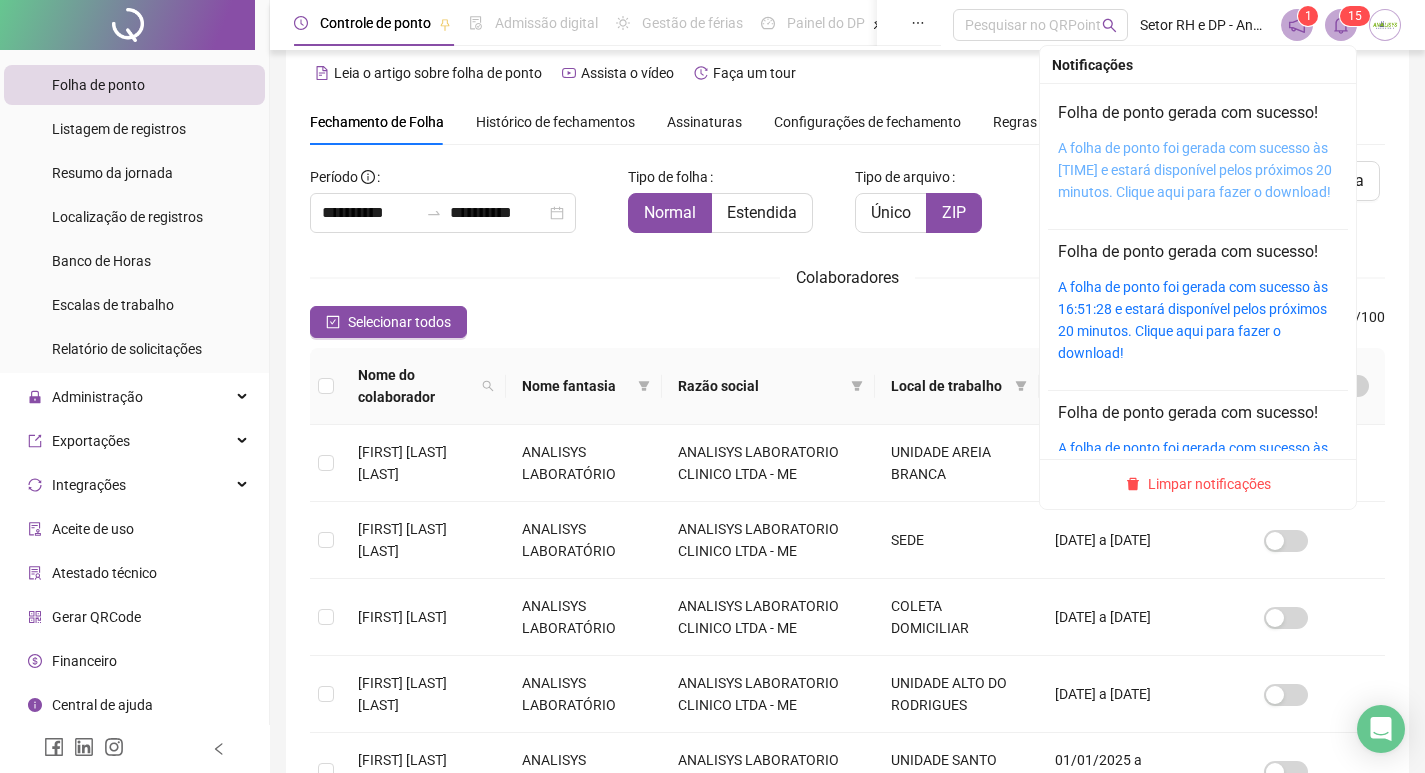 click on "A folha de ponto foi gerada com sucesso às [TIME] e estará disponível pelos próximos 20 minutos.
Clique aqui para fazer o download!" at bounding box center (1195, 170) 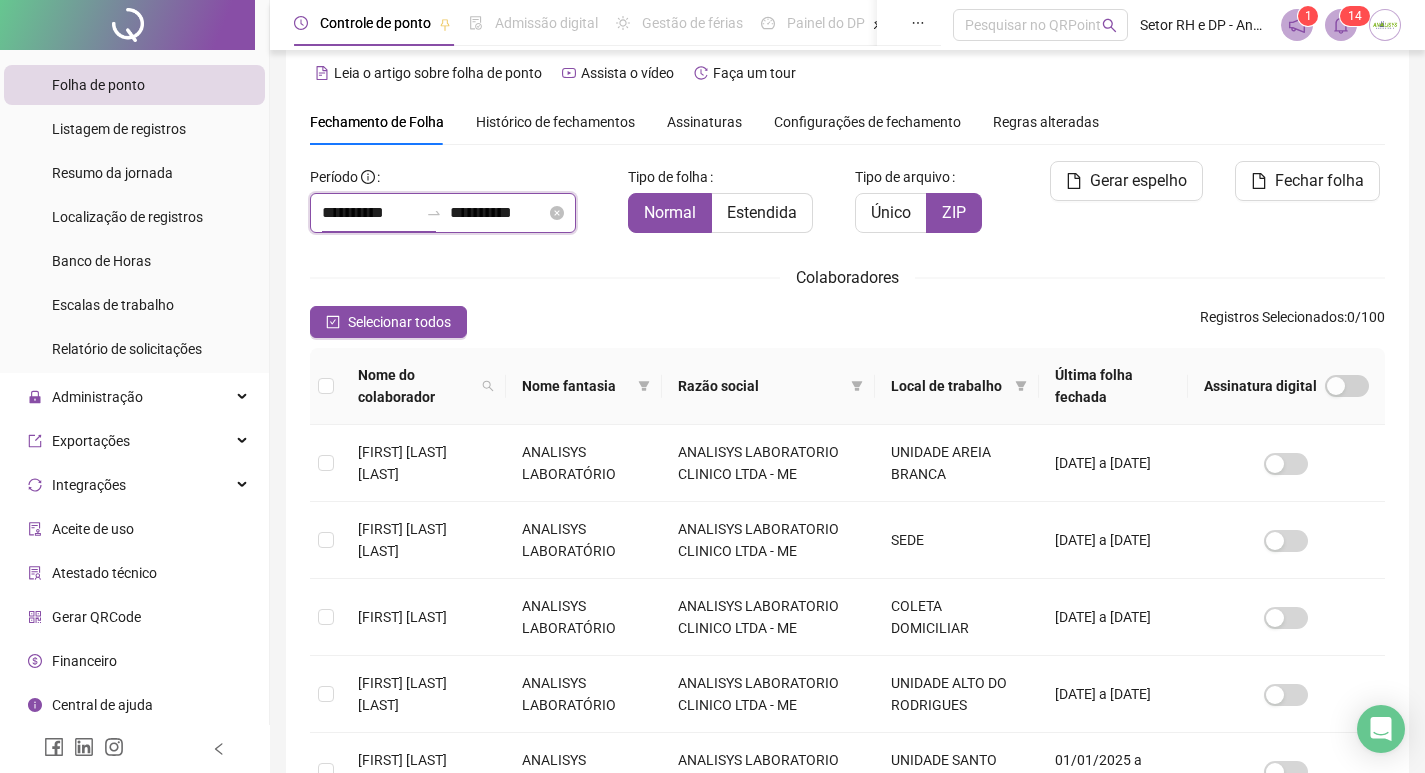 click on "**********" at bounding box center [370, 213] 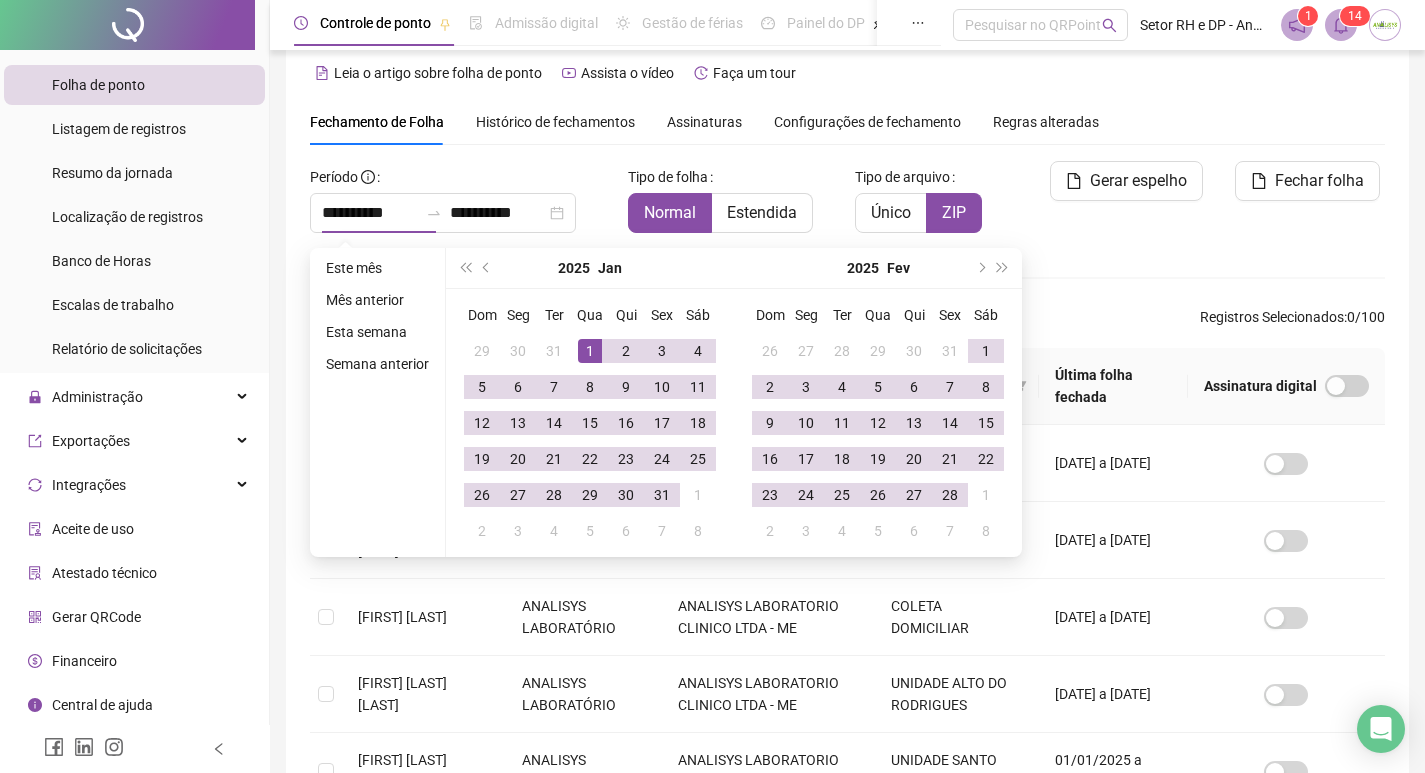 click on "Fechamento de Folha Histórico de fechamentos Assinaturas Configurações de fechamento Regras alteradas" at bounding box center [704, 122] 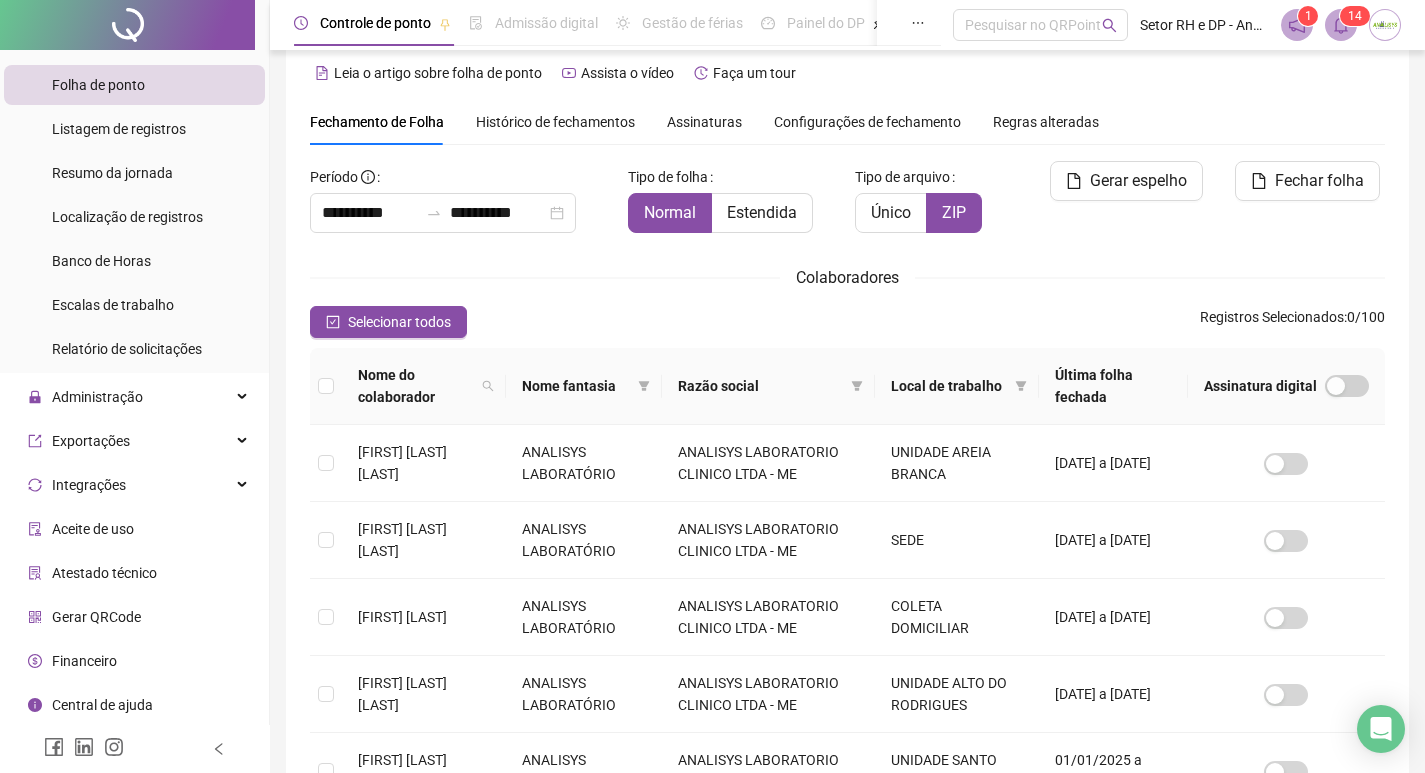 click on "Histórico de fechamentos" at bounding box center [555, 122] 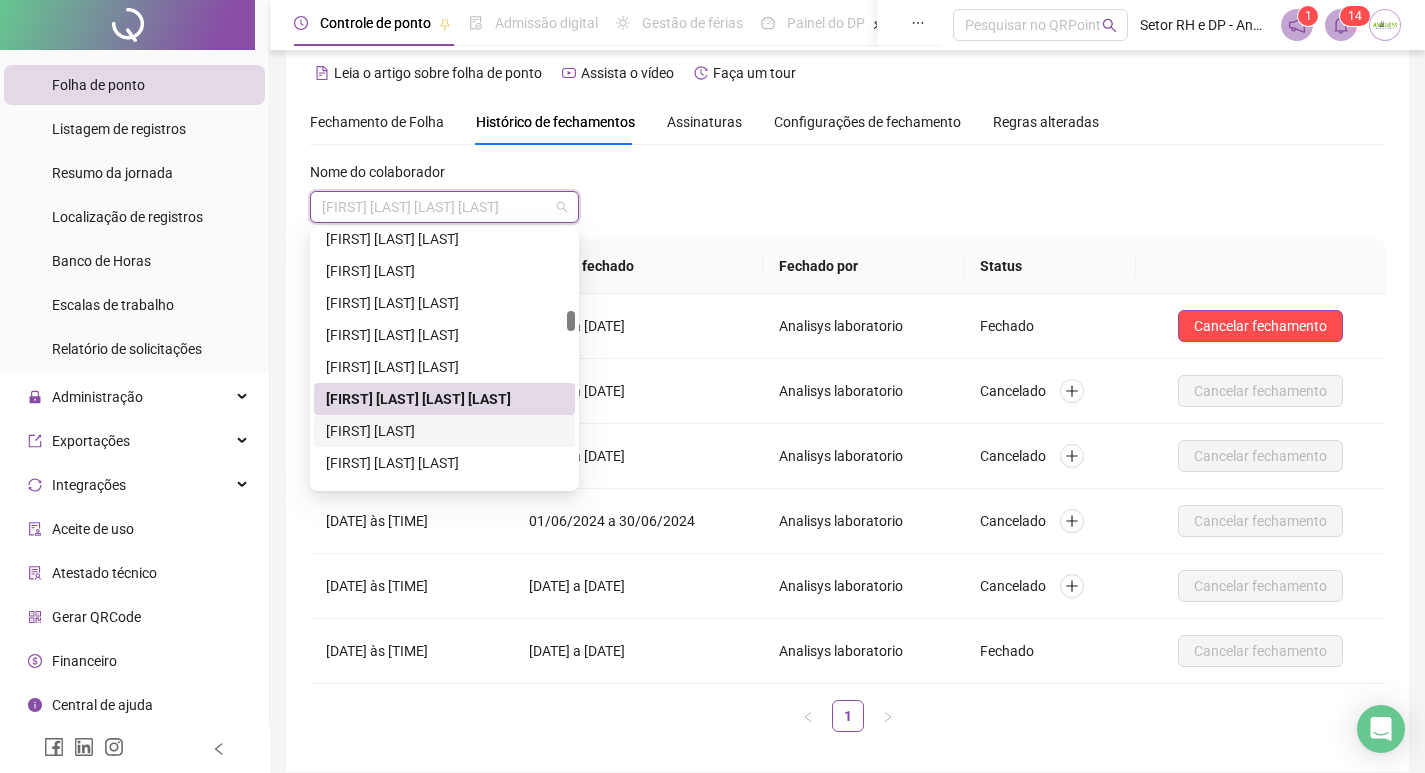 click on "[FIRST] [LAST]" at bounding box center (444, 431) 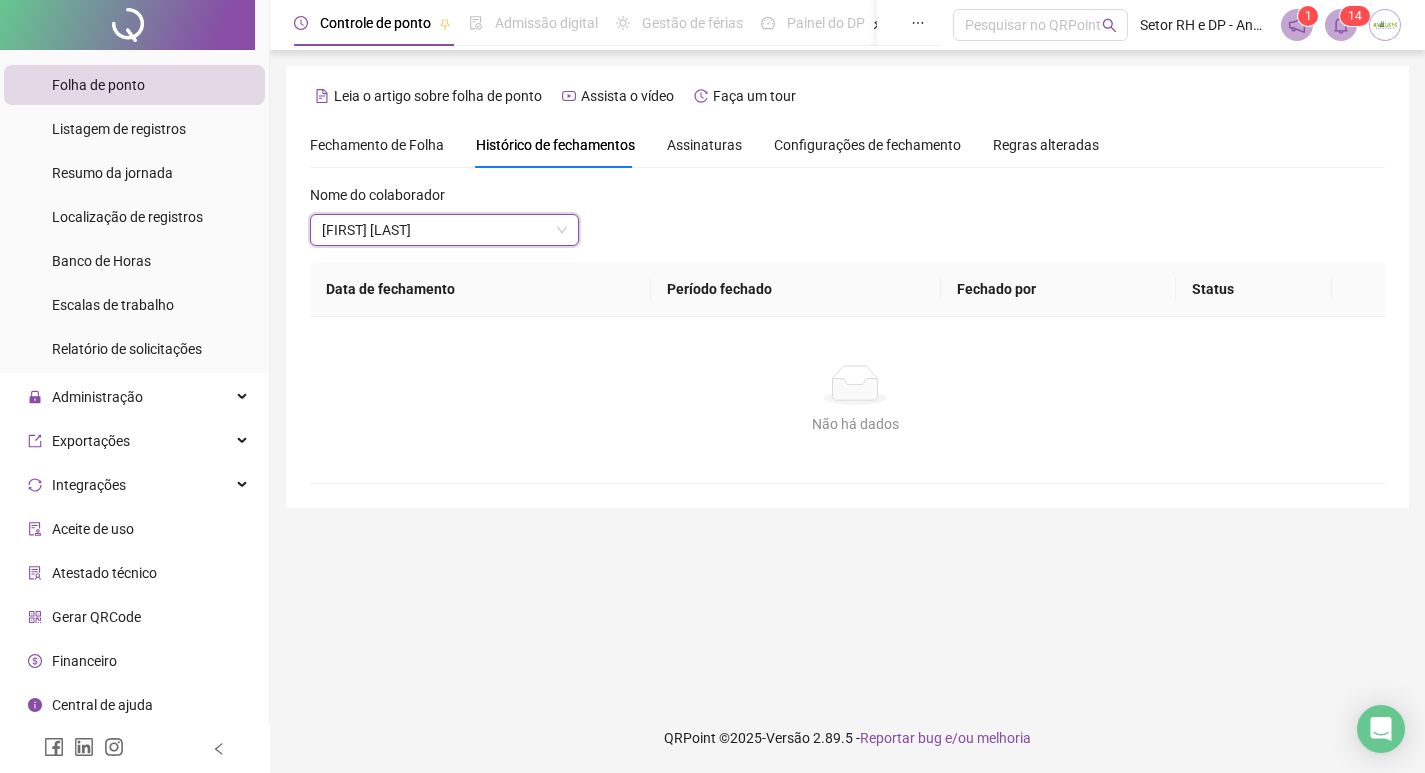 scroll, scrollTop: 0, scrollLeft: 0, axis: both 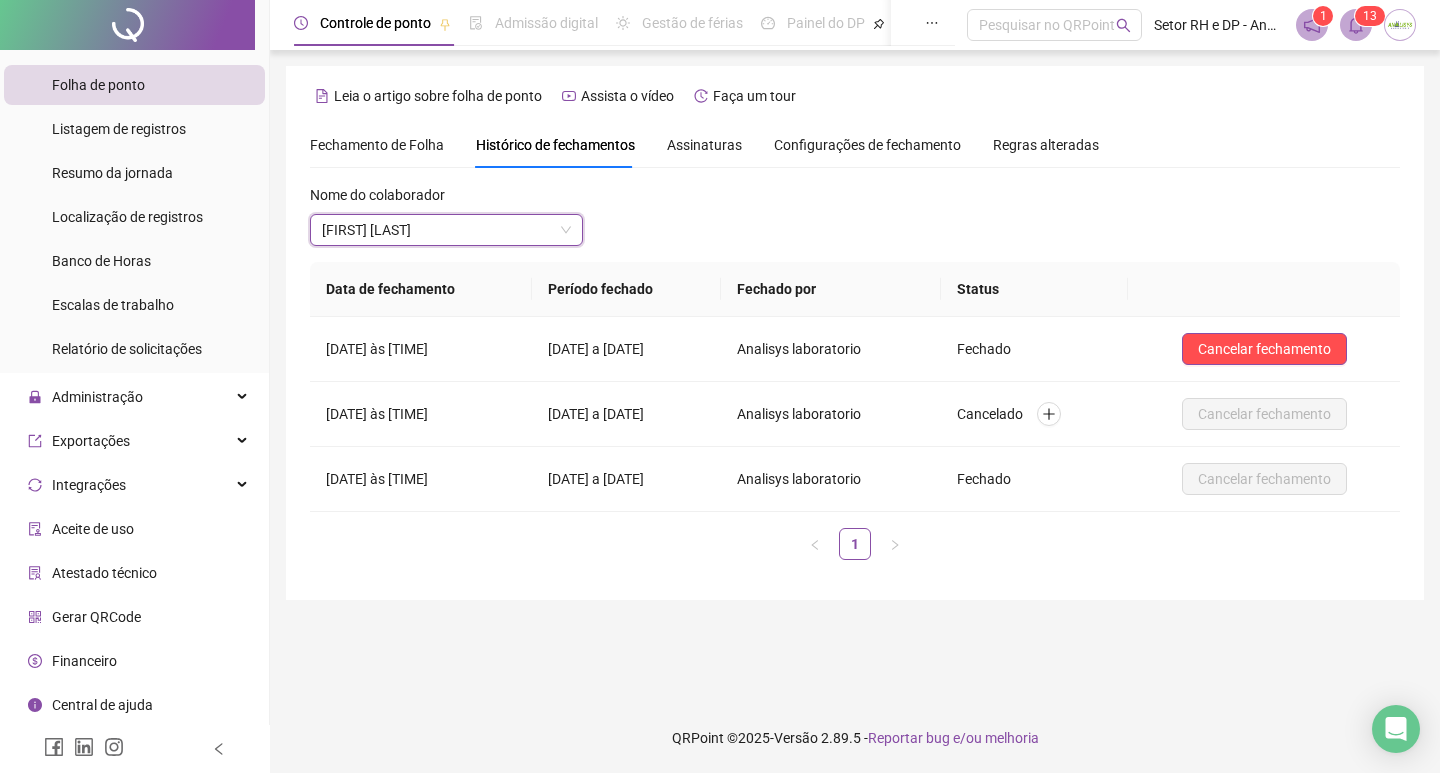 click on "Fechamento de Folha" at bounding box center (377, 145) 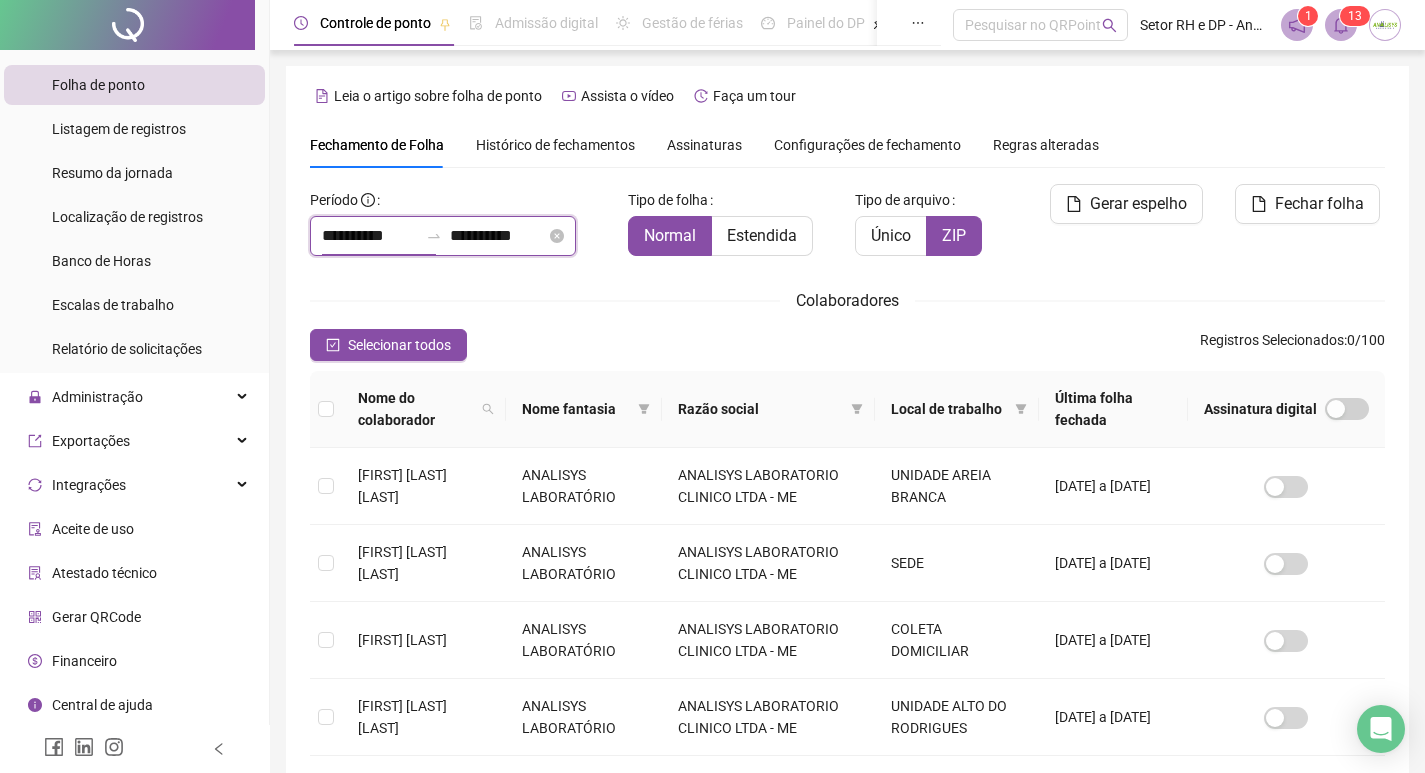 click on "**********" at bounding box center [370, 236] 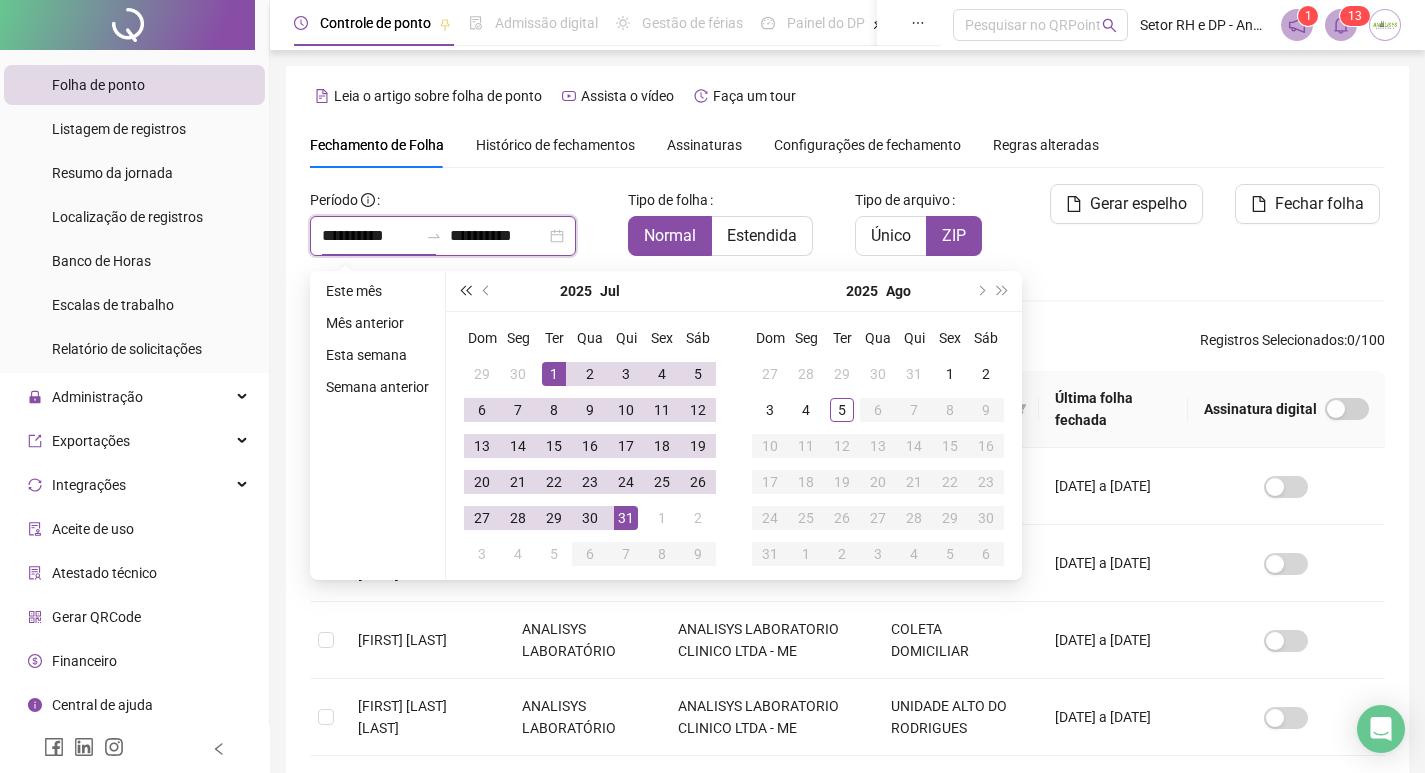 type on "**********" 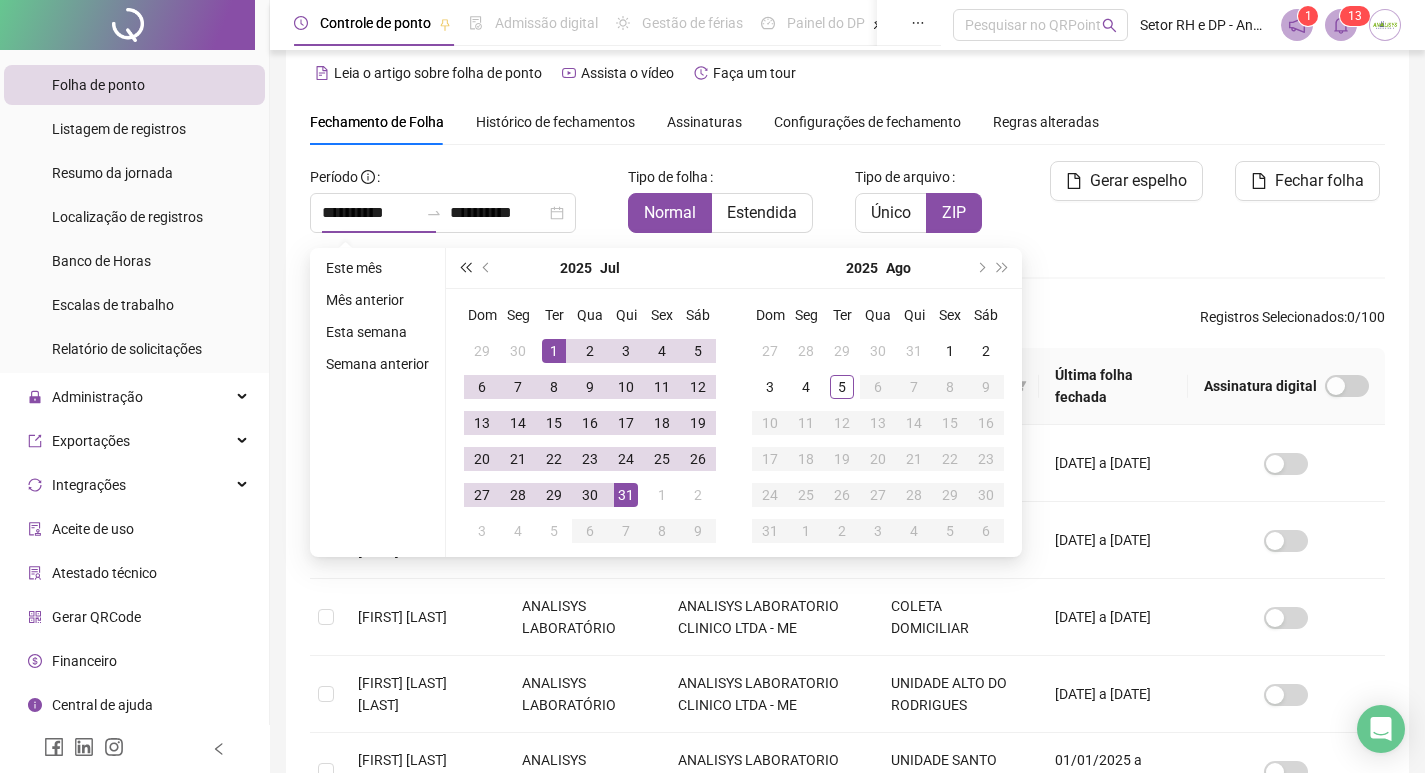 click at bounding box center [465, 268] 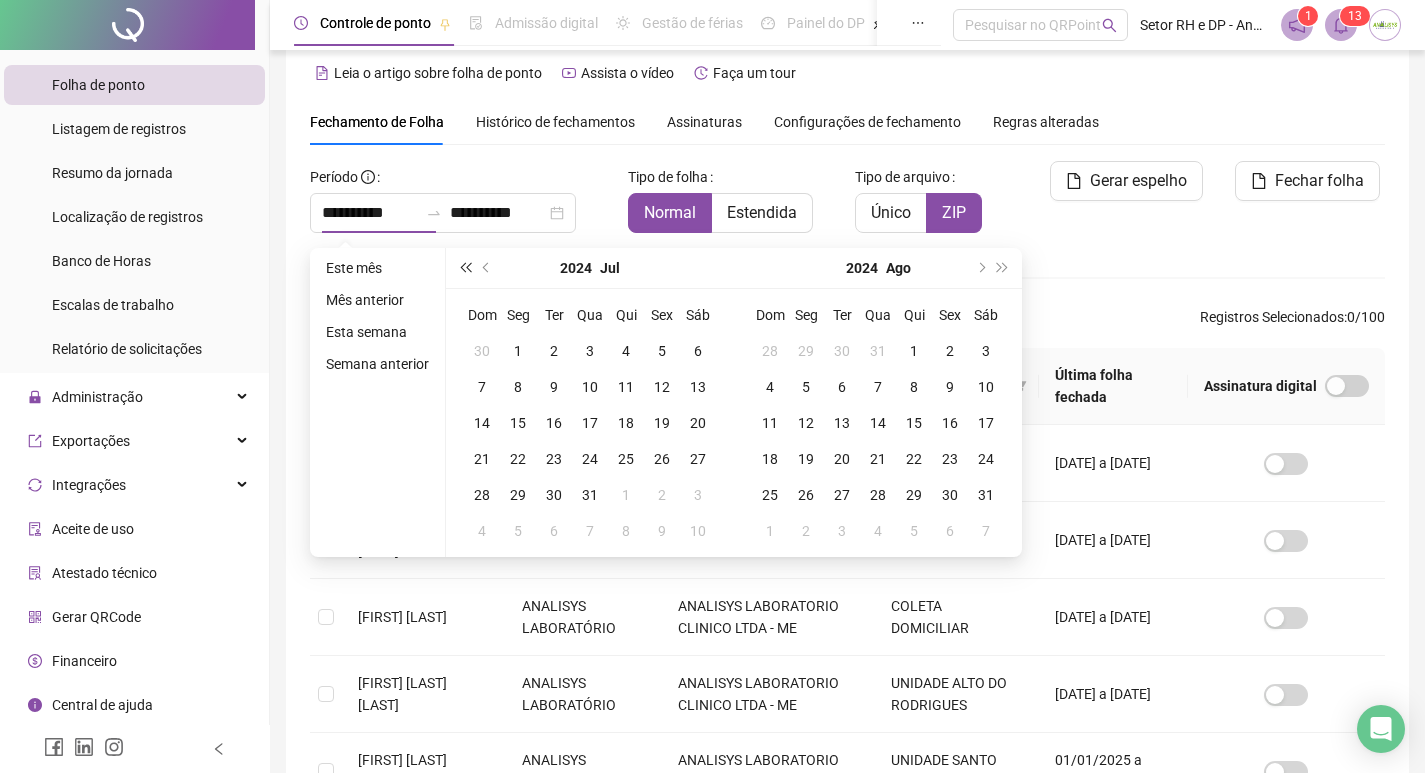 click at bounding box center [465, 268] 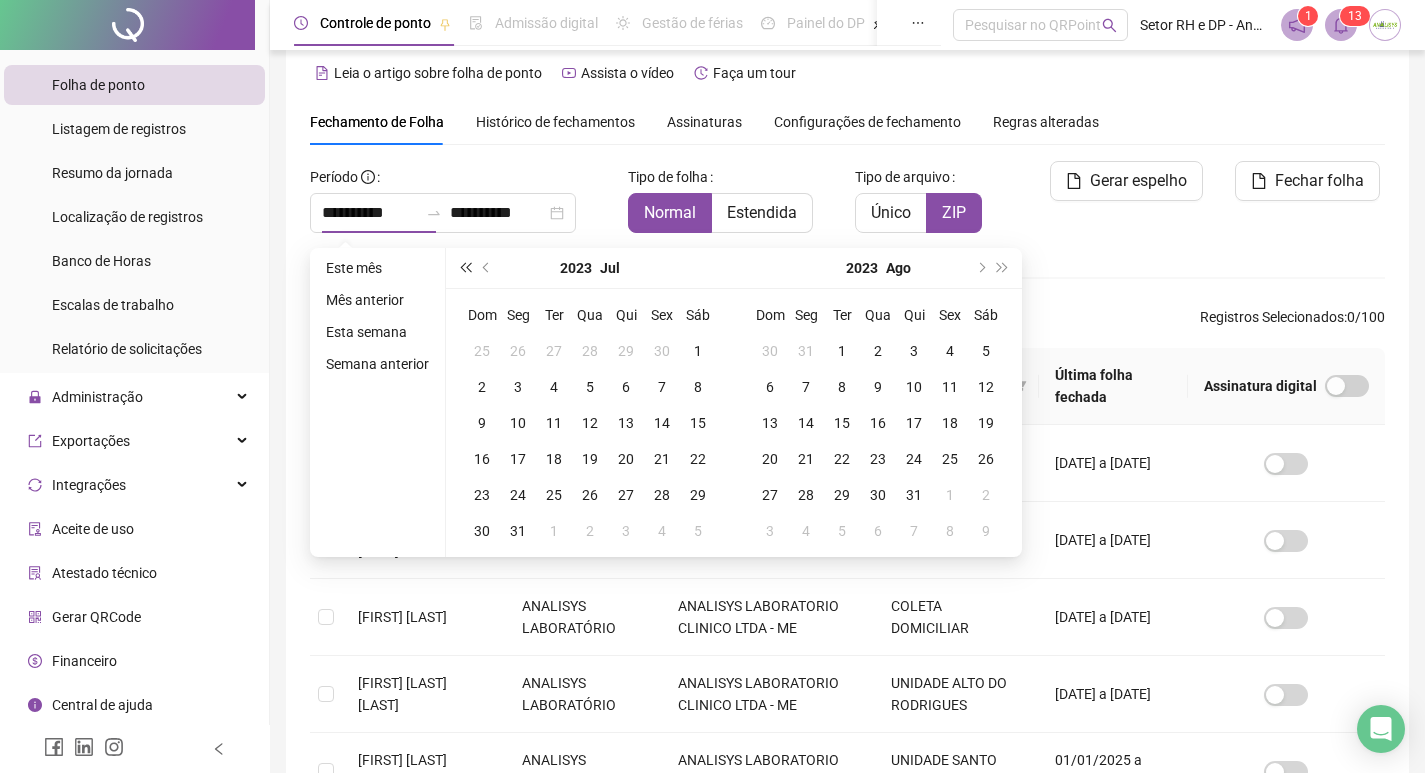 click at bounding box center (465, 268) 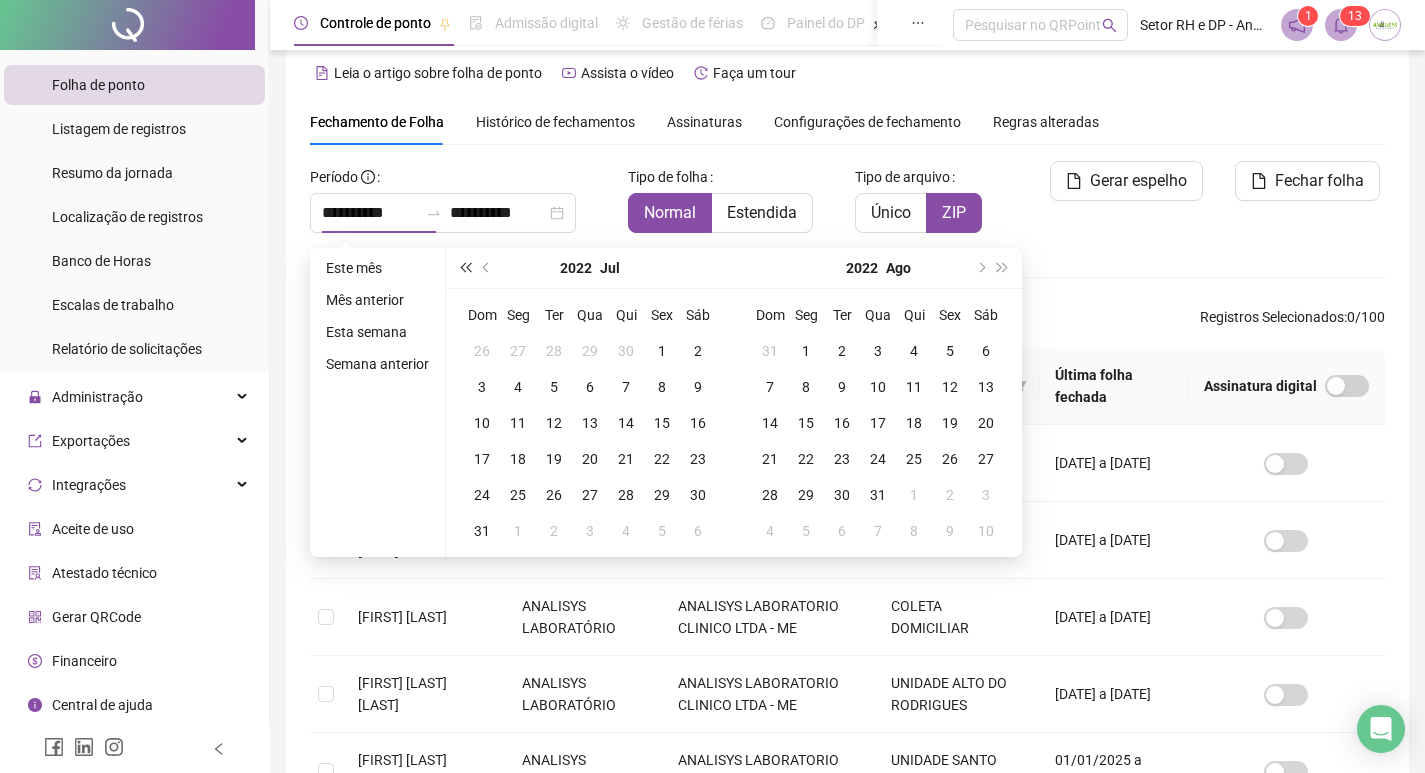 click at bounding box center [465, 268] 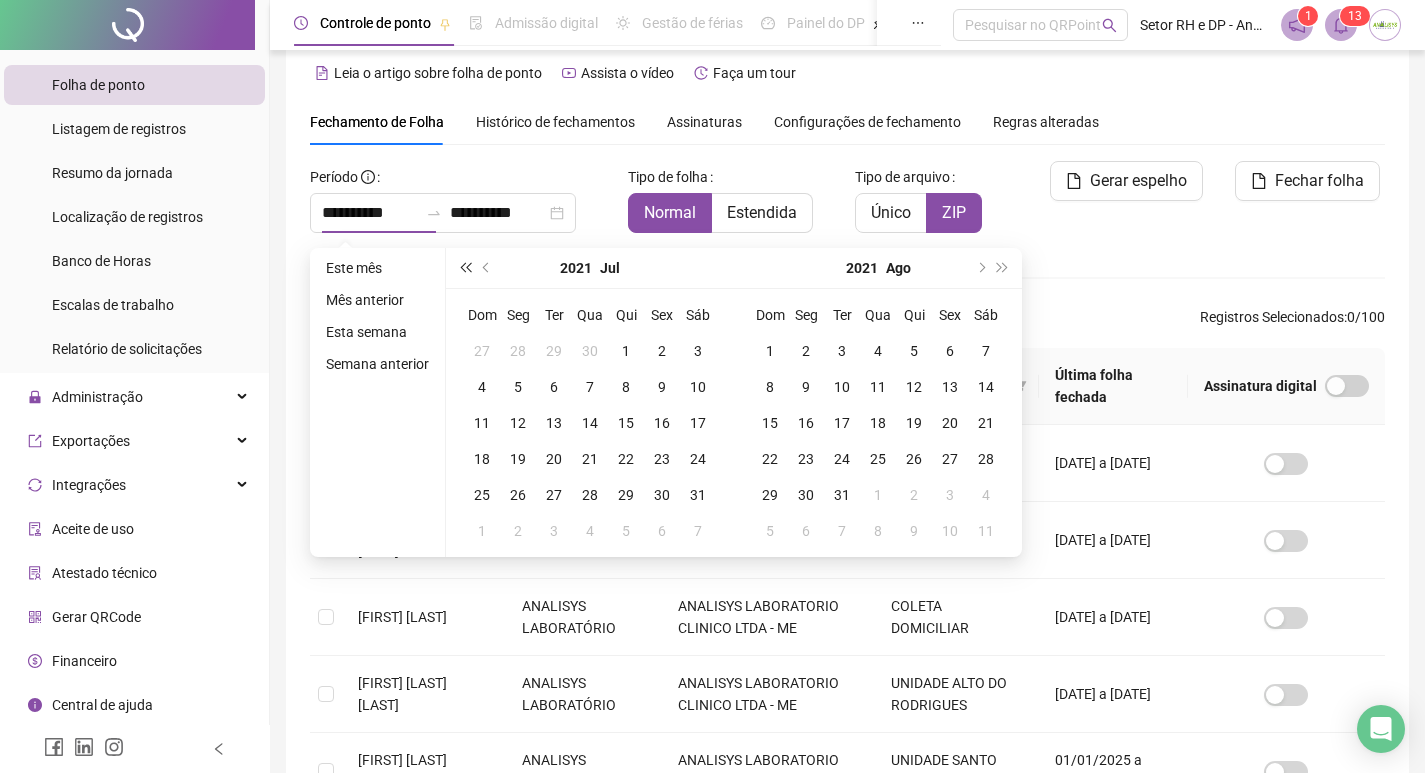 click at bounding box center [465, 268] 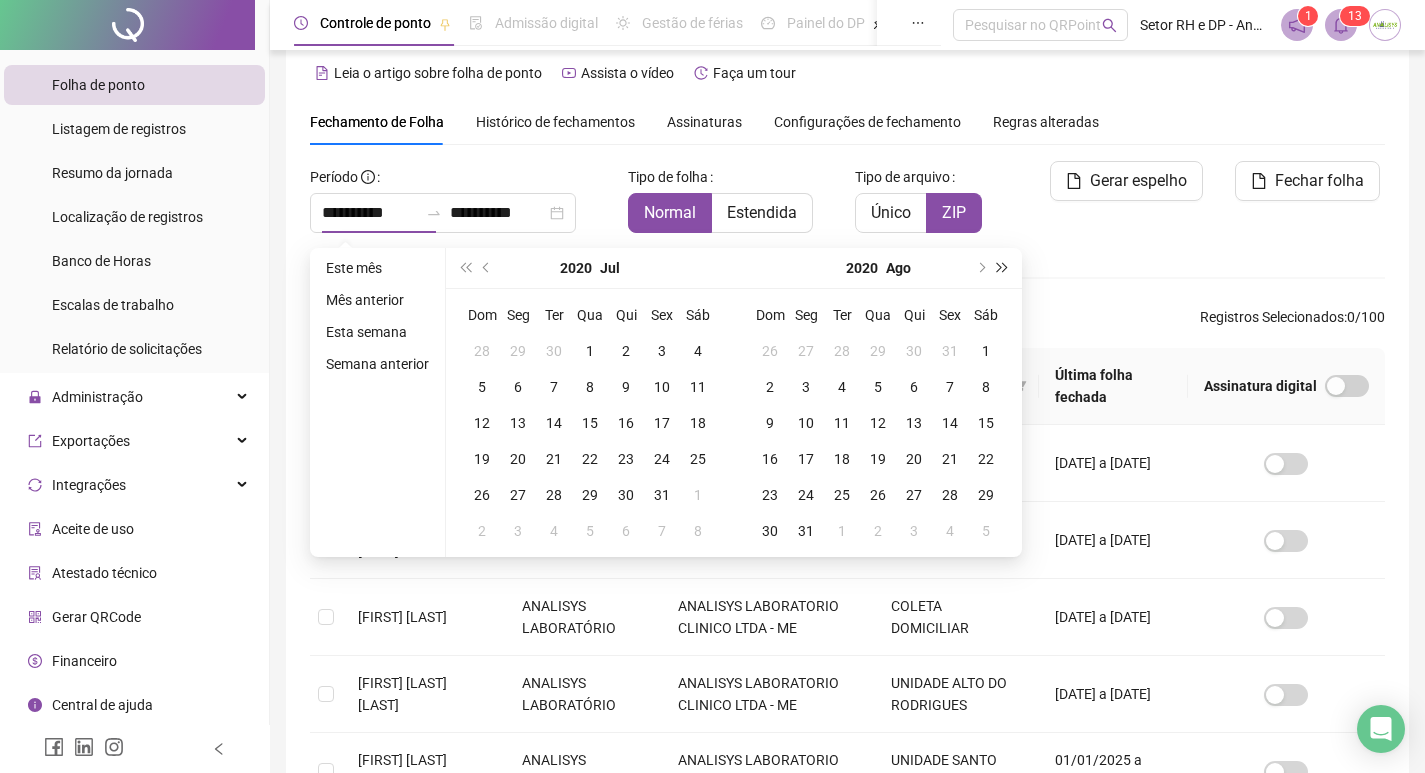 click at bounding box center (1003, 268) 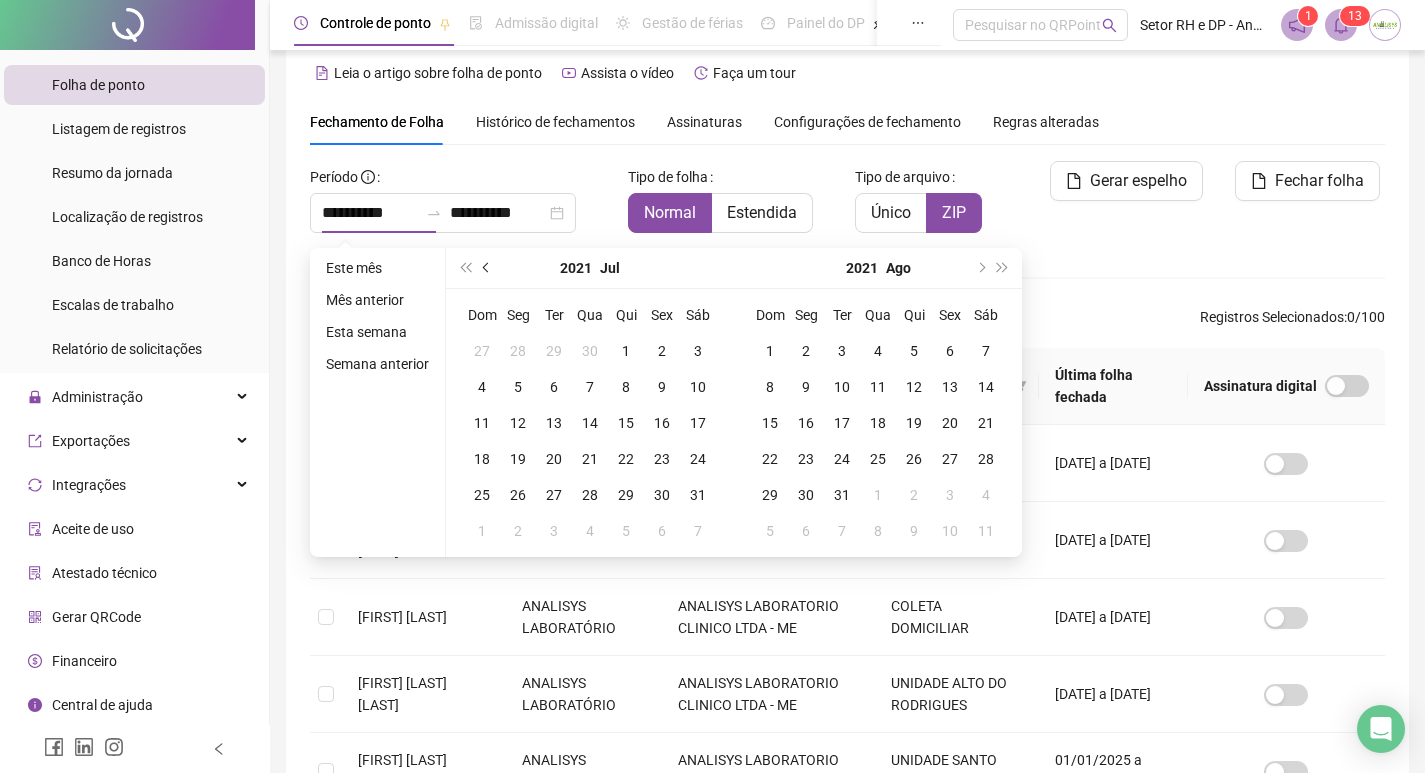 click at bounding box center [487, 268] 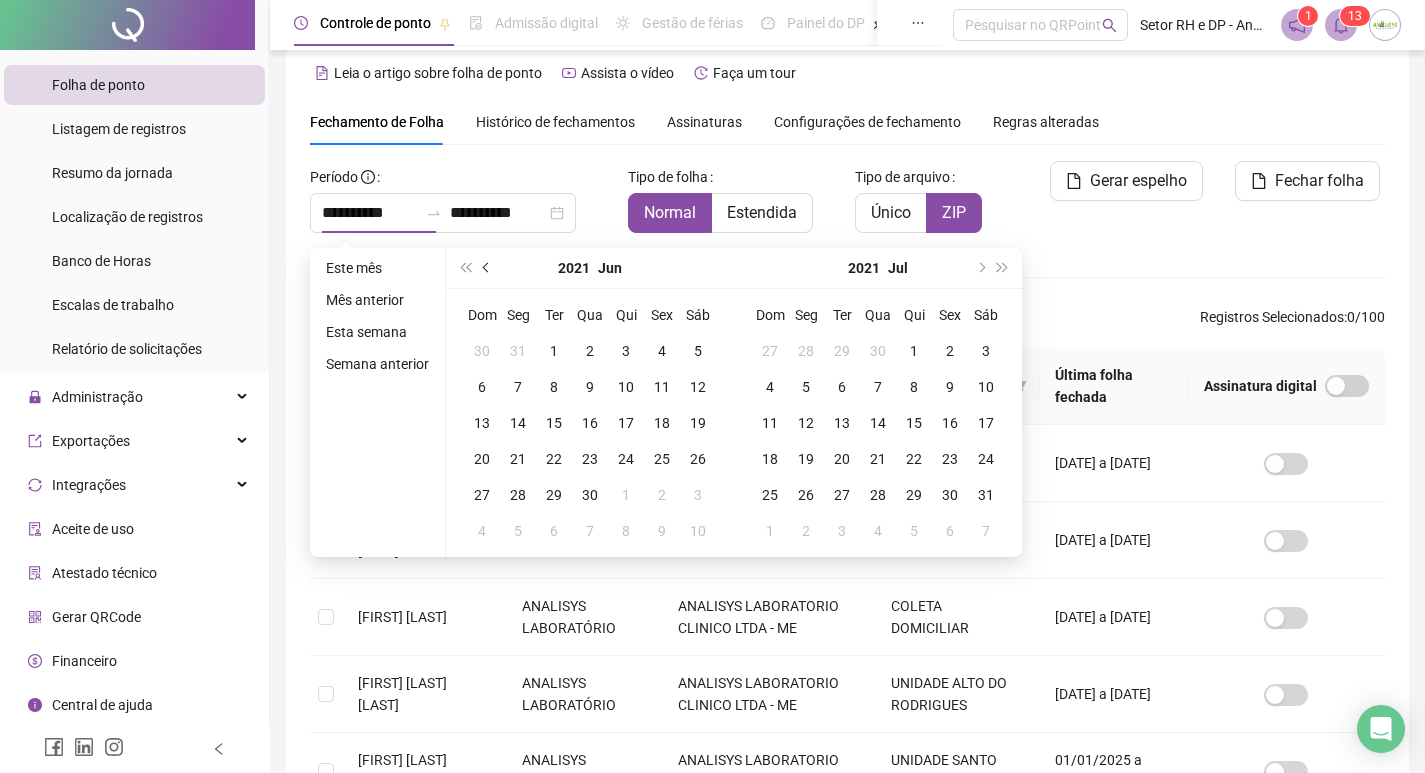 click at bounding box center [487, 268] 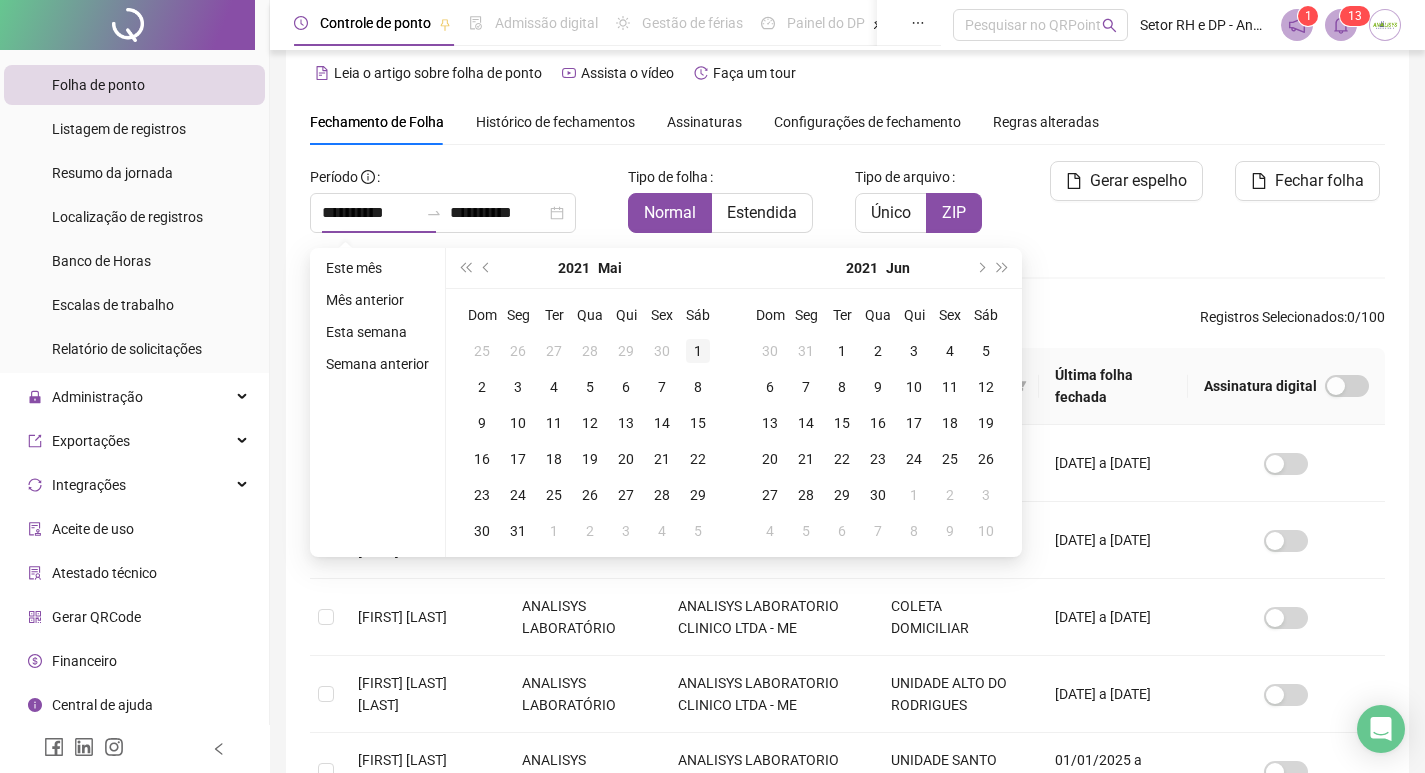 type on "**********" 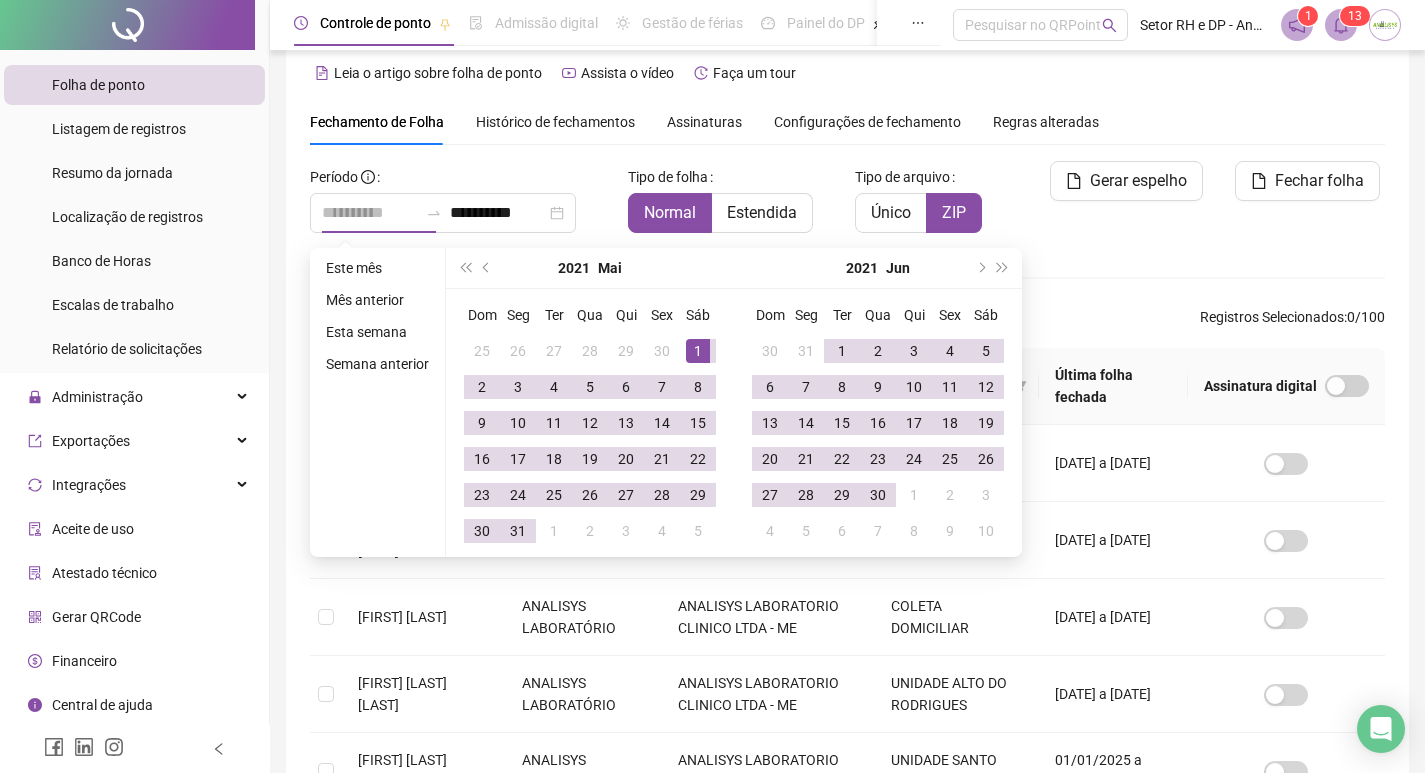 click on "1" at bounding box center [698, 351] 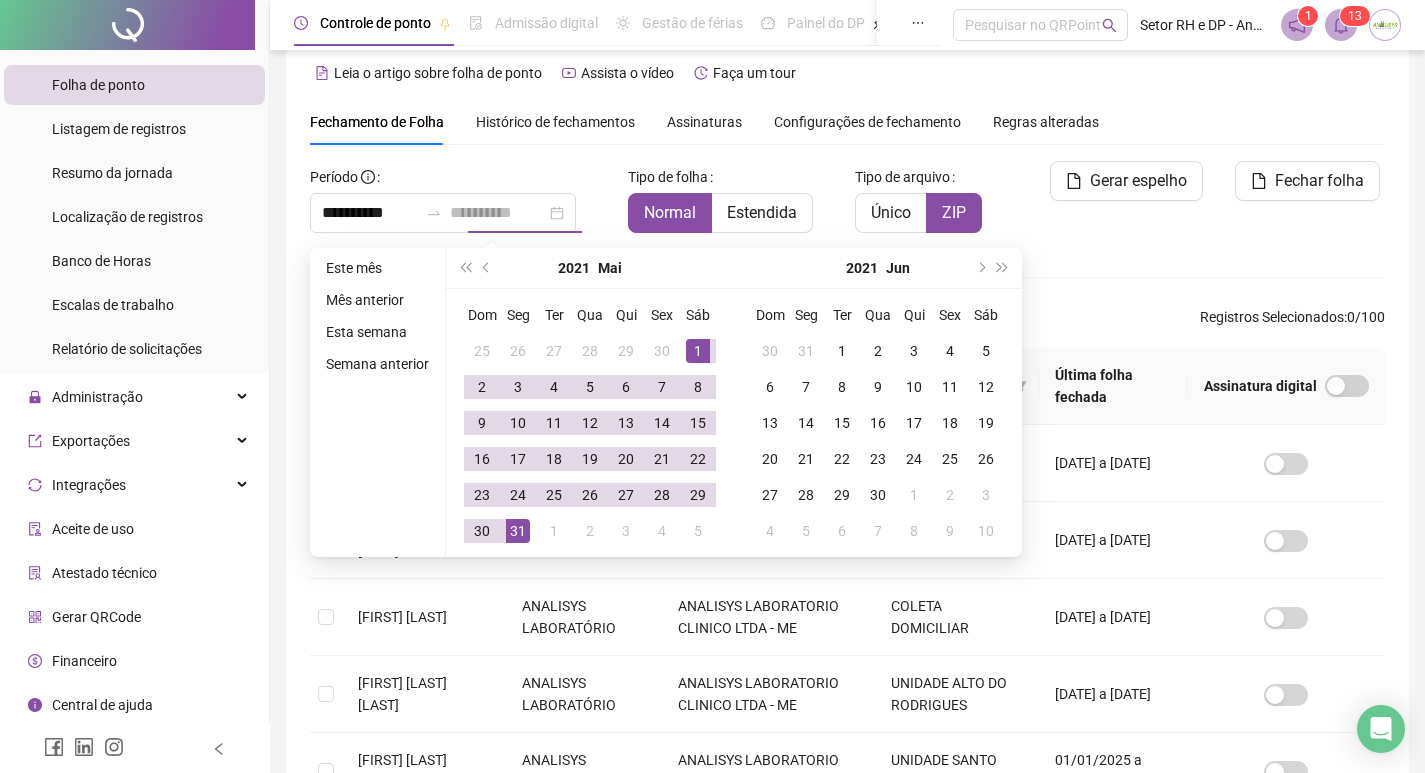 click on "31" at bounding box center (518, 531) 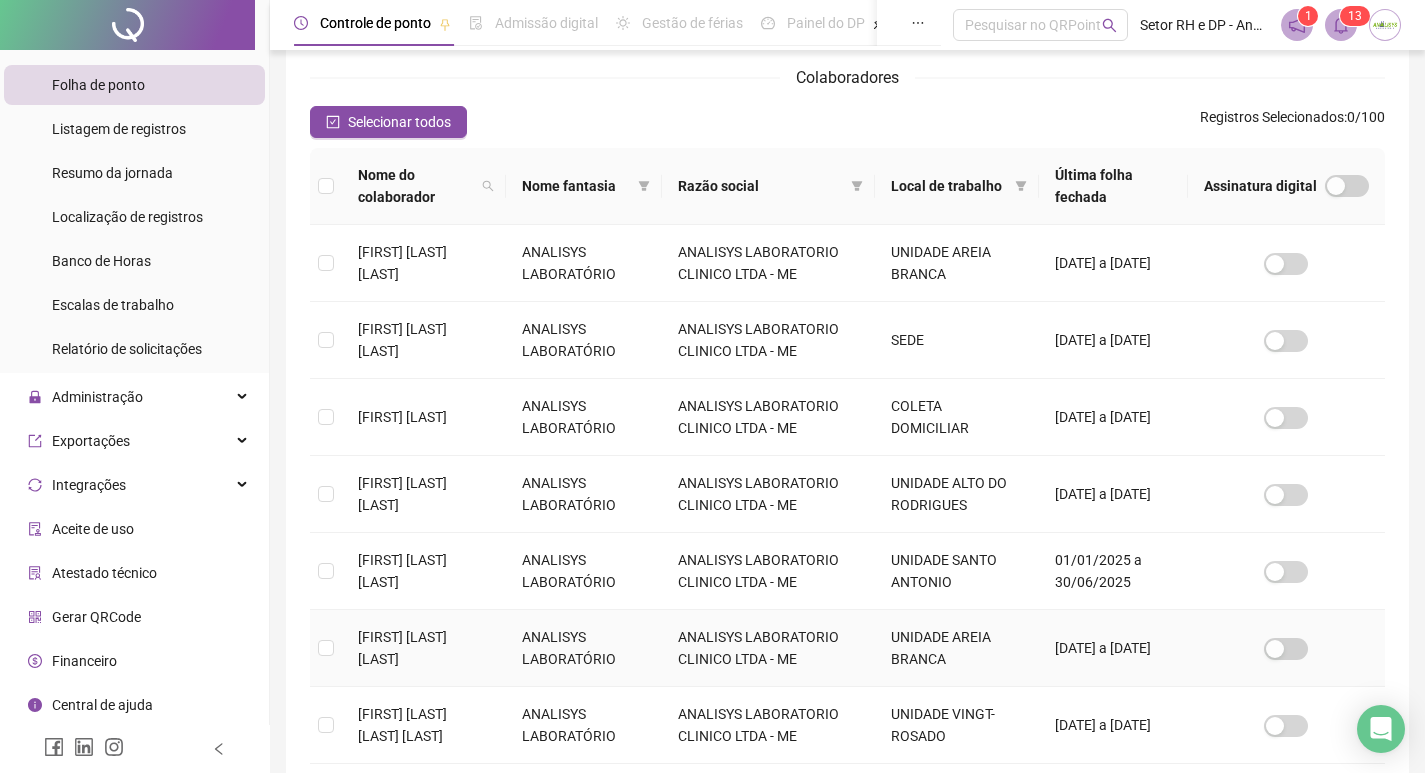 scroll, scrollTop: 323, scrollLeft: 0, axis: vertical 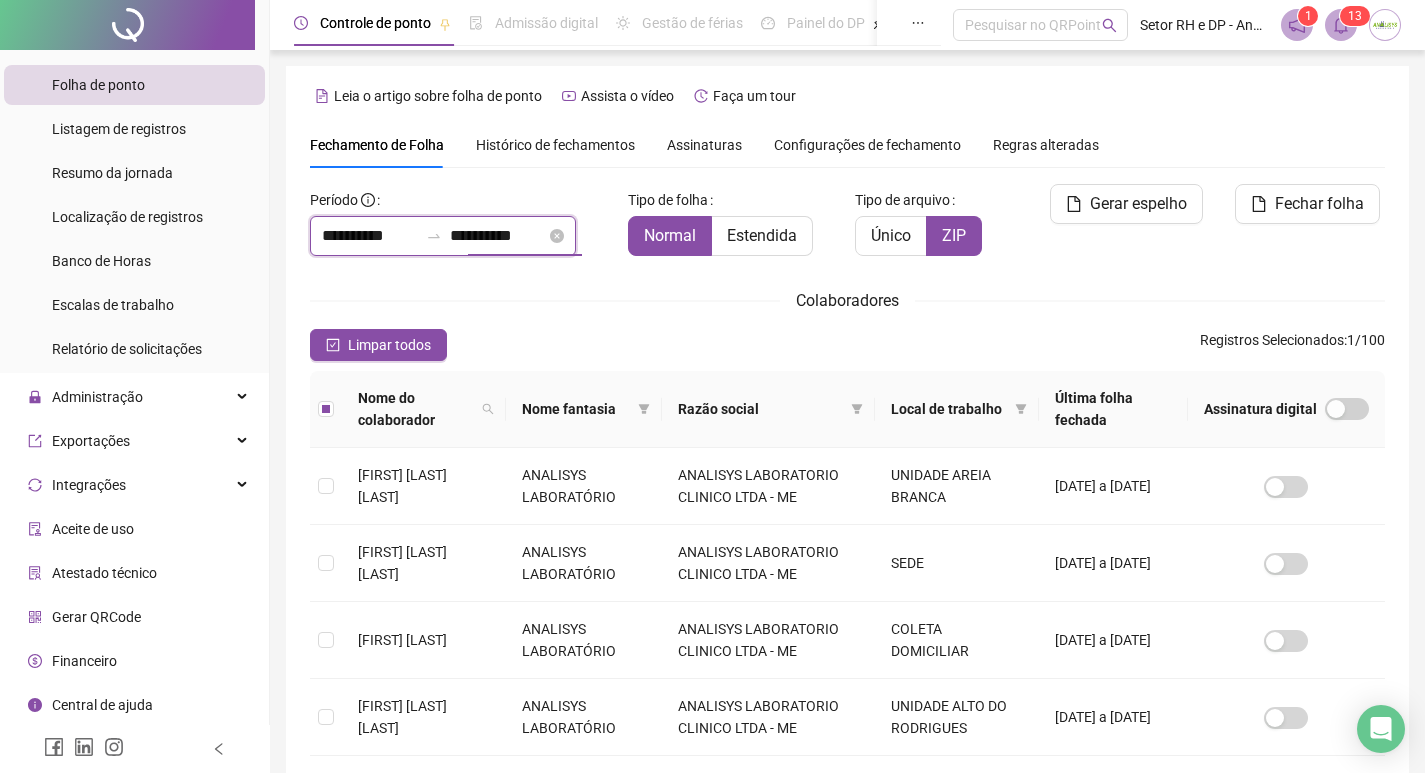click on "**********" at bounding box center (498, 236) 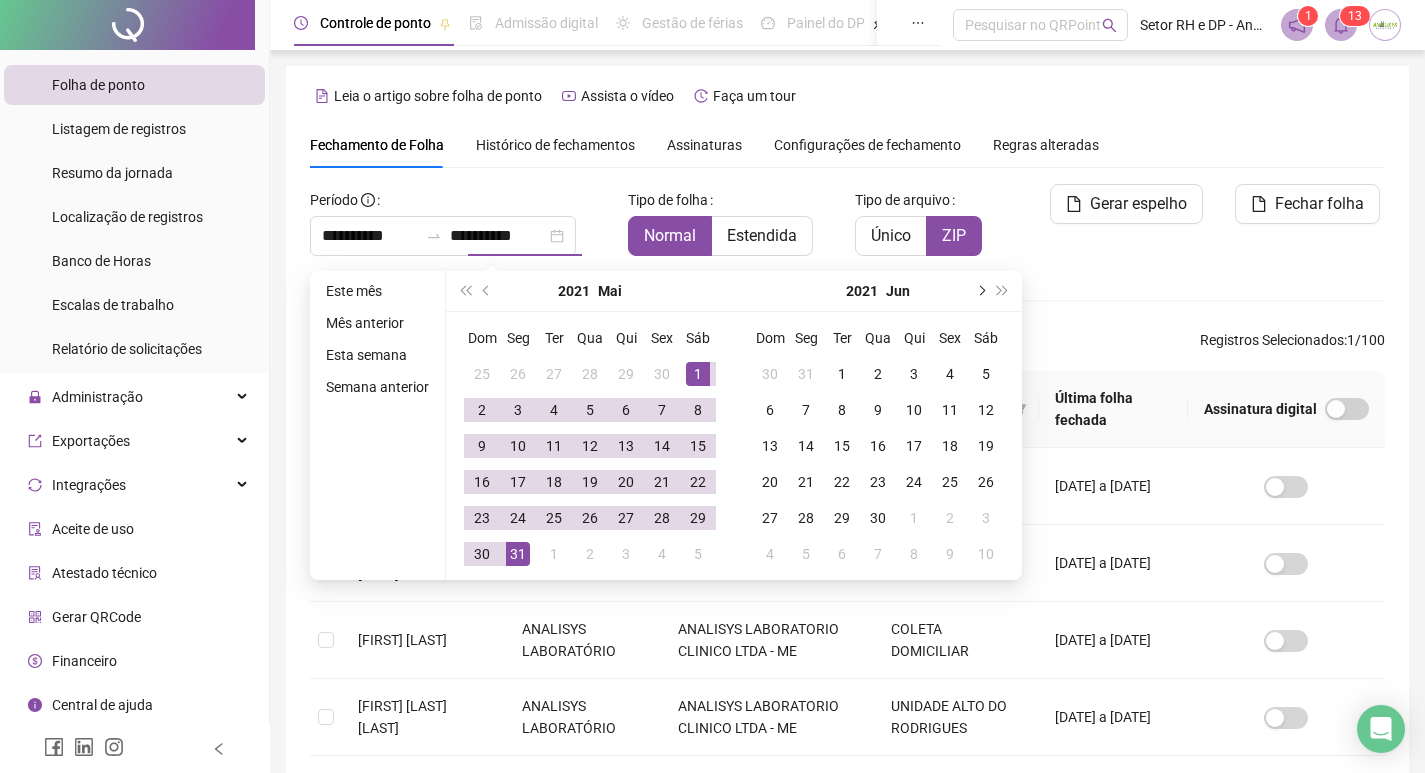 click at bounding box center (980, 291) 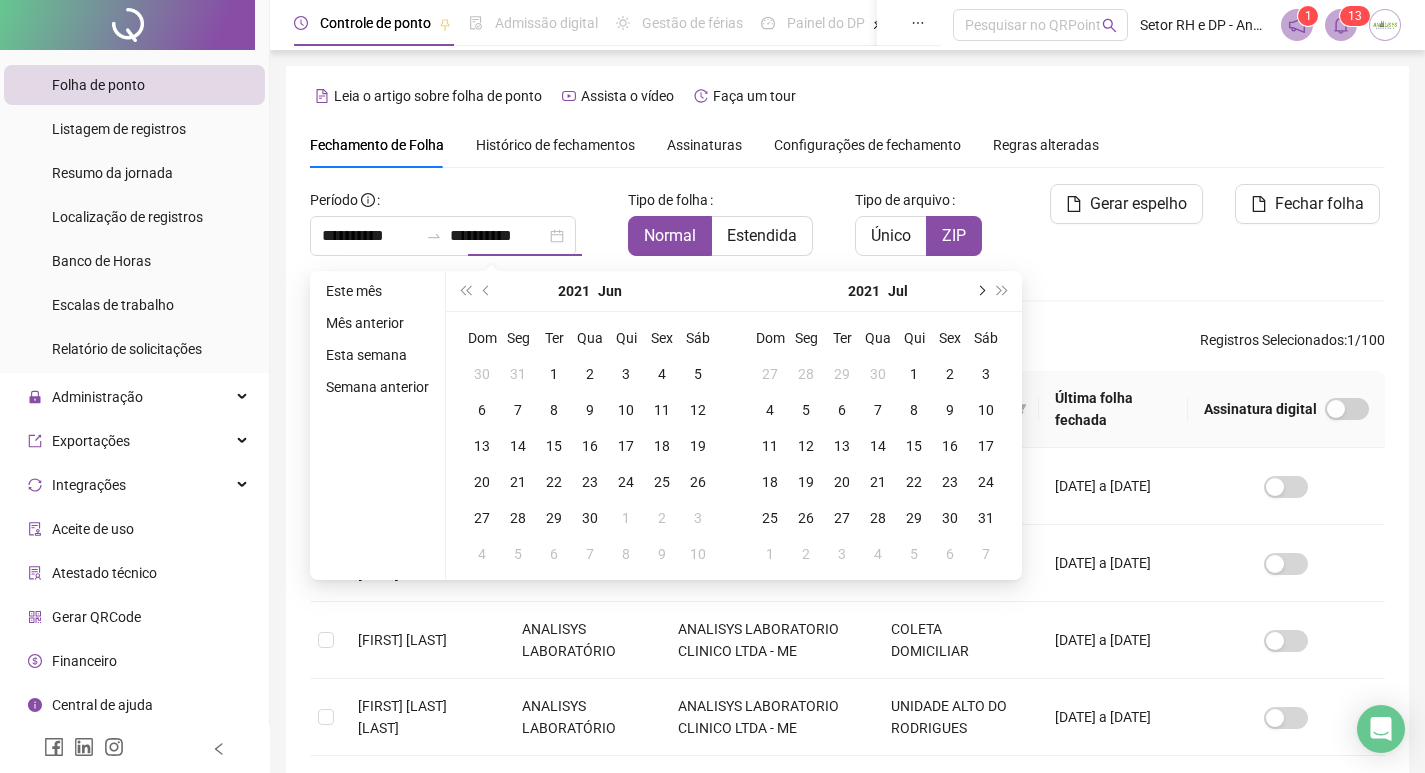 click at bounding box center [980, 291] 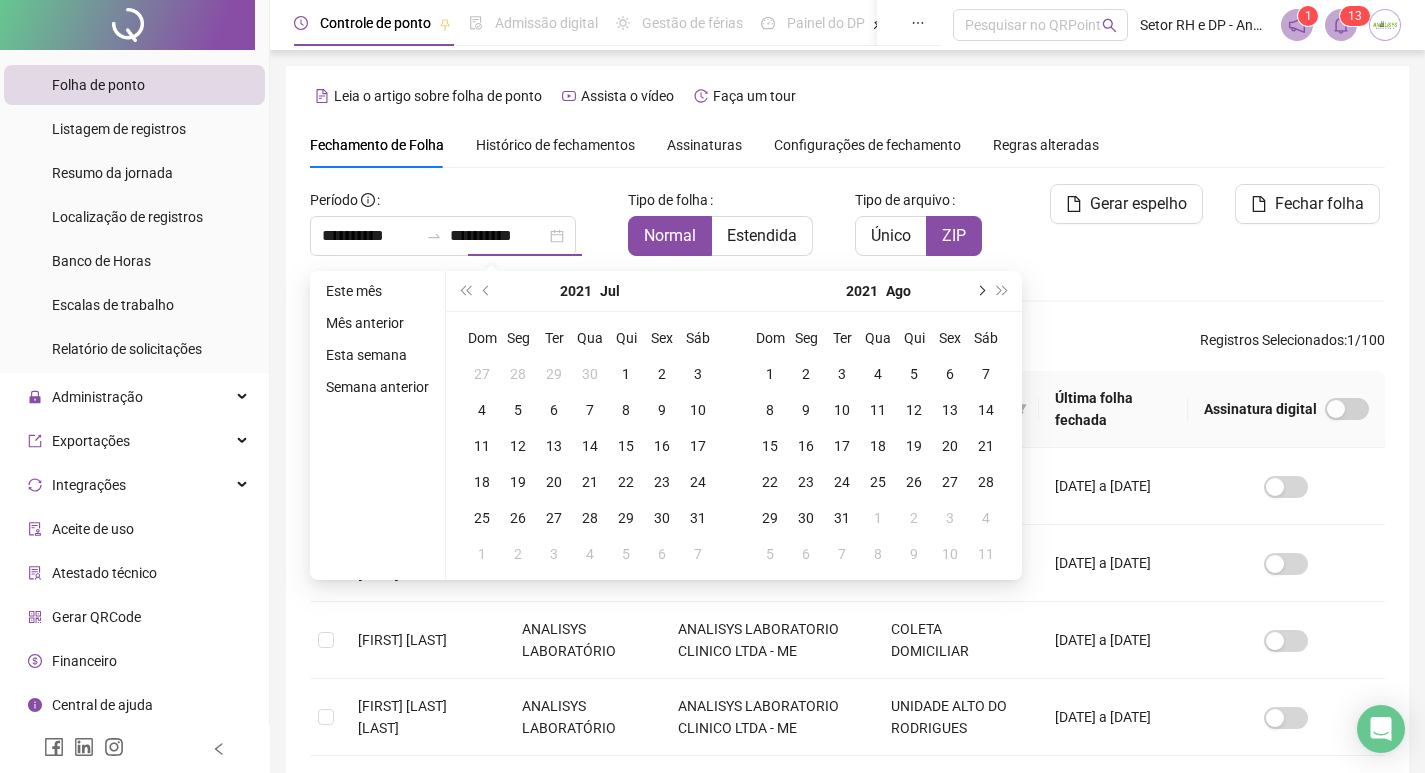 click at bounding box center (980, 291) 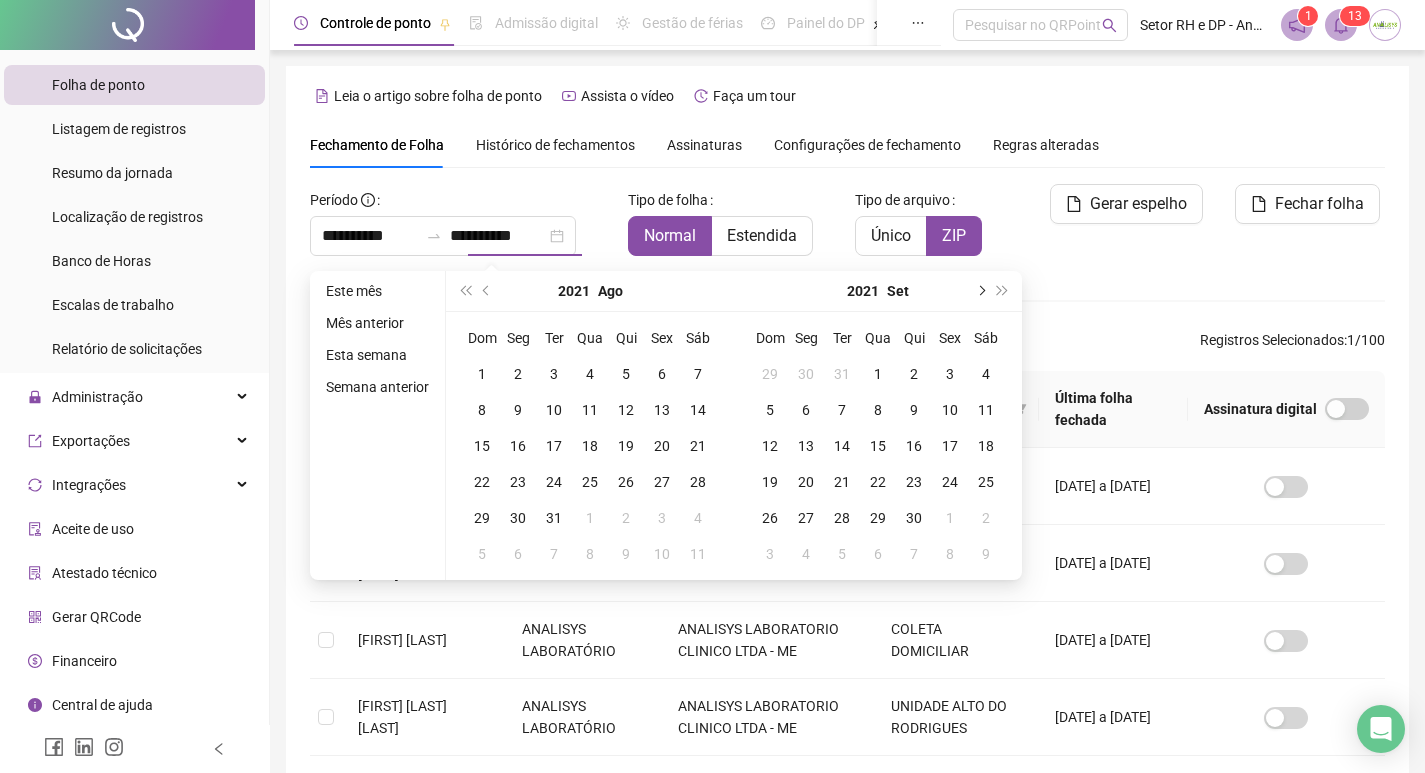 click at bounding box center (980, 291) 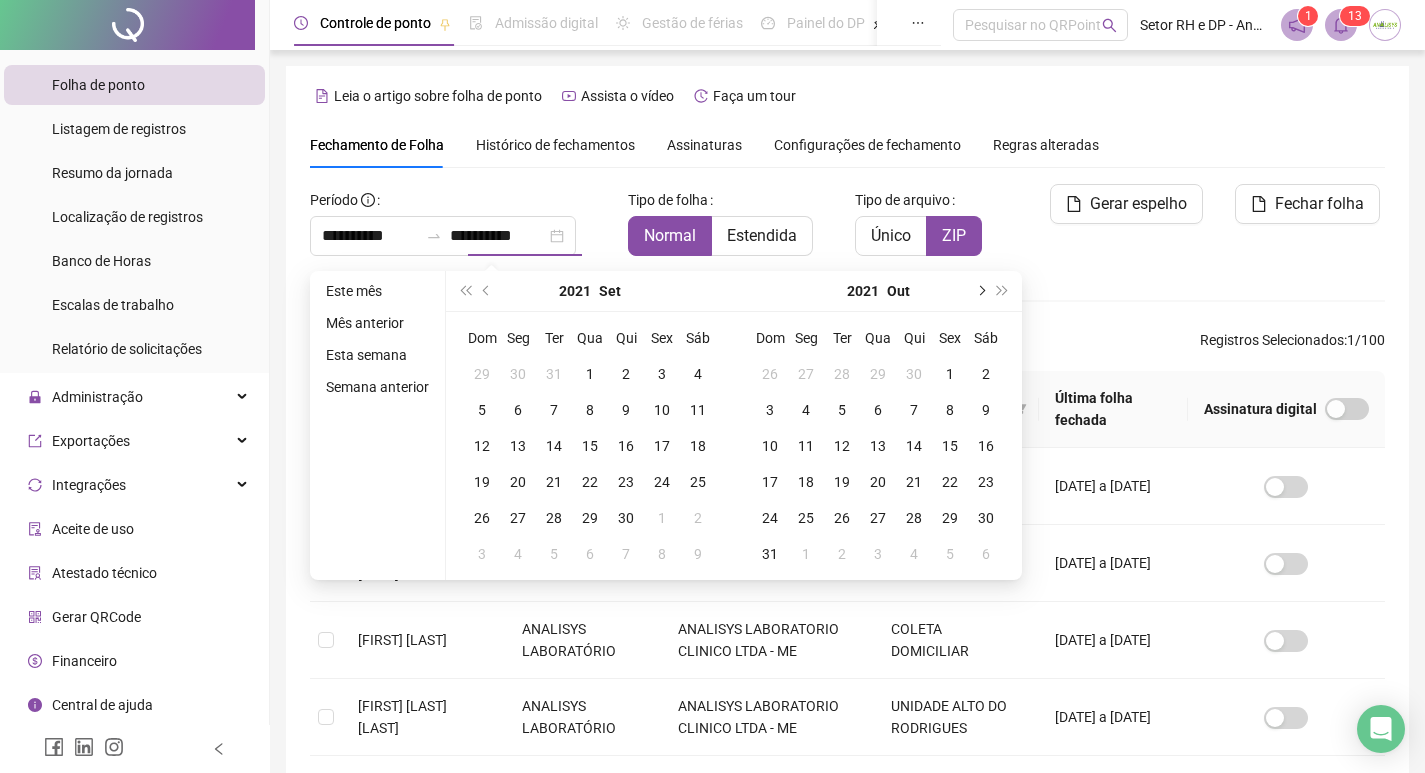 click at bounding box center (980, 291) 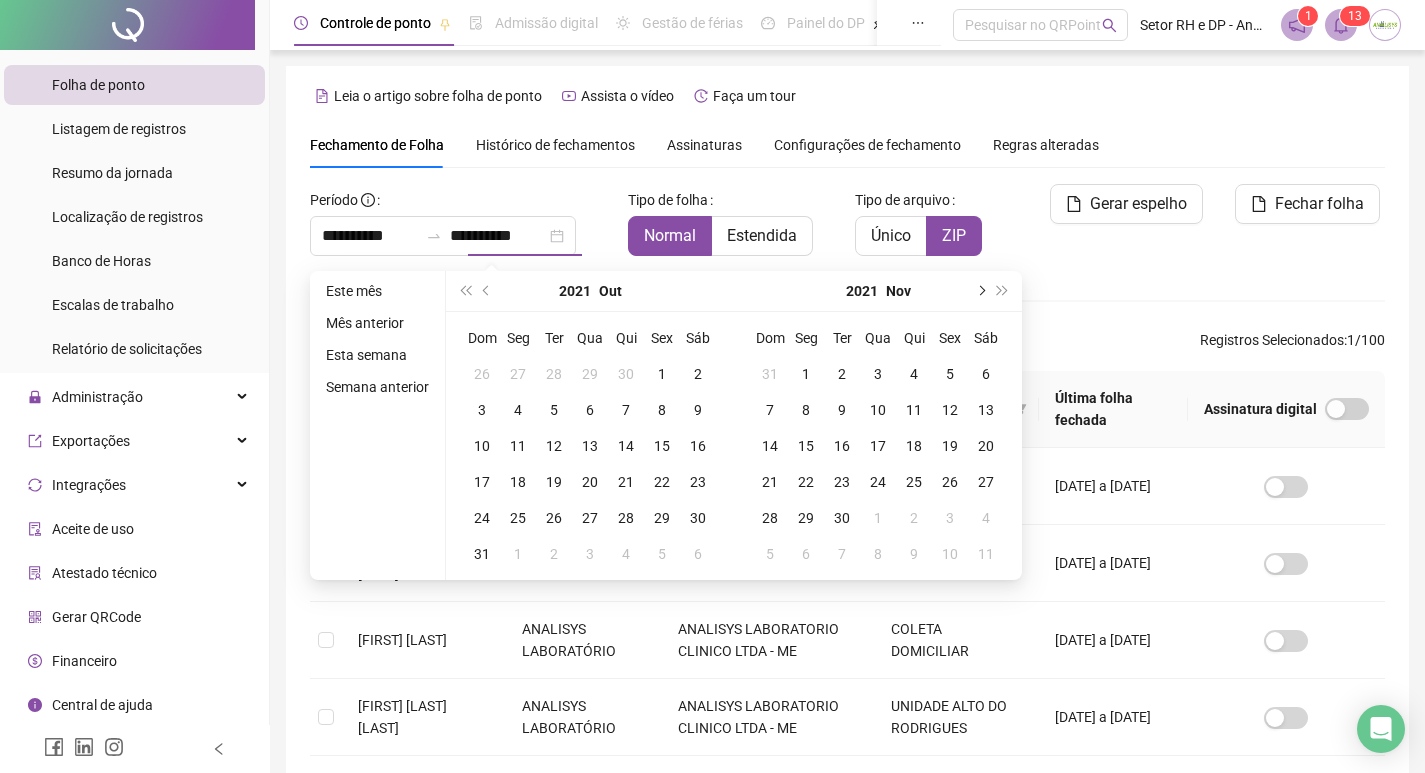 click at bounding box center (980, 291) 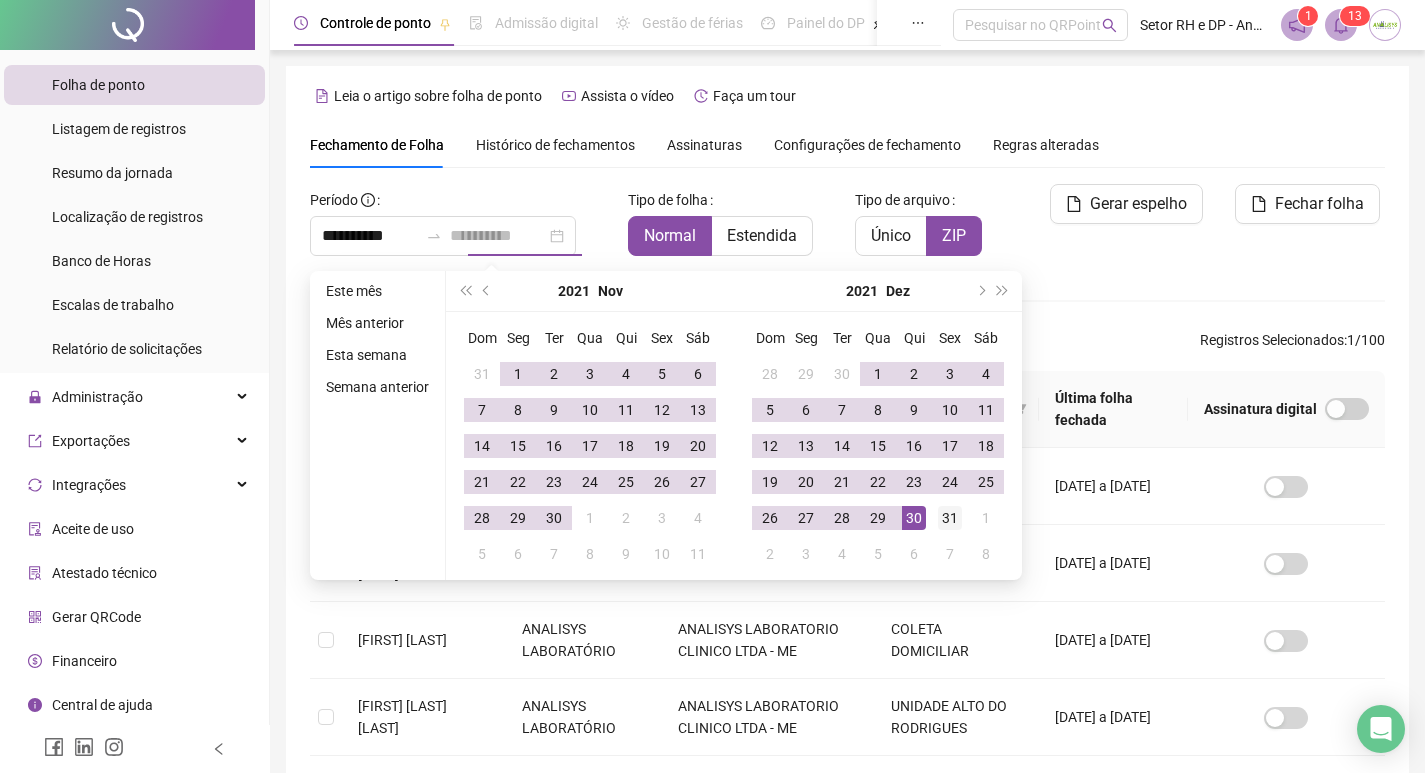 type on "**********" 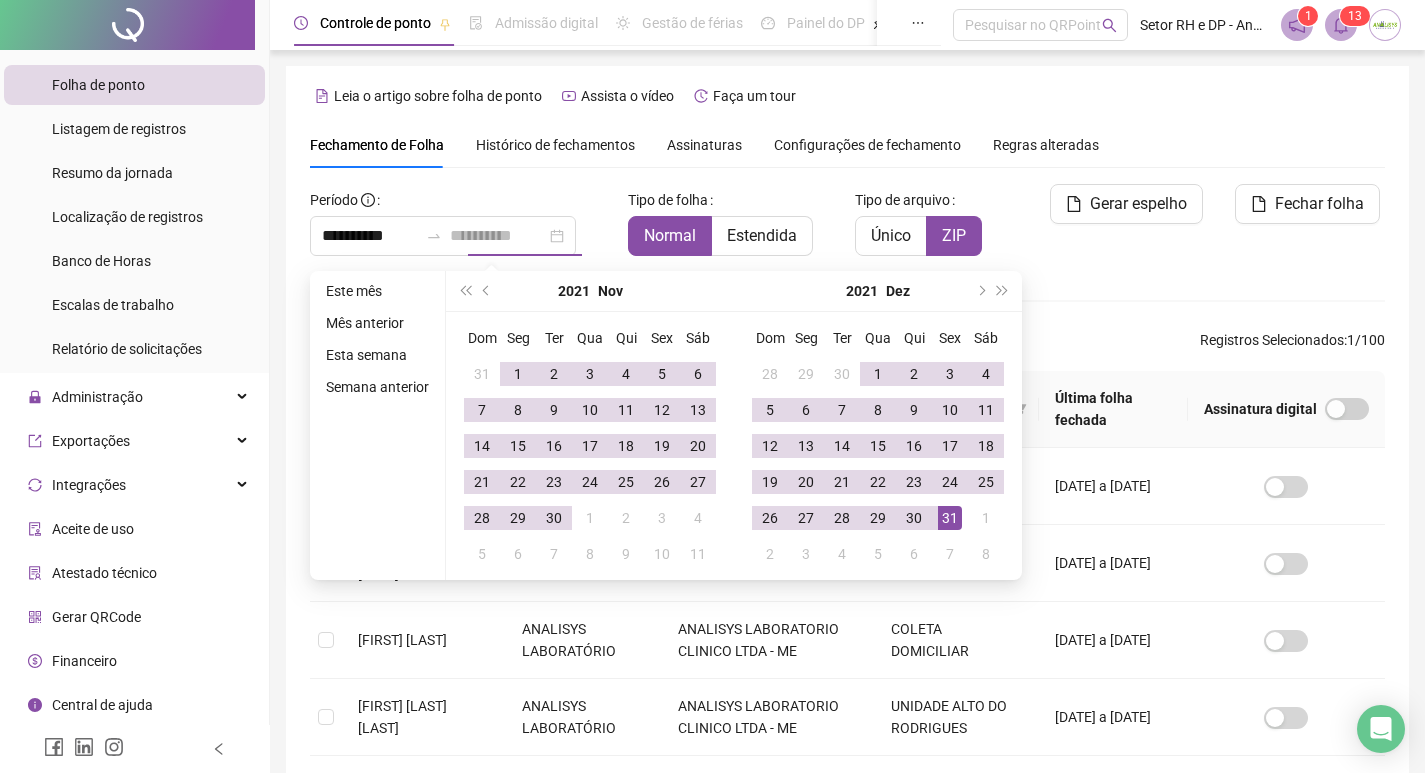click on "31" at bounding box center [950, 518] 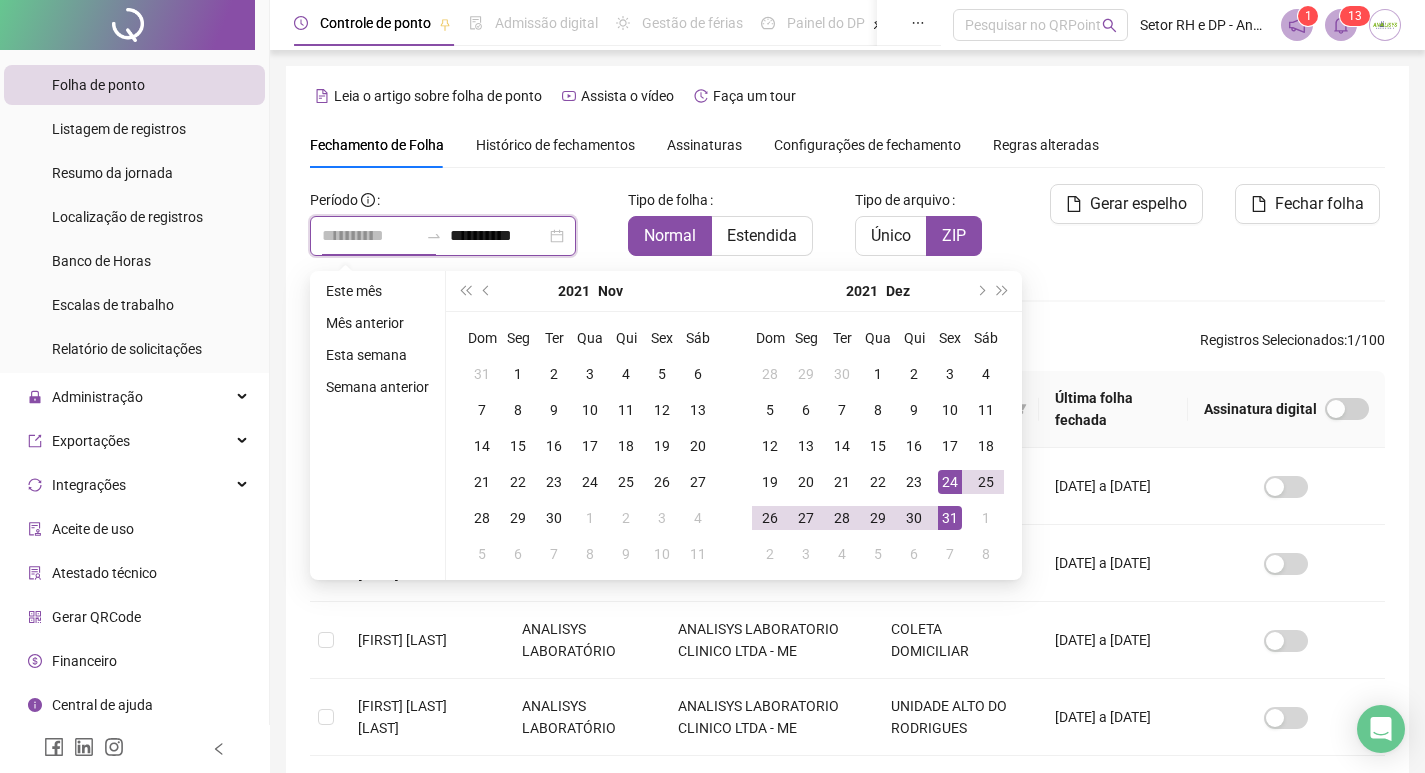 type on "**********" 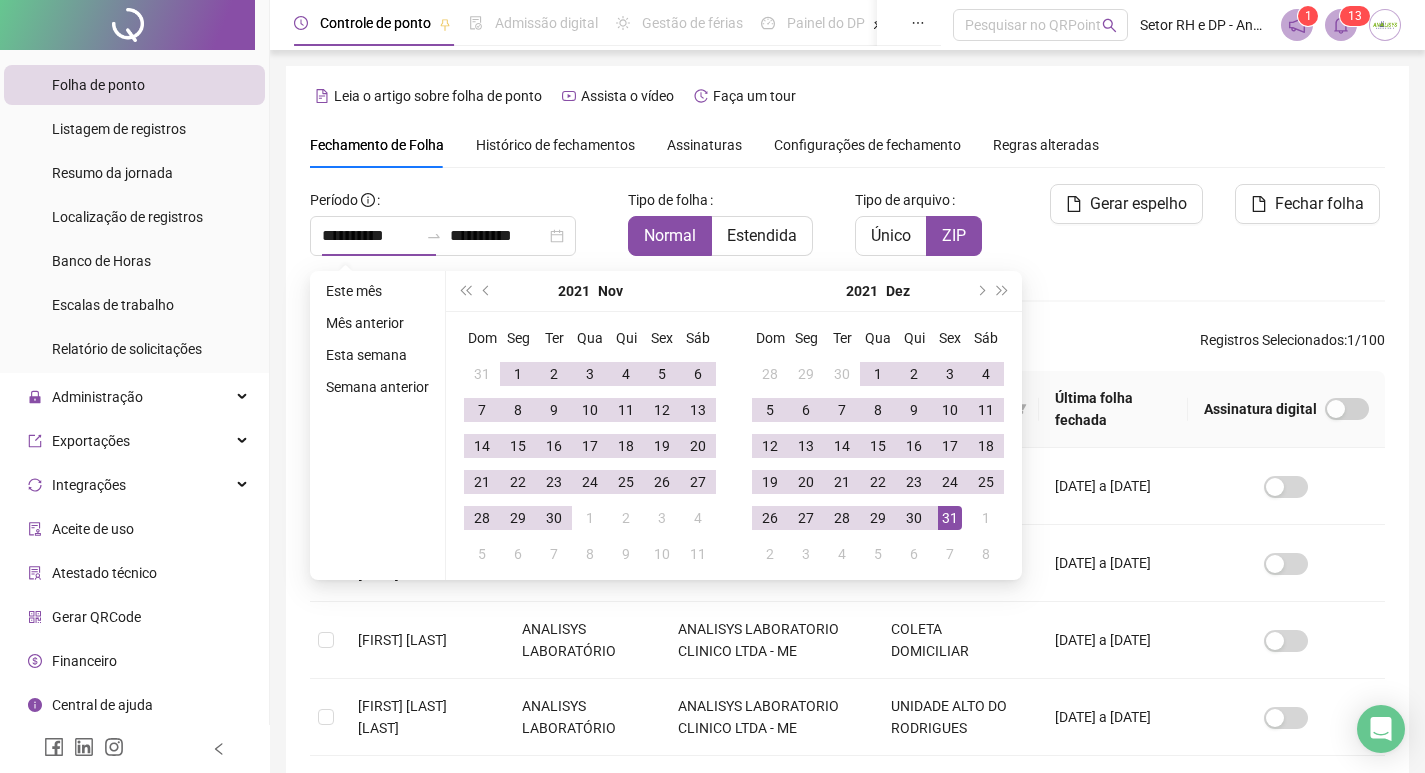 click on "Tipo de arquivo Único ZIP" at bounding box center (938, 228) 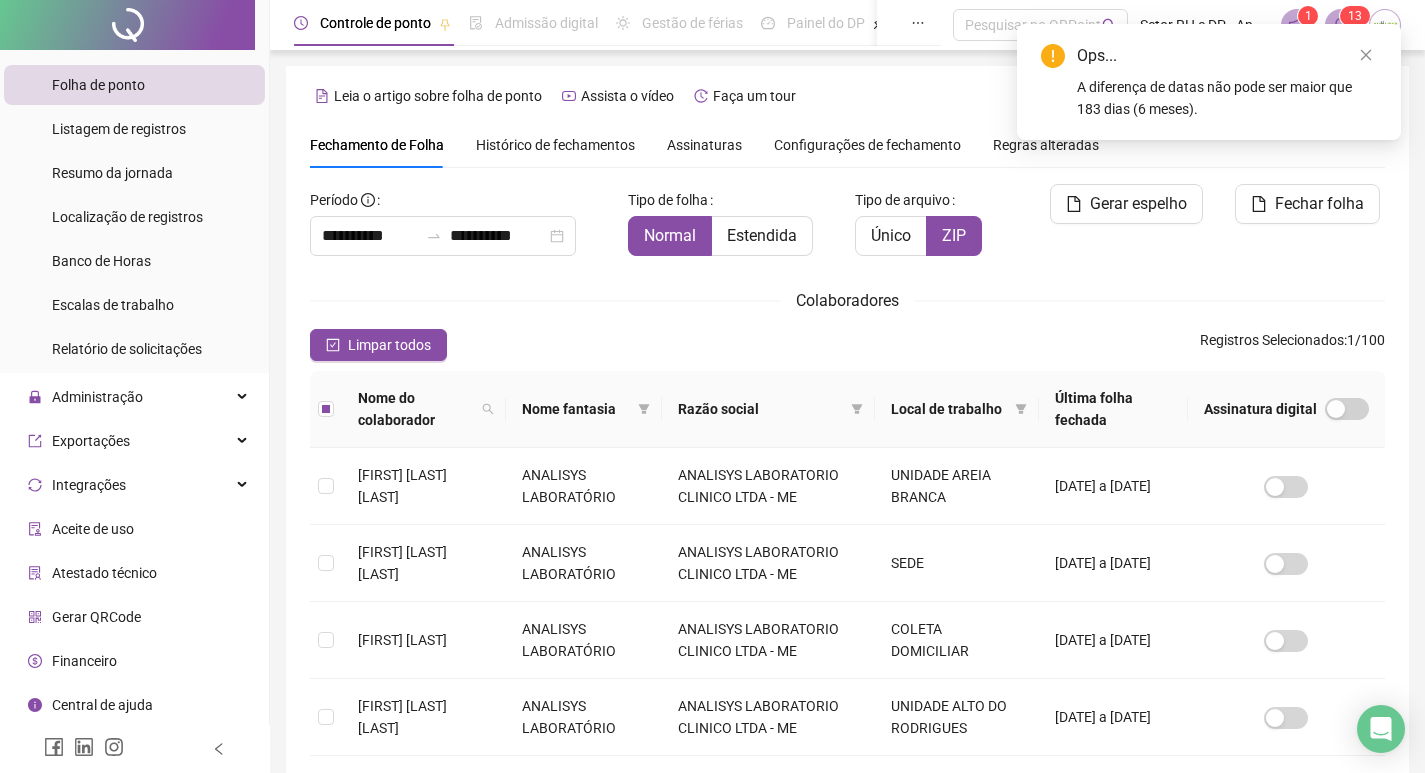 type on "**********" 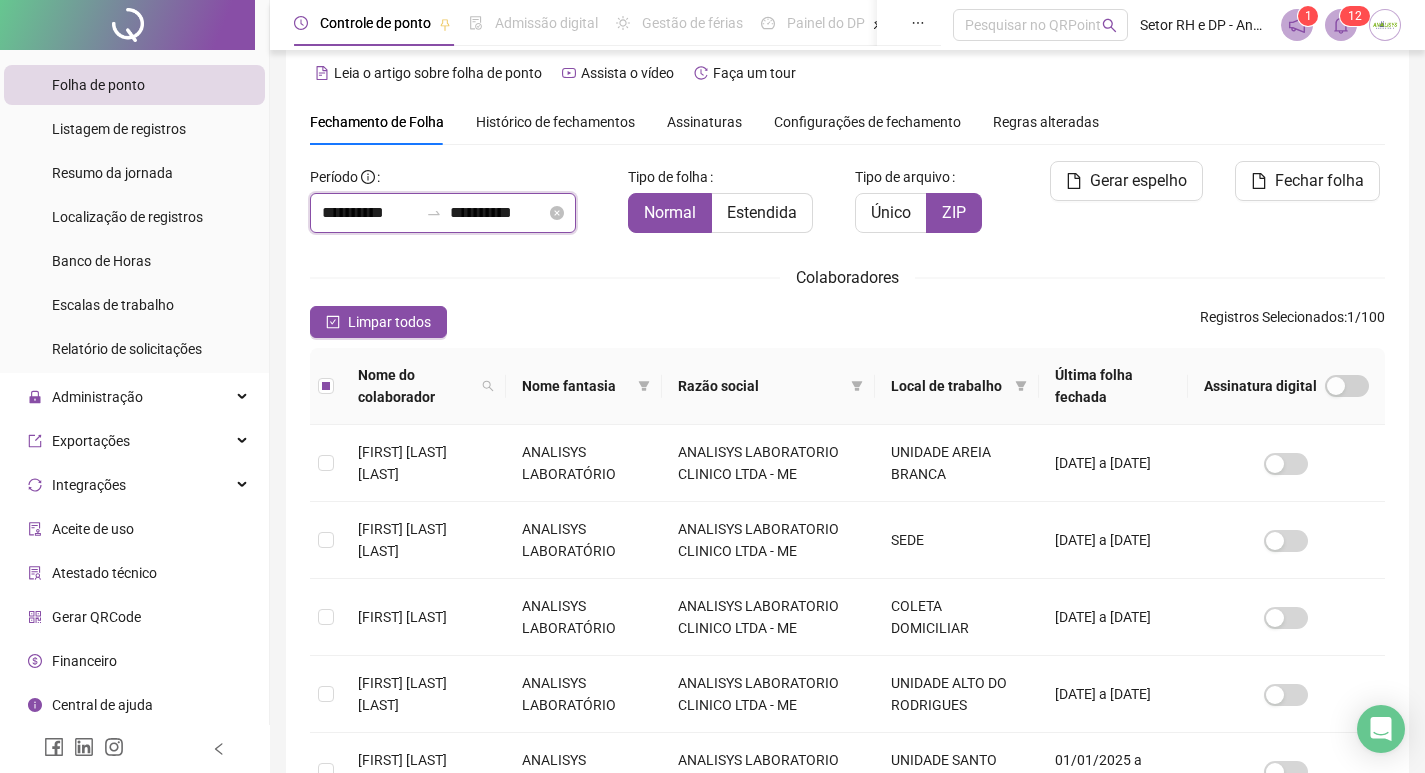 click on "**********" at bounding box center [498, 213] 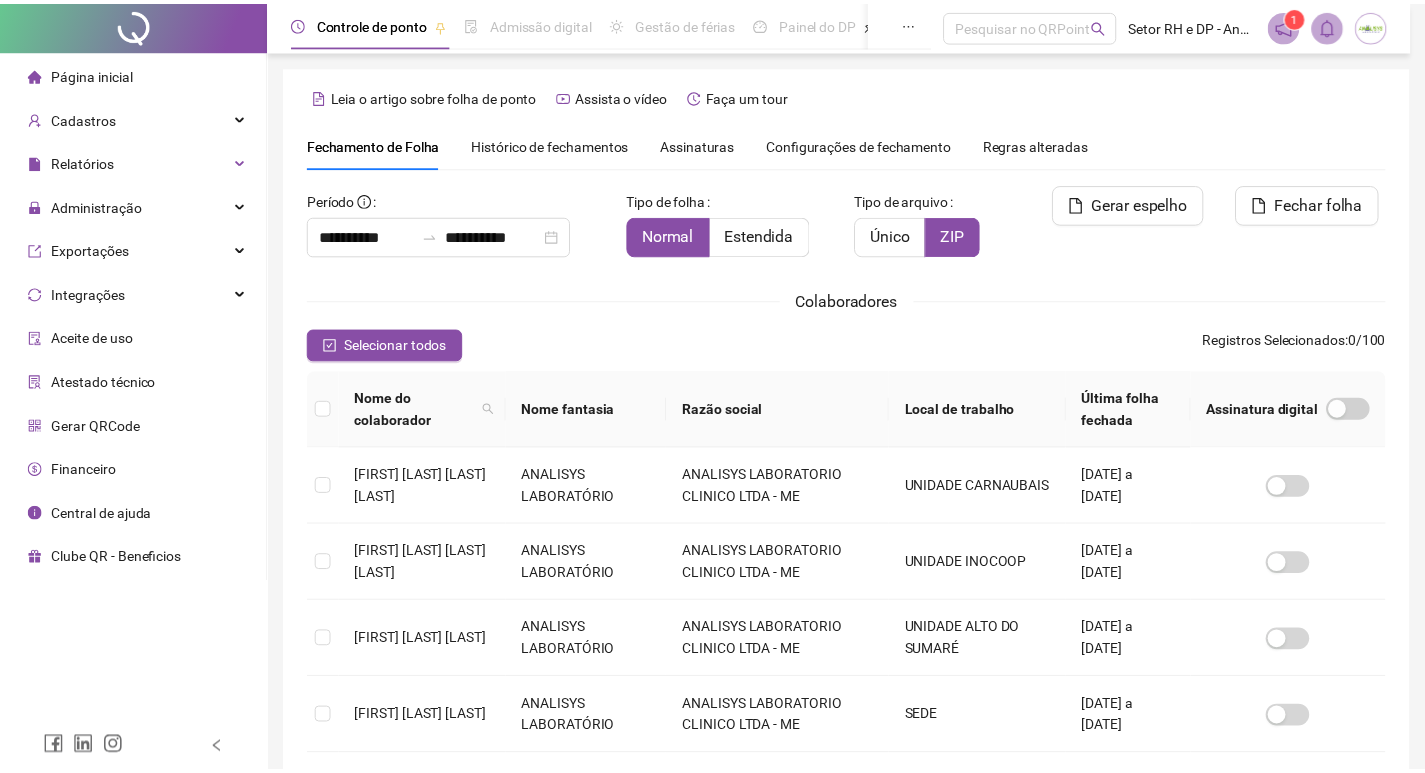 scroll, scrollTop: 23, scrollLeft: 0, axis: vertical 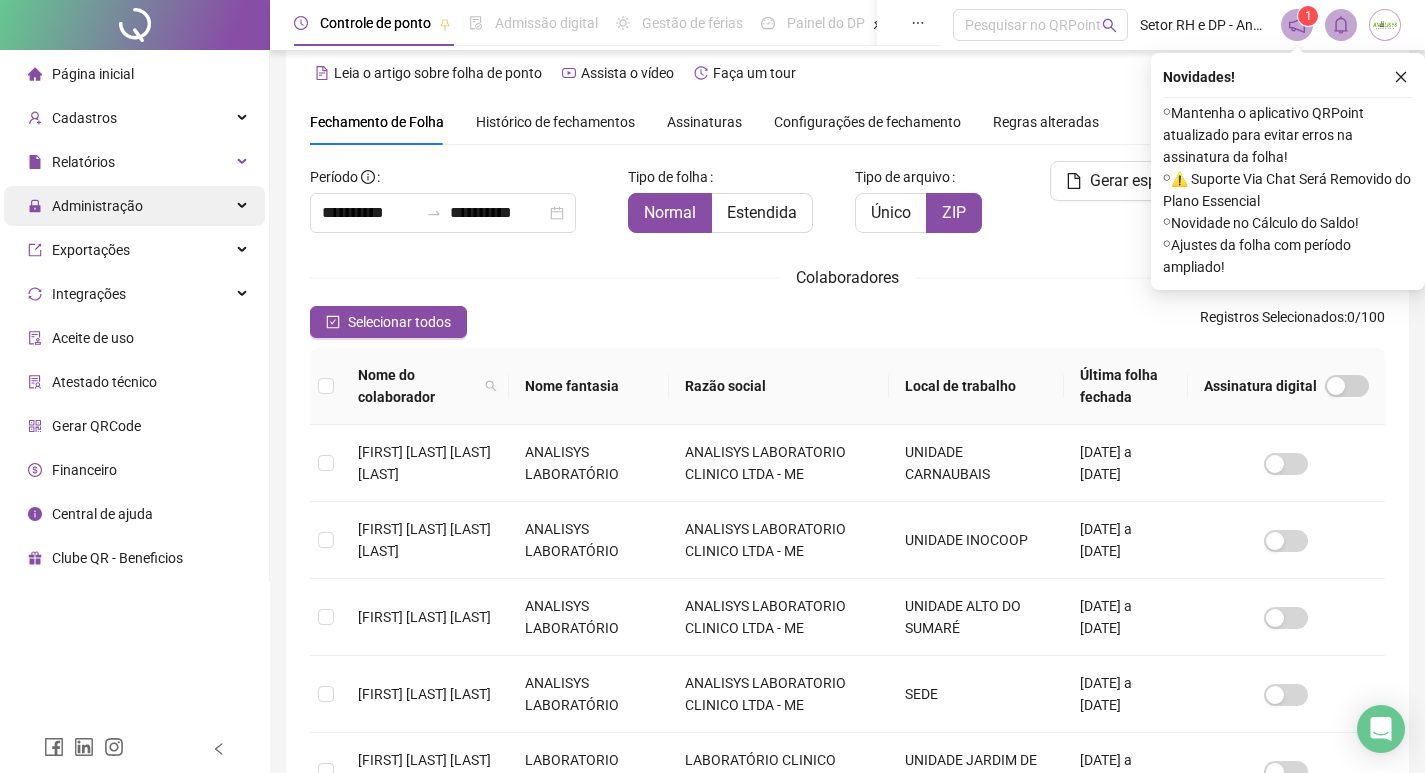click on "Administração" at bounding box center (134, 206) 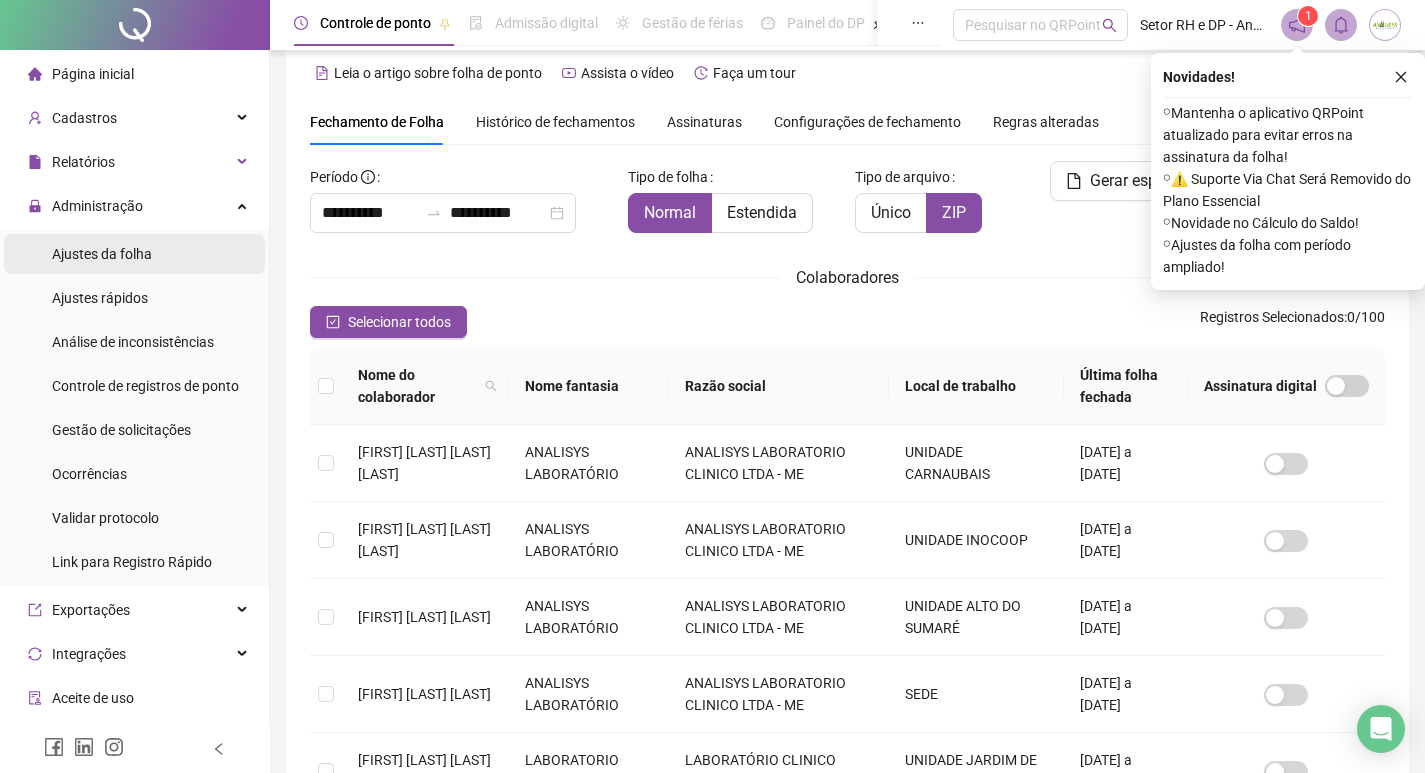 click on "Ajustes da folha" at bounding box center (102, 254) 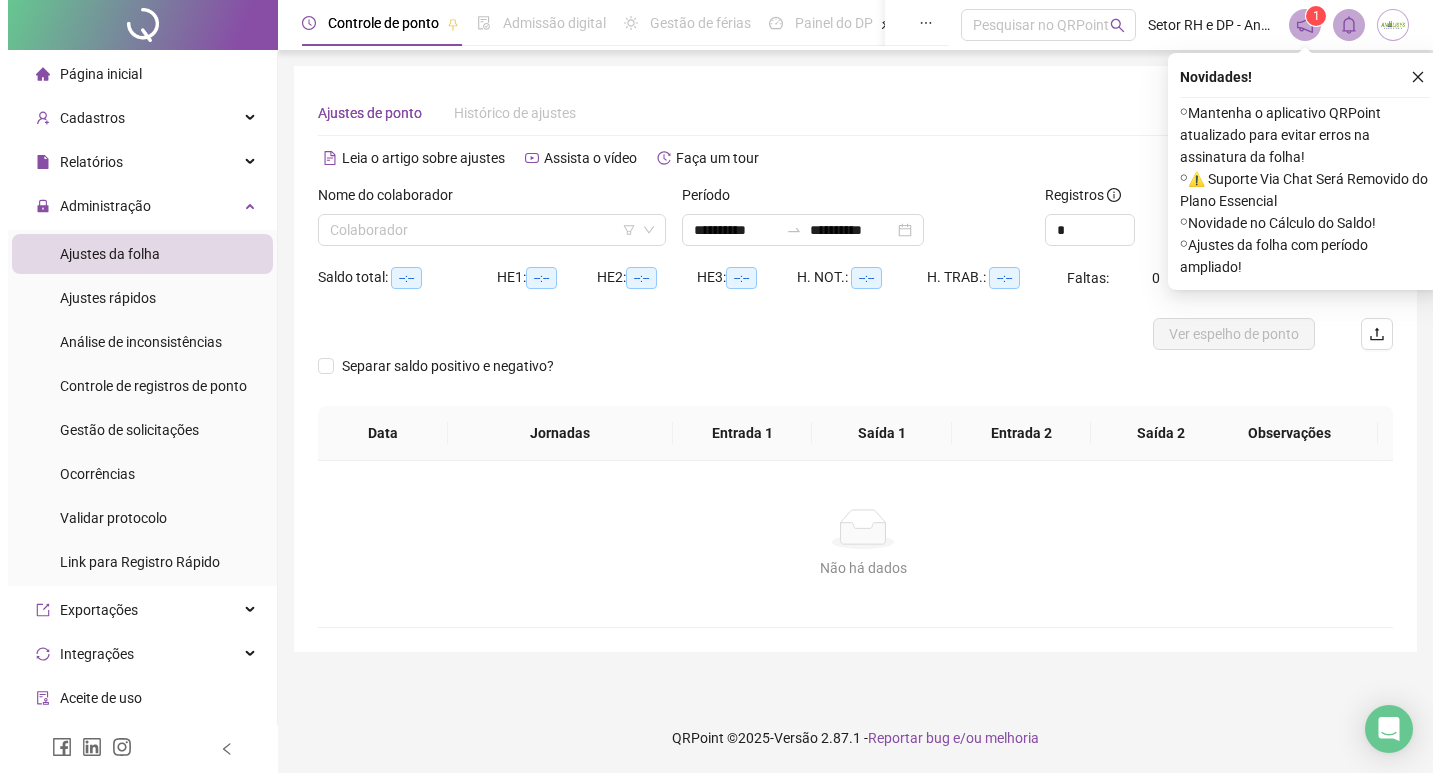 scroll, scrollTop: 0, scrollLeft: 0, axis: both 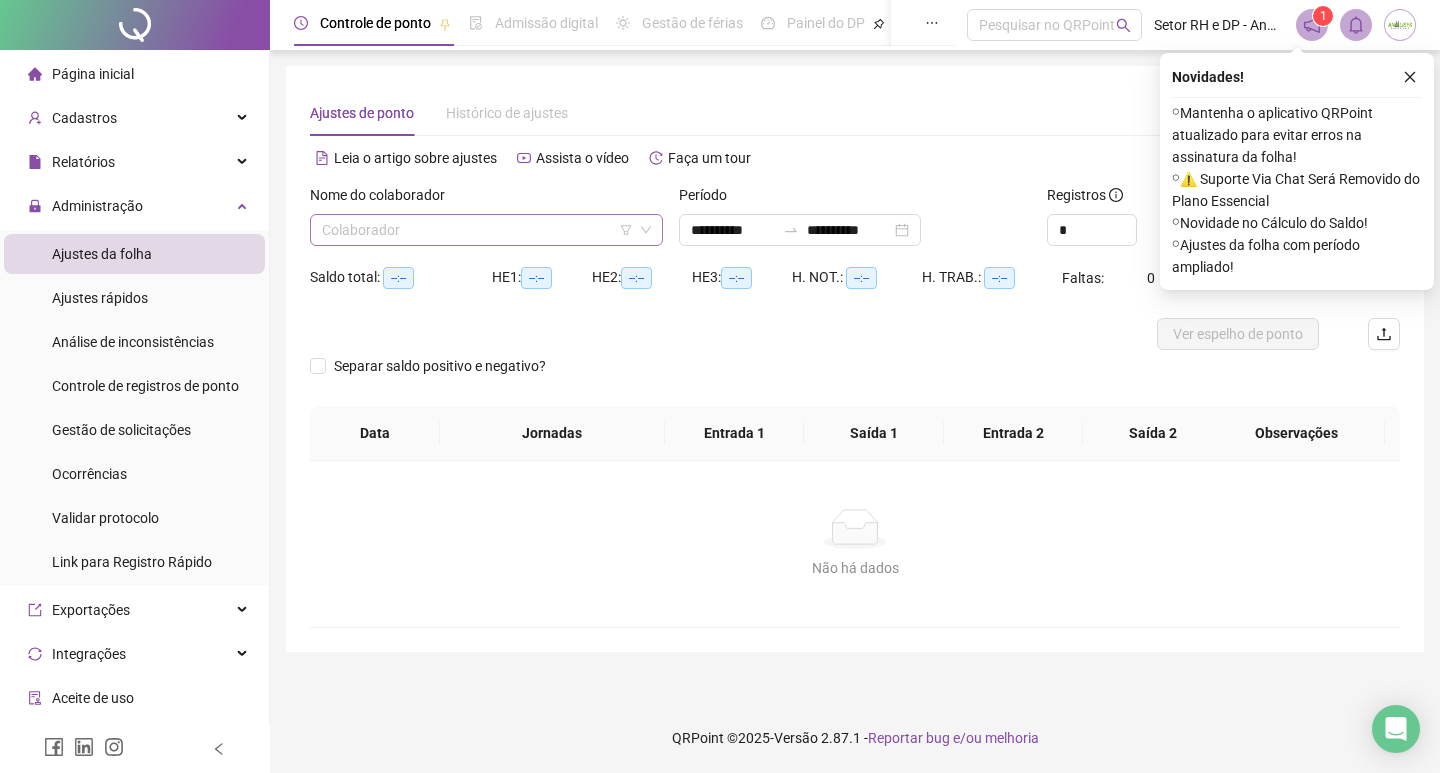 click at bounding box center (480, 230) 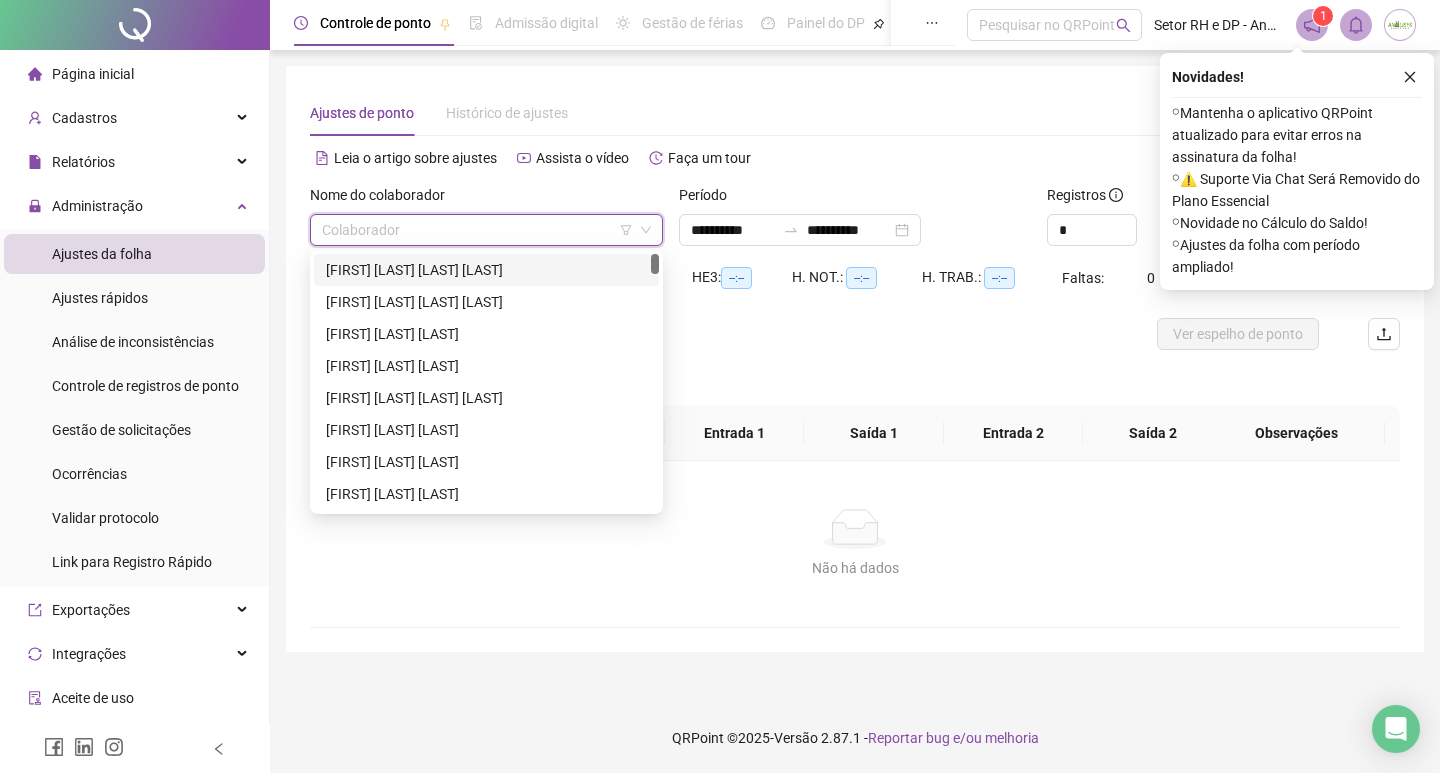 click on "[FIRST] [LAST]" at bounding box center [486, 270] 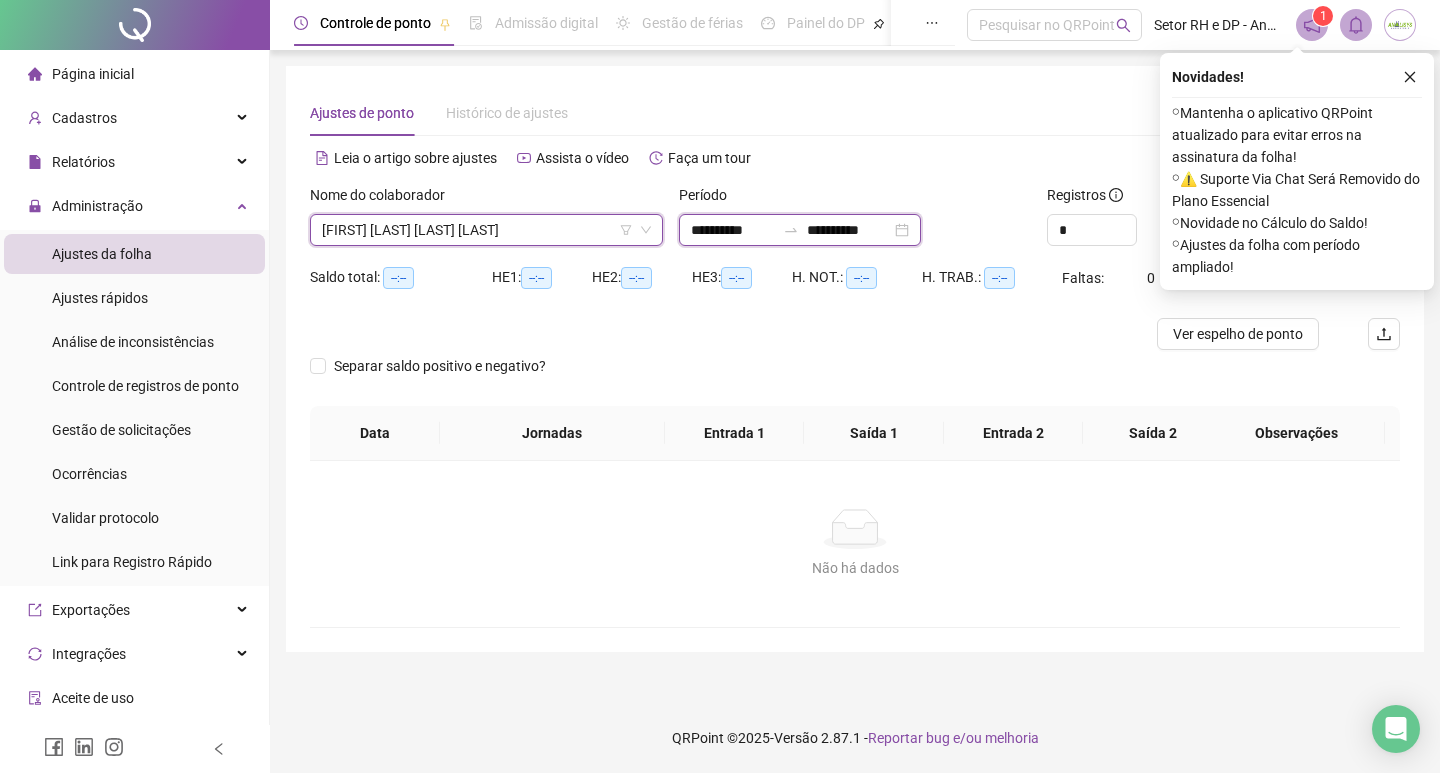 click on "**********" at bounding box center (733, 230) 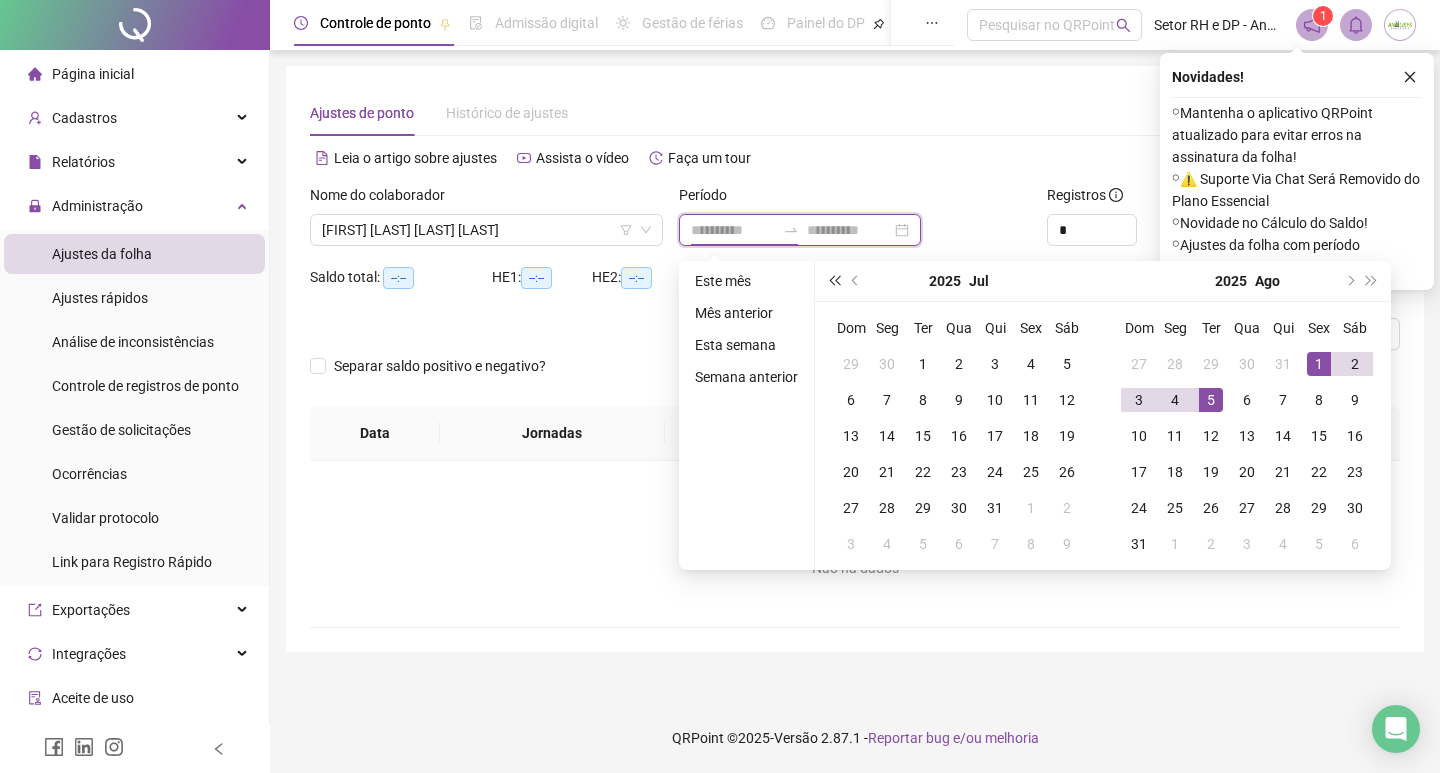 type on "**********" 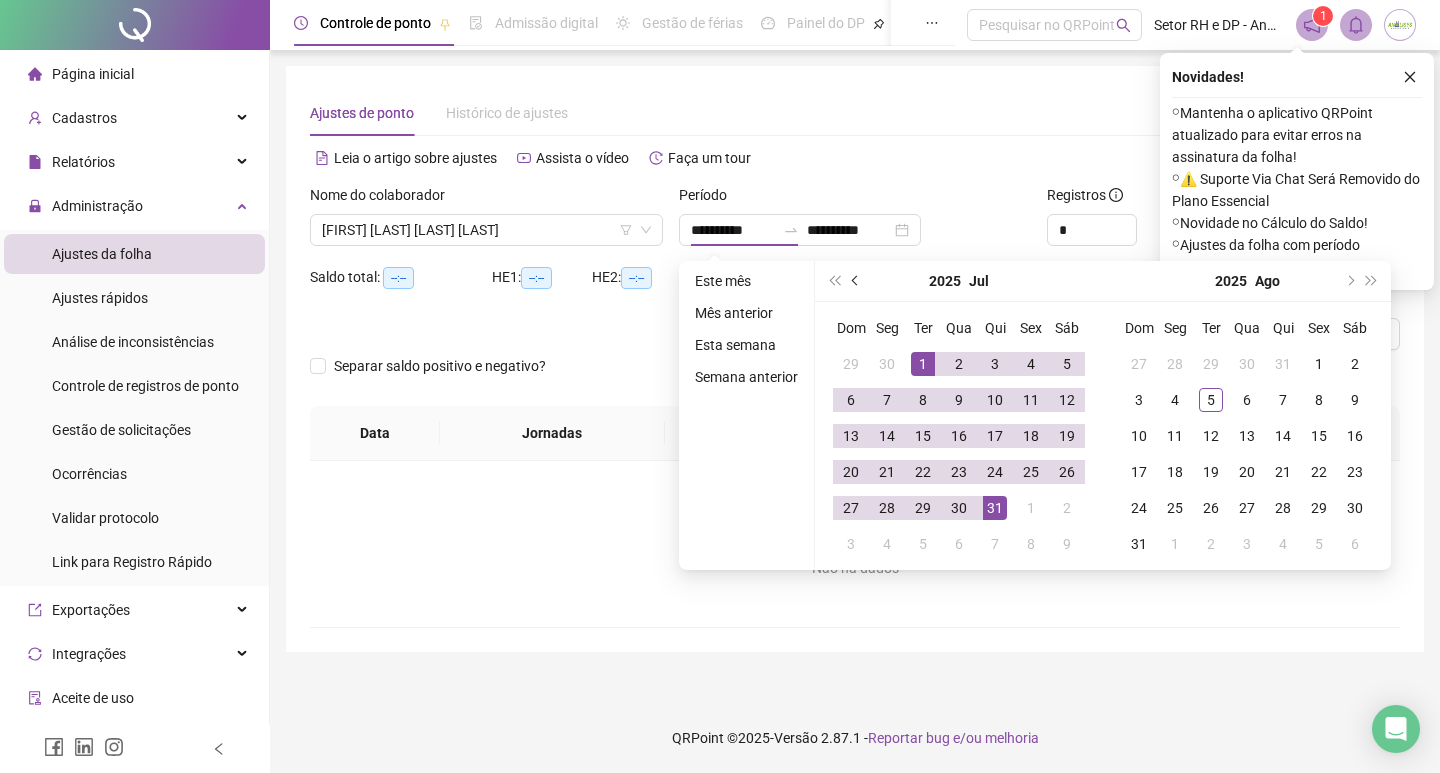 click at bounding box center (856, 281) 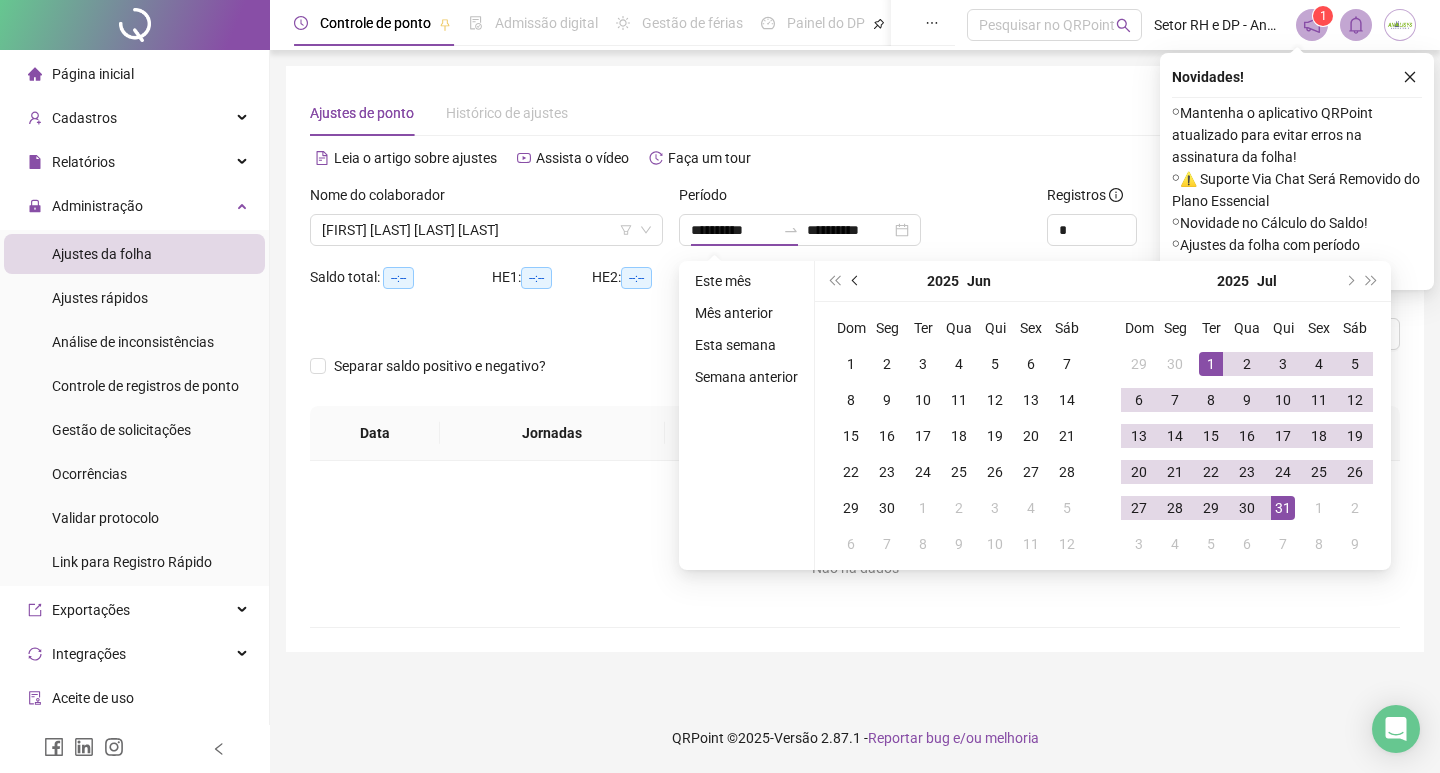 click at bounding box center [856, 281] 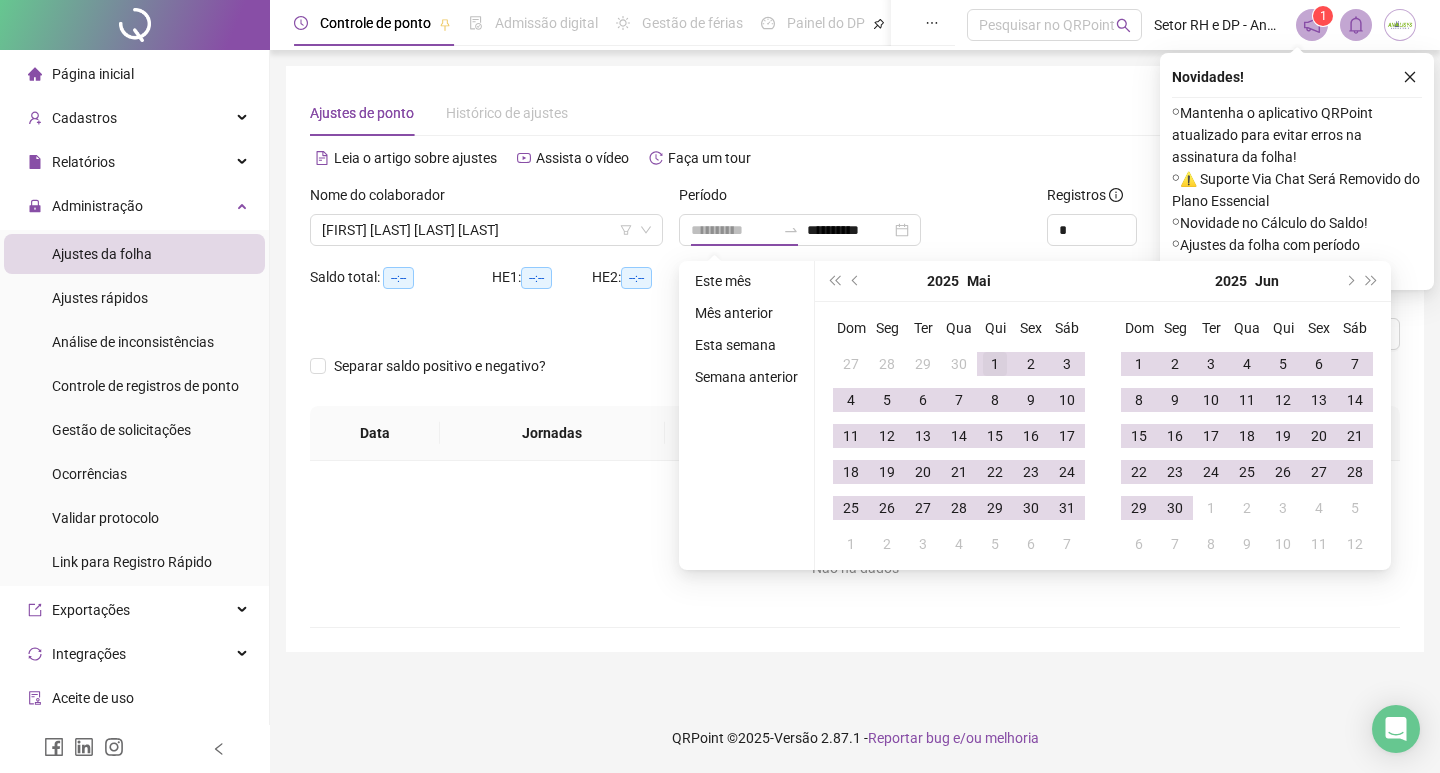 type on "**********" 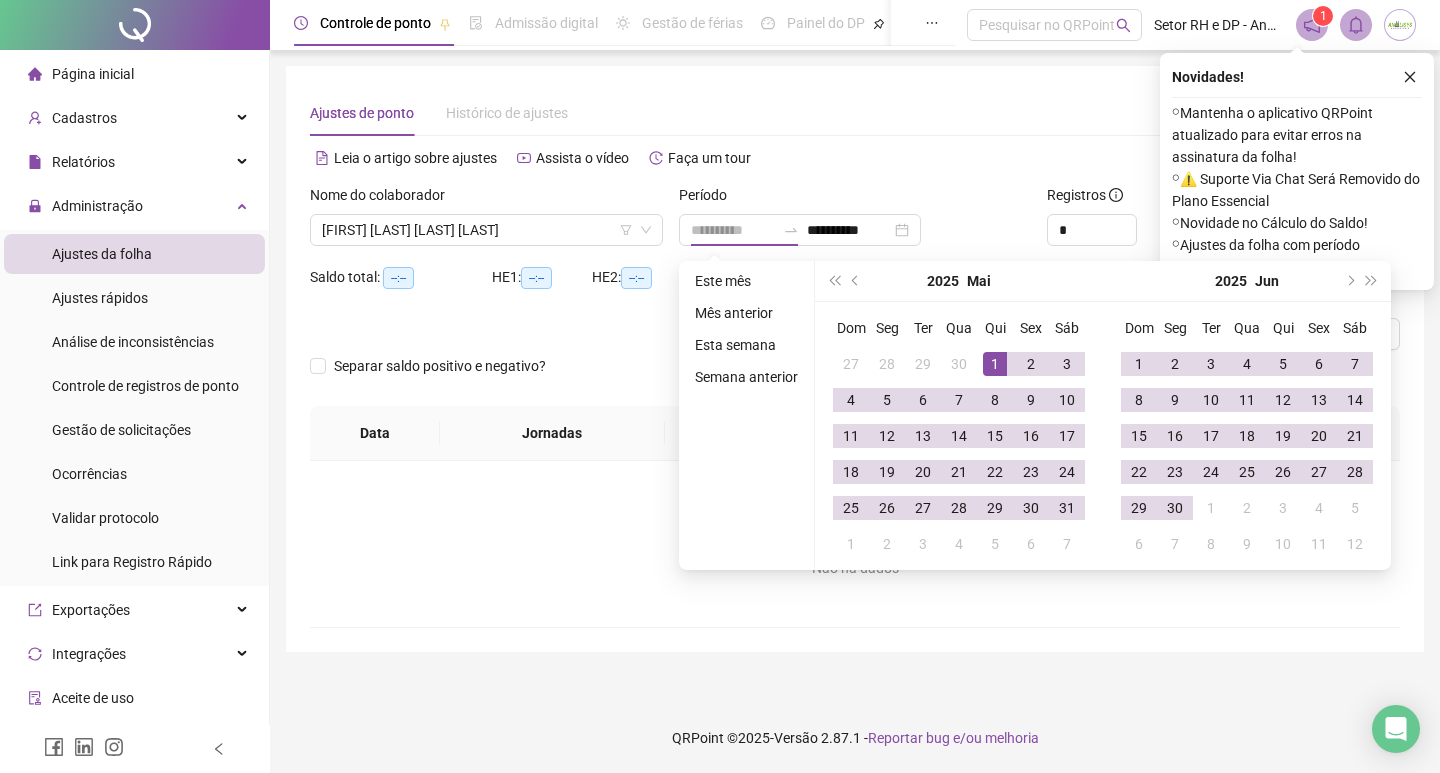 click on "1" at bounding box center (995, 364) 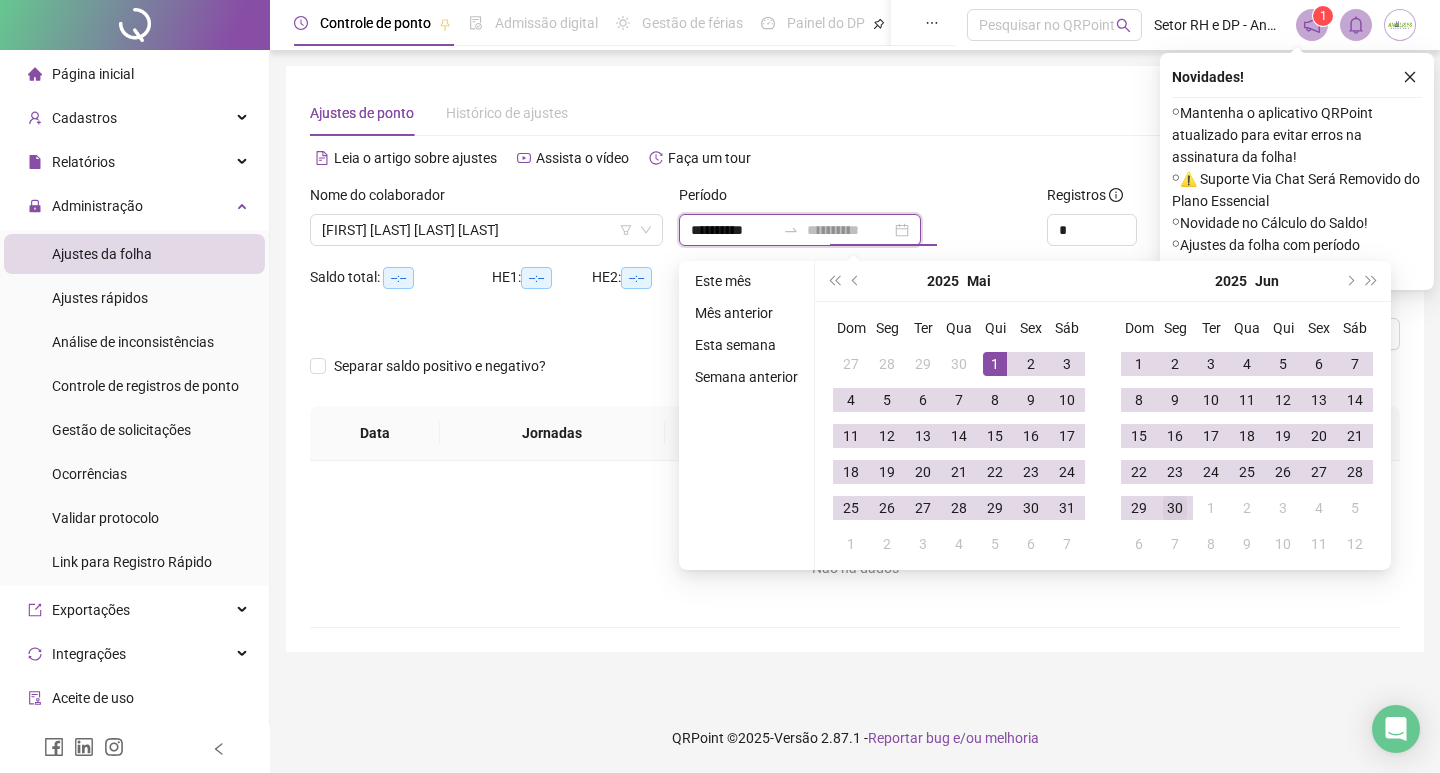 type on "**********" 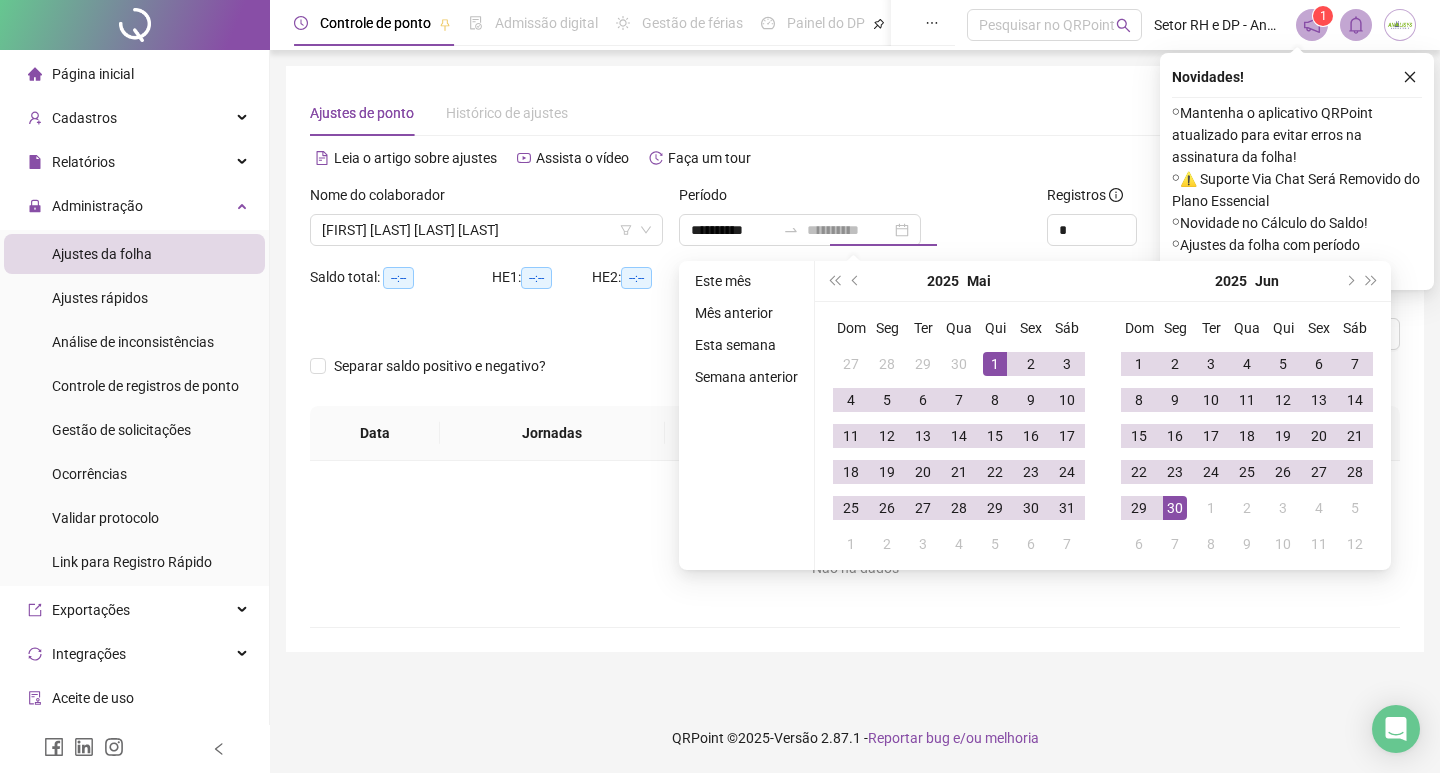 drag, startPoint x: 1181, startPoint y: 509, endPoint x: 1312, endPoint y: 331, distance: 221.00905 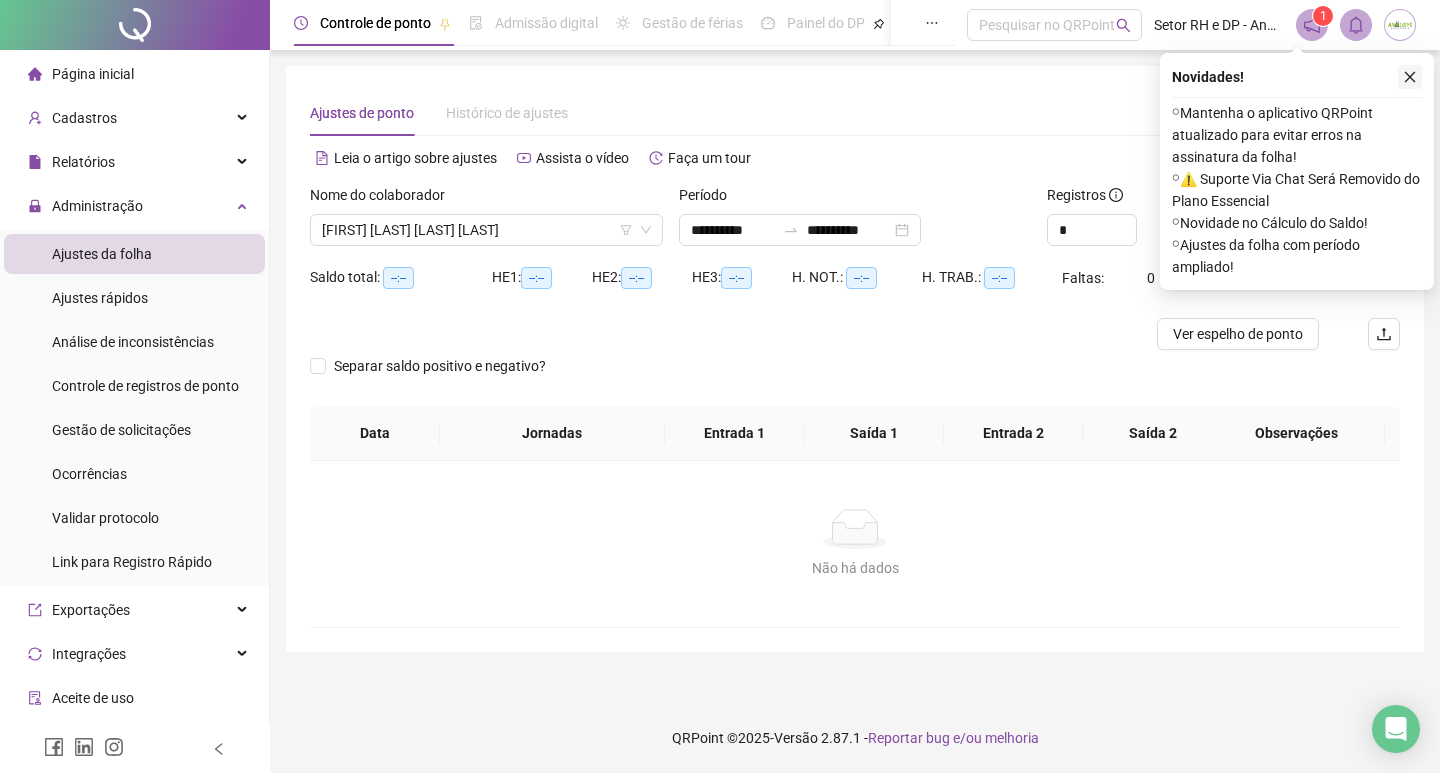 click at bounding box center (1410, 77) 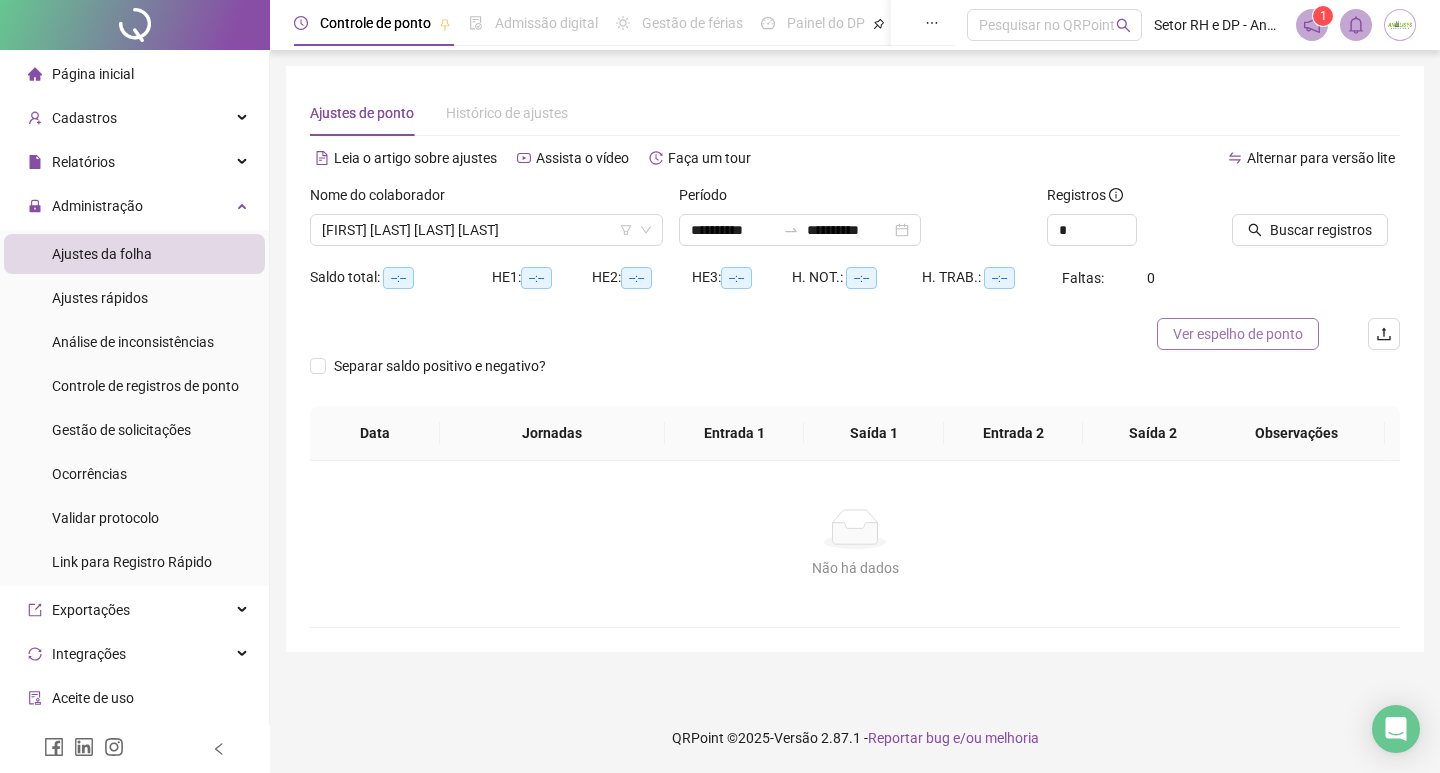 click on "Ver espelho de ponto" at bounding box center [1238, 334] 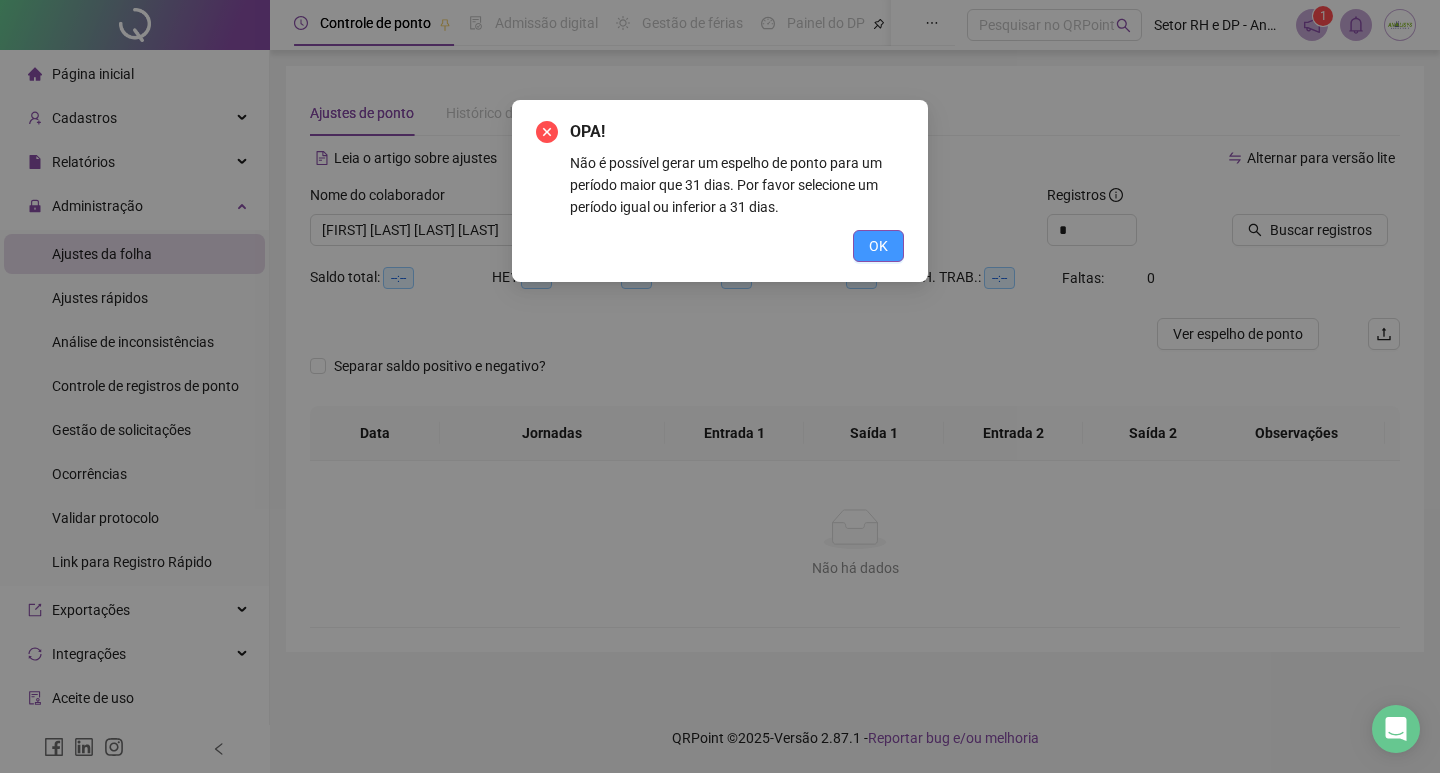 click on "OK" at bounding box center (878, 246) 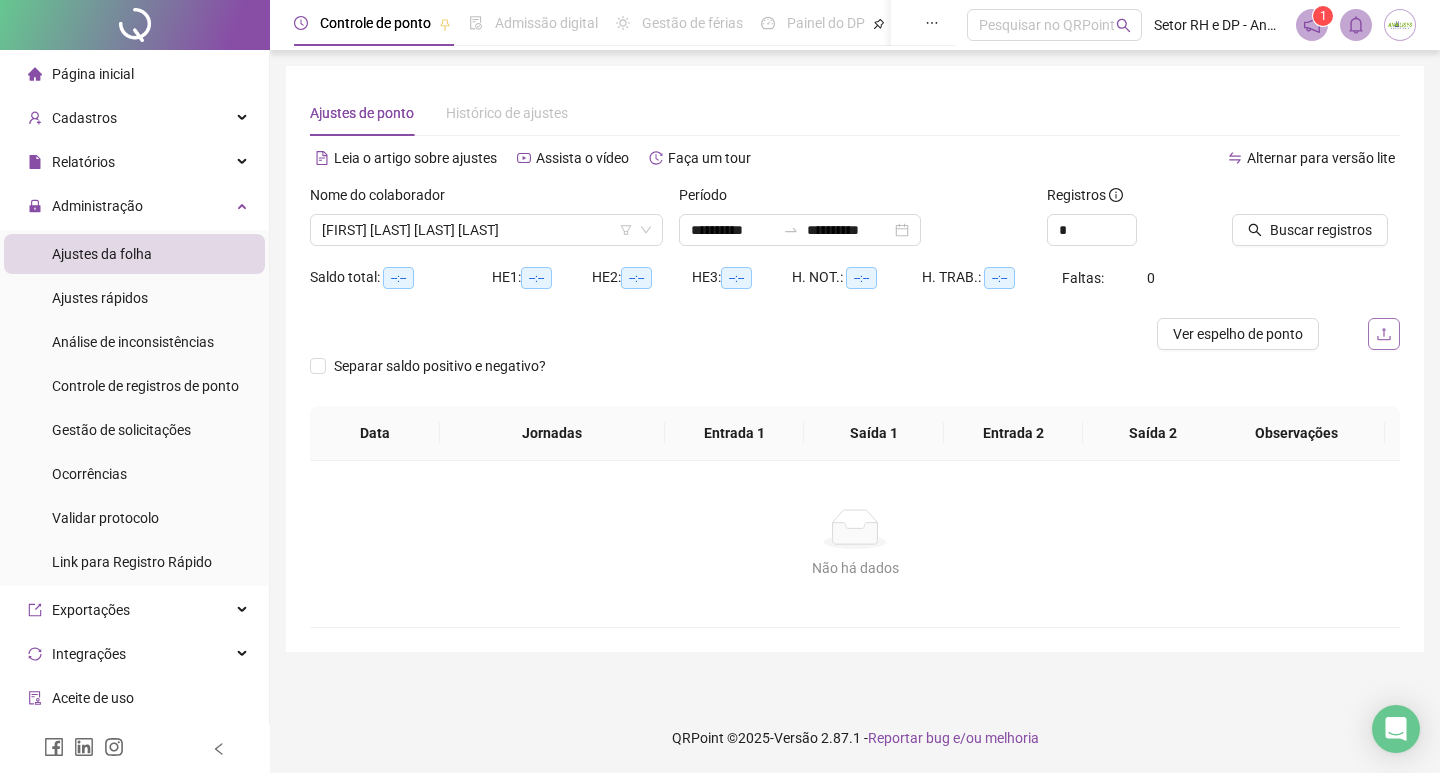 click 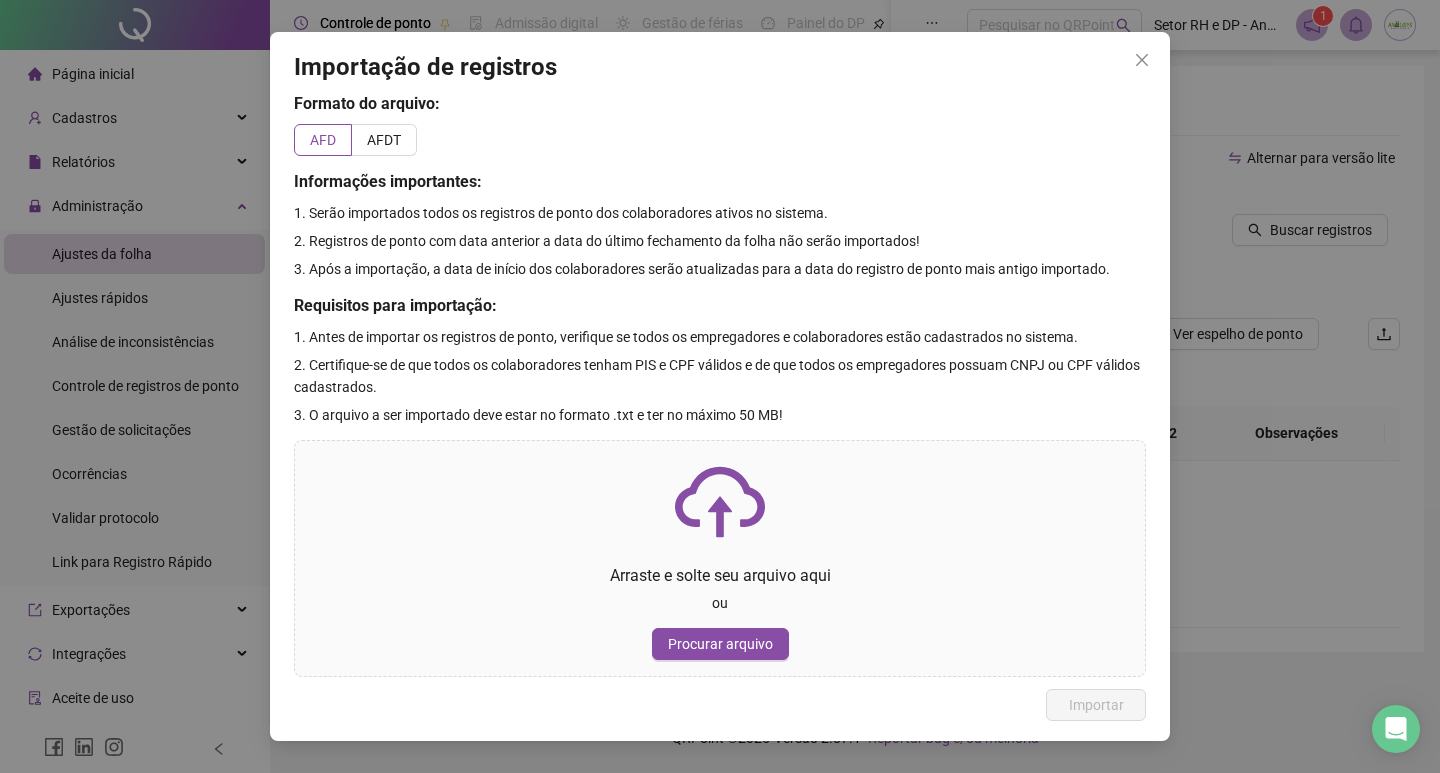 click at bounding box center (1142, 60) 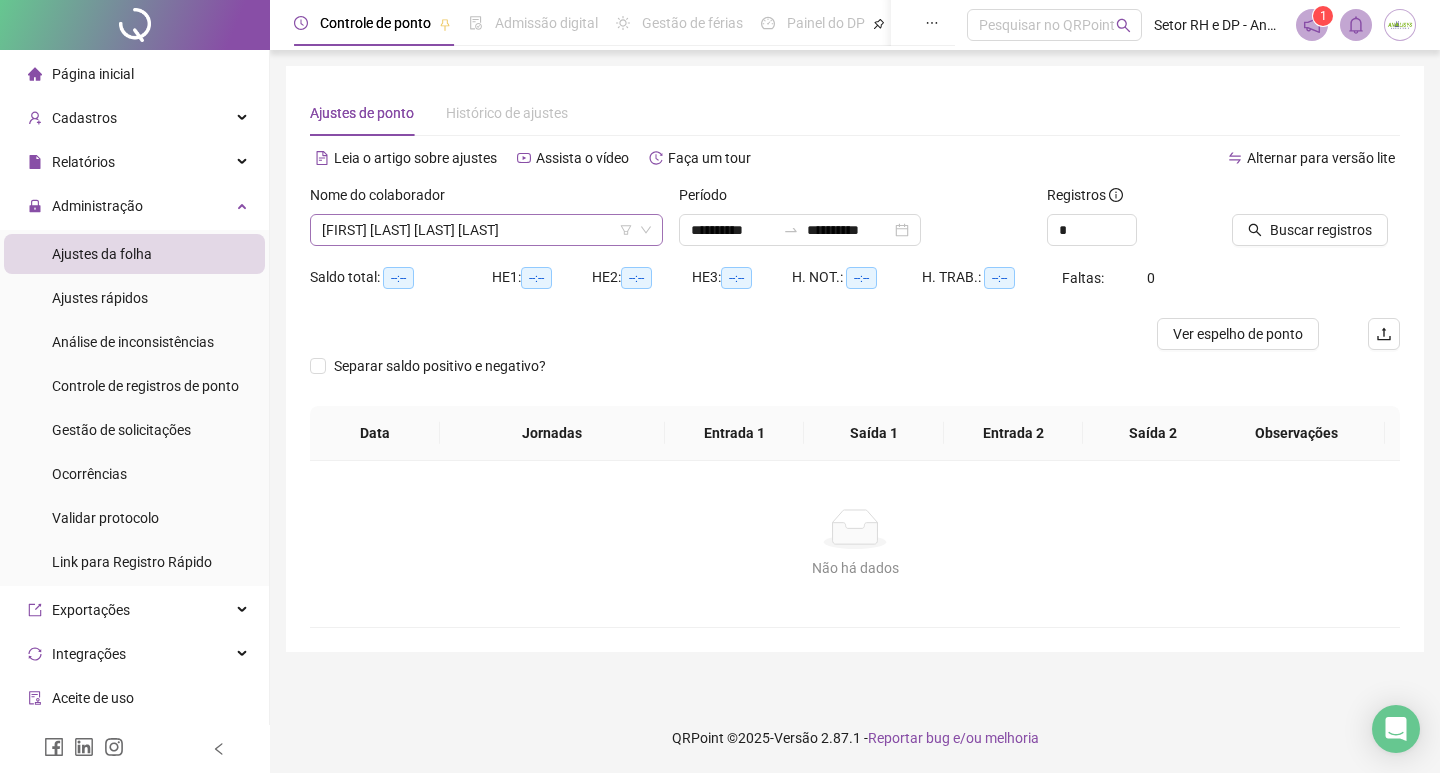 click on "[FIRST] [LAST] [LAST]" at bounding box center (486, 230) 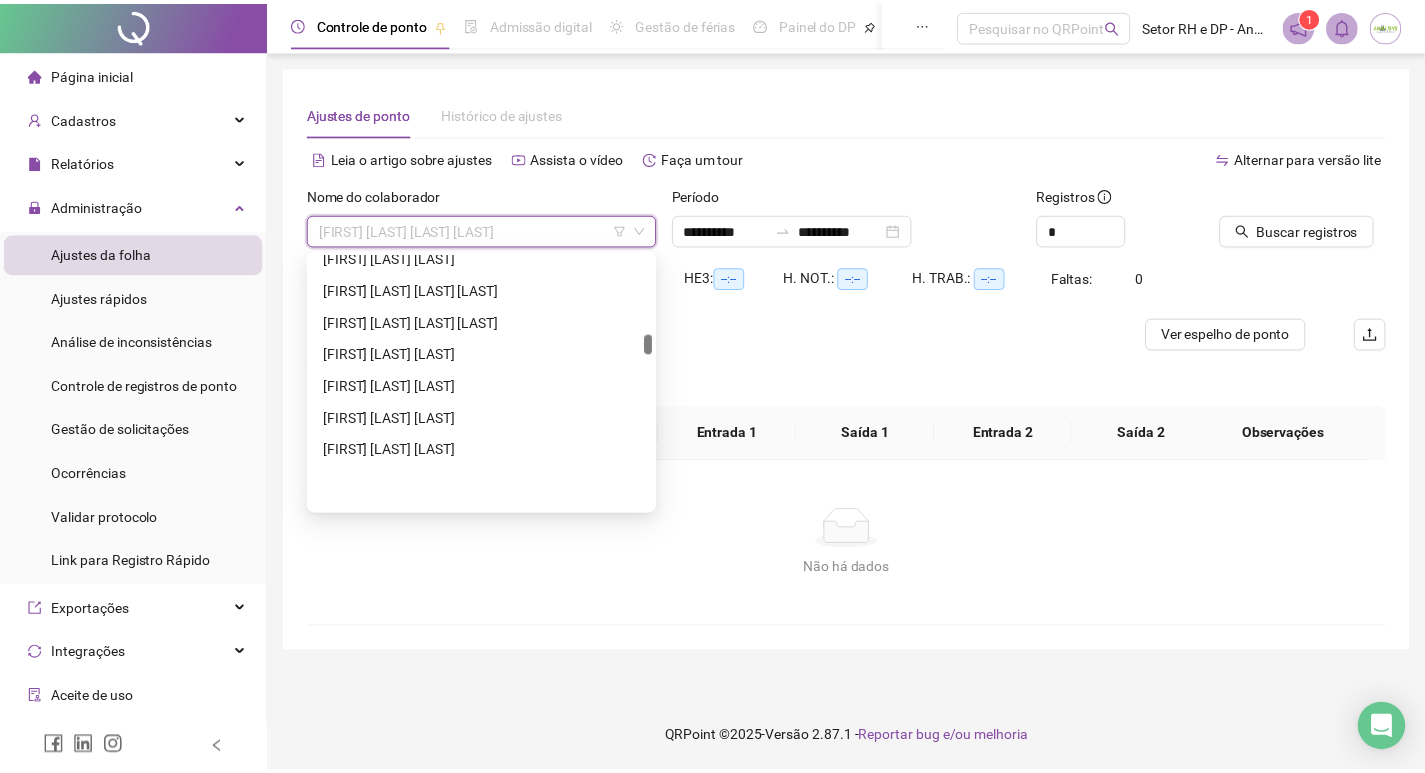 scroll, scrollTop: 1000, scrollLeft: 0, axis: vertical 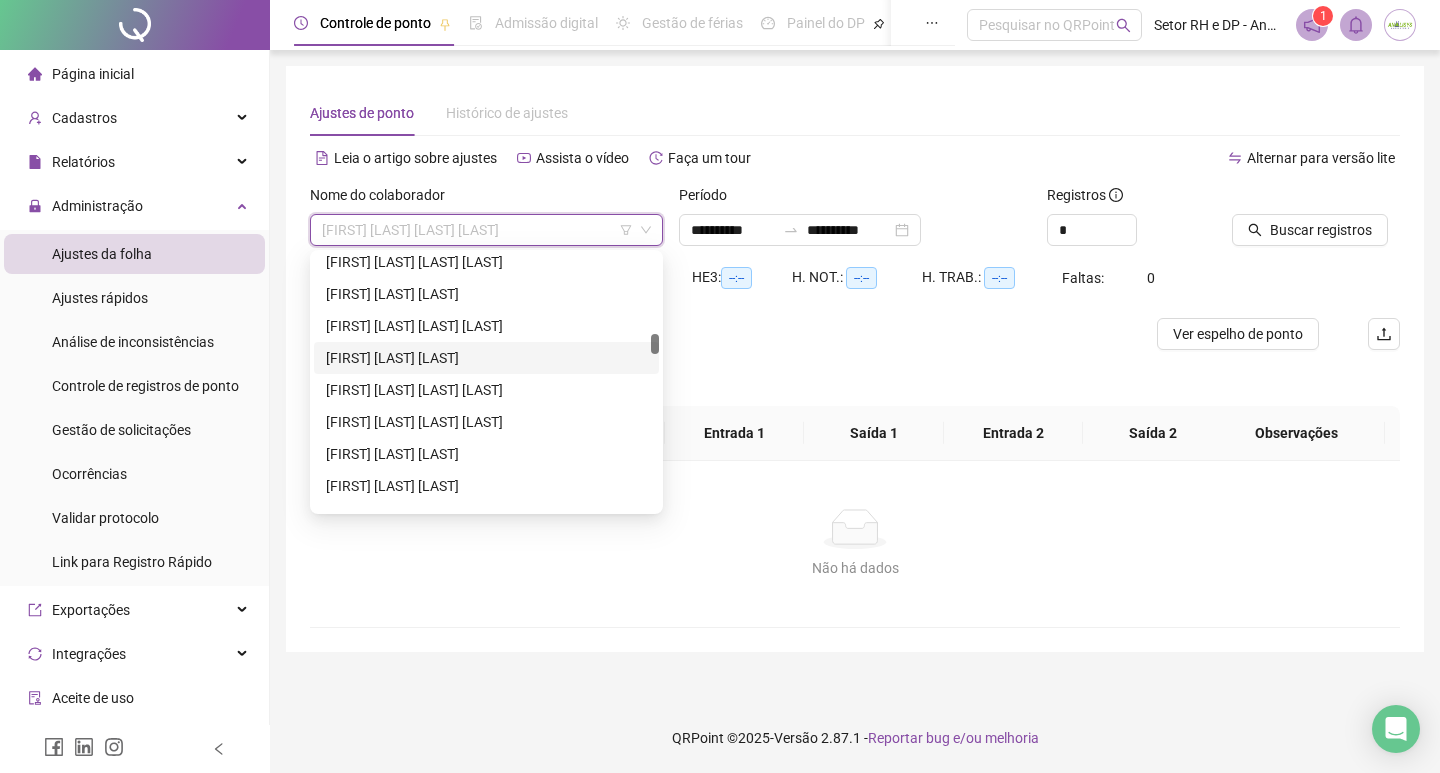click on "[FIRST] [LAST] [LAST]" at bounding box center [486, 358] 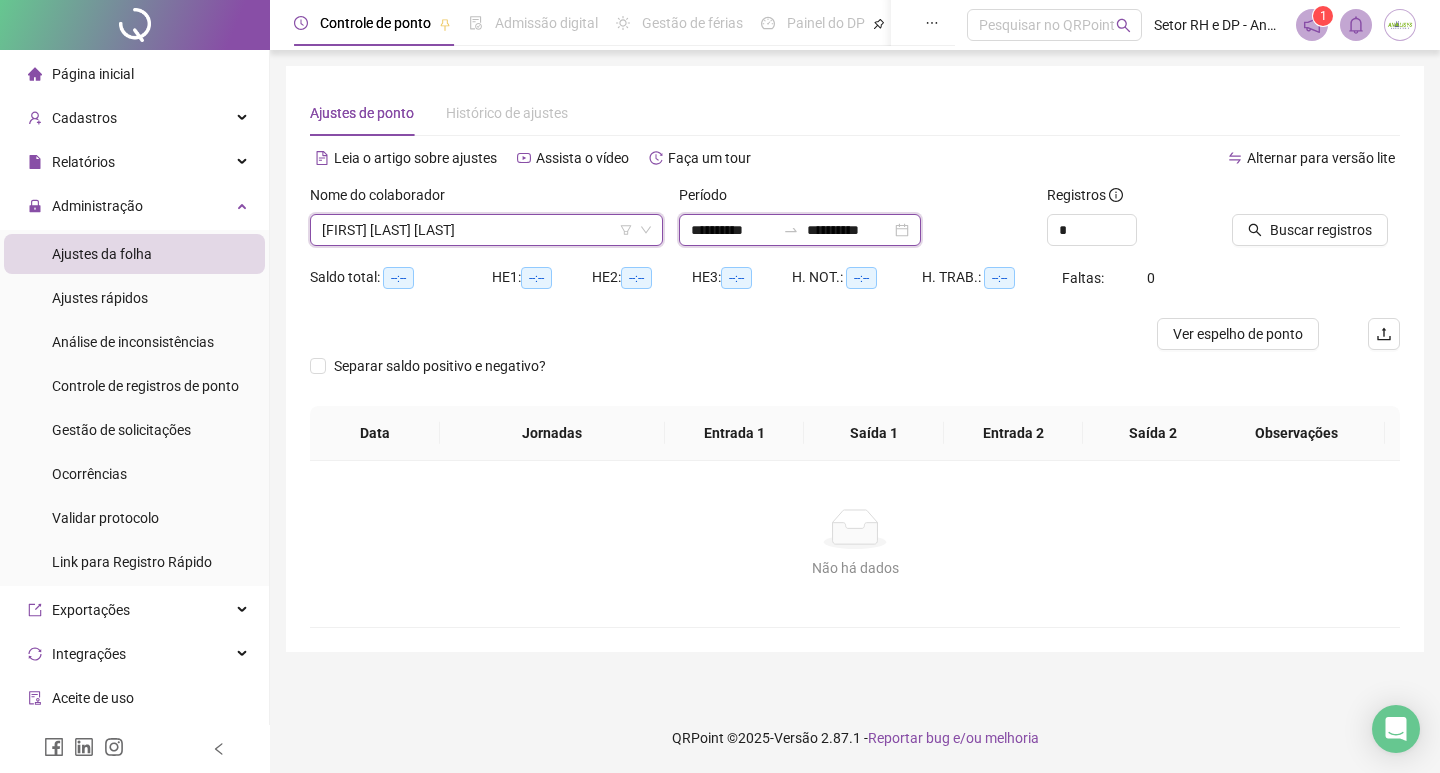 click on "**********" at bounding box center [733, 230] 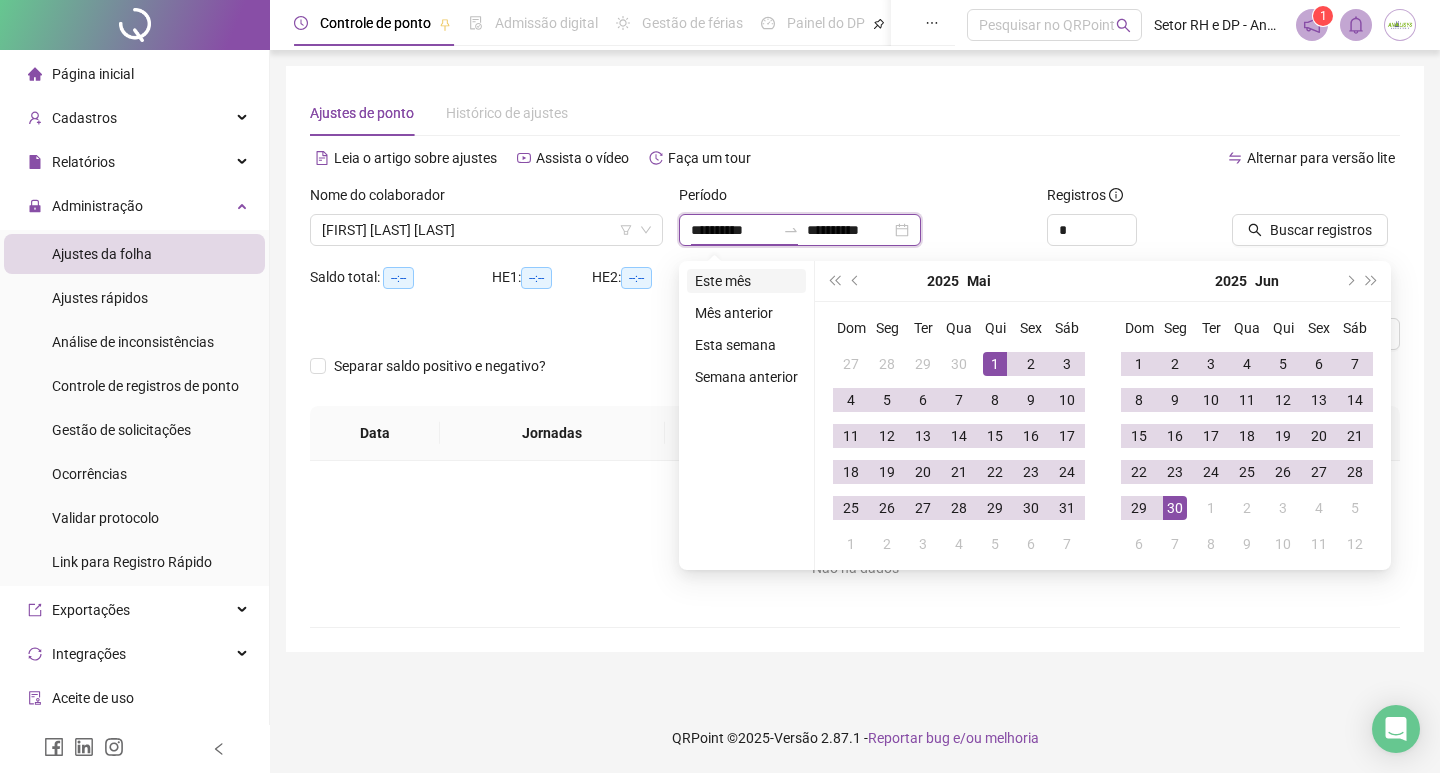 type on "**********" 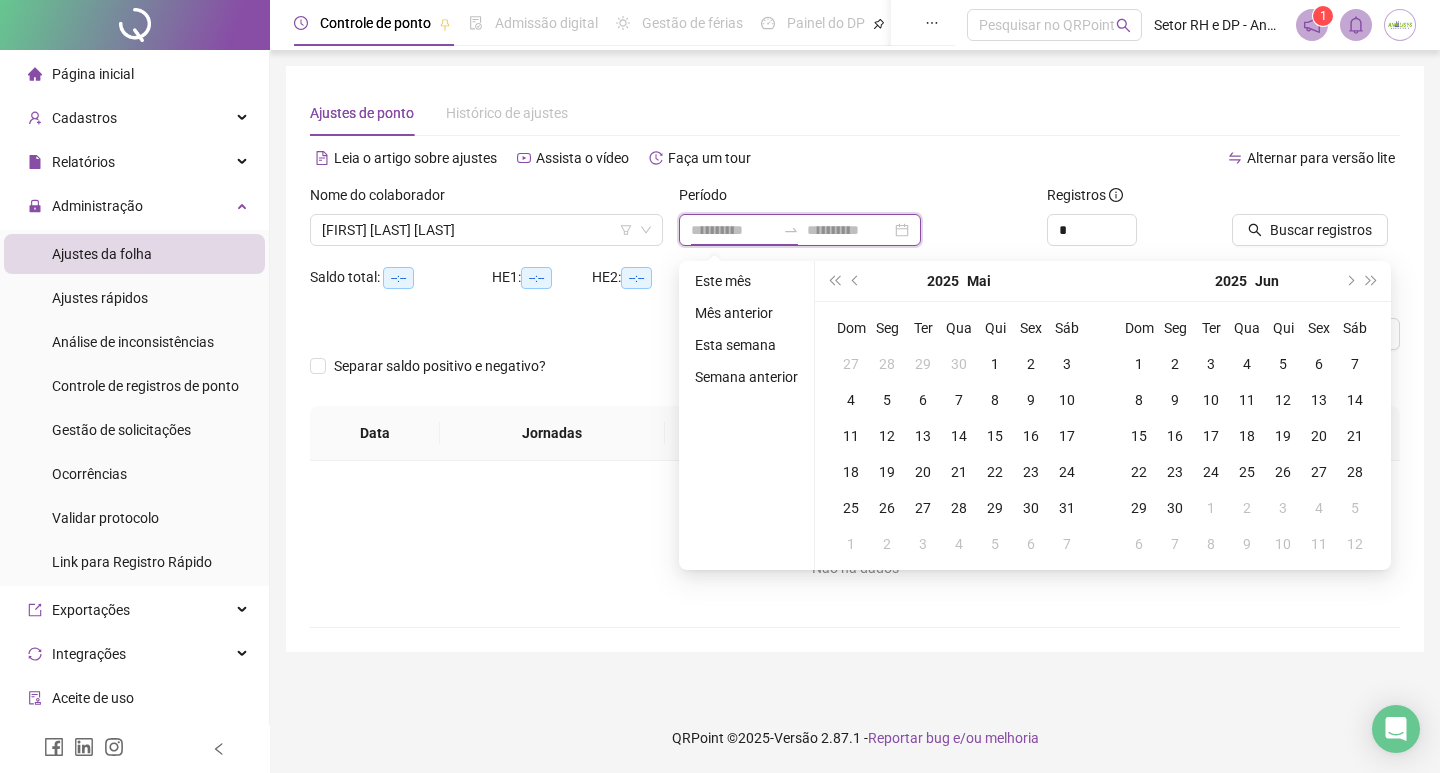 type on "**********" 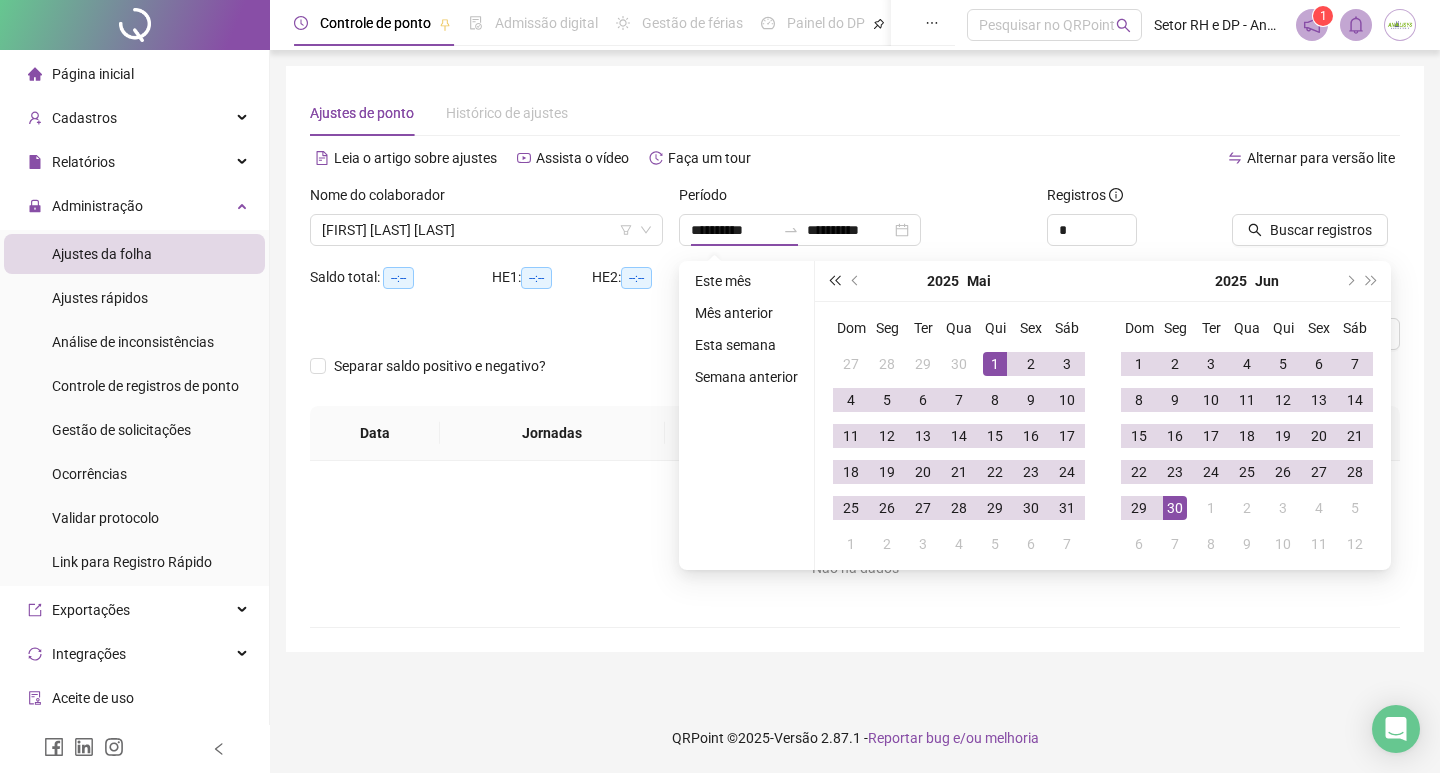 click at bounding box center [834, 281] 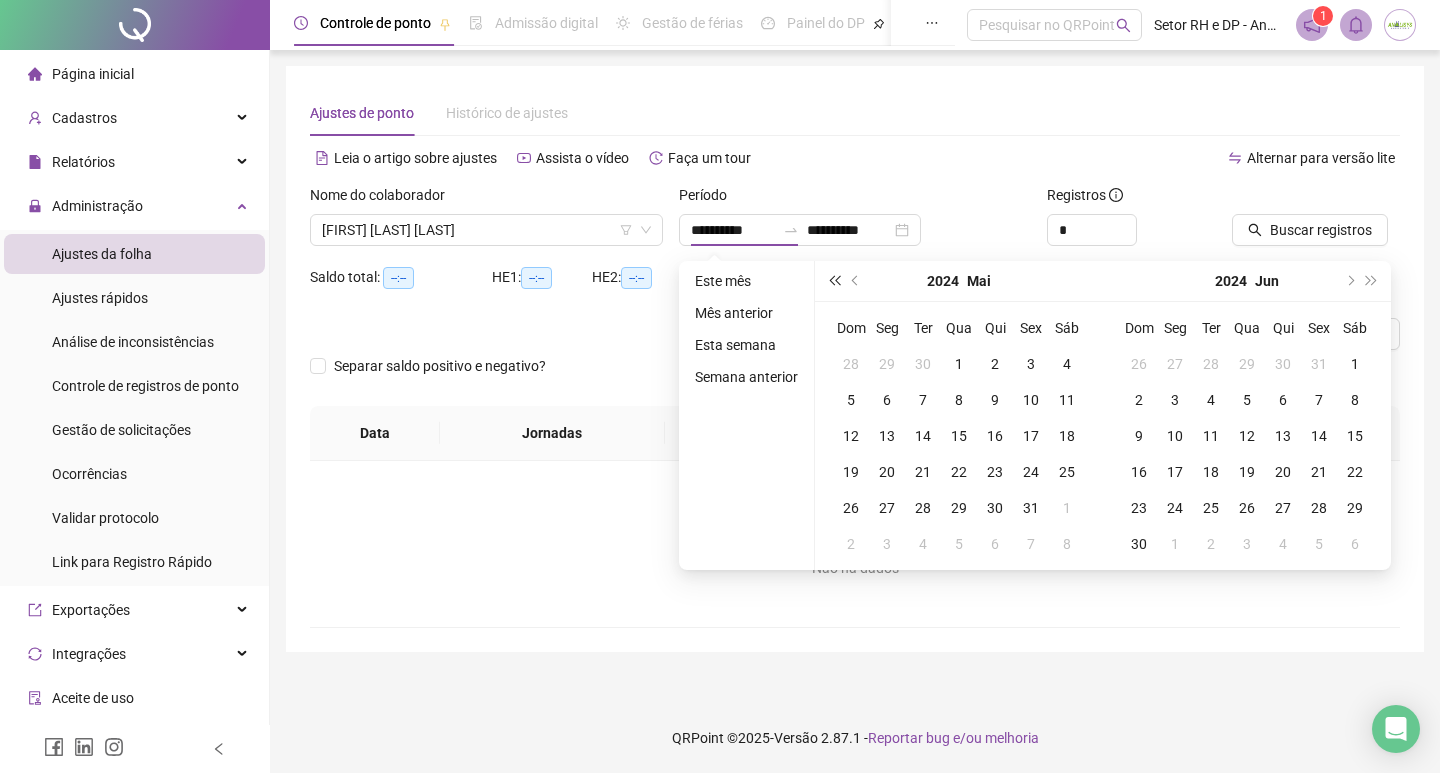 click at bounding box center (834, 281) 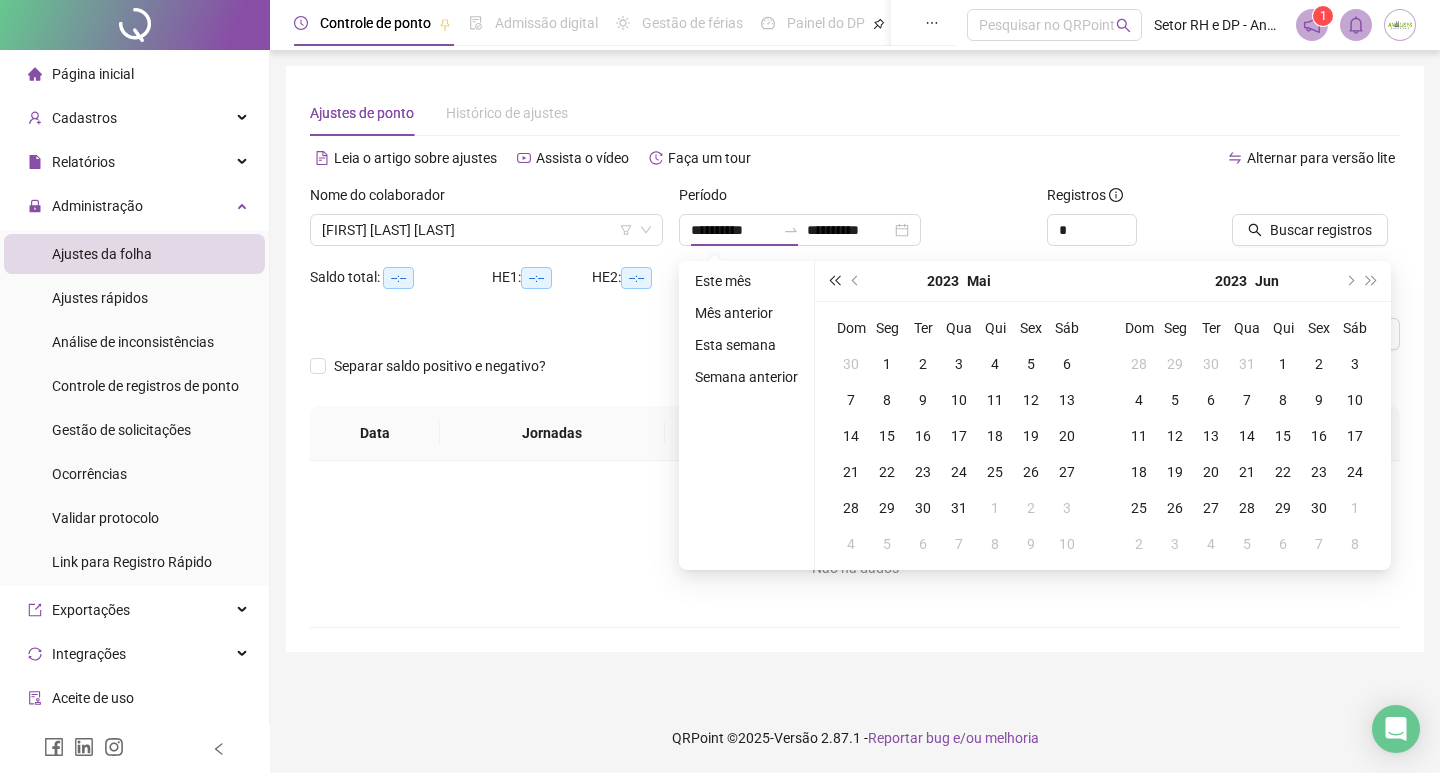 click at bounding box center (834, 281) 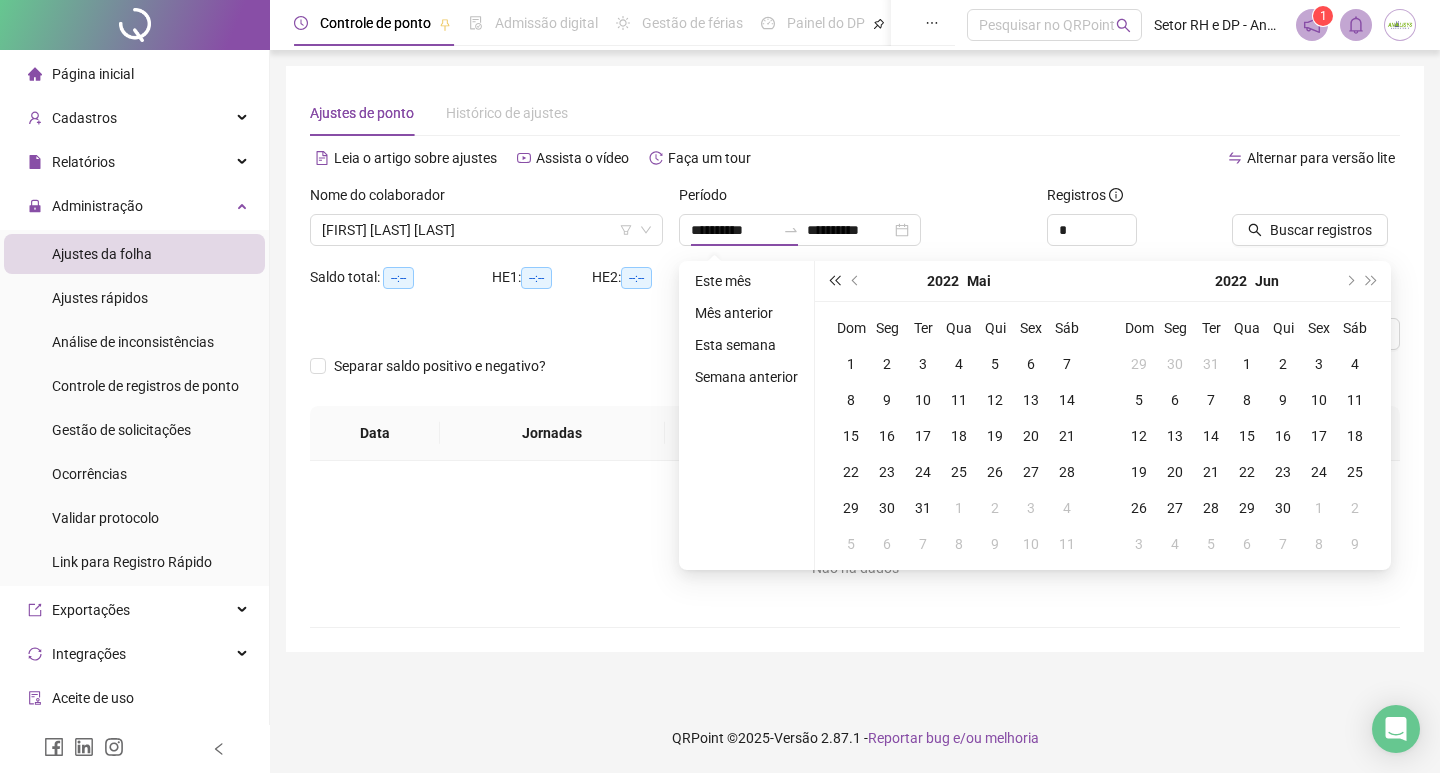 click at bounding box center (834, 281) 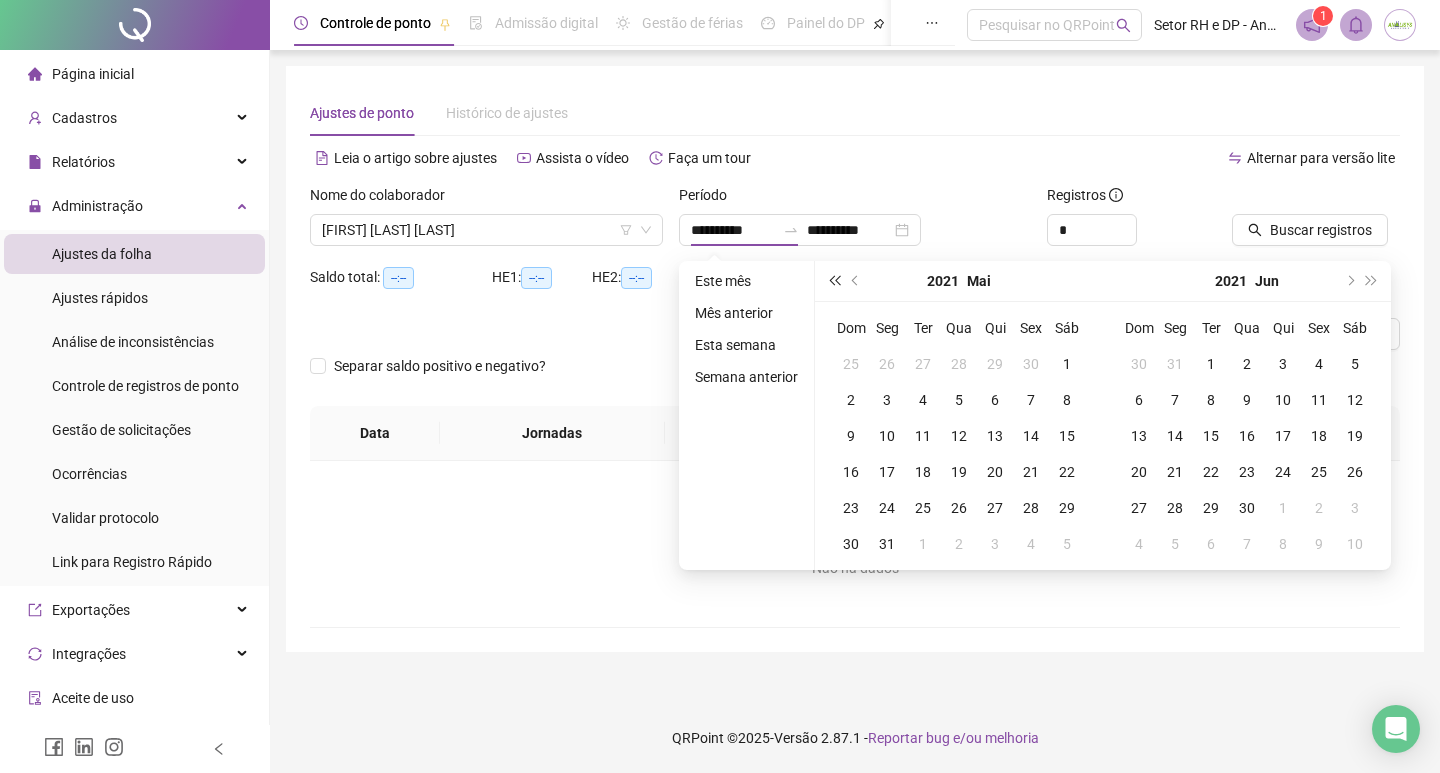 click at bounding box center (834, 281) 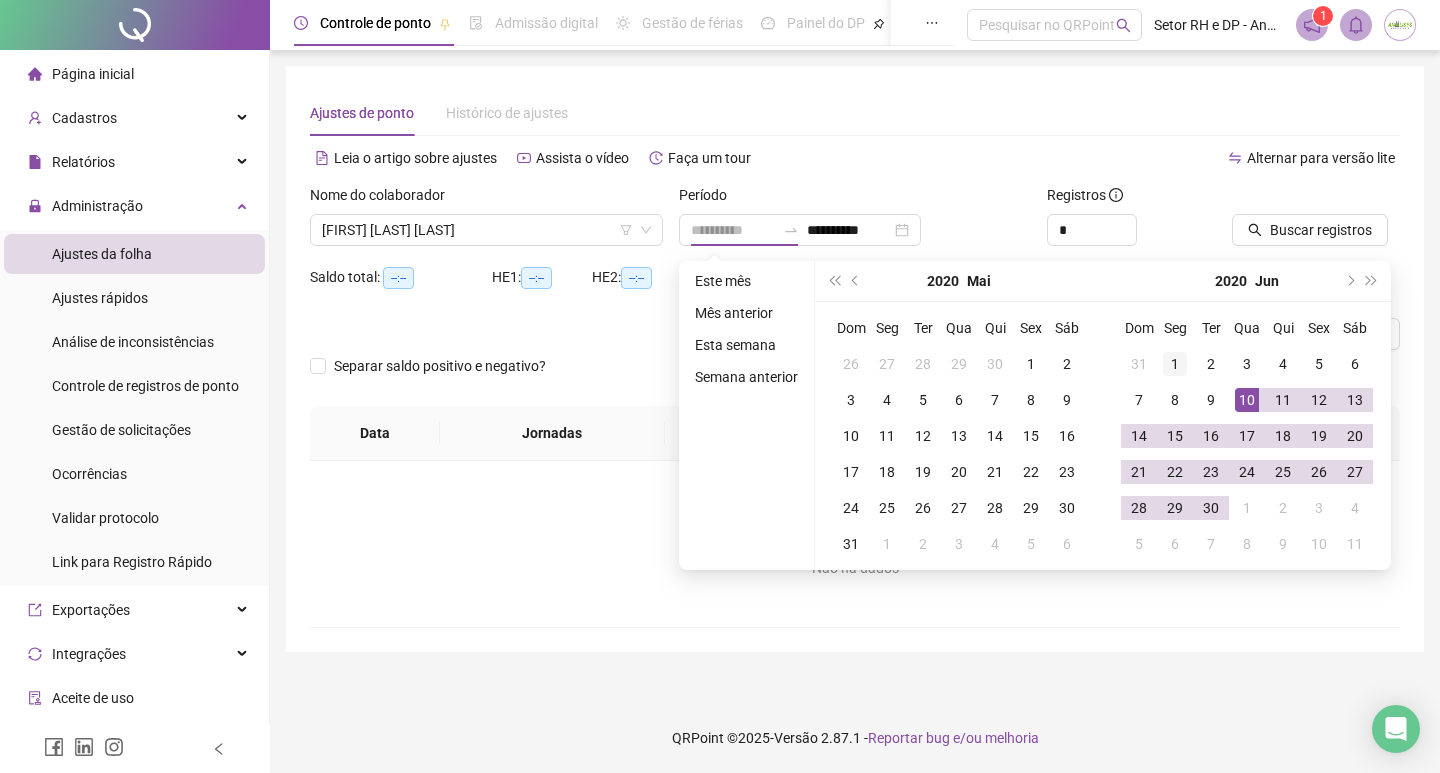 type on "**********" 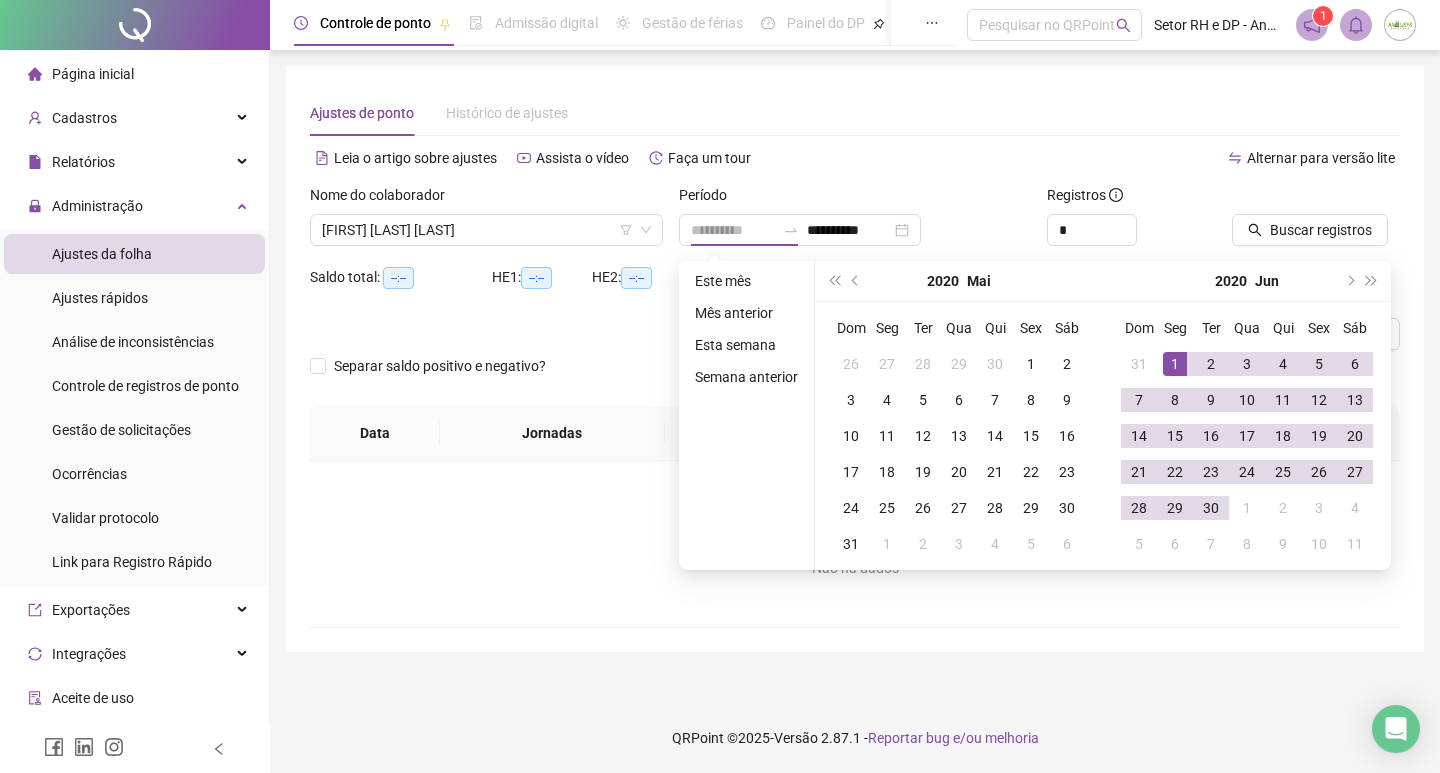 click on "1" at bounding box center [1175, 364] 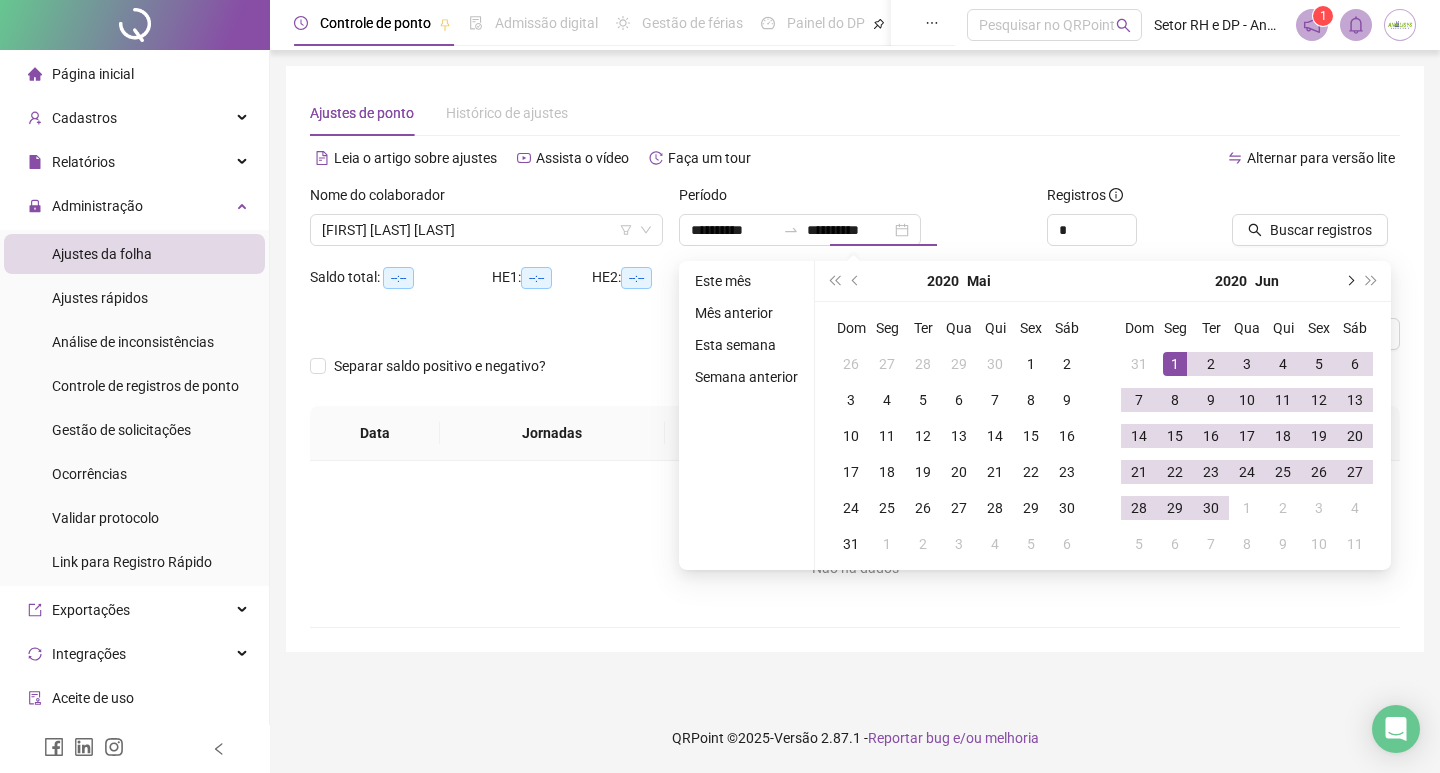 click at bounding box center [1349, 281] 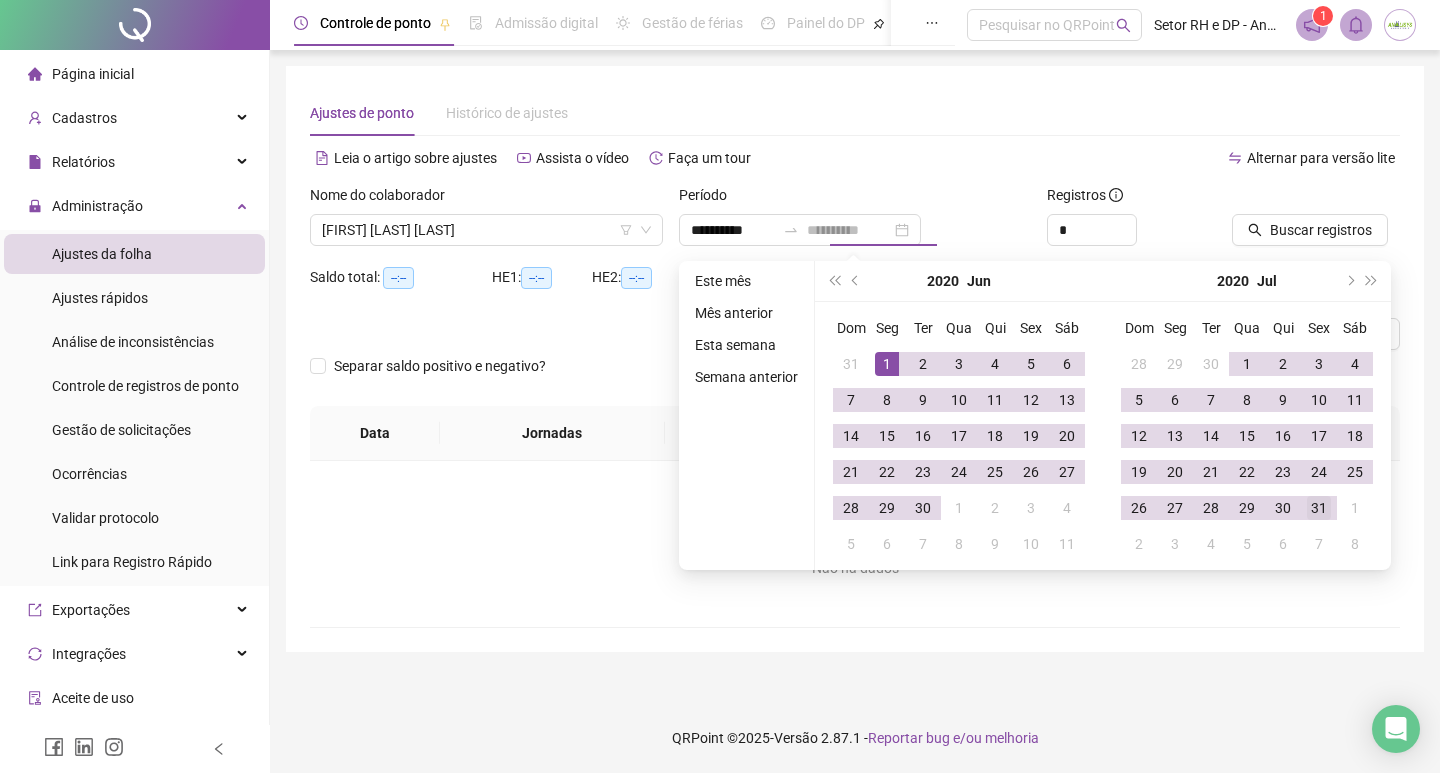 type on "**********" 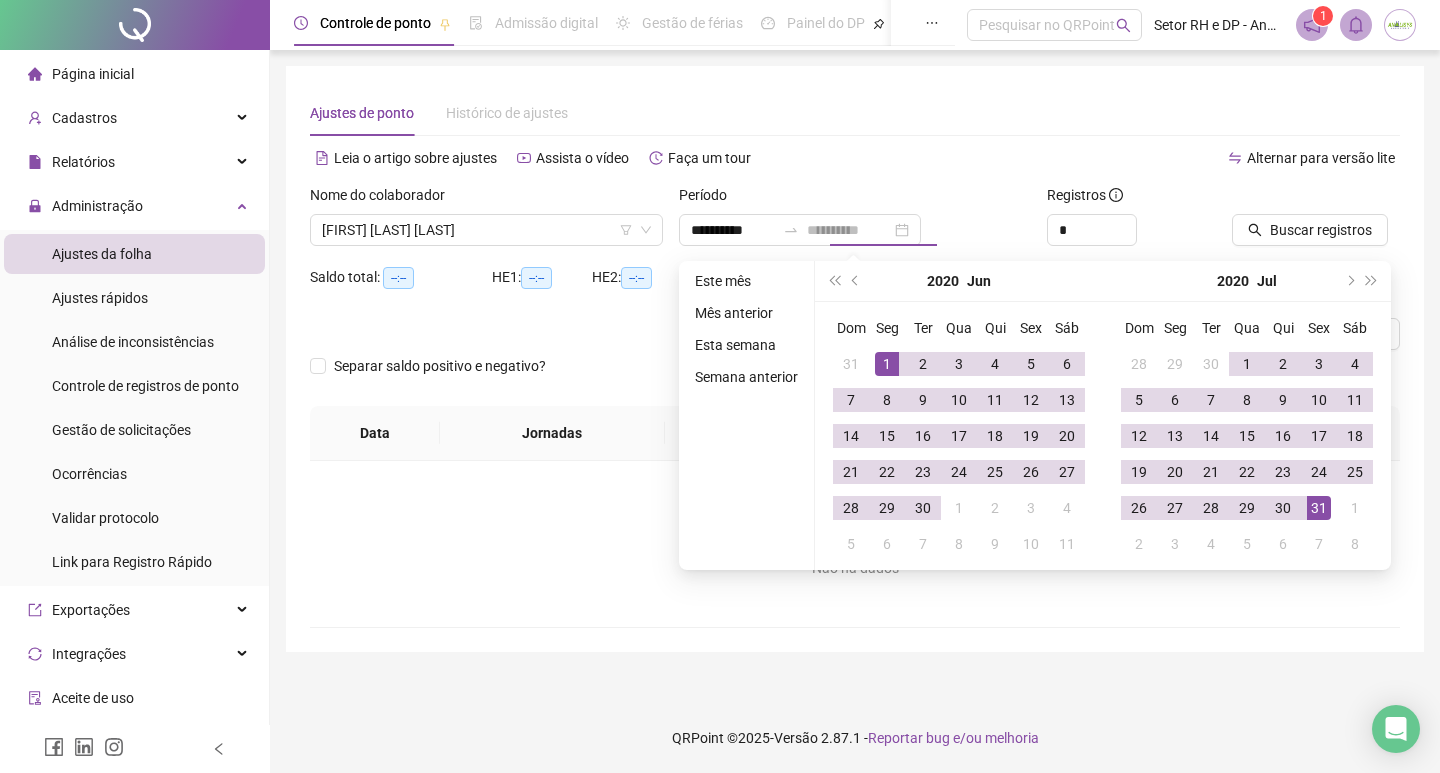 click on "31" at bounding box center [1319, 508] 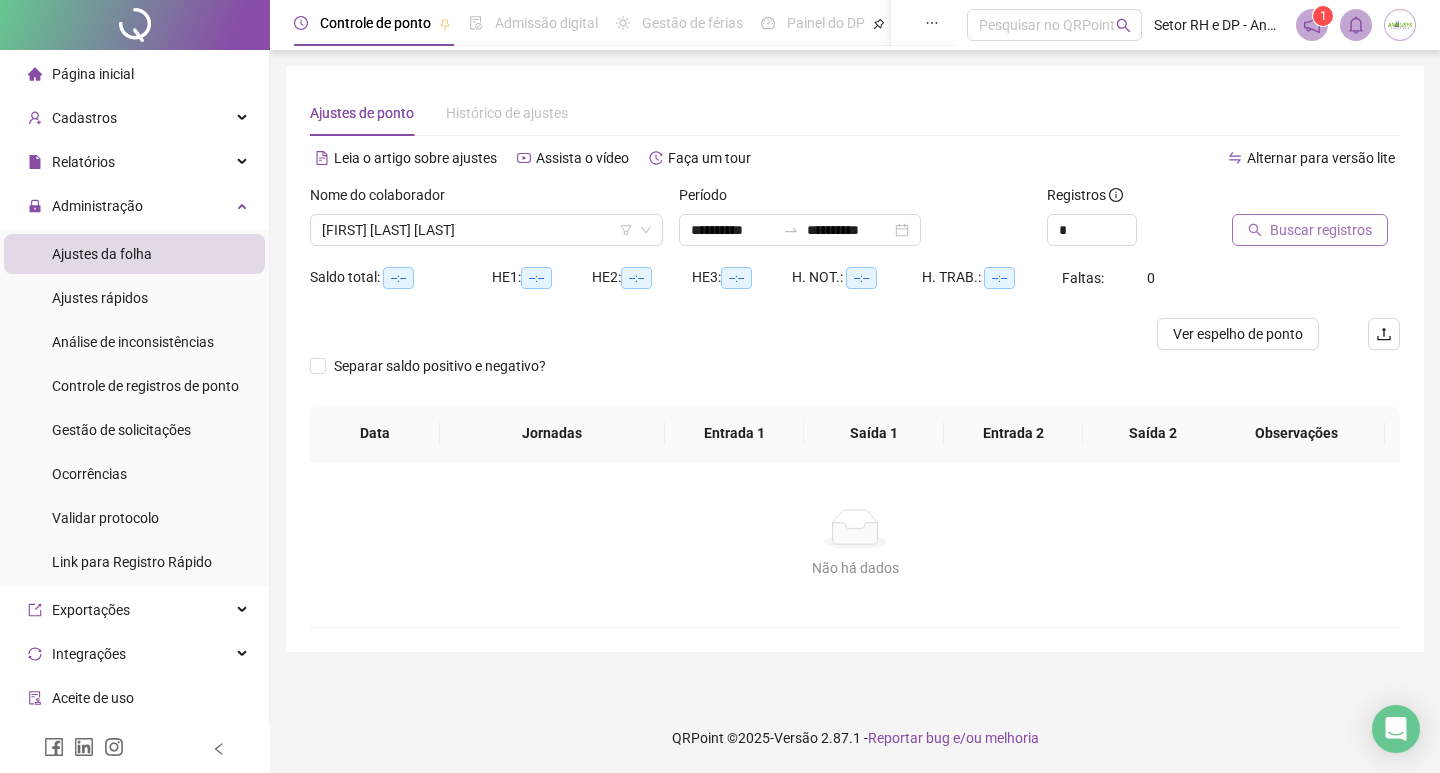 click on "Buscar registros" at bounding box center [1310, 230] 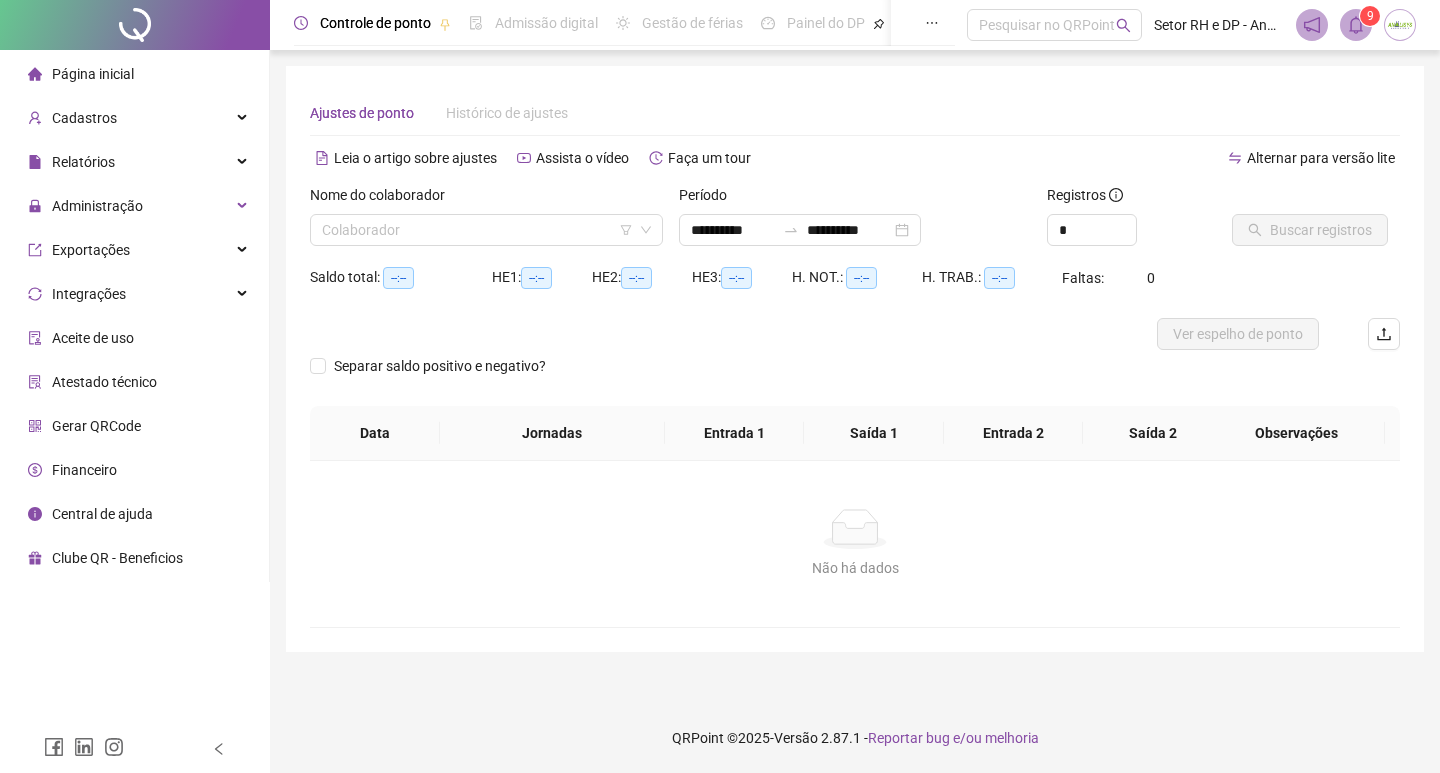 scroll, scrollTop: 0, scrollLeft: 0, axis: both 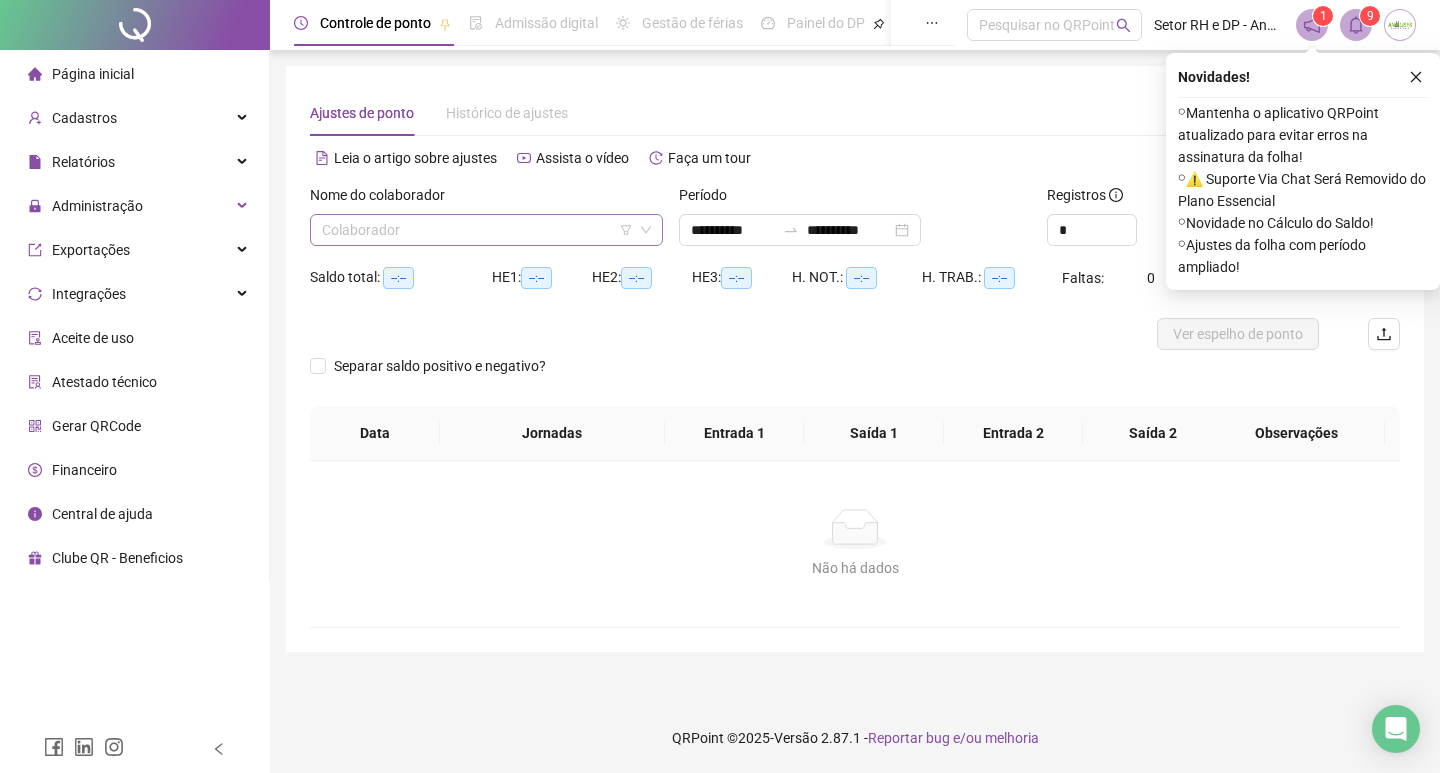 click at bounding box center (480, 230) 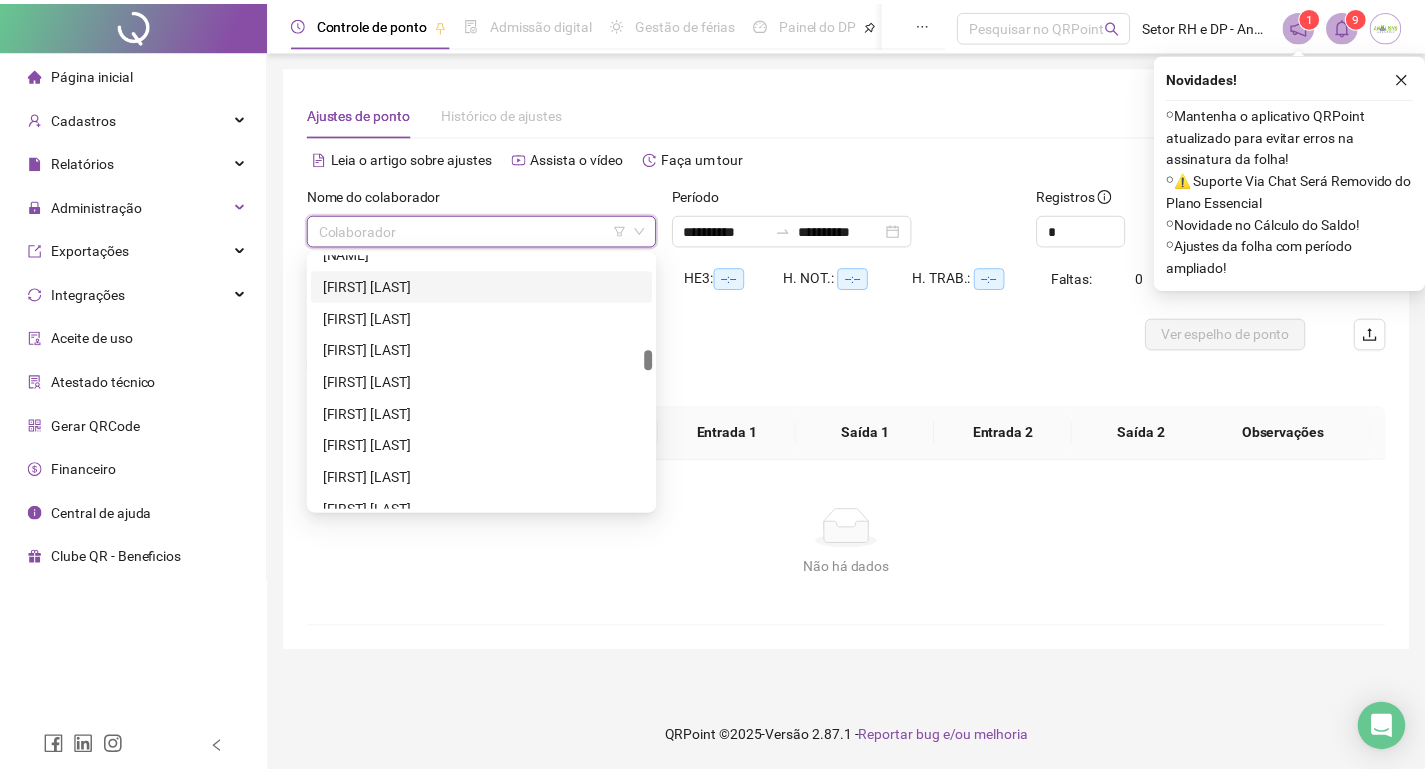 scroll, scrollTop: 1100, scrollLeft: 0, axis: vertical 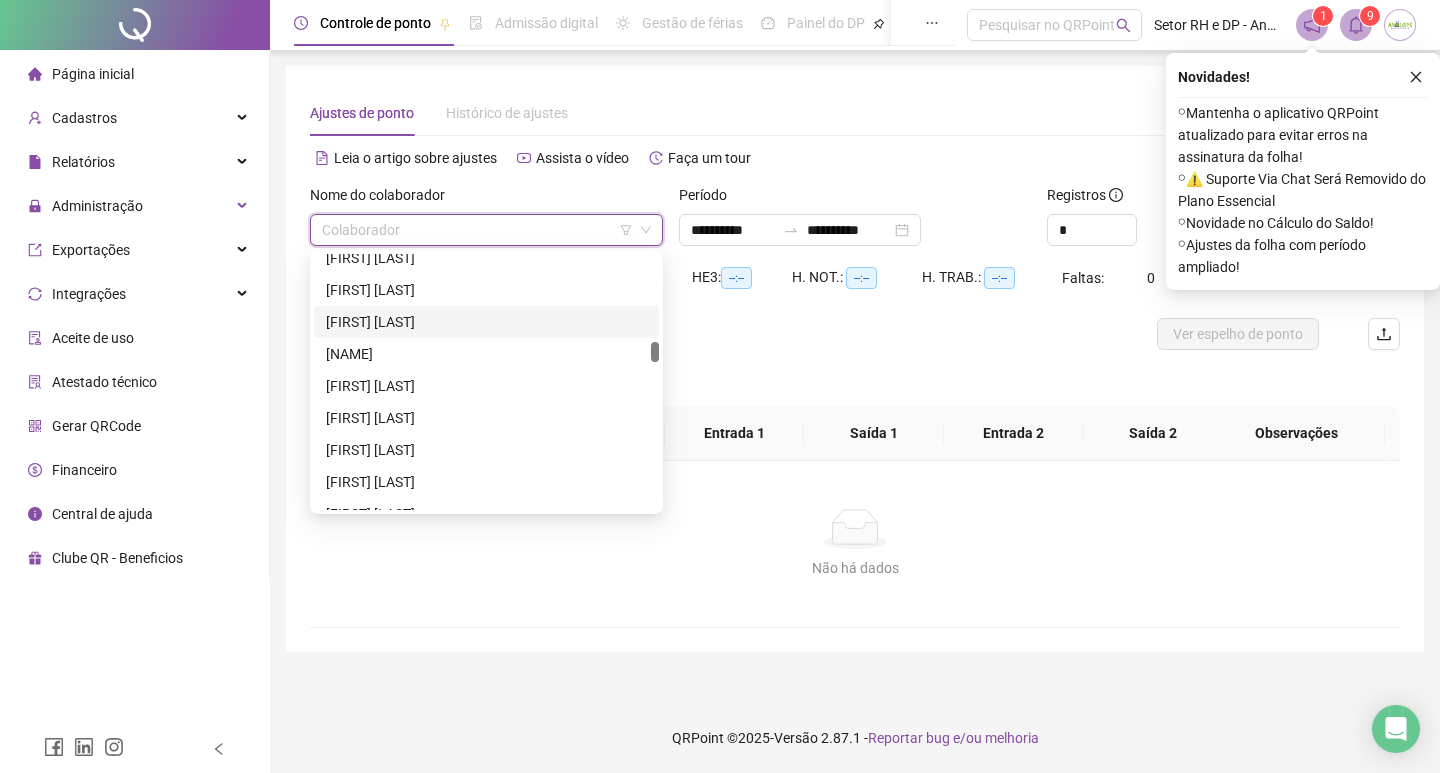 click on "[FIRST] [LAST] [LAST] [LAST]" at bounding box center [486, 322] 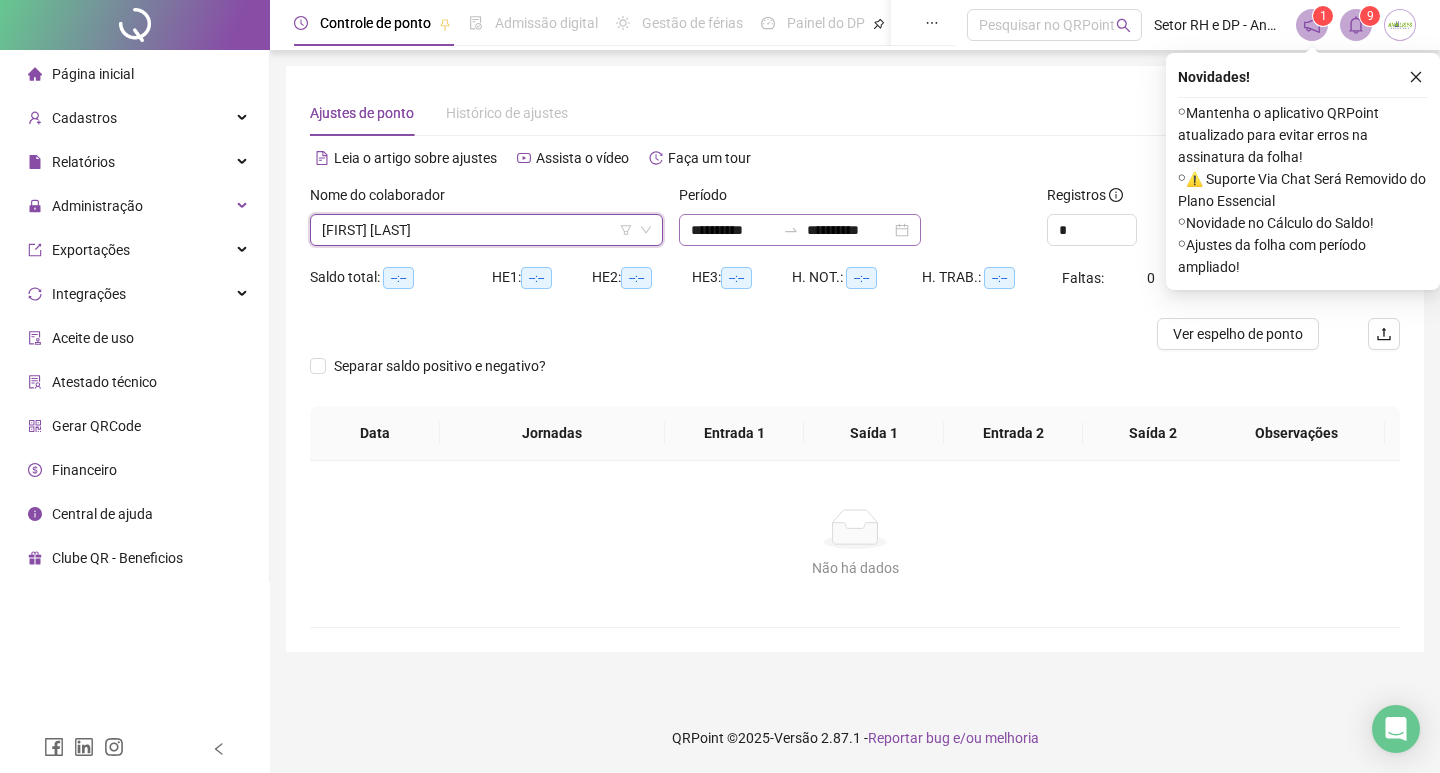 click on "**********" at bounding box center [800, 230] 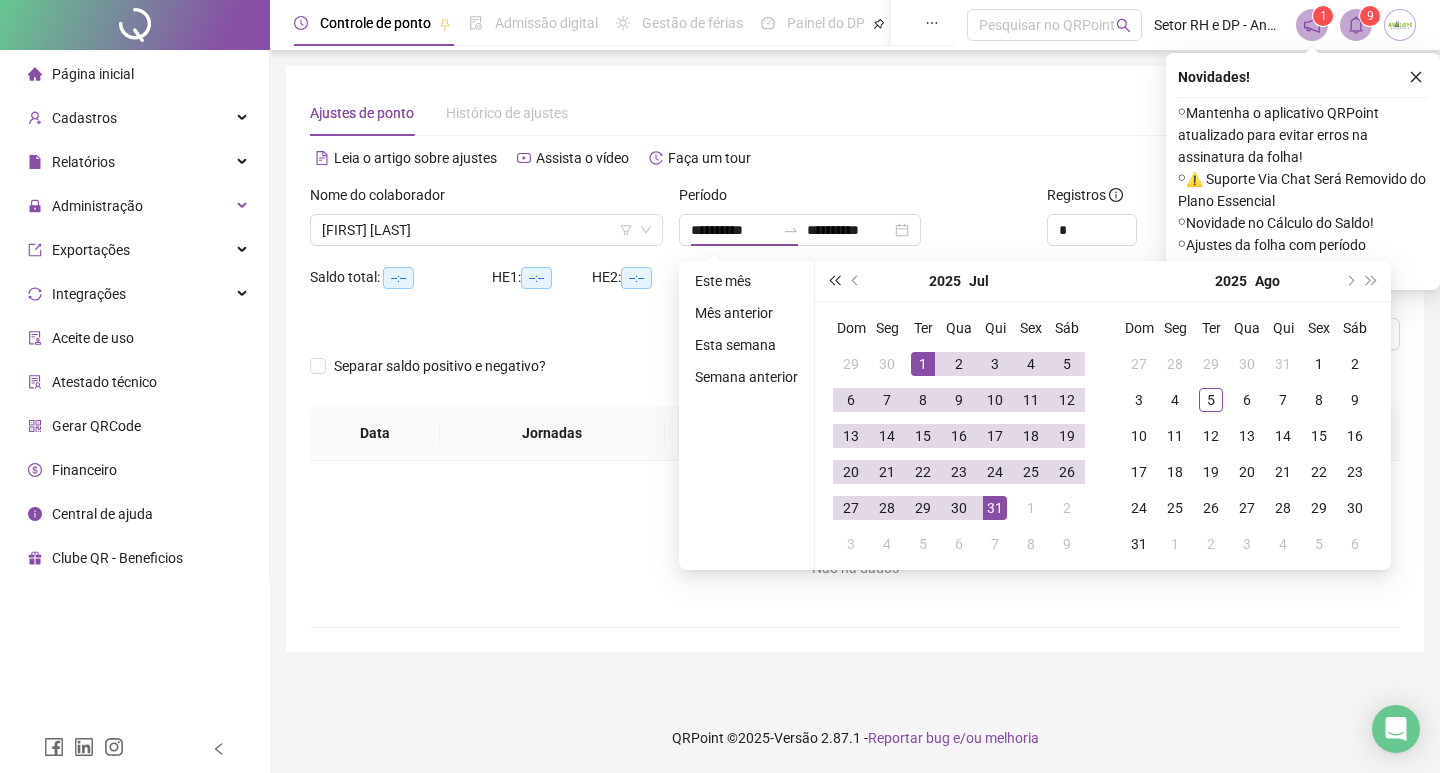 click at bounding box center (834, 281) 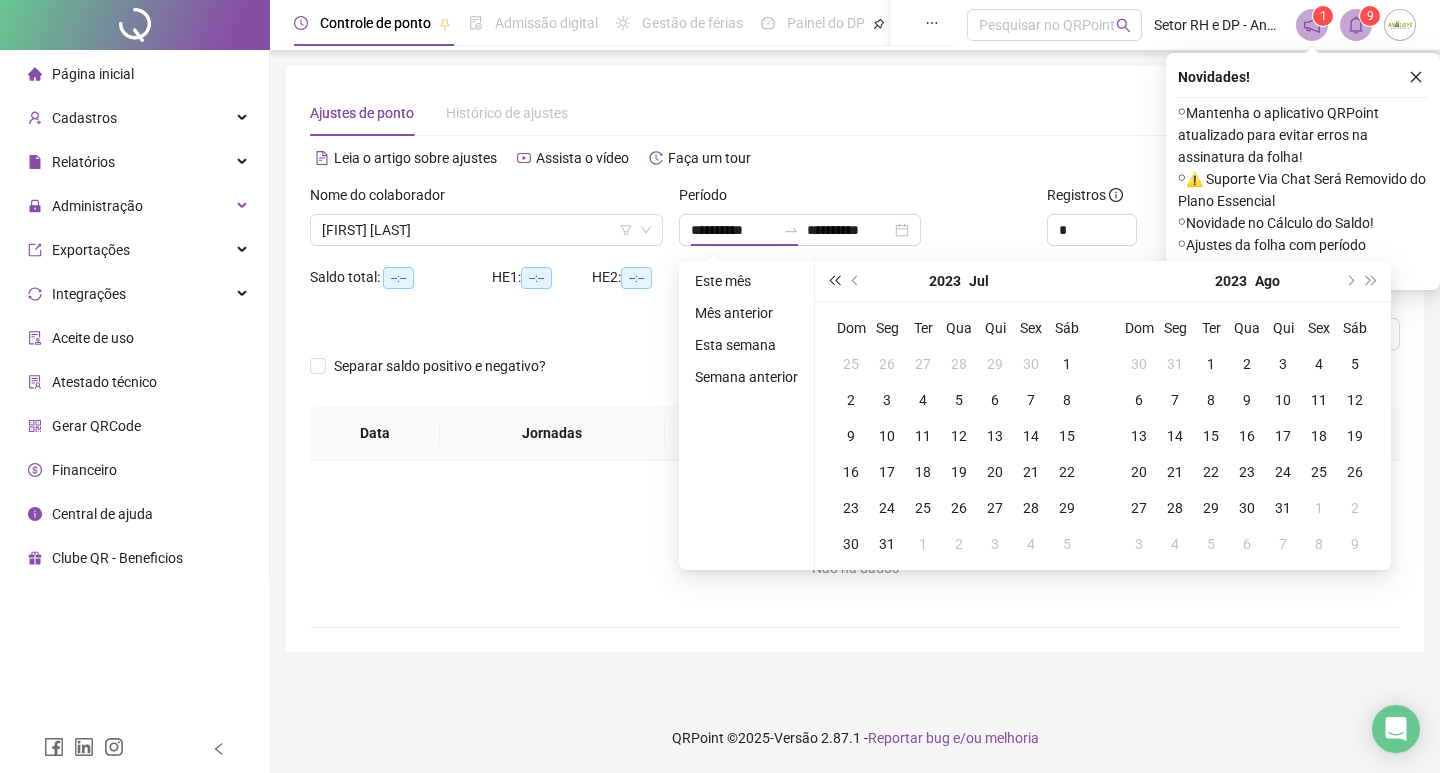 click at bounding box center (834, 281) 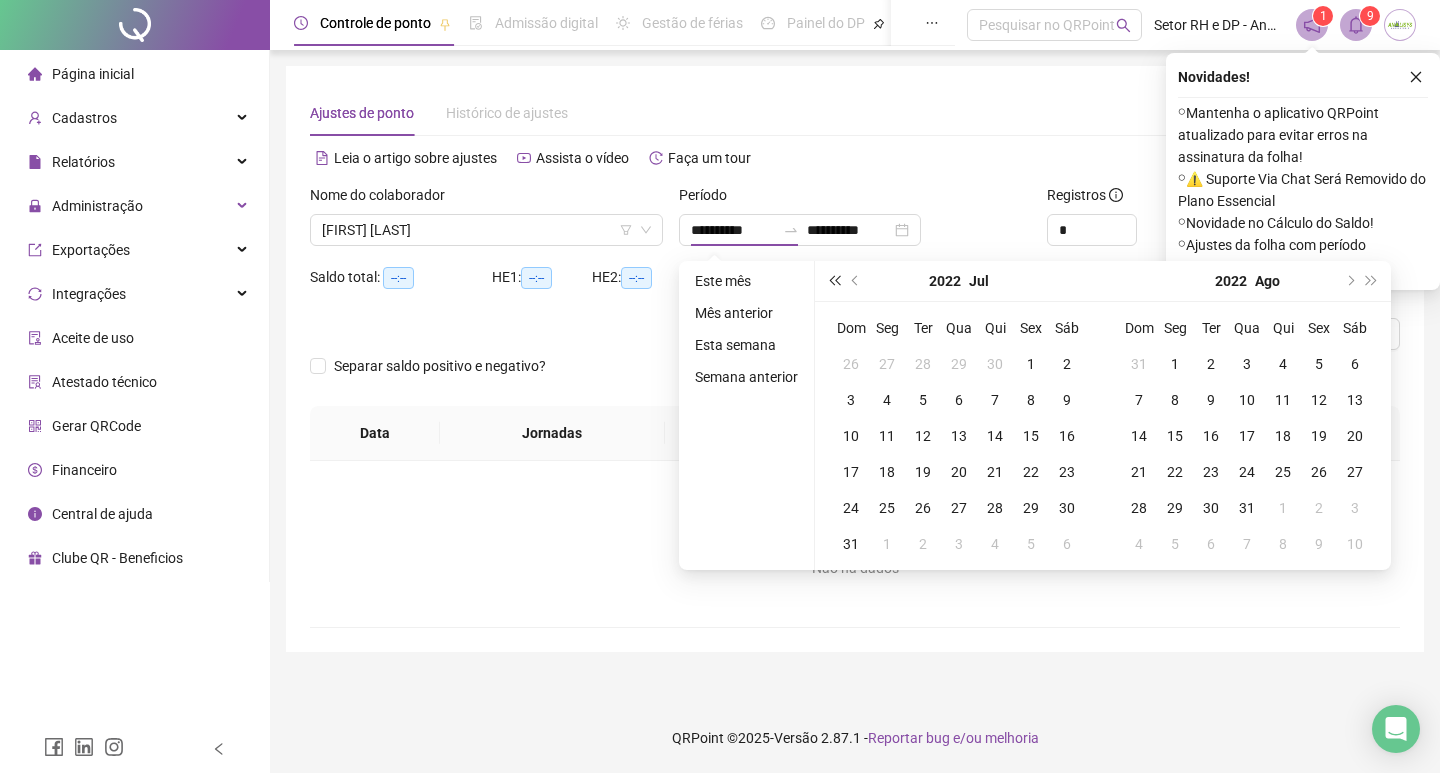 click at bounding box center (834, 281) 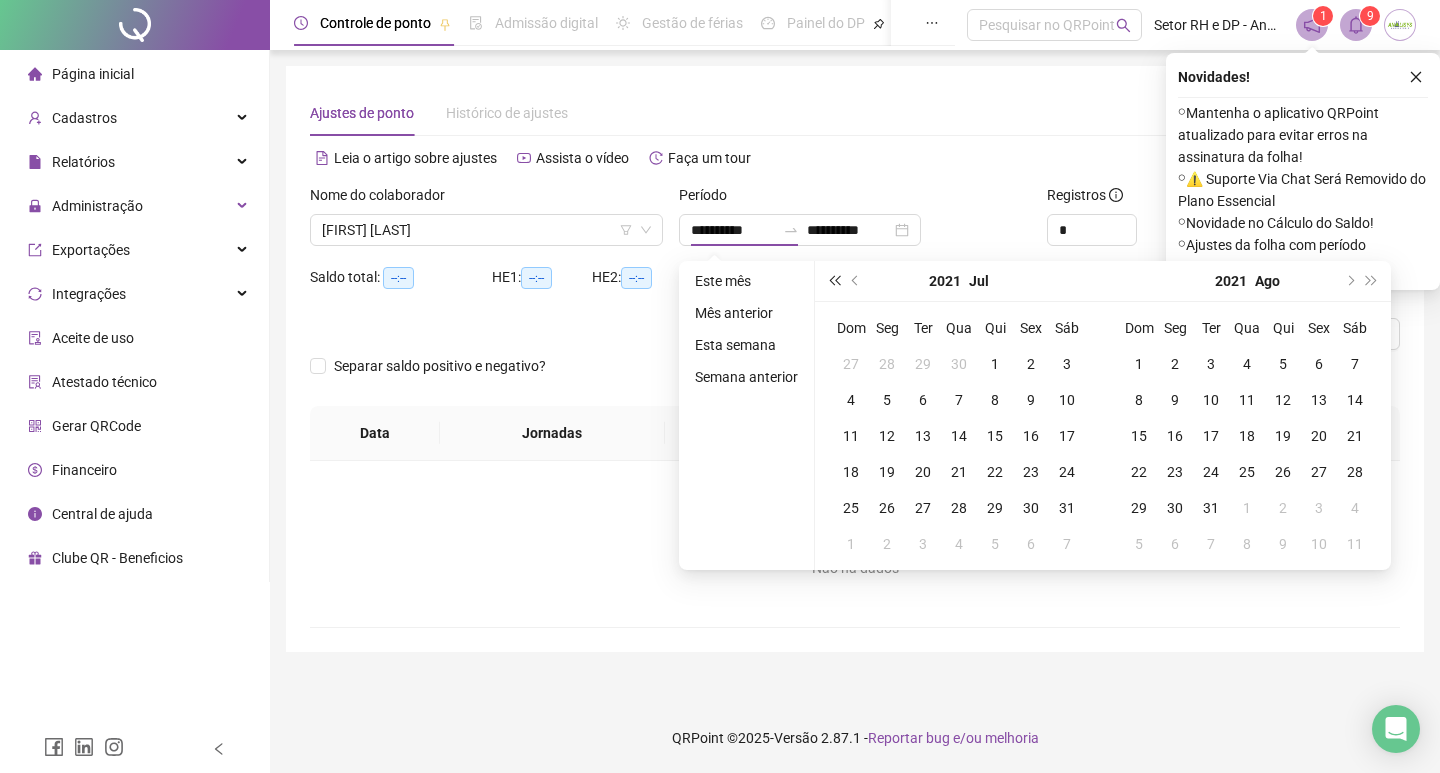 click at bounding box center (834, 281) 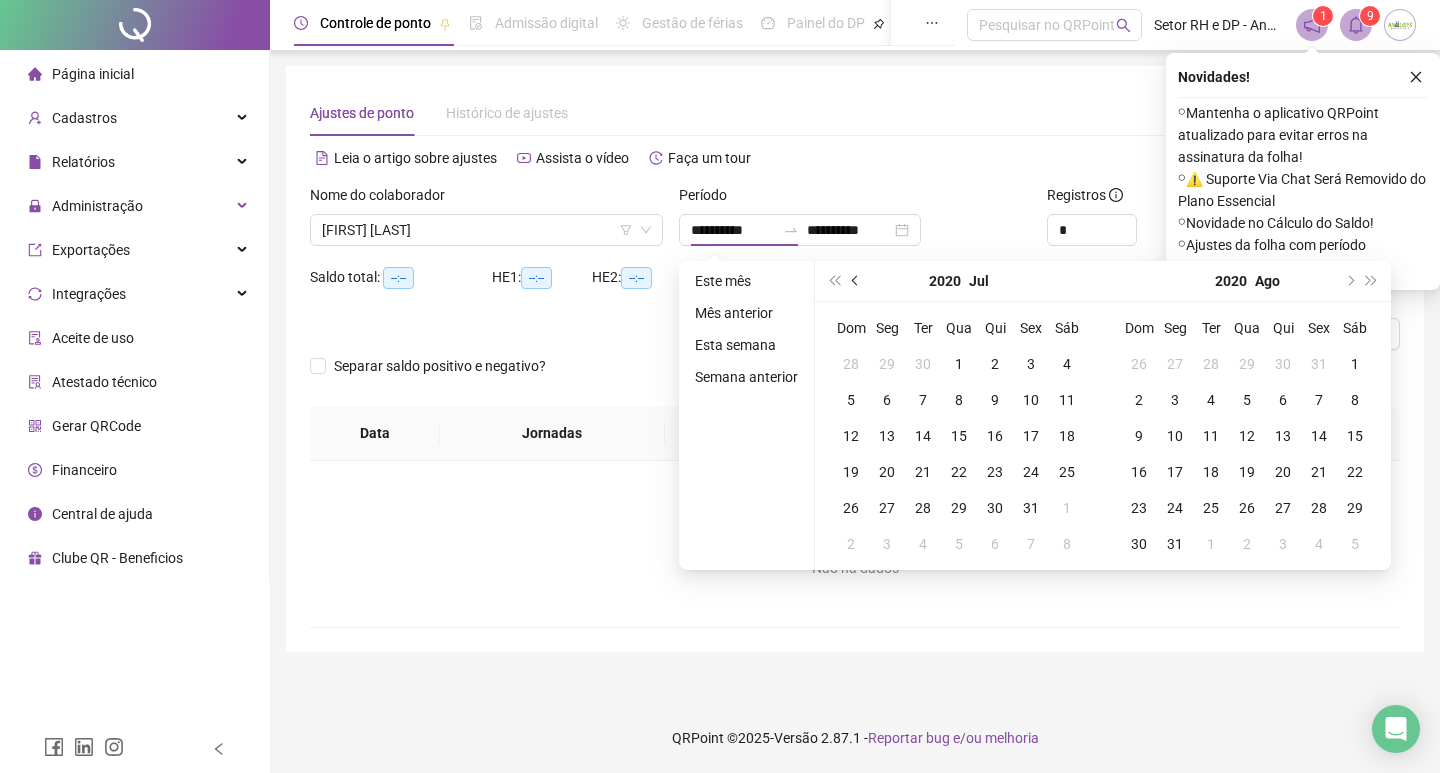 click at bounding box center (857, 281) 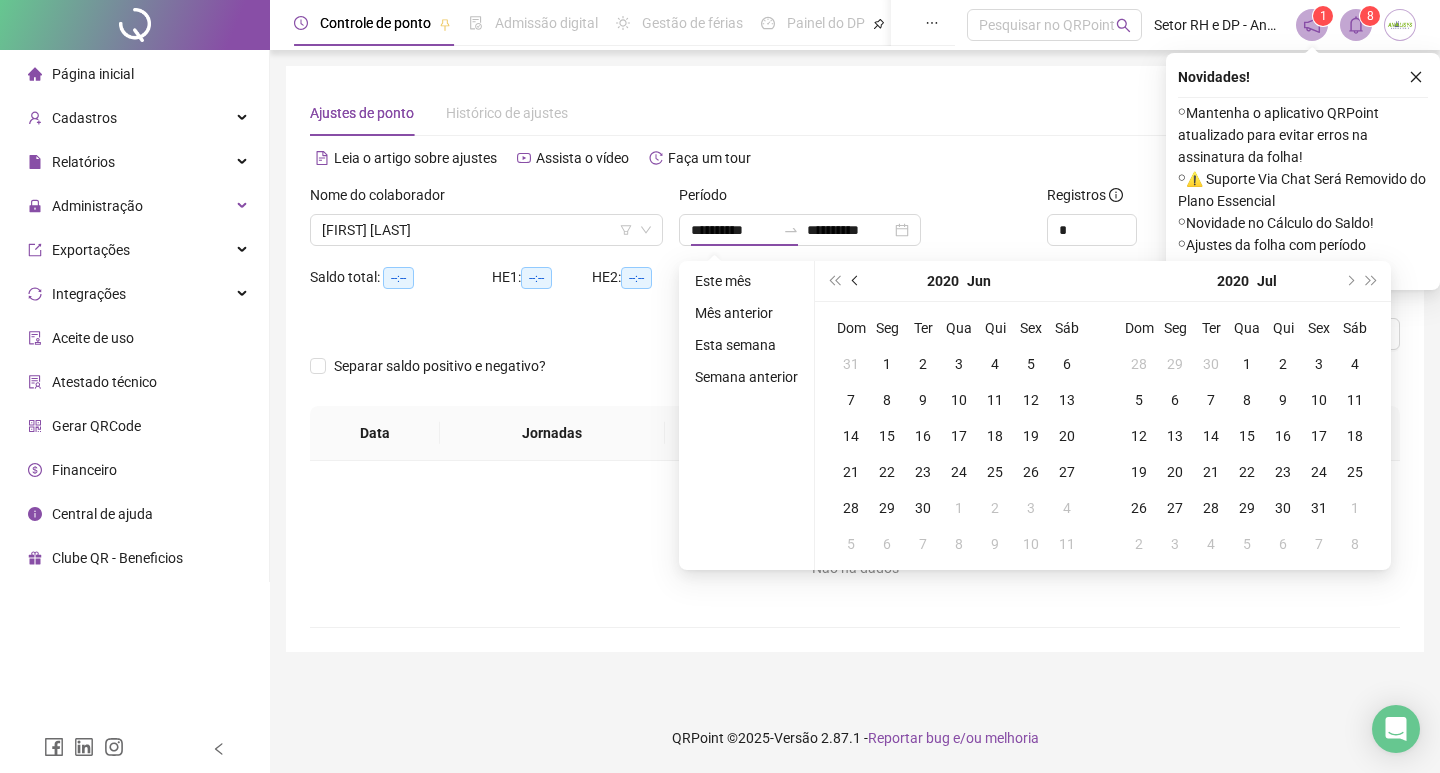 click at bounding box center [857, 281] 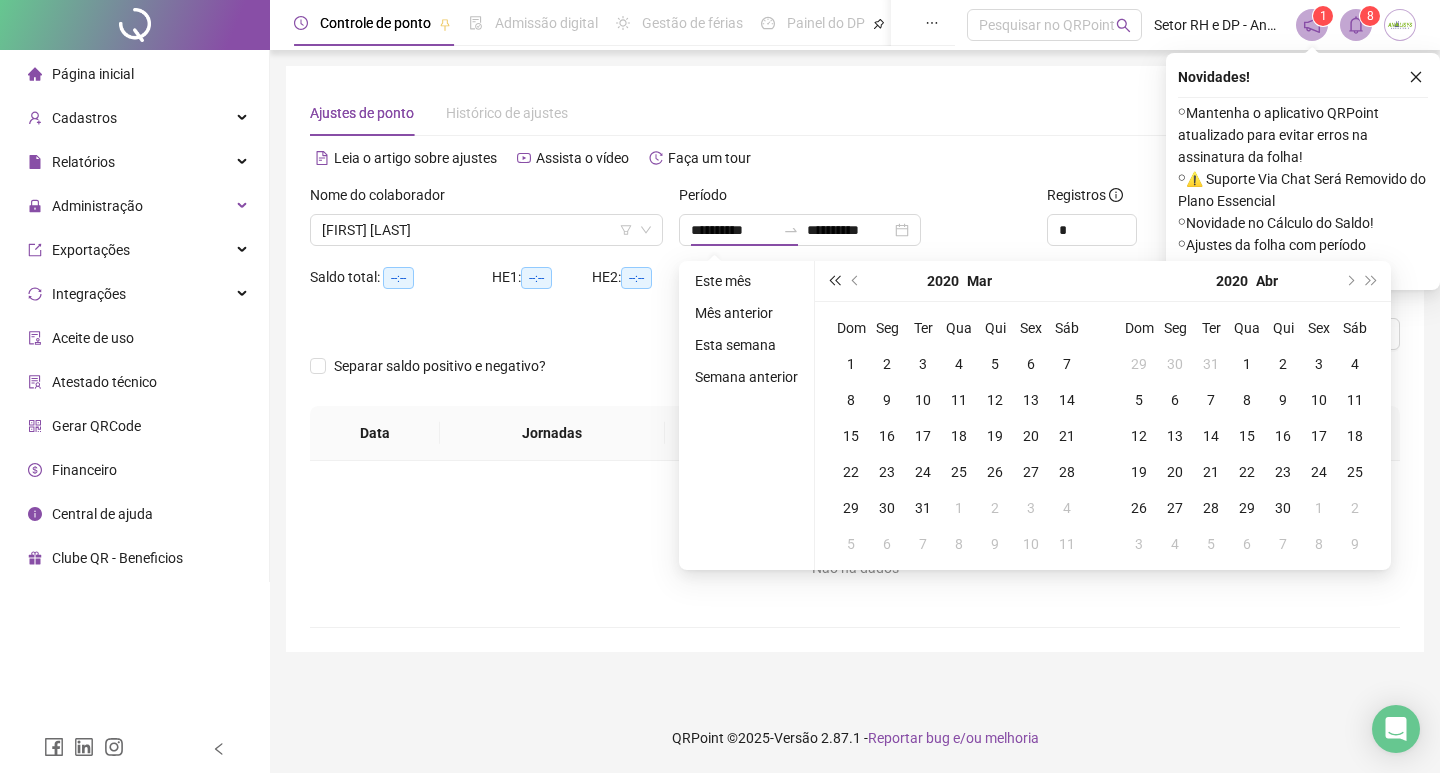 click at bounding box center [834, 281] 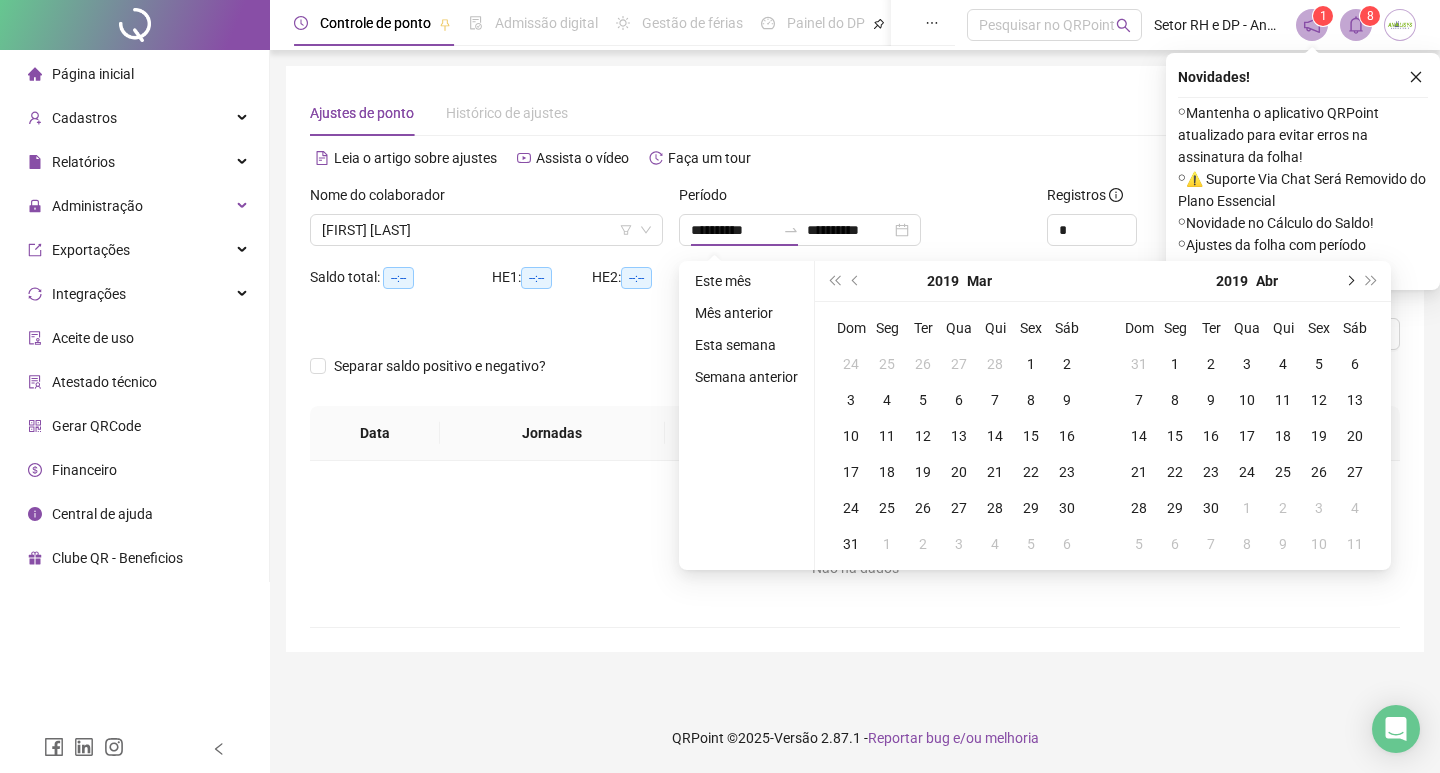 click at bounding box center [1349, 281] 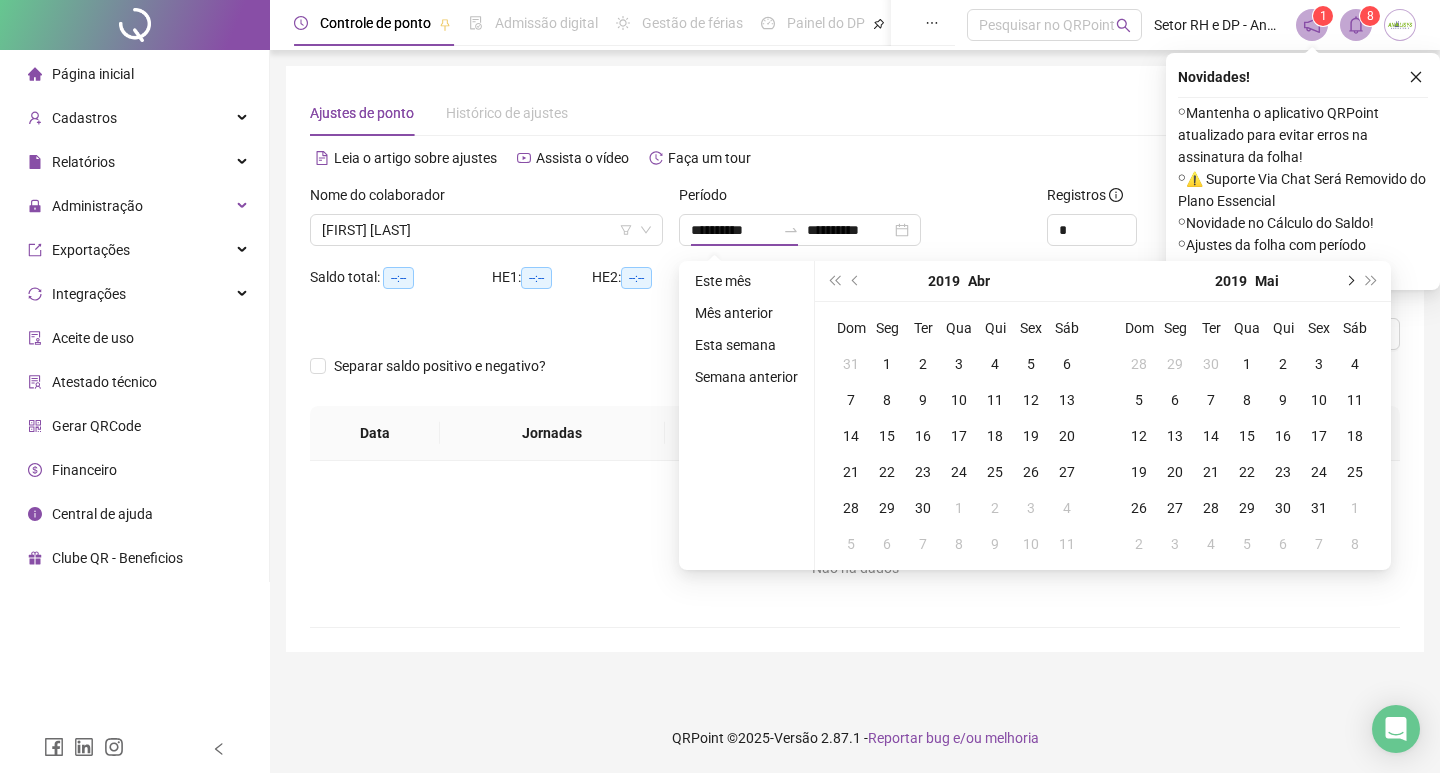 click at bounding box center (1349, 281) 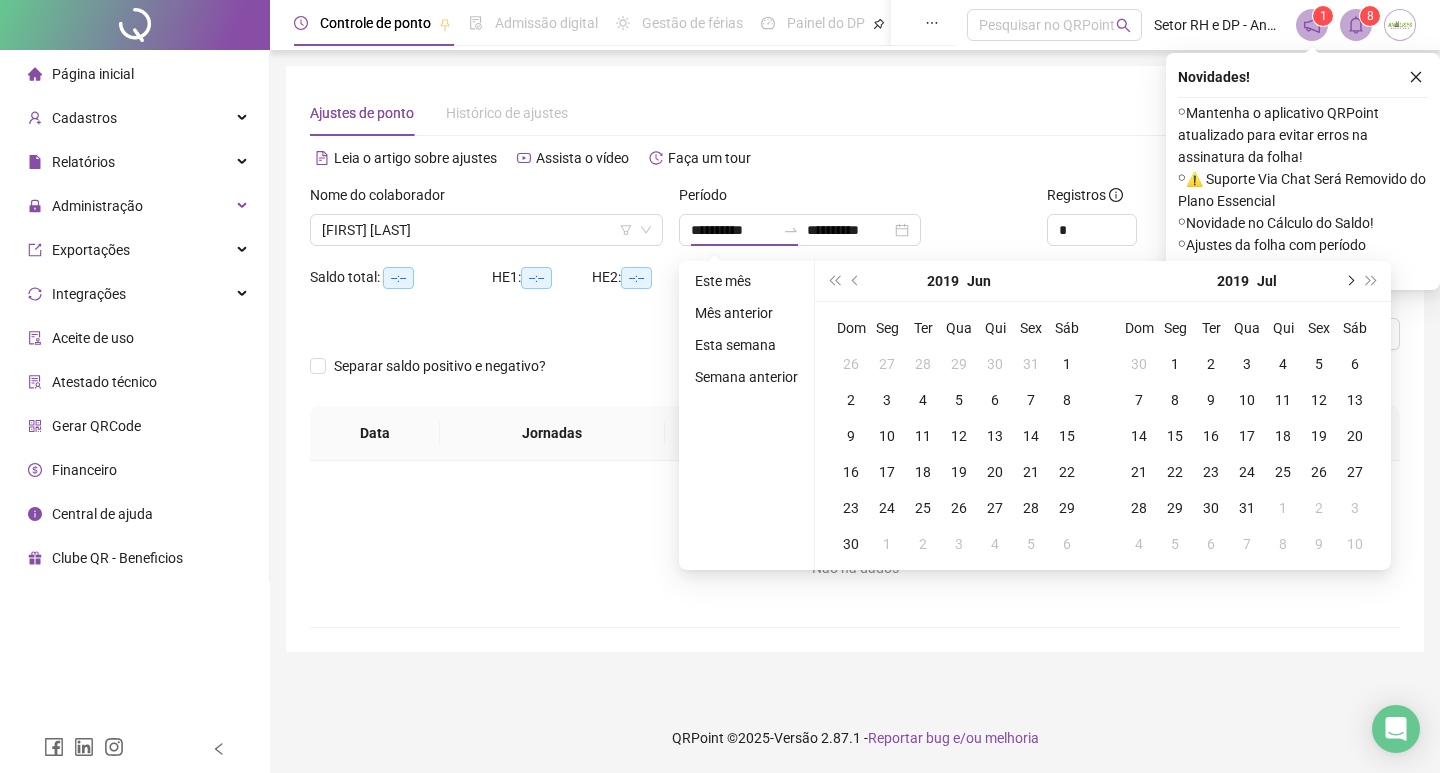 click at bounding box center (1349, 281) 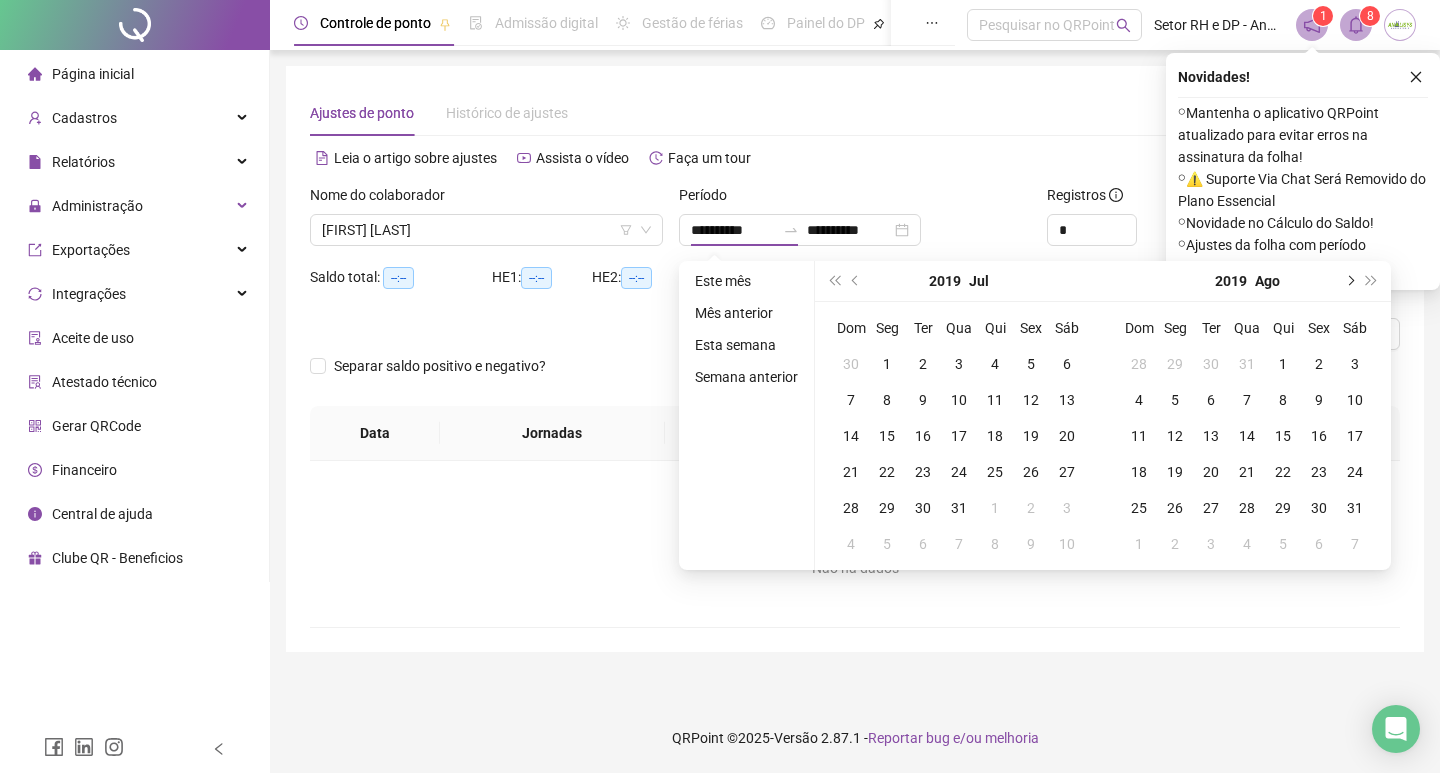 click at bounding box center [1349, 281] 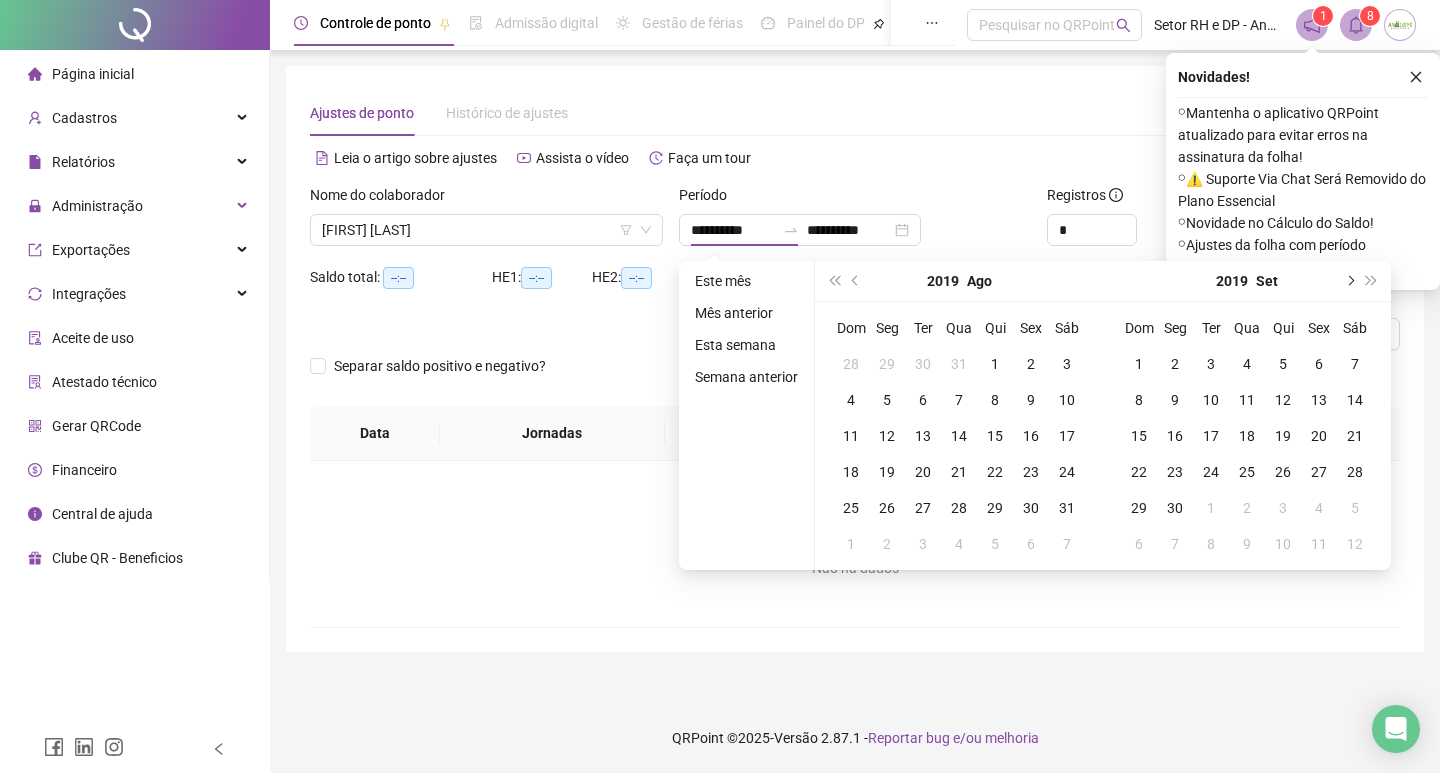 click at bounding box center (1349, 281) 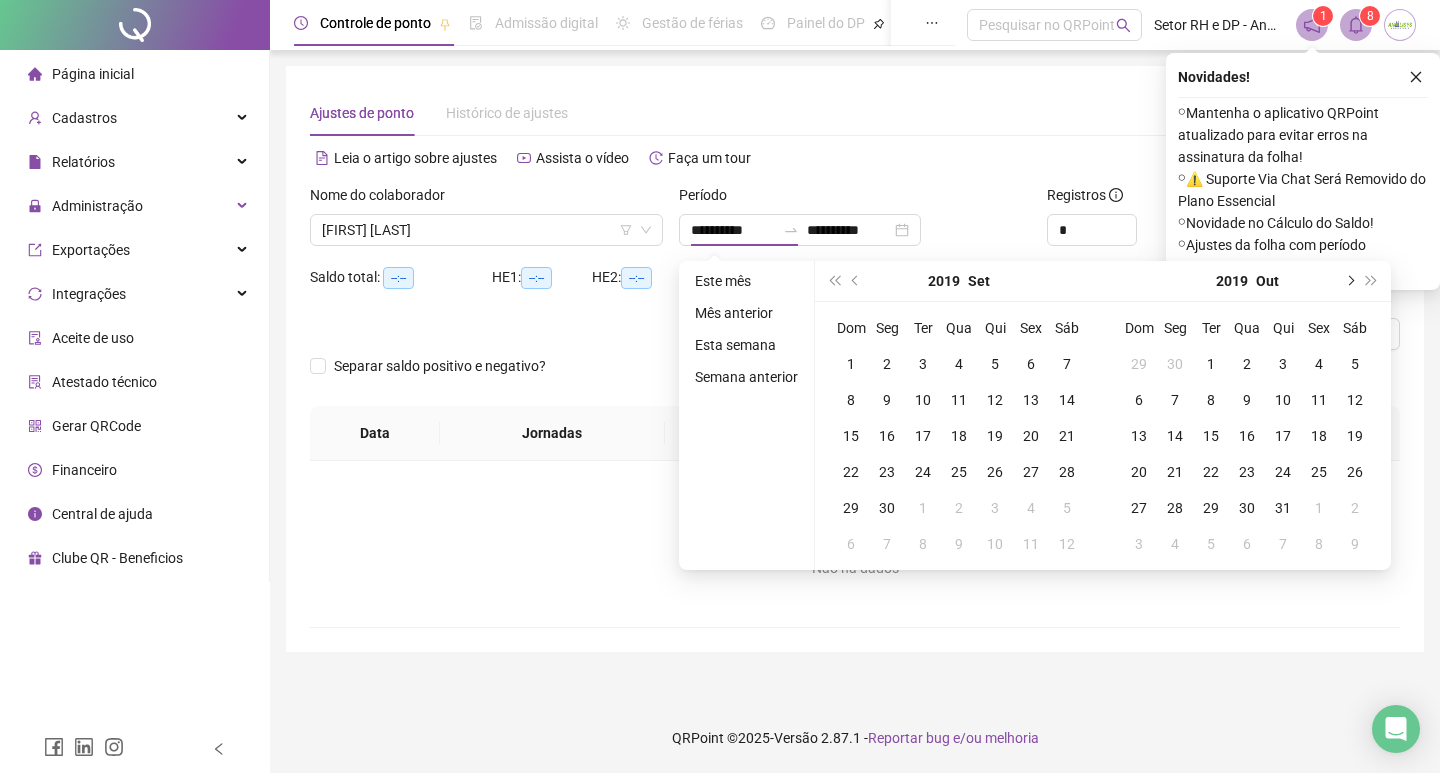 click at bounding box center [1349, 281] 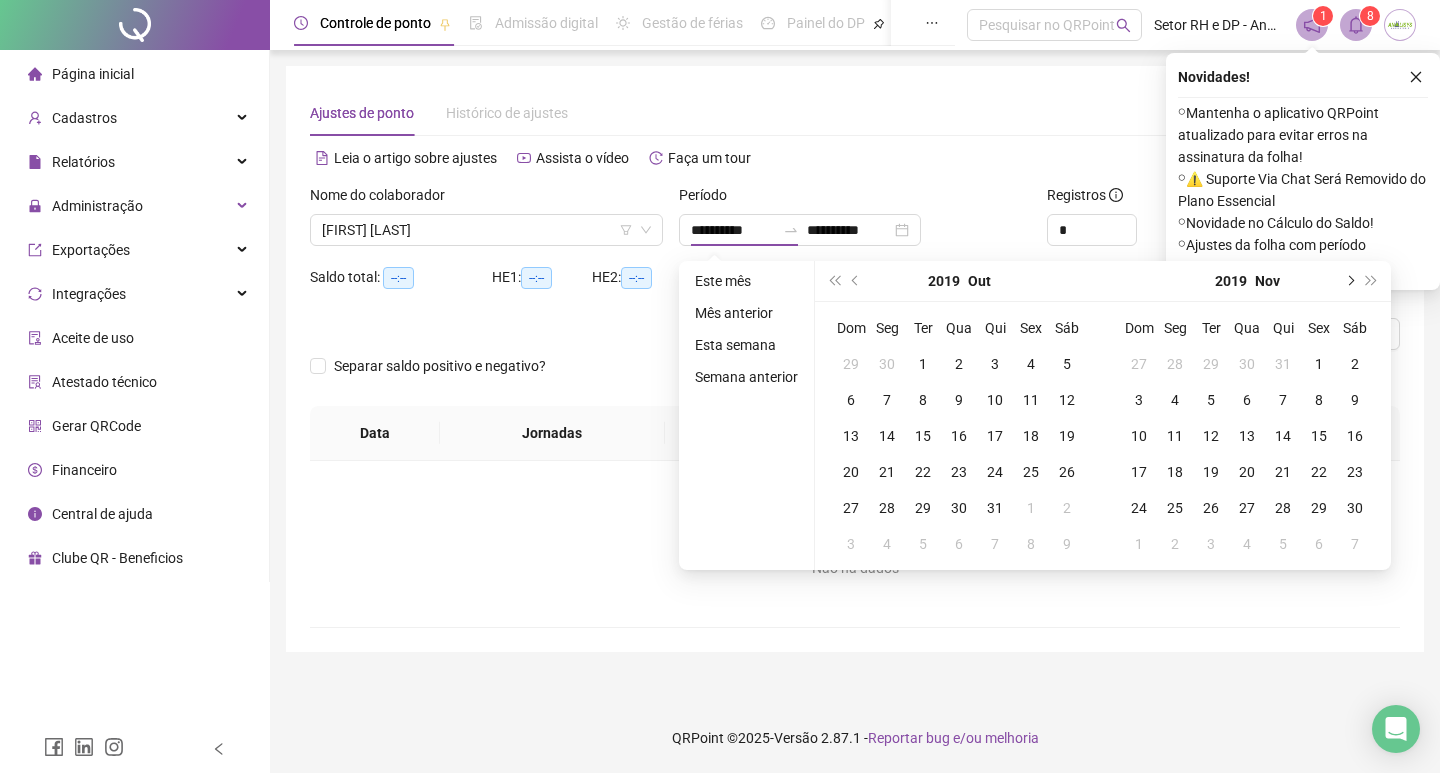 click at bounding box center (1349, 281) 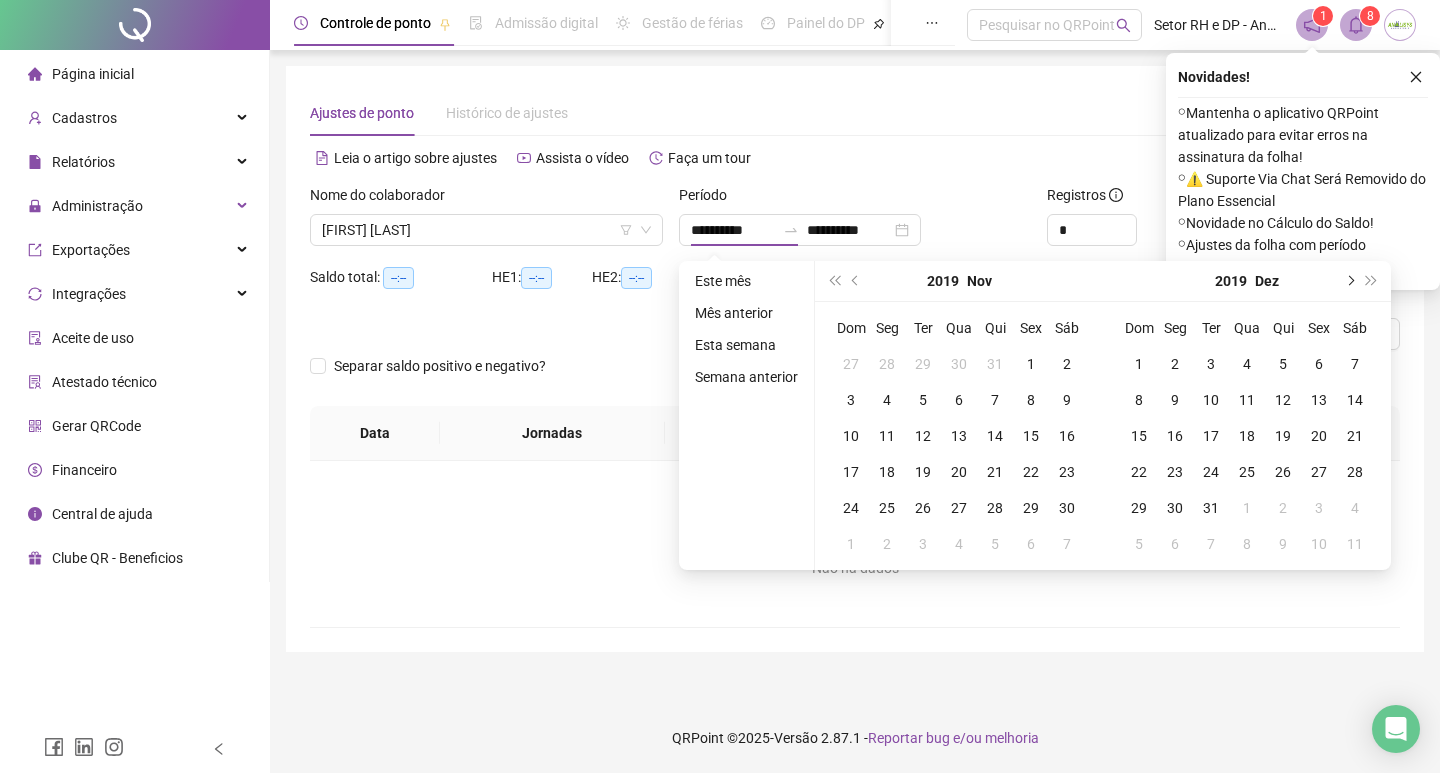click at bounding box center [1349, 281] 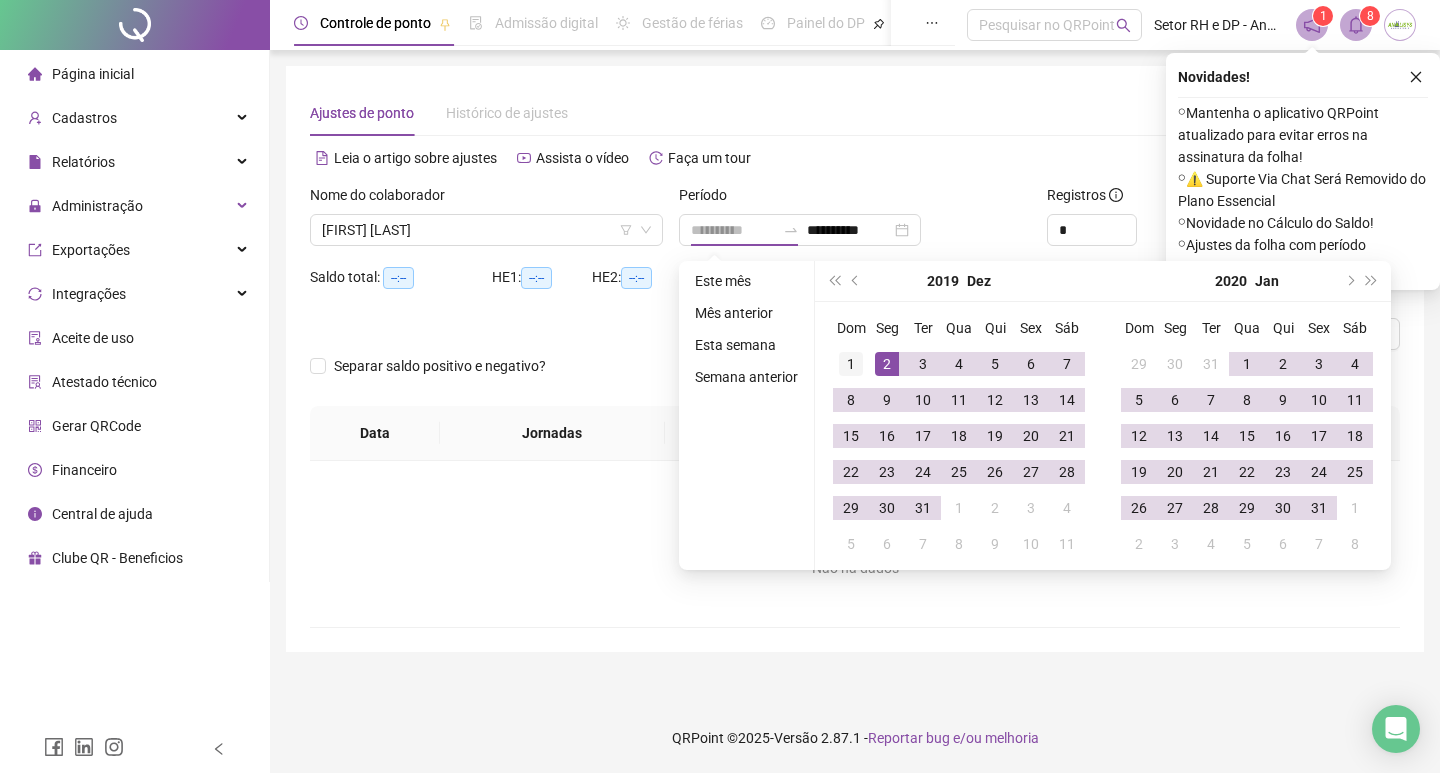 type on "**********" 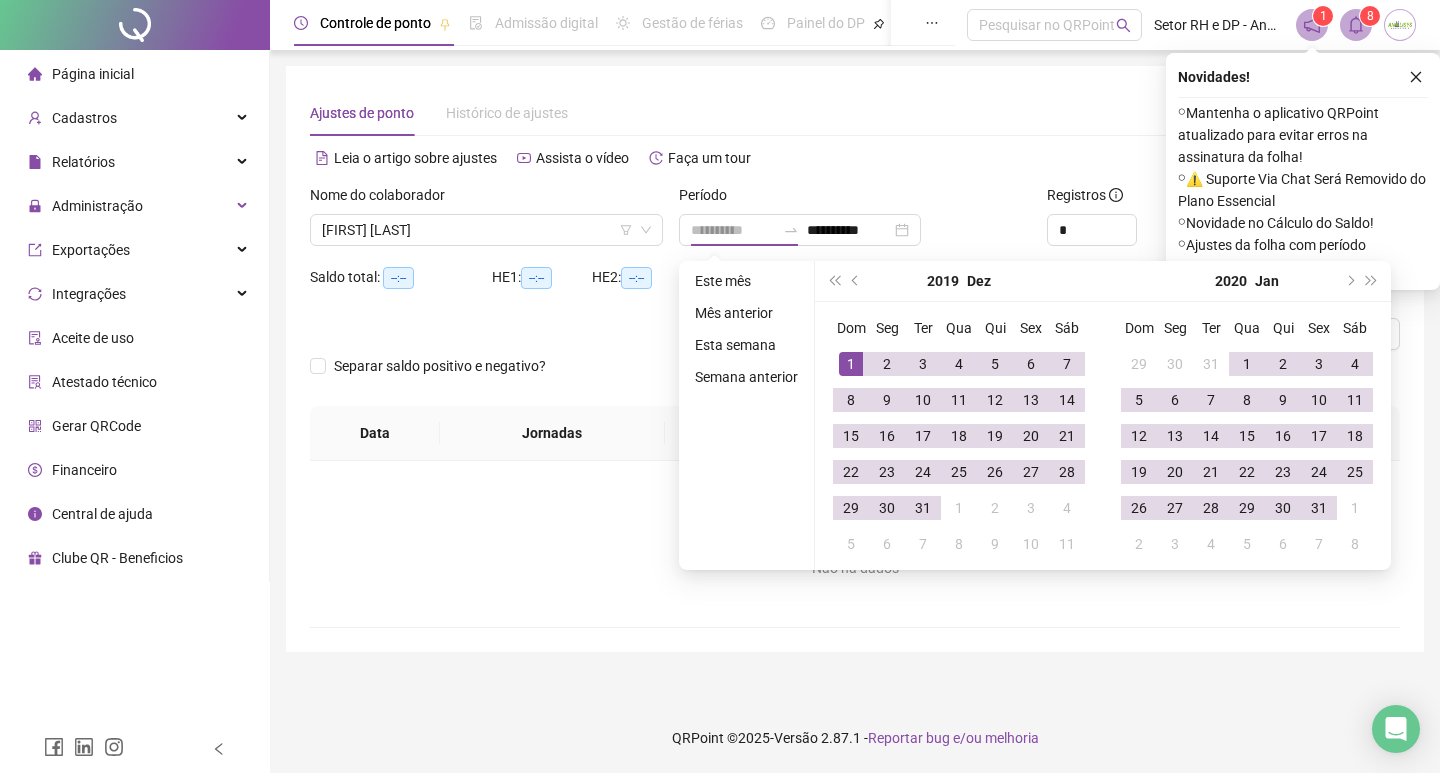 click on "1" at bounding box center (851, 364) 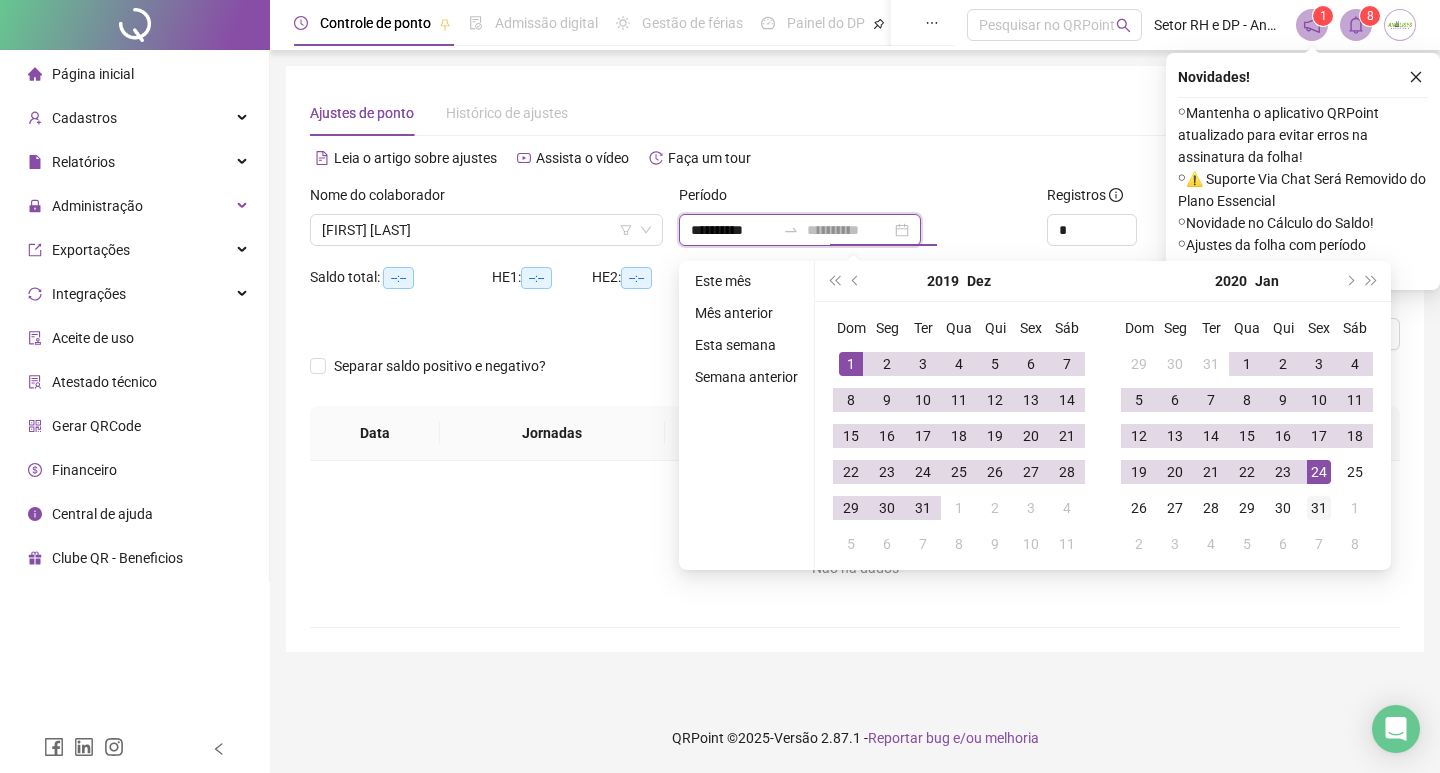 type on "**********" 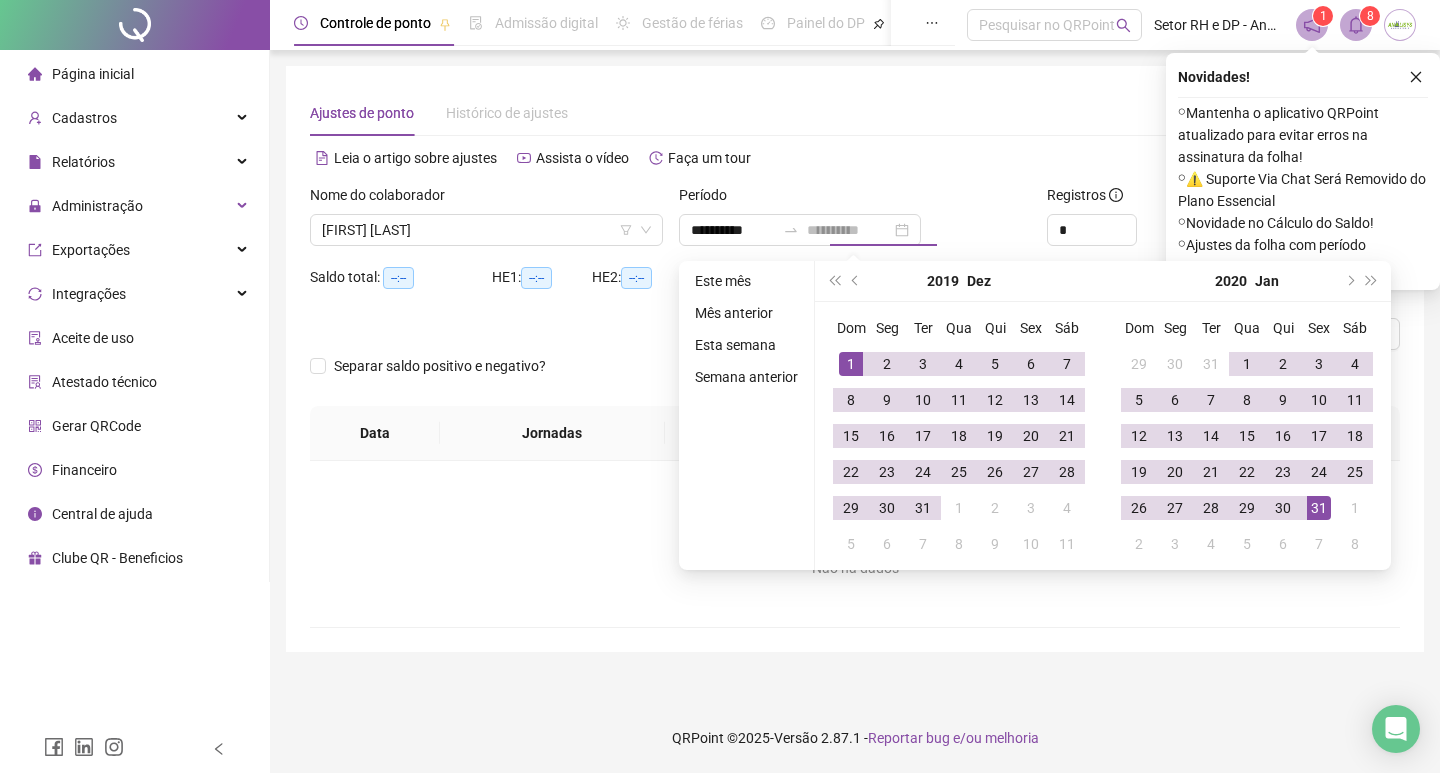 click on "31" at bounding box center [1319, 508] 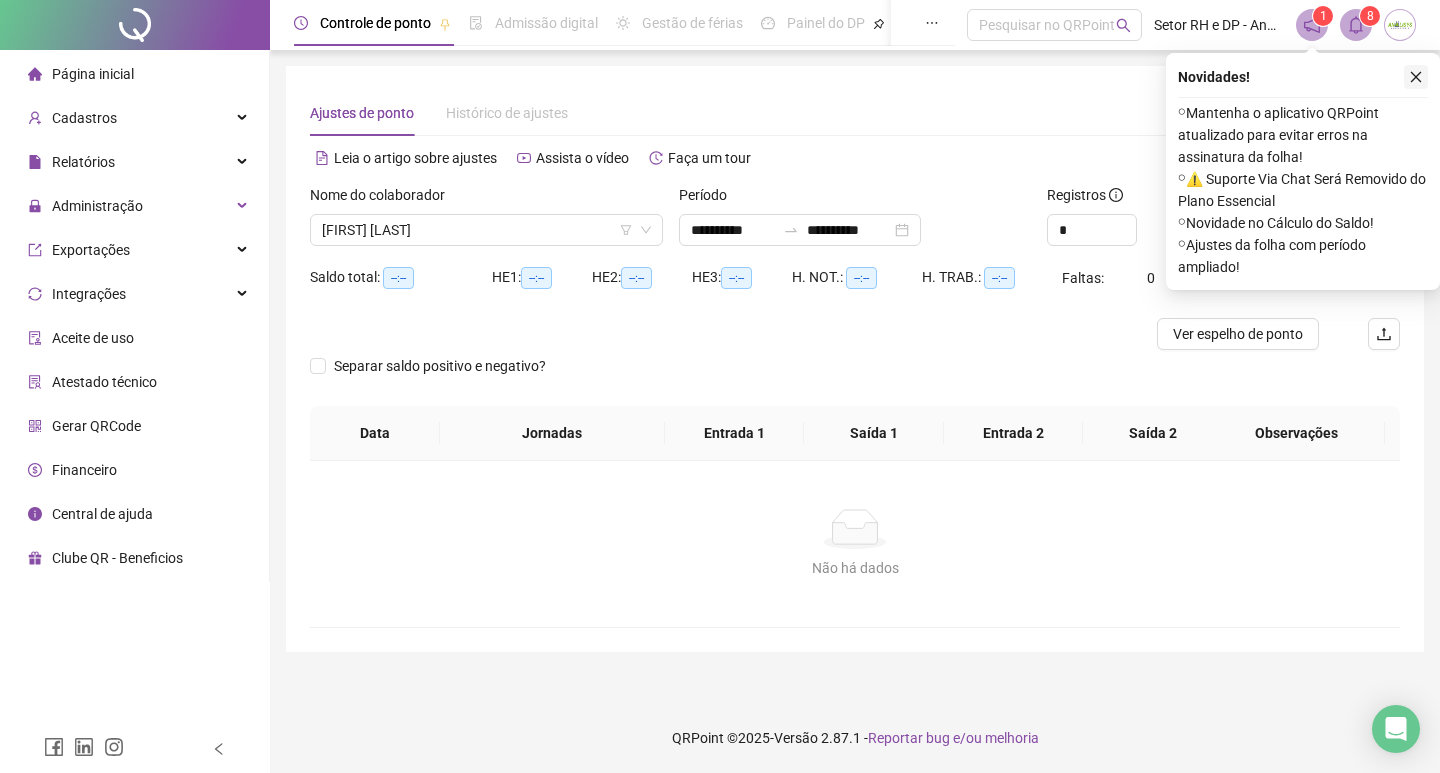 click 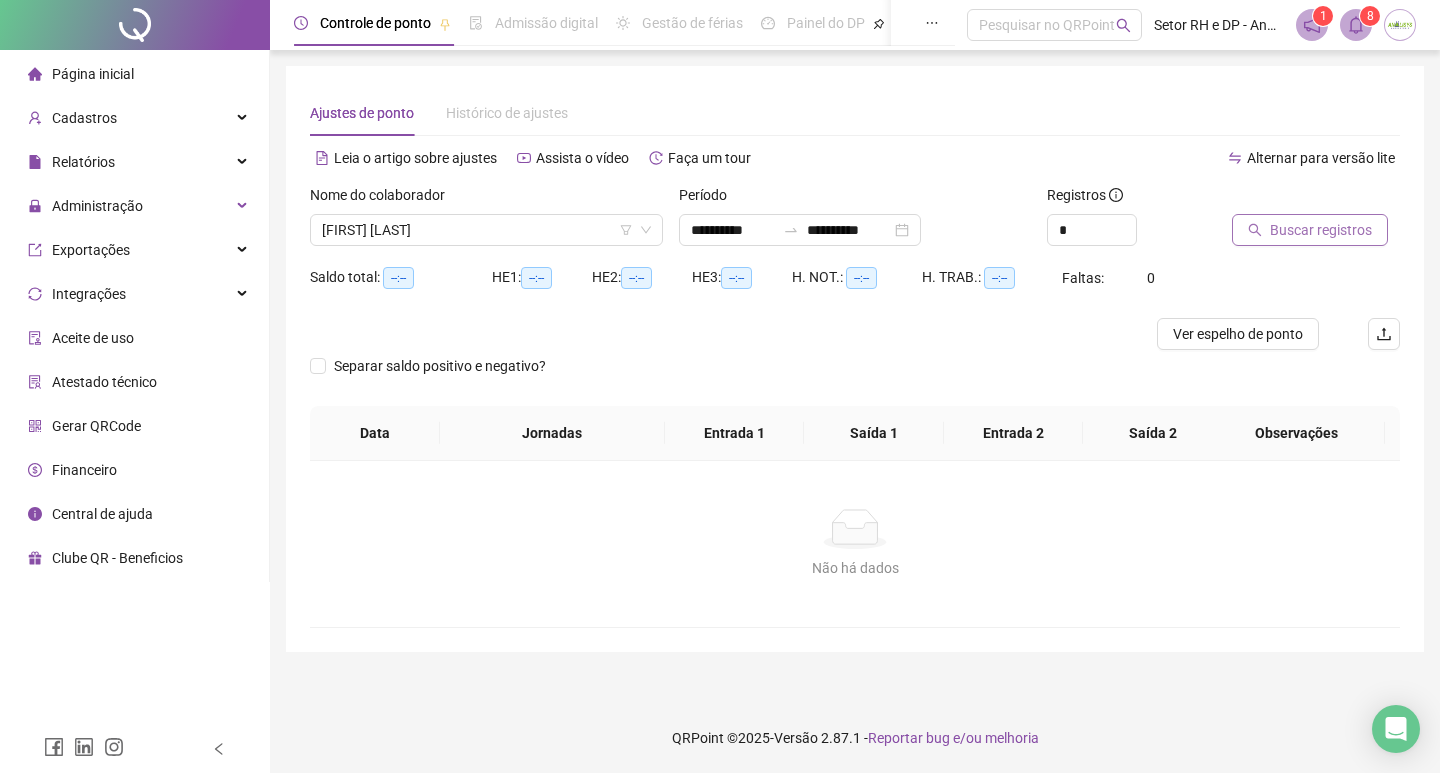 click on "Buscar registros" at bounding box center (1310, 230) 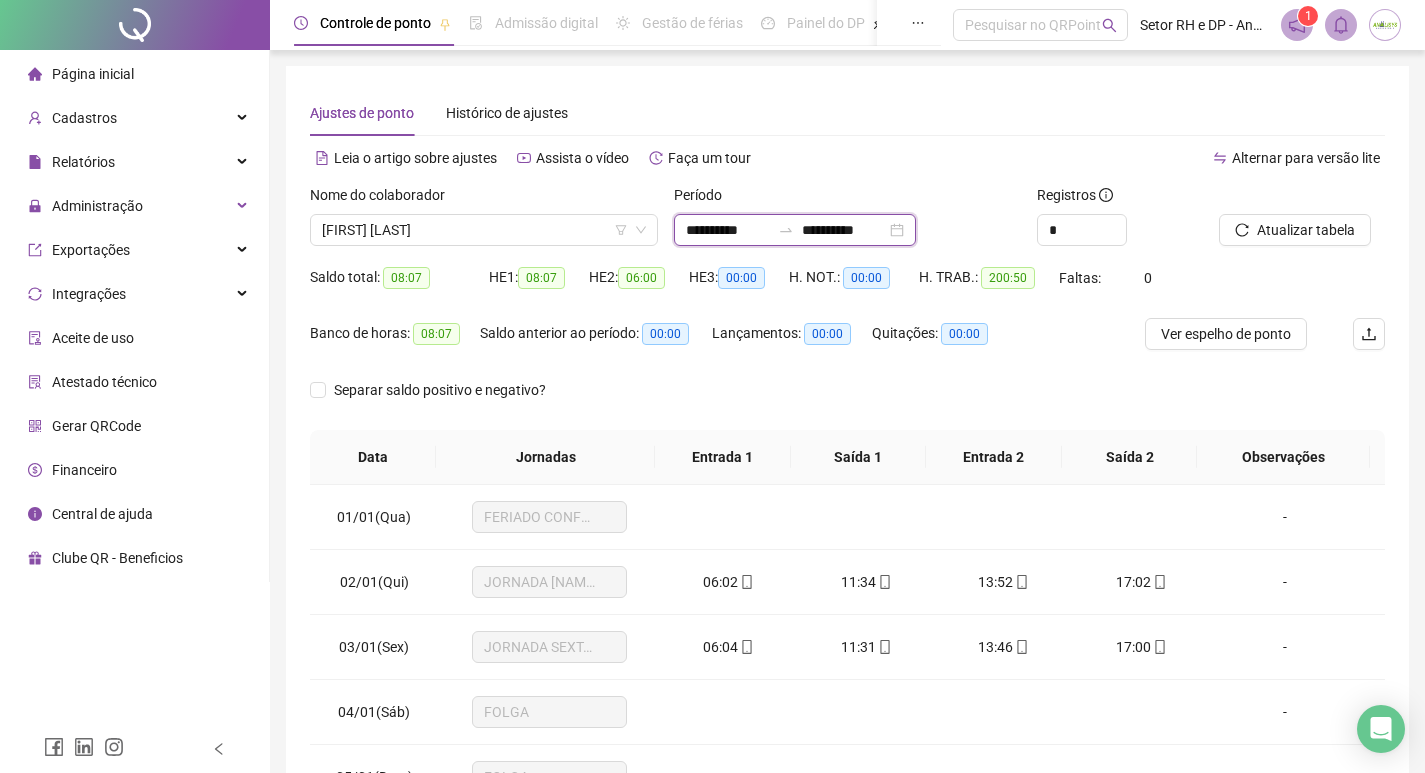 click on "**********" at bounding box center [728, 230] 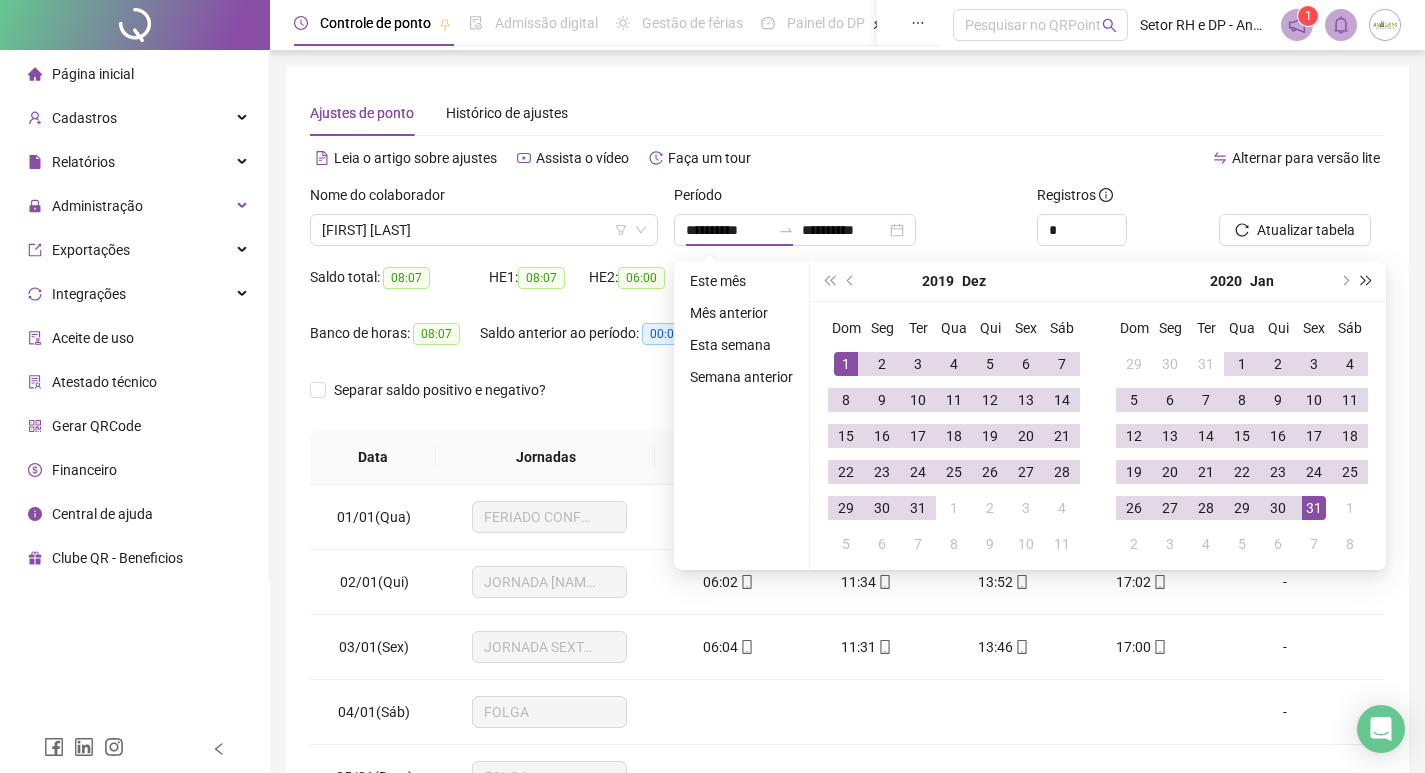 click at bounding box center (1367, 281) 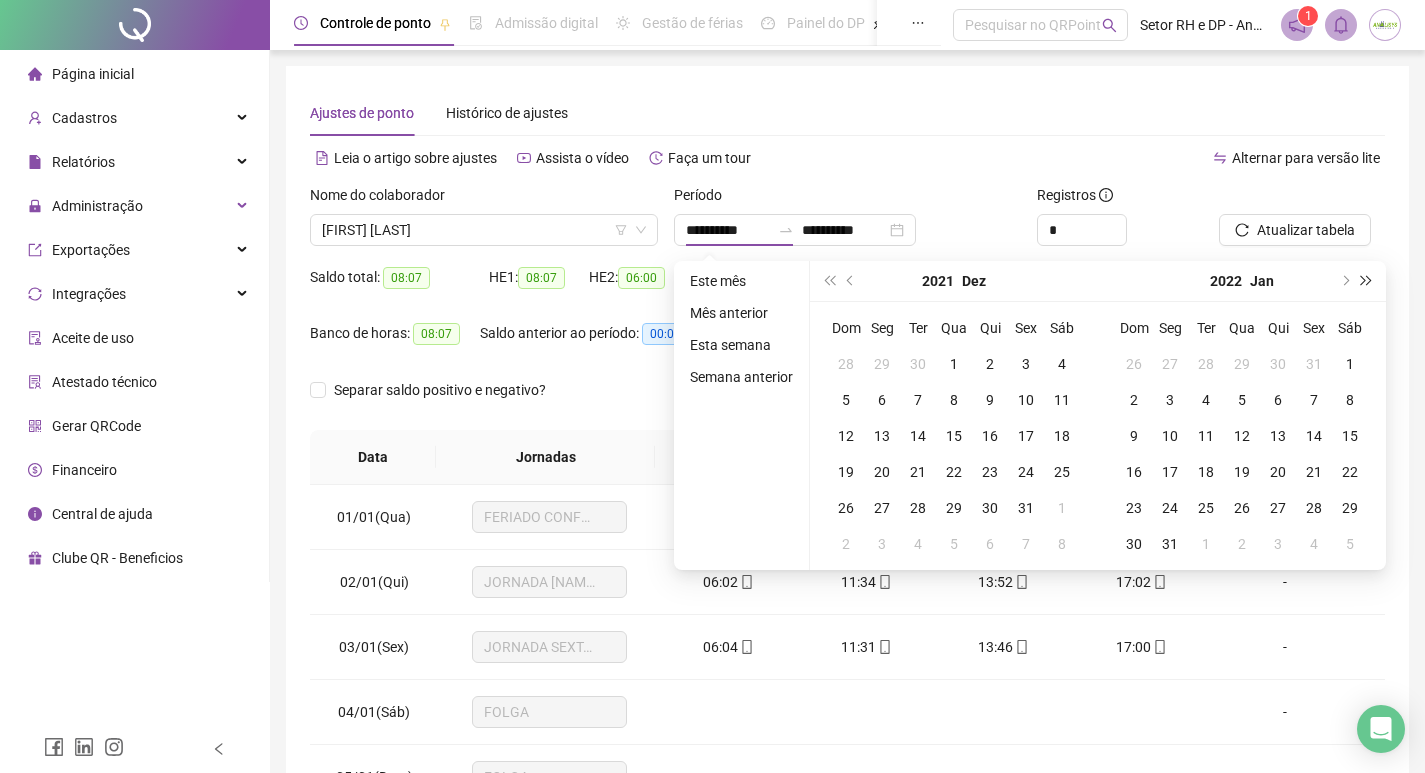 click at bounding box center (1367, 281) 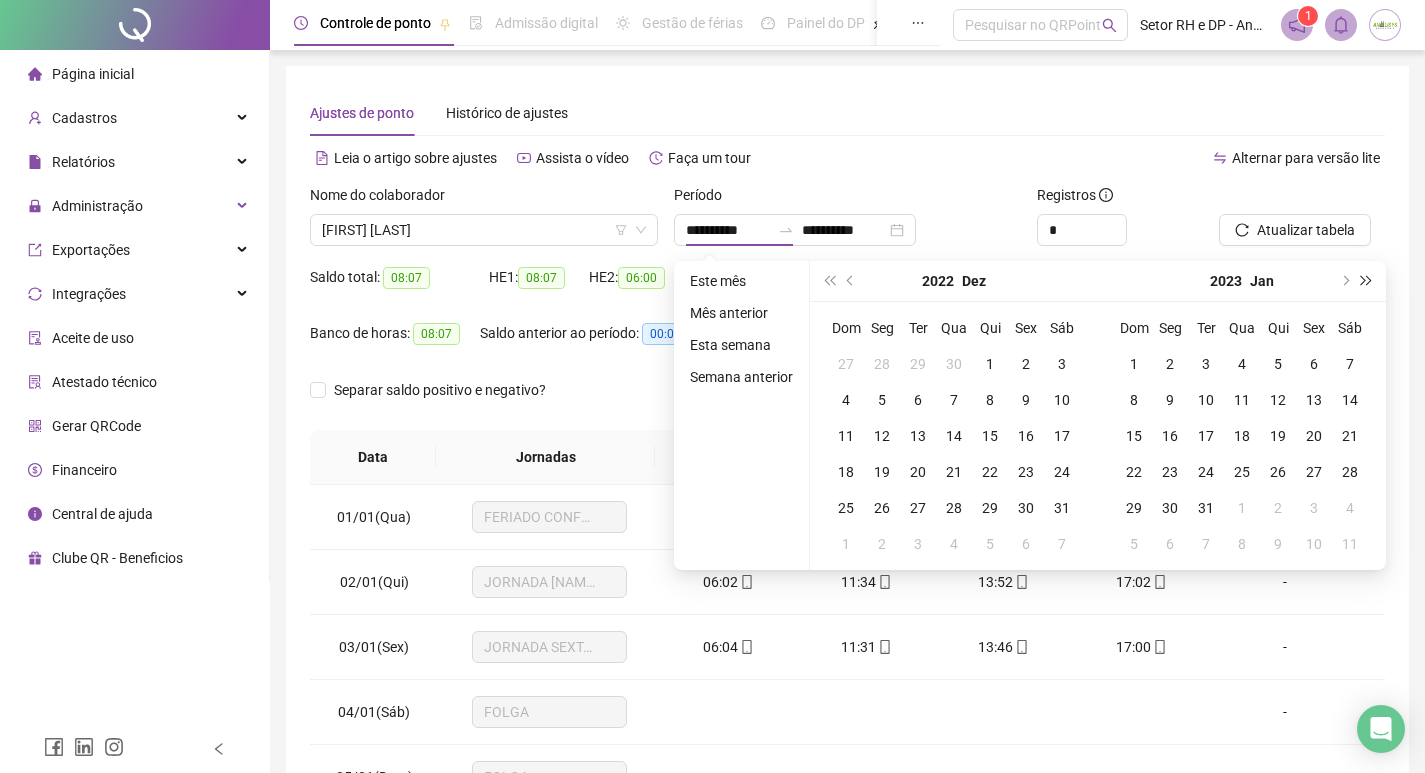 click at bounding box center [1367, 281] 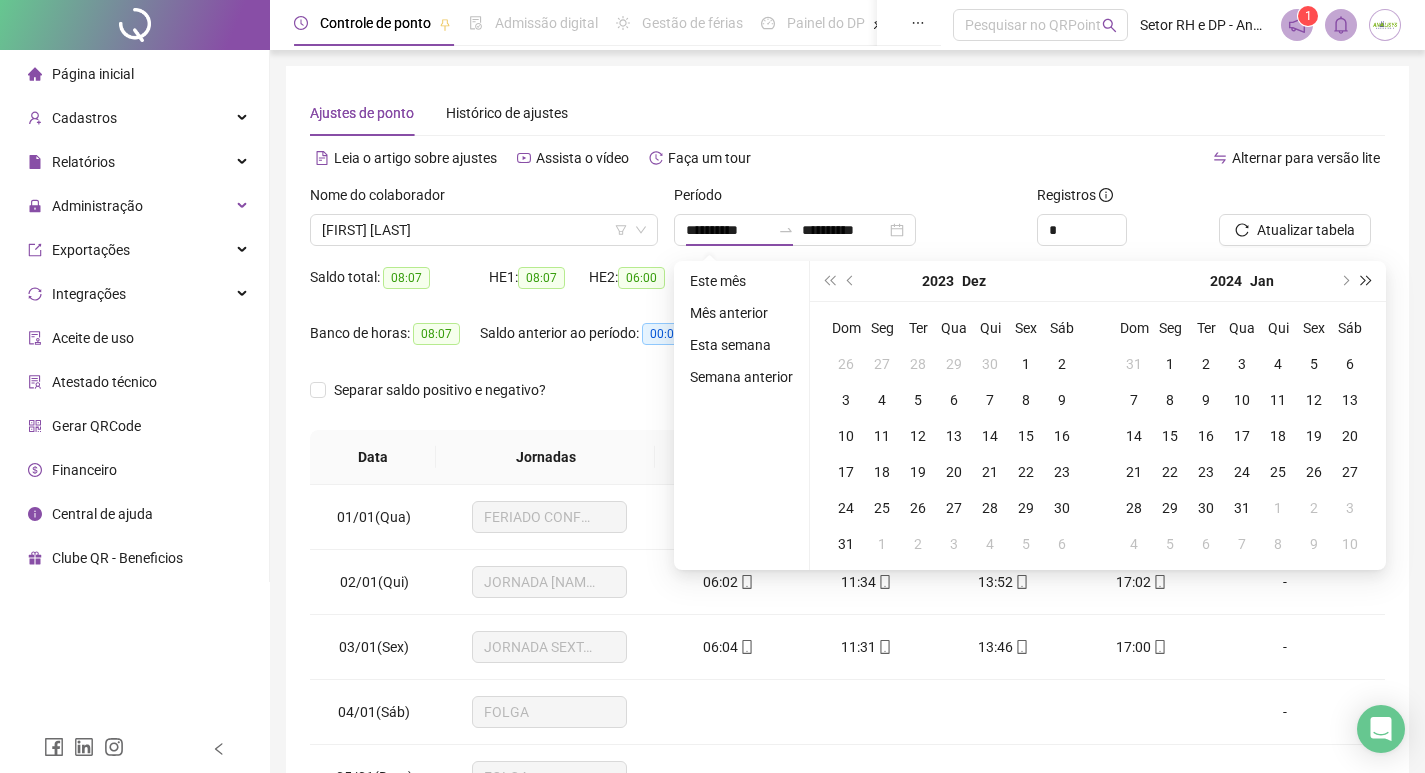 click at bounding box center [1367, 281] 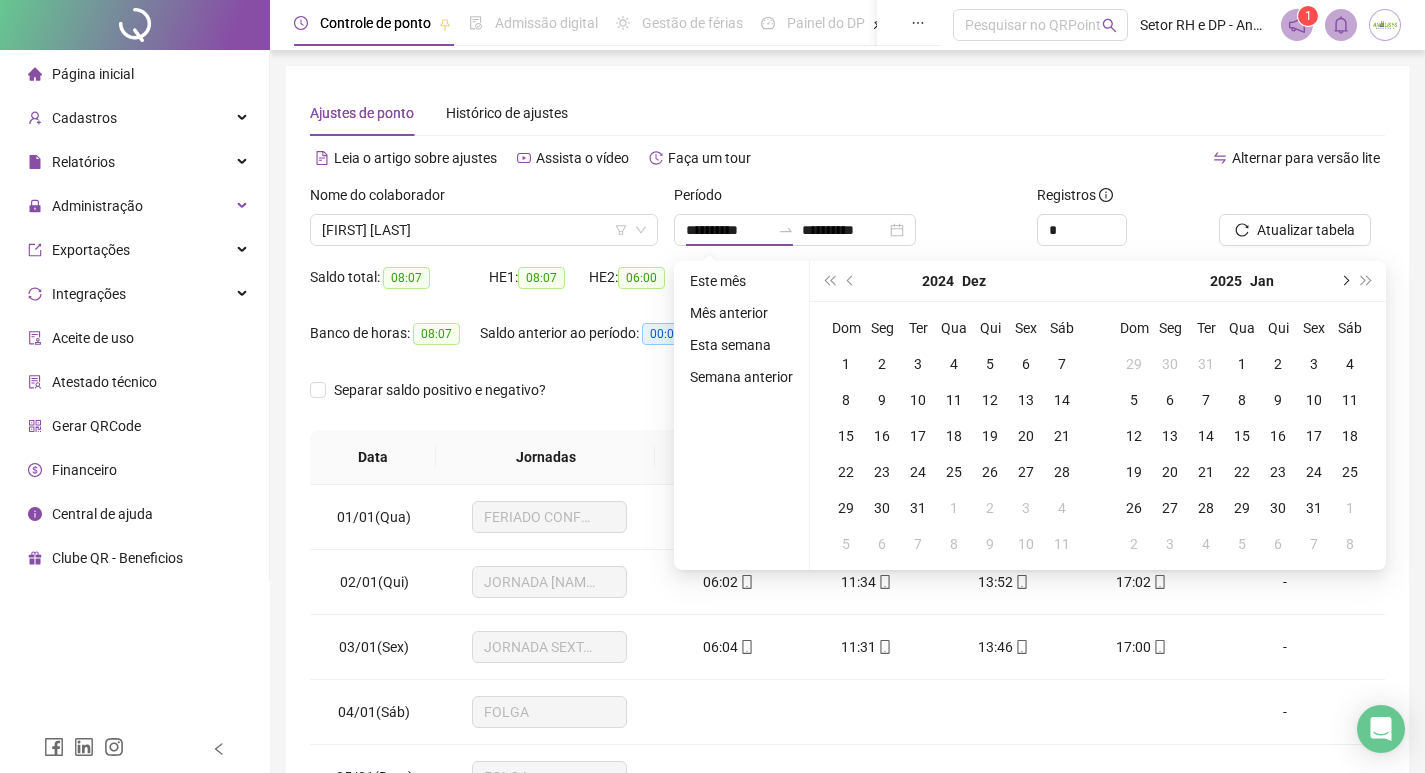 click at bounding box center [1344, 281] 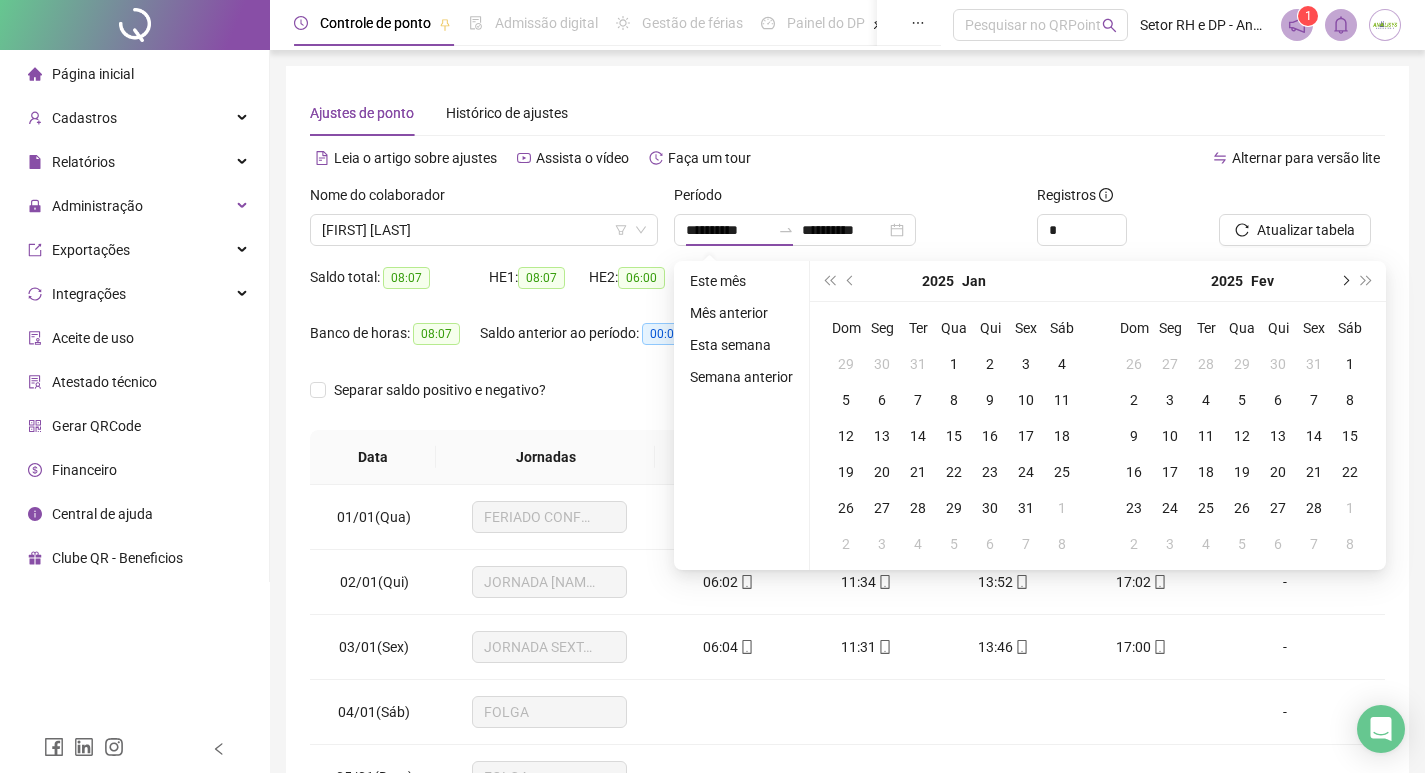 click at bounding box center (1344, 281) 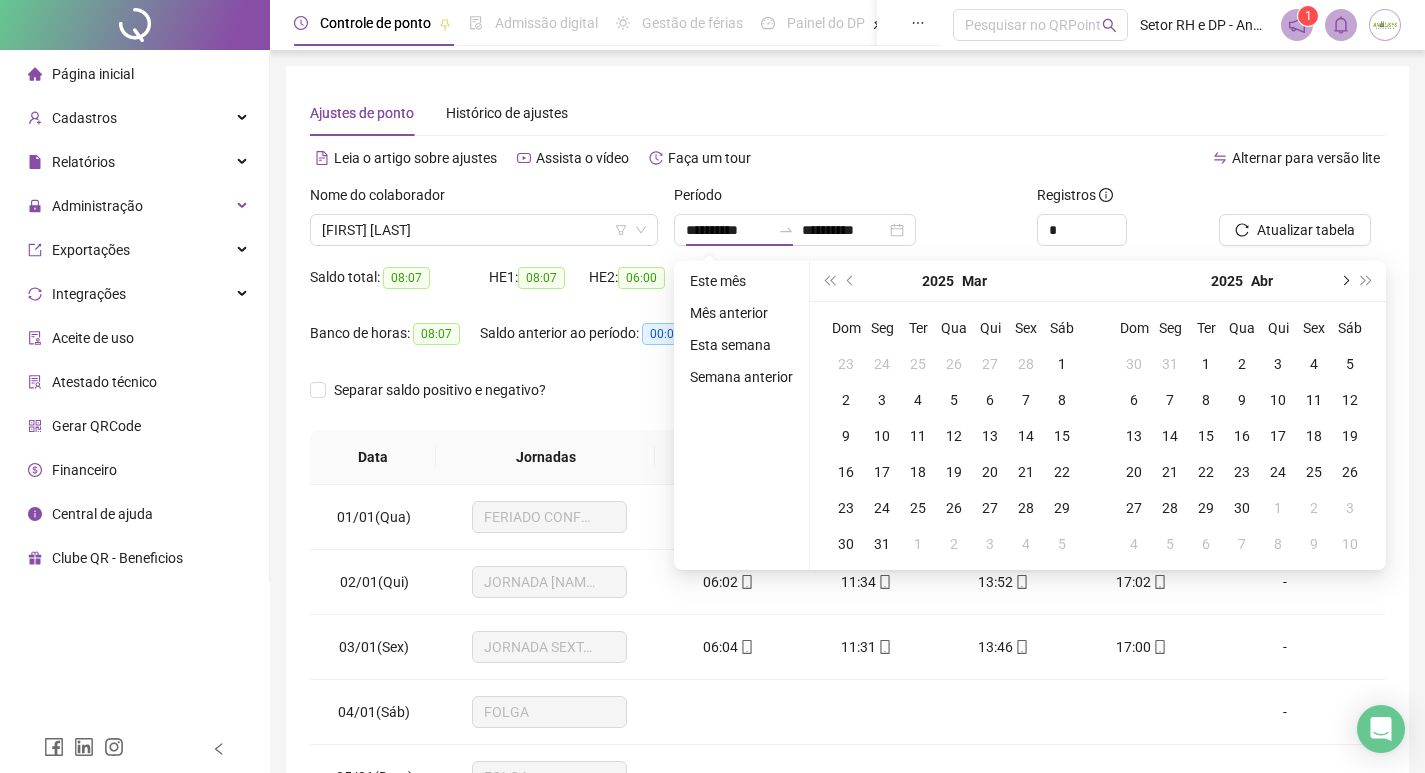 click at bounding box center [1344, 281] 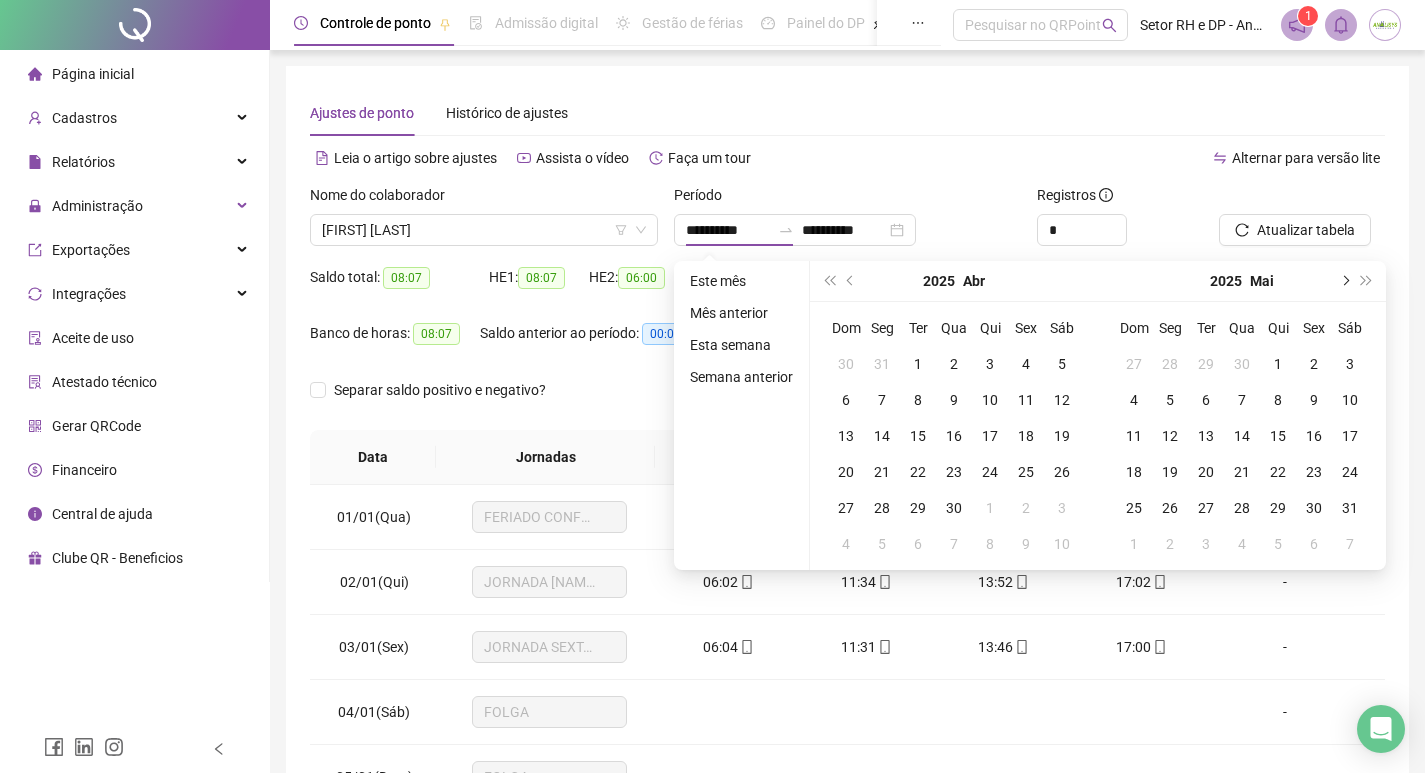 click at bounding box center [1344, 281] 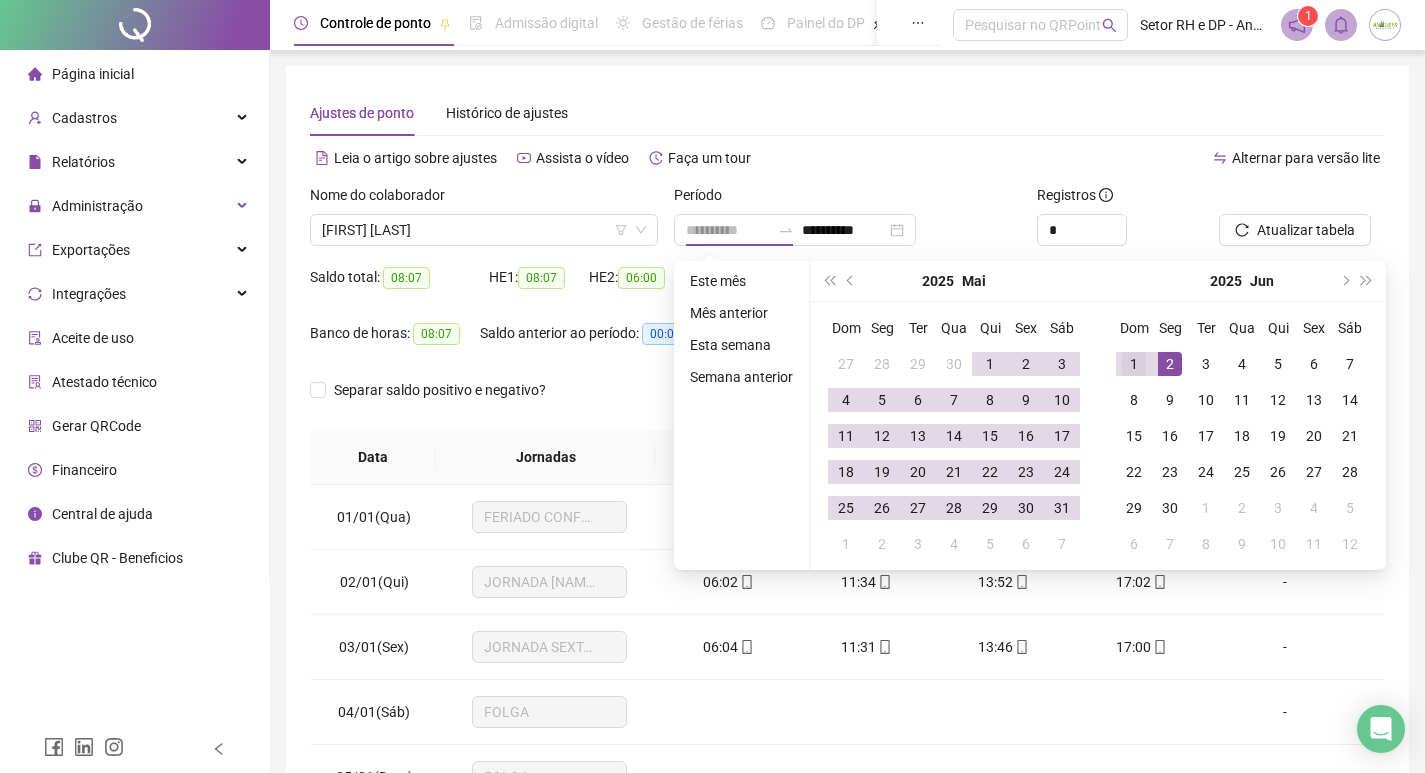 type on "**********" 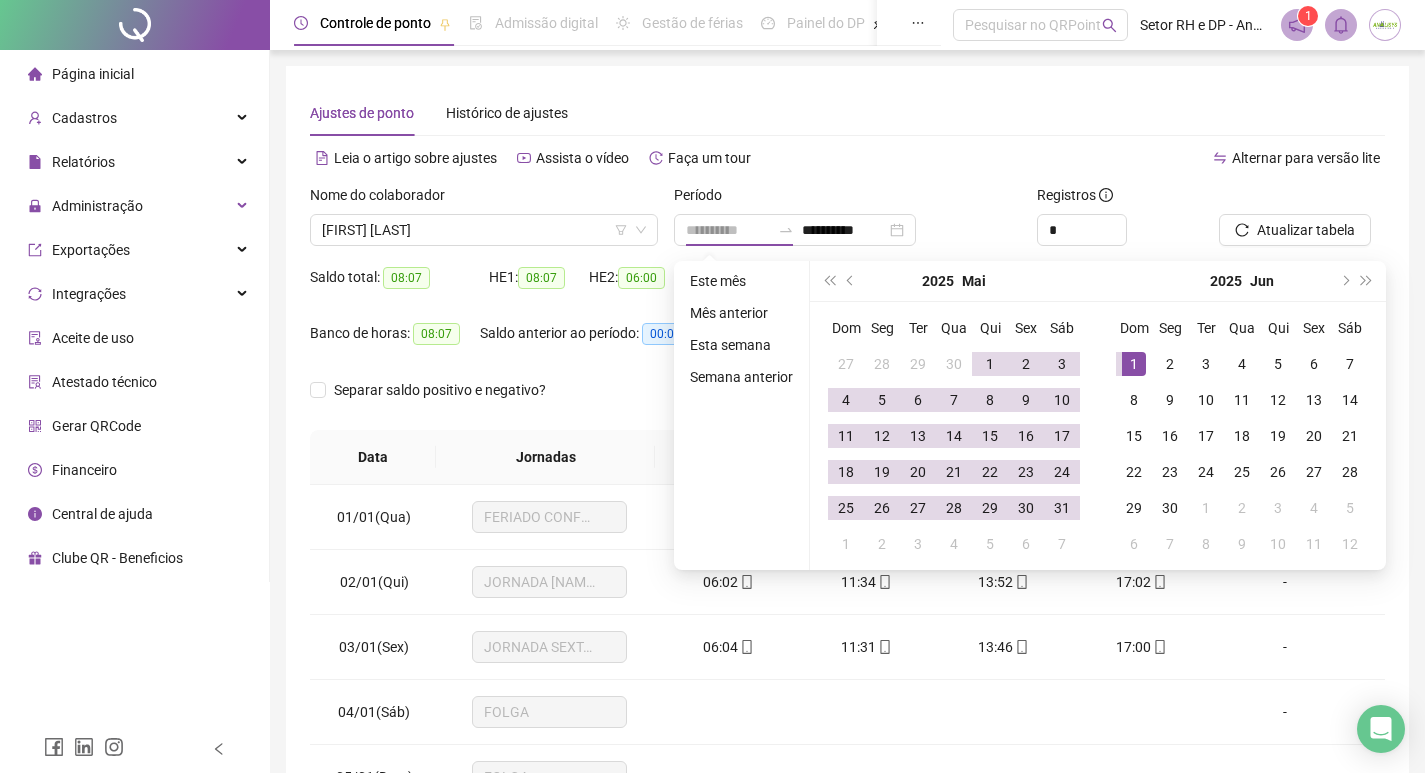 click on "1" at bounding box center [1134, 364] 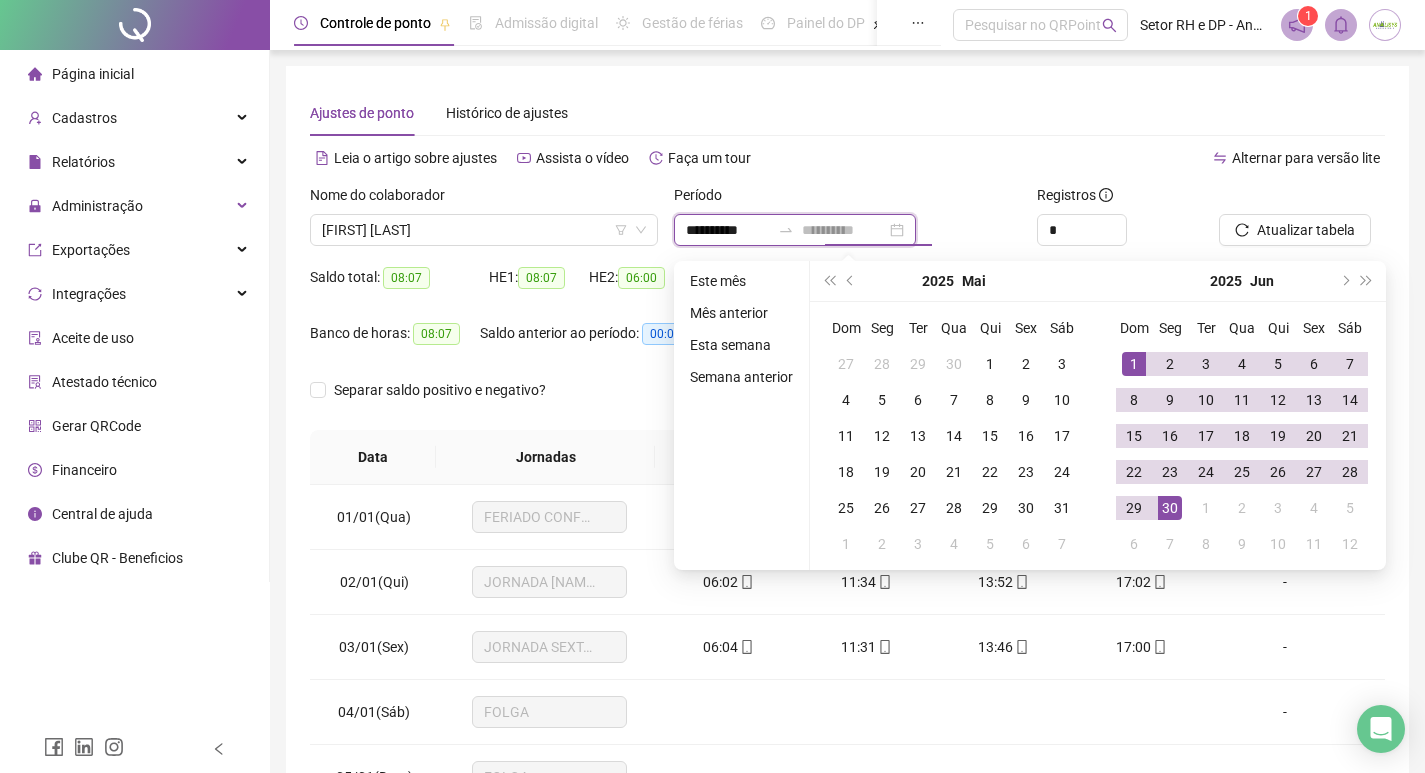 type on "**********" 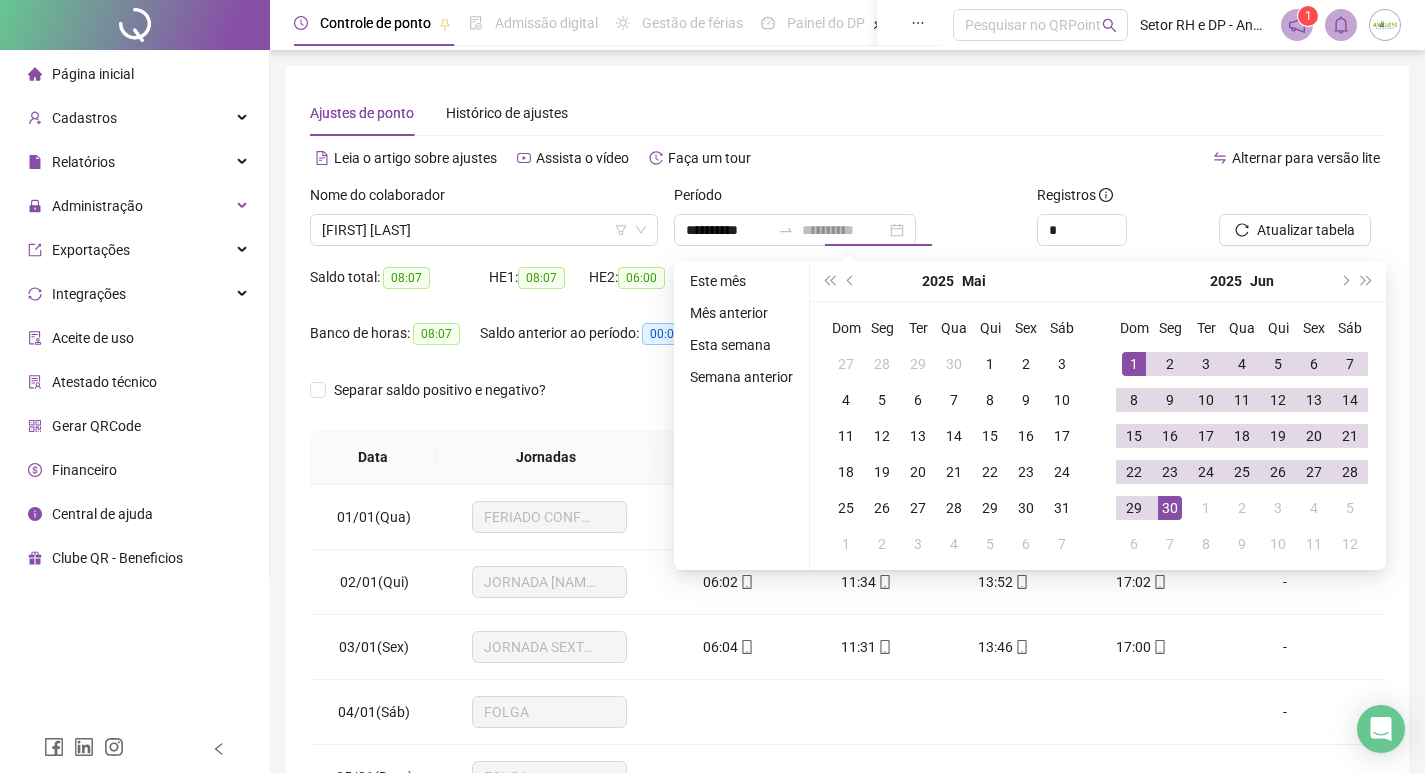 click on "30" at bounding box center (1170, 508) 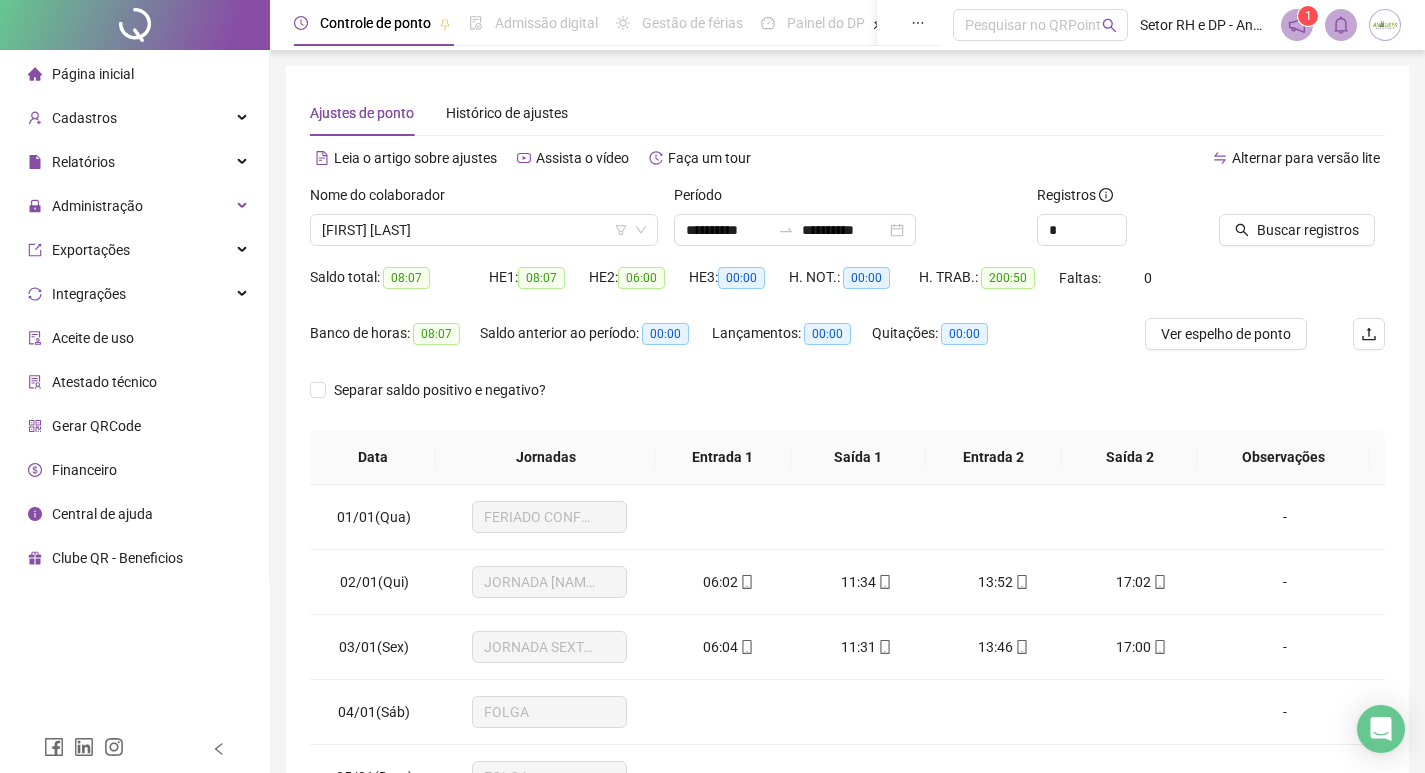 click on "Buscar registros" at bounding box center (1302, 223) 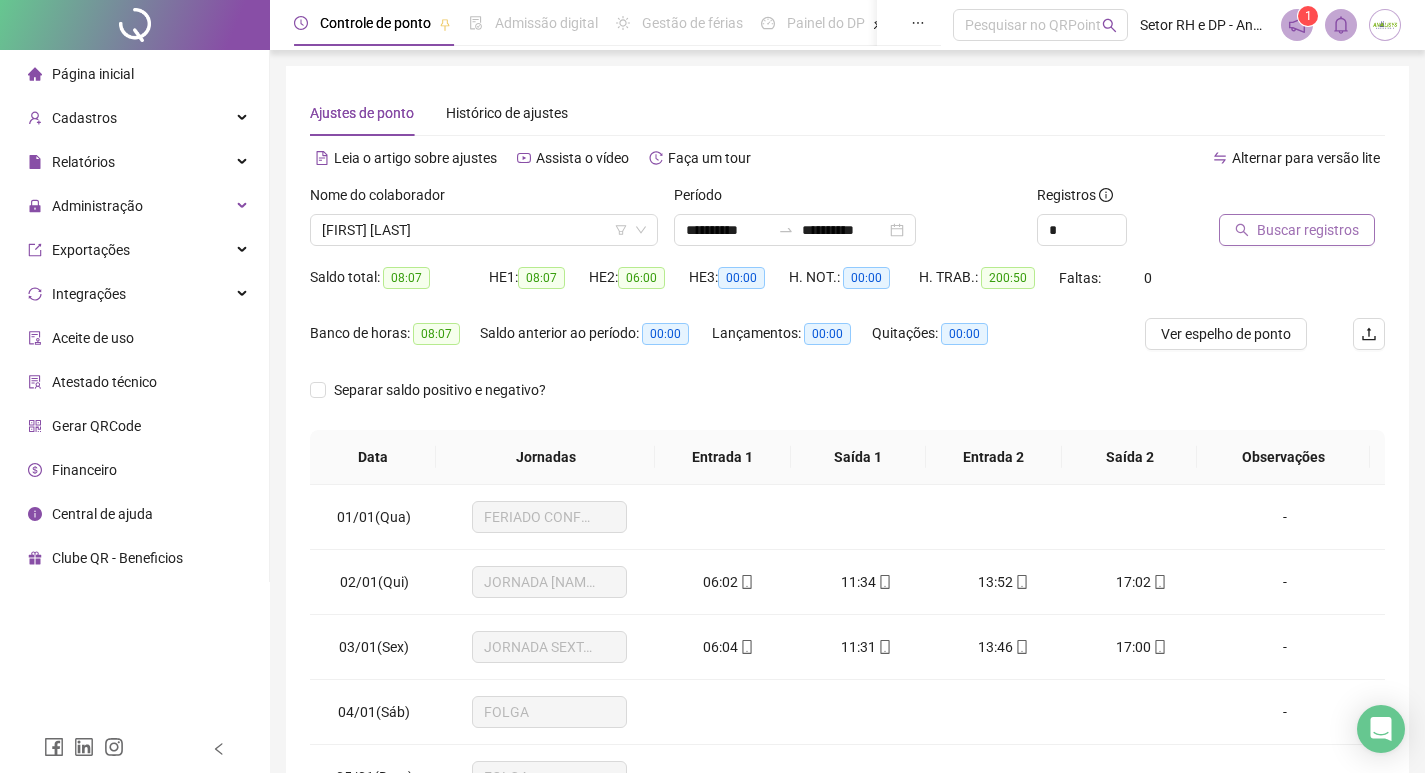 click on "Buscar registros" at bounding box center [1308, 230] 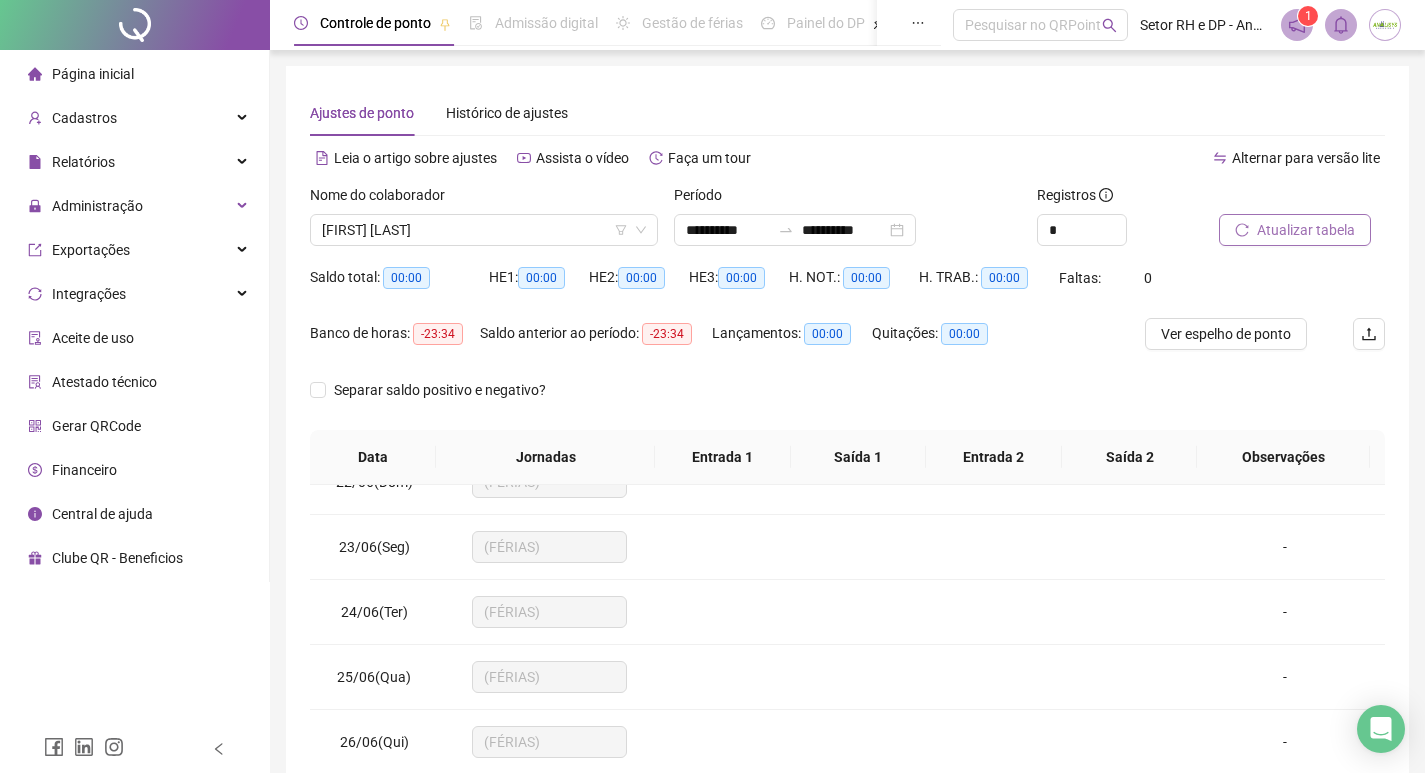 scroll, scrollTop: 1523, scrollLeft: 0, axis: vertical 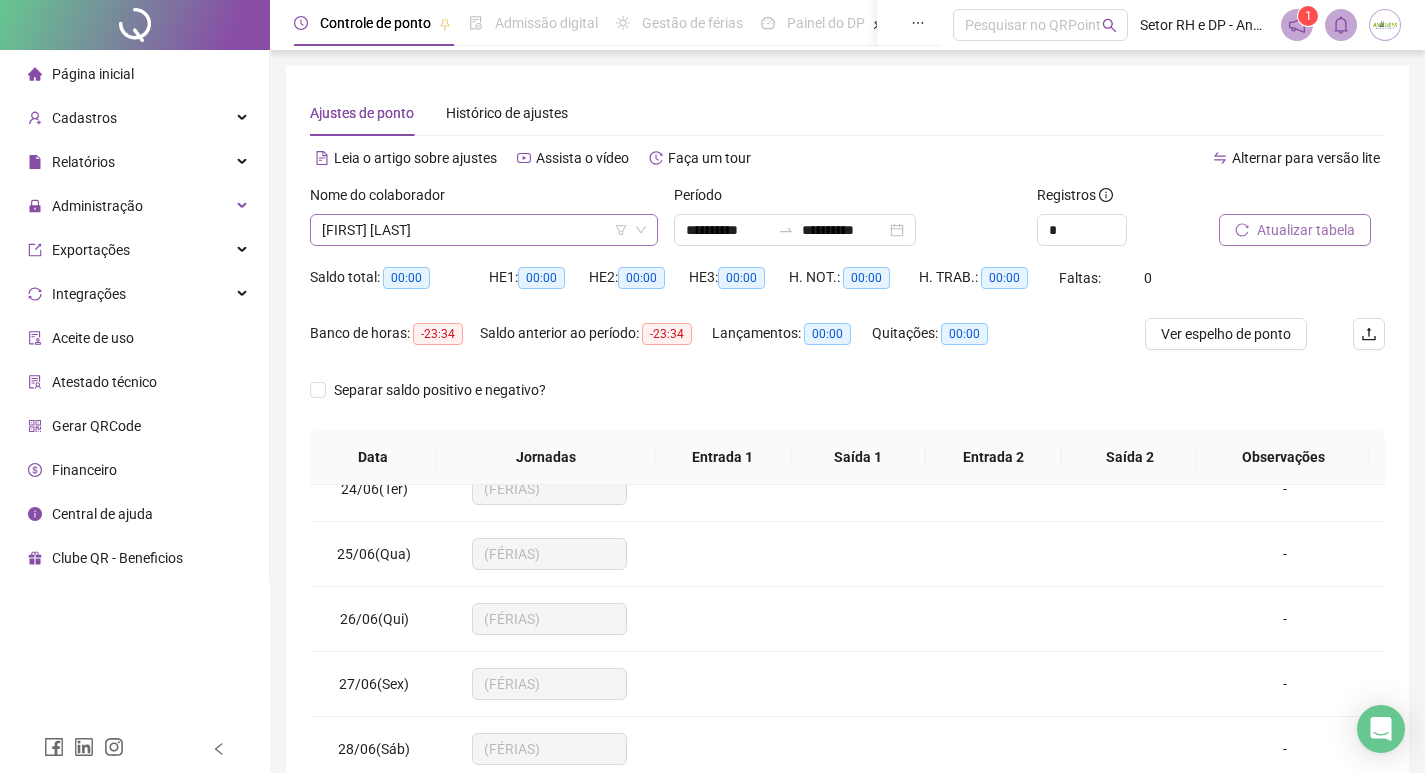 click on "[FIRST] [LAST] [LAST] [LAST]" at bounding box center [484, 230] 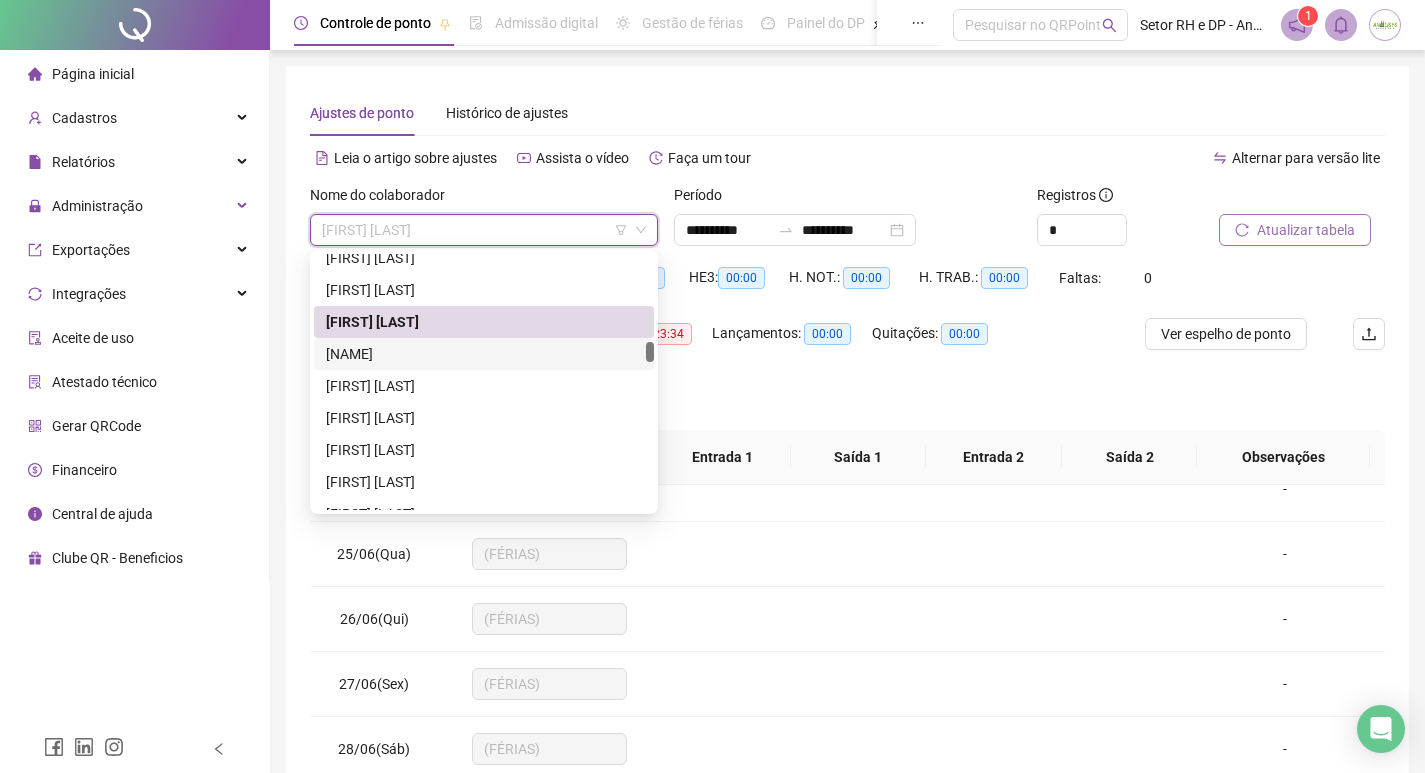 drag, startPoint x: 531, startPoint y: 359, endPoint x: 902, endPoint y: 324, distance: 372.64728 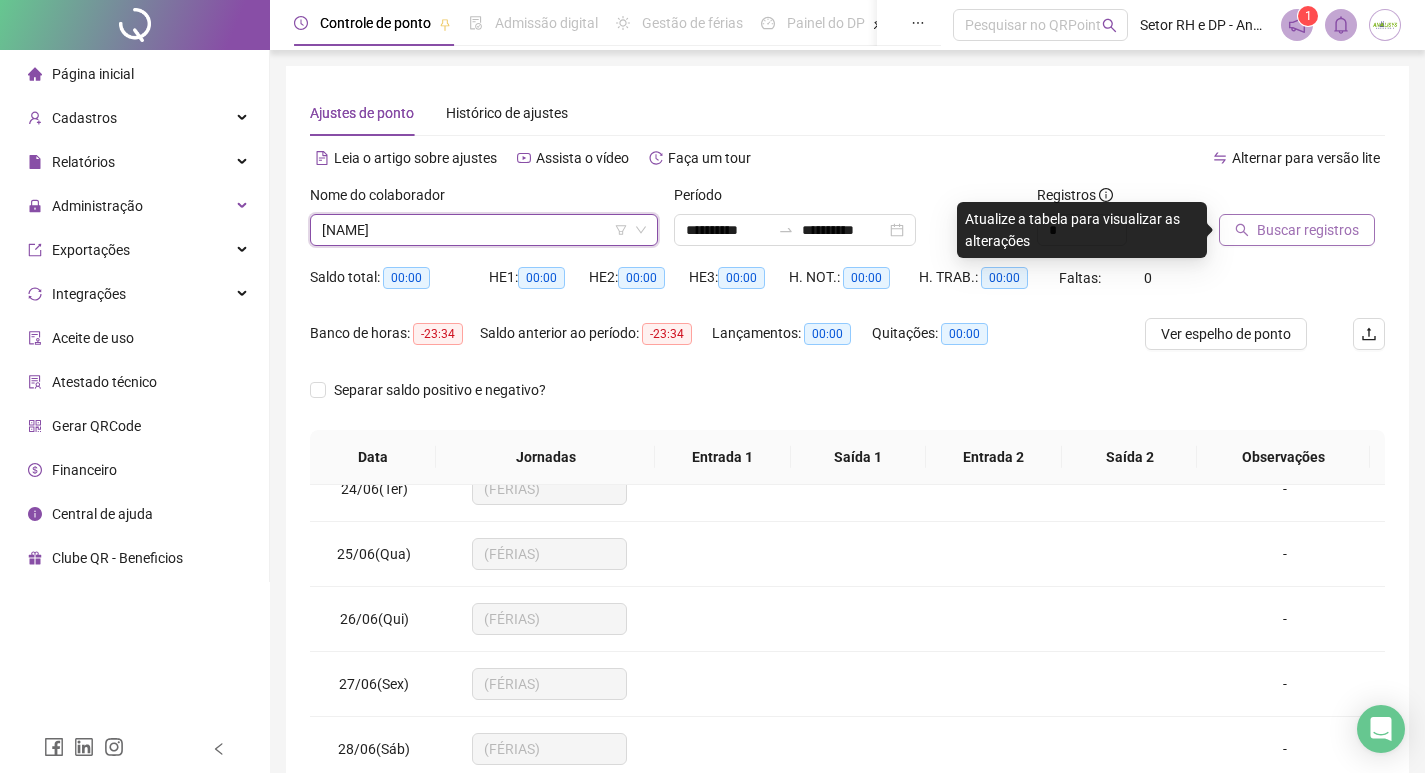 click on "Buscar registros" at bounding box center [1308, 230] 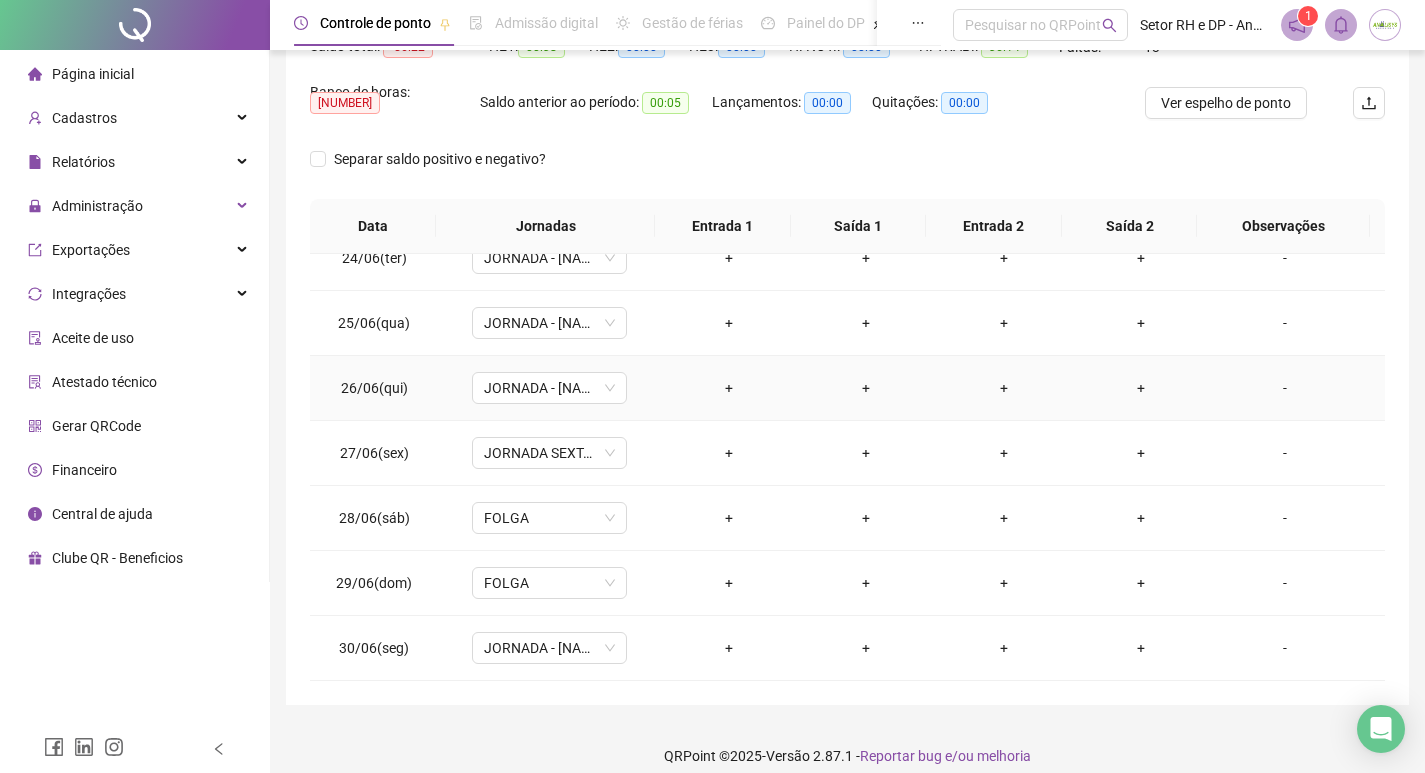 scroll, scrollTop: 249, scrollLeft: 0, axis: vertical 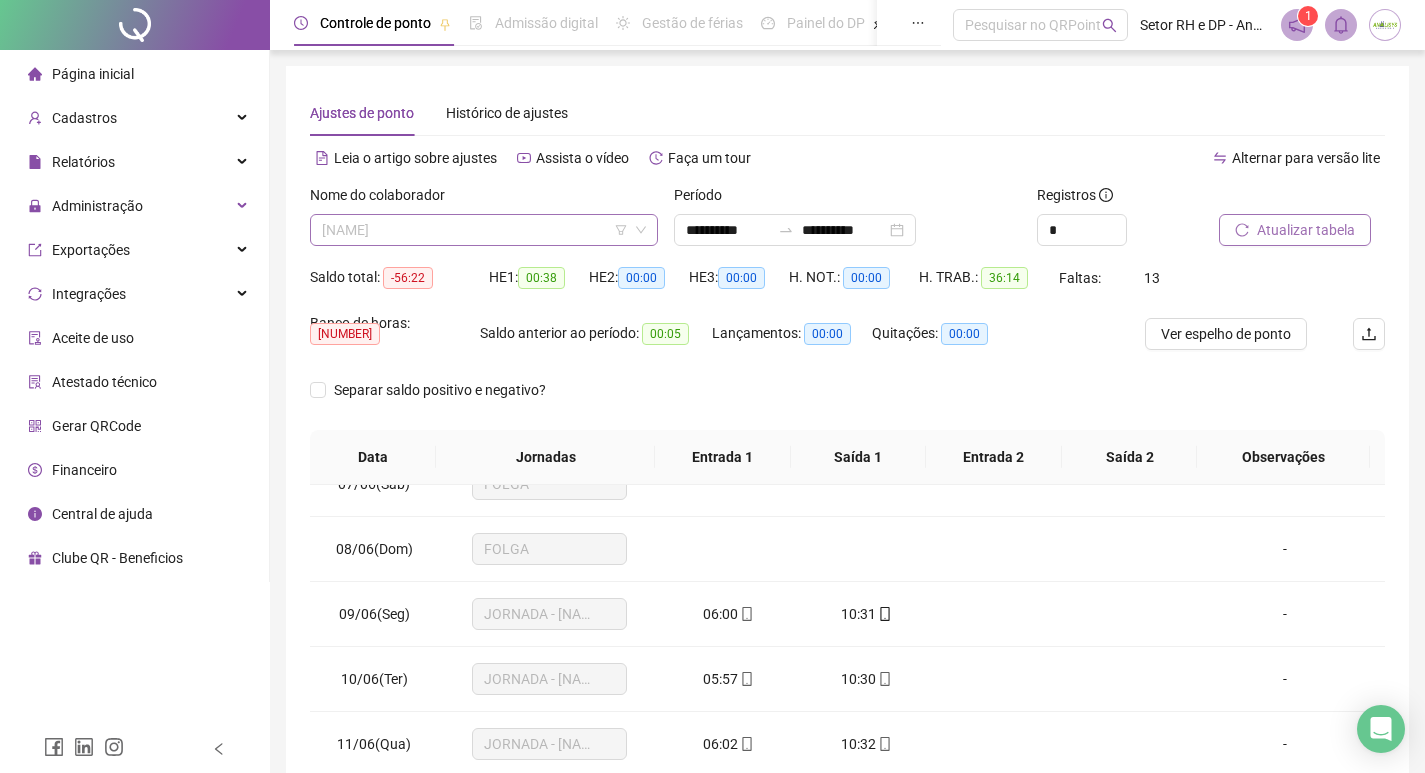 click on "[FIRST] [LAST]" at bounding box center (484, 230) 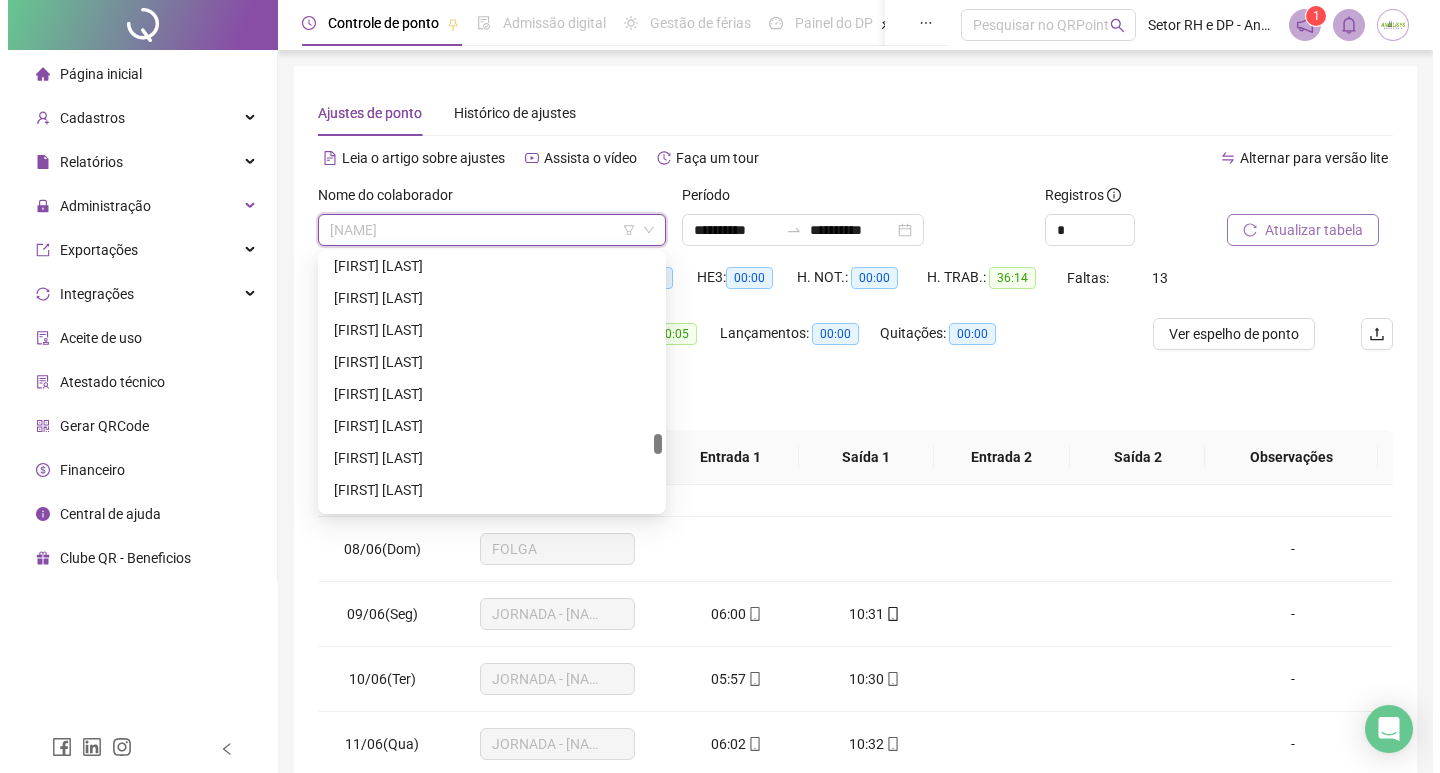 scroll, scrollTop: 1544, scrollLeft: 0, axis: vertical 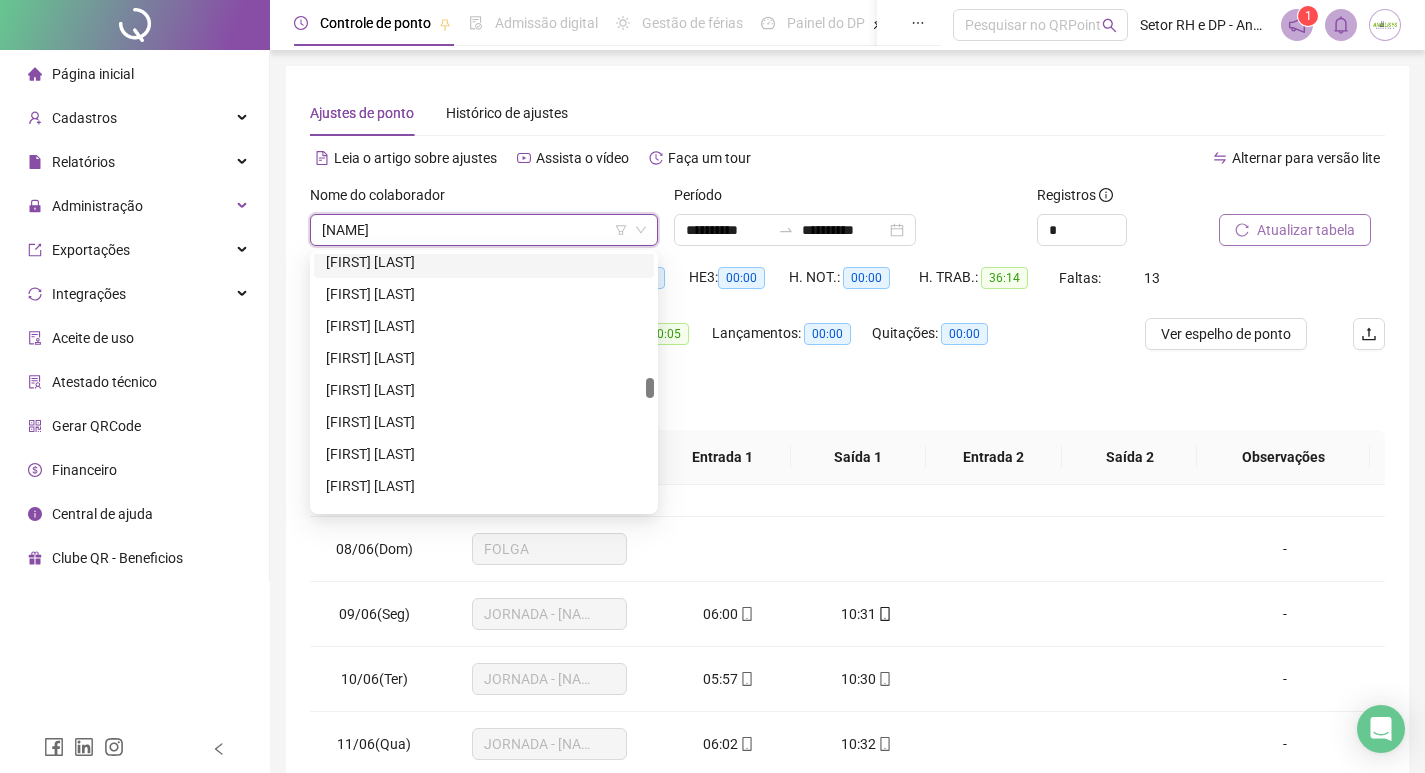 click on "Nome do colaborador" at bounding box center (484, 199) 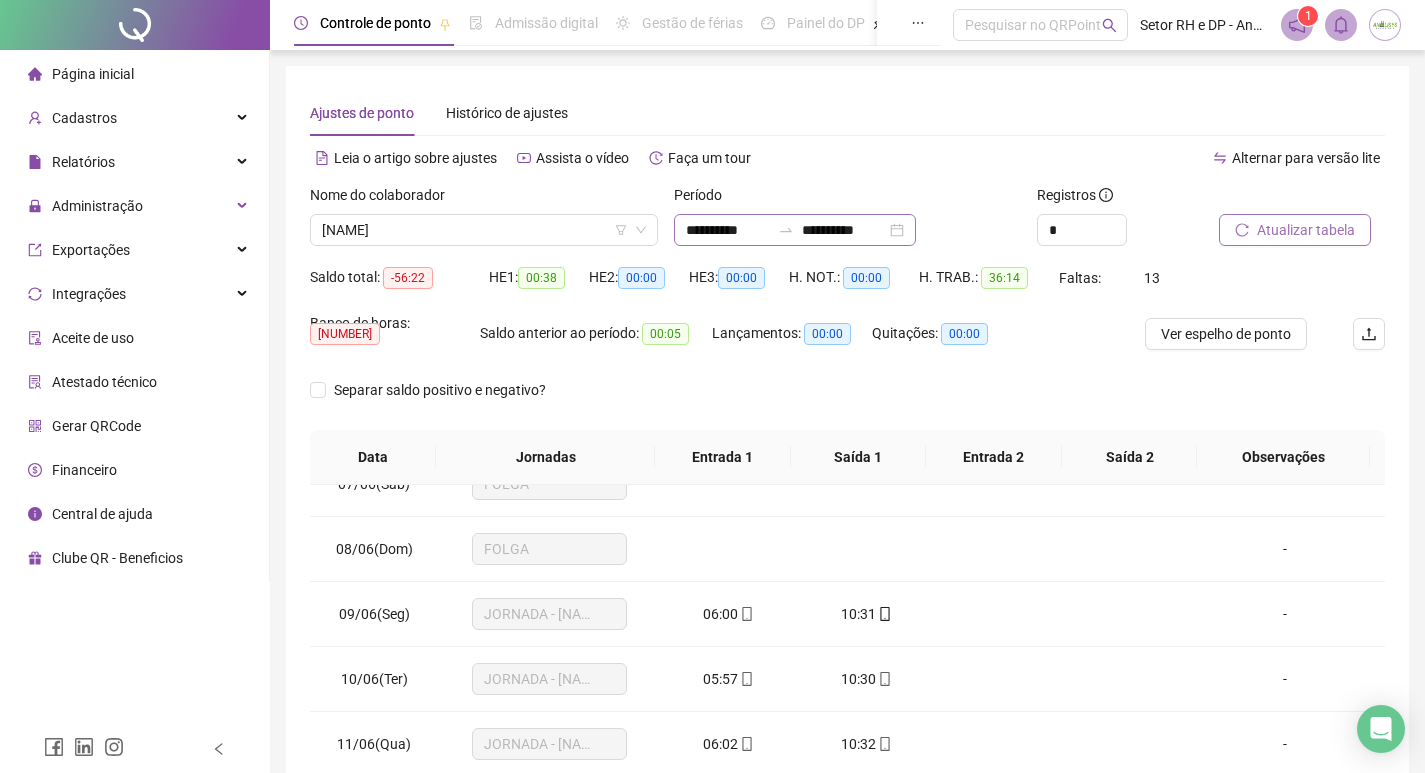 click on "**********" at bounding box center (795, 230) 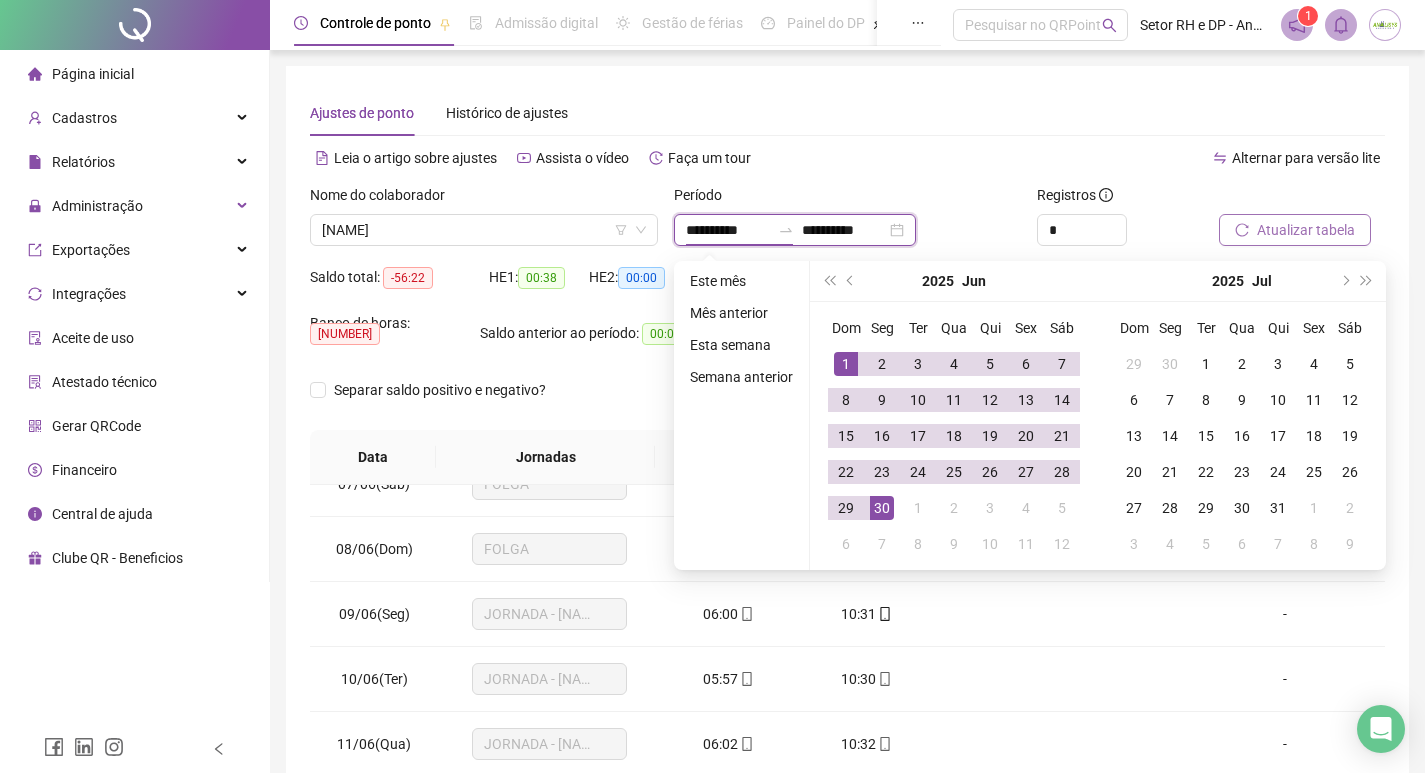 click on "**********" at bounding box center [728, 230] 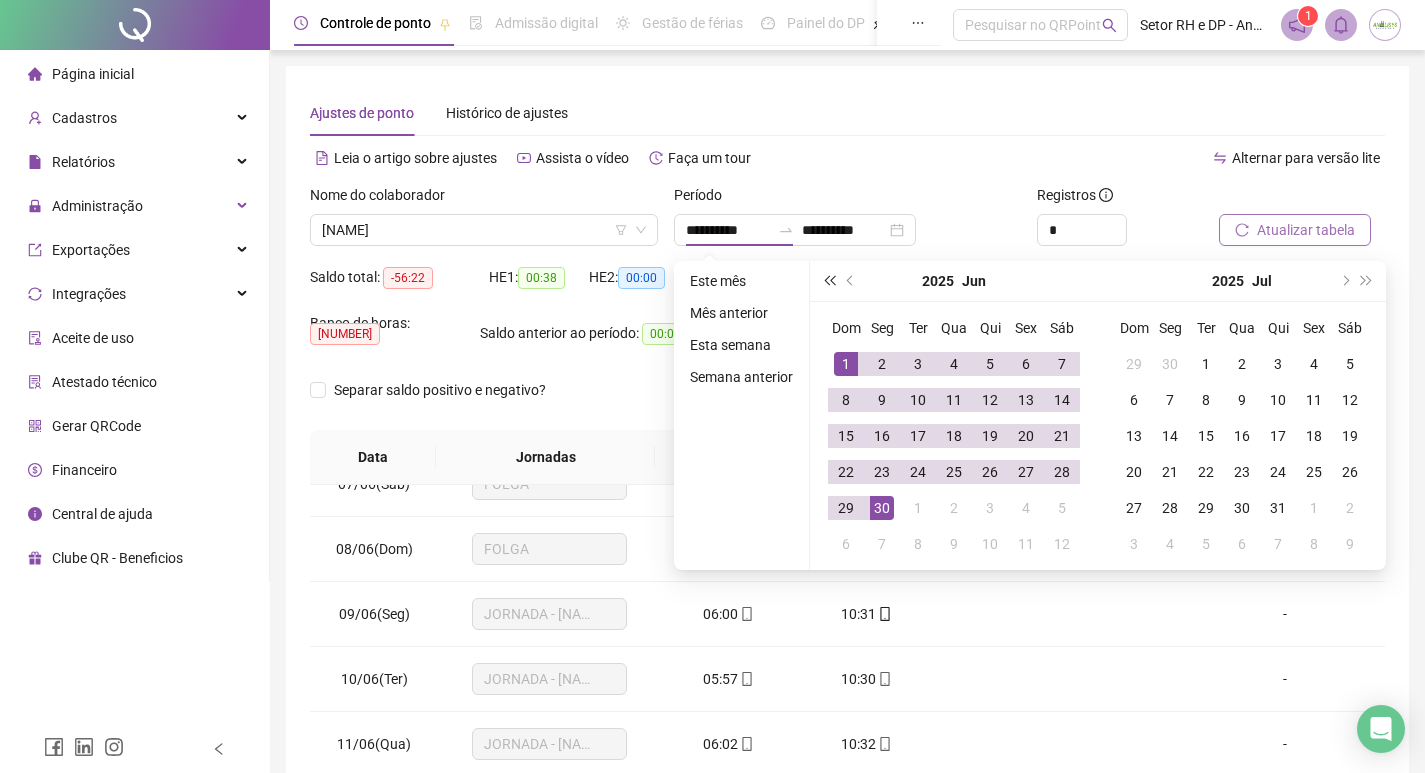 click at bounding box center (829, 281) 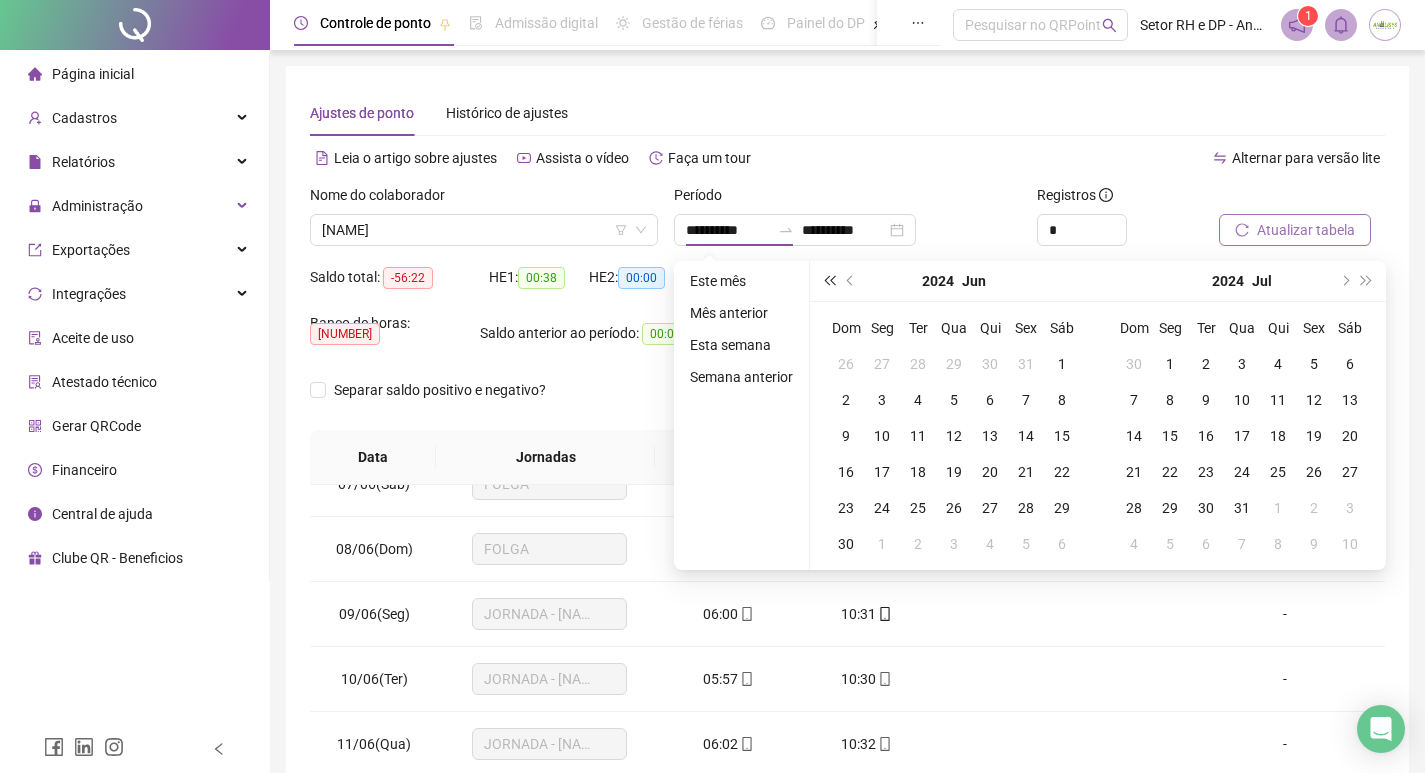 click at bounding box center [829, 281] 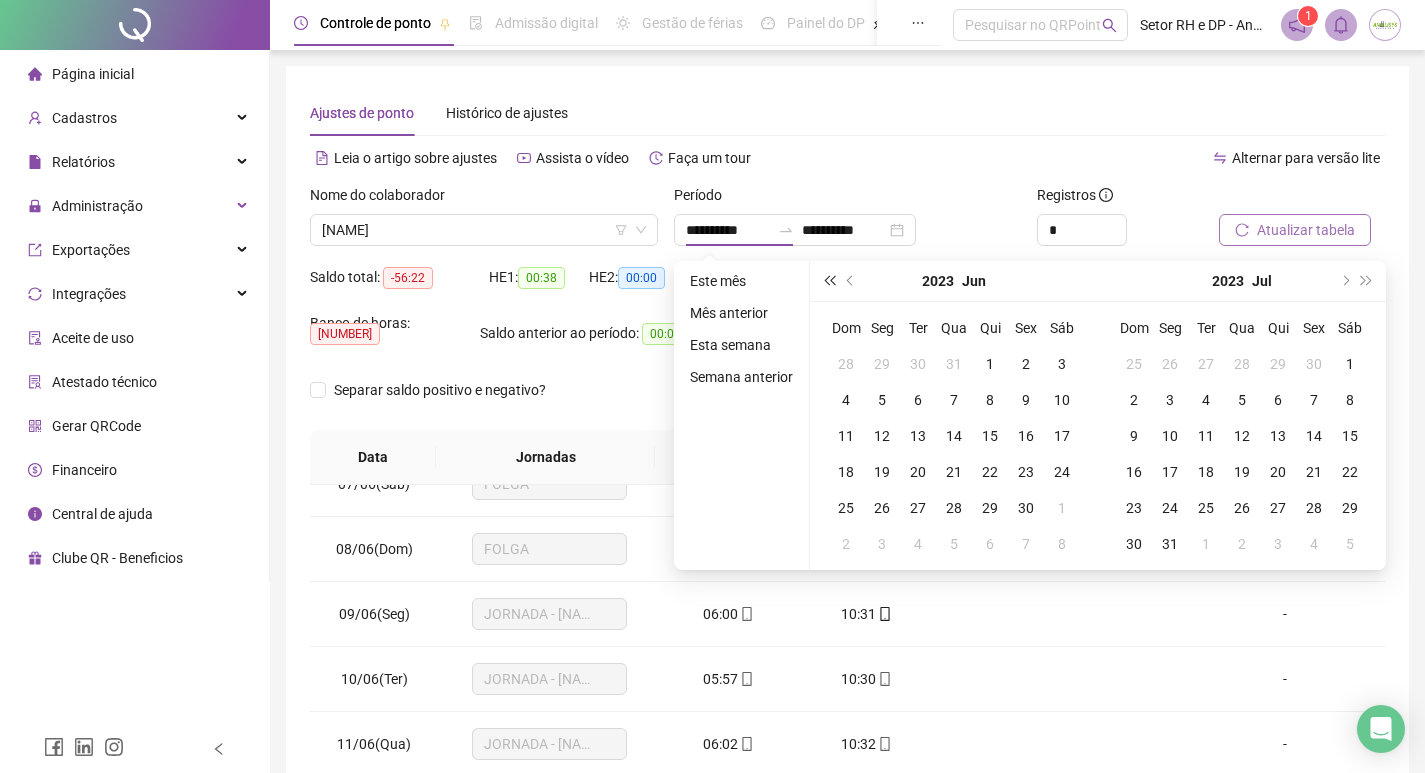 click at bounding box center (829, 281) 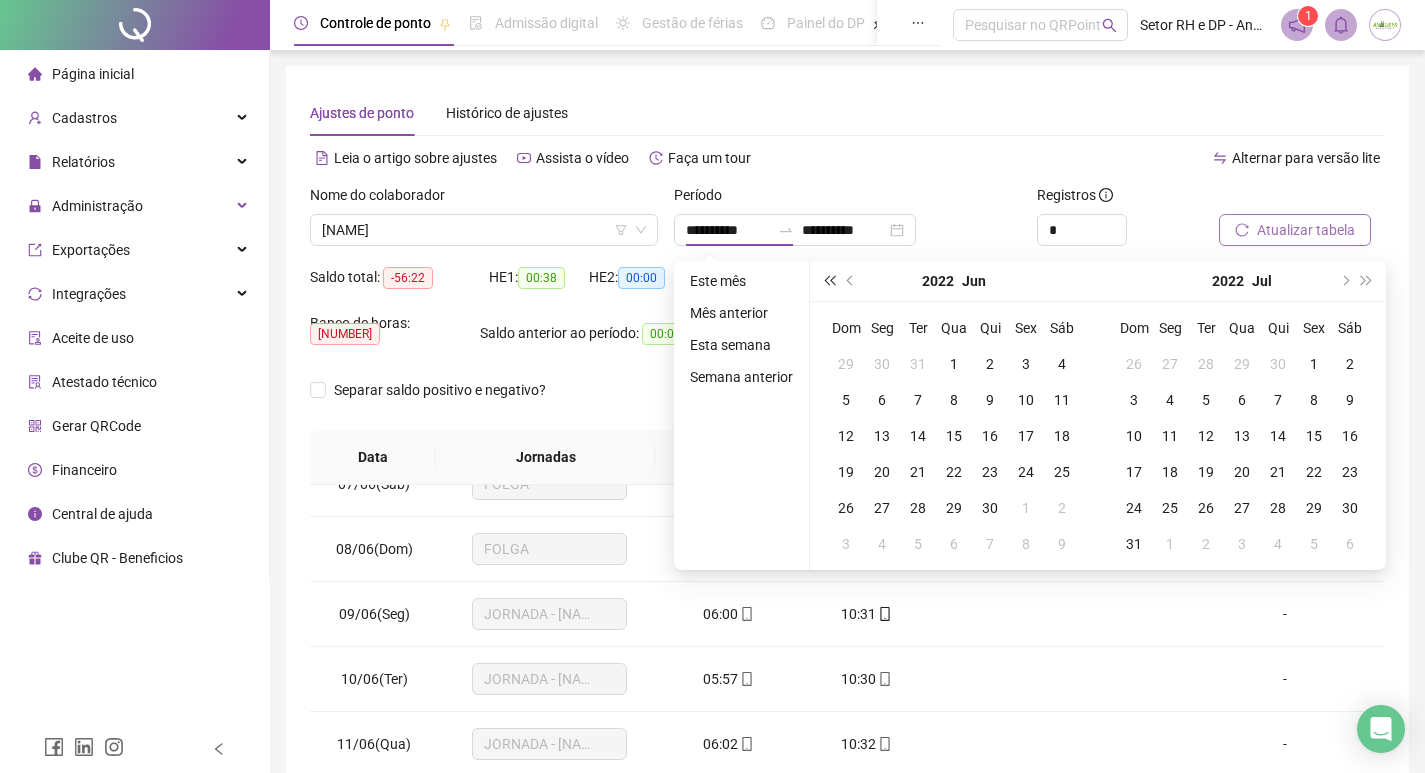click at bounding box center (829, 281) 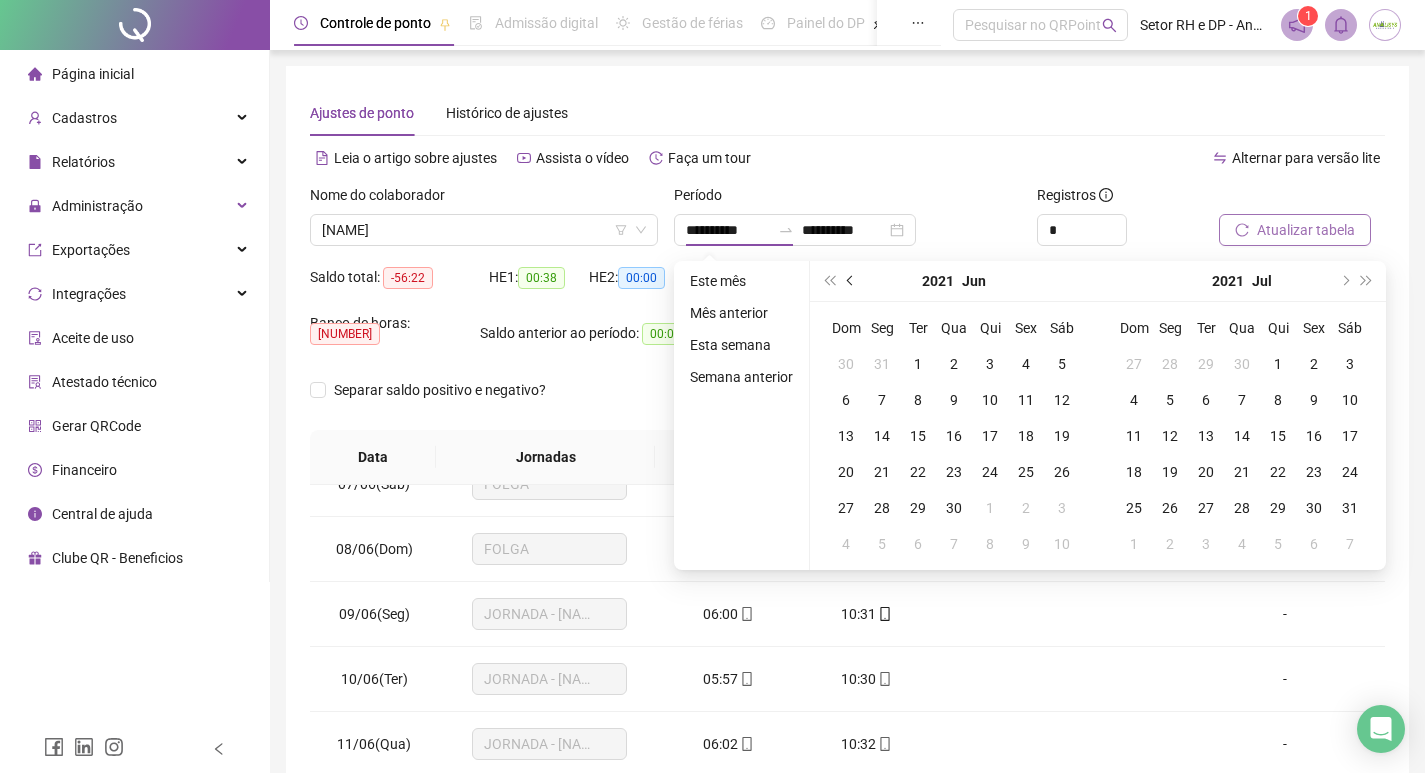 click at bounding box center (851, 281) 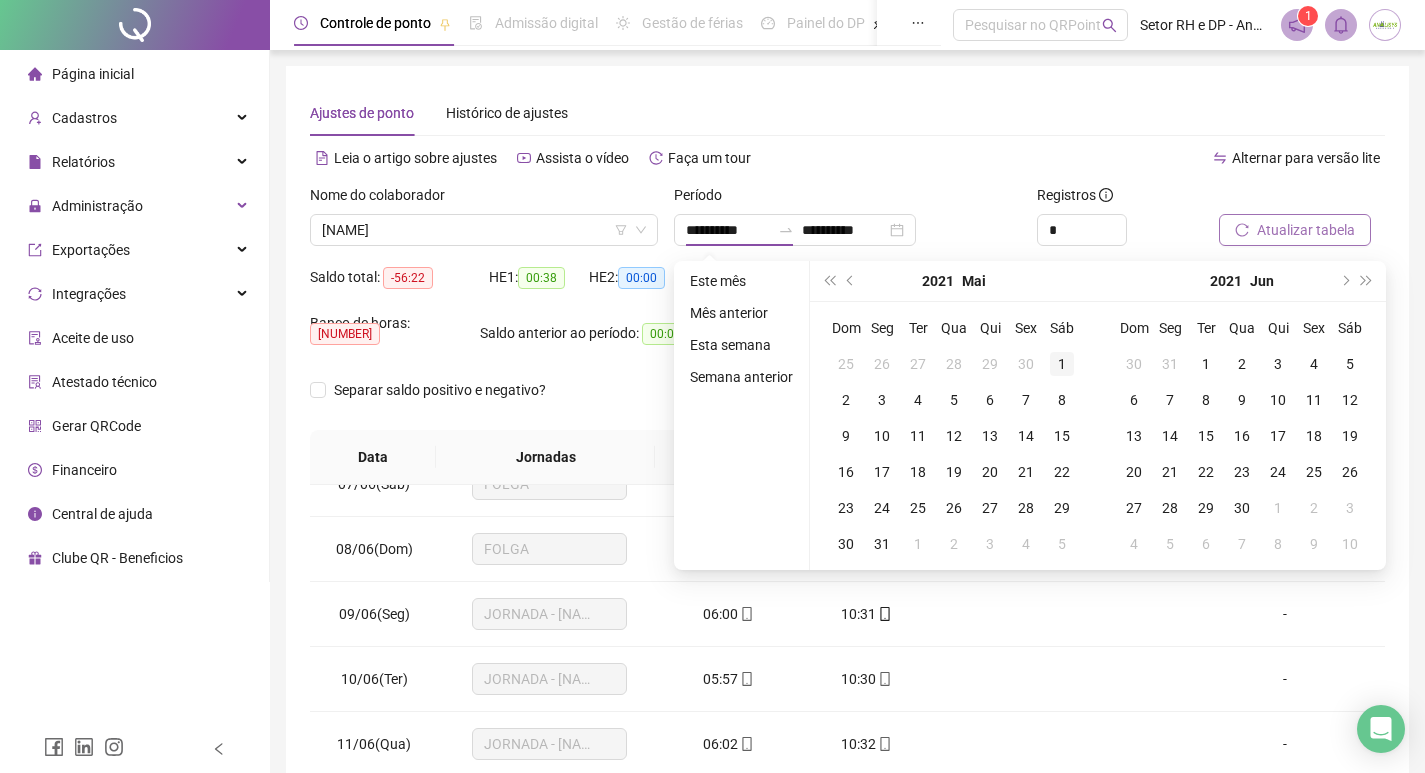 type on "**********" 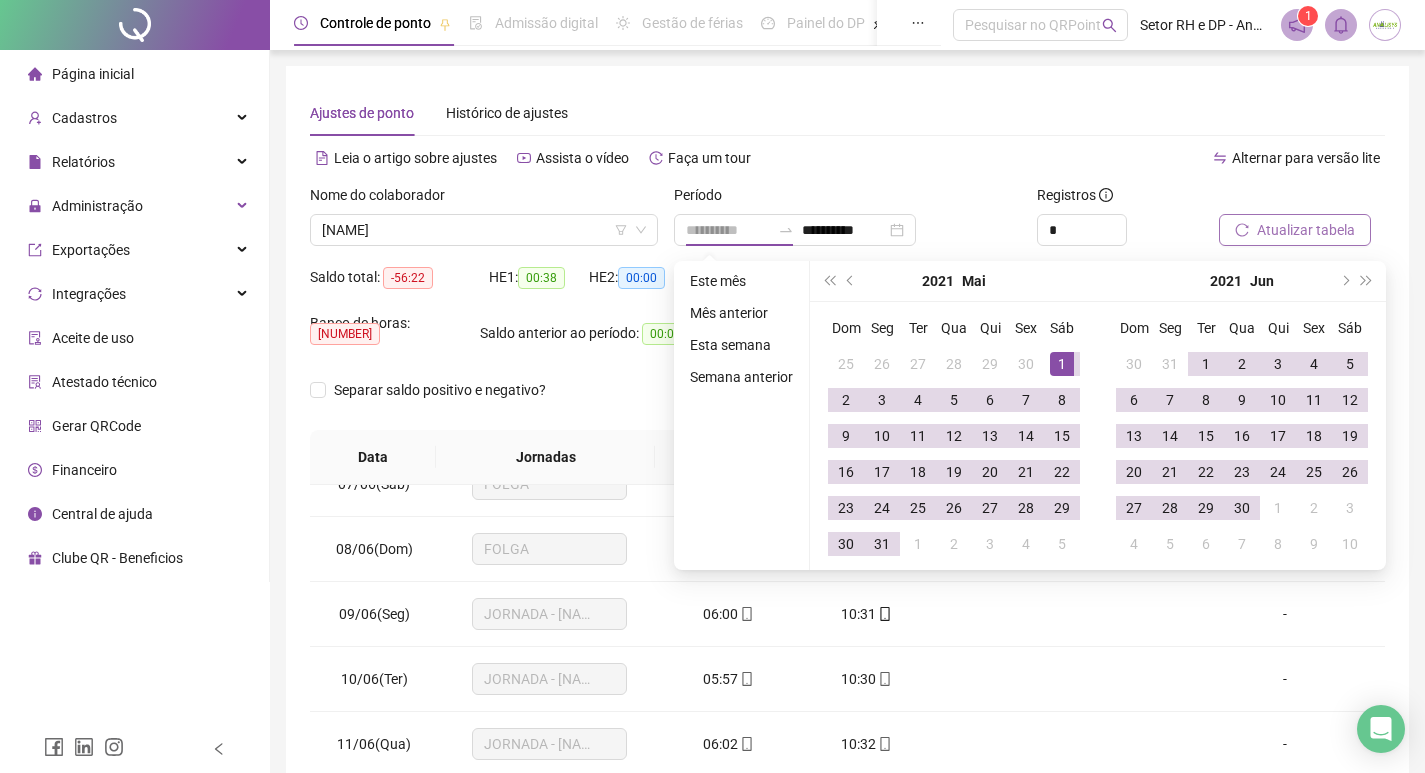 click on "1" at bounding box center (1062, 364) 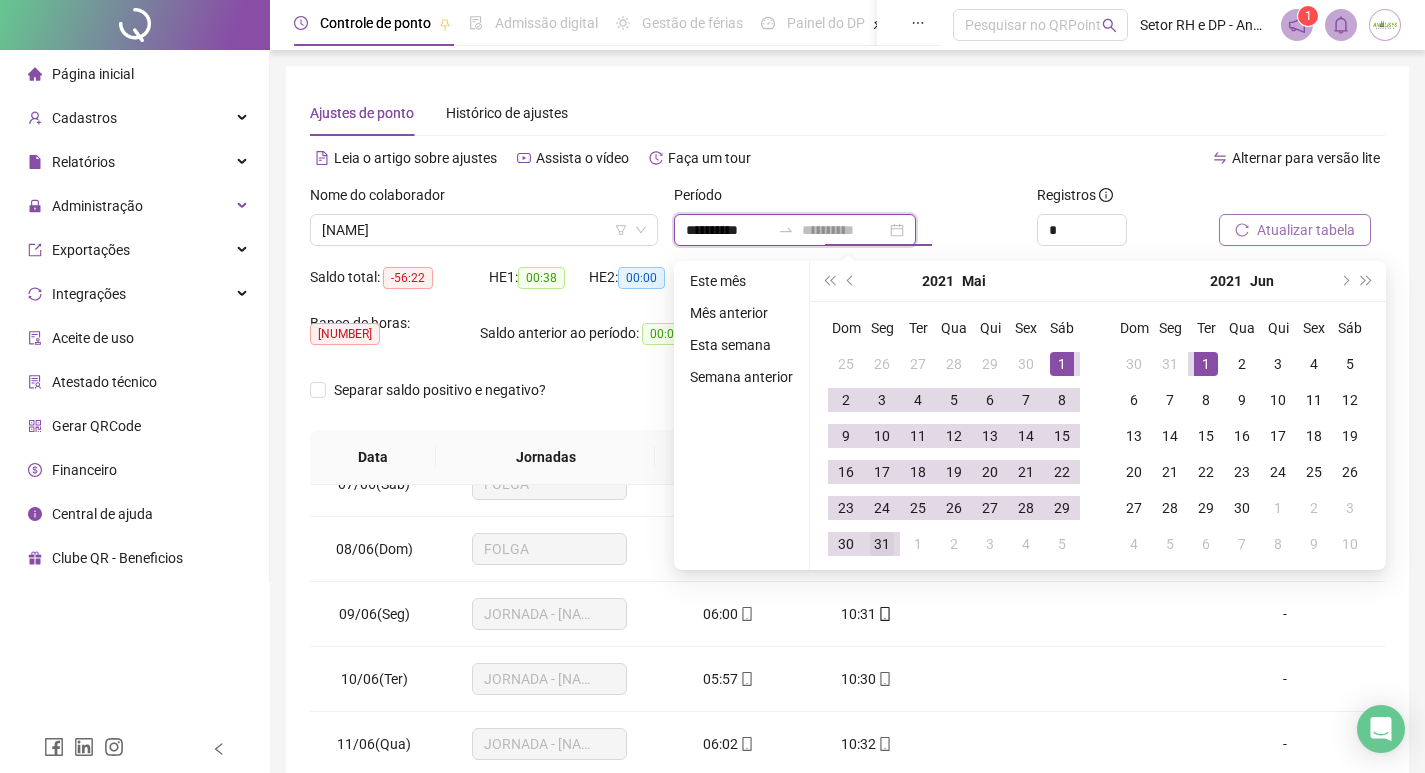 type on "**********" 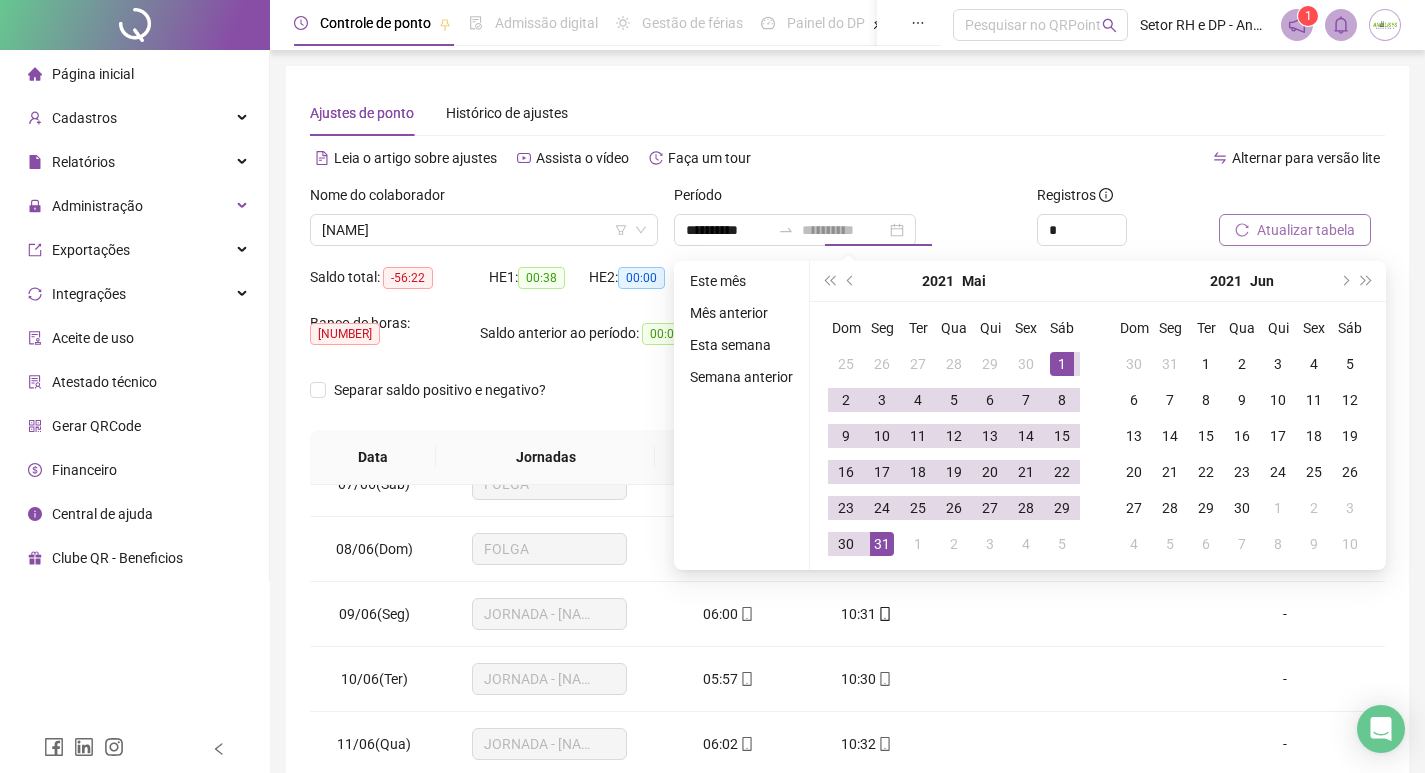 click on "31" at bounding box center (882, 544) 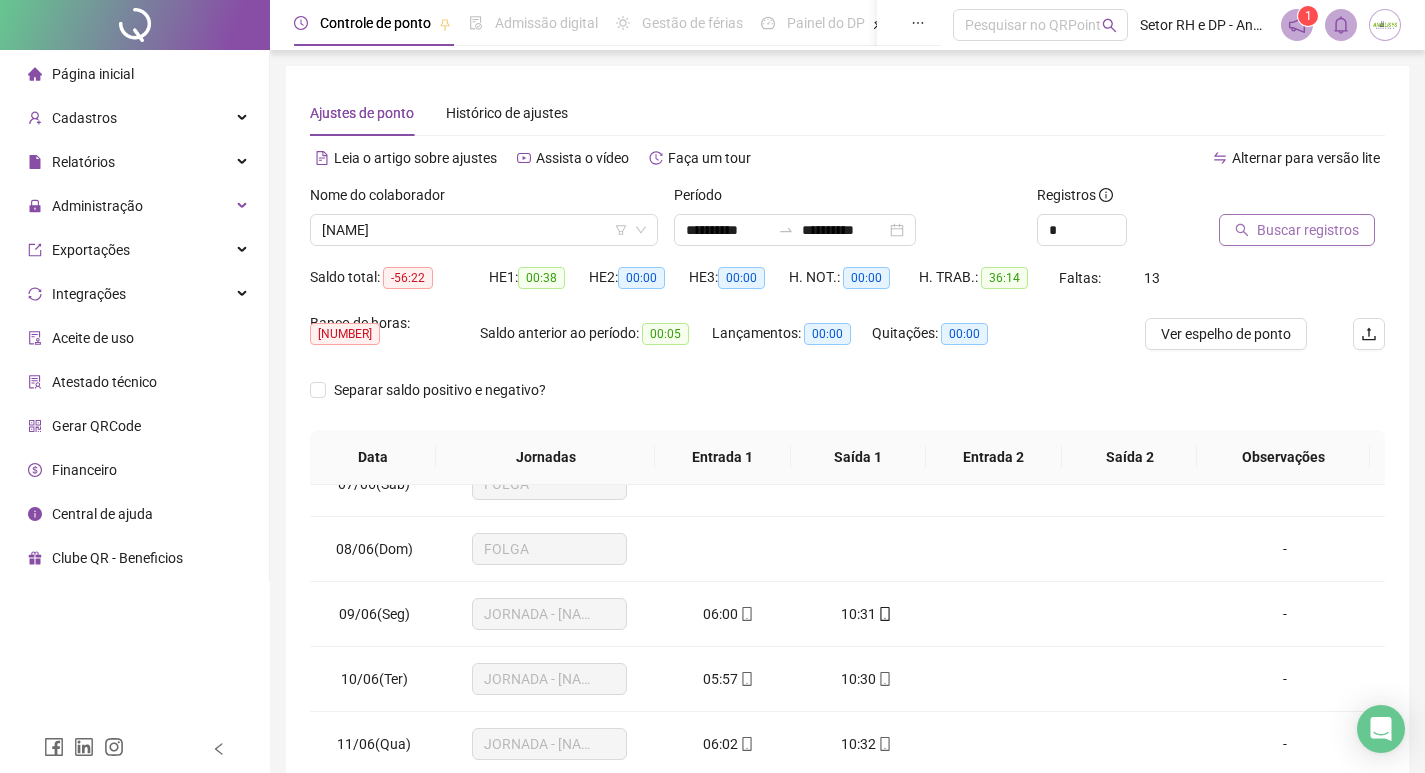 click on "Buscar registros" at bounding box center [1308, 230] 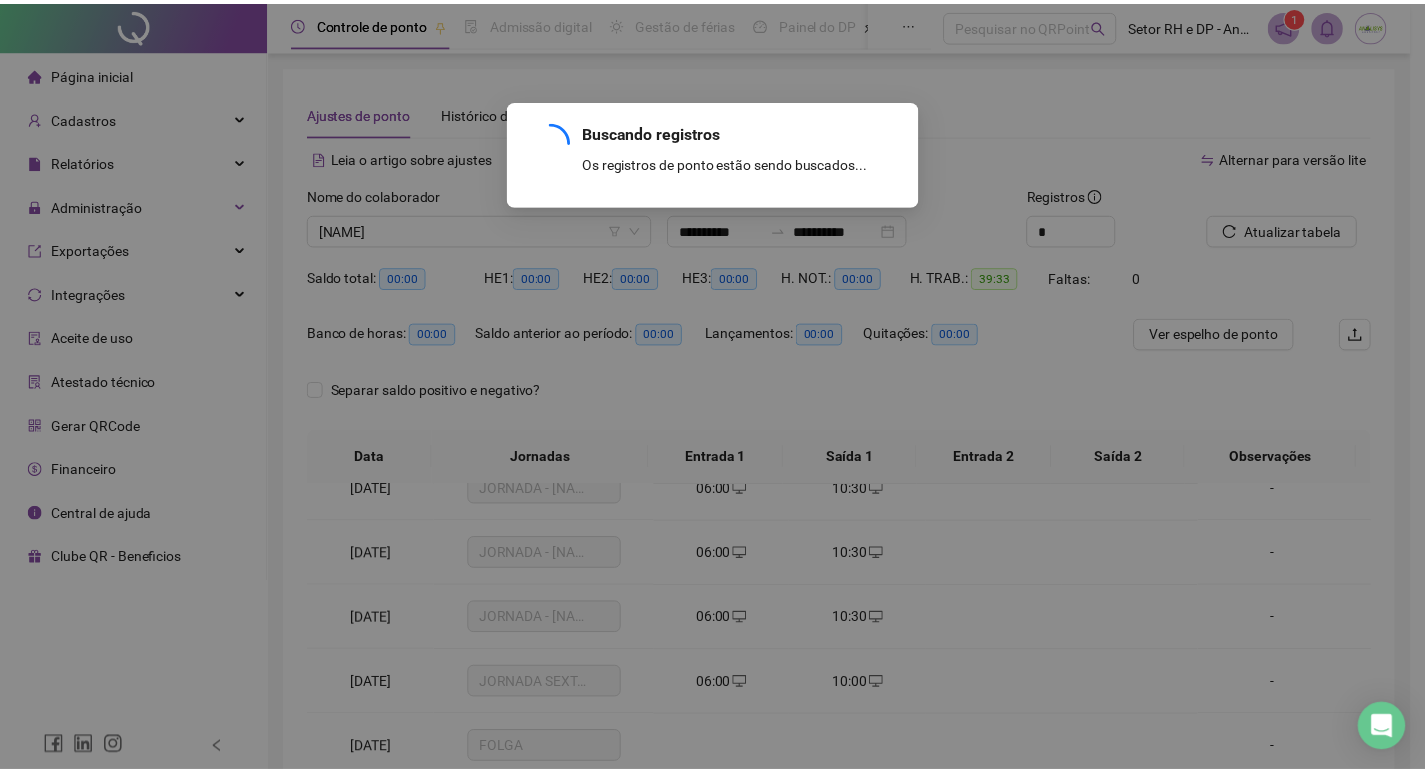 scroll, scrollTop: 418, scrollLeft: 0, axis: vertical 